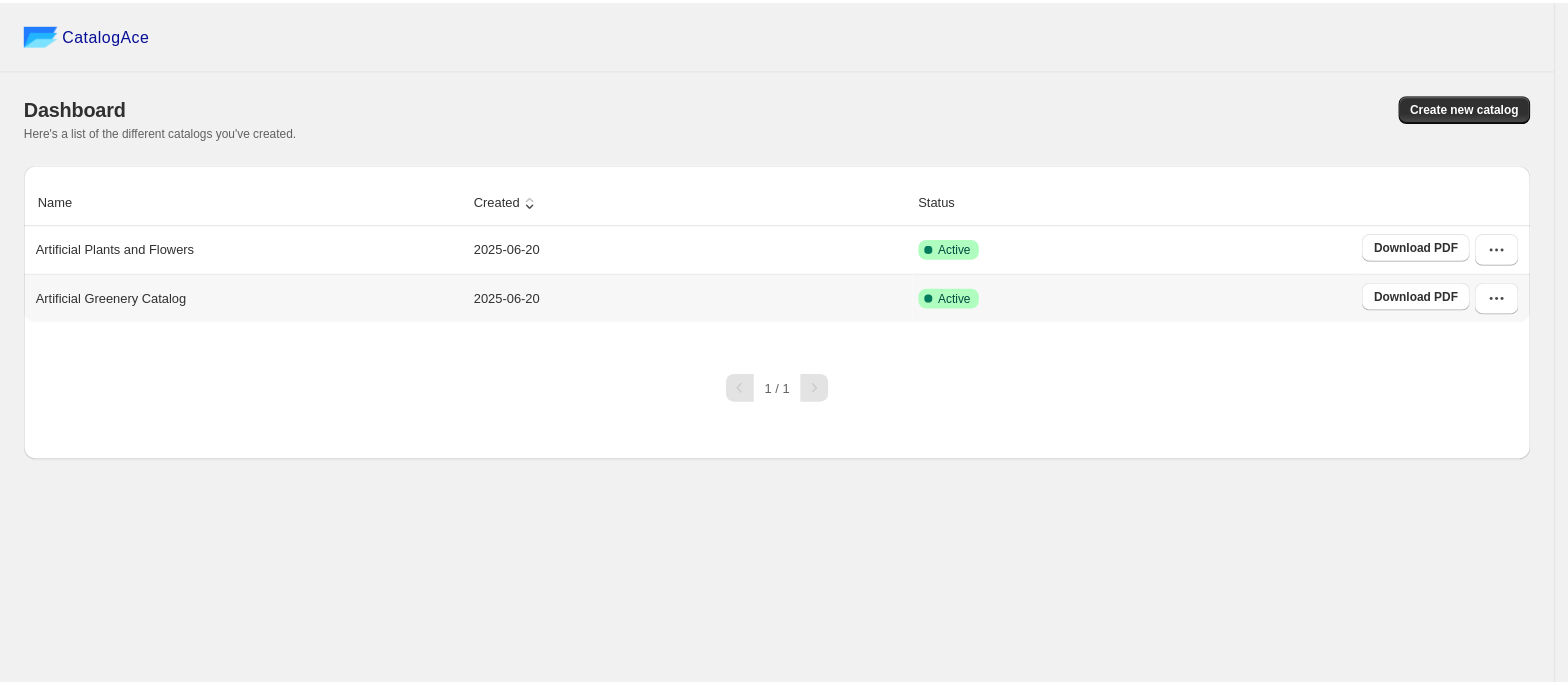 scroll, scrollTop: 0, scrollLeft: 0, axis: both 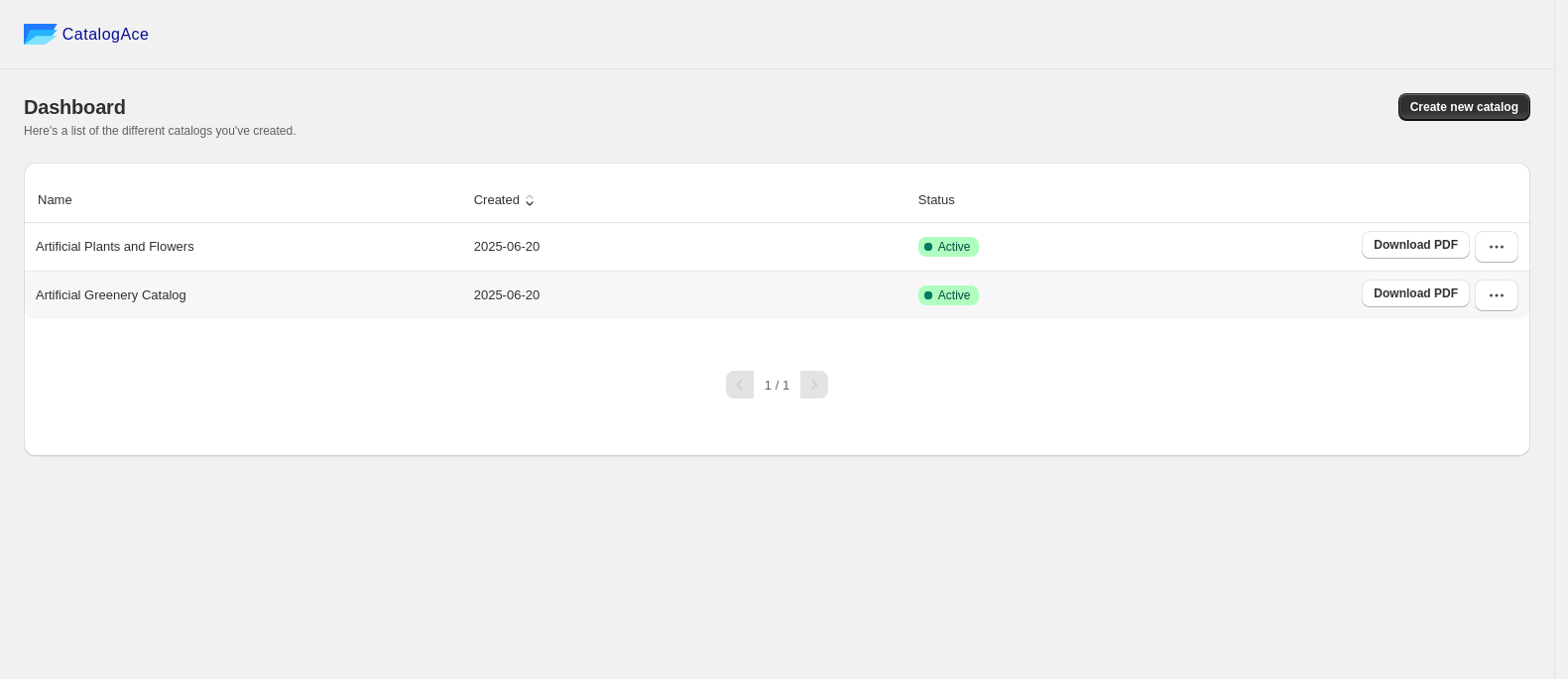 drag, startPoint x: 0, startPoint y: 0, endPoint x: 145, endPoint y: 293, distance: 326.9159 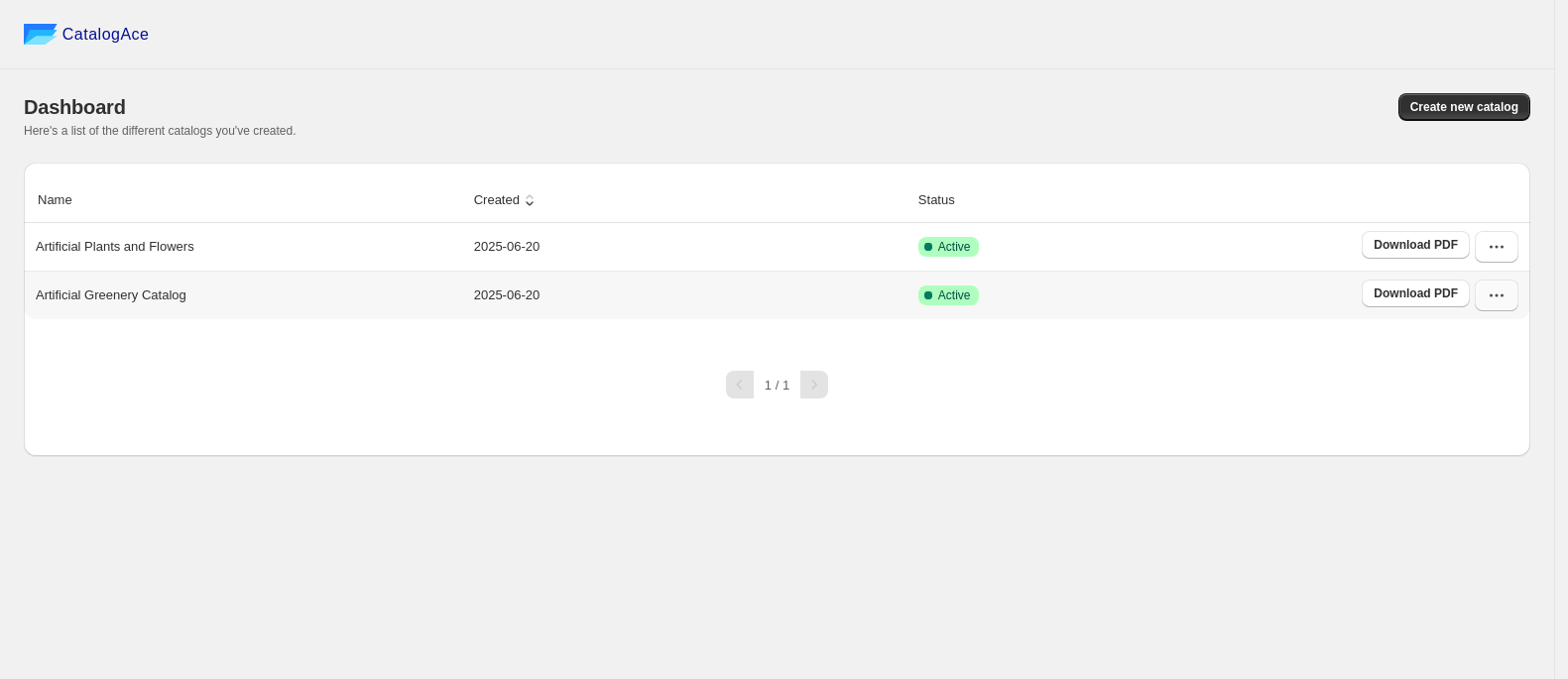 click at bounding box center (1497, 295) 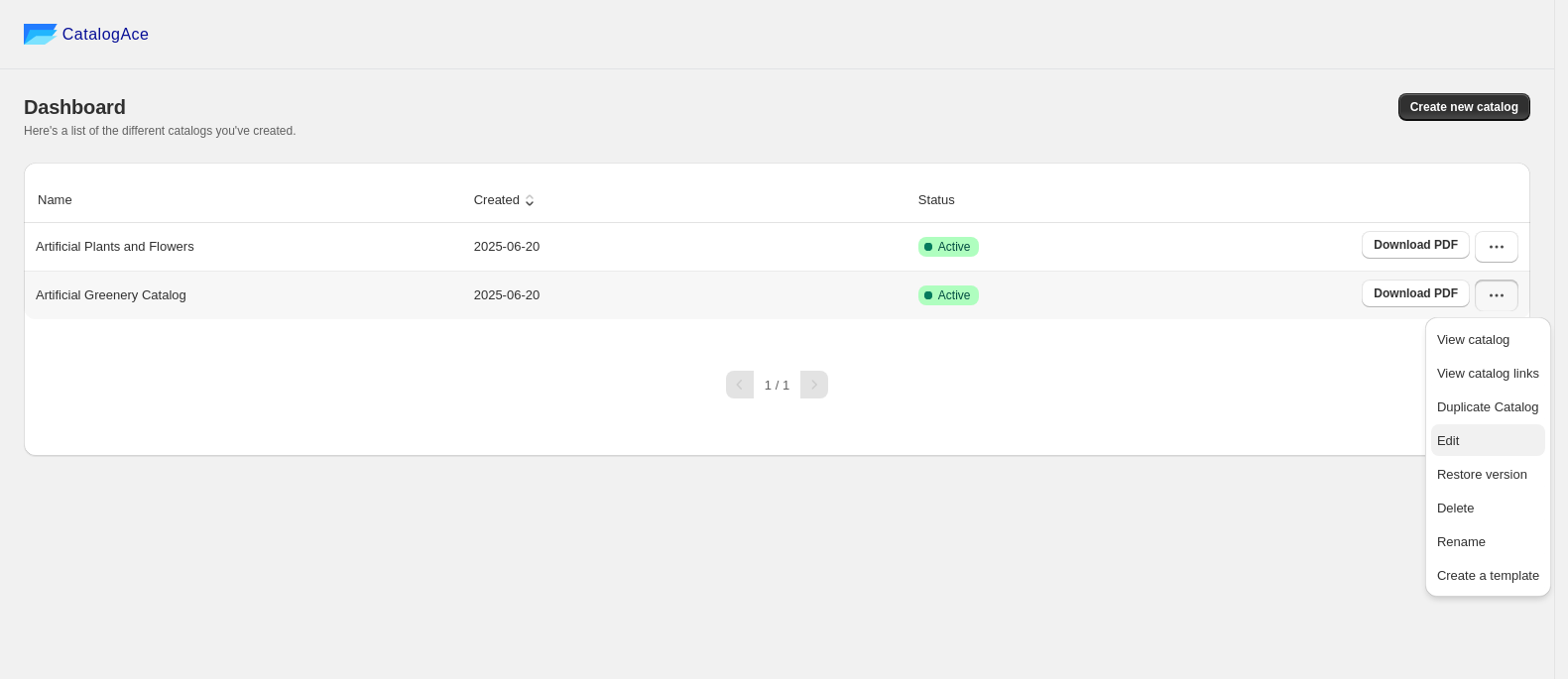 click on "Edit" at bounding box center (1488, 441) 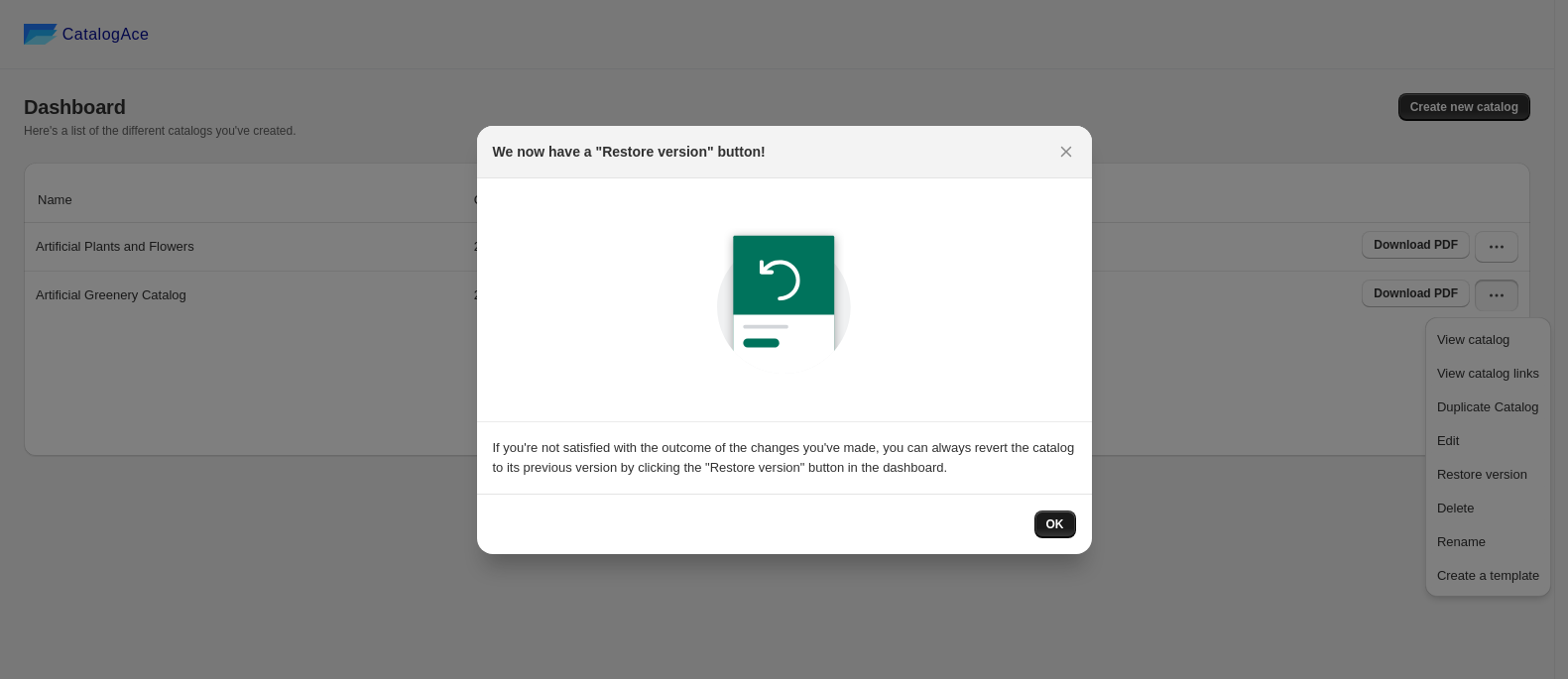 click on "OK" at bounding box center (1055, 524) 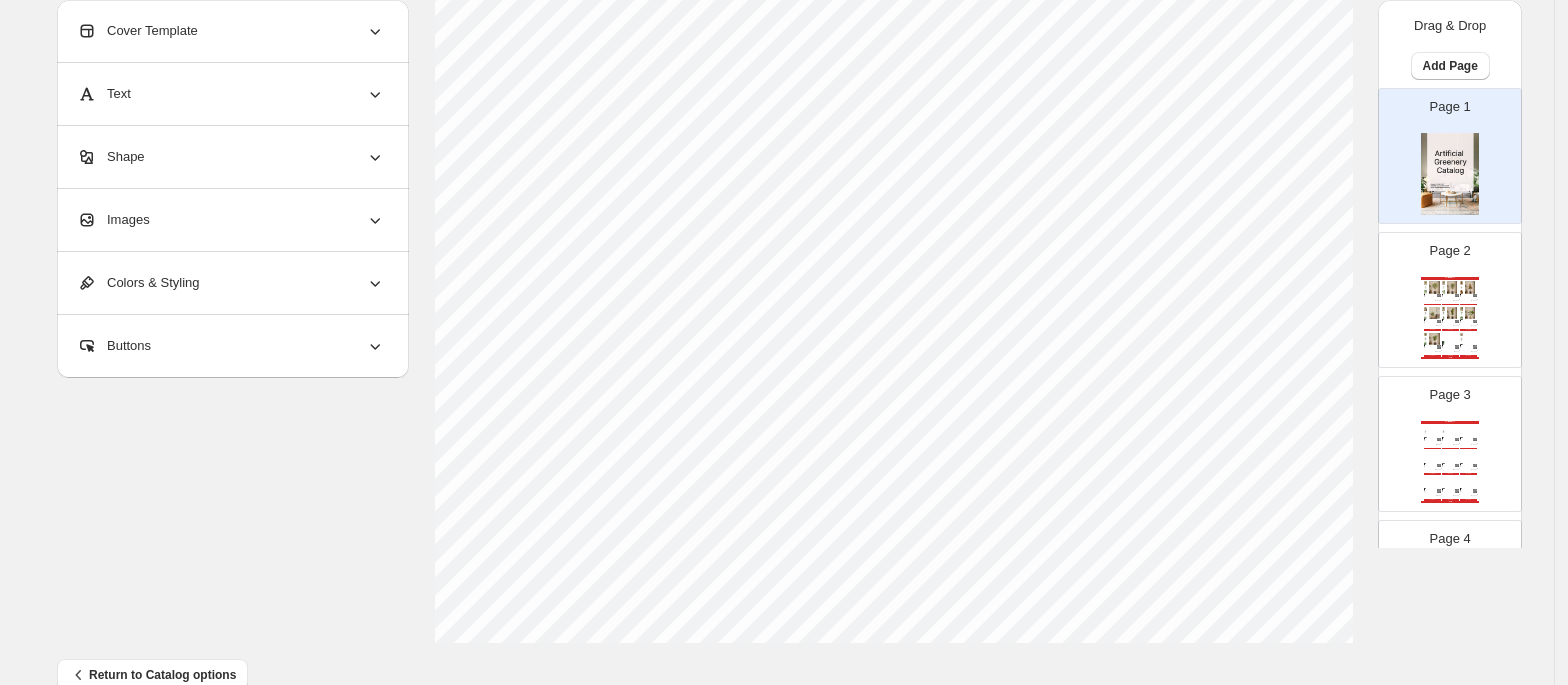scroll, scrollTop: 740, scrollLeft: 0, axis: vertical 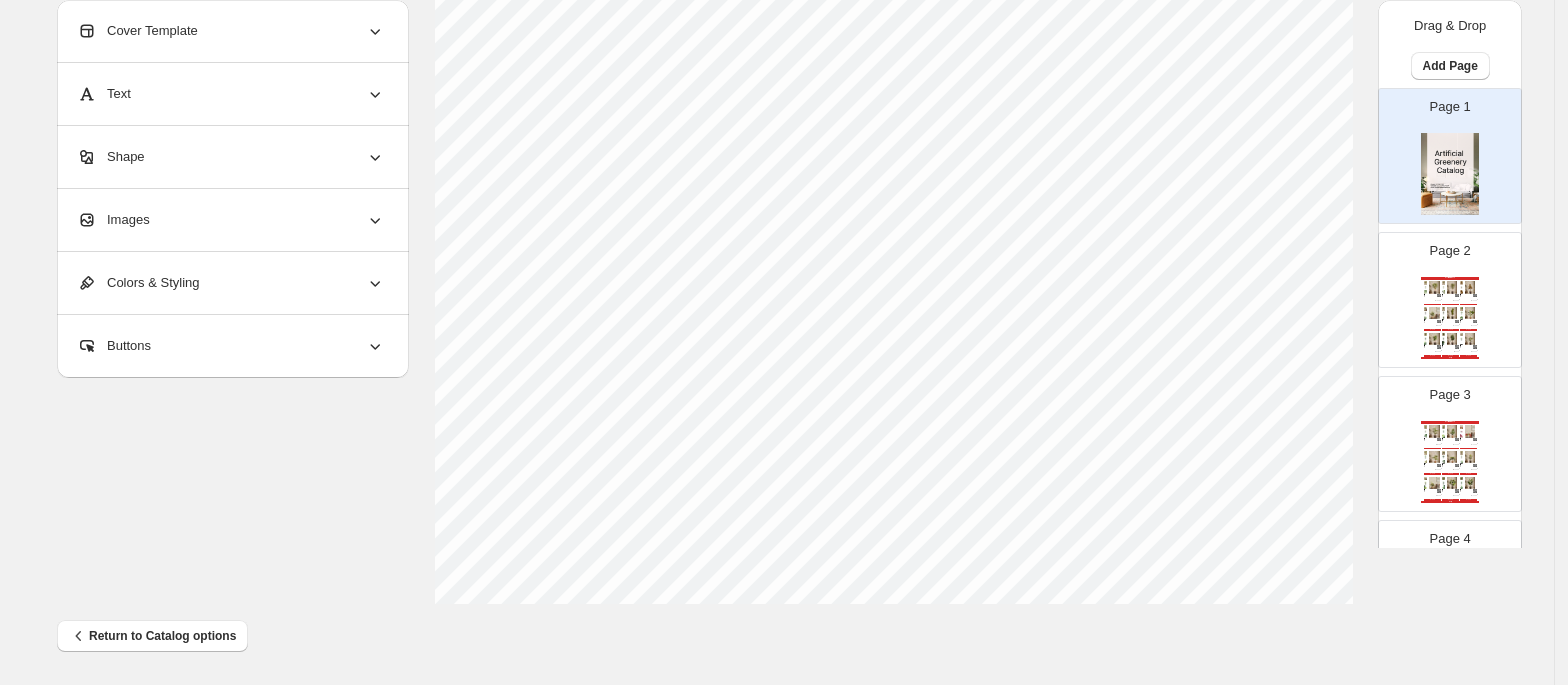 click on "Artificial Plants Artificial Bamboo Plant in Black Pot (150 cm) - Fabric Transform your home into a tropical oasis with the Artificial Bamboo Plant in Black Pot (150 cm). This vibr... Fabric SKU:  EC-BAMB150B-A3000P Artificial Plants ₹ 8099.00 ₹ 6299.00 BUY NOW Artificial Bamboo Plant in Black Pot (180 cm) - Fabric Transform your home into a tropical oasis with the Artificial Bamboo Plant in Black Pot (180 cm). This vibr... Fabric SKU:  EC-BAMB180B-A4000P Artificial Plants ₹ 12099.00 ₹ 9999.00 BUY NOW Artificial Croton Plant in Black Pot (120 cm) - Fabric & Plastic Transform your home into a tropical oasis with the Artificial Croton Plant in Black Pot (120 cm). This vibr... Fabric & Plastic SKU:  EC-CROT120-A2800P Artificial Plants ₹ 8099.00 ₹ 6299.00 BUY NOW Artificial Ficus Plant in Black Pot (90 cm) - Fabric & Plastic Transform your home into a tropical oasis with the Artificial Ficus Plant in Black Pot (90 cm). This vibran... Fabric & Plastic SKU:  EC-FIC90B-A1500P Artificial Plants BUY NOW" at bounding box center (1450, 318) 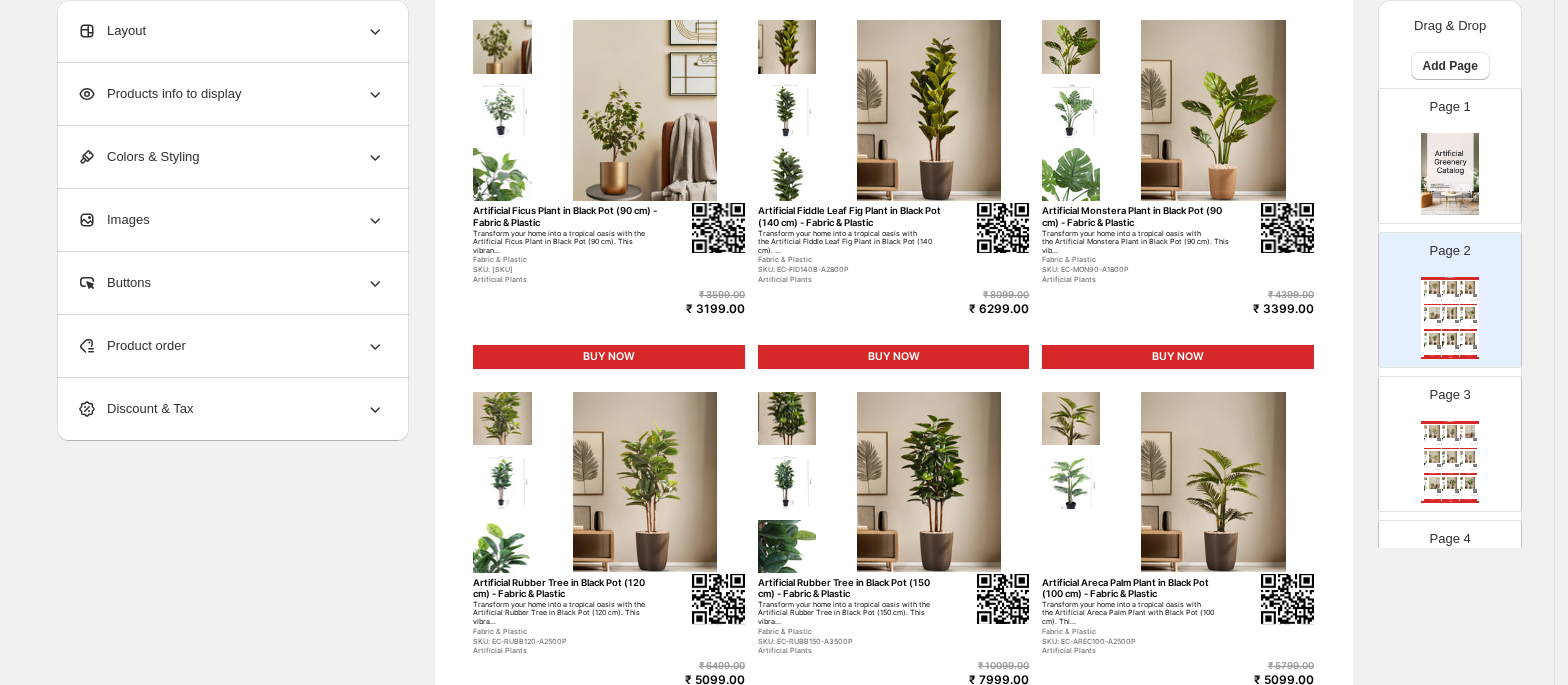 scroll, scrollTop: 568, scrollLeft: 0, axis: vertical 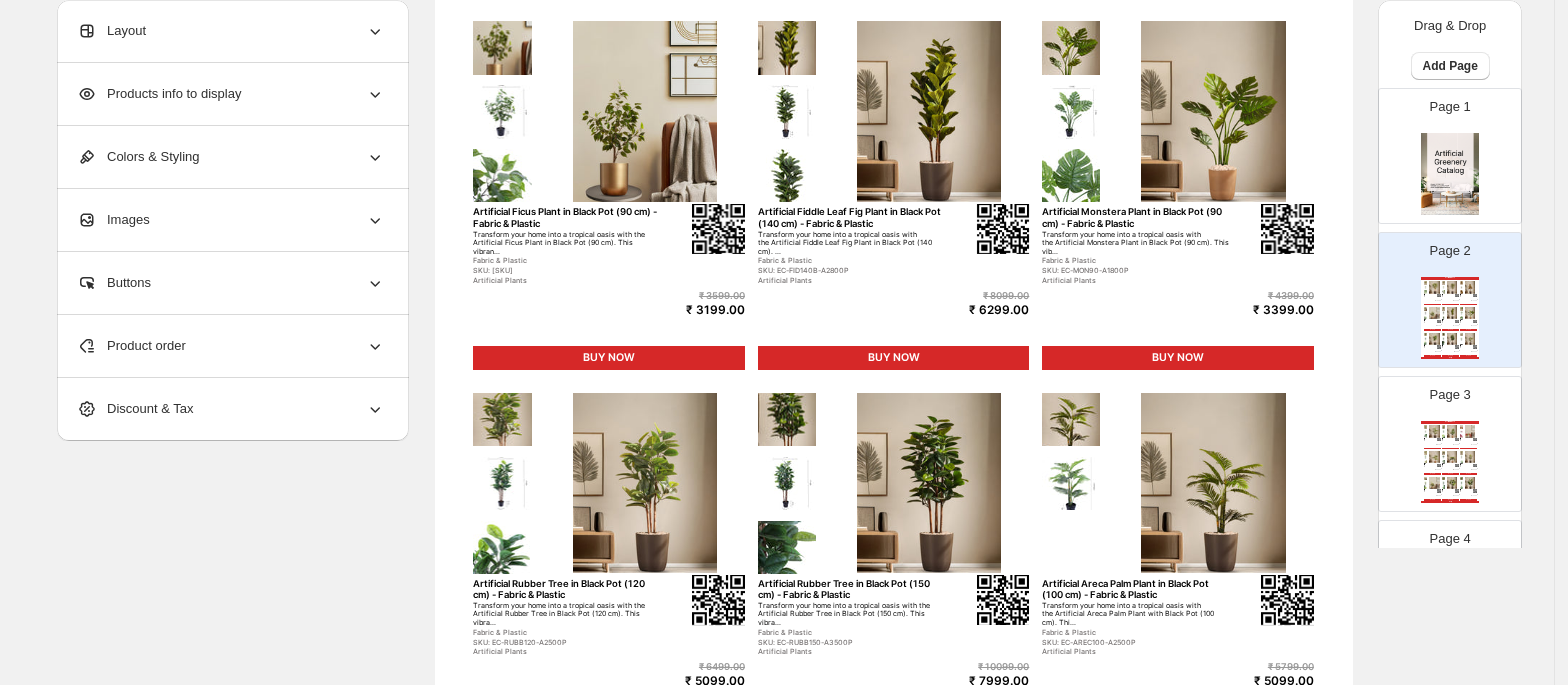 click on "Layout" at bounding box center [231, 31] 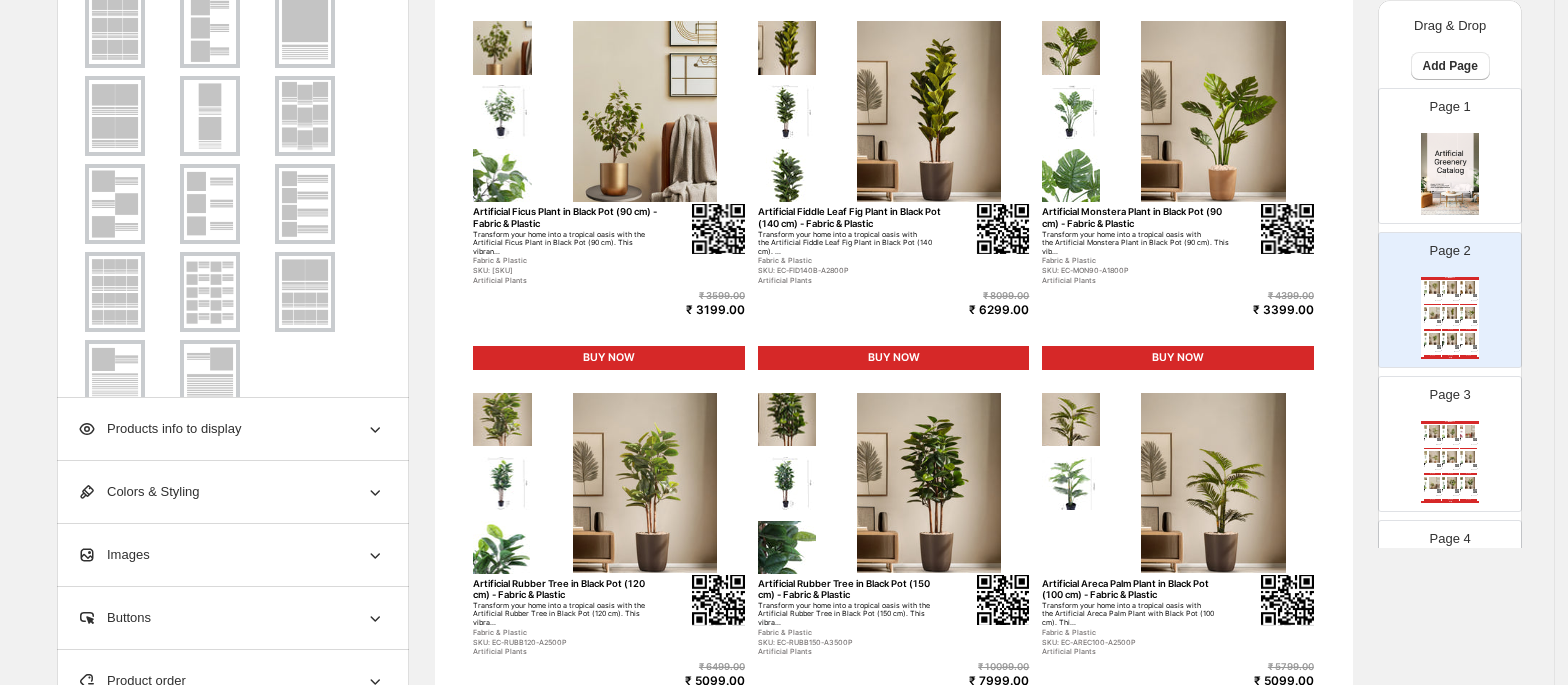 click on "Products info to display" at bounding box center [231, 429] 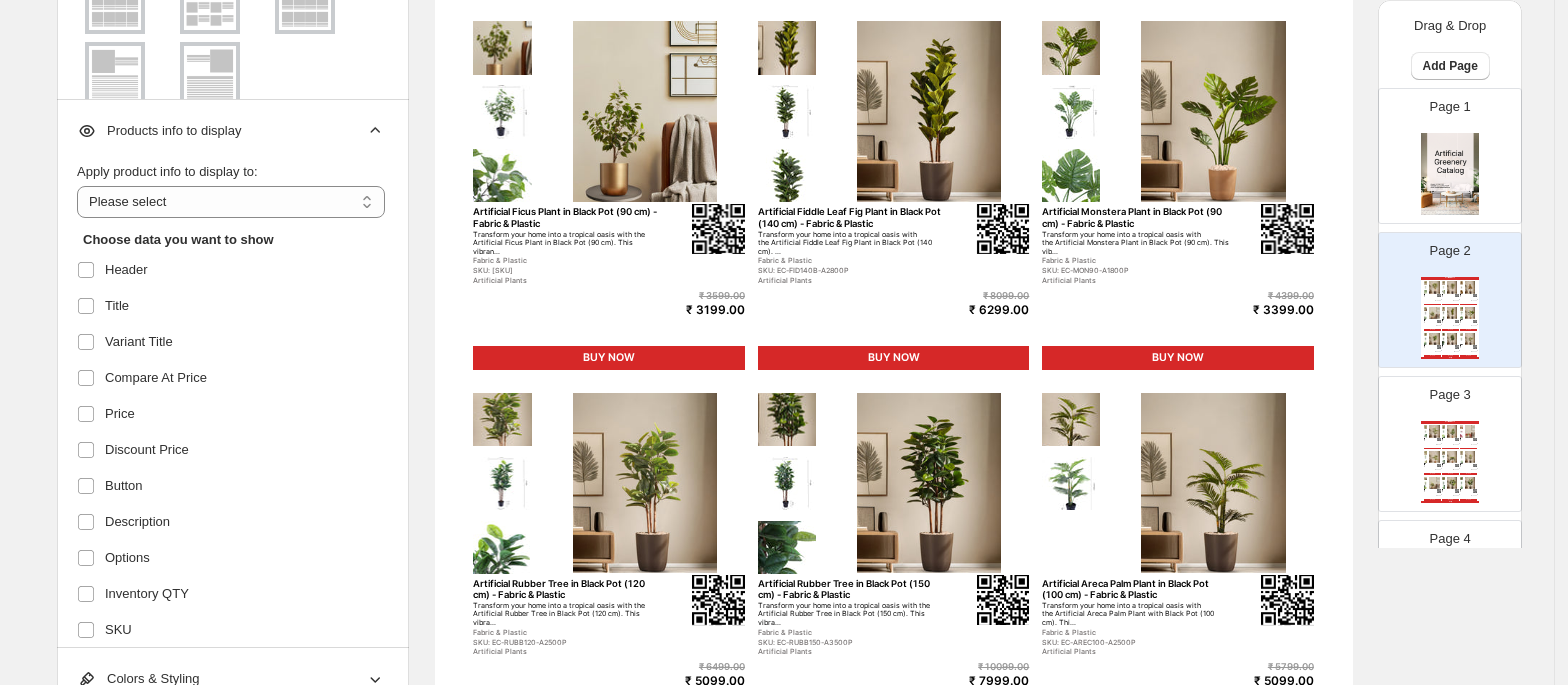 click on "Artificial Ficus Plant in Black Pot (90 cm) - Fabric & Plastic" at bounding box center [566, 217] 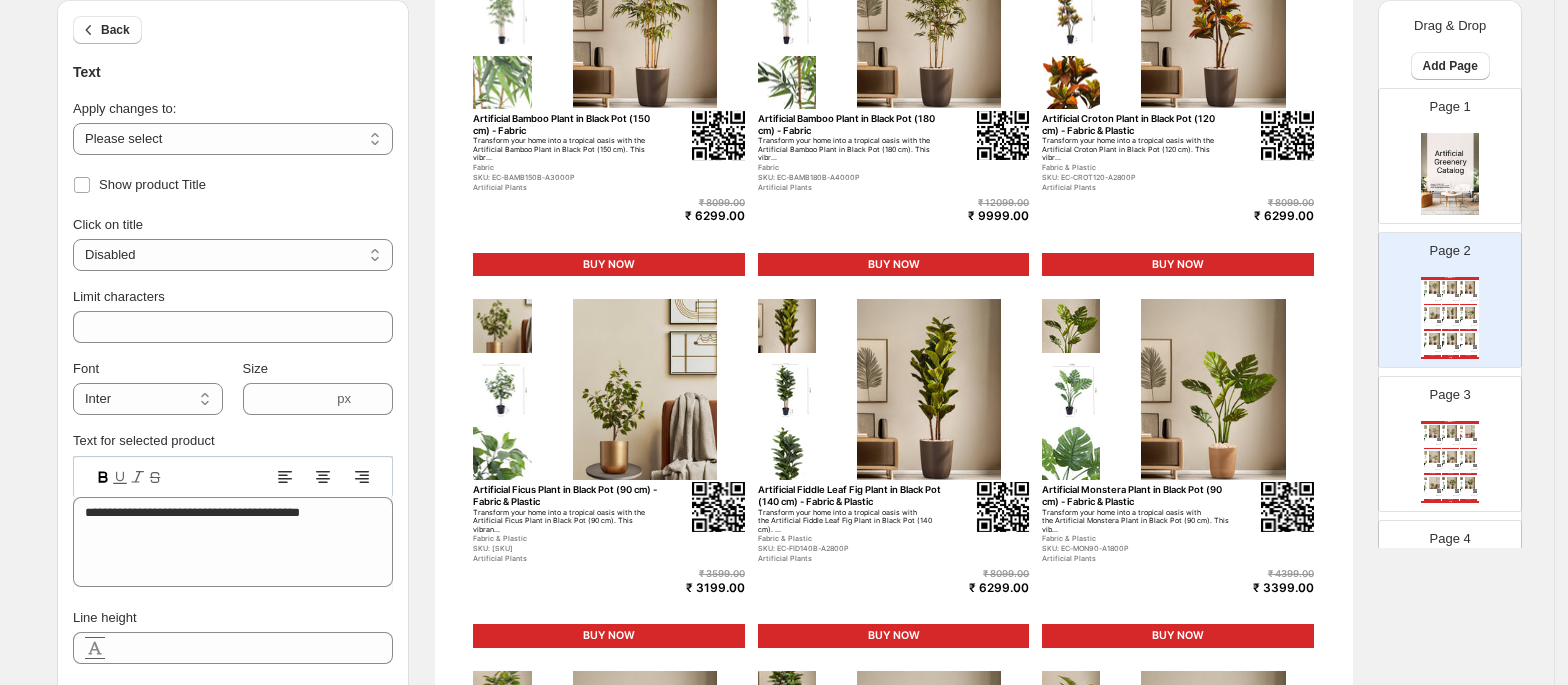 scroll, scrollTop: 289, scrollLeft: 0, axis: vertical 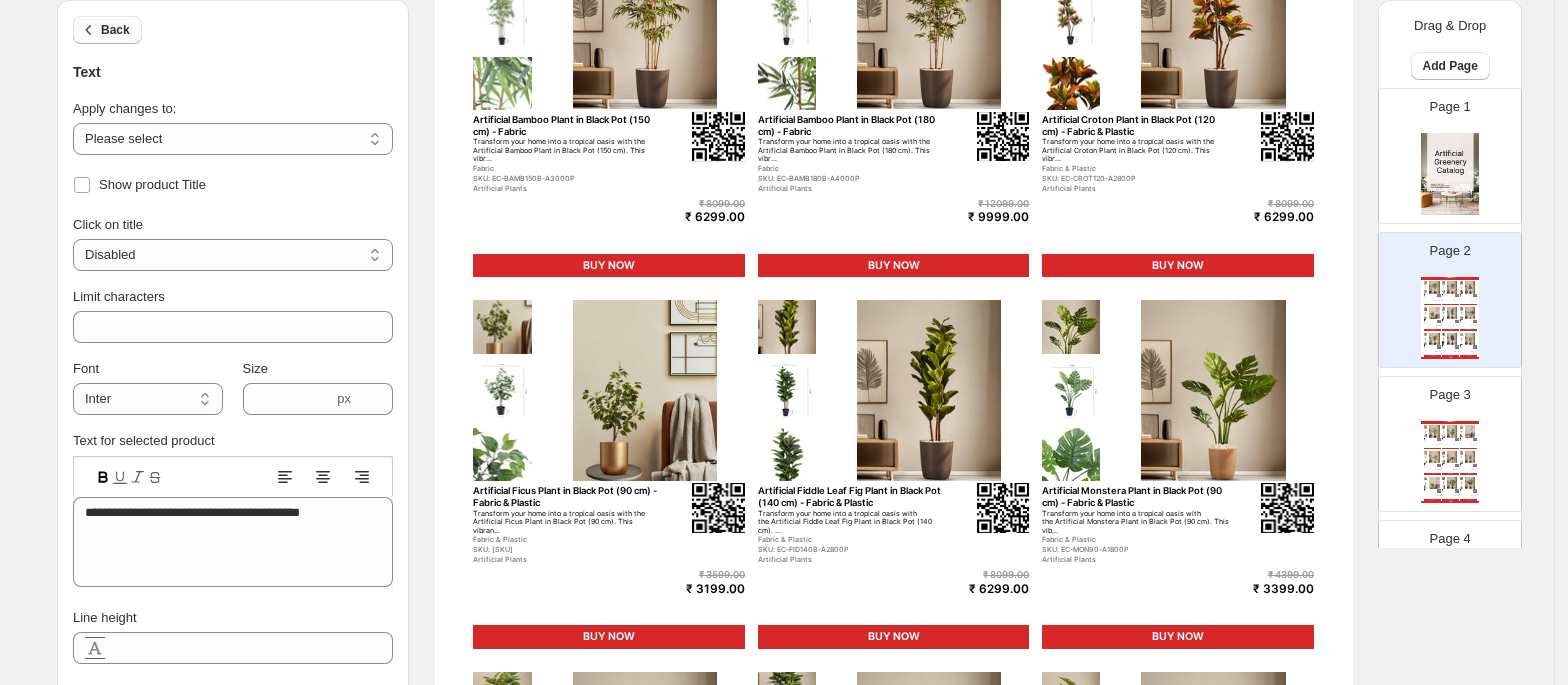 click on "Back" at bounding box center (107, 30) 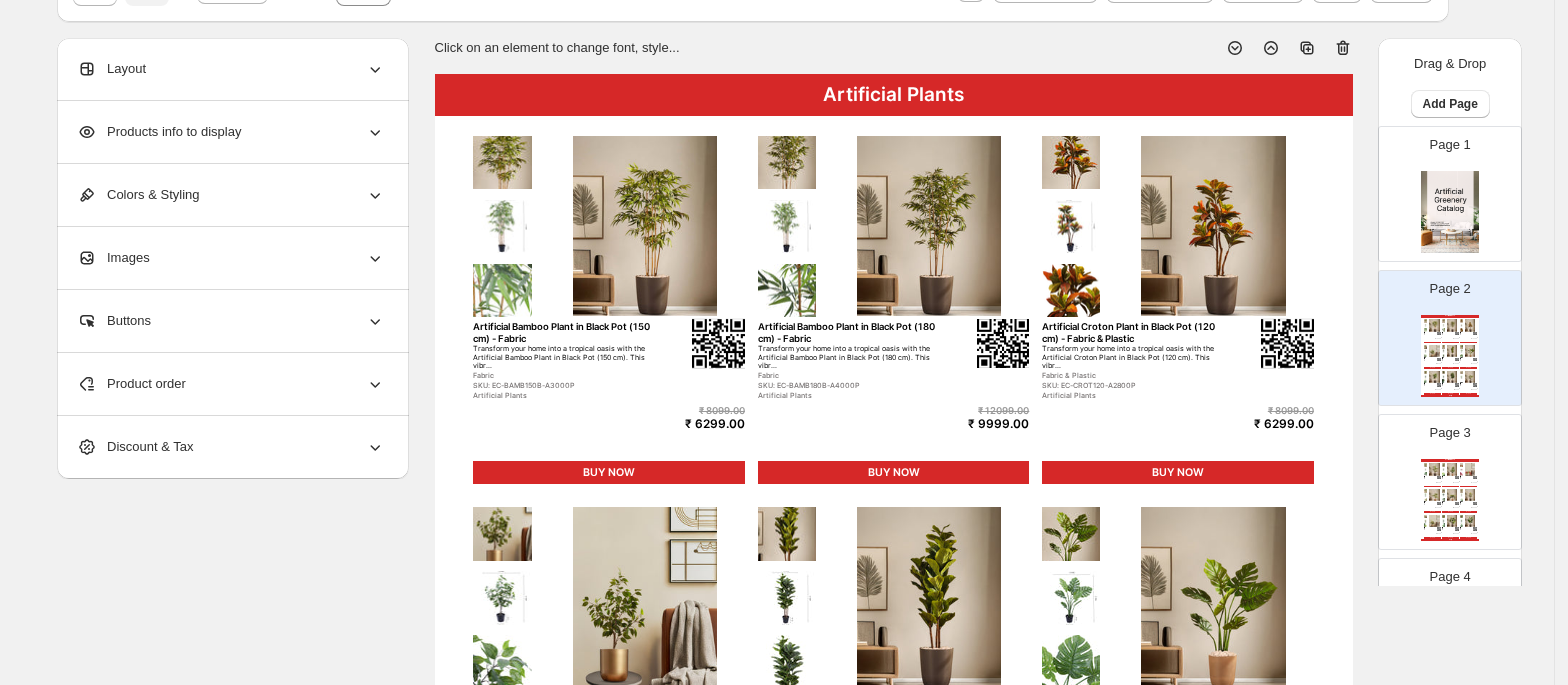 scroll, scrollTop: 85, scrollLeft: 0, axis: vertical 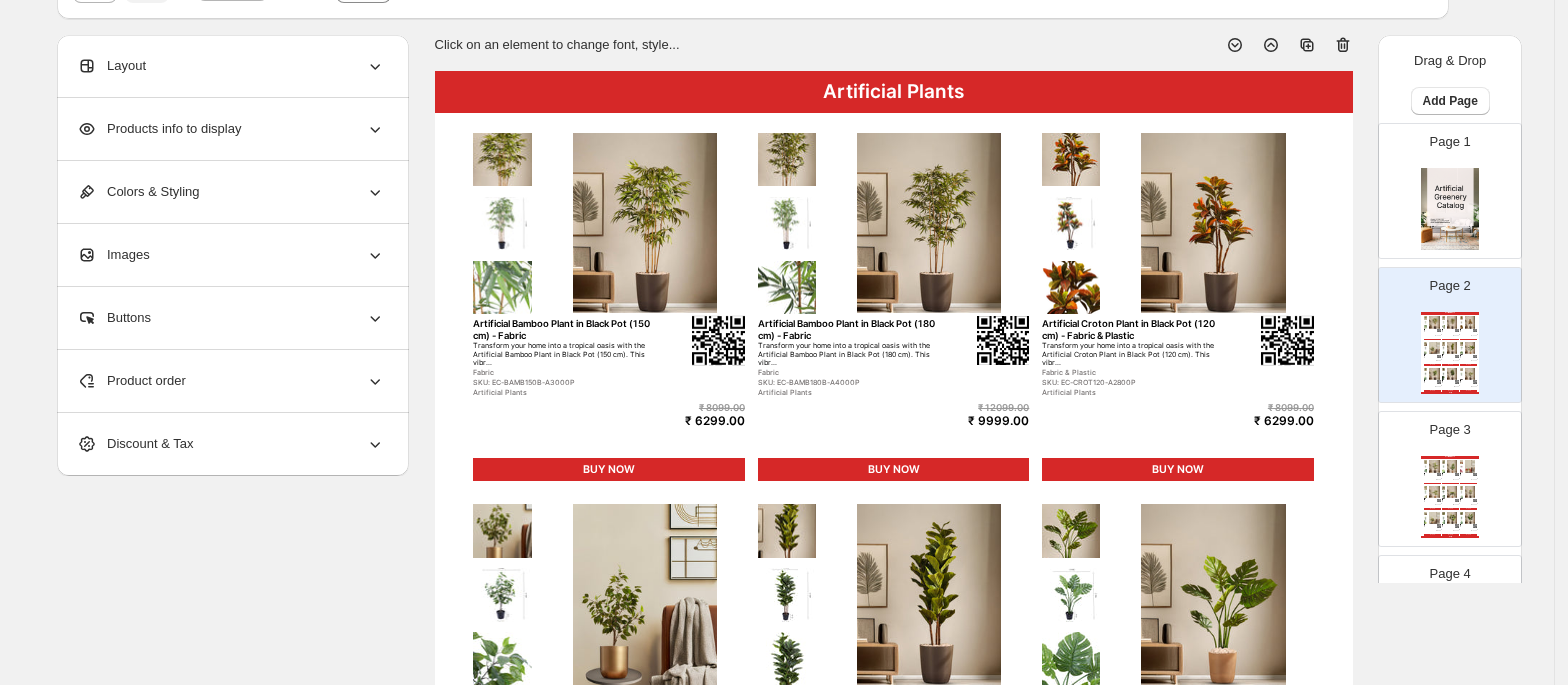 click on "Products info to display" at bounding box center (231, 129) 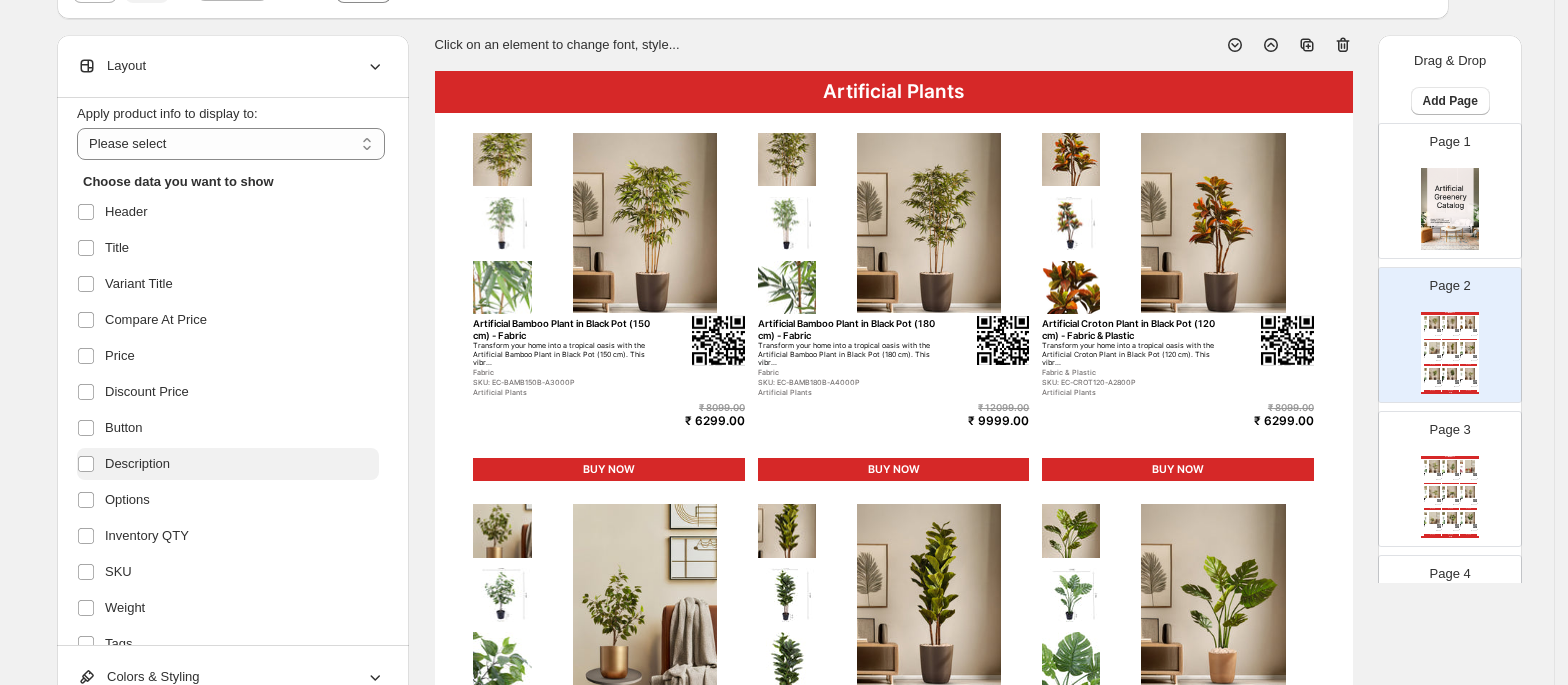 scroll, scrollTop: 0, scrollLeft: 0, axis: both 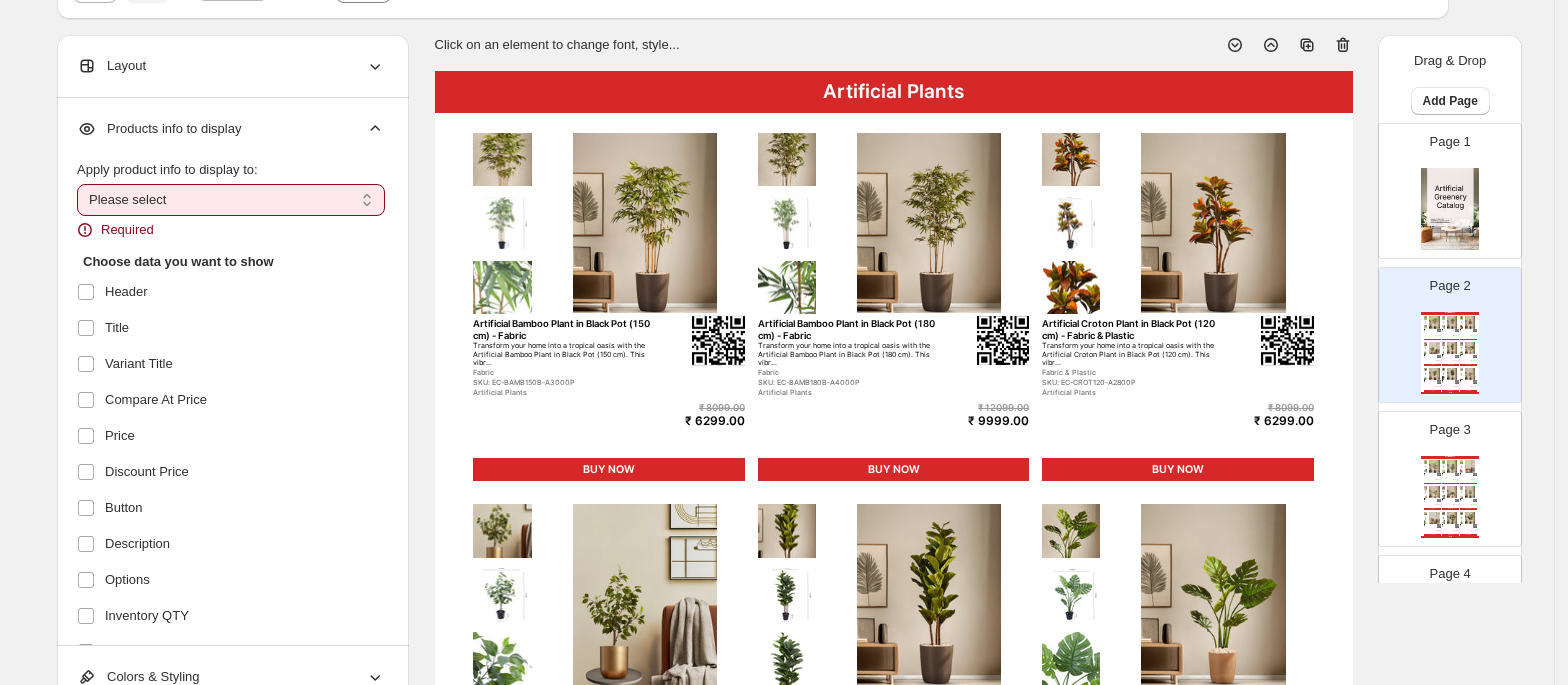 drag, startPoint x: 238, startPoint y: 202, endPoint x: 234, endPoint y: 213, distance: 11.7046995 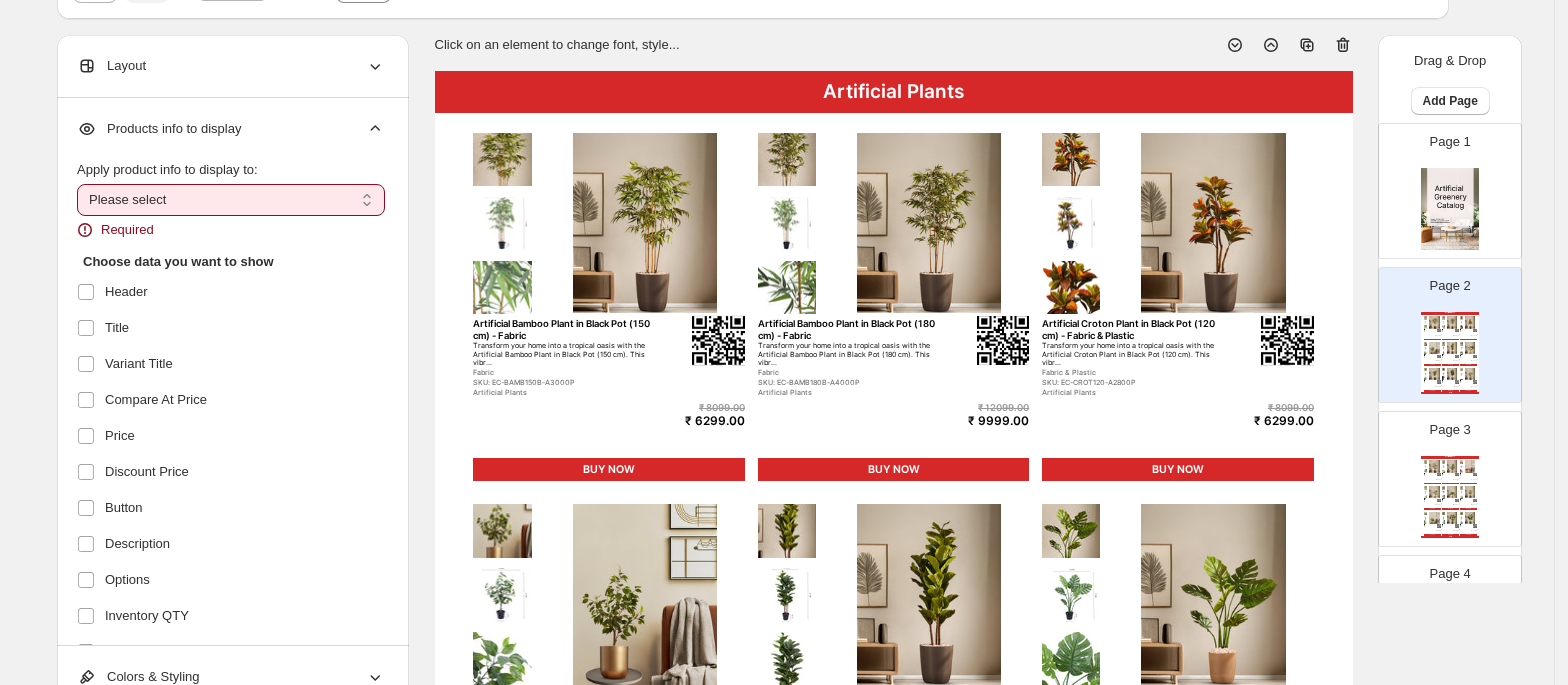 select on "*********" 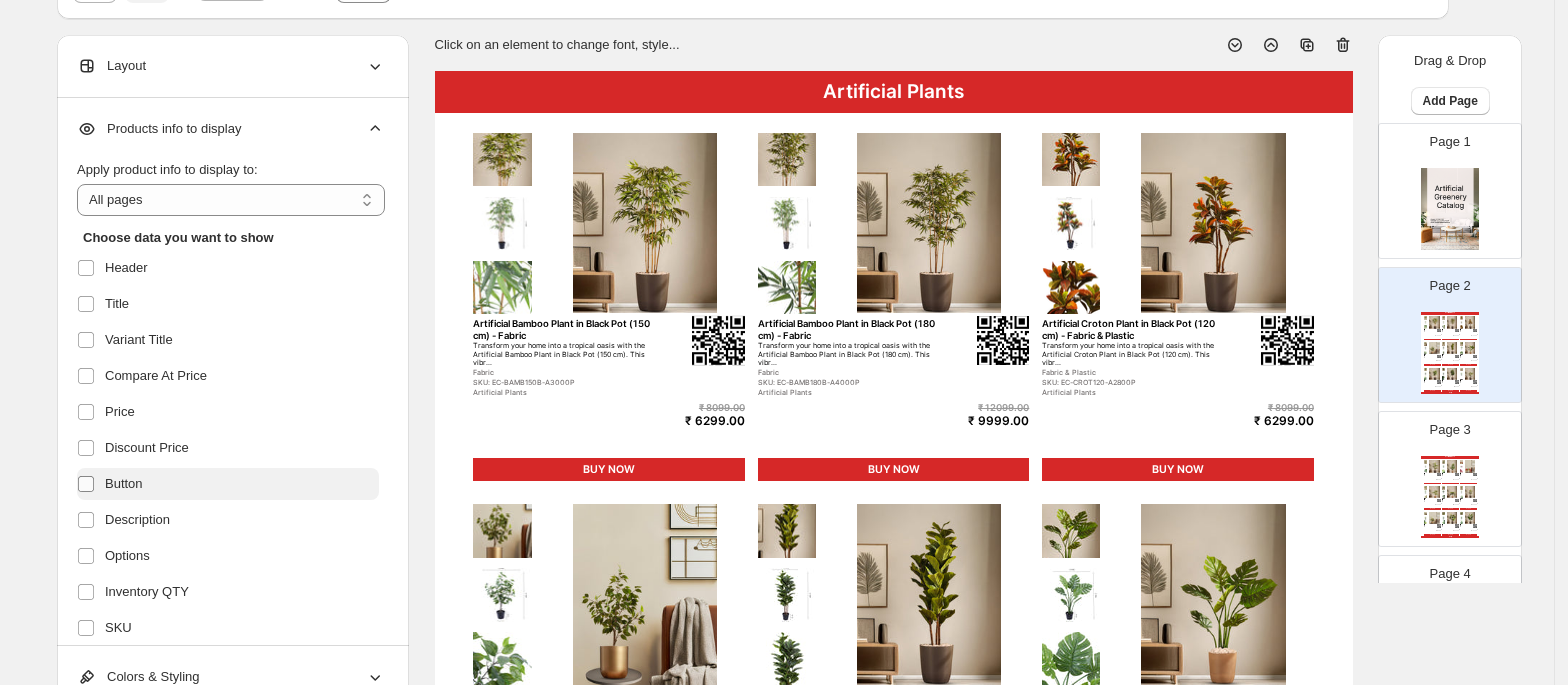 click at bounding box center [86, 484] 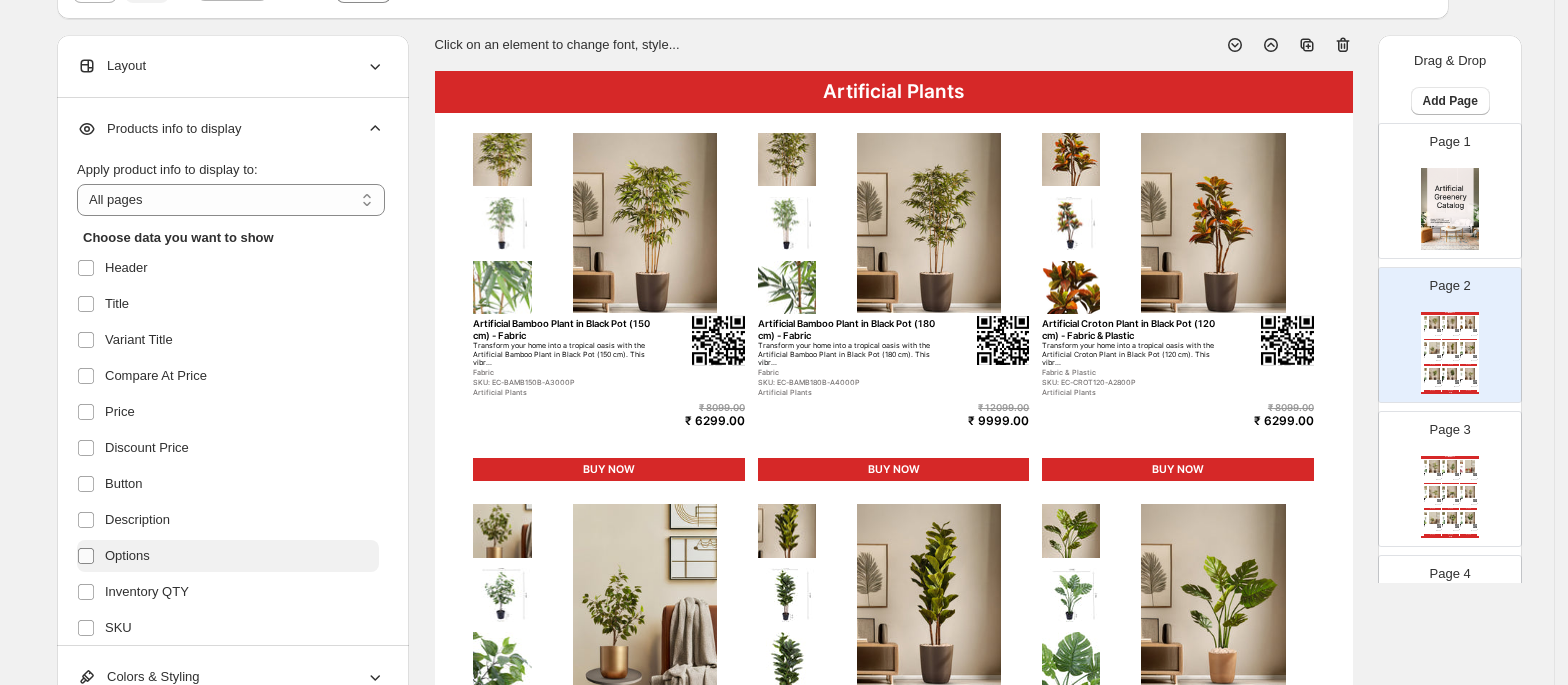 click at bounding box center [90, 556] 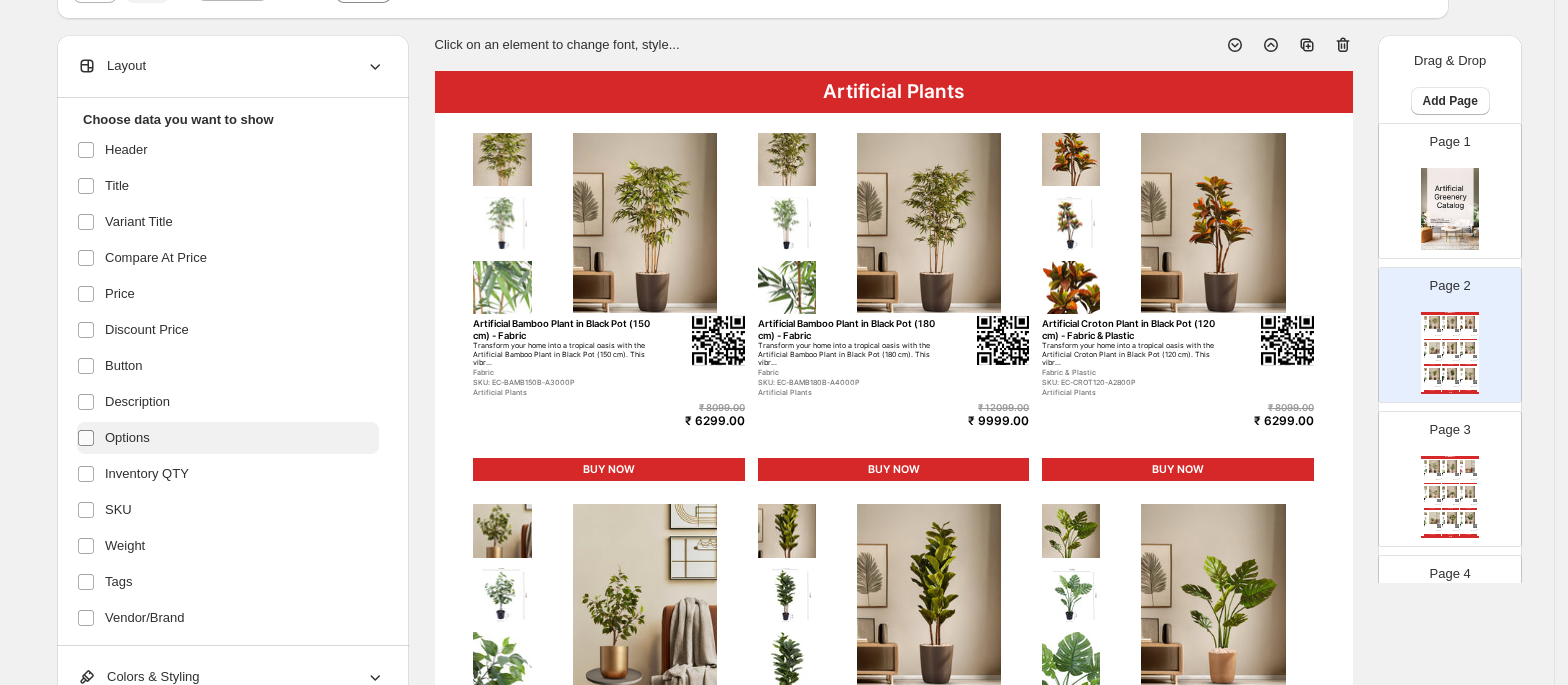 scroll, scrollTop: 173, scrollLeft: 0, axis: vertical 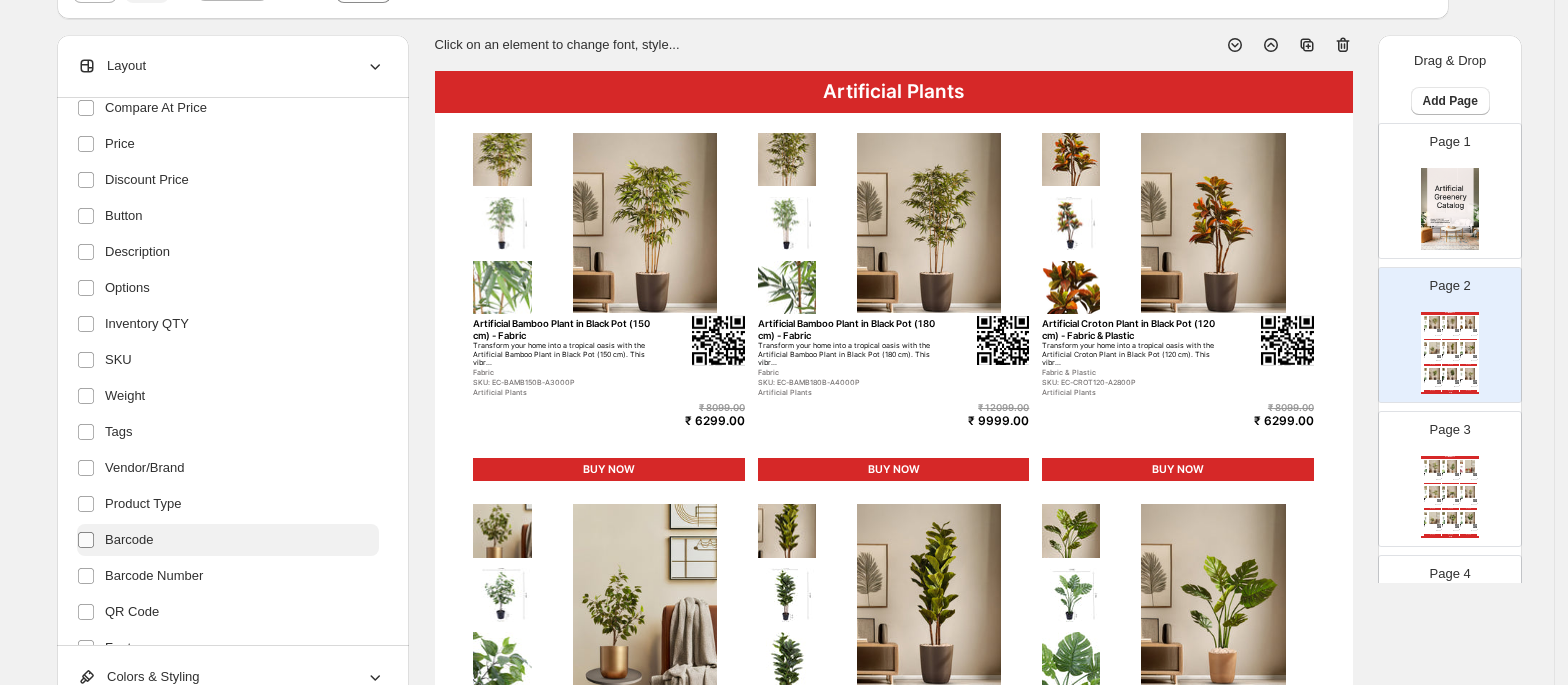click at bounding box center (90, 540) 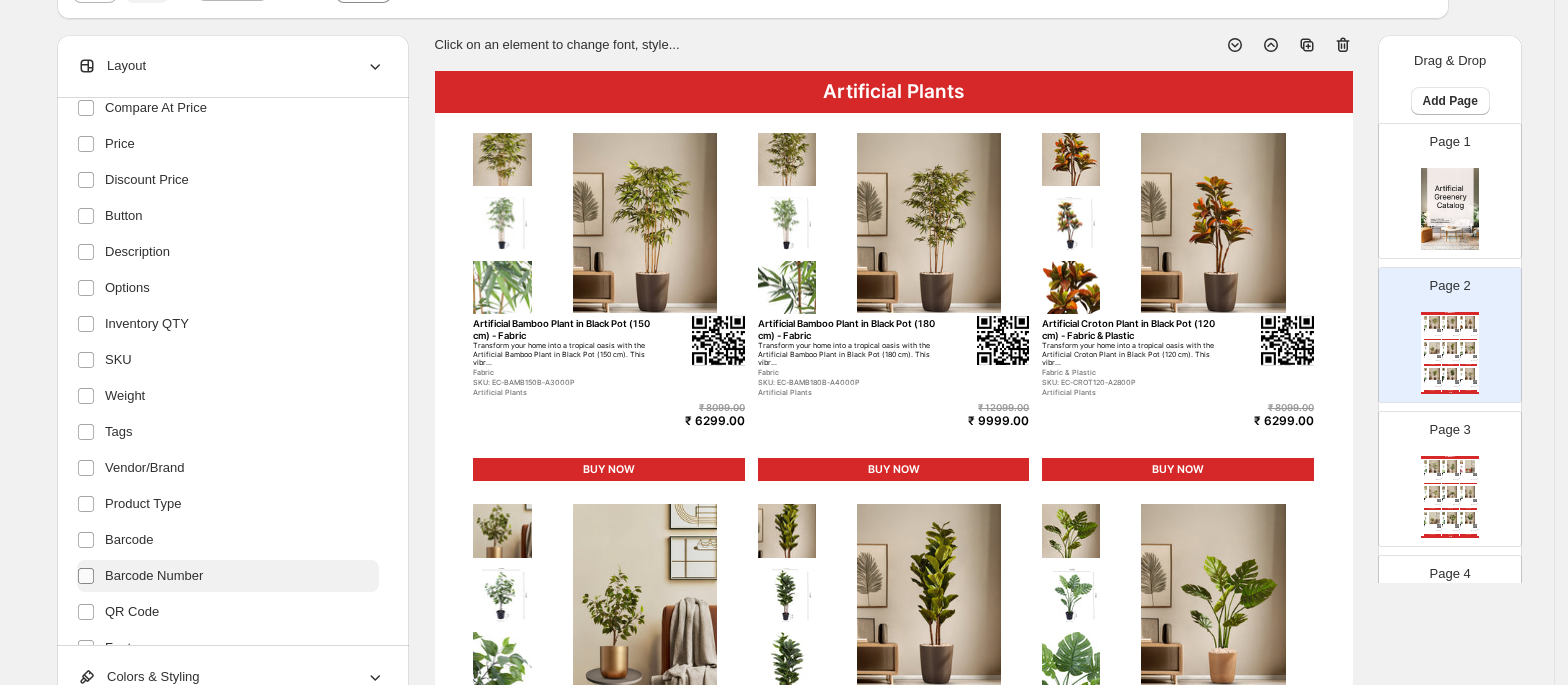 click at bounding box center (86, 576) 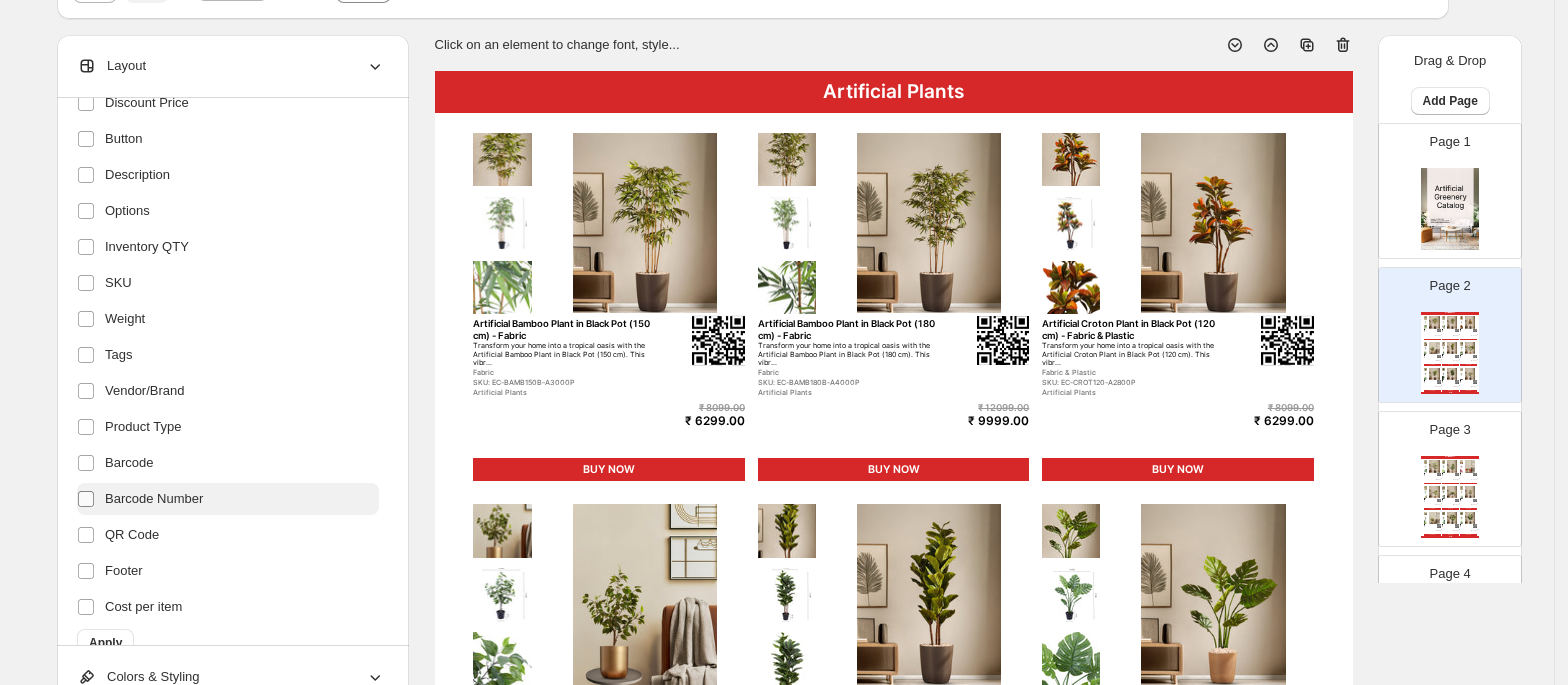 scroll, scrollTop: 348, scrollLeft: 0, axis: vertical 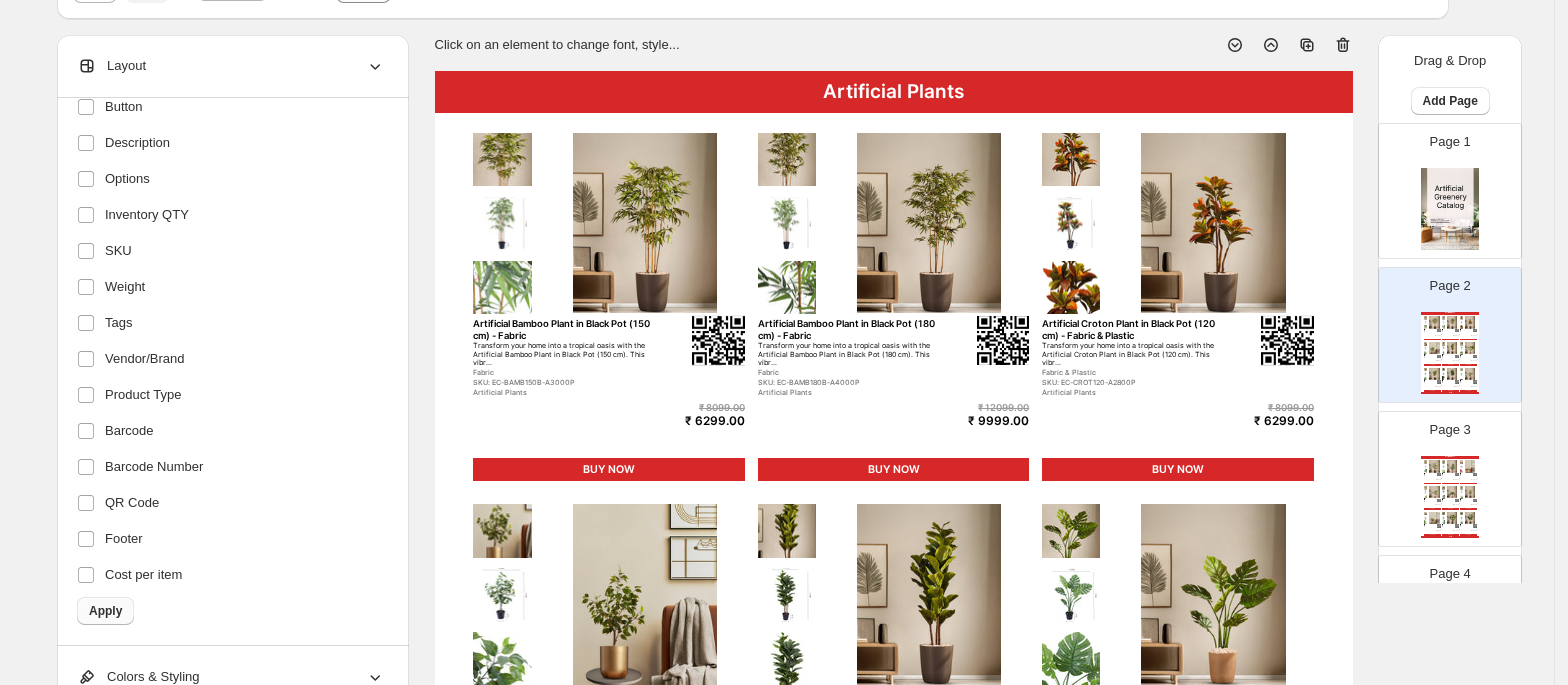 click on "Apply" at bounding box center (105, 611) 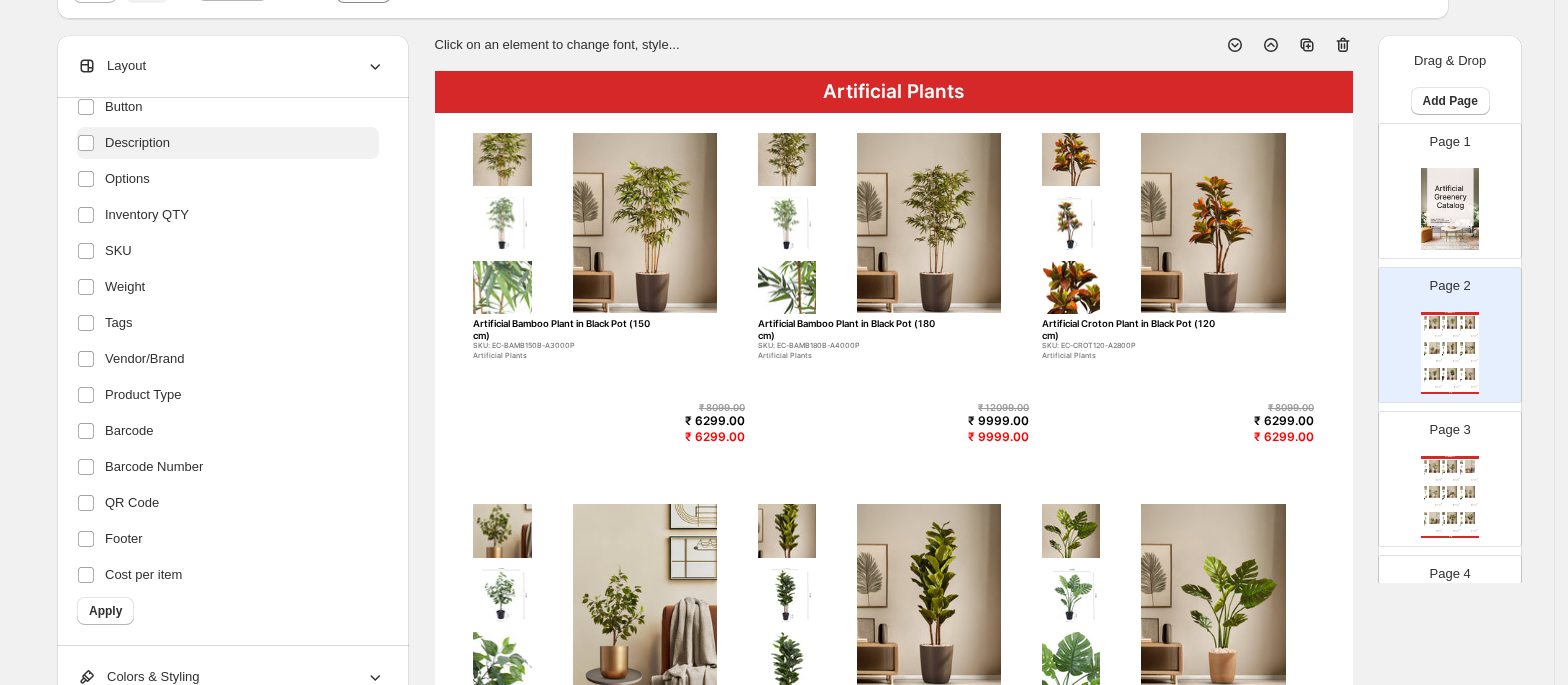 click on "Description" at bounding box center [137, 143] 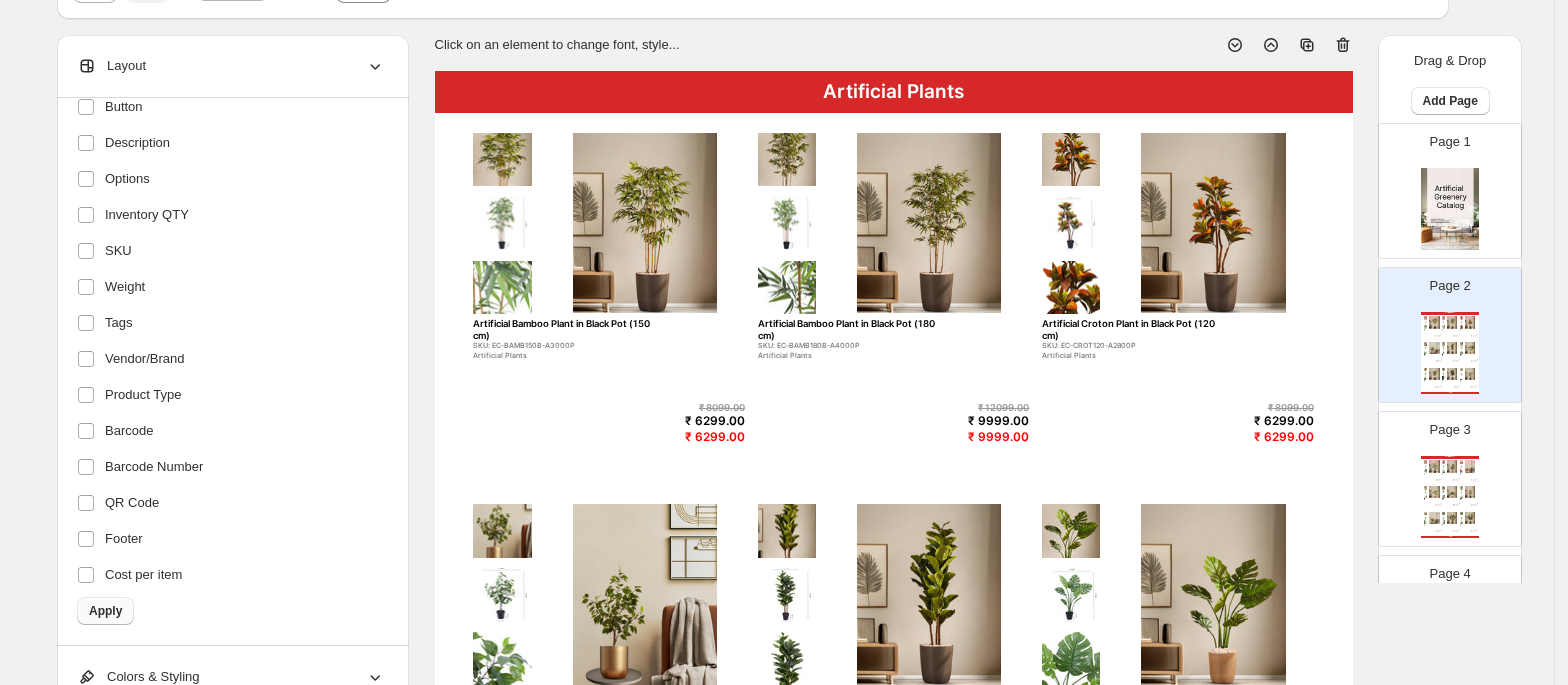 click on "Apply" at bounding box center (105, 611) 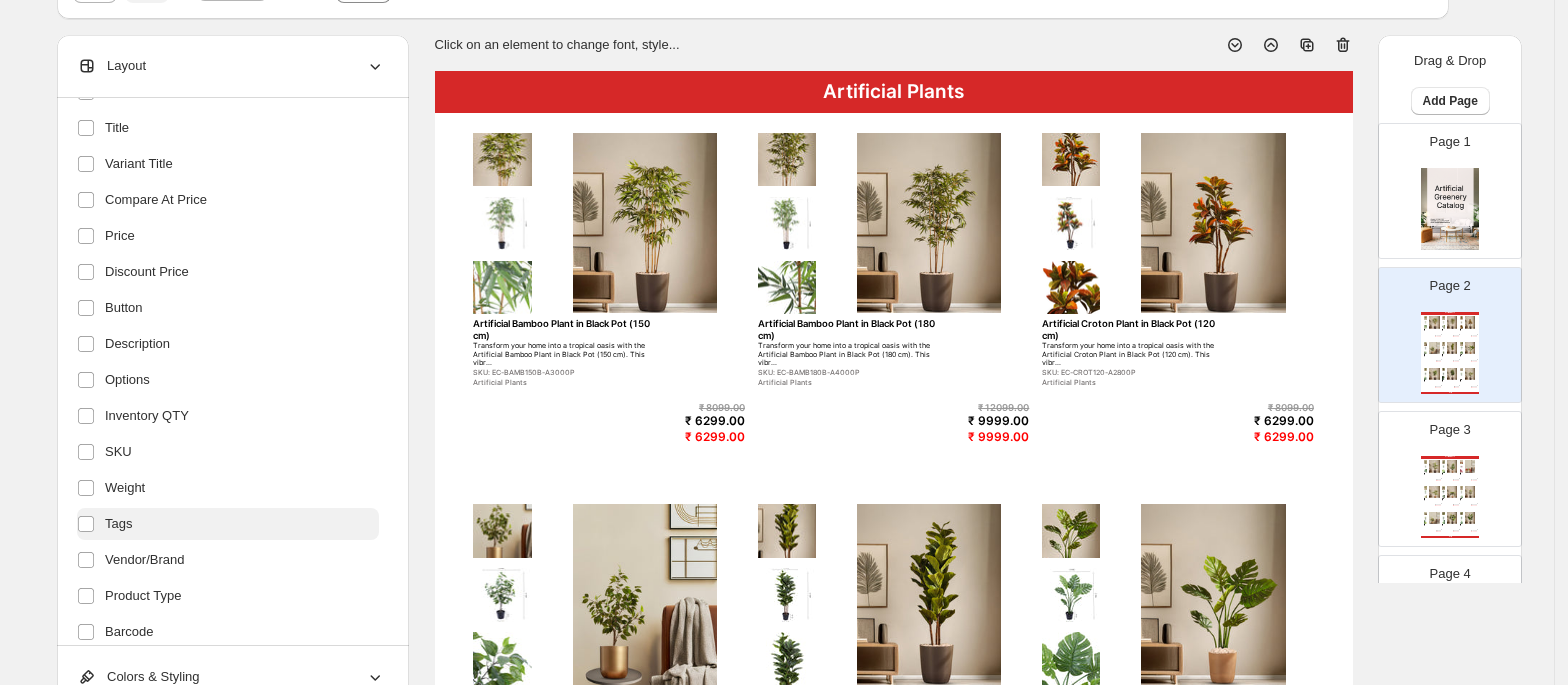 scroll, scrollTop: 0, scrollLeft: 0, axis: both 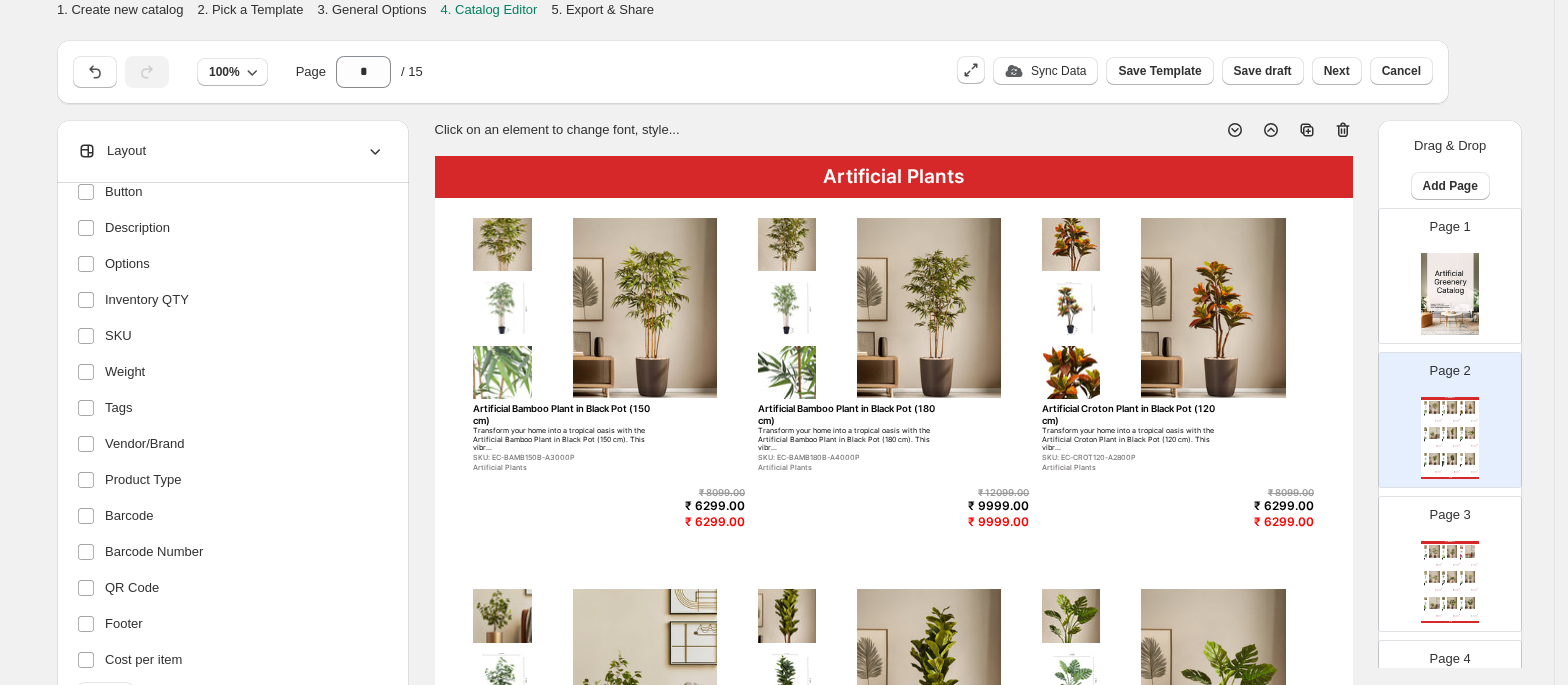 click on "2. Pick a Template" at bounding box center [250, 9] 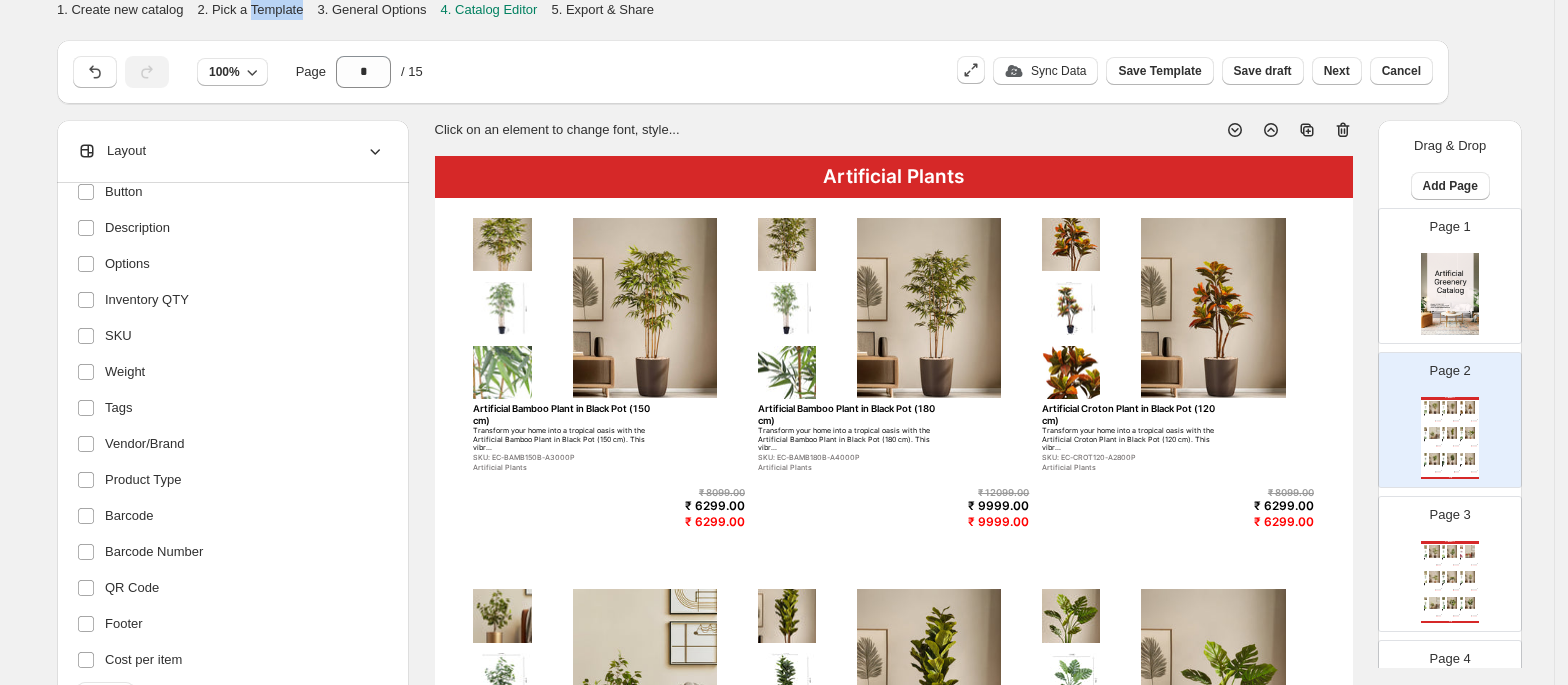 click on "2. Pick a Template" at bounding box center [250, 9] 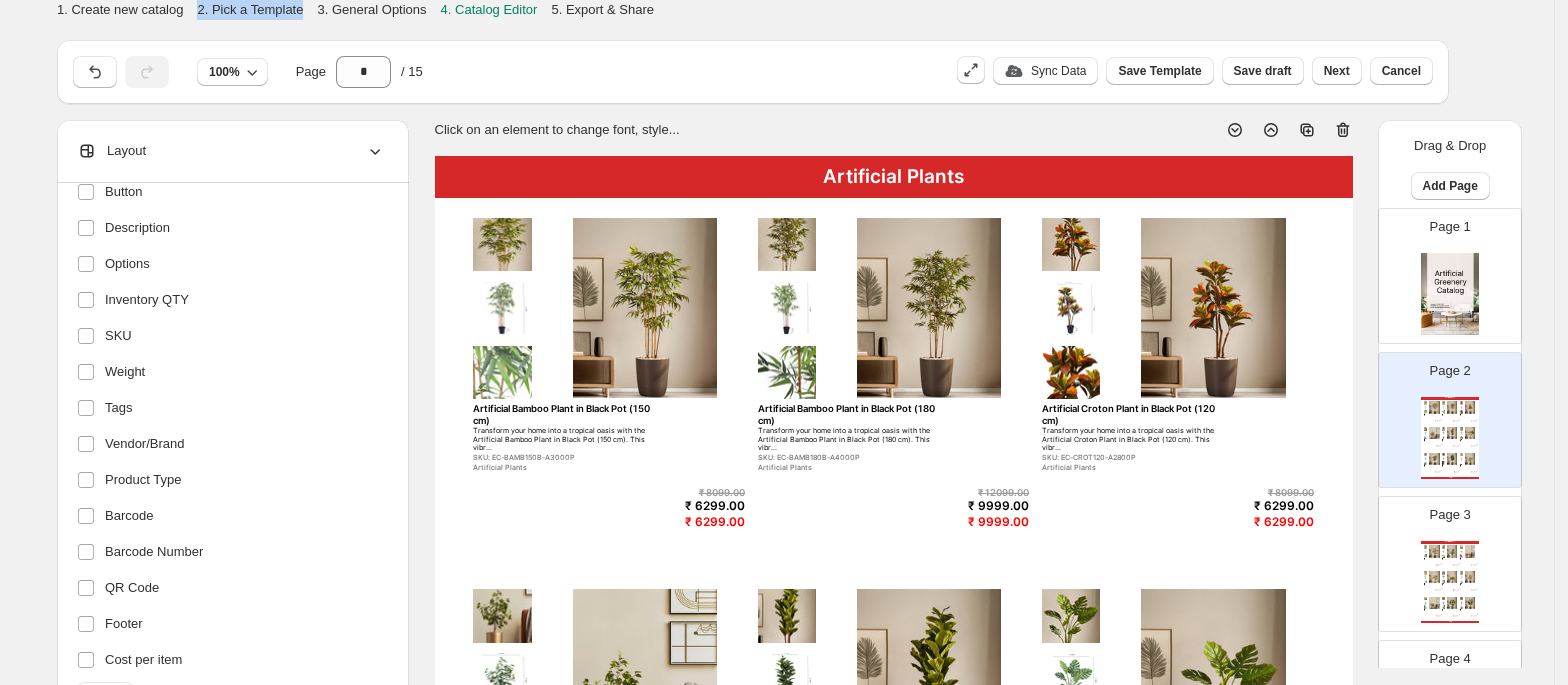click on "2. Pick a Template" at bounding box center (250, 9) 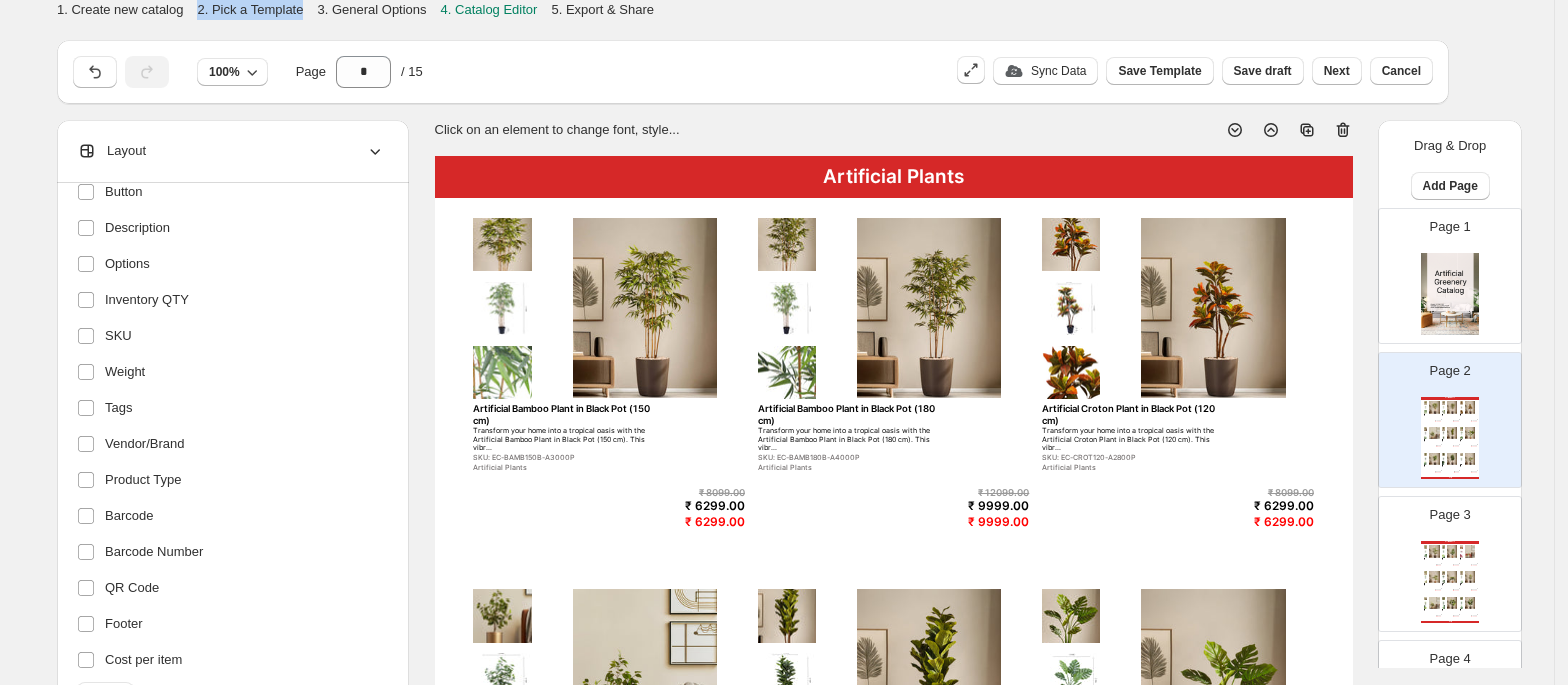 drag, startPoint x: 700, startPoint y: 21, endPoint x: 68, endPoint y: 2, distance: 632.2855 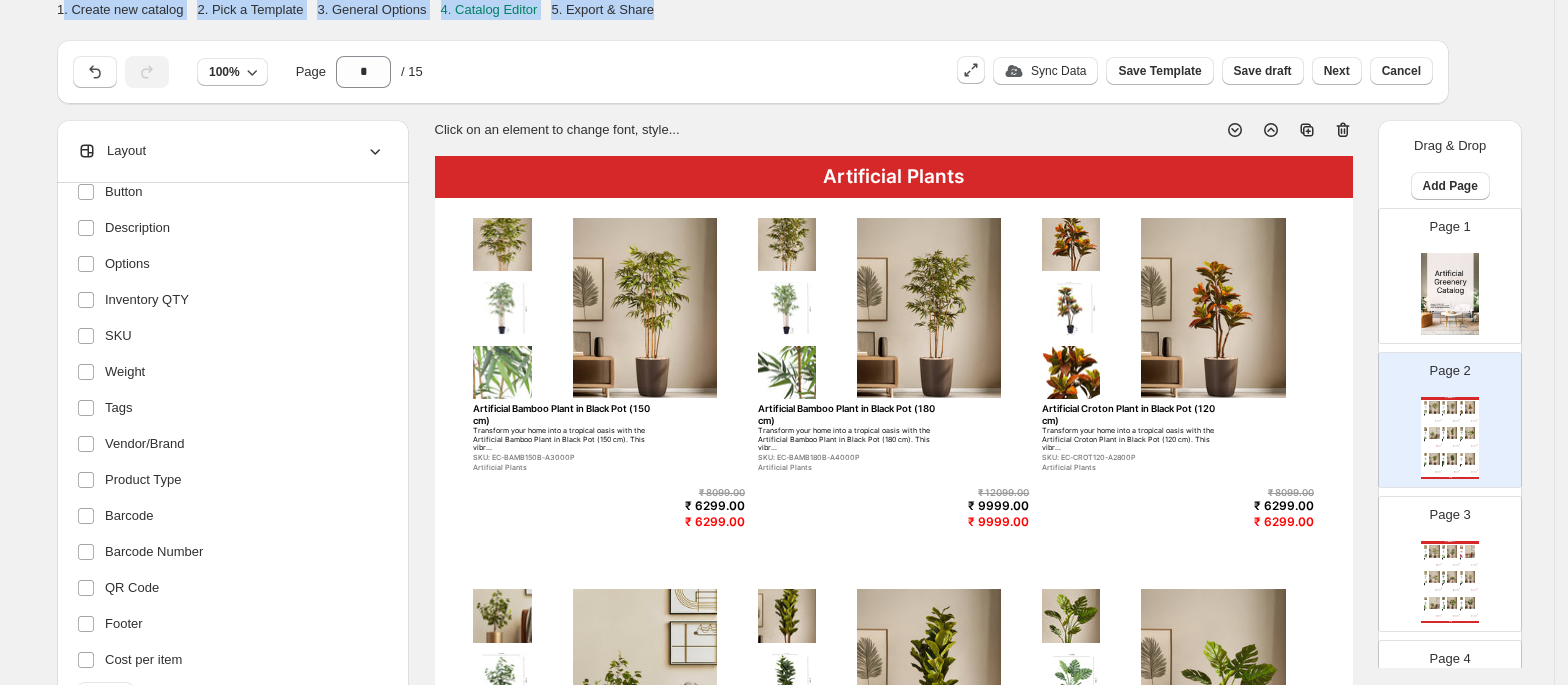 drag, startPoint x: 68, startPoint y: 2, endPoint x: 761, endPoint y: -6, distance: 693.0462 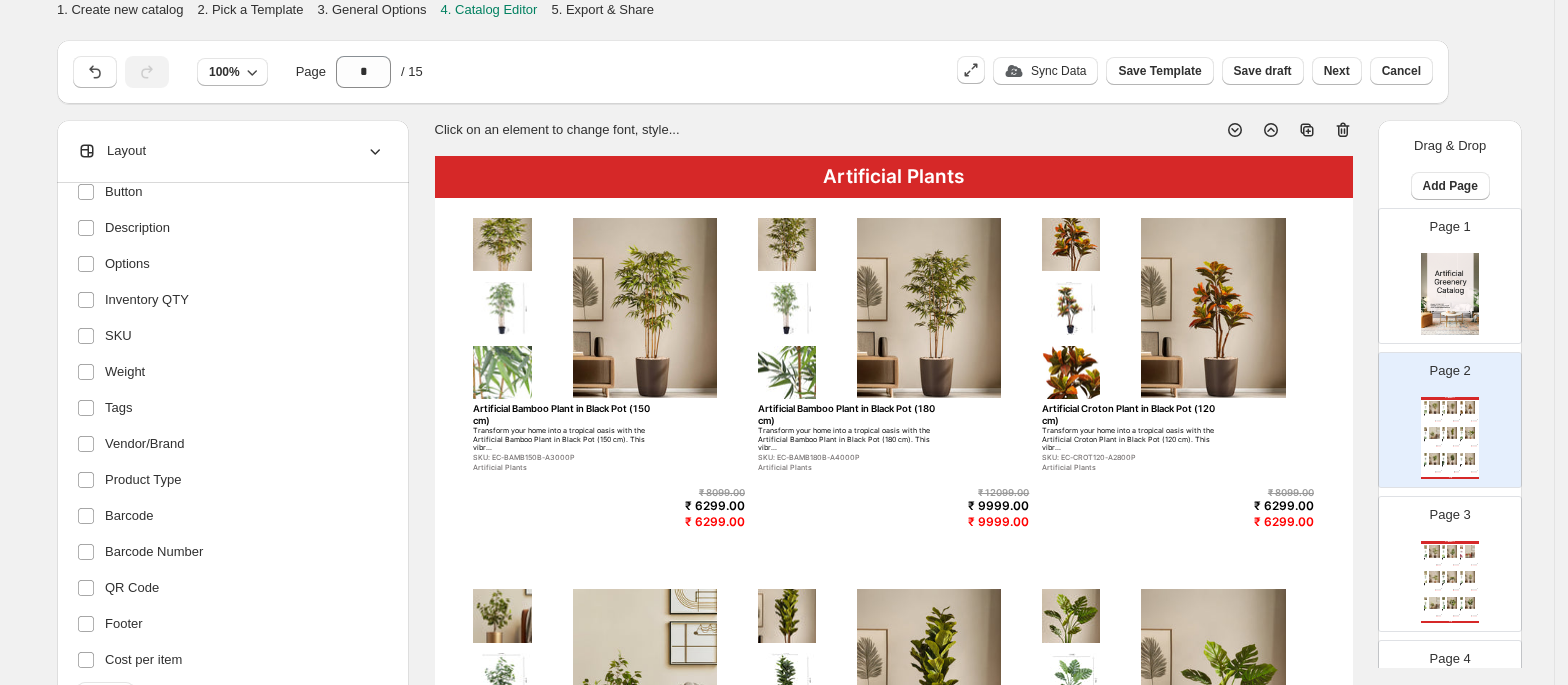 click on "**********" at bounding box center (769, 721) 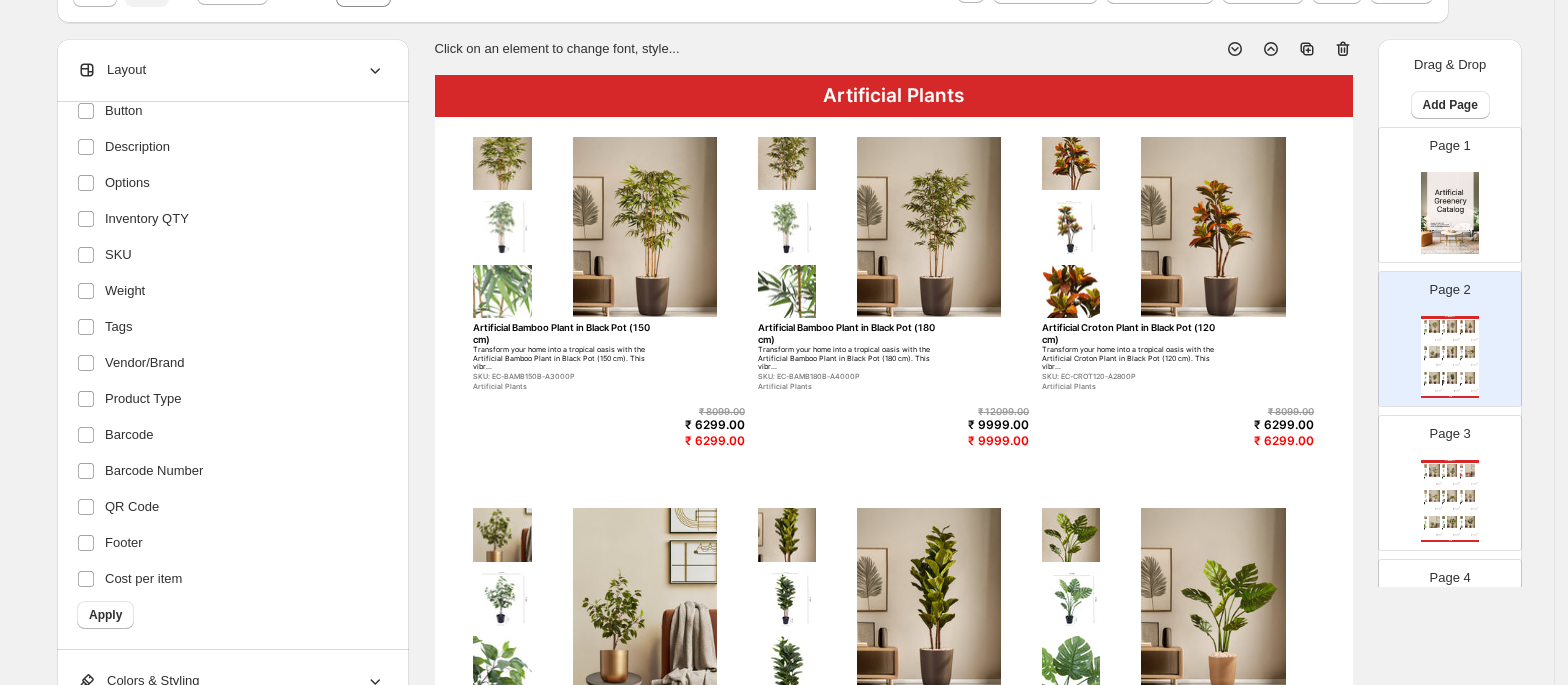 scroll, scrollTop: 0, scrollLeft: 0, axis: both 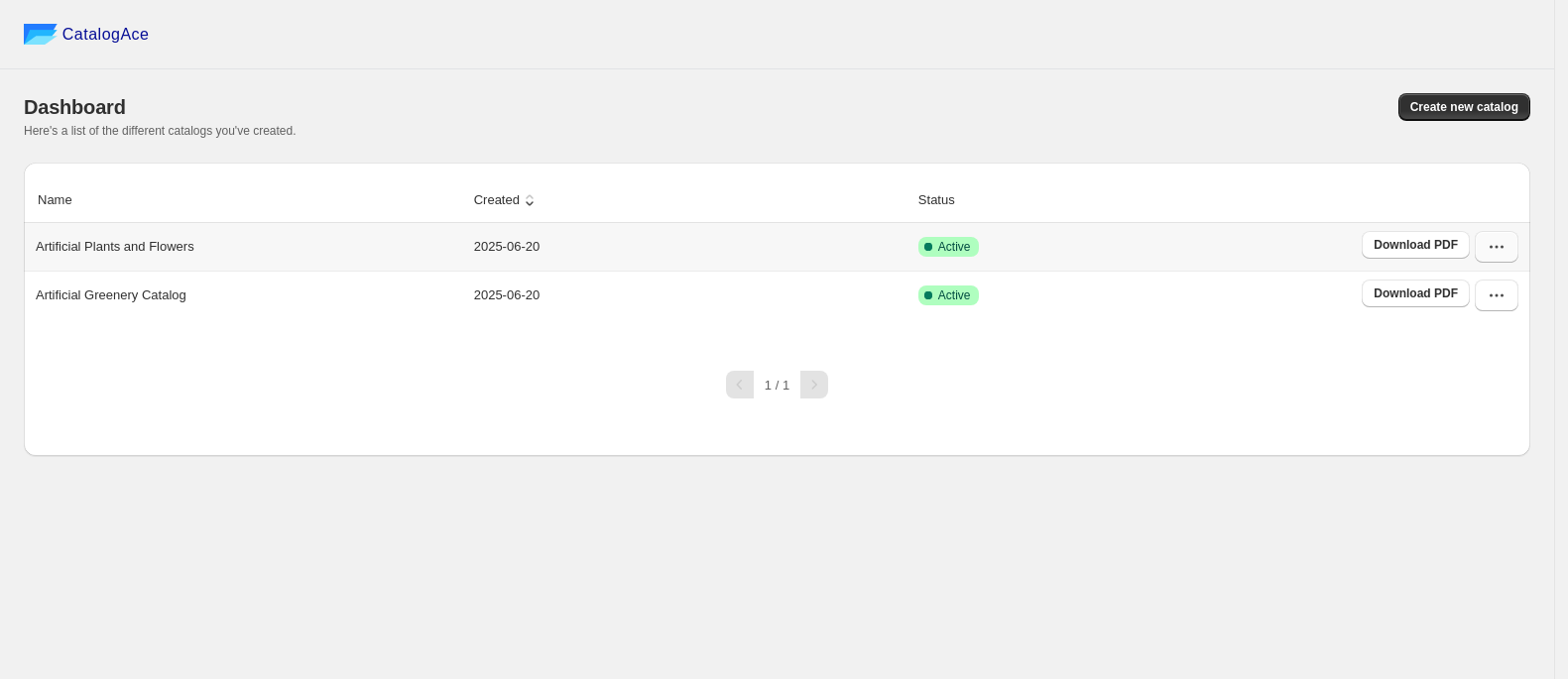 click at bounding box center (1497, 247) 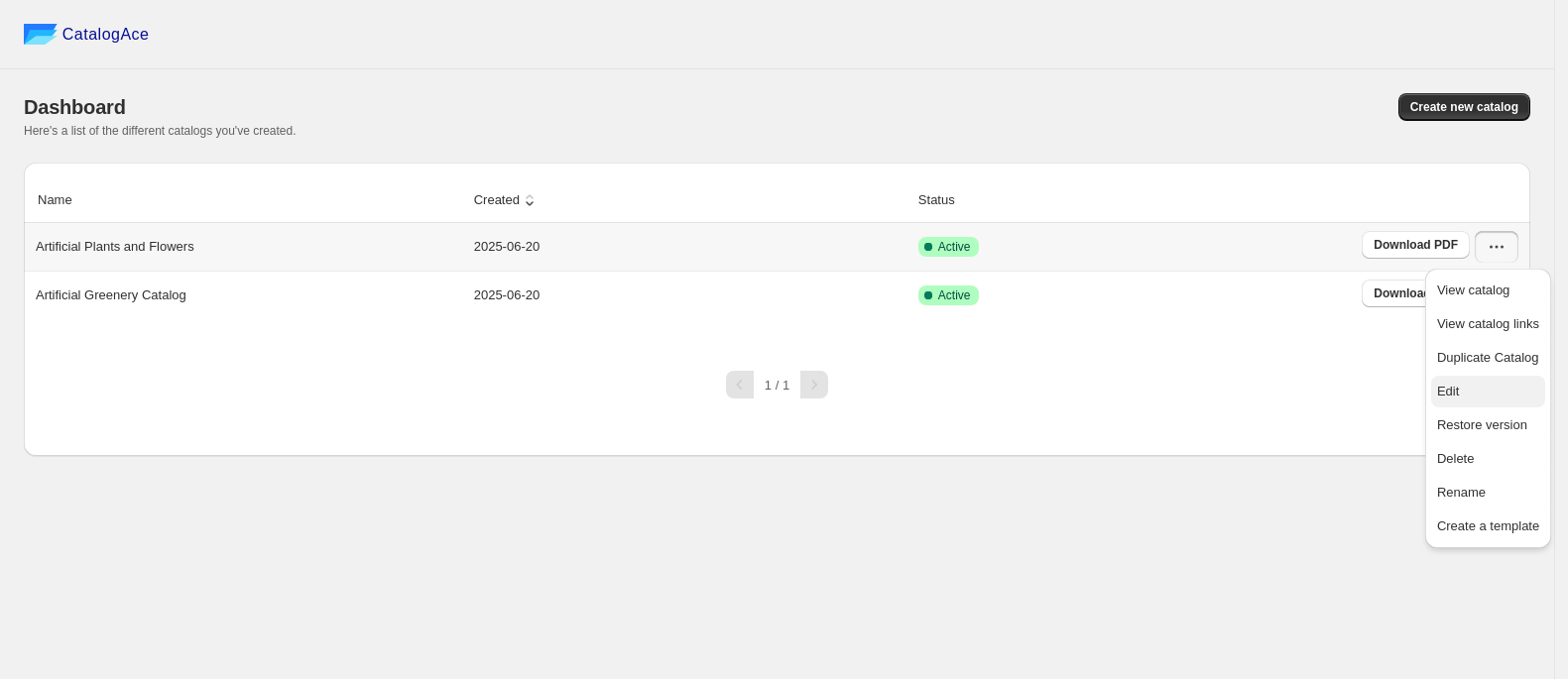 click on "Edit" at bounding box center [1488, 392] 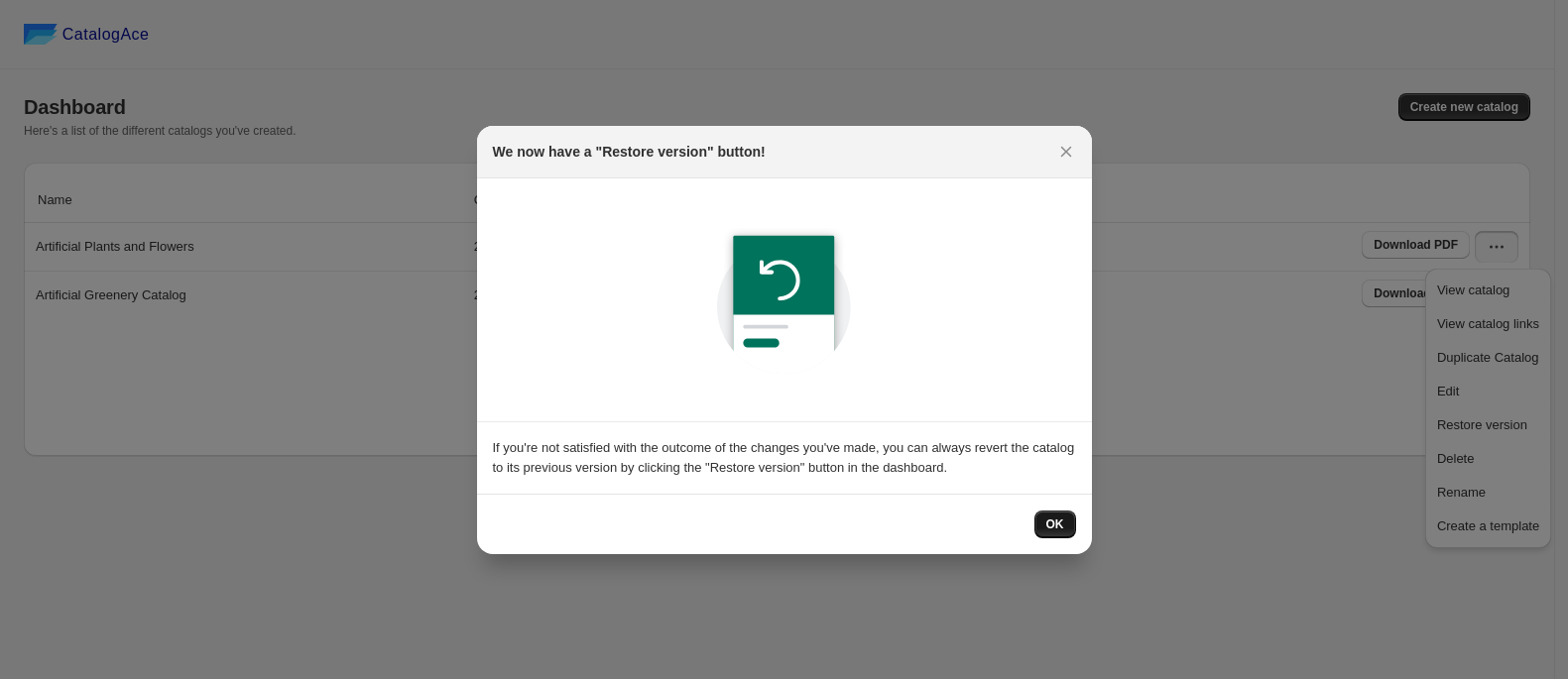 drag, startPoint x: 1079, startPoint y: 516, endPoint x: 1053, endPoint y: 520, distance: 26.305893 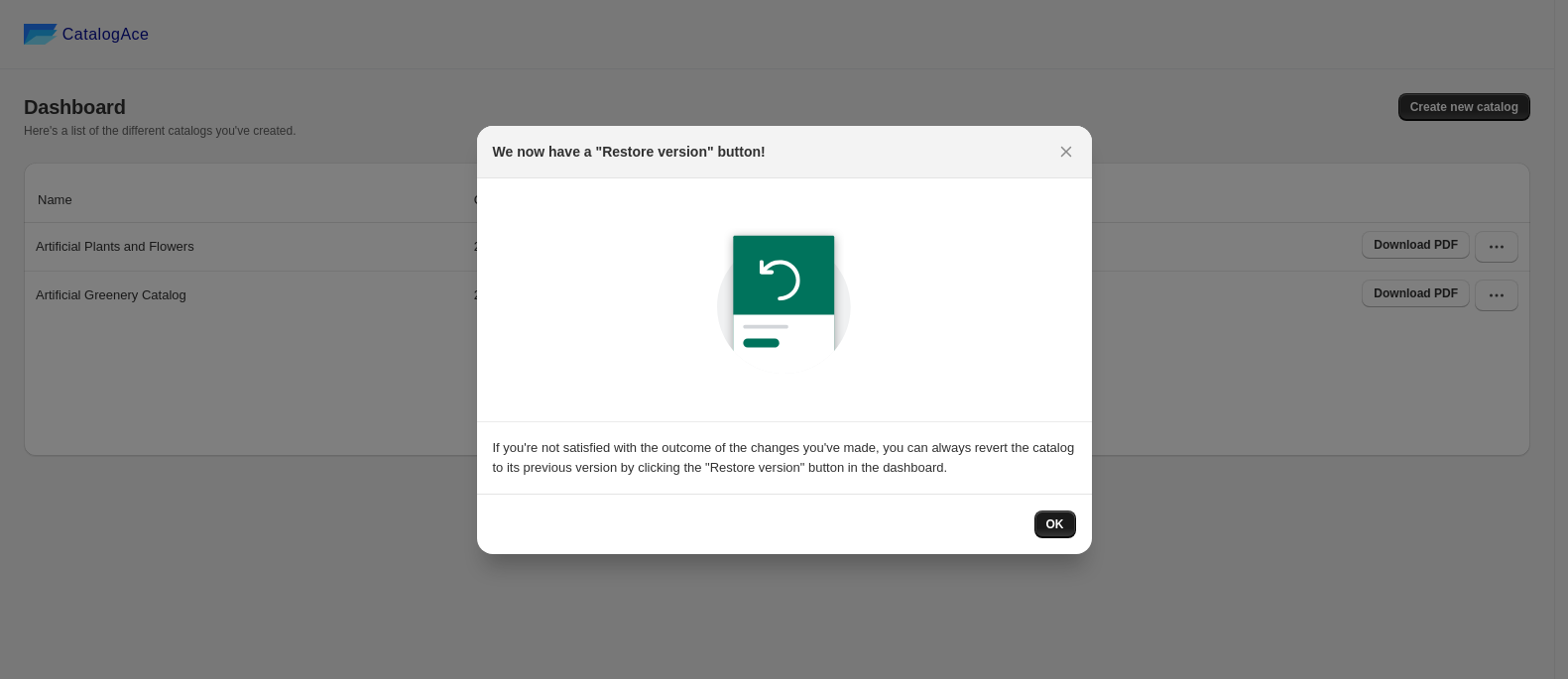 click on "OK" at bounding box center [1055, 524] 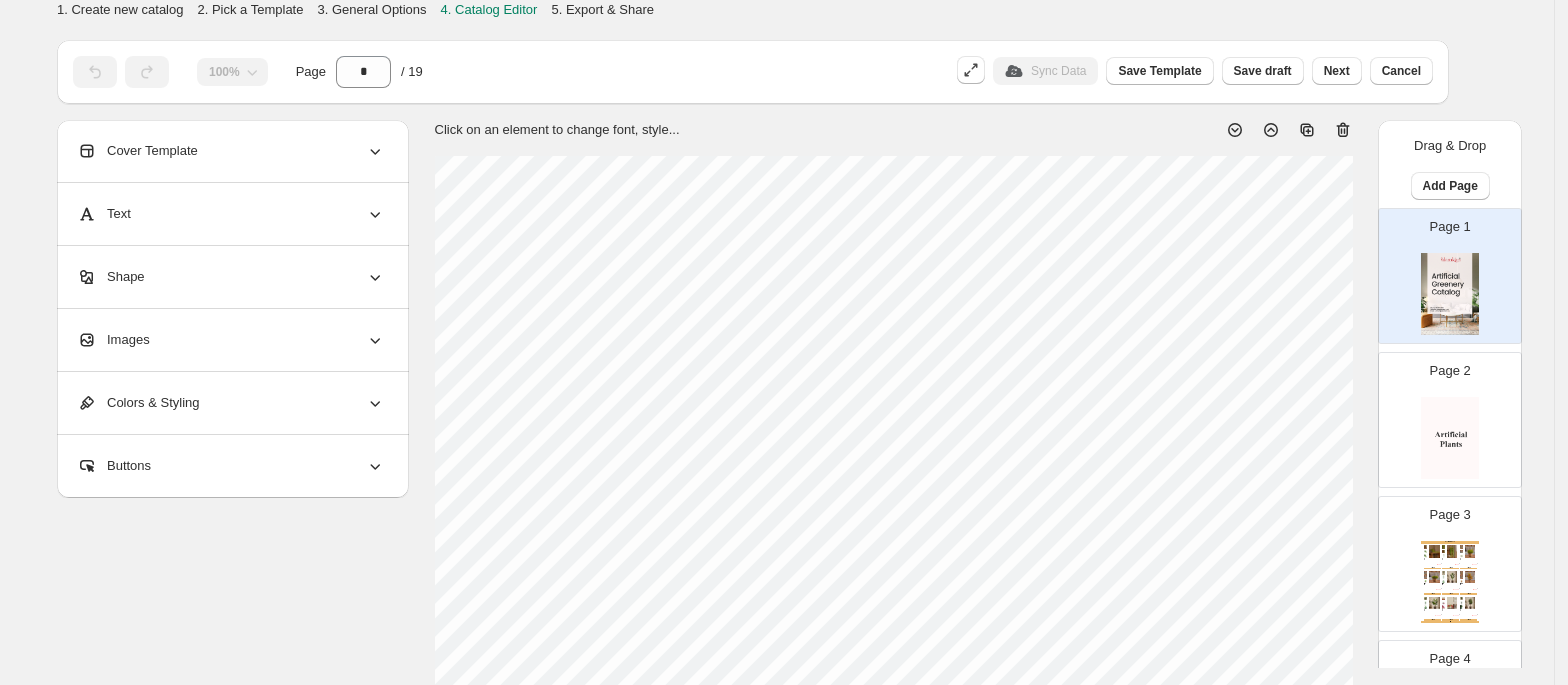 click at bounding box center [1434, 551] 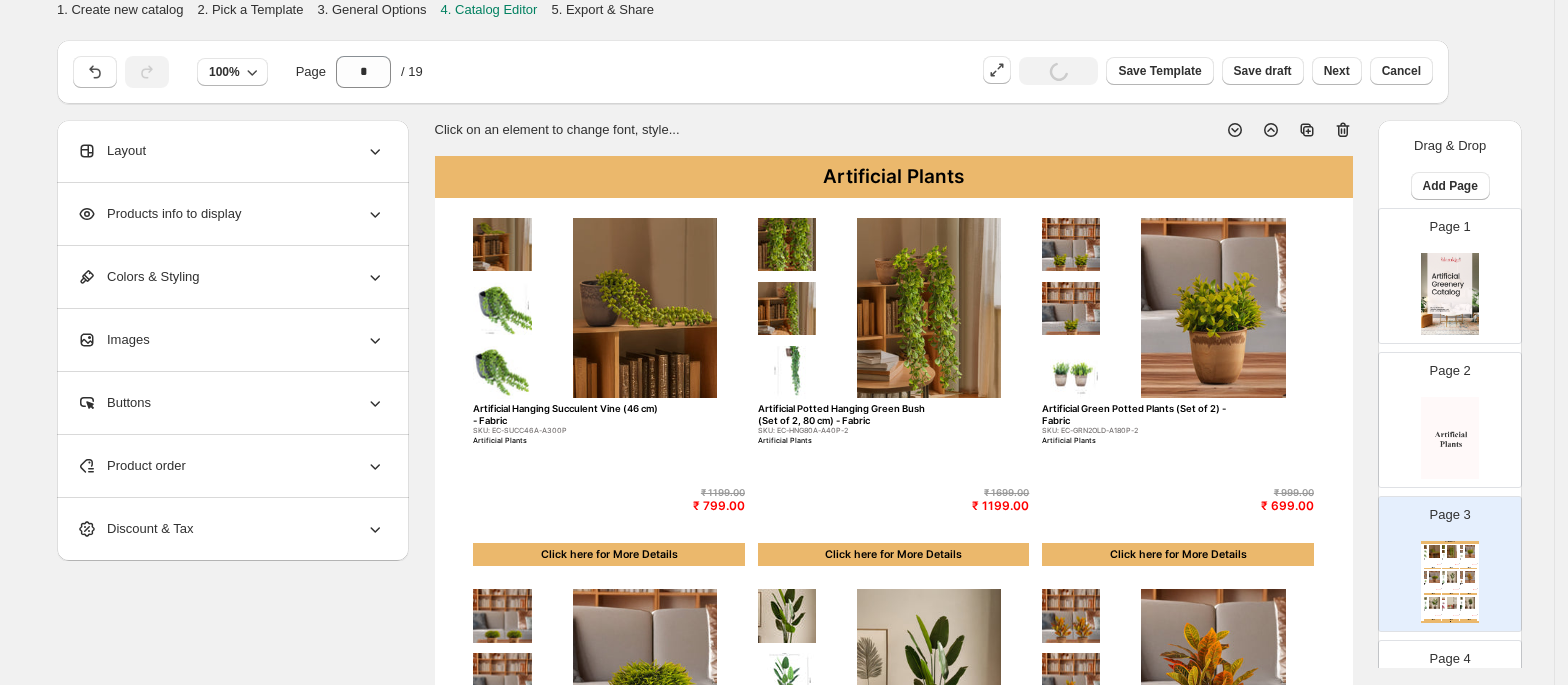 click on "Layout" at bounding box center [231, 151] 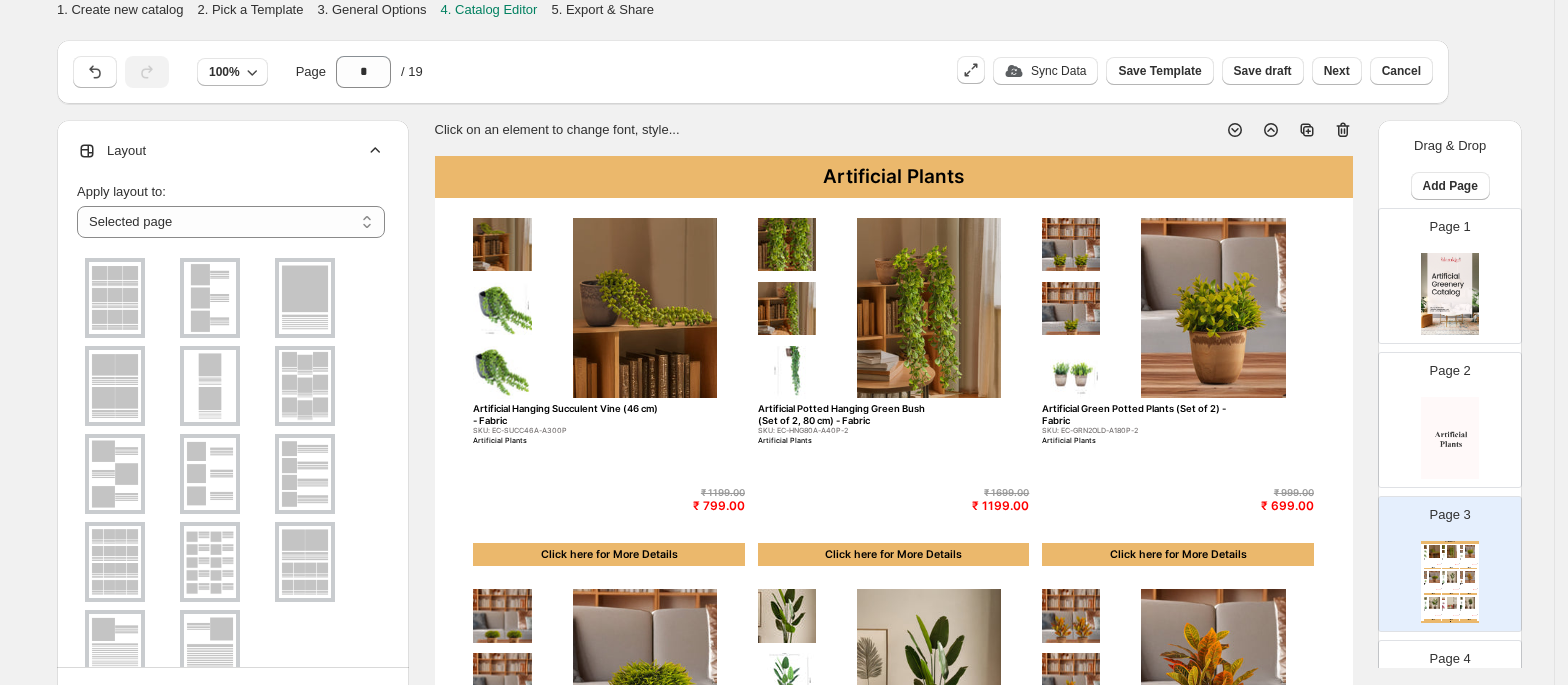 click at bounding box center (210, 298) 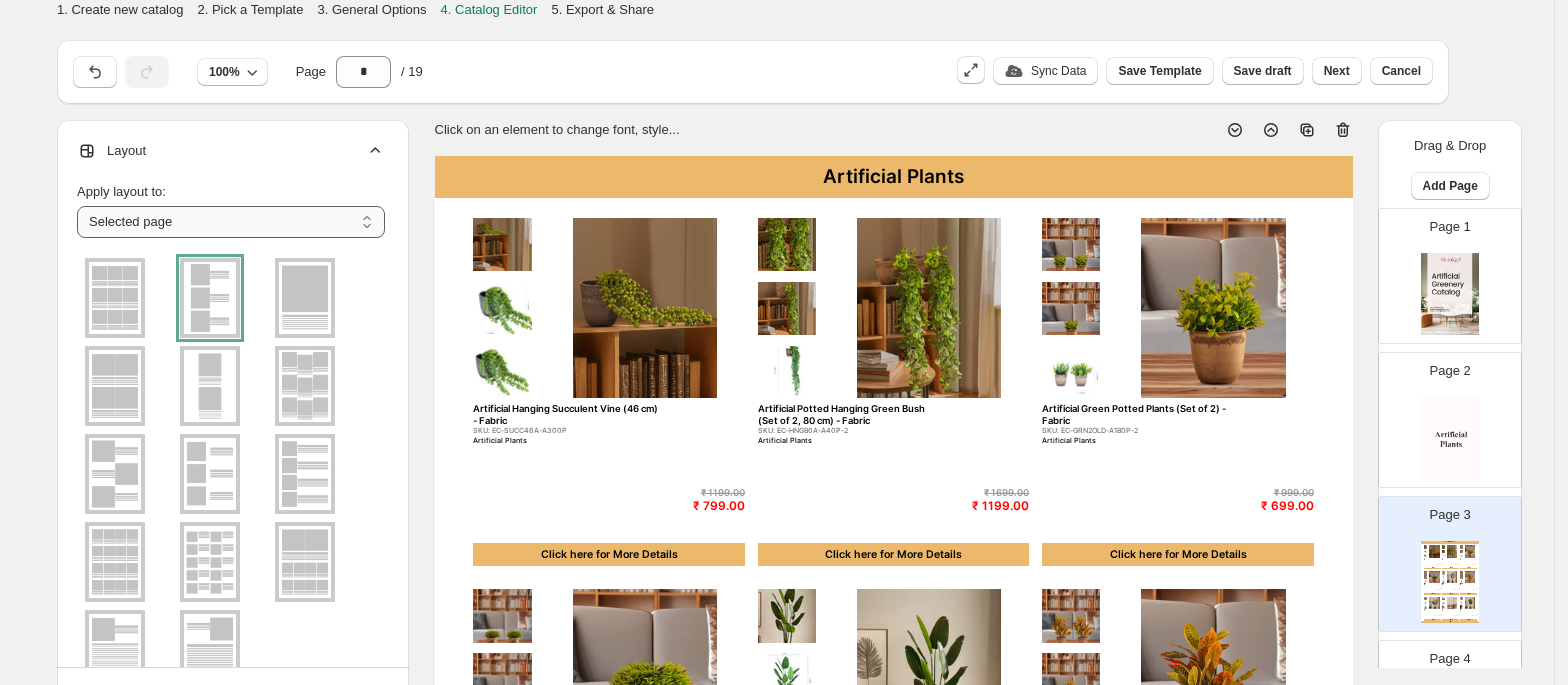 click on "**********" at bounding box center (231, 222) 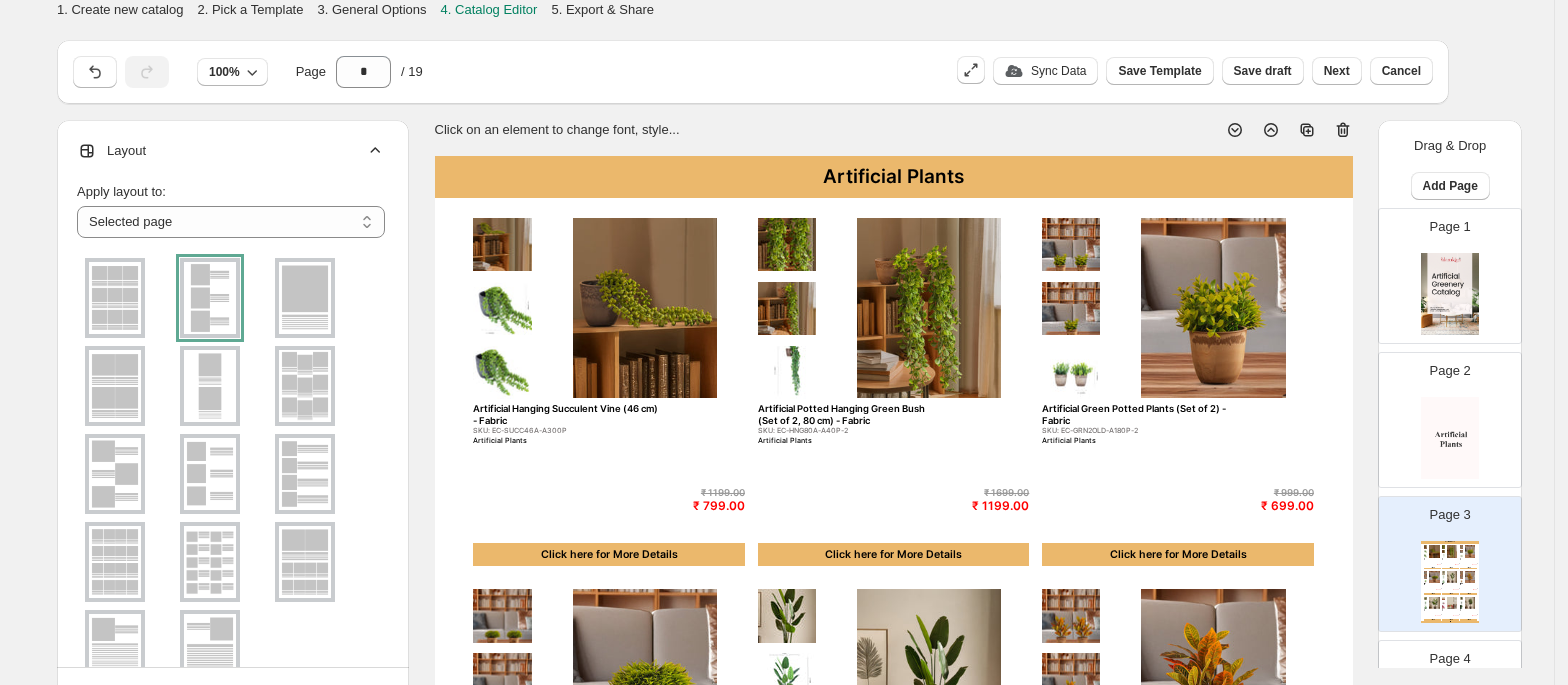 click on "Apply layout to:" at bounding box center [231, 192] 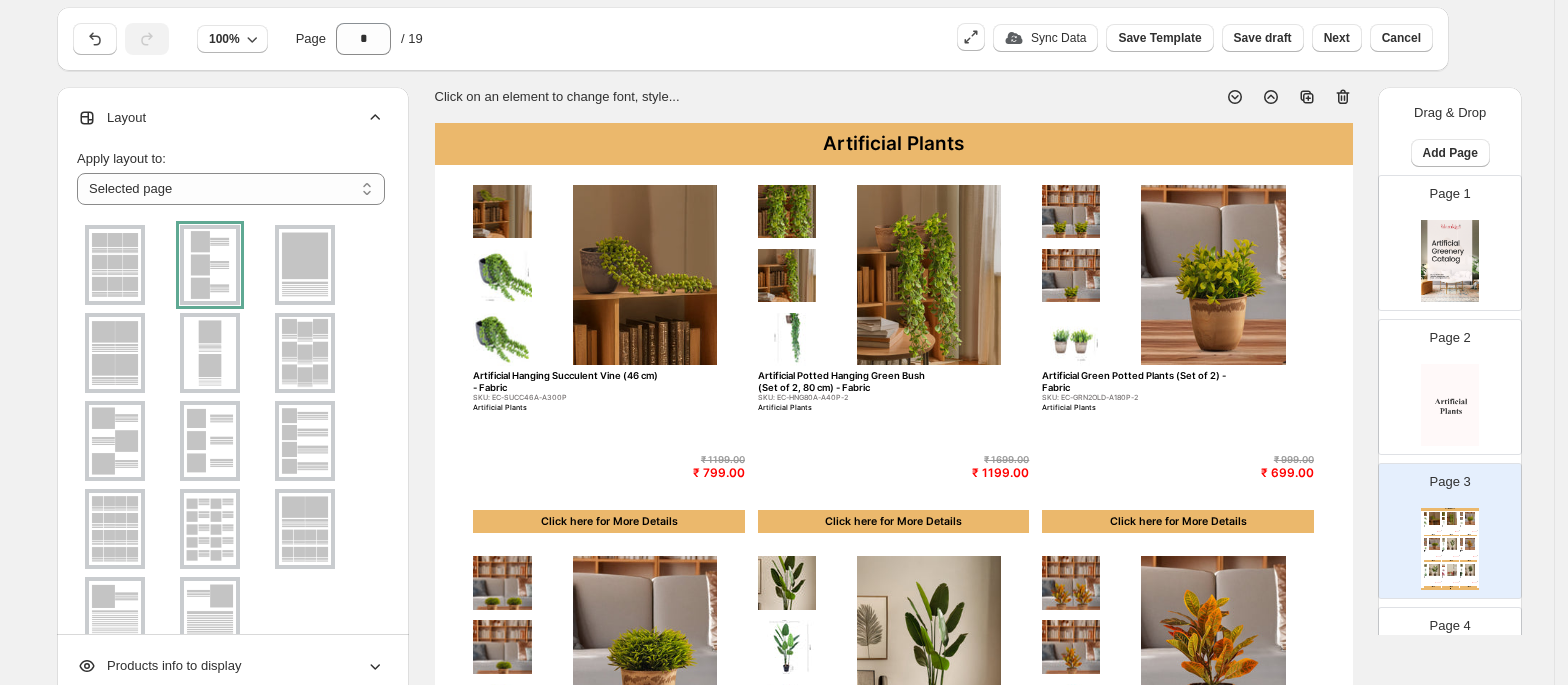 scroll, scrollTop: 30, scrollLeft: 0, axis: vertical 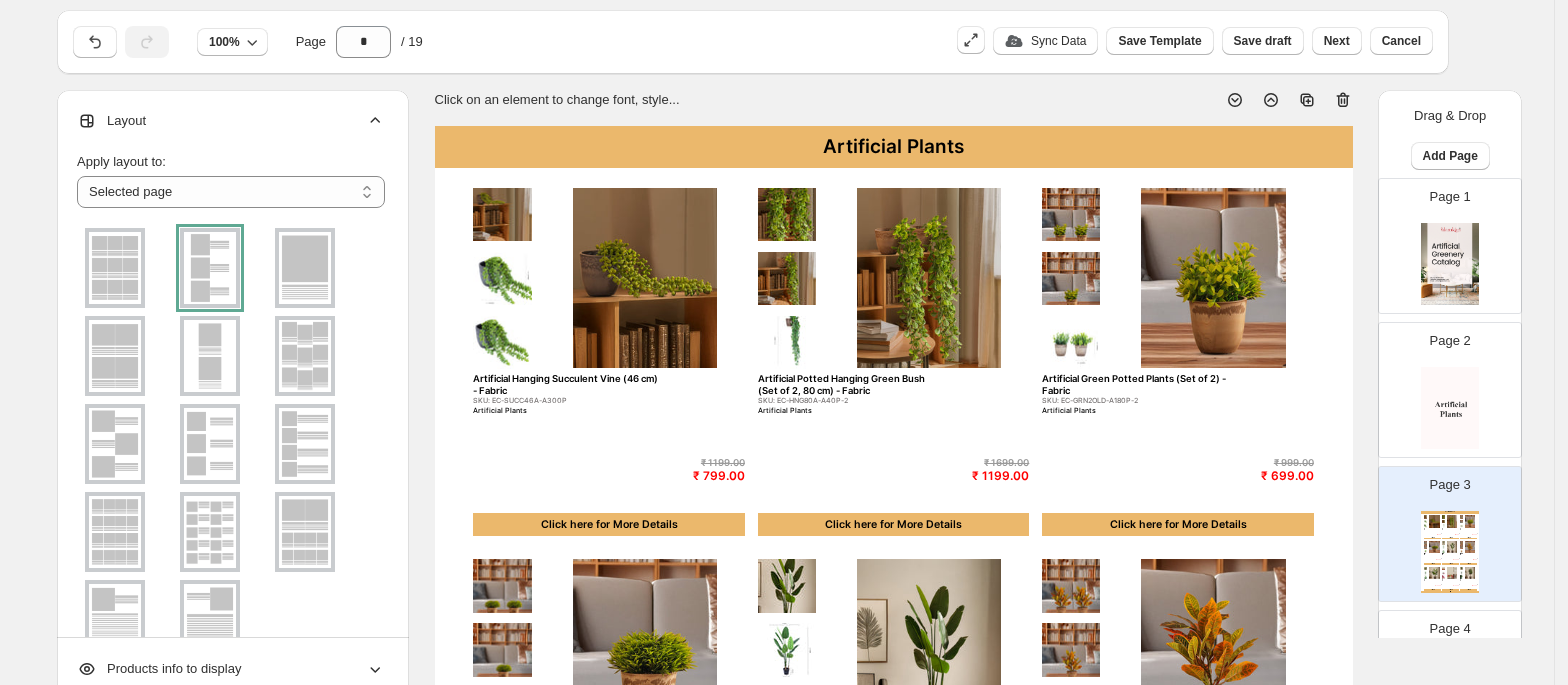 click on "Layout" at bounding box center (231, 121) 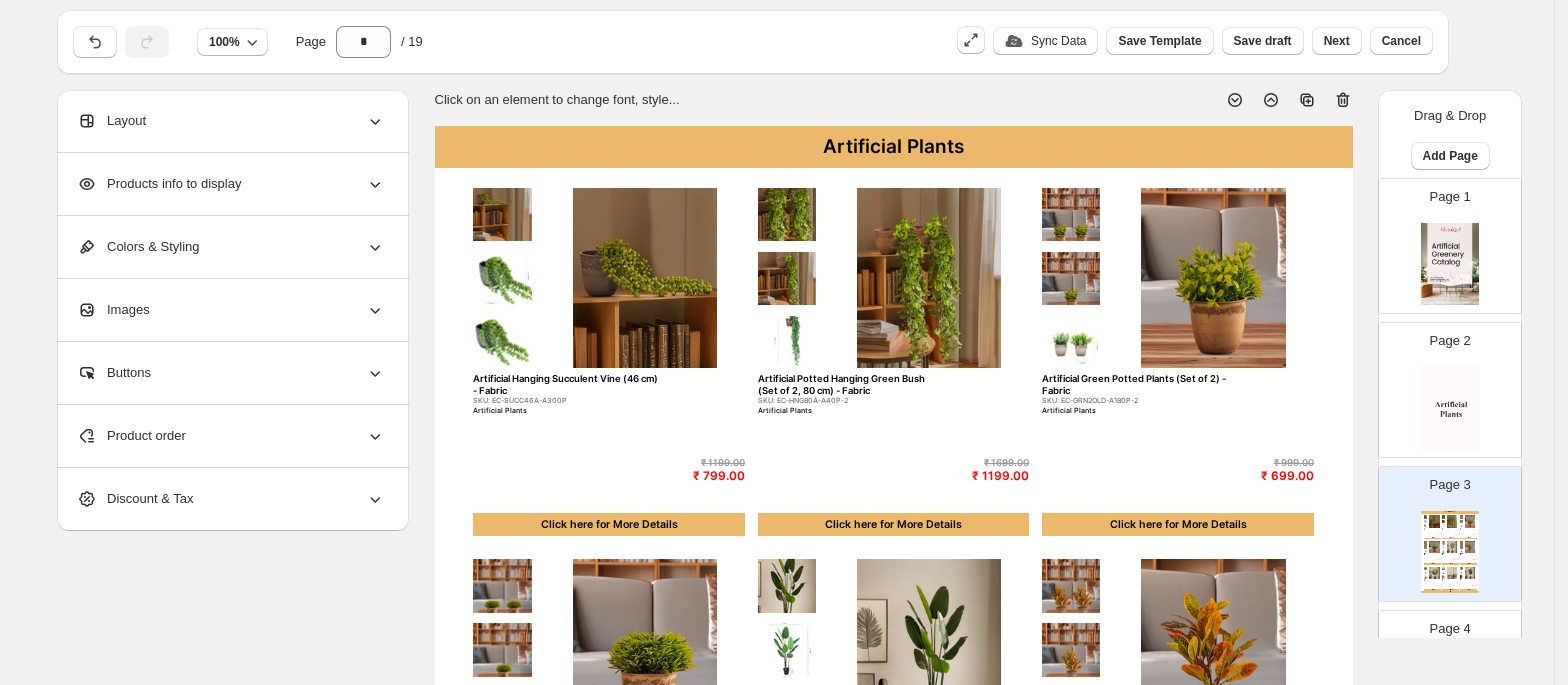 click on "Layout" at bounding box center (231, 121) 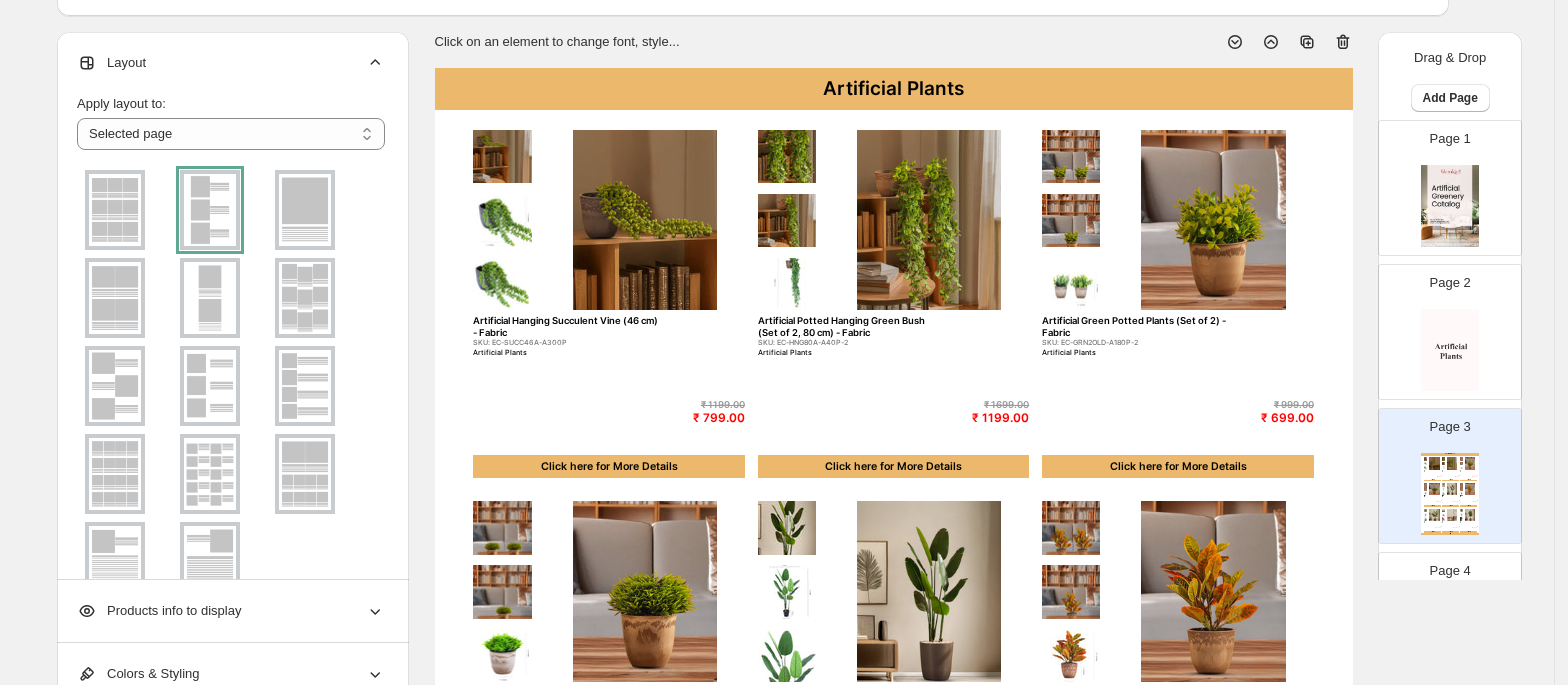 scroll, scrollTop: 0, scrollLeft: 0, axis: both 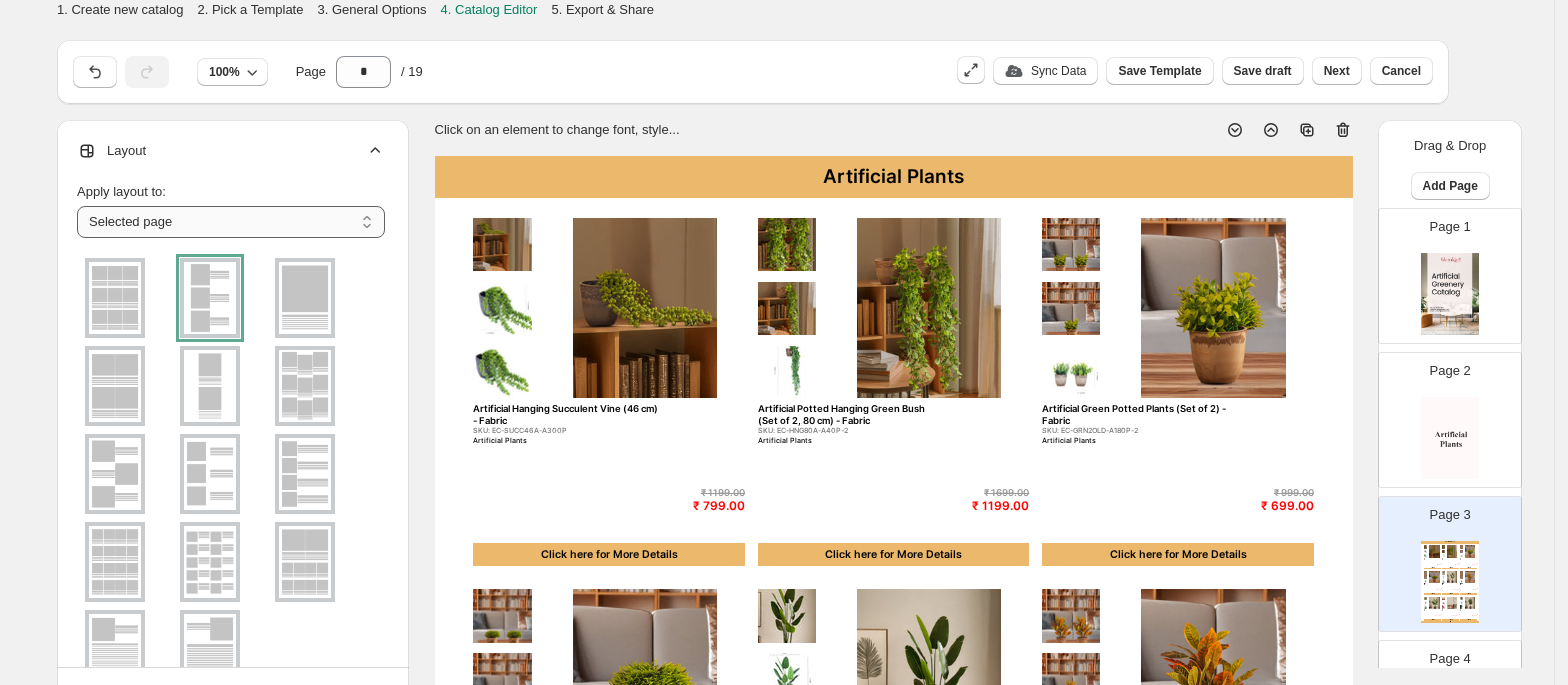 click on "**********" at bounding box center (231, 222) 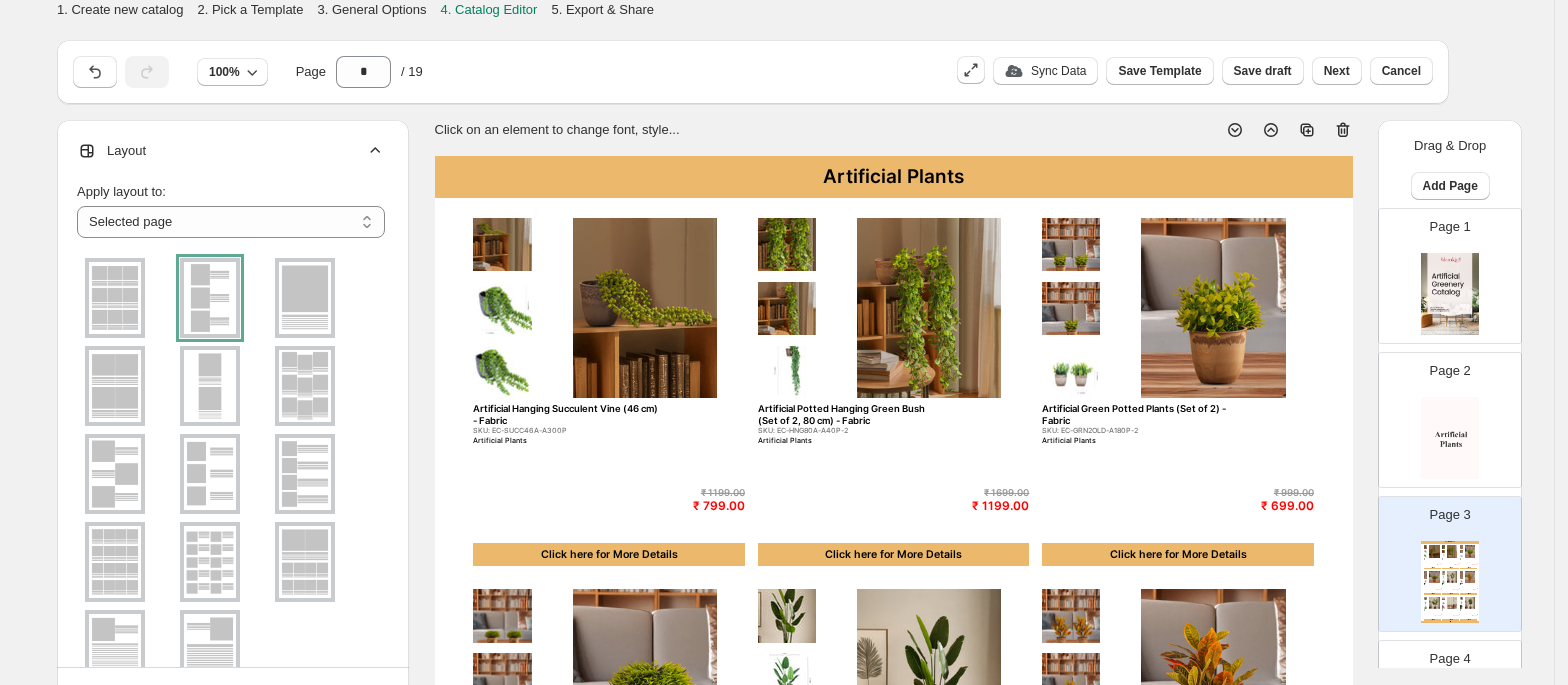 click at bounding box center [644, 308] 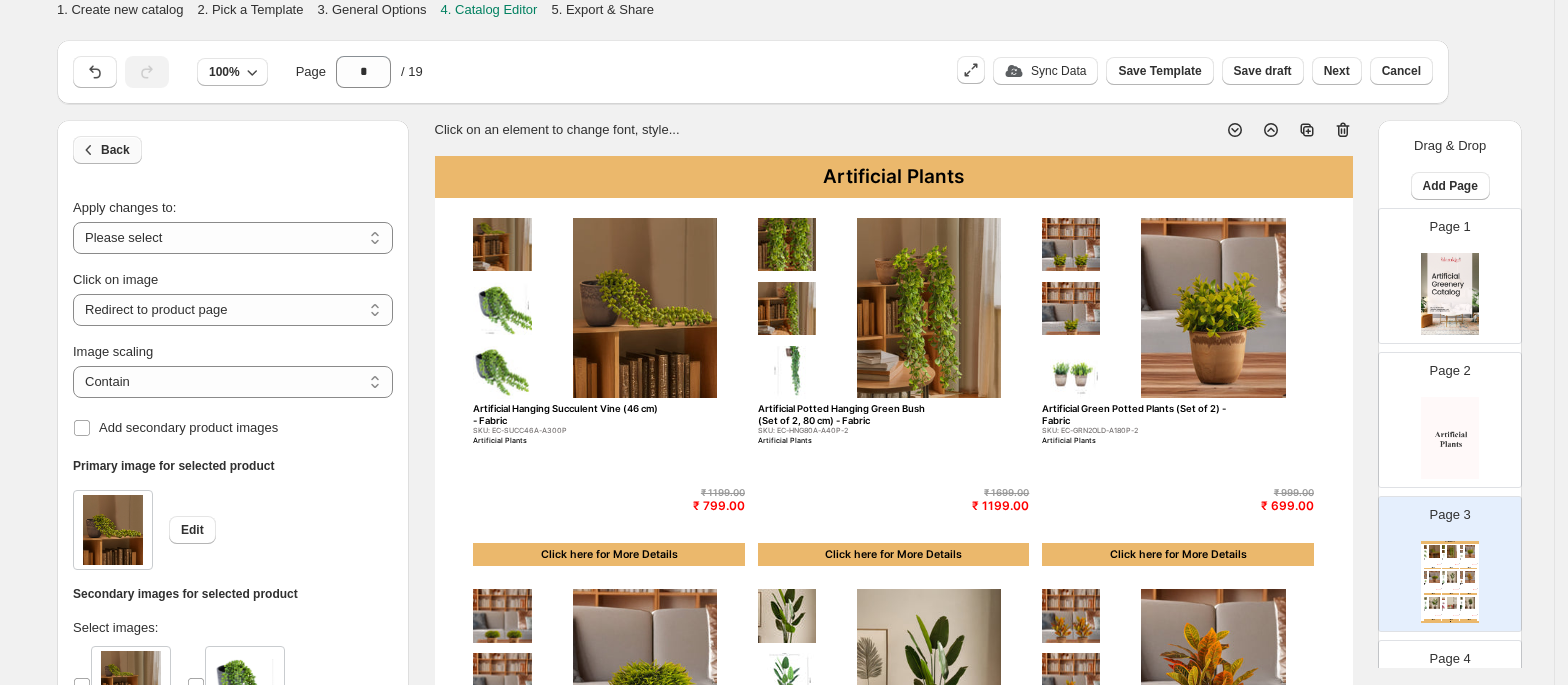 click on "Back" at bounding box center [107, 150] 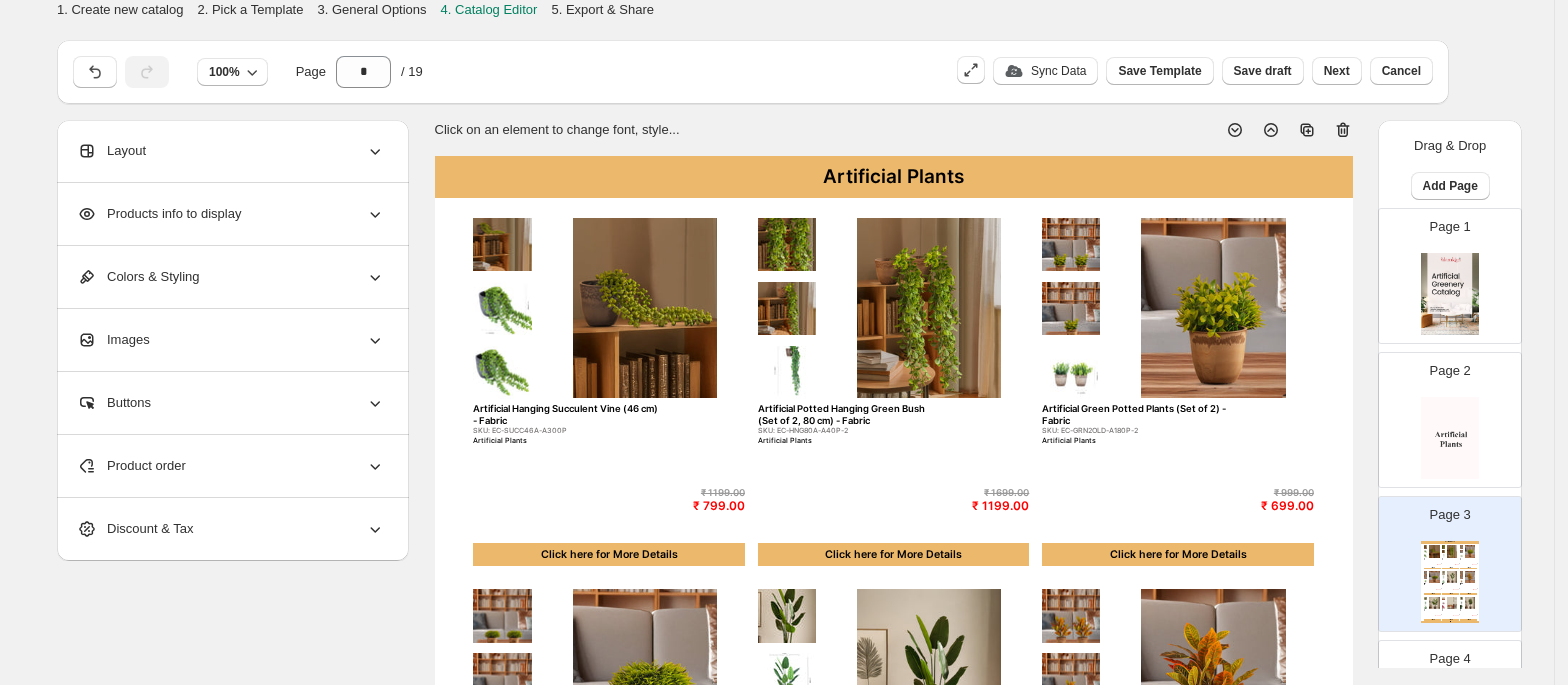 click on "Layout" at bounding box center [231, 151] 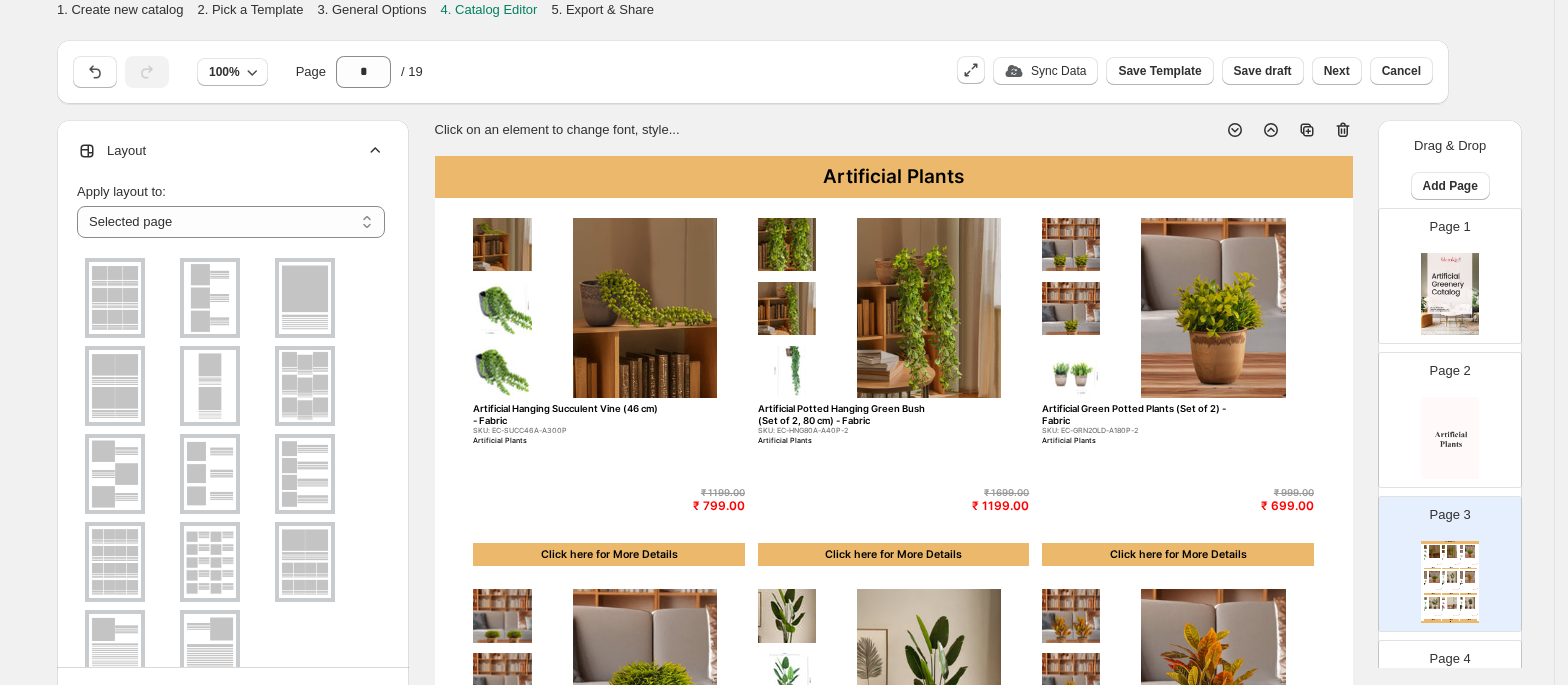 click at bounding box center [115, 474] 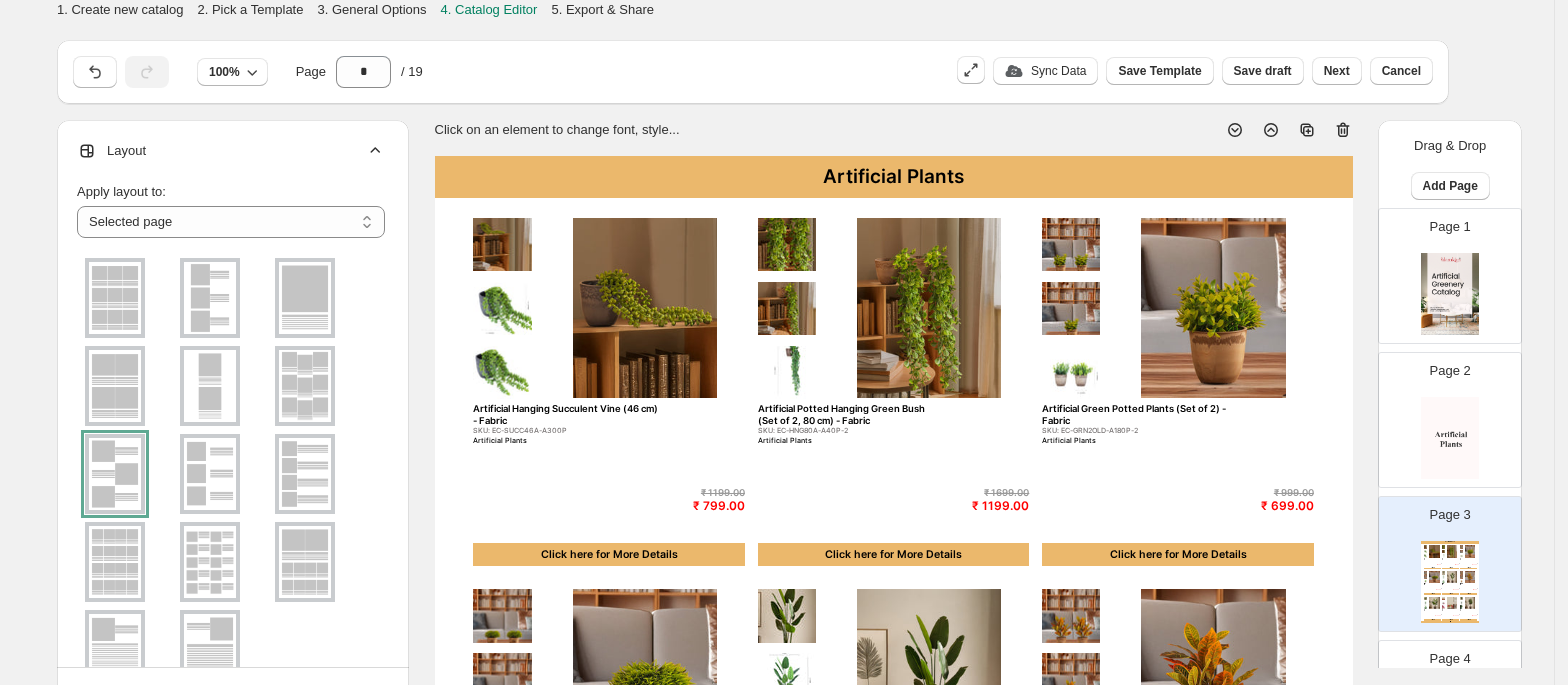 scroll, scrollTop: 108, scrollLeft: 0, axis: vertical 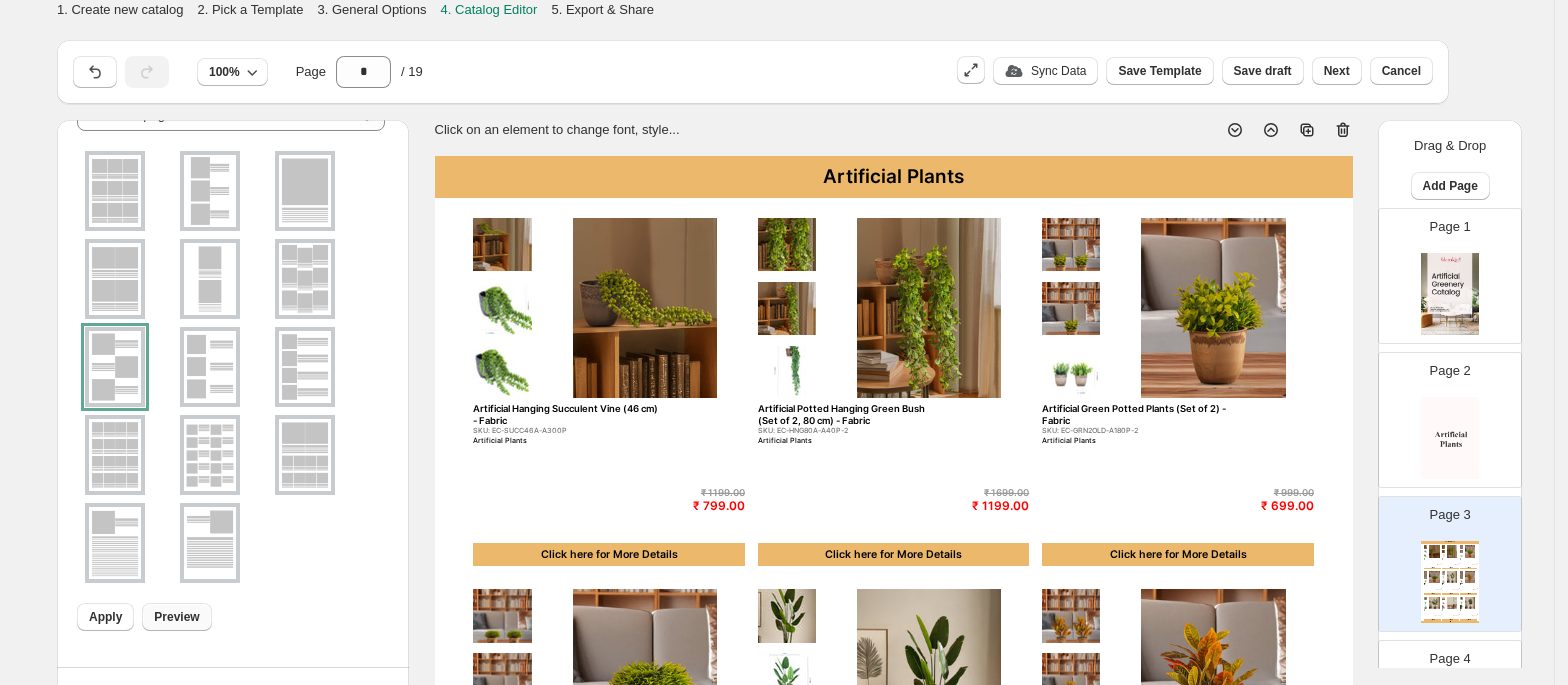 click on "Preview" at bounding box center [176, 617] 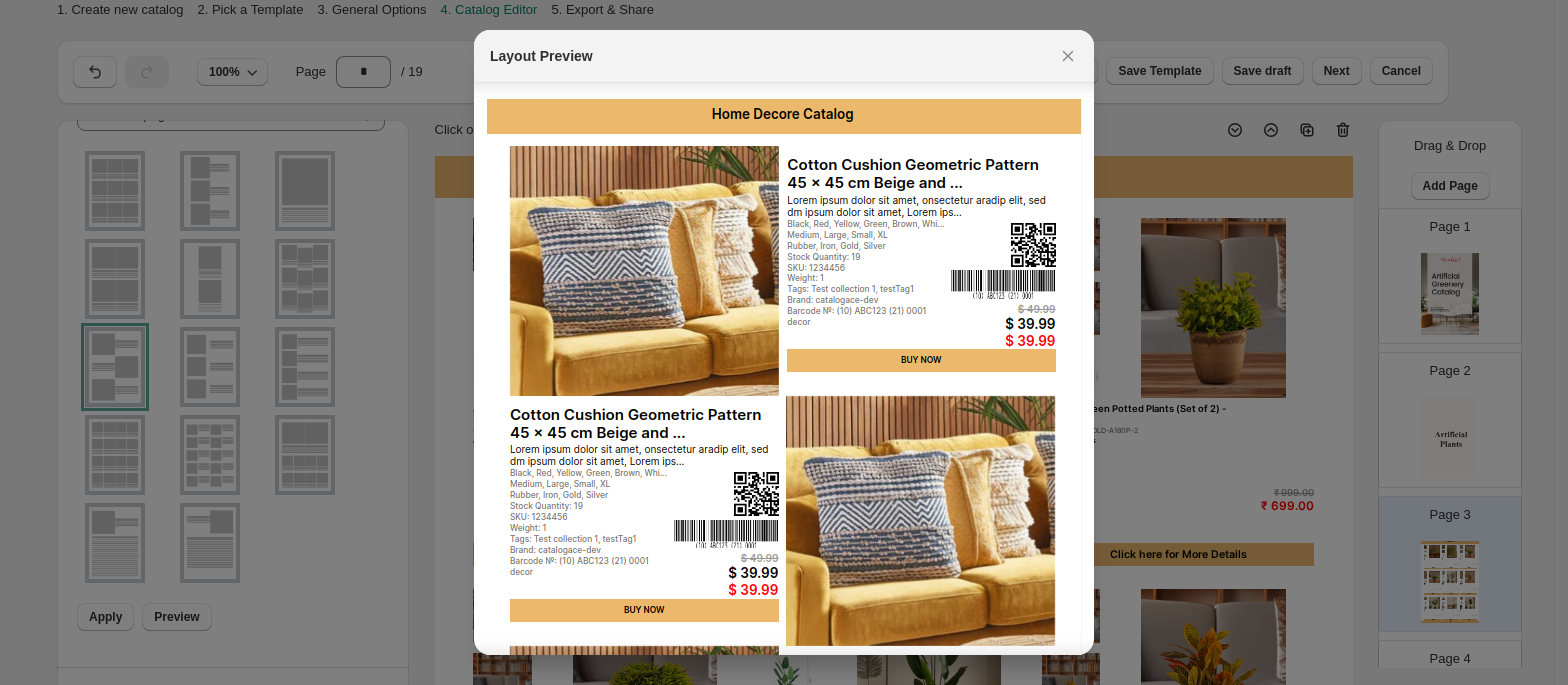 scroll, scrollTop: 1, scrollLeft: 0, axis: vertical 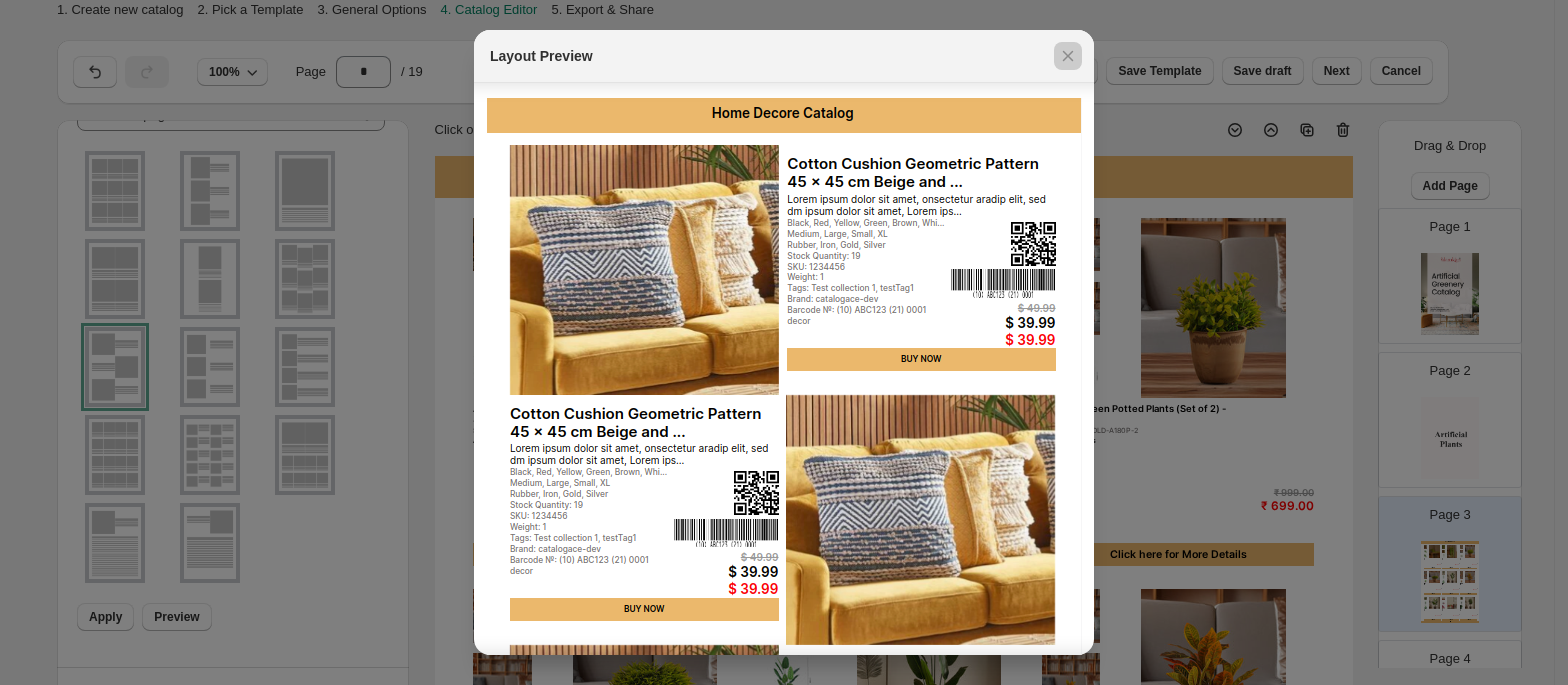 click at bounding box center [784, 342] 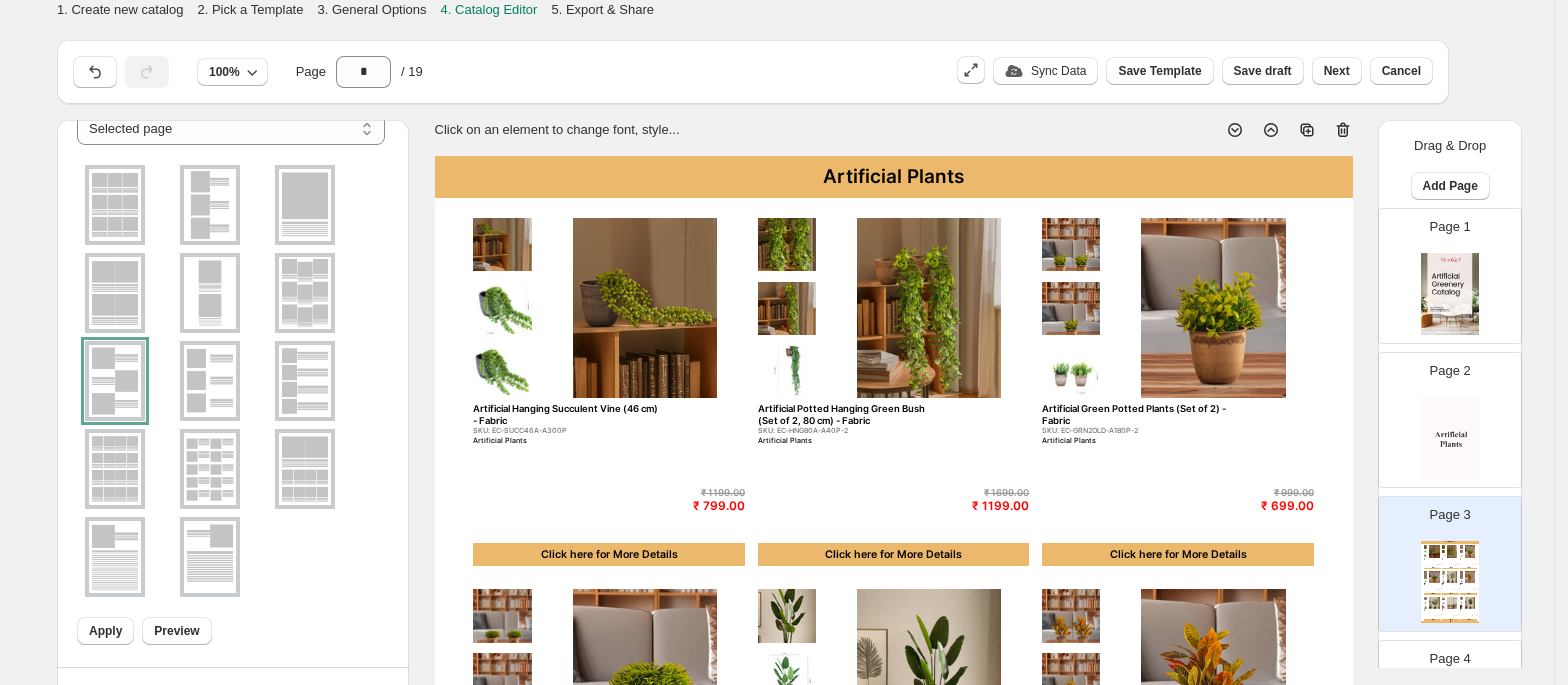 scroll, scrollTop: 92, scrollLeft: 0, axis: vertical 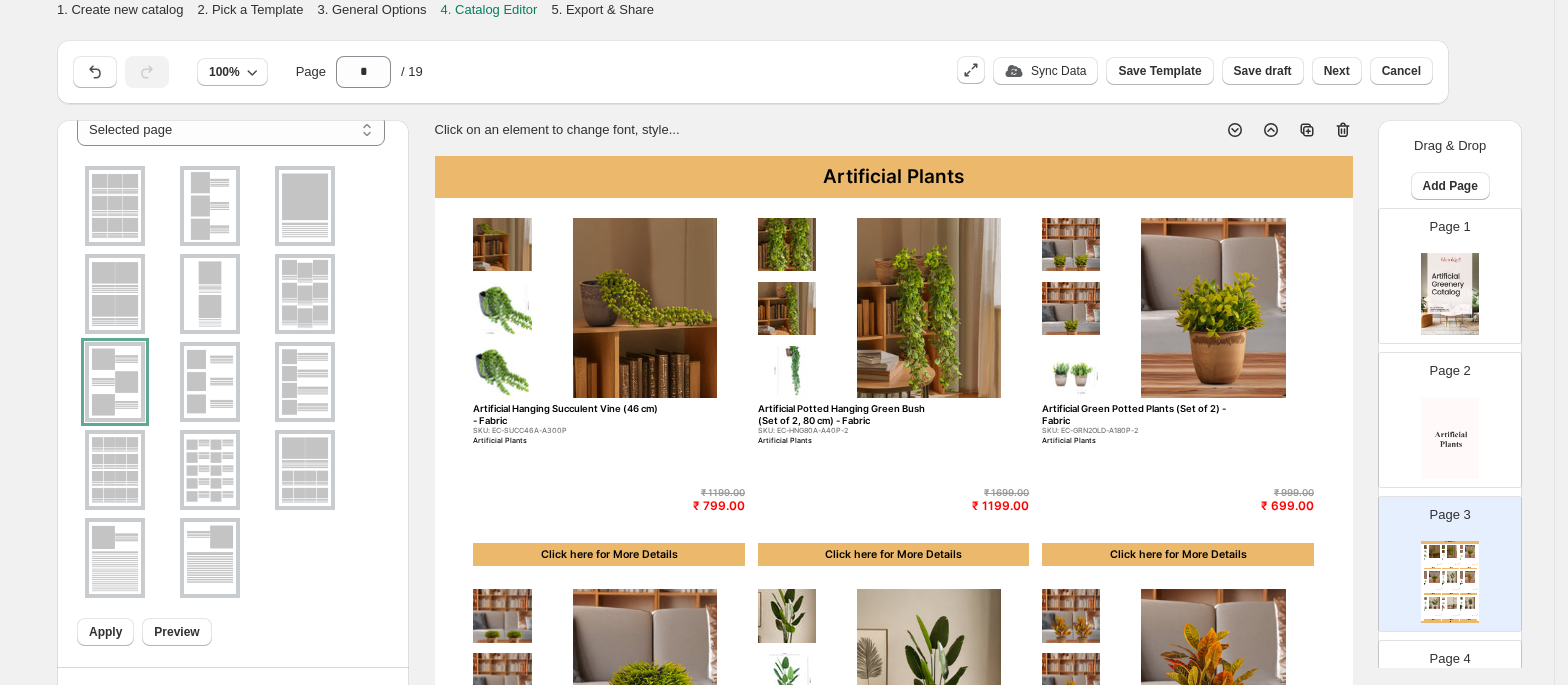 click at bounding box center [115, 294] 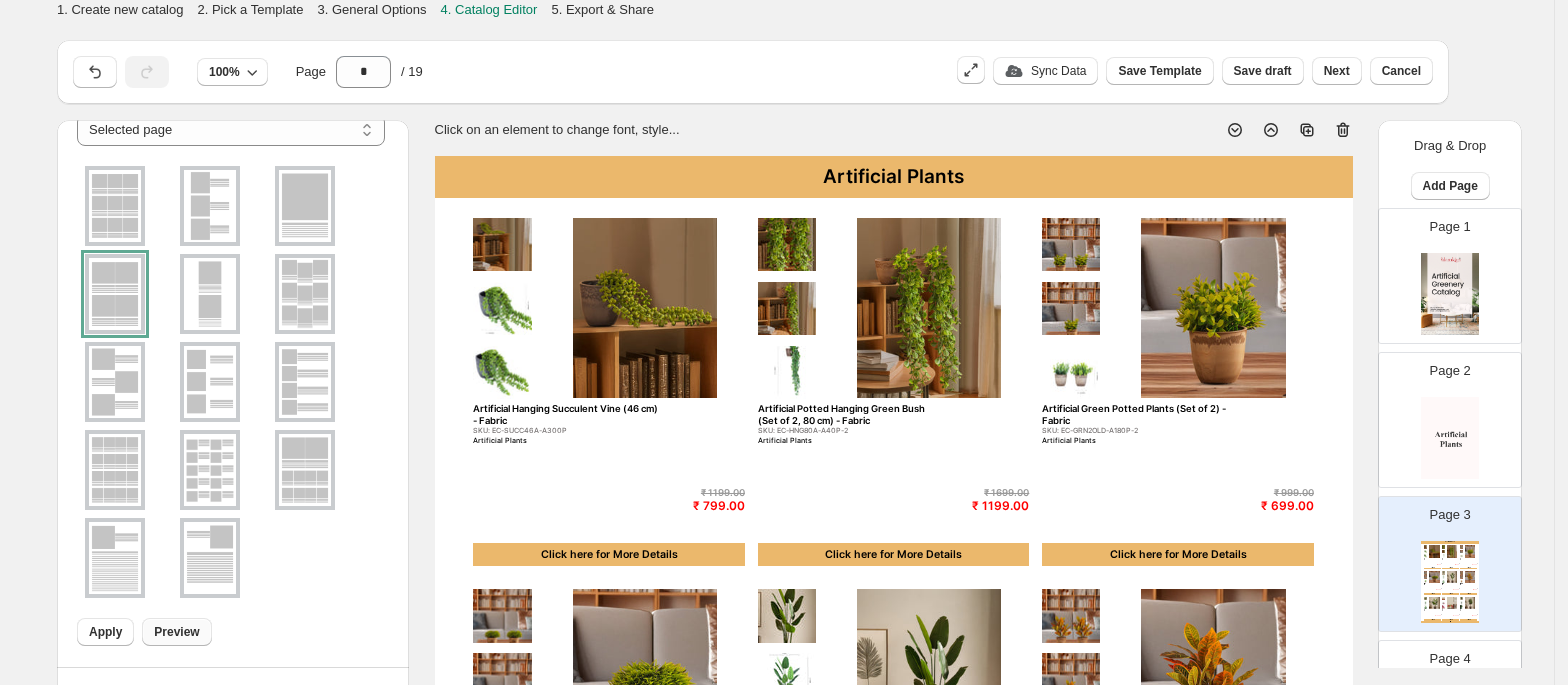 click on "Preview" at bounding box center (176, 632) 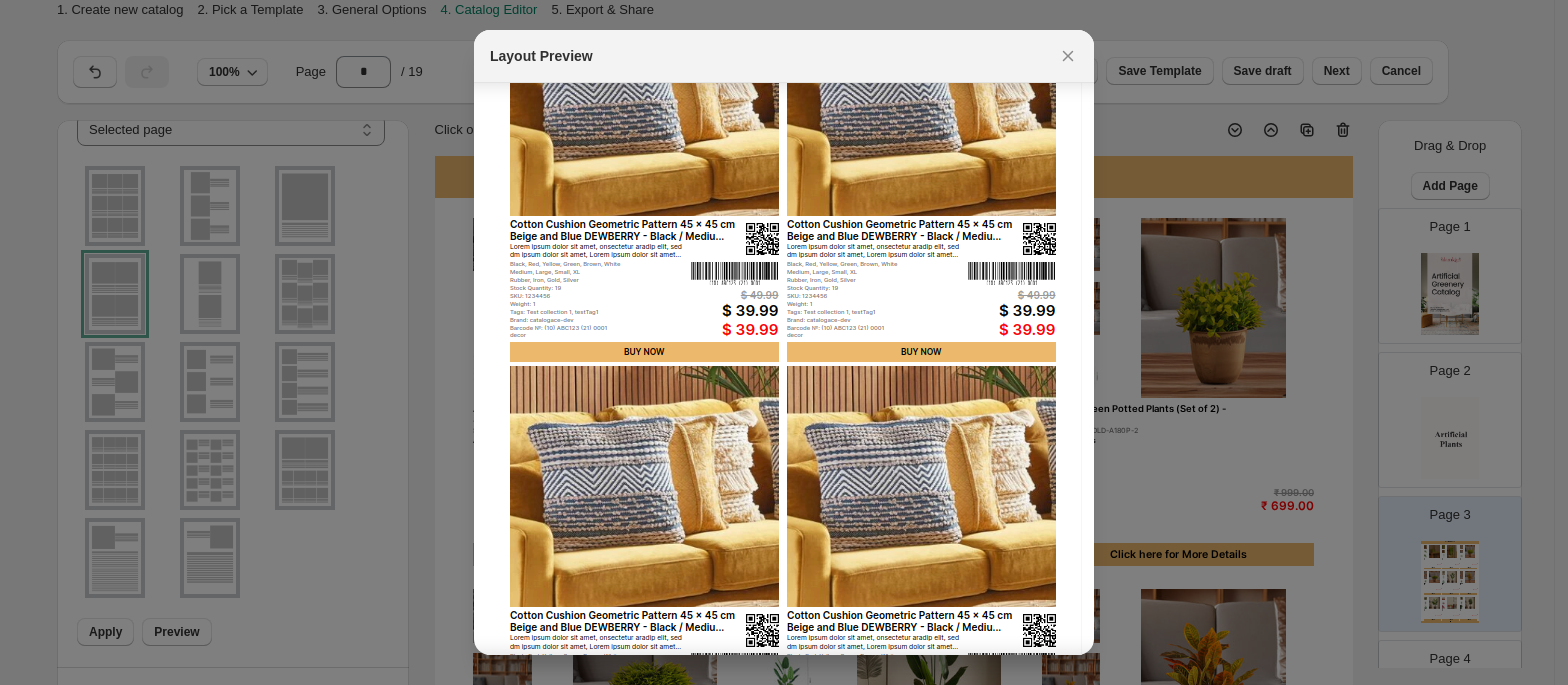scroll, scrollTop: 158, scrollLeft: 0, axis: vertical 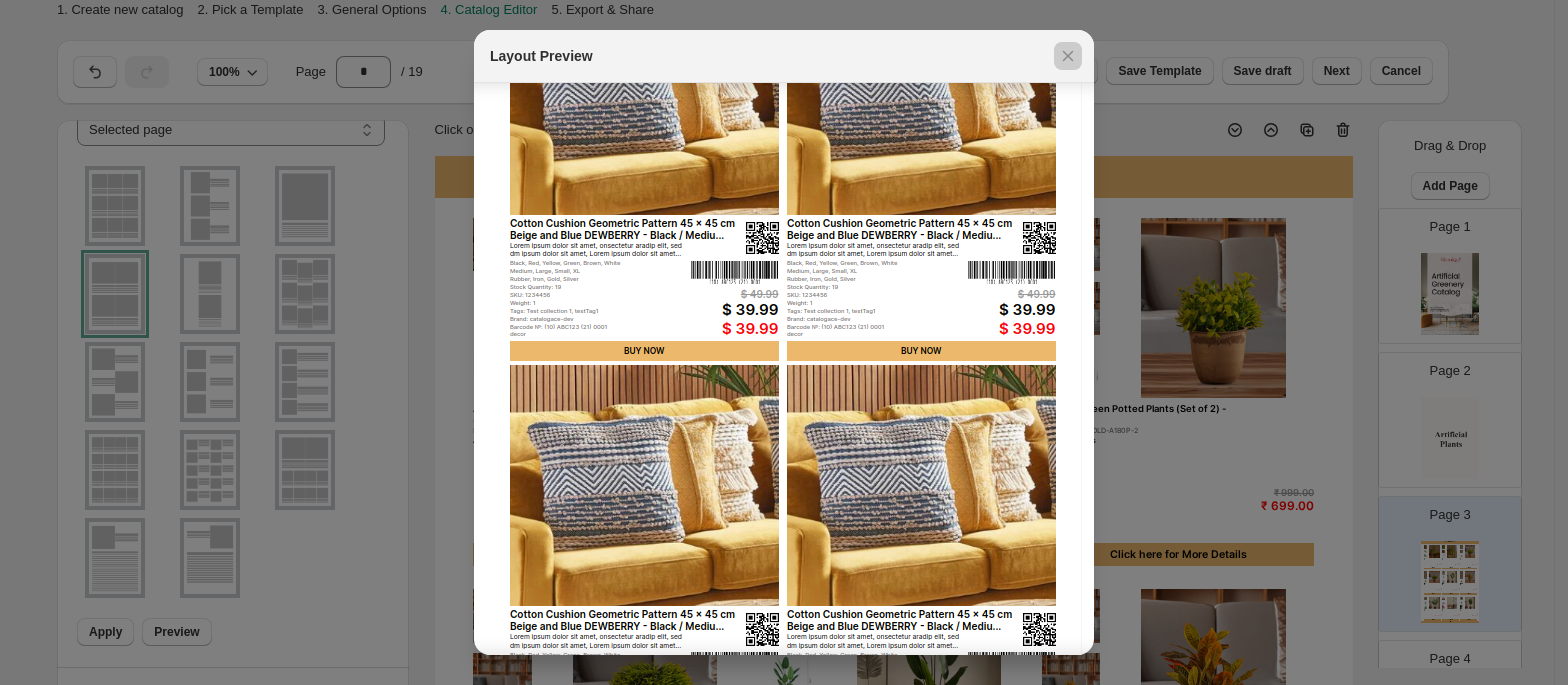 click at bounding box center (784, 342) 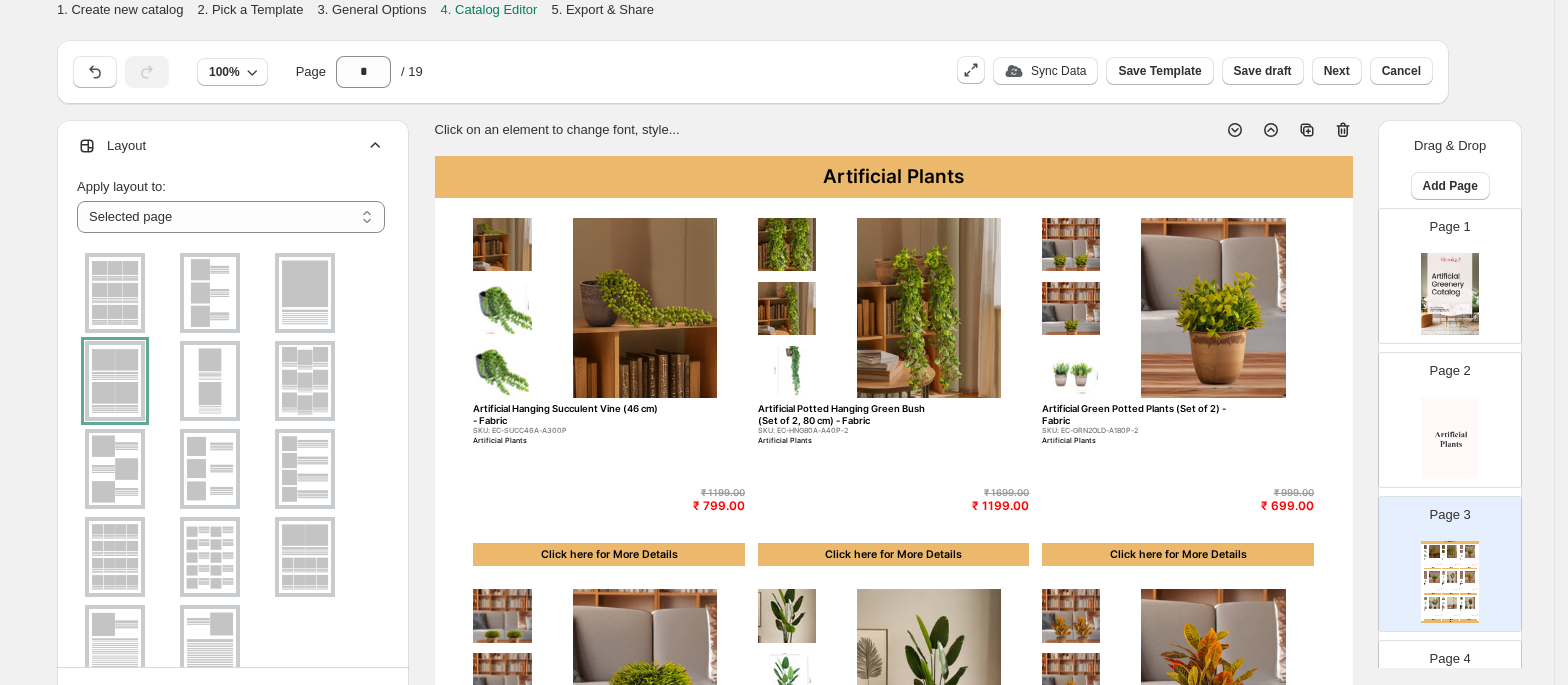 scroll, scrollTop: 0, scrollLeft: 0, axis: both 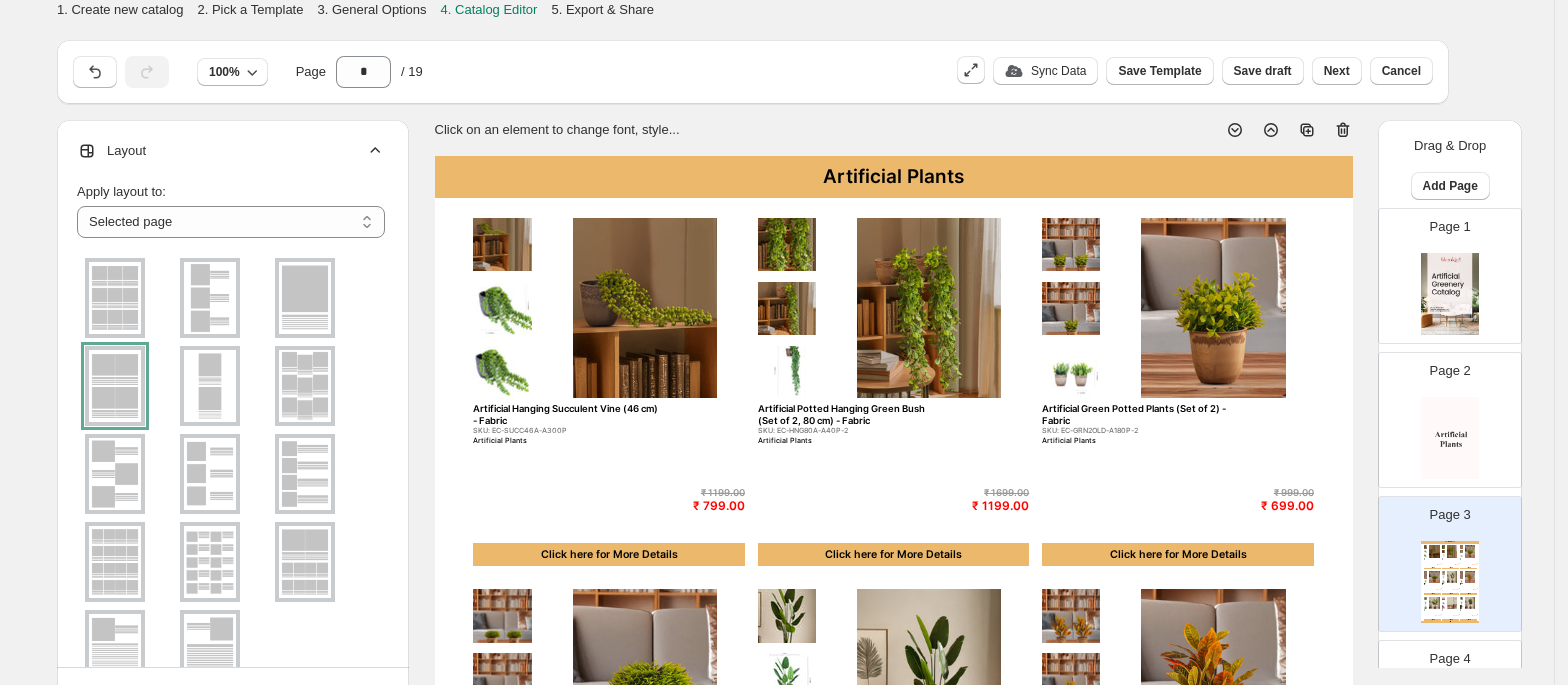 click at bounding box center [305, 386] 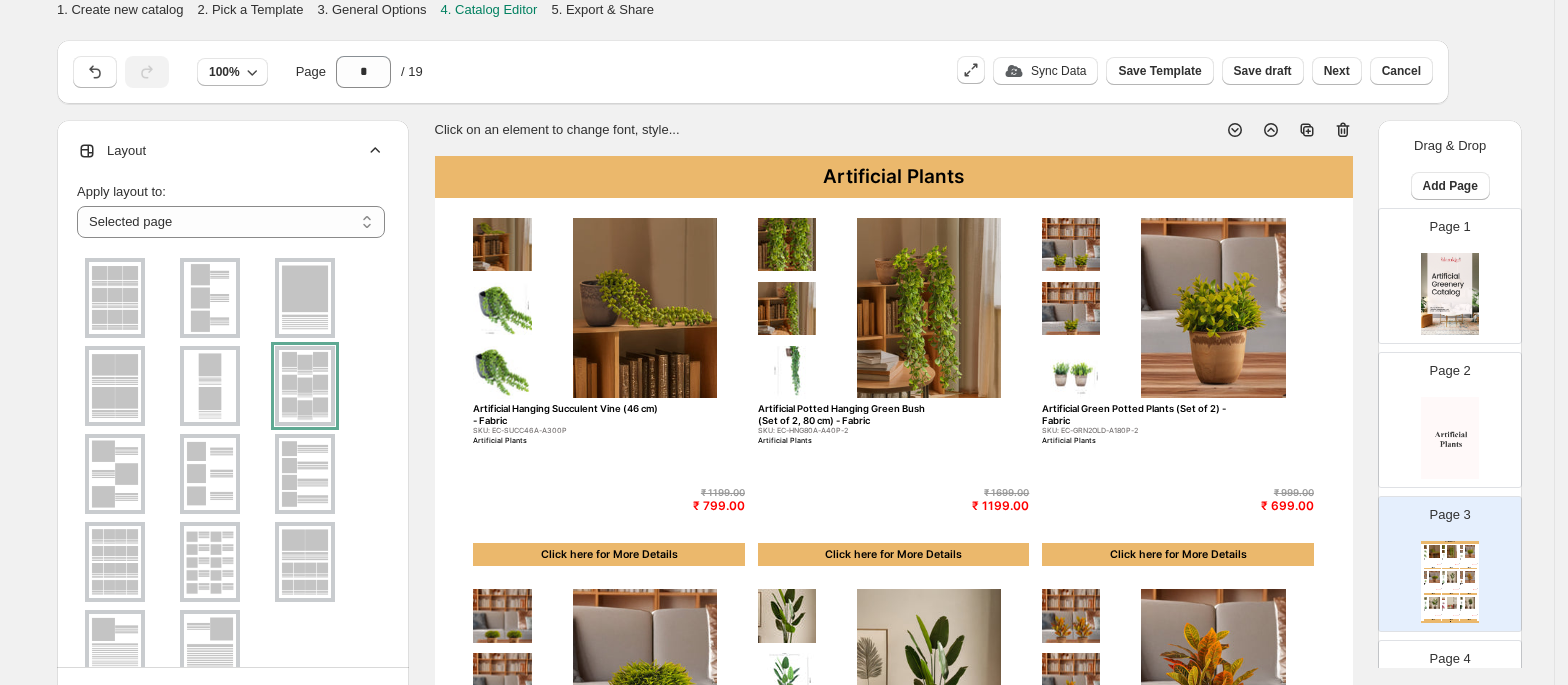 scroll, scrollTop: 108, scrollLeft: 0, axis: vertical 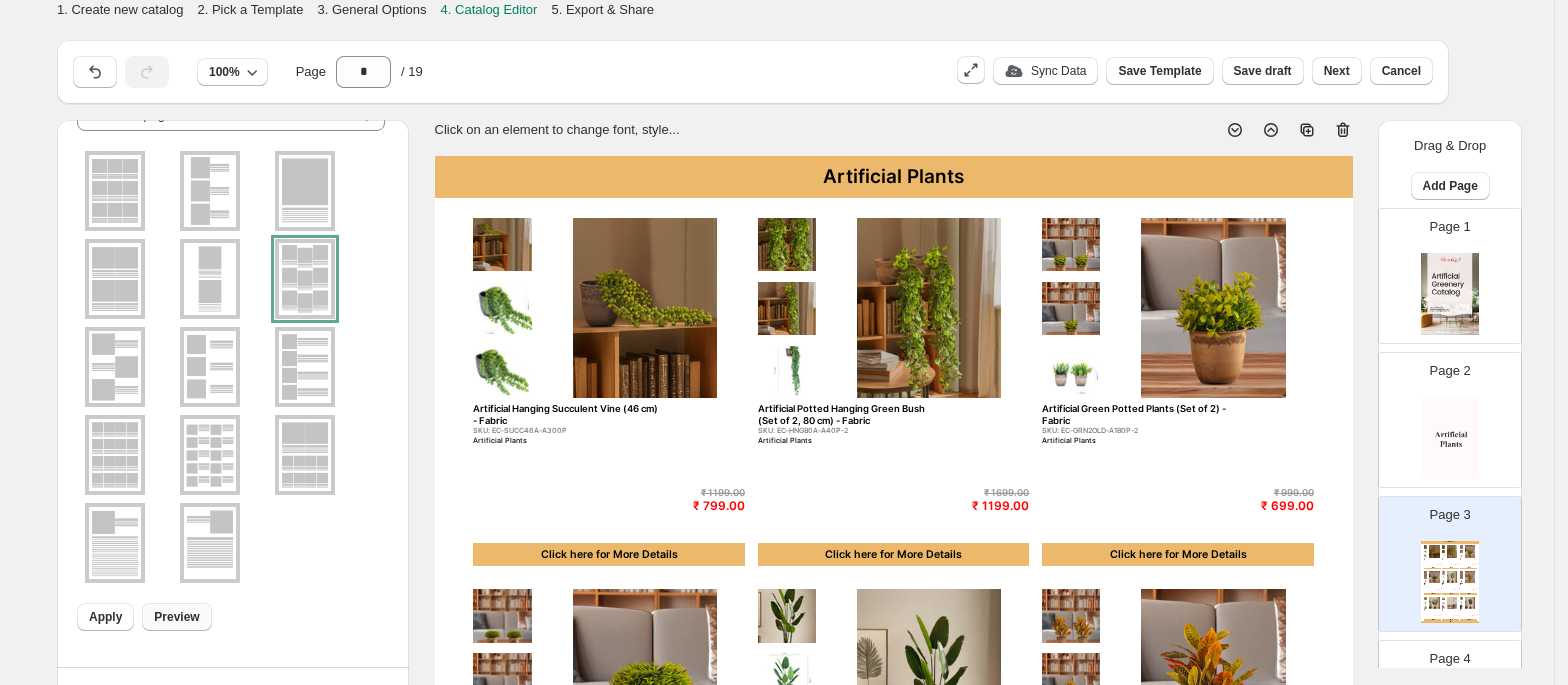 click on "Preview" at bounding box center (176, 617) 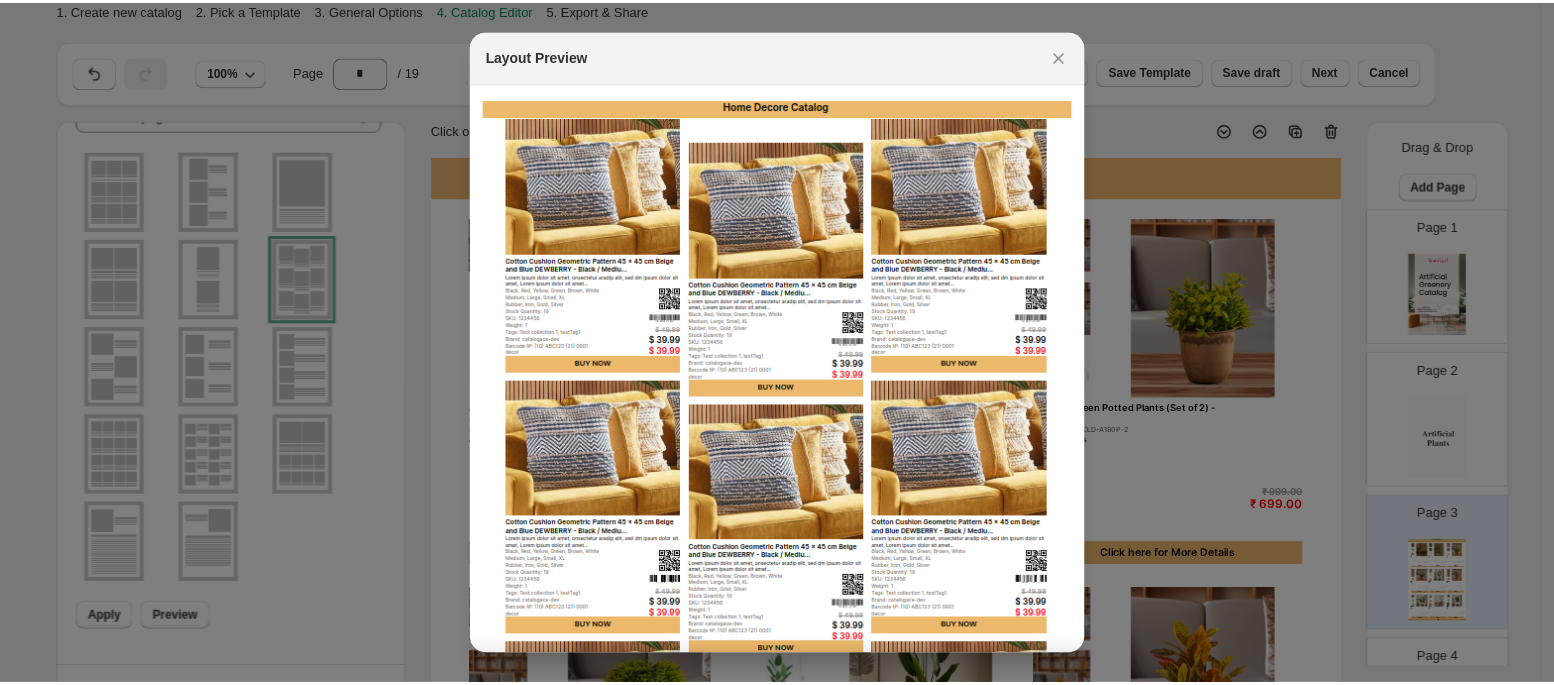 scroll, scrollTop: 1, scrollLeft: 0, axis: vertical 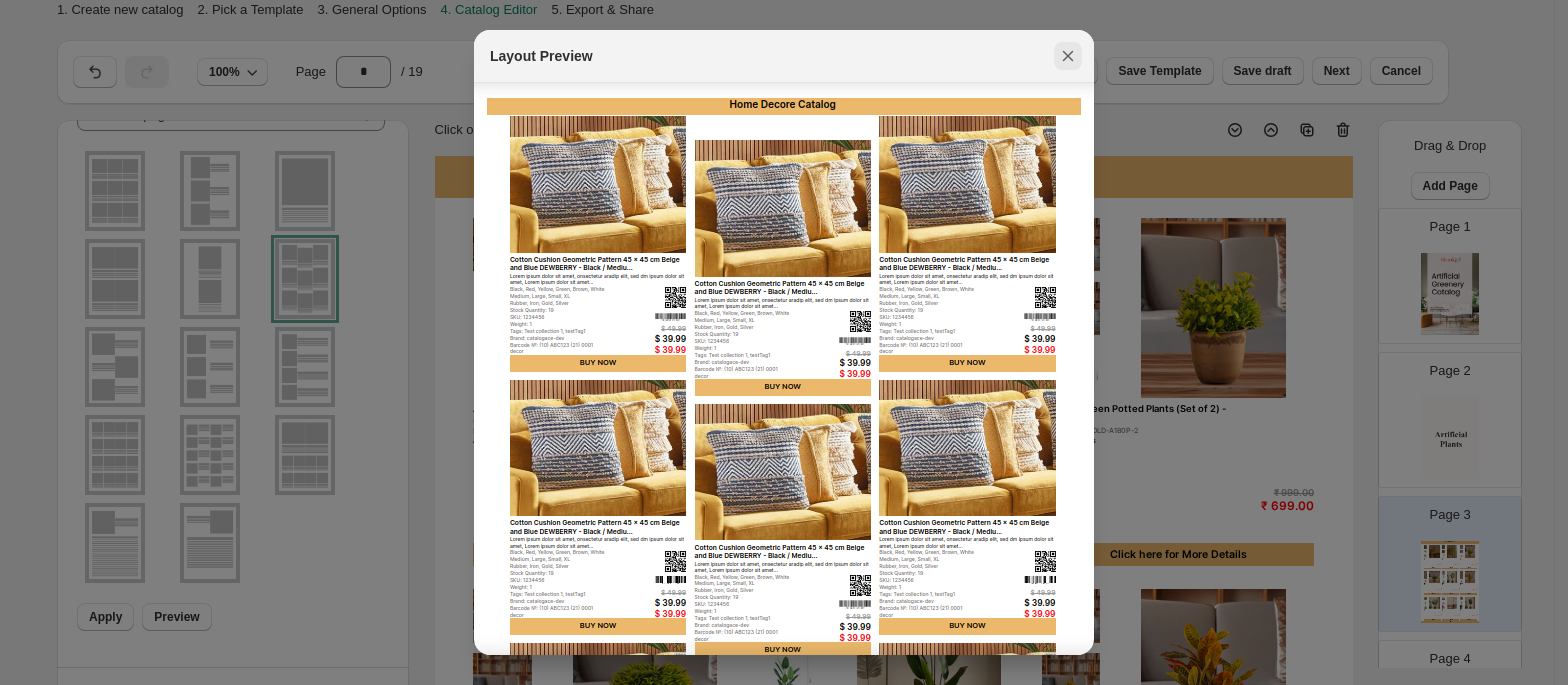click at bounding box center (1068, 56) 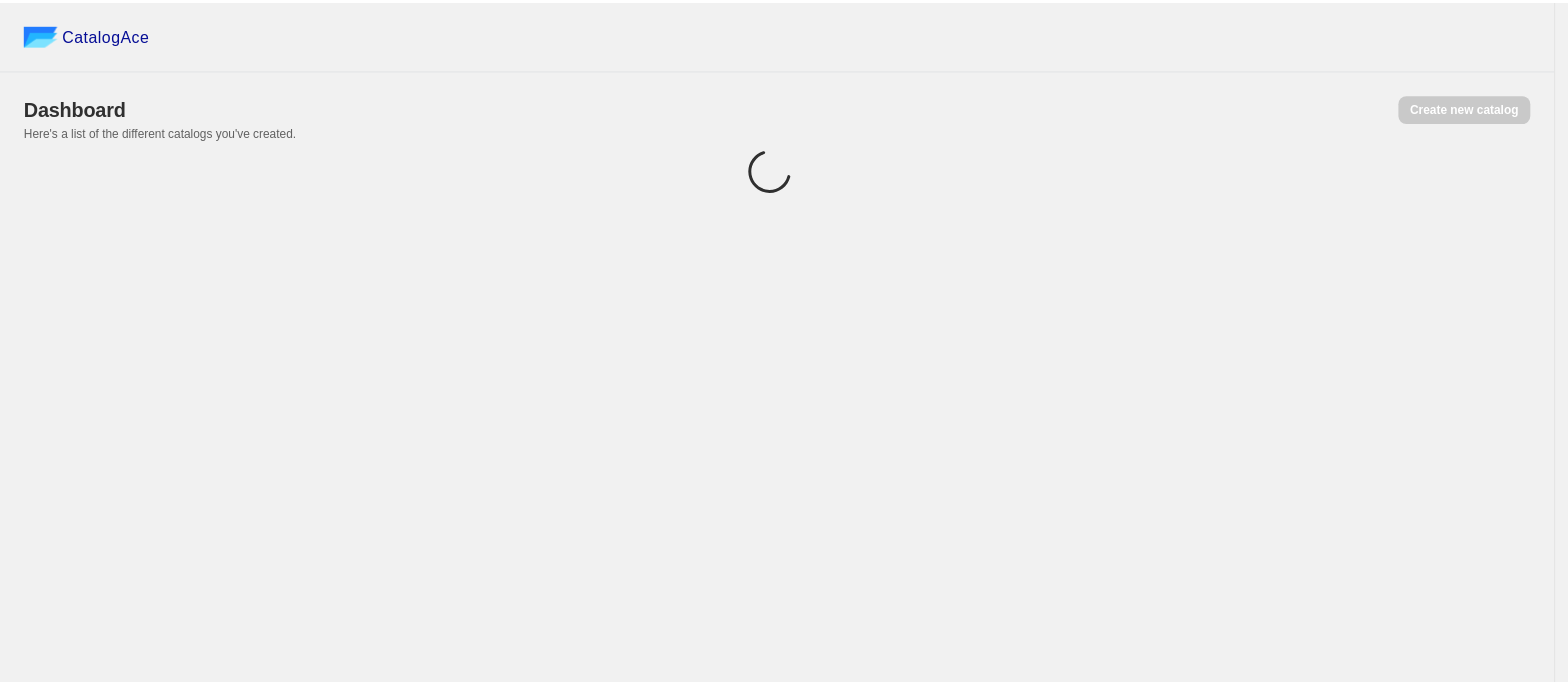 scroll, scrollTop: 0, scrollLeft: 0, axis: both 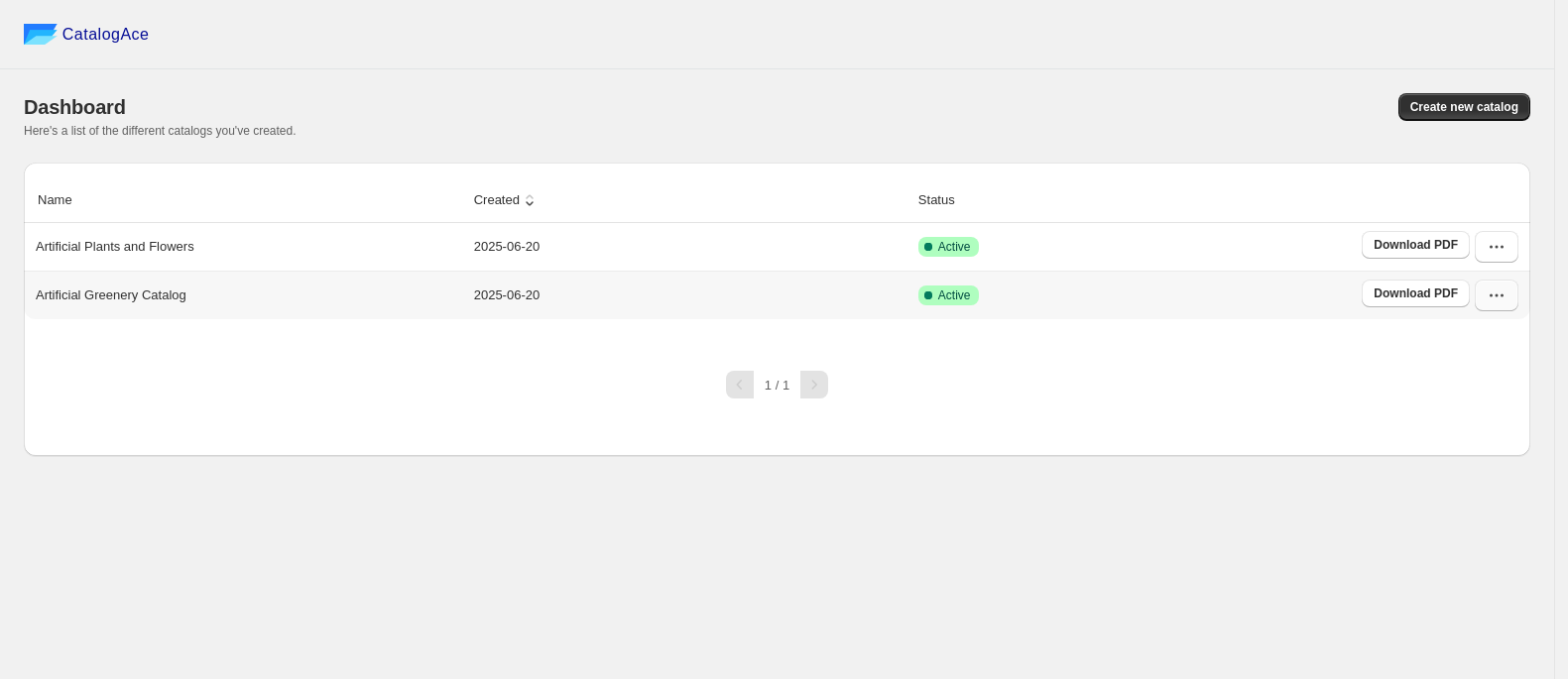 click at bounding box center (1497, 295) 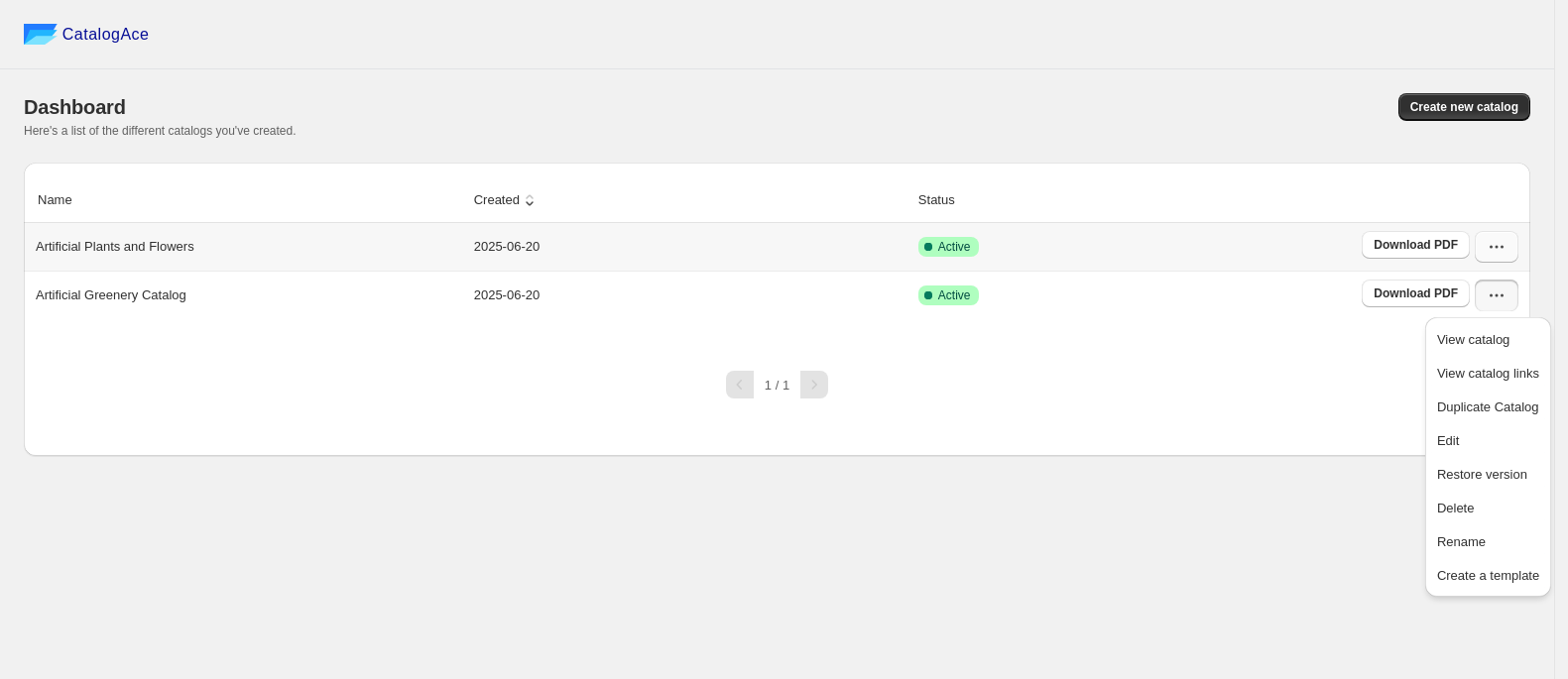 click at bounding box center [1497, 247] 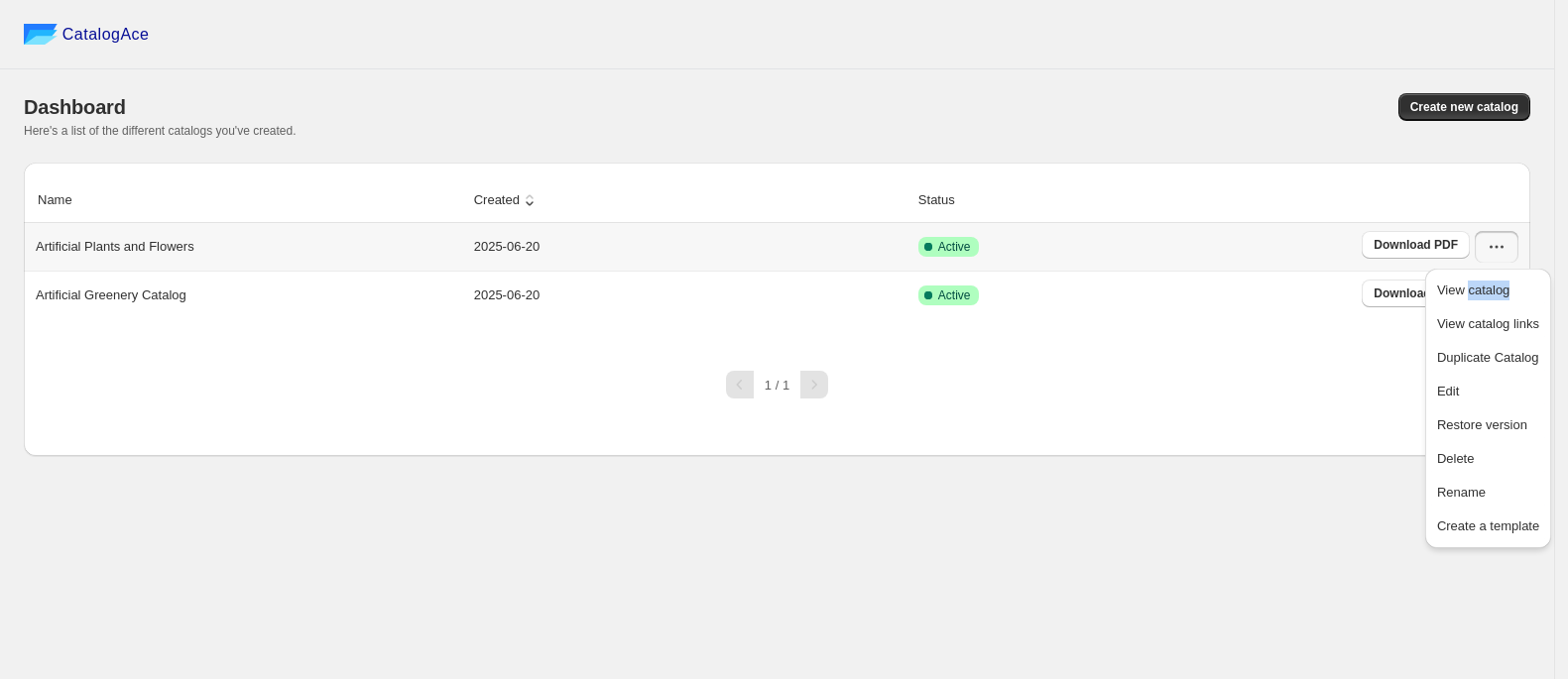 click on "View catalog View catalog links Duplicate Catalog Edit Restore version Delete Rename Create a template" at bounding box center [1488, 413] 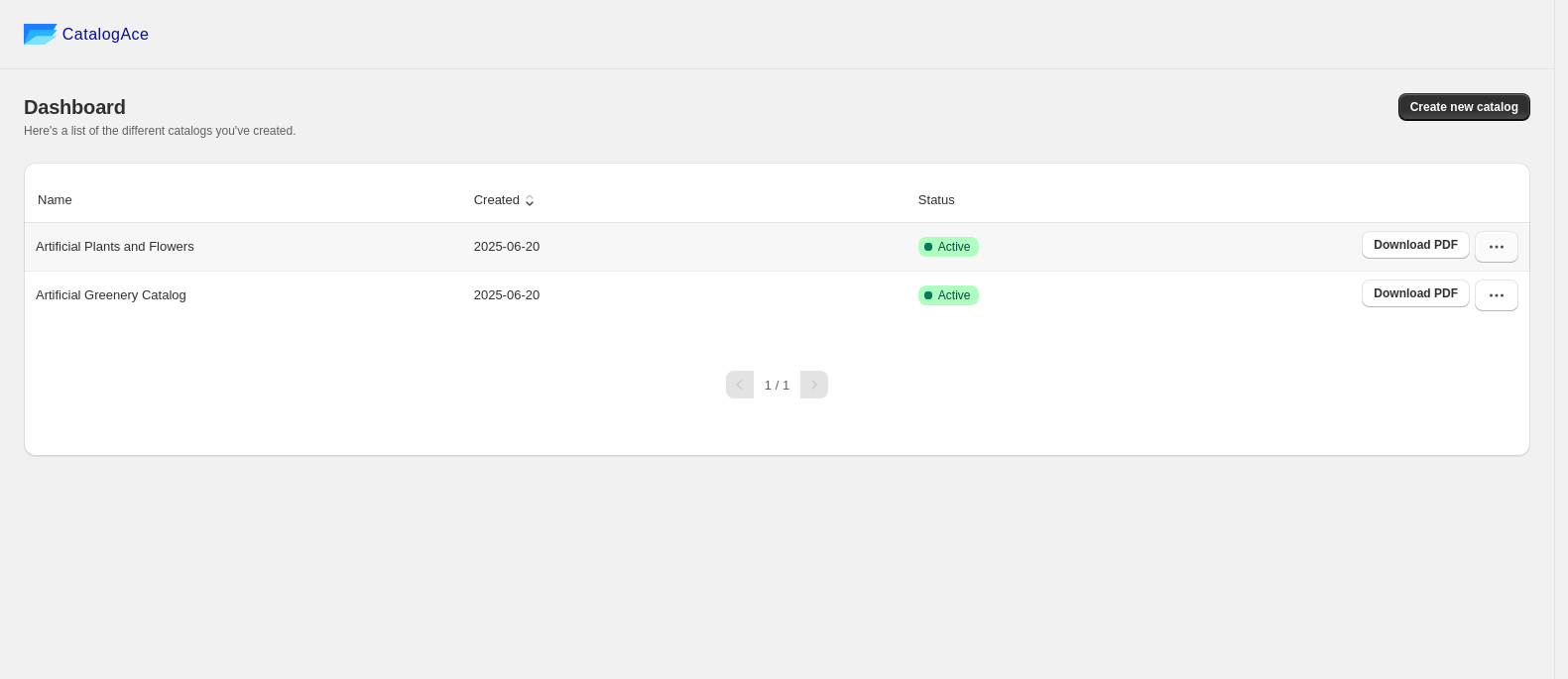 click at bounding box center [1497, 247] 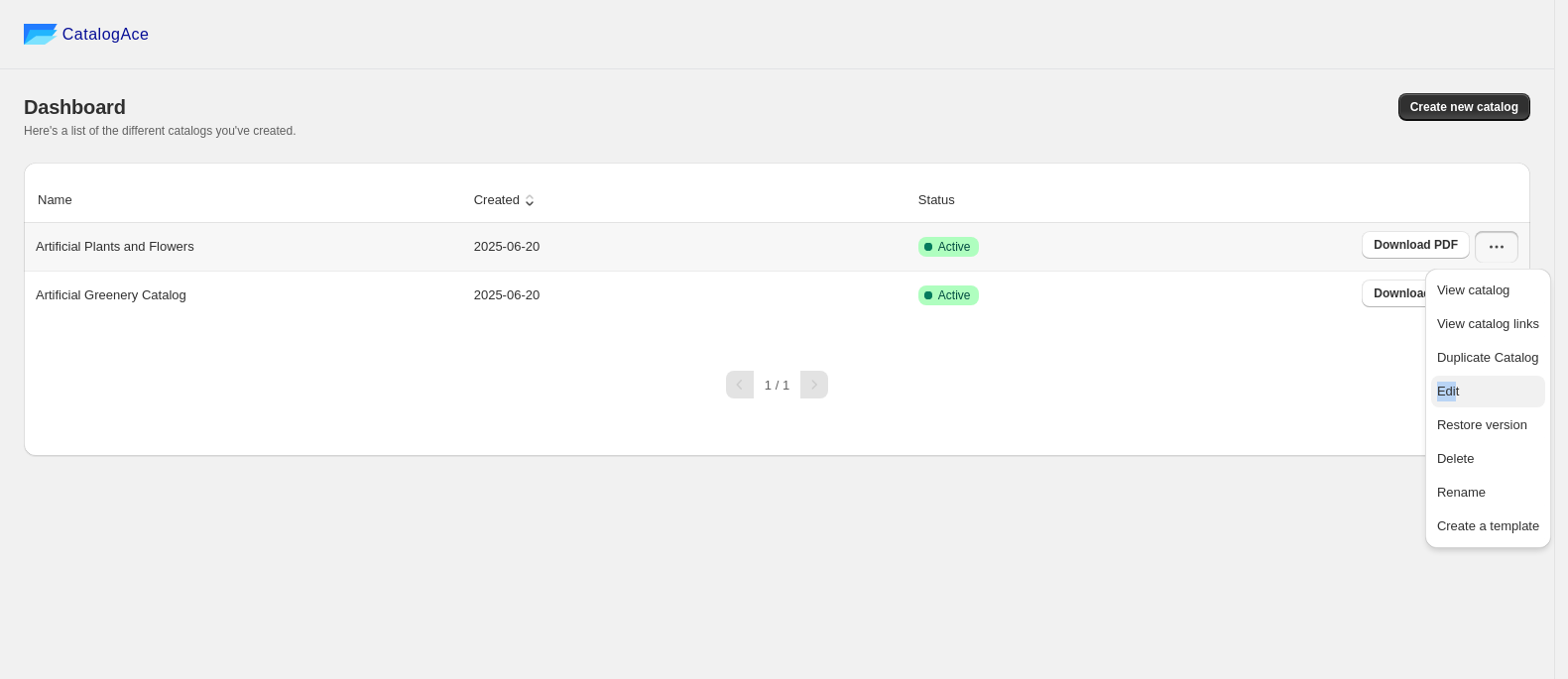 drag, startPoint x: 1428, startPoint y: 391, endPoint x: 1457, endPoint y: 397, distance: 29.614186 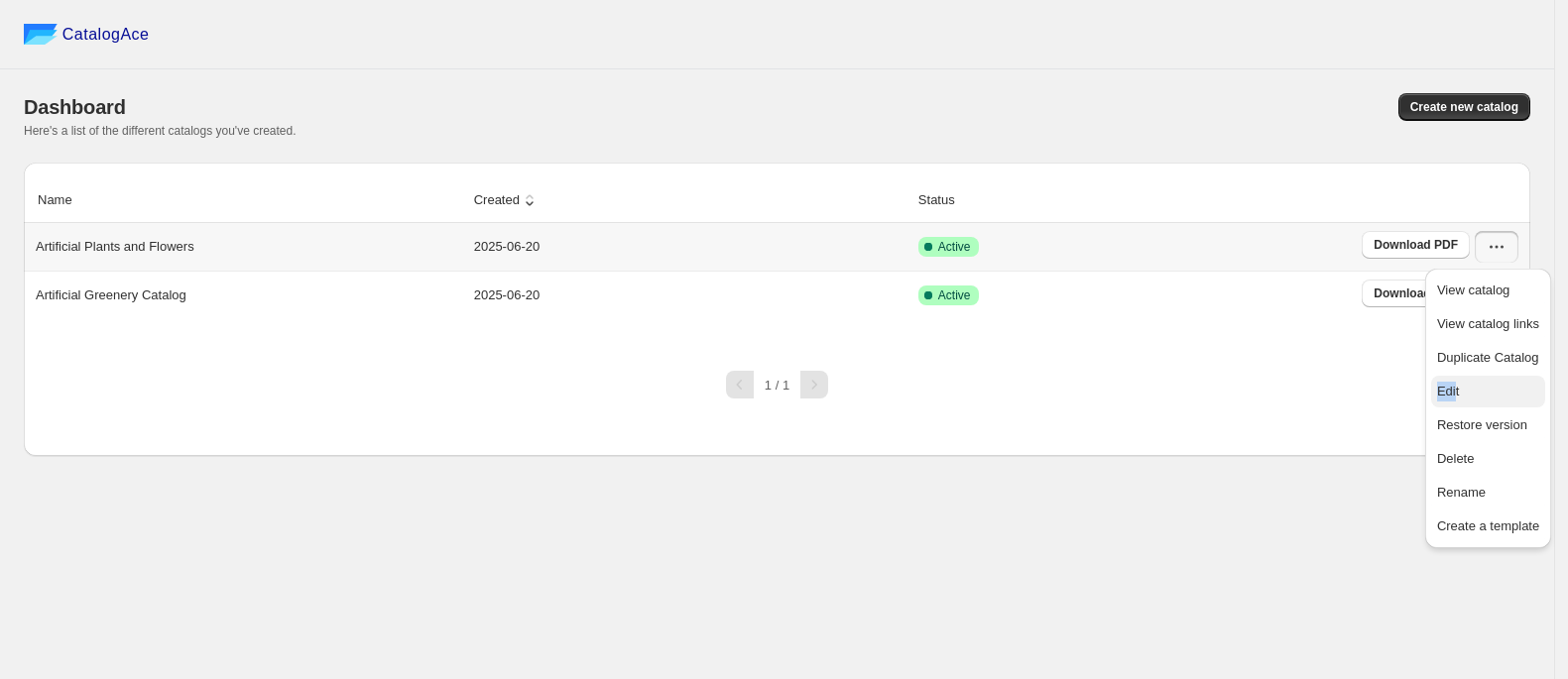 click on "Edit" at bounding box center [1448, 391] 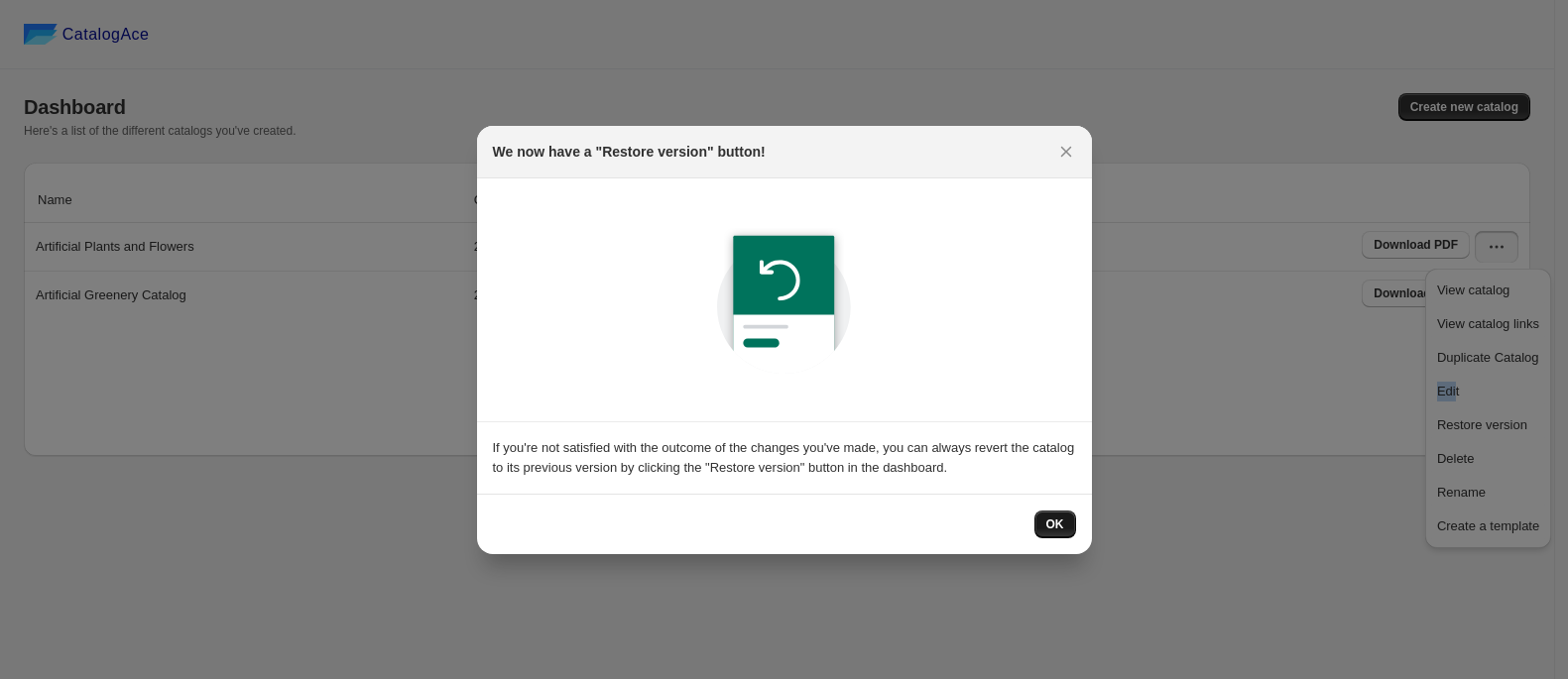 click on "OK" at bounding box center [1055, 524] 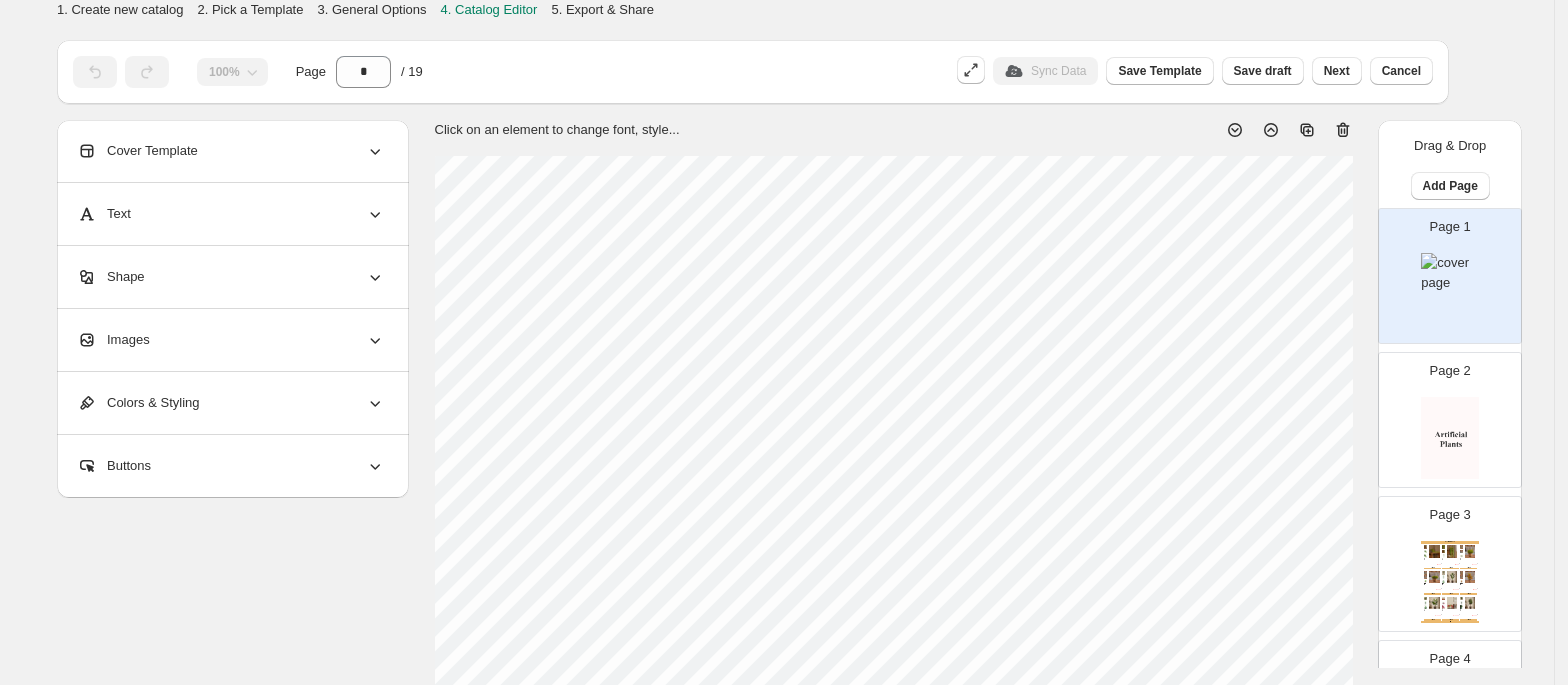 click on "Cover Template" at bounding box center (231, 151) 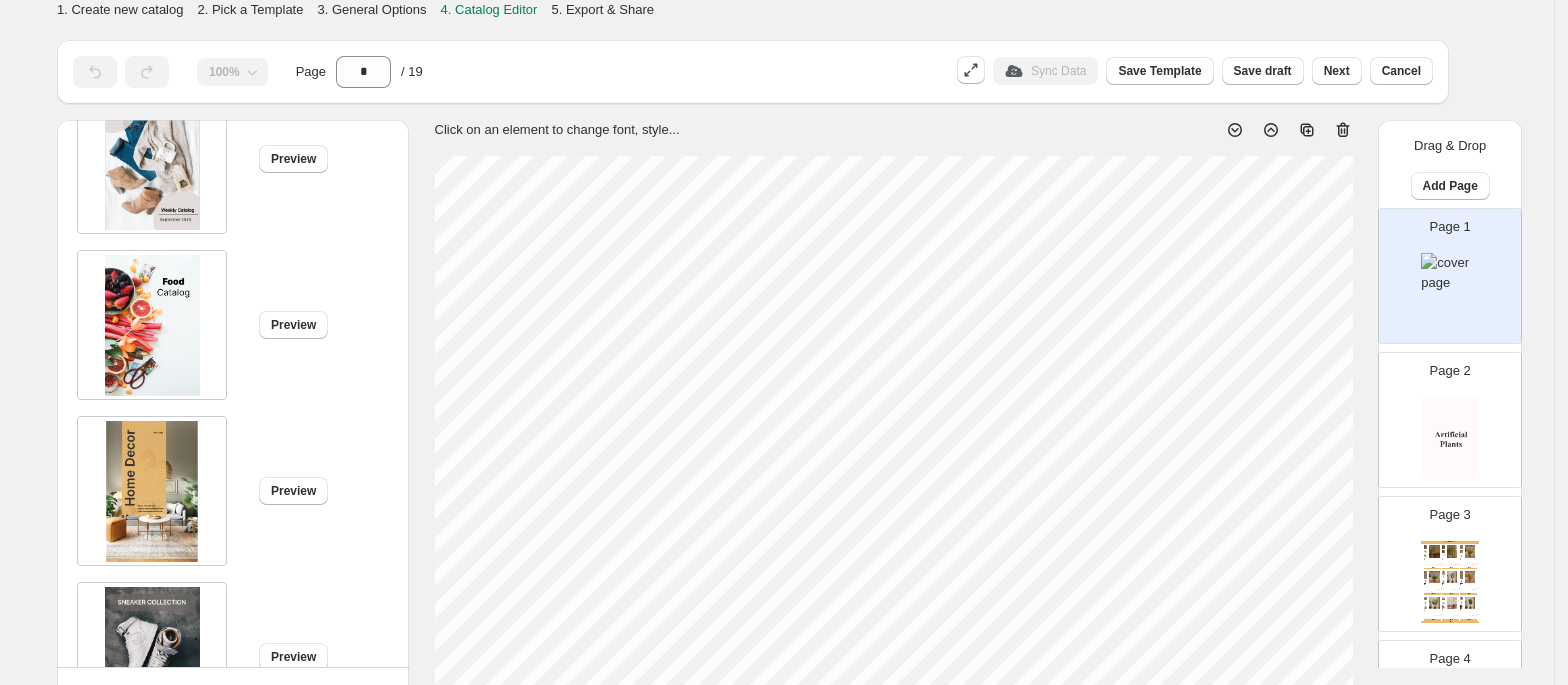 scroll, scrollTop: 361, scrollLeft: 0, axis: vertical 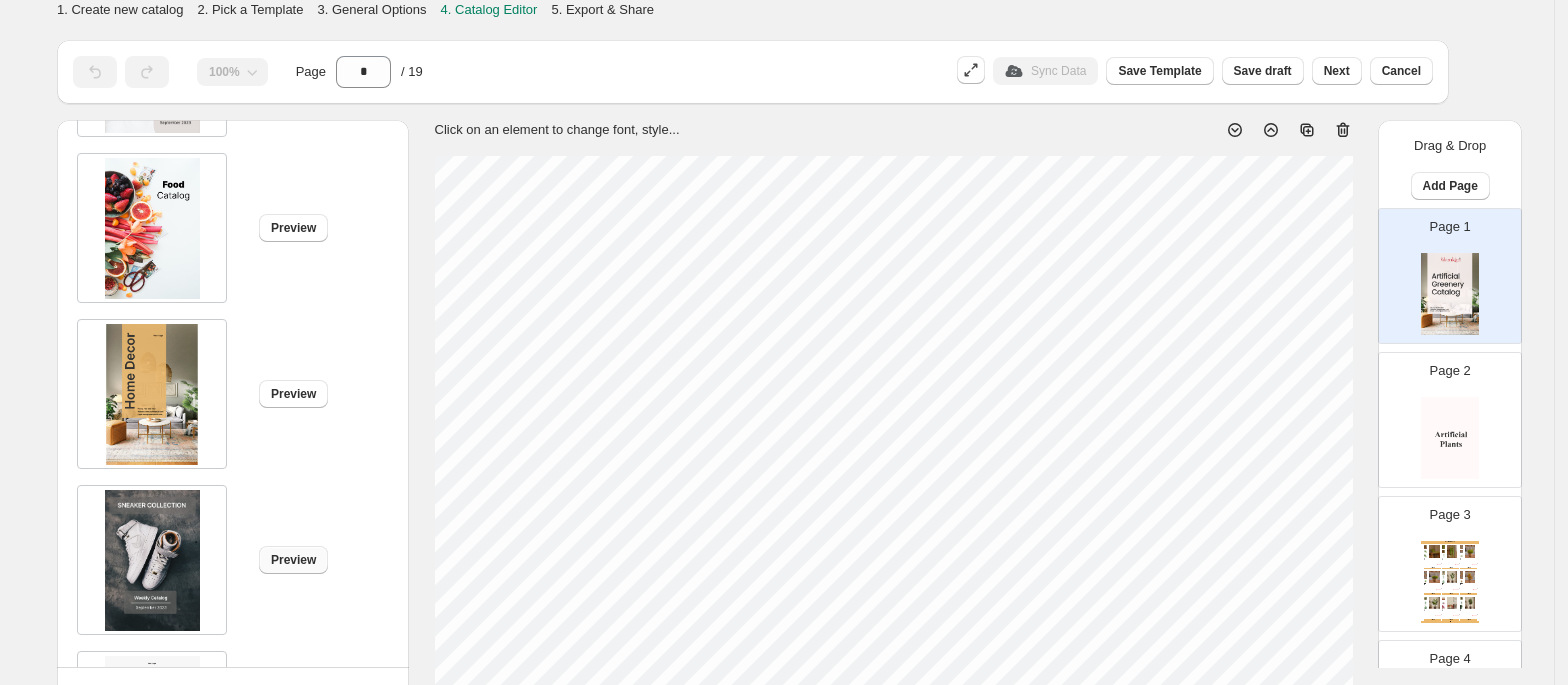 click on "Preview" at bounding box center (293, 560) 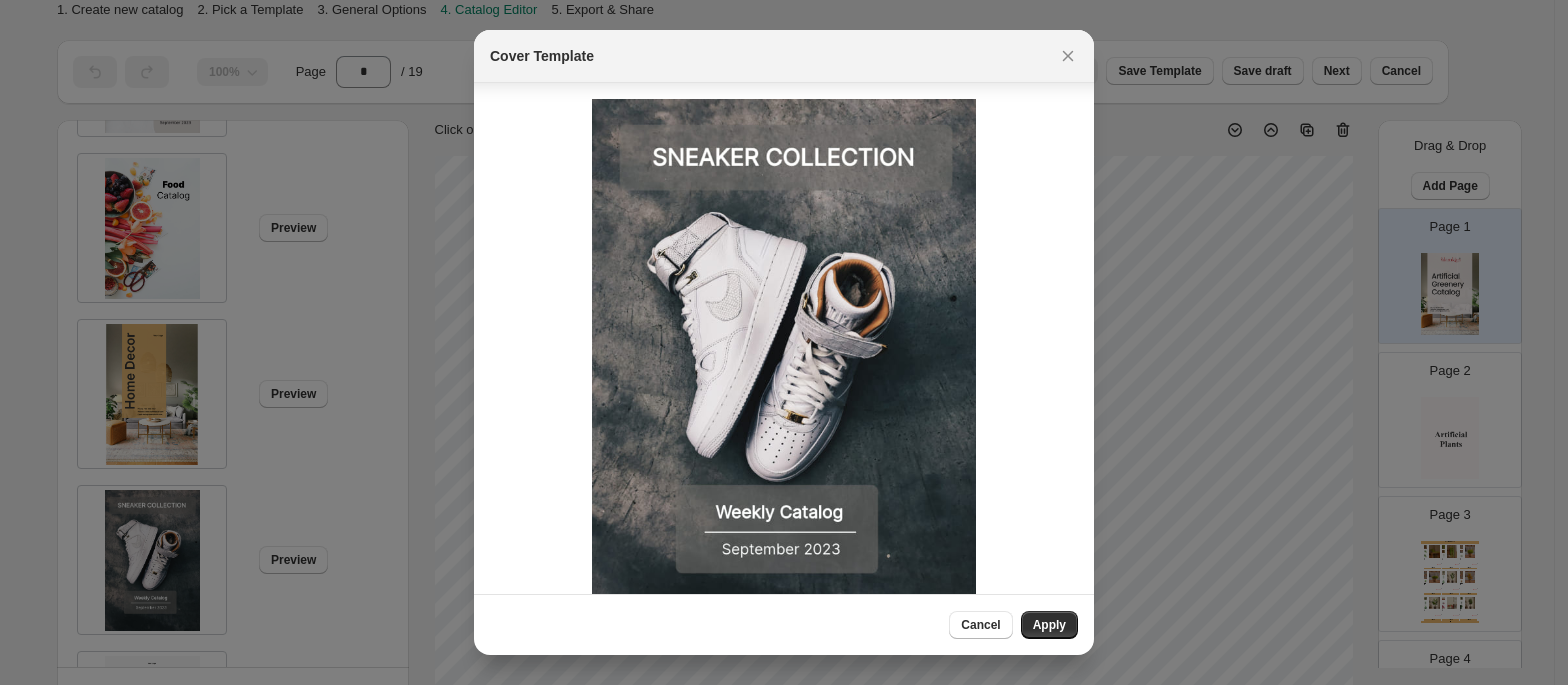 scroll, scrollTop: 66, scrollLeft: 0, axis: vertical 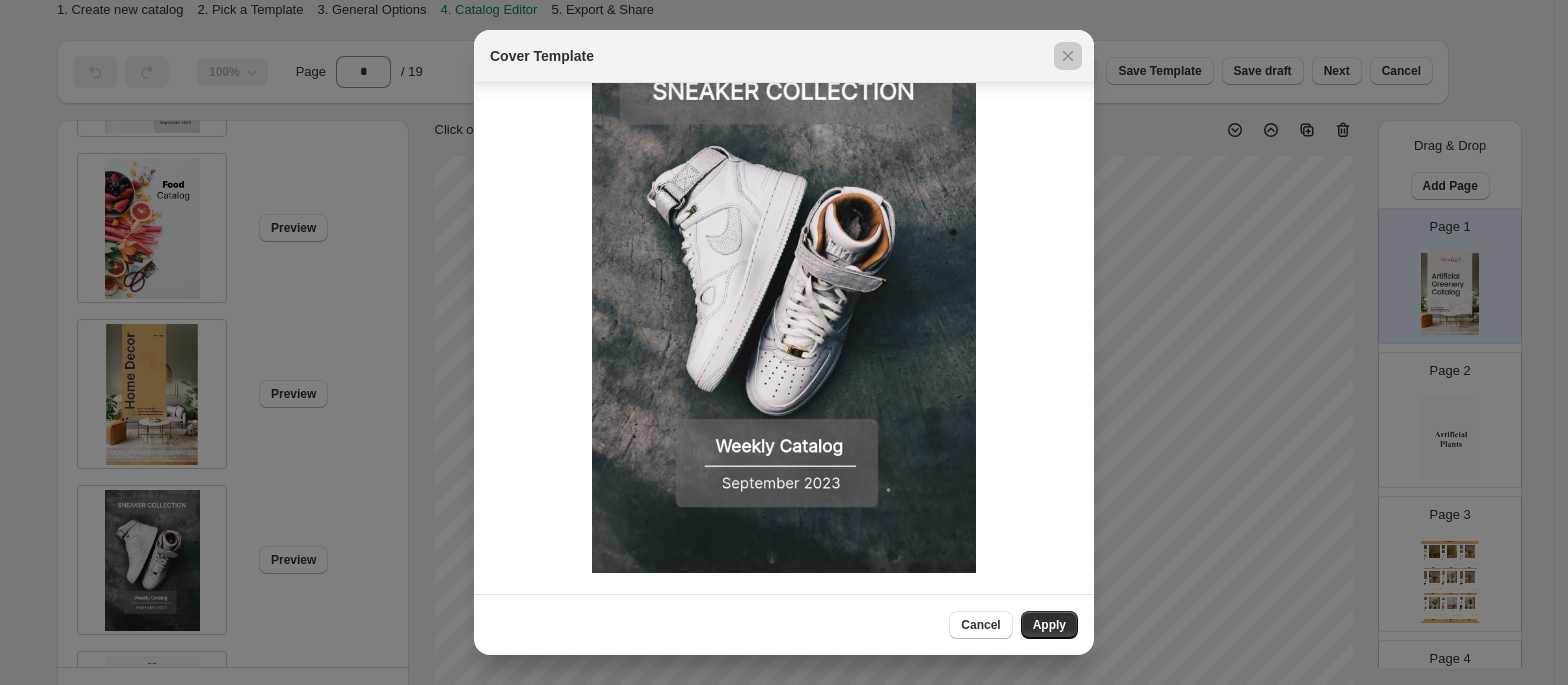 click at bounding box center [784, 342] 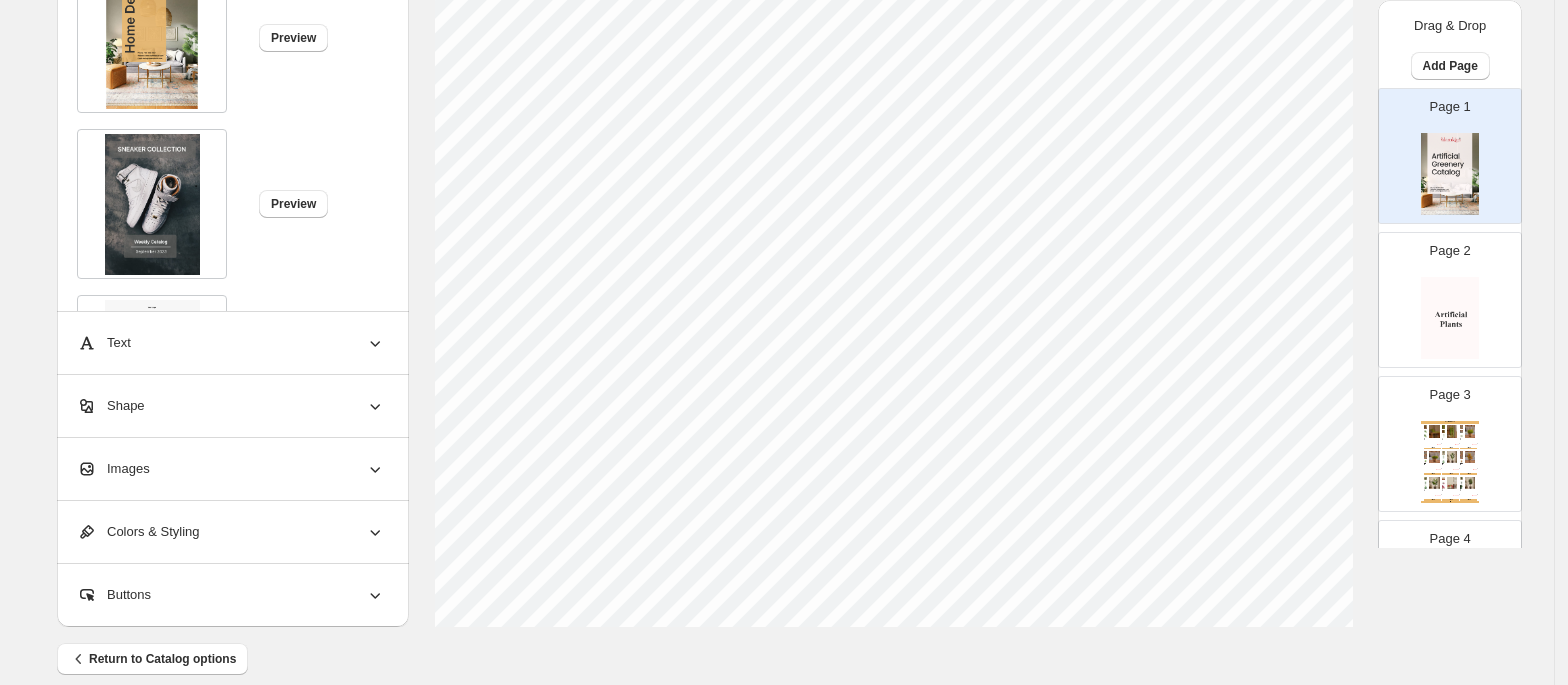 scroll, scrollTop: 740, scrollLeft: 0, axis: vertical 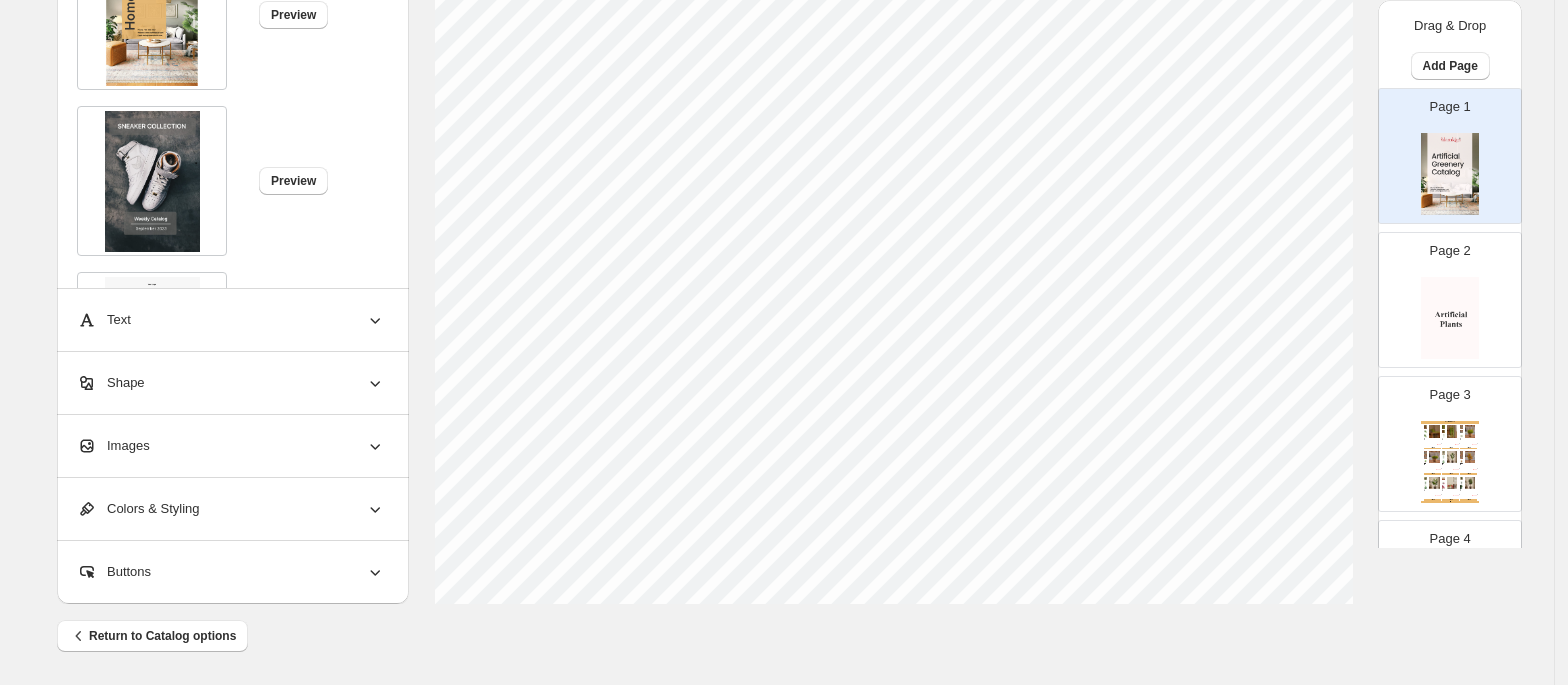click on "Page 3 Artificial Plants Artificial Hanging Succulent Vine (46 cm) - Fabric SKU:  EC-SUCC46A-A300P Artificial Plants ₹ 1199.00 ₹ 799.00 Click here for More Details Artificial Potted Hanging Green Bush (Set of 2, 80 cm) - Fabric SKU:  EC-HNG80A-A40P-2 Artificial Plants ₹ 1699.00 ₹ 1199.00 Click here for More Details Artificial Green Potted Plants (Set of 2) - Fabric SKU:  EC-GRN2OLD-A180P-2 Artificial Plants ₹ 999.00 ₹ 699.00 Click here for More Details Artificial Potted Topiary Bush (Set of 2, 15 cm) - Fabric SKU:  EC-TOP15-A260P-2 Artificial Plants ₹ 1299.00 ₹ 999.00 Click here for More Details Artificial Banana Tree in Black Pot (150 cm) - Fabric & Plastic SKU:  EC-BAN150B-A2600P Artificial Plants ₹ 8099.00 ₹ 5699.00 Click here for More Details Artificial Potted Croton Plants (Multicolored, 30 cm, Set of 2) - Fabric SKU:  EC-CROT30B-A150P-2 Artificial Plants ₹ 1699.00 ₹ 1199.00 Click here for More Details Artificial Banana Plant in Black Pot (160 cm) - Fabric & Plastic ₹ 8799.00" at bounding box center (1442, 436) 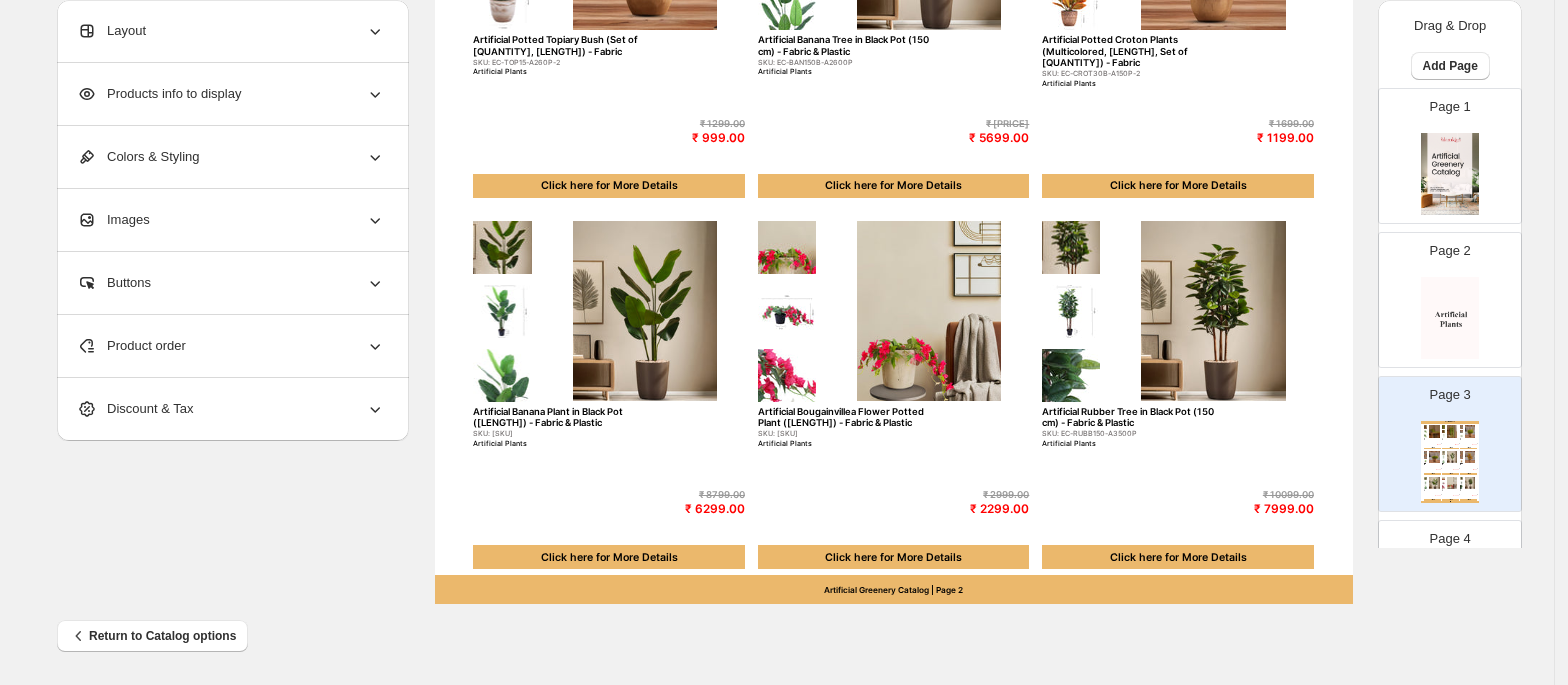 scroll, scrollTop: 0, scrollLeft: 0, axis: both 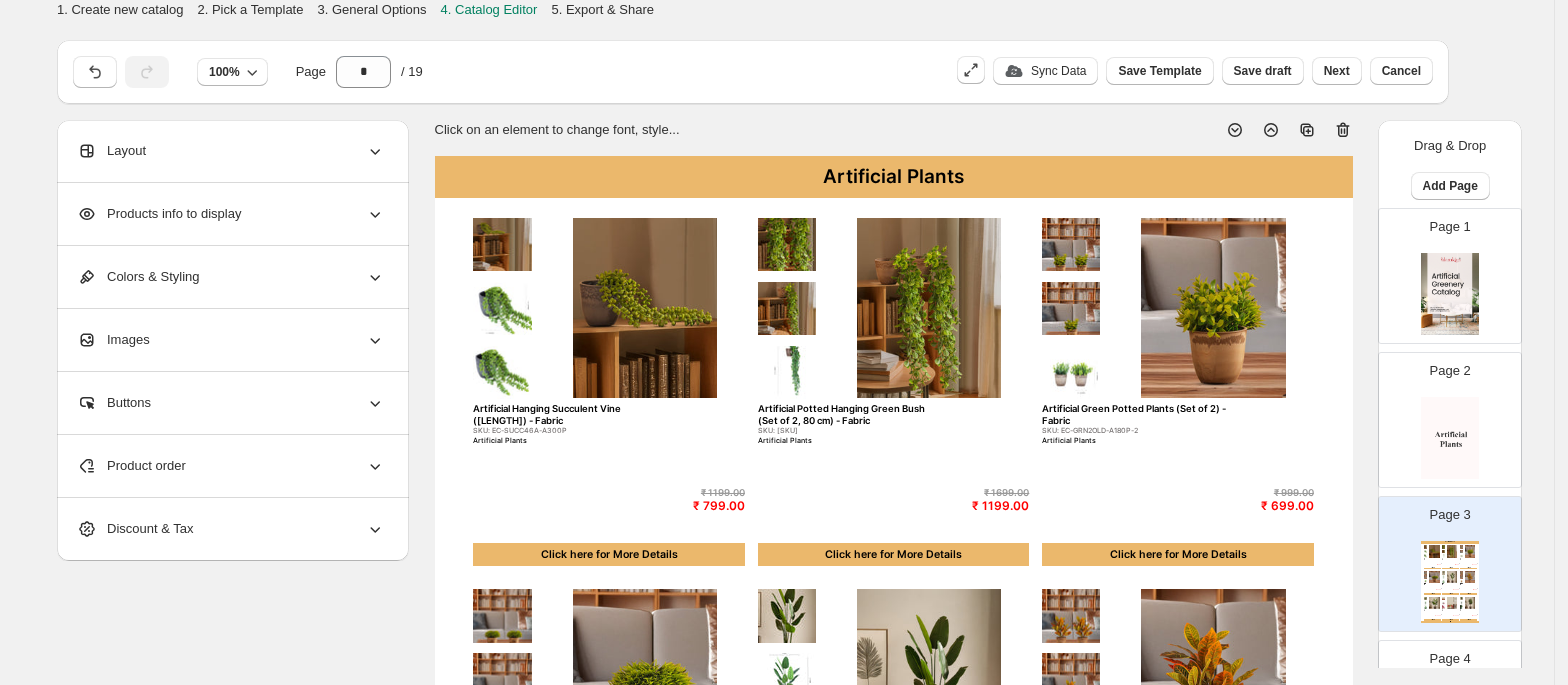 click on "Products info to display" at bounding box center (231, 214) 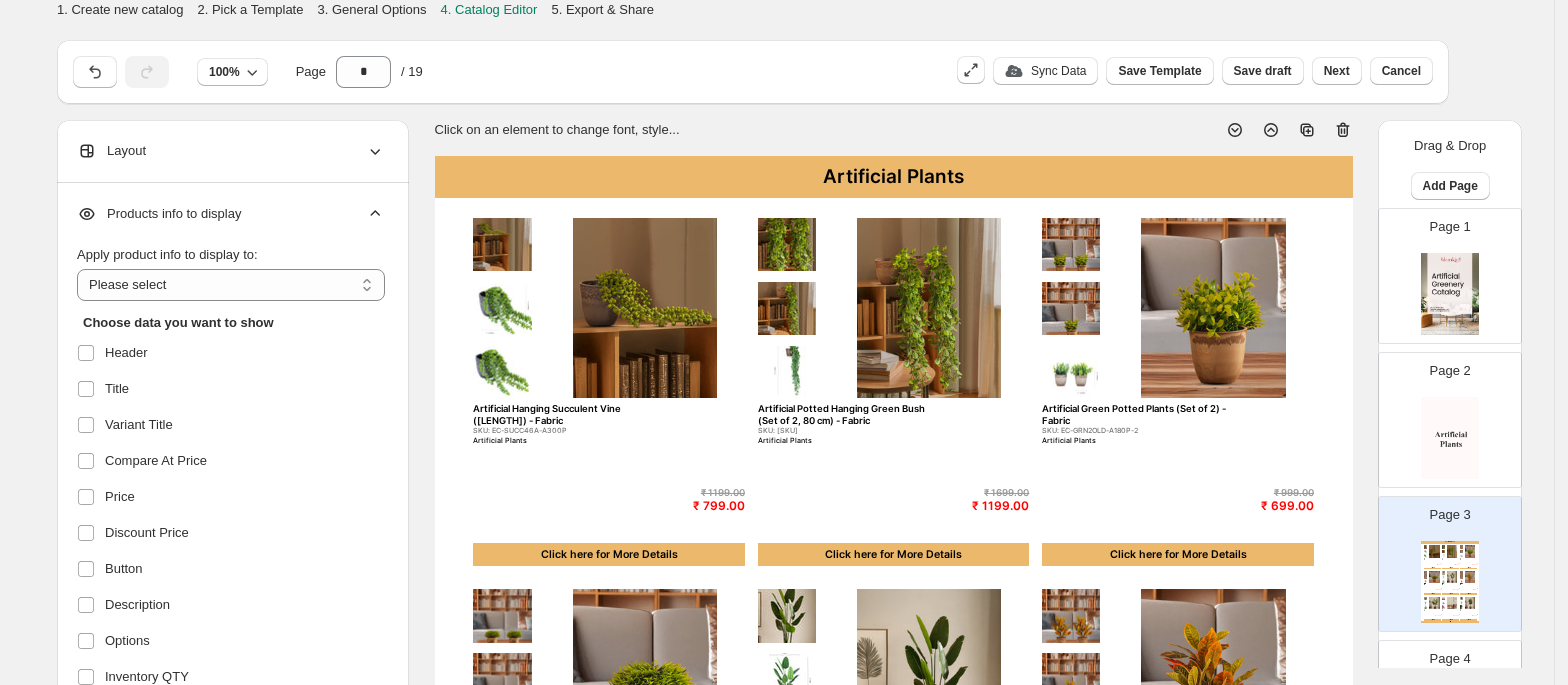 click on "Products info to display" at bounding box center [231, 214] 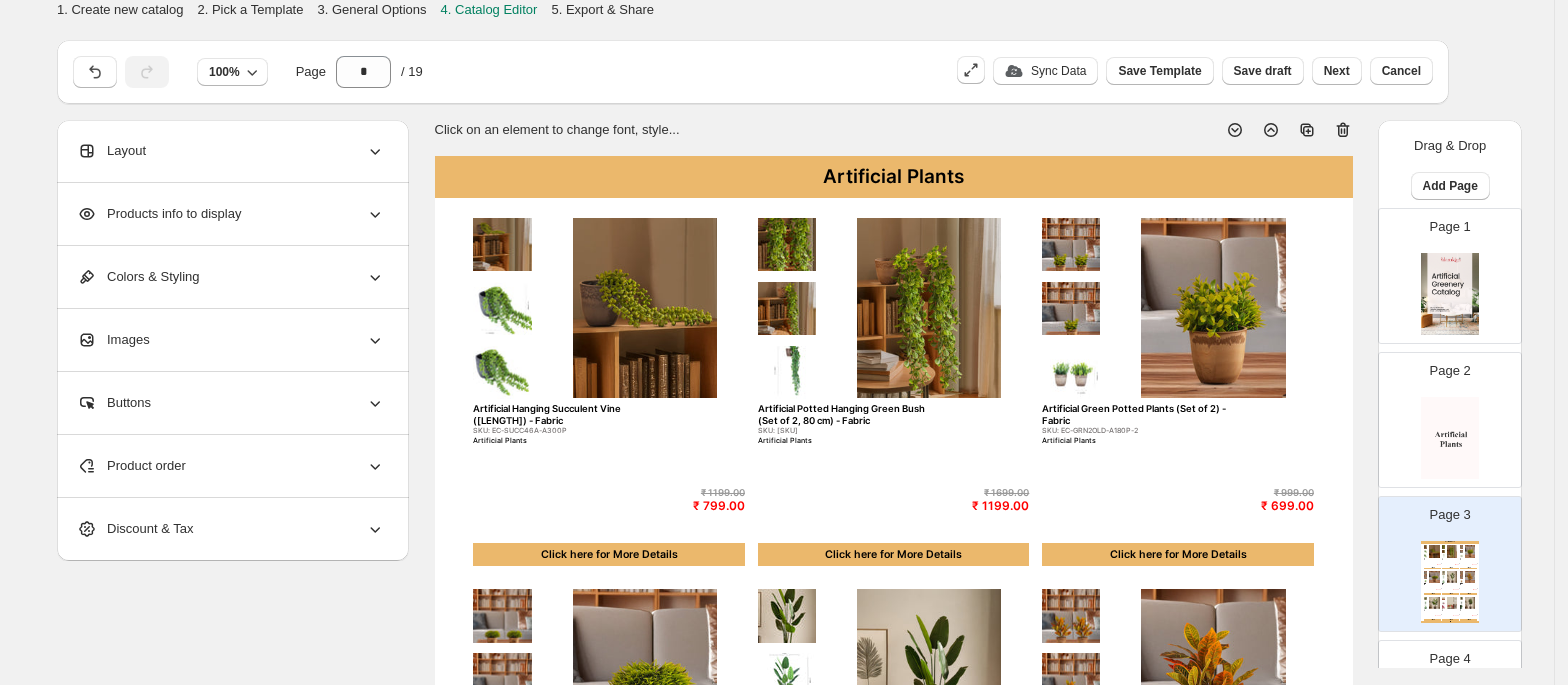 click on "Layout" at bounding box center (231, 151) 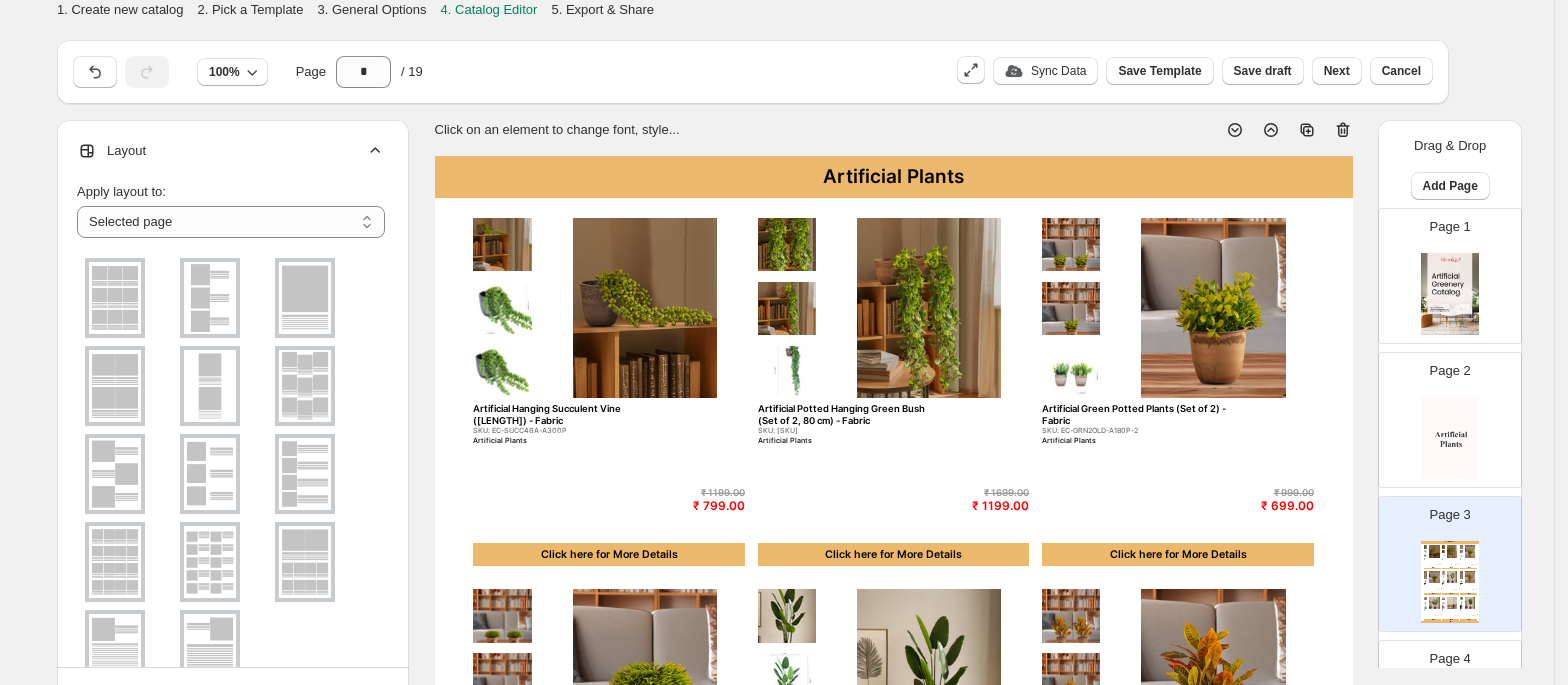 click at bounding box center (210, 474) 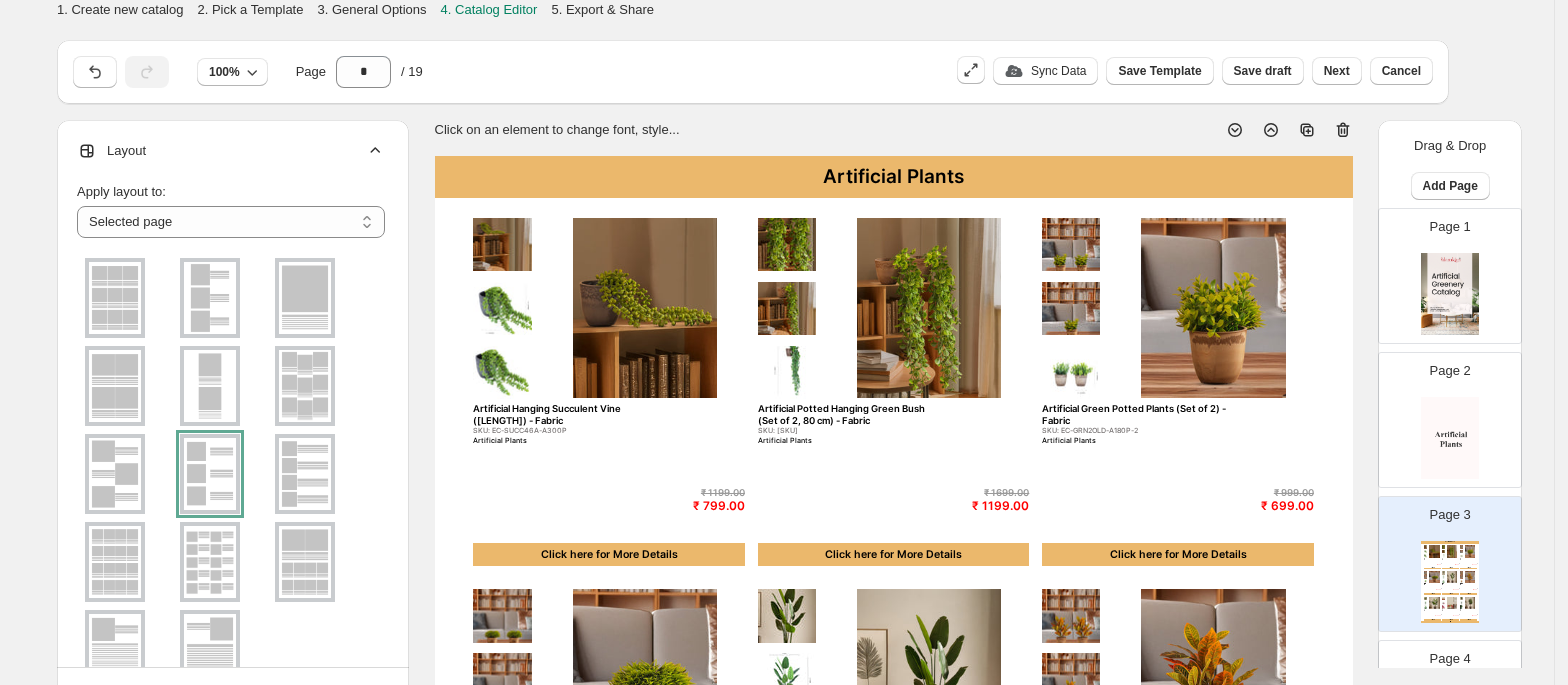 scroll, scrollTop: 108, scrollLeft: 0, axis: vertical 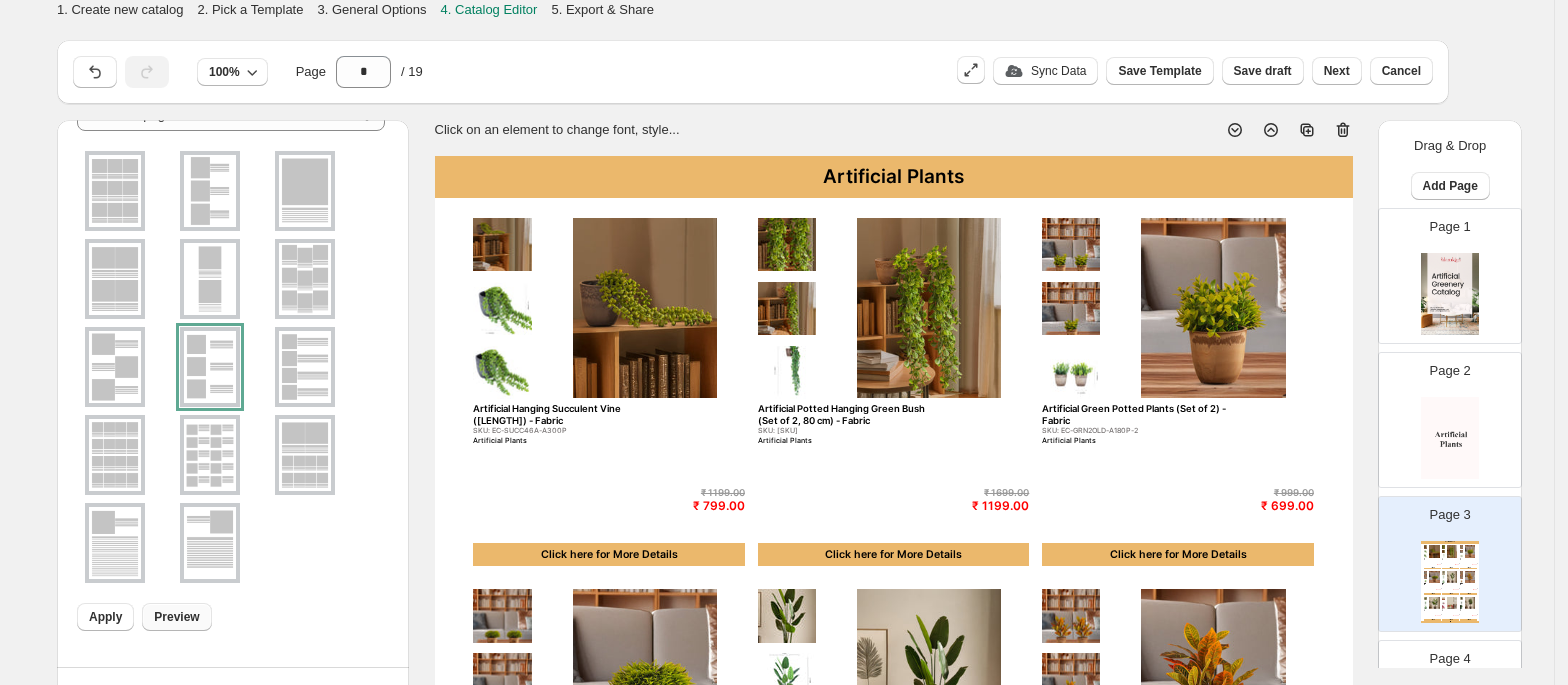 click on "Preview" at bounding box center (176, 617) 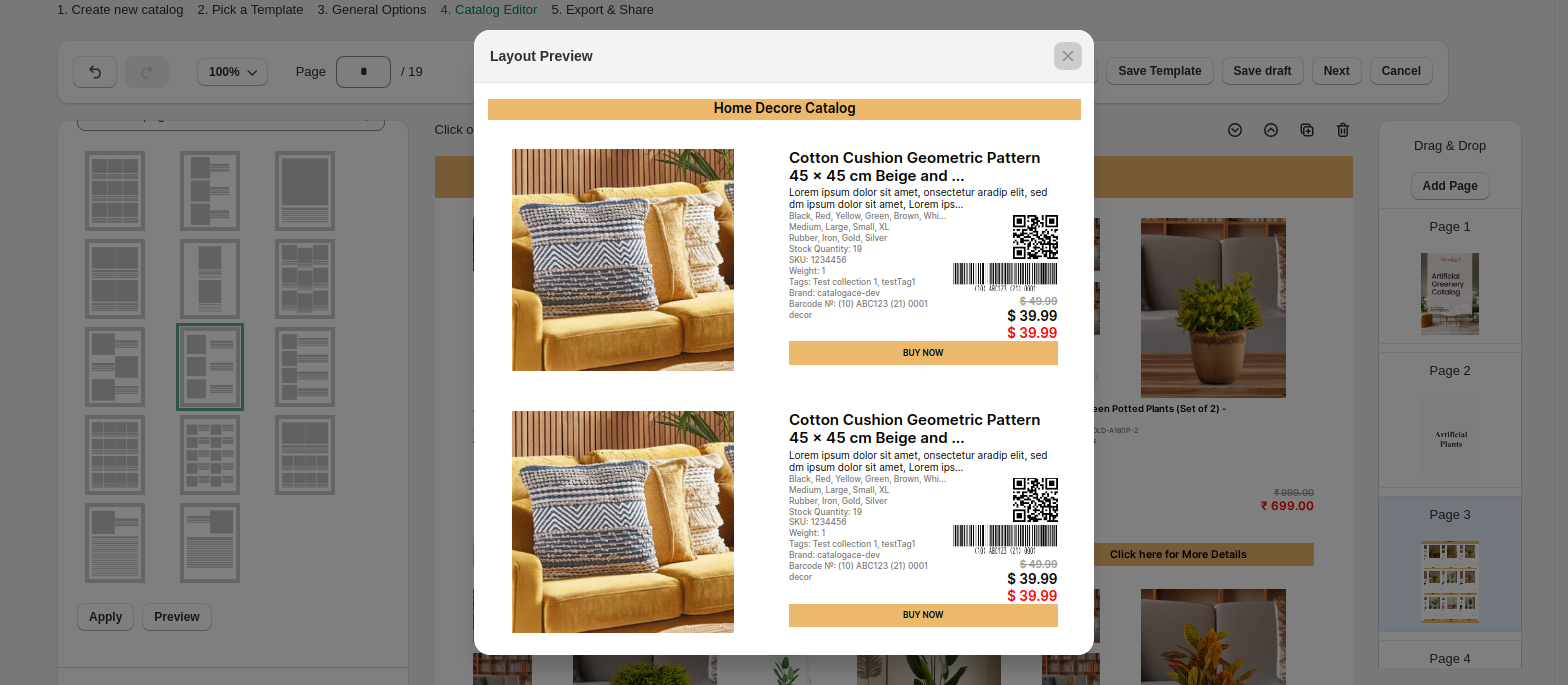 click at bounding box center [784, 342] 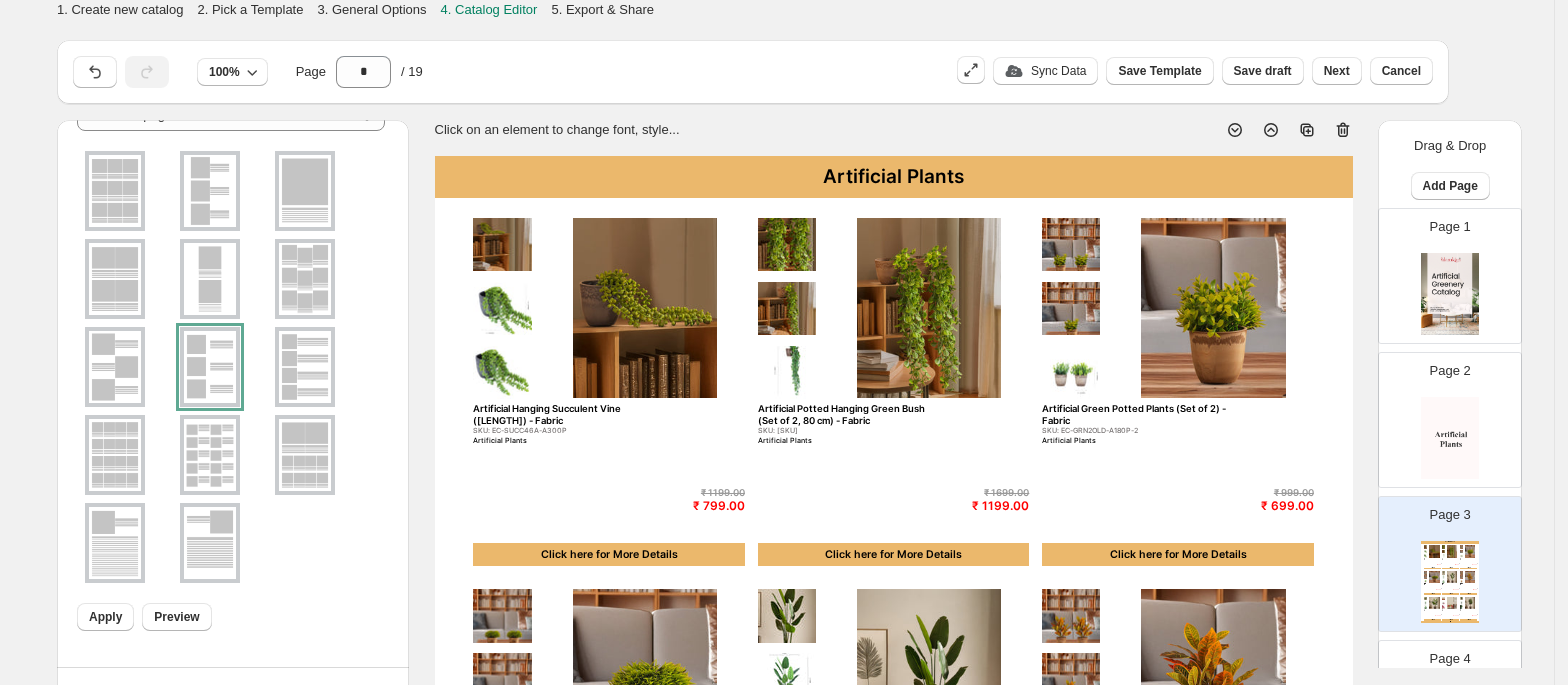 click at bounding box center (115, 367) 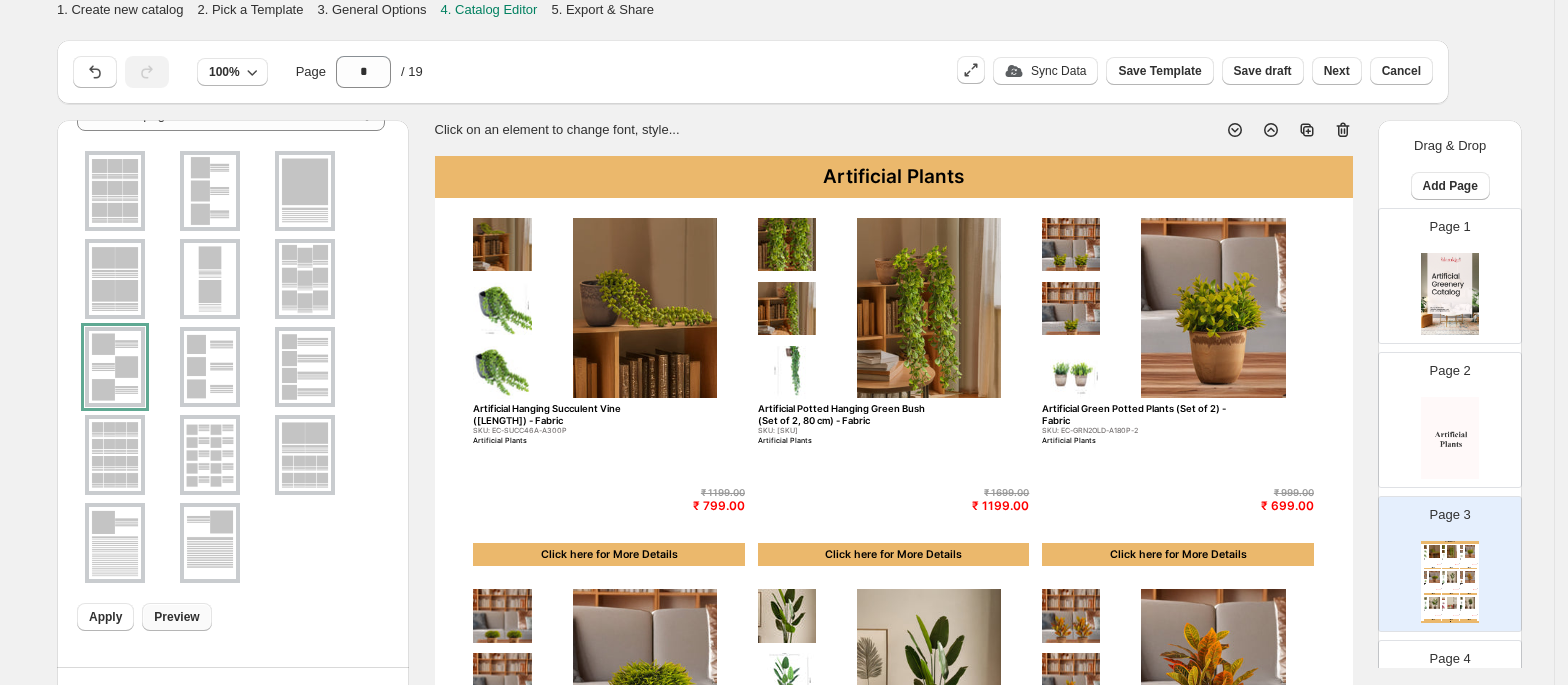 click on "Preview" at bounding box center [176, 617] 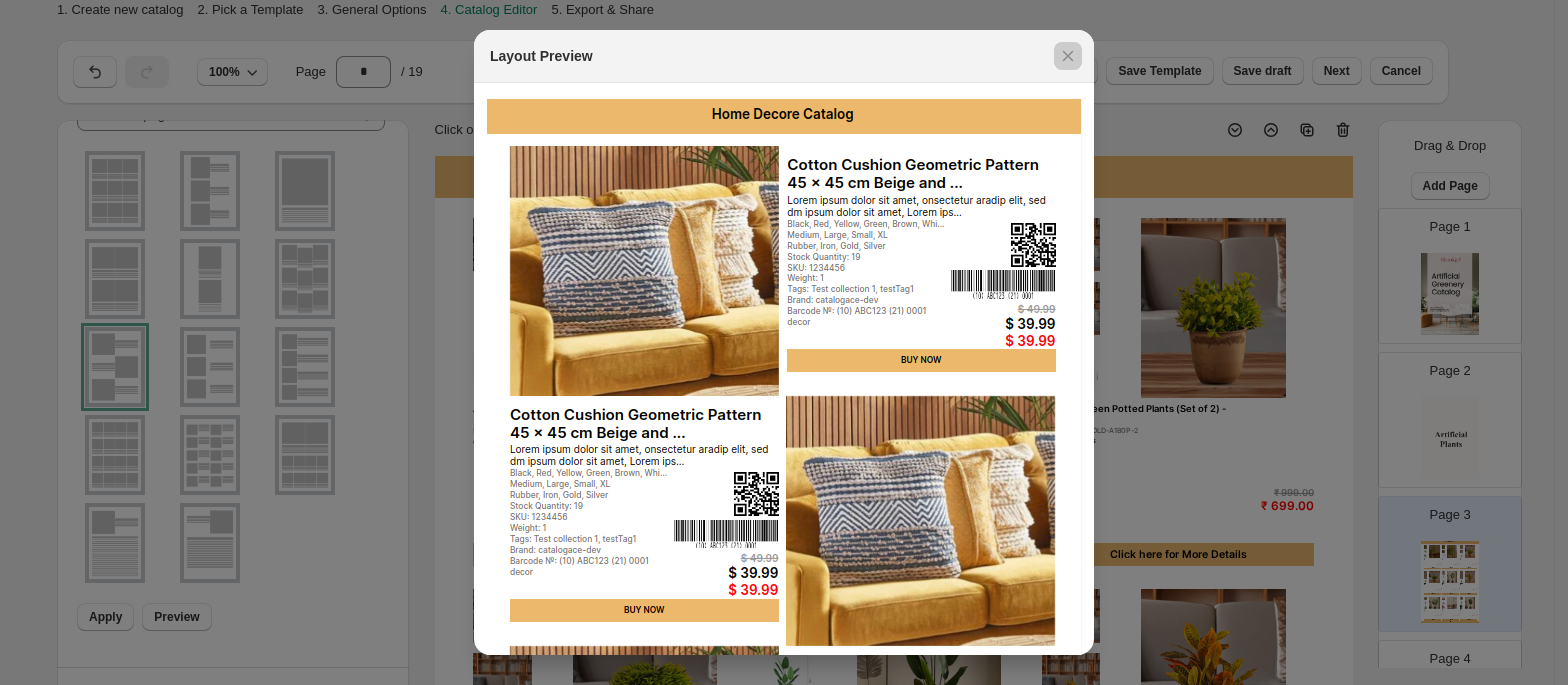 click at bounding box center [784, 342] 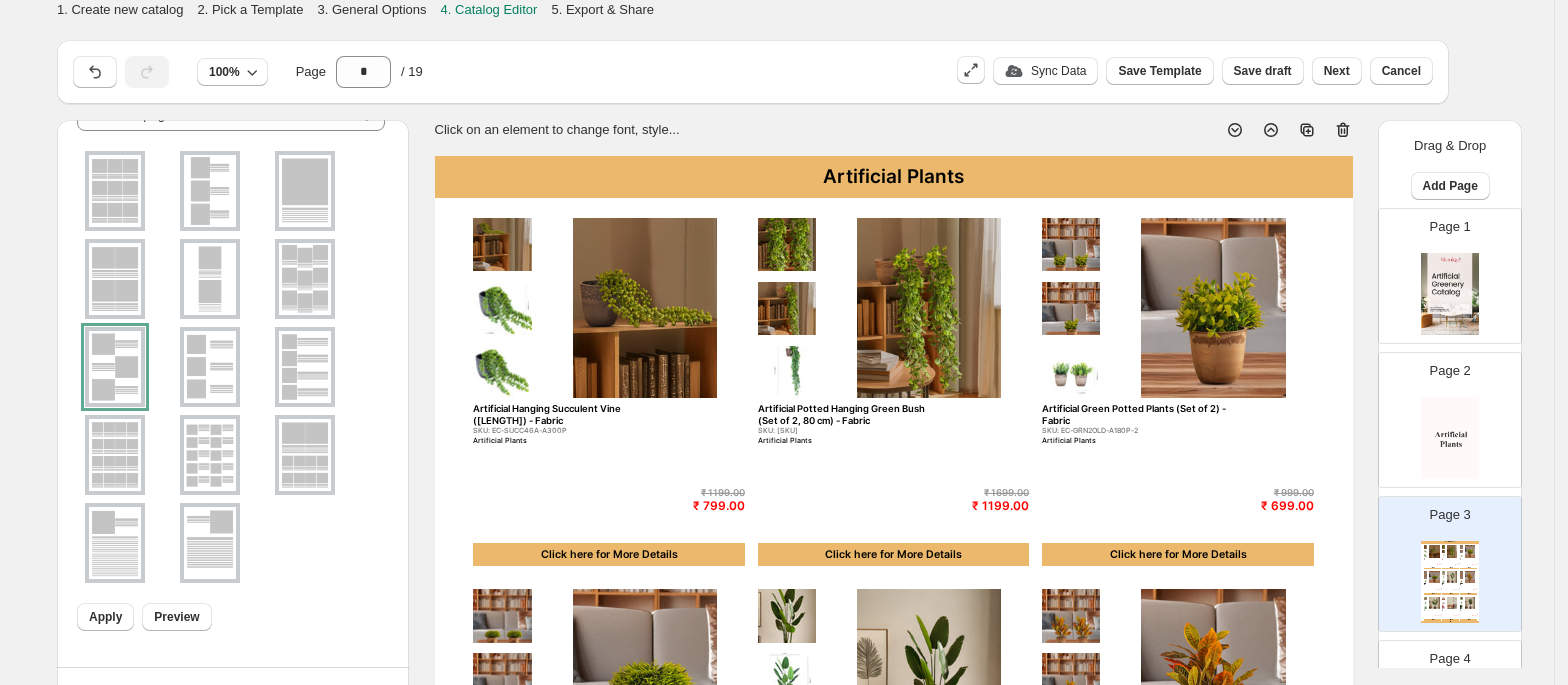 click at bounding box center (305, 455) 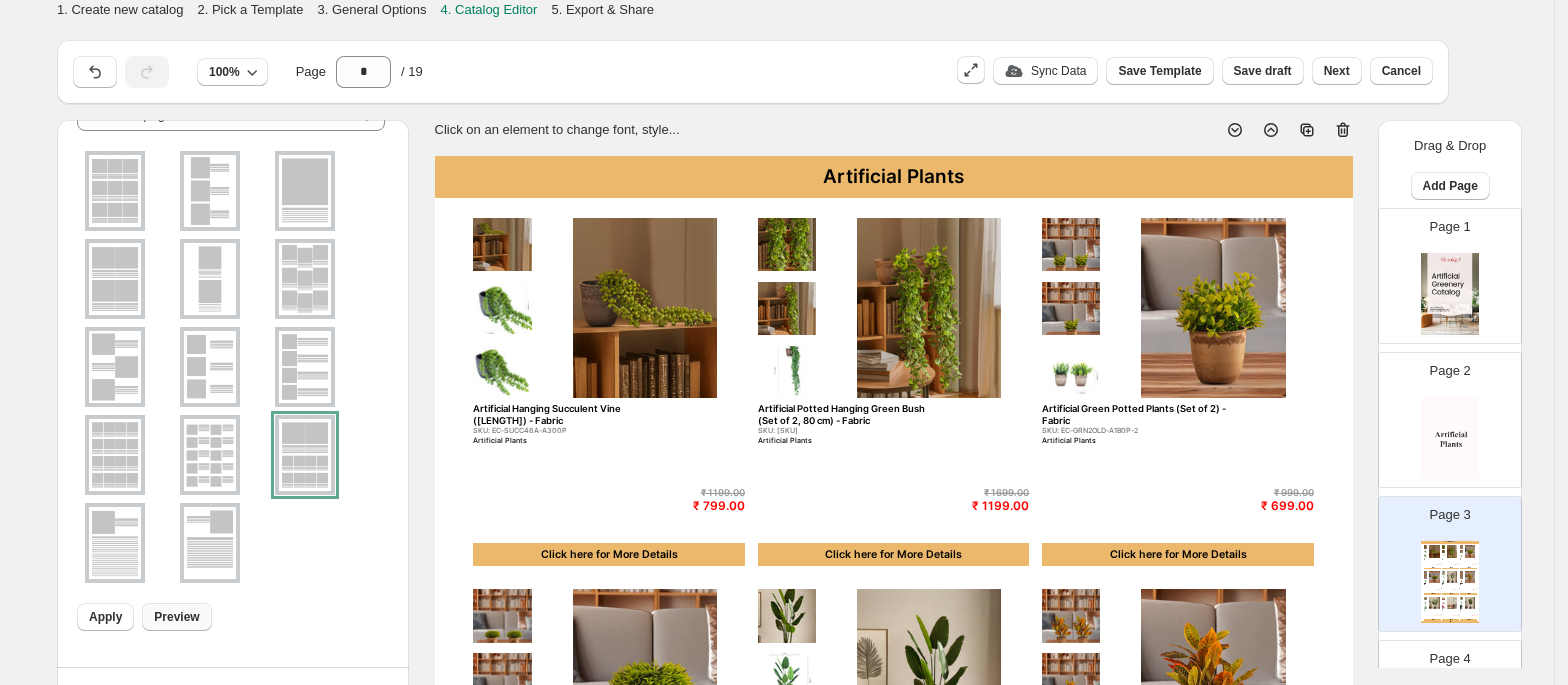 click on "Preview" at bounding box center (176, 617) 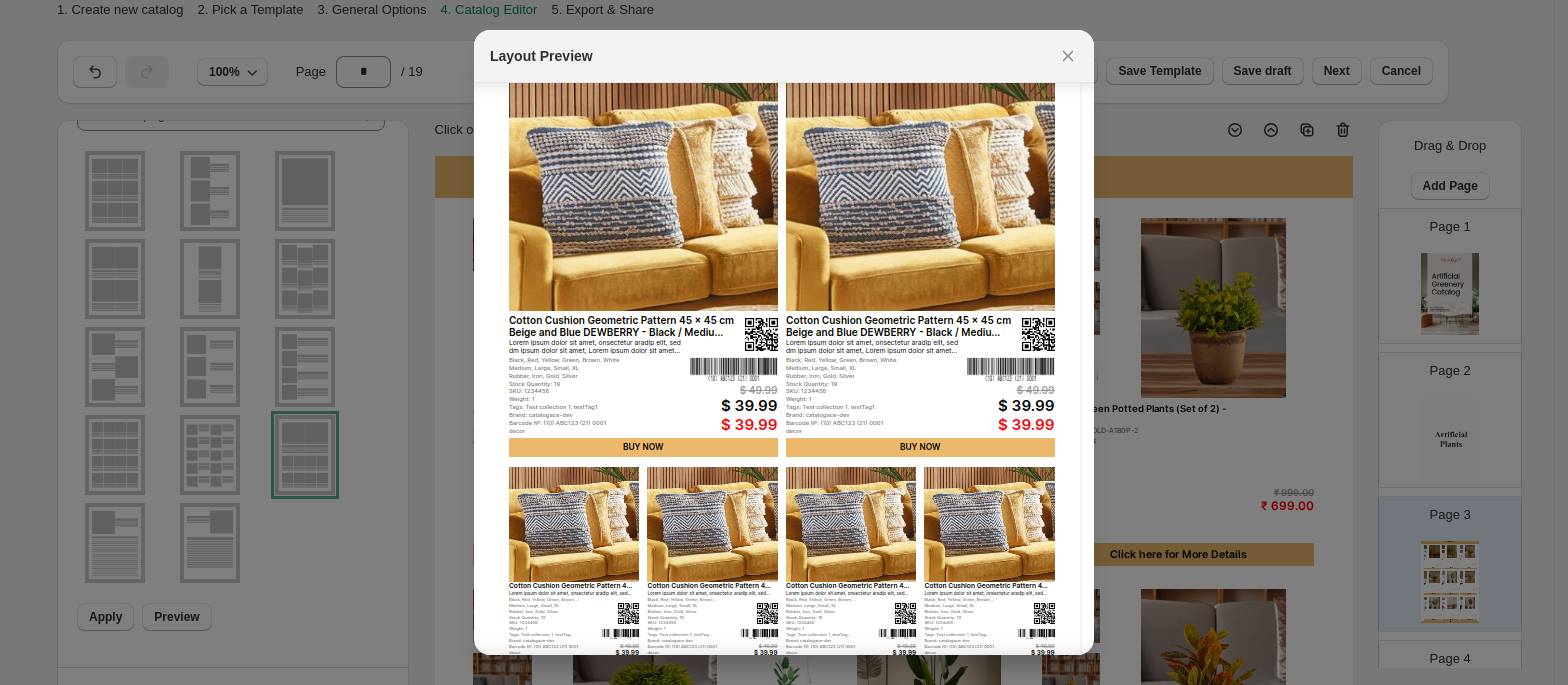 scroll, scrollTop: 54, scrollLeft: 0, axis: vertical 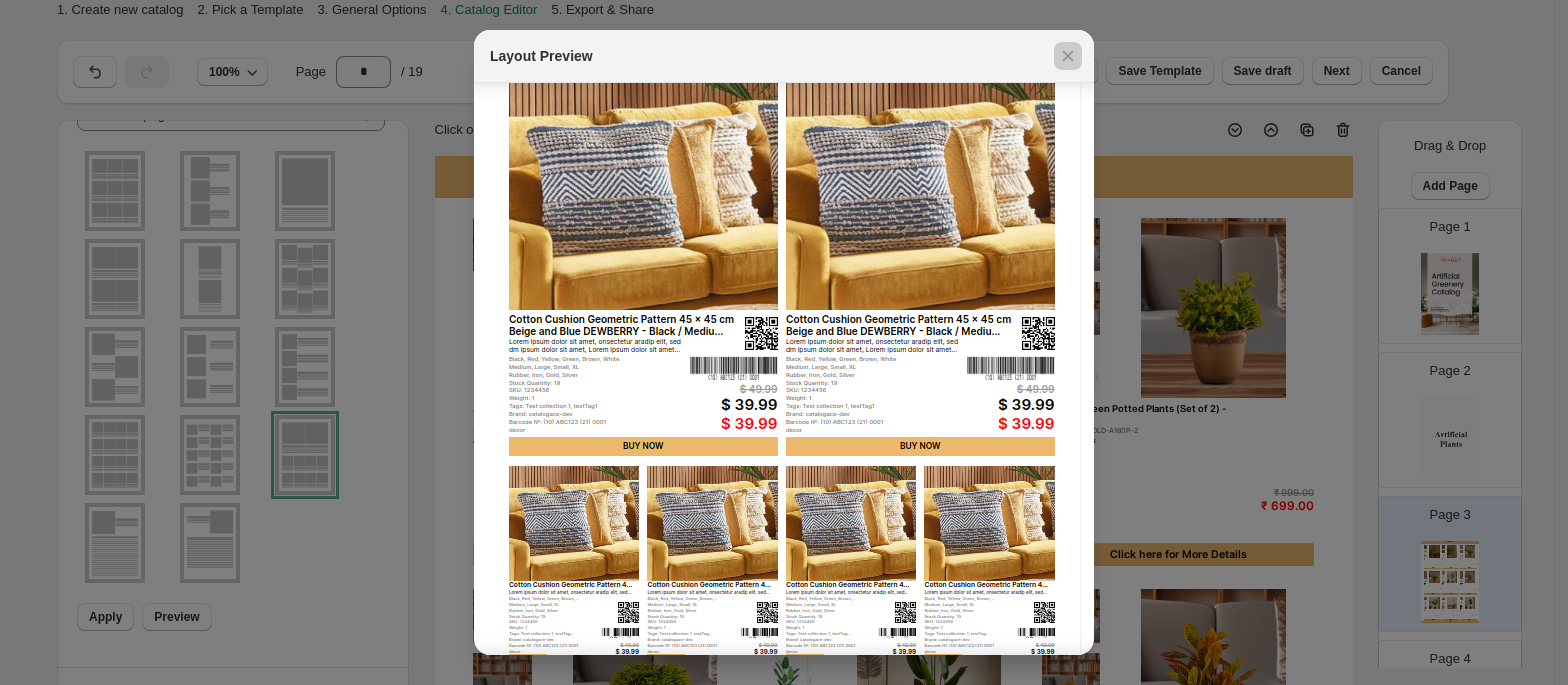 click at bounding box center [784, 342] 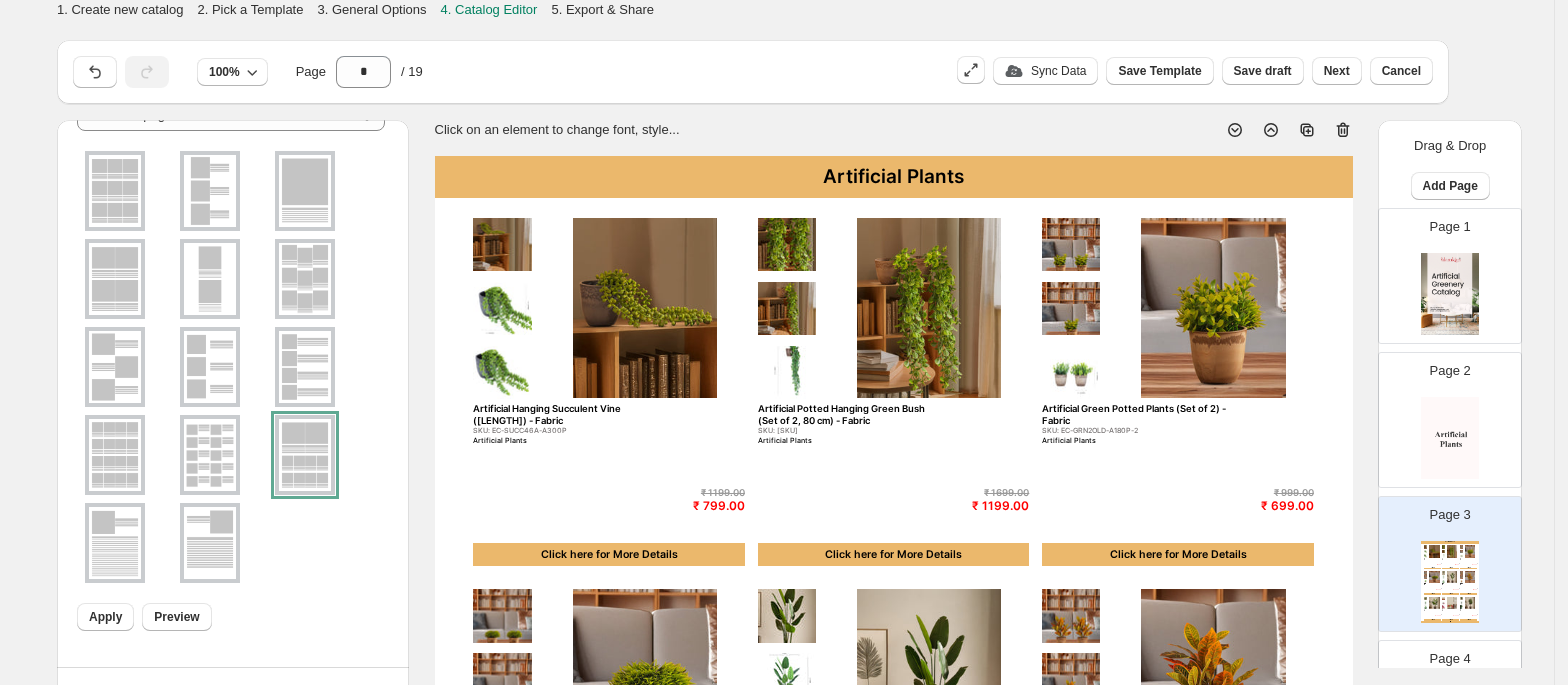 click at bounding box center (115, 367) 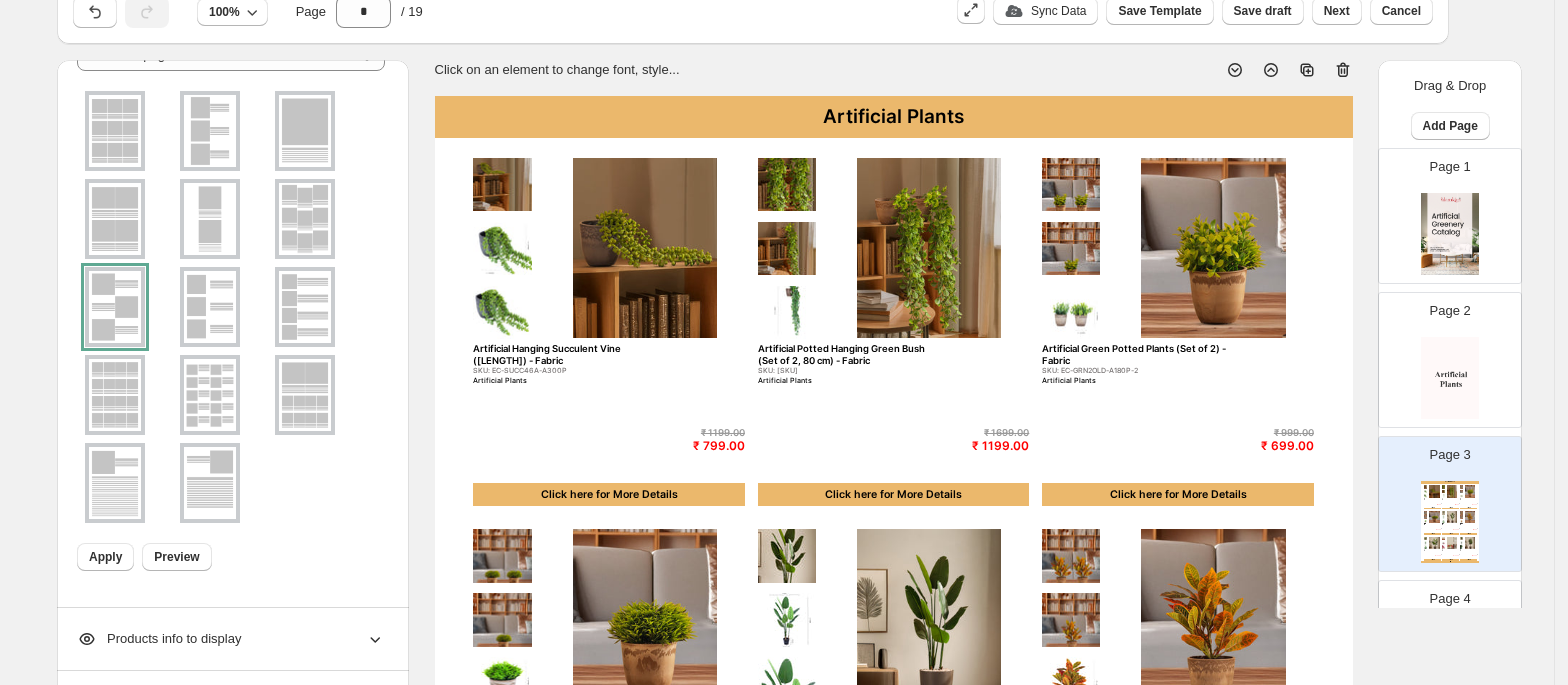 scroll, scrollTop: 0, scrollLeft: 0, axis: both 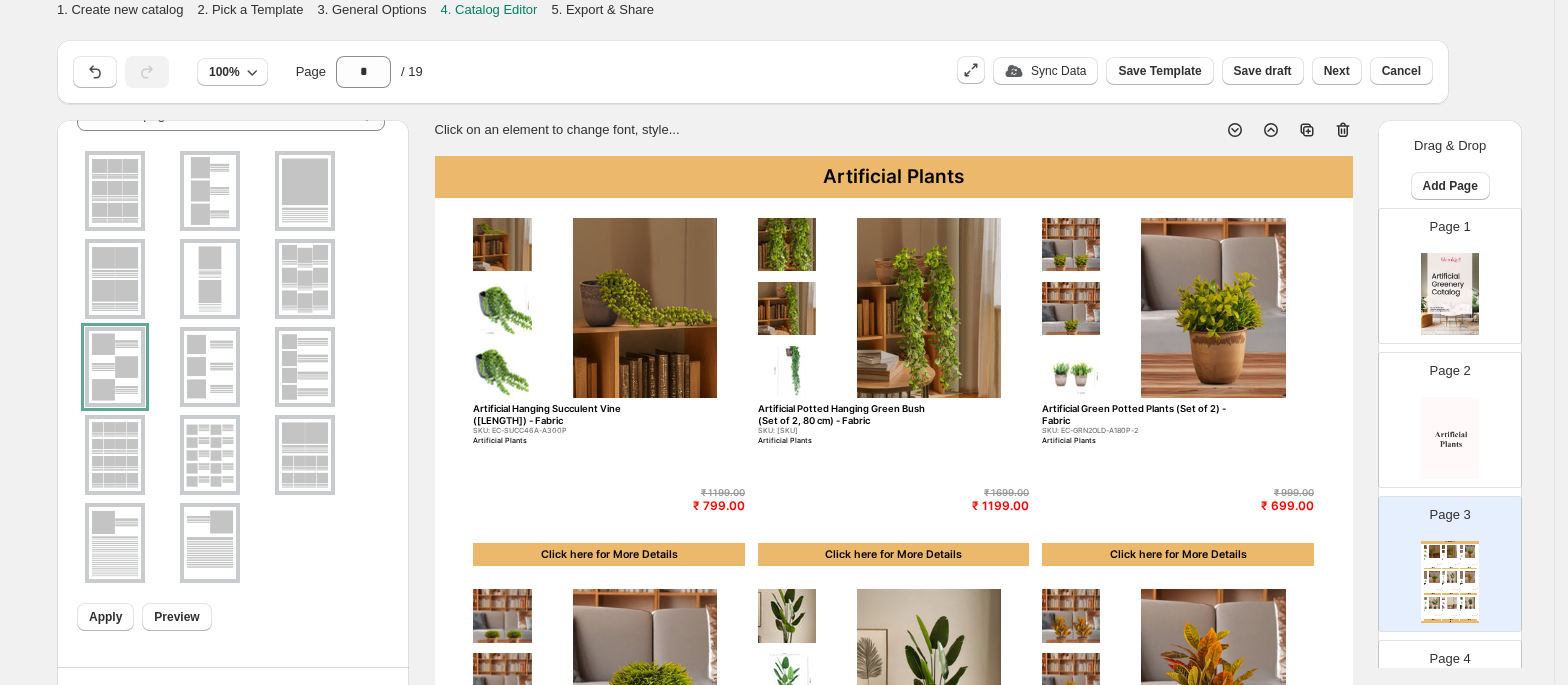 click on "Click on an element to change font, style..." at bounding box center (886, 122) 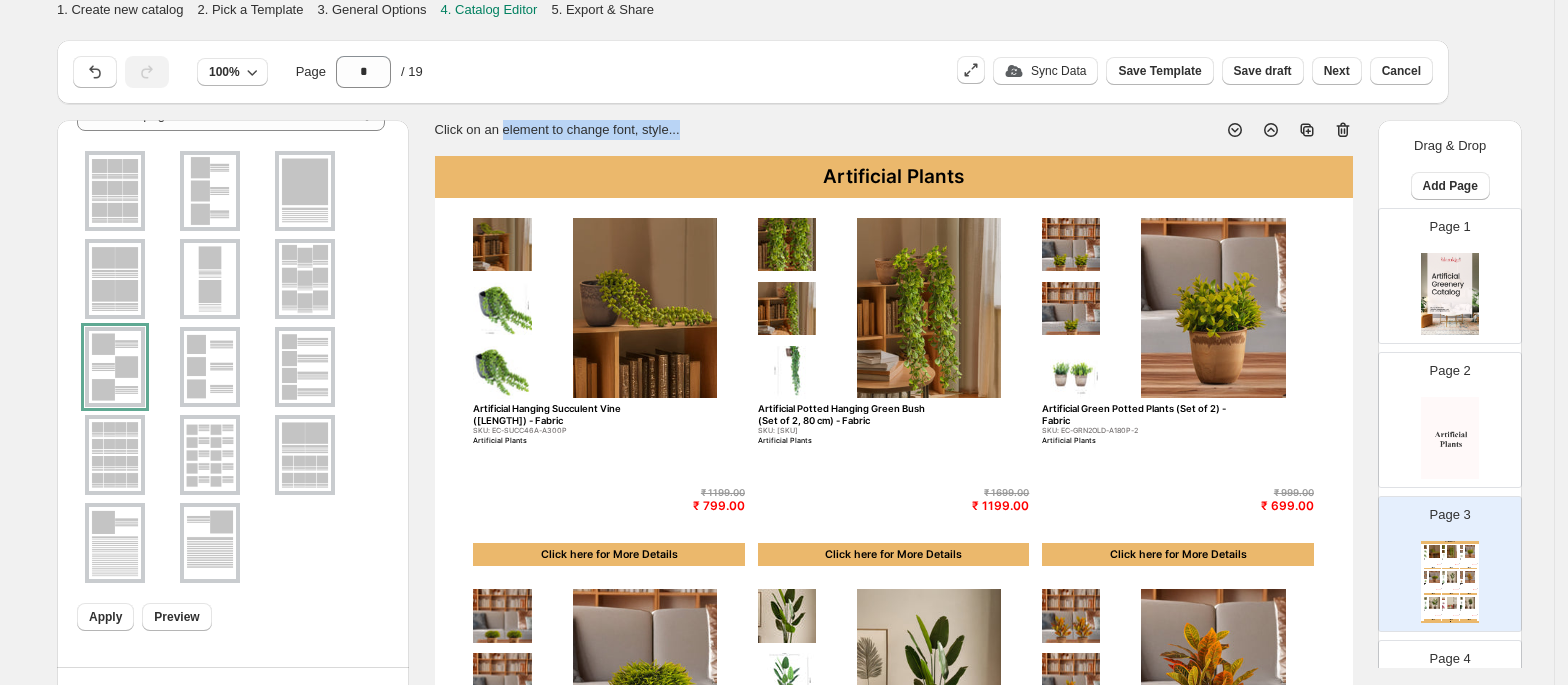 drag, startPoint x: 709, startPoint y: 138, endPoint x: 516, endPoint y: 145, distance: 193.1269 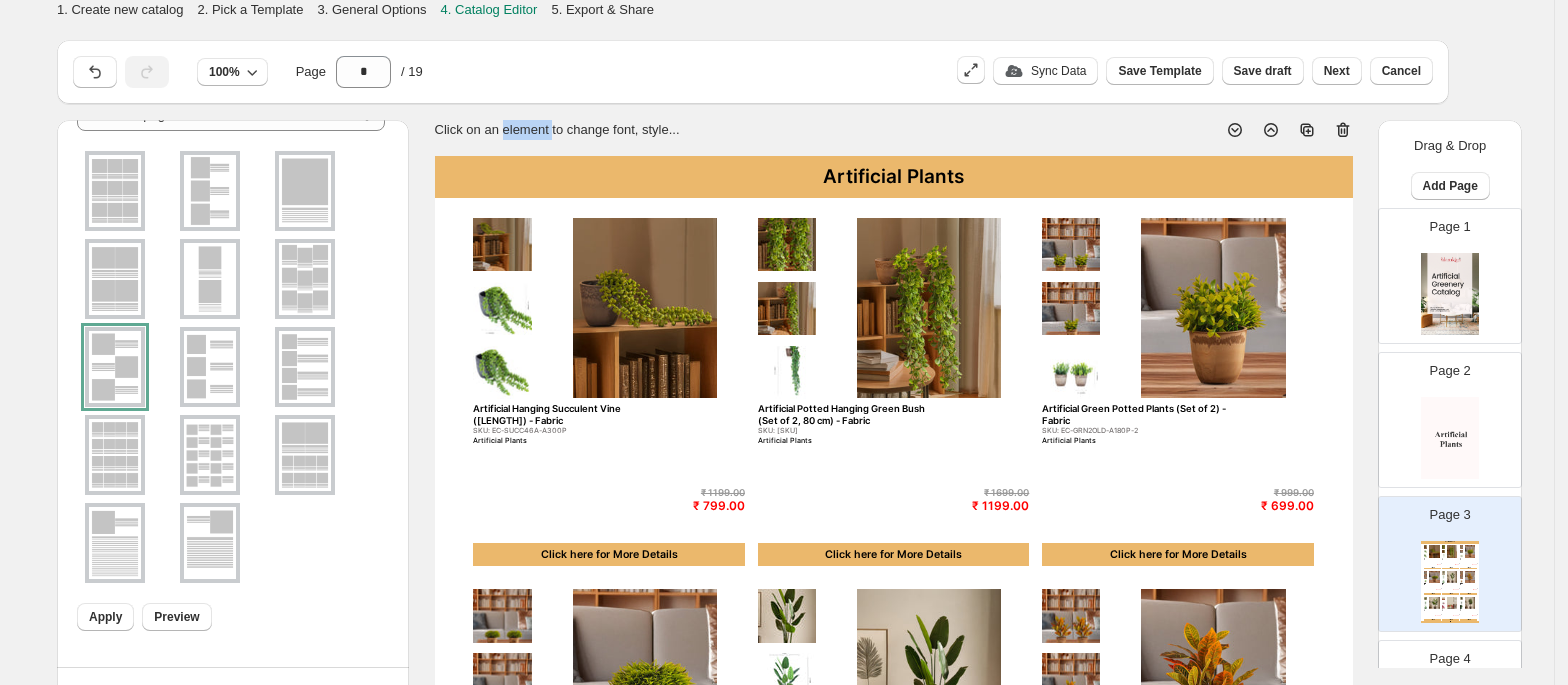 click on "Click on an element to change font, style... Artificial Plants Artificial Hanging Succulent Vine (46 cm) - Fabric SKU:  EC-SUCC46A-A300P Artificial Plants ₹ 1199.00 ₹ 799.00 Click here for More Details Artificial Potted Hanging Green Bush (Set of 2, 80 cm) - Fabric SKU:  EC-HNG80A-A40P-2 Artificial Plants ₹ 1699.00 ₹ 1199.00 Click here for More Details Artificial Green Potted Plants (Set of 2) - Fabric SKU:  EC-GRN2OLD-A180P-2 Artificial Plants ₹ 999.00 ₹ 699.00 Click here for More Details Artificial Potted Topiary Bush (Set of 2, 15 cm) - Fabric SKU:  EC-TOP15-A260P-2 Artificial Plants ₹ 1299.00 ₹ 999.00 Click here for More Details Artificial Banana Tree in Black Pot (150 cm) - Fabric & Plastic SKU:  EC-BAN150B-A2600P Artificial Plants ₹ 8099.00 ₹ 5699.00 Click here for More Details Artificial Potted Croton Plants (Multicolored, 30 cm, Set of 2) - Fabric SKU:  EC-CROT30B-A150P-2 Artificial Plants ₹ 1699.00 ₹ 1199.00 Click here for More Details SKU:  EC-BAN160A-A3000P Artificial Plants" at bounding box center [894, 724] 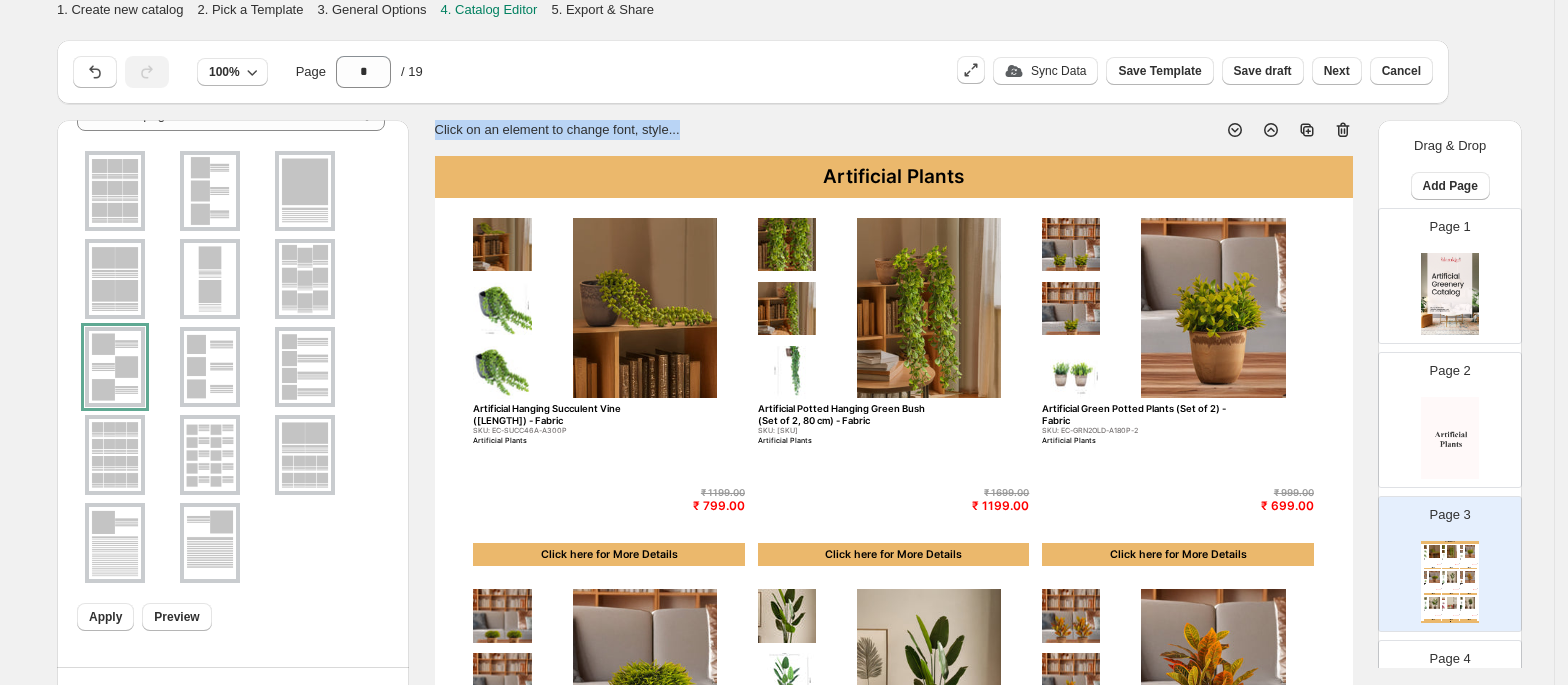 click on "Click on an element to change font, style... Artificial Plants Artificial Hanging Succulent Vine (46 cm) - Fabric SKU:  EC-SUCC46A-A300P Artificial Plants ₹ 1199.00 ₹ 799.00 Click here for More Details Artificial Potted Hanging Green Bush (Set of 2, 80 cm) - Fabric SKU:  EC-HNG80A-A40P-2 Artificial Plants ₹ 1699.00 ₹ 1199.00 Click here for More Details Artificial Green Potted Plants (Set of 2) - Fabric SKU:  EC-GRN2OLD-A180P-2 Artificial Plants ₹ 999.00 ₹ 699.00 Click here for More Details Artificial Potted Topiary Bush (Set of 2, 15 cm) - Fabric SKU:  EC-TOP15-A260P-2 Artificial Plants ₹ 1299.00 ₹ 999.00 Click here for More Details Artificial Banana Tree in Black Pot (150 cm) - Fabric & Plastic SKU:  EC-BAN150B-A2600P Artificial Plants ₹ 8099.00 ₹ 5699.00 Click here for More Details Artificial Potted Croton Plants (Multicolored, 30 cm, Set of 2) - Fabric SKU:  EC-CROT30B-A150P-2 Artificial Plants ₹ 1699.00 ₹ 1199.00 Click here for More Details SKU:  EC-BAN160A-A3000P Artificial Plants" at bounding box center (894, 724) 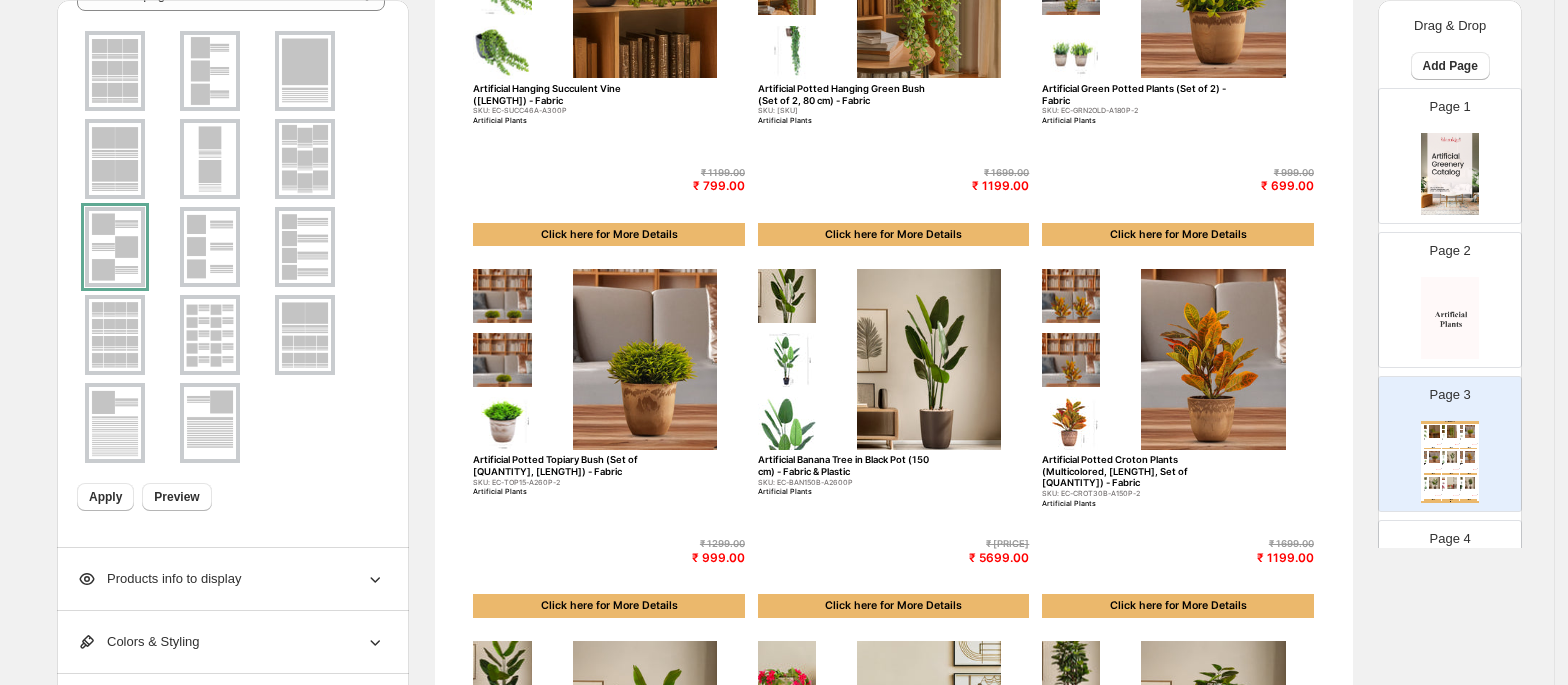 scroll, scrollTop: 0, scrollLeft: 0, axis: both 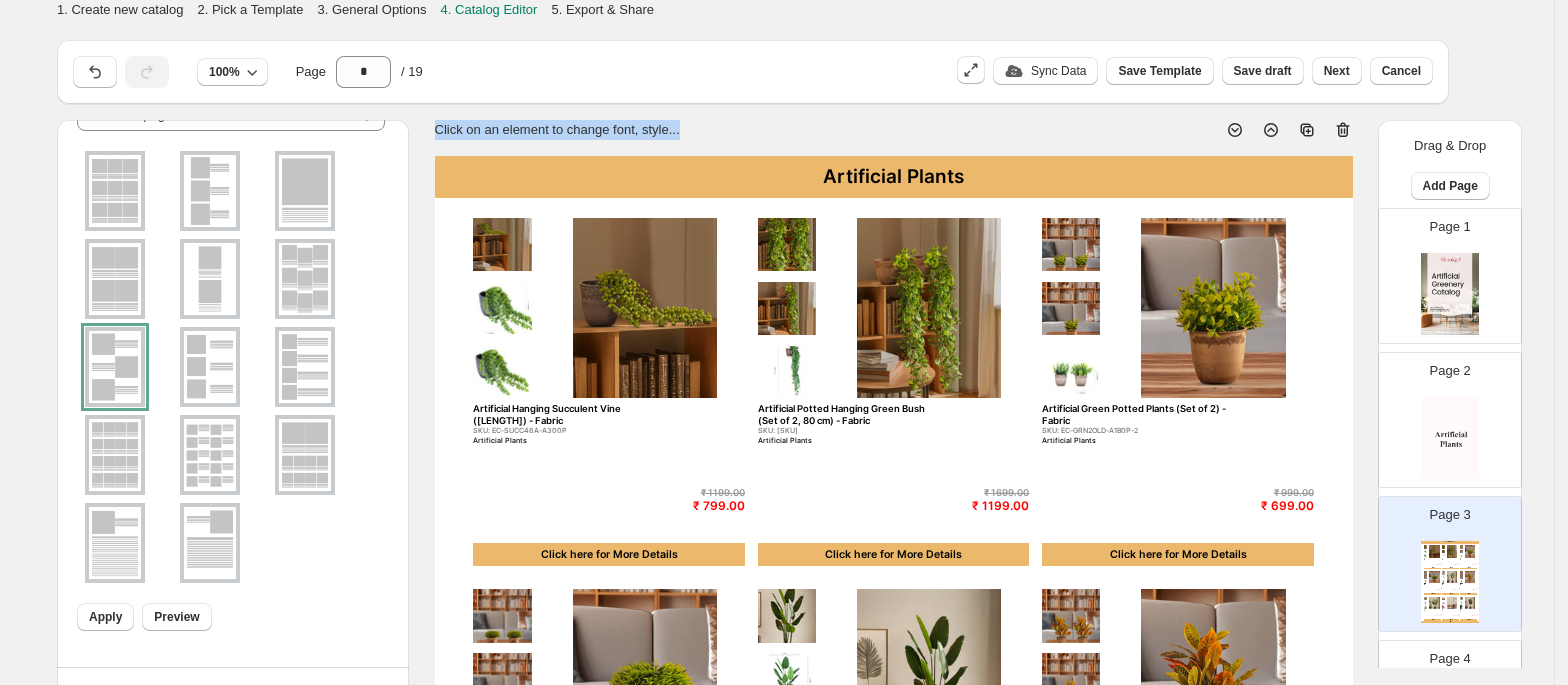 click on "Click on an element to change font, style..." at bounding box center (886, 122) 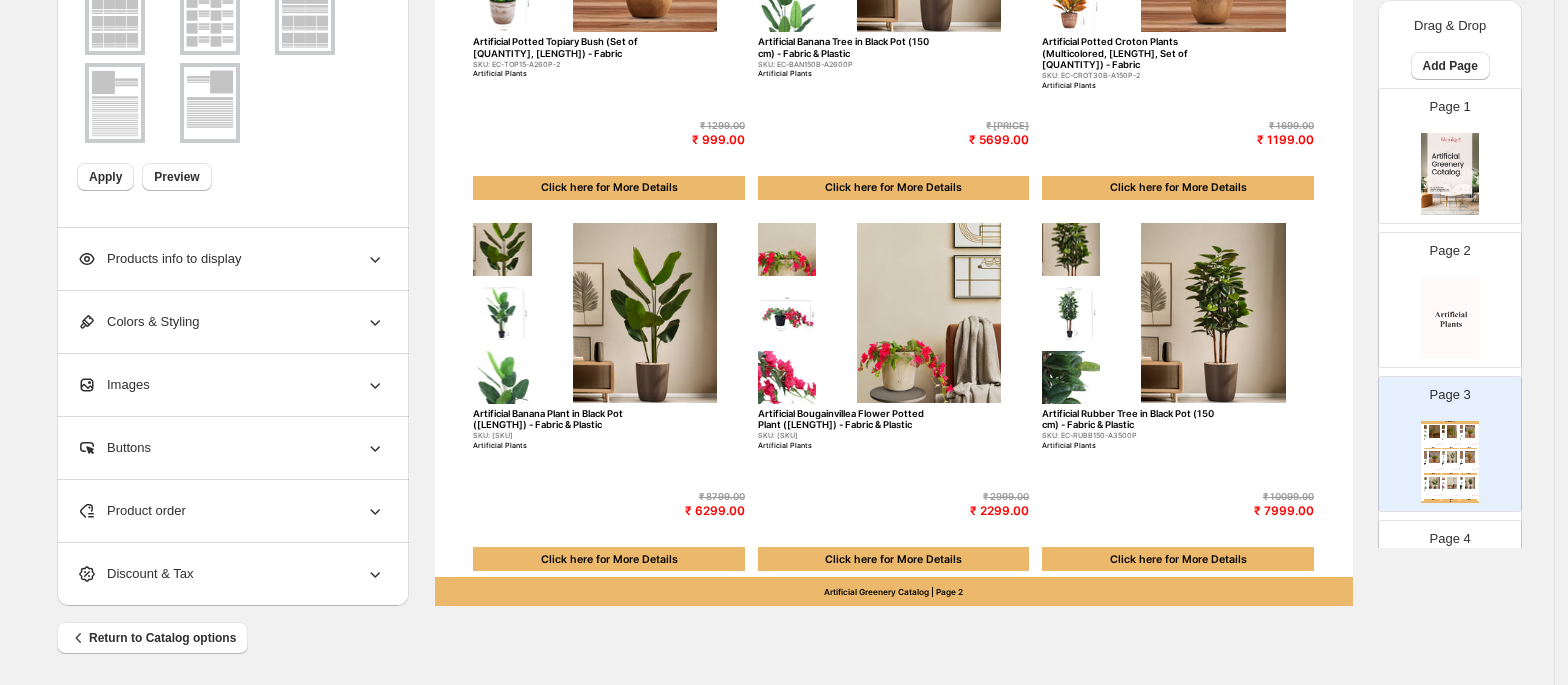 scroll, scrollTop: 740, scrollLeft: 0, axis: vertical 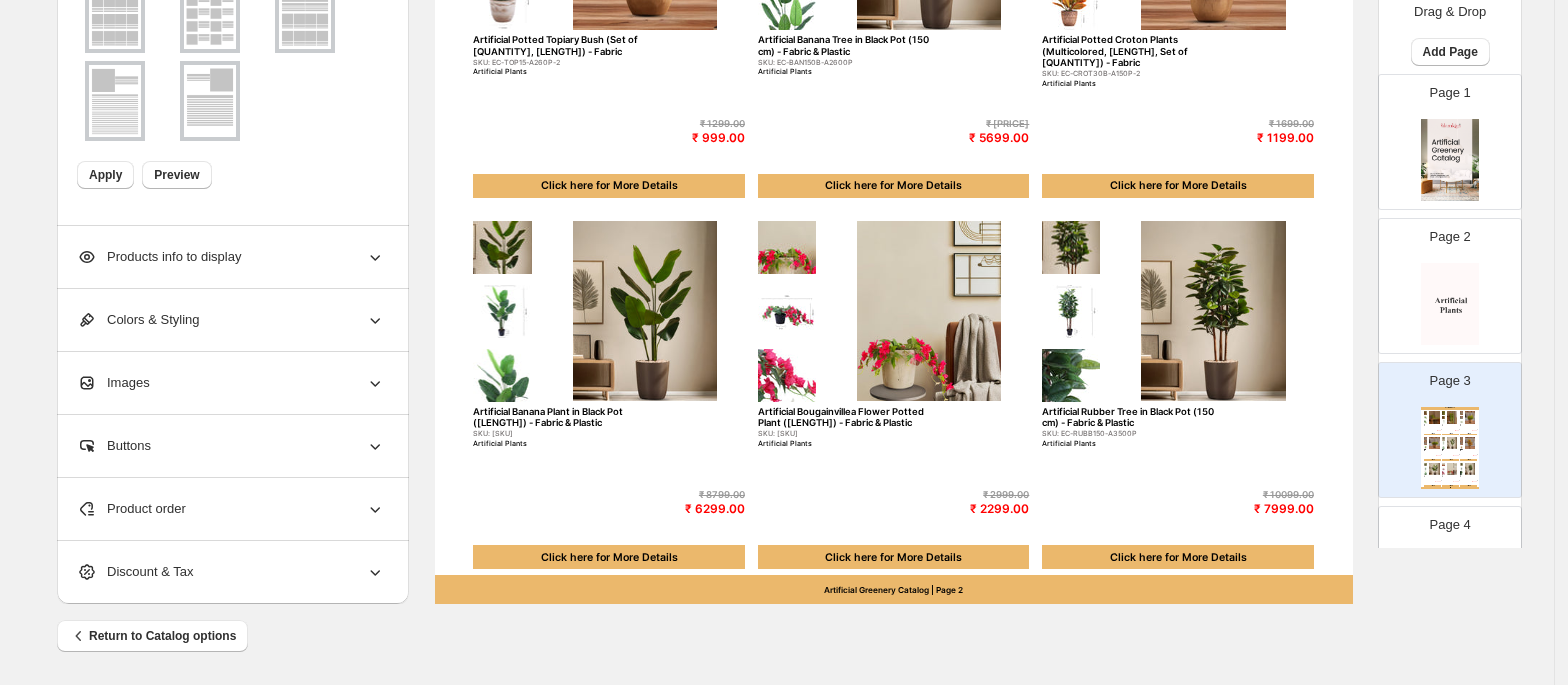 click at bounding box center (1450, 304) 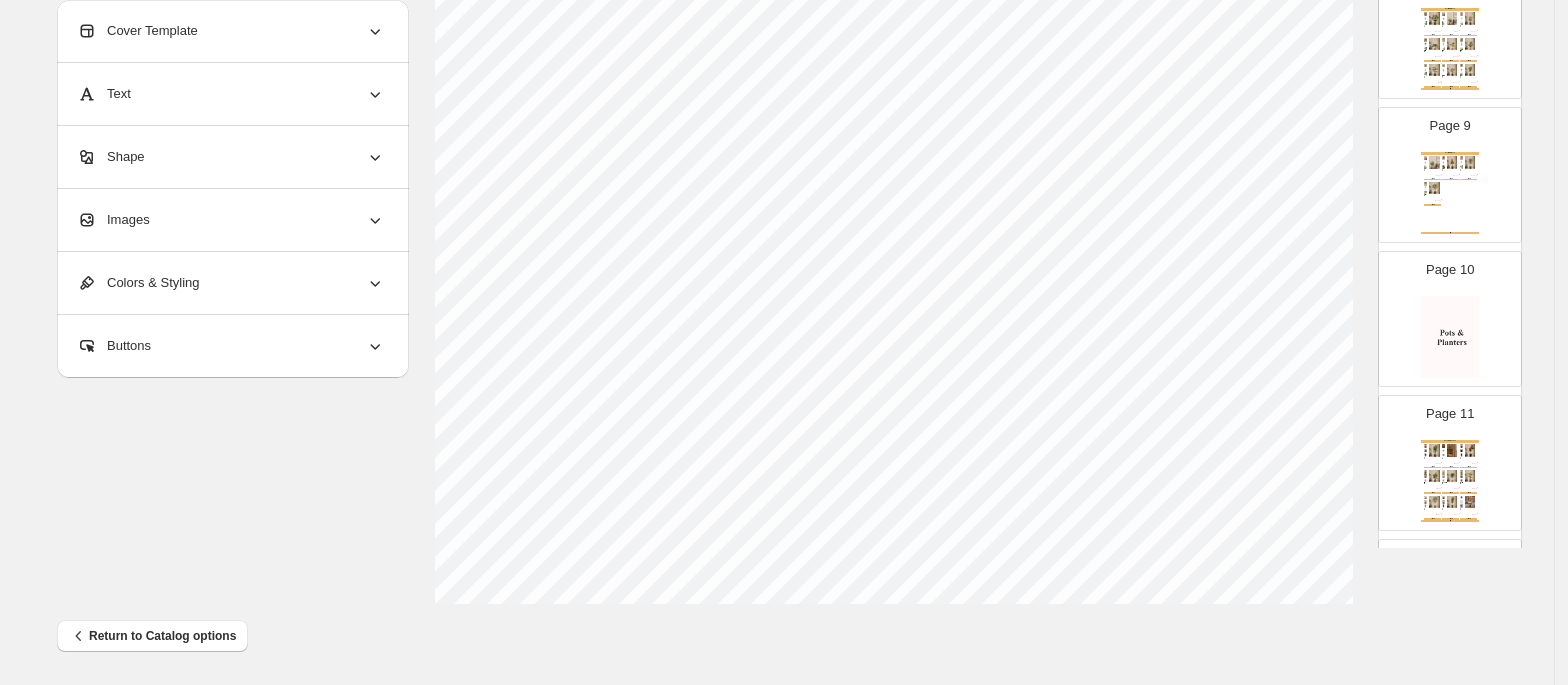 scroll, scrollTop: 1137, scrollLeft: 0, axis: vertical 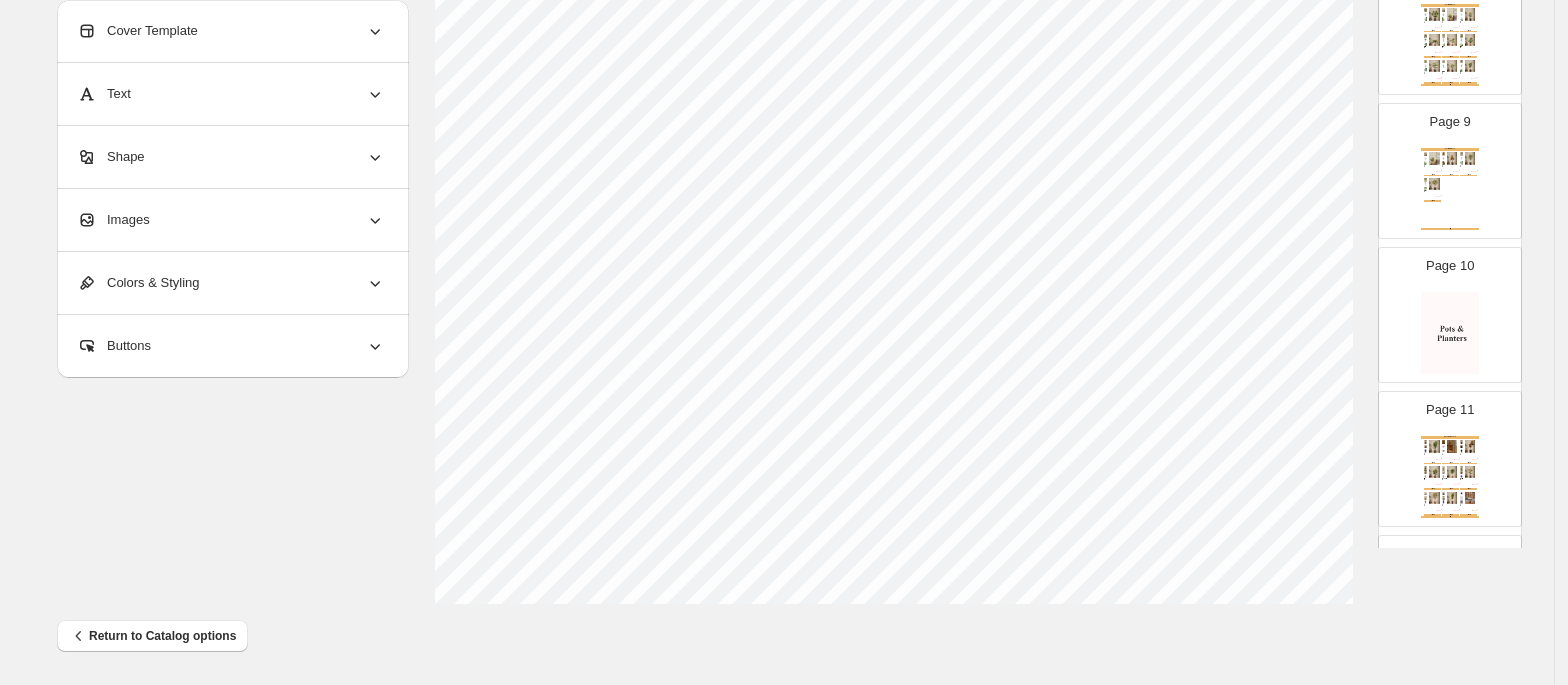 click at bounding box center (1450, 333) 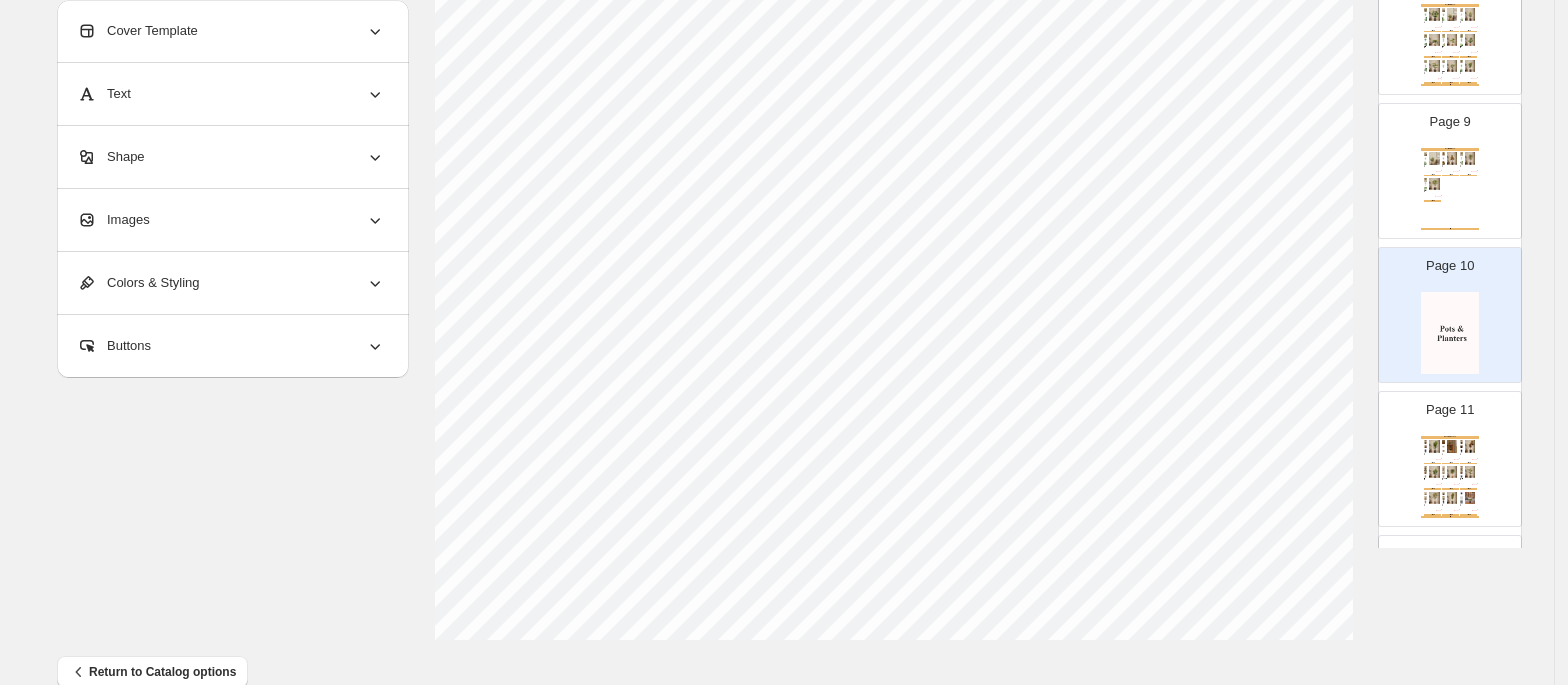 scroll, scrollTop: 717, scrollLeft: 0, axis: vertical 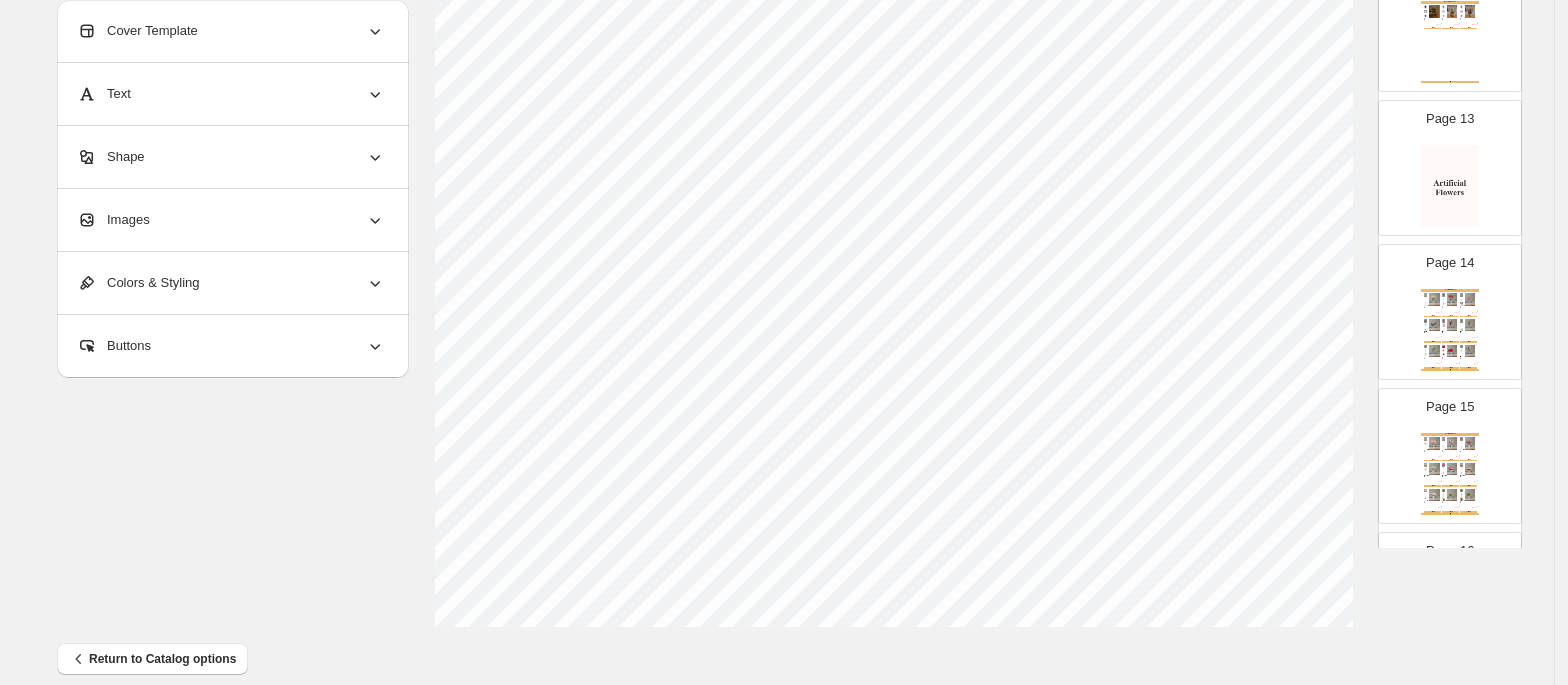 click at bounding box center [1450, 186] 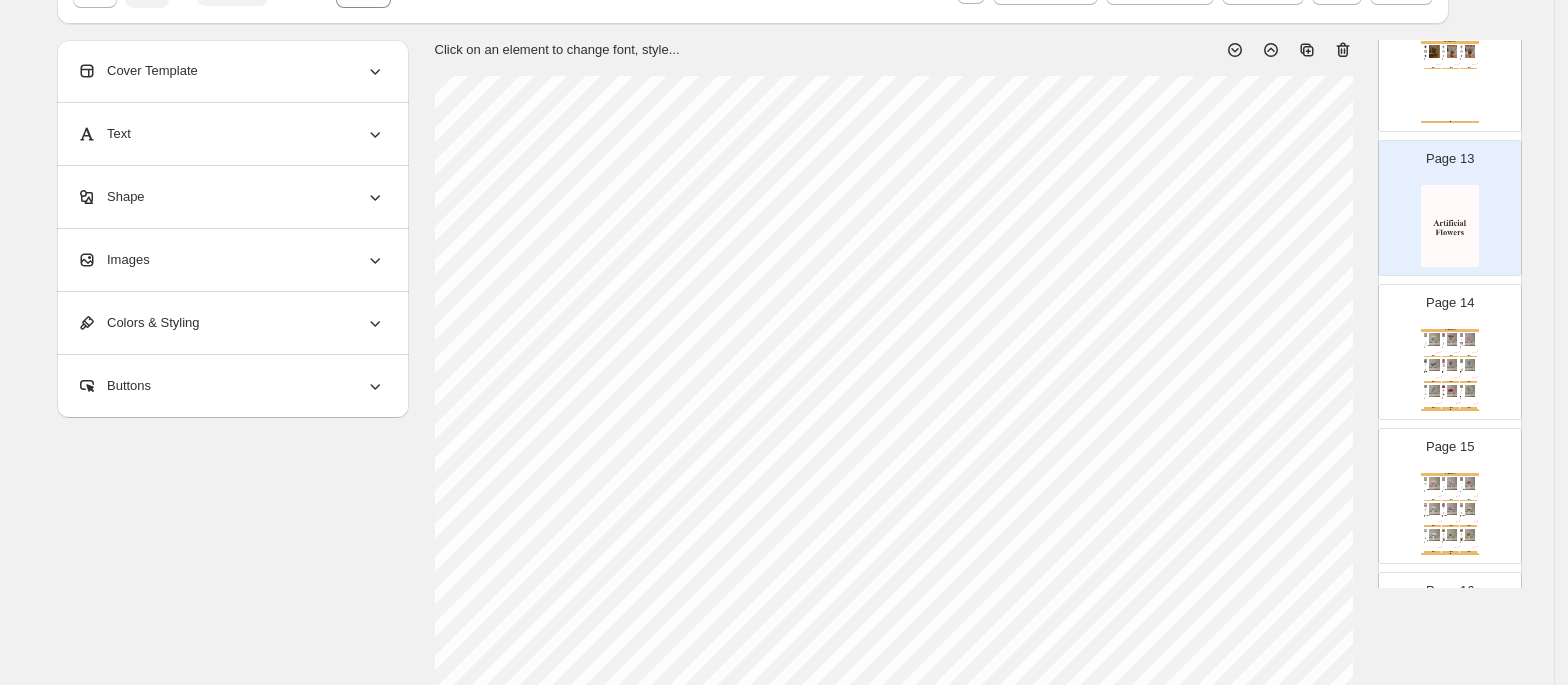 scroll, scrollTop: 0, scrollLeft: 0, axis: both 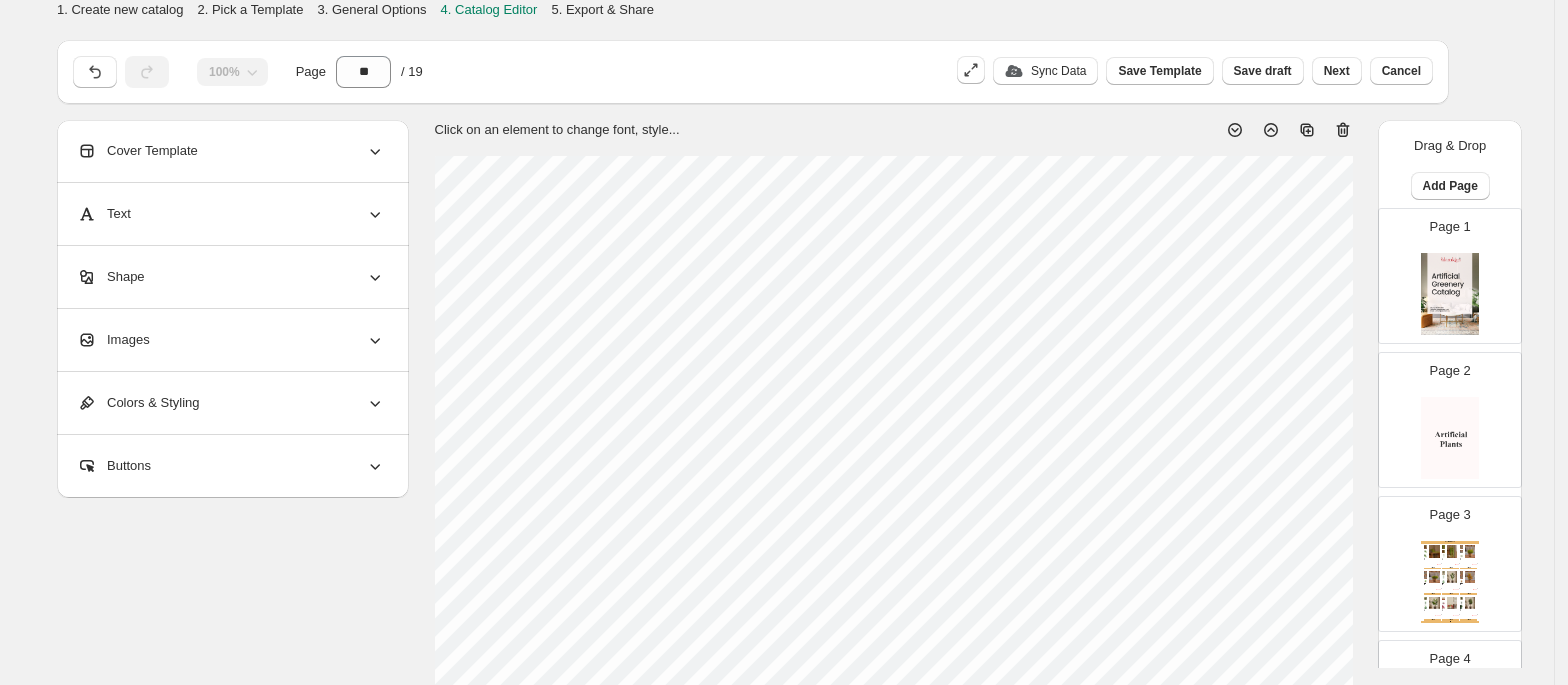 click at bounding box center [1450, 294] 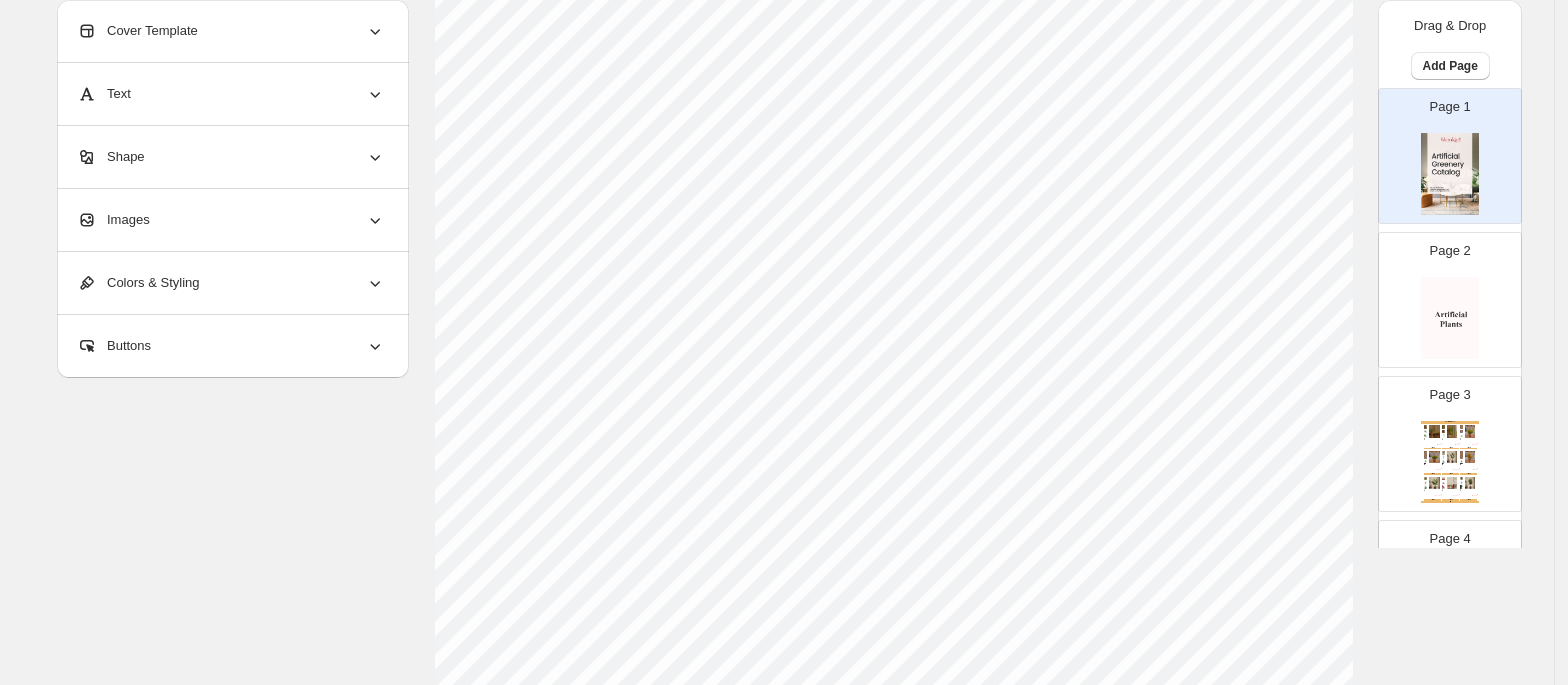scroll, scrollTop: 380, scrollLeft: 0, axis: vertical 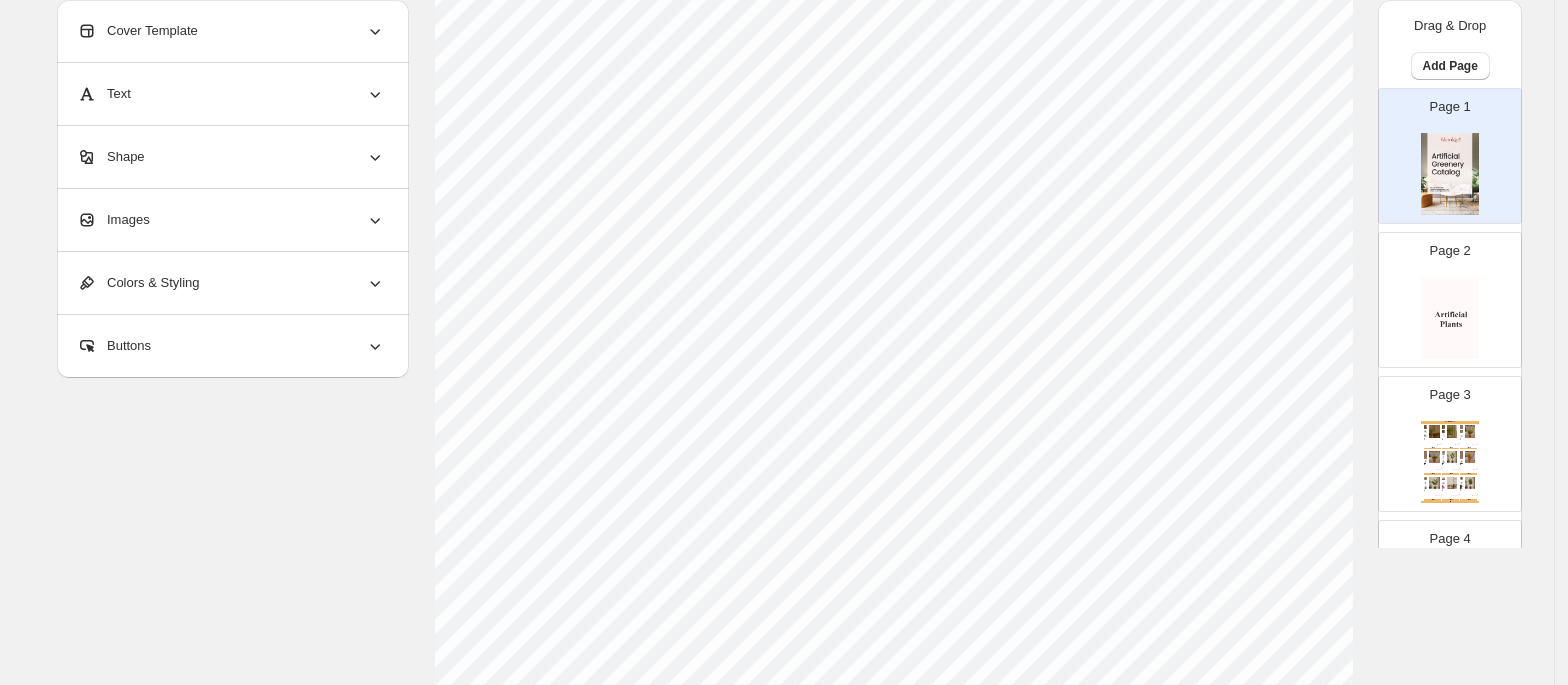 click on "Artificial Plants Artificial Hanging Succulent Vine (46 cm) - Fabric SKU:  EC-SUCC46A-A300P Artificial Plants ₹ 1199.00 ₹ 799.00 Click here for More Details Artificial Potted Hanging Green Bush (Set of 2, 80 cm) - Fabric SKU:  EC-HNG80A-A40P-2 Artificial Plants ₹ 1699.00 ₹ 1199.00 Click here for More Details Artificial Green Potted Plants (Set of 2) - Fabric SKU:  EC-GRN2OLD-A180P-2 Artificial Plants ₹ 999.00 ₹ 699.00 Click here for More Details Artificial Potted Topiary Bush (Set of 2, 15 cm) - Fabric SKU:  EC-TOP15-A260P-2 Artificial Plants ₹ 1299.00 ₹ 999.00 Click here for More Details Artificial Banana Tree in Black Pot (150 cm) - Fabric & Plastic SKU:  EC-BAN150B-A2600P Artificial Plants ₹ 8099.00 ₹ 5699.00 Click here for More Details Artificial Potted Croton Plants (Multicolored, 30 cm, Set of 2) - Fabric SKU:  EC-CROT30B-A150P-2 Artificial Plants ₹ 1699.00 ₹ 1199.00 Click here for More Details Artificial Banana Plant in Black Pot (160 cm) - Fabric & Plastic Artificial Plants" at bounding box center (1450, 462) 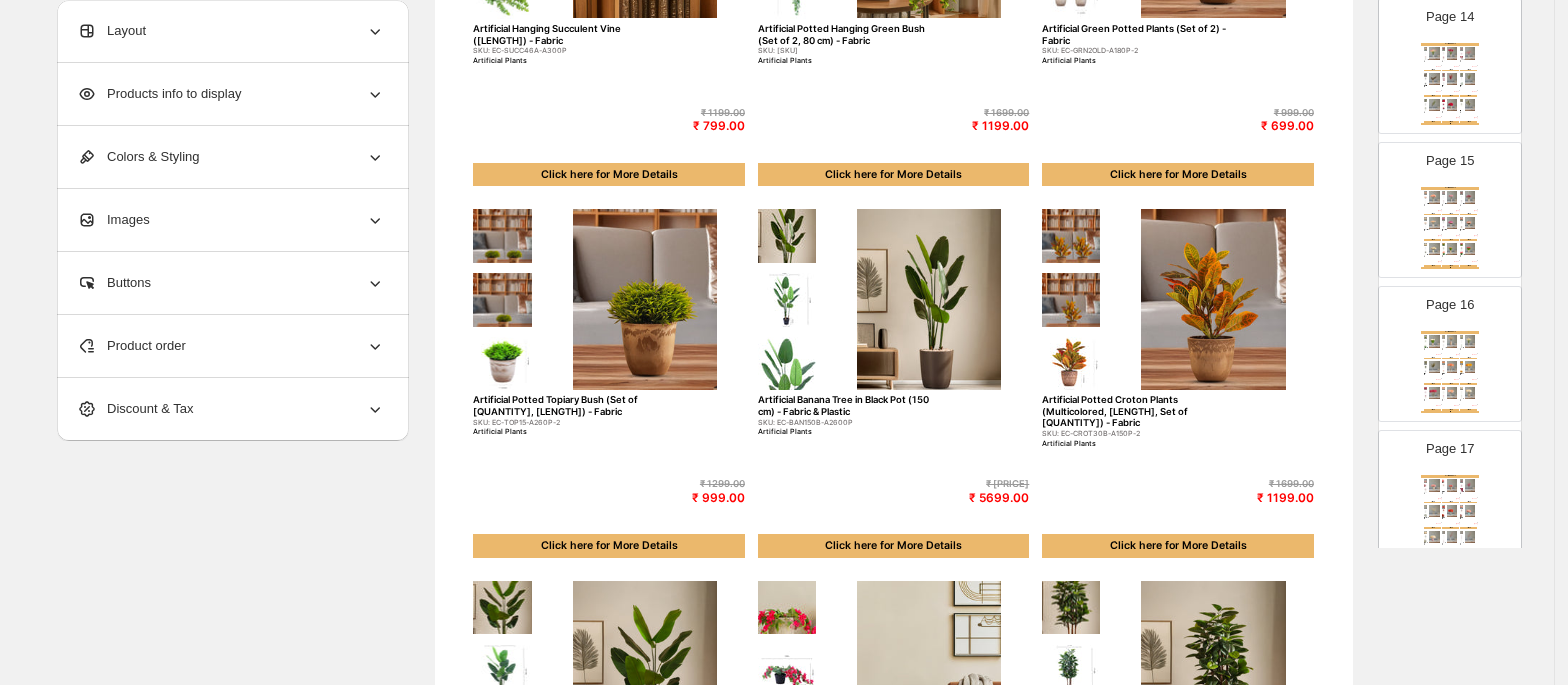scroll, scrollTop: 2333, scrollLeft: 0, axis: vertical 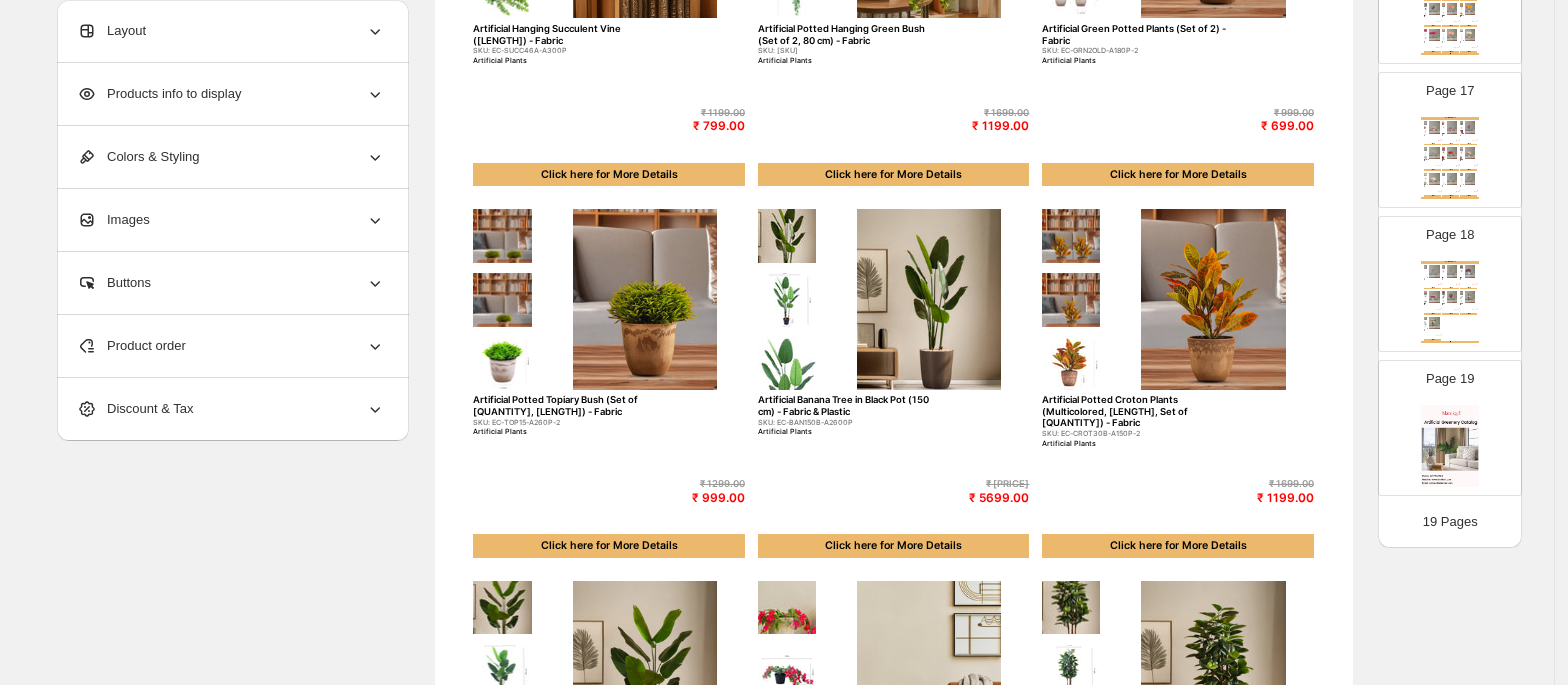 click at bounding box center (1450, 446) 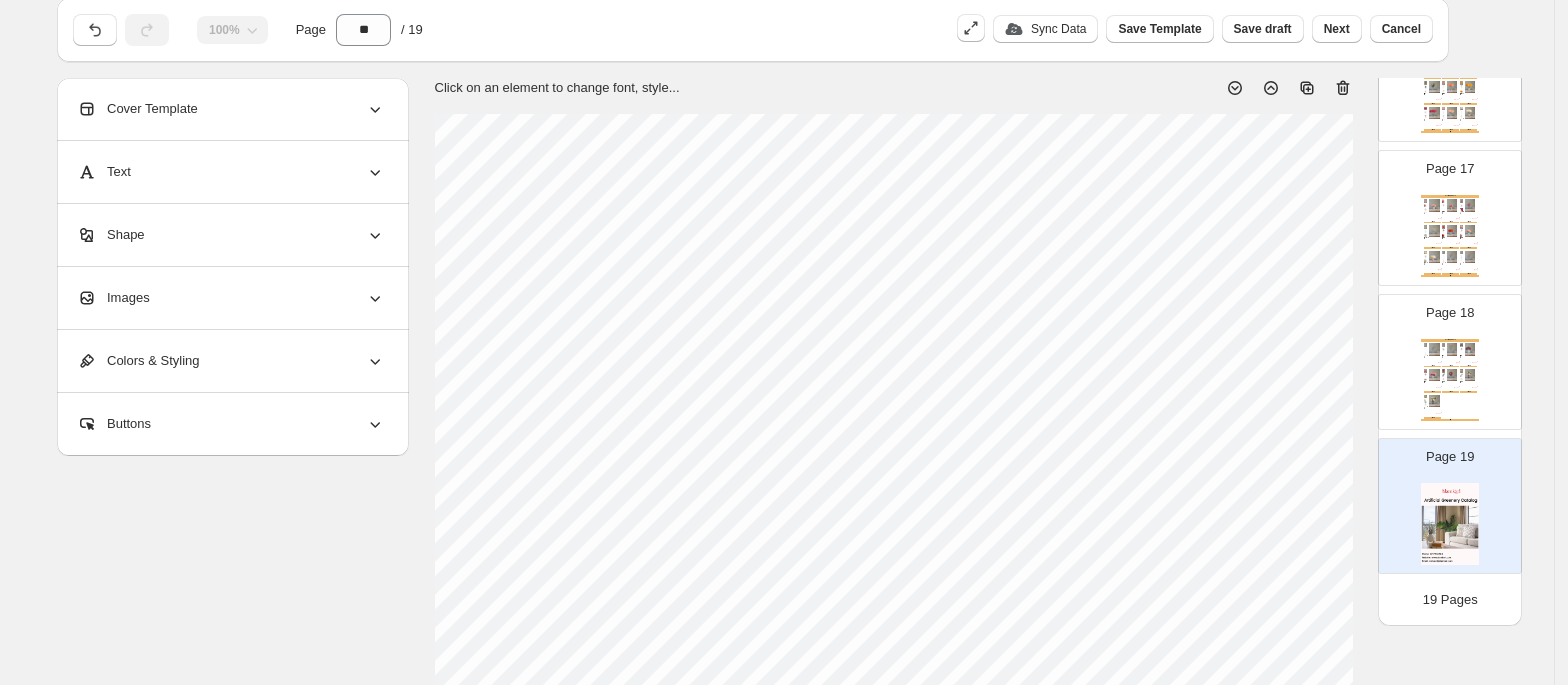 scroll, scrollTop: 0, scrollLeft: 0, axis: both 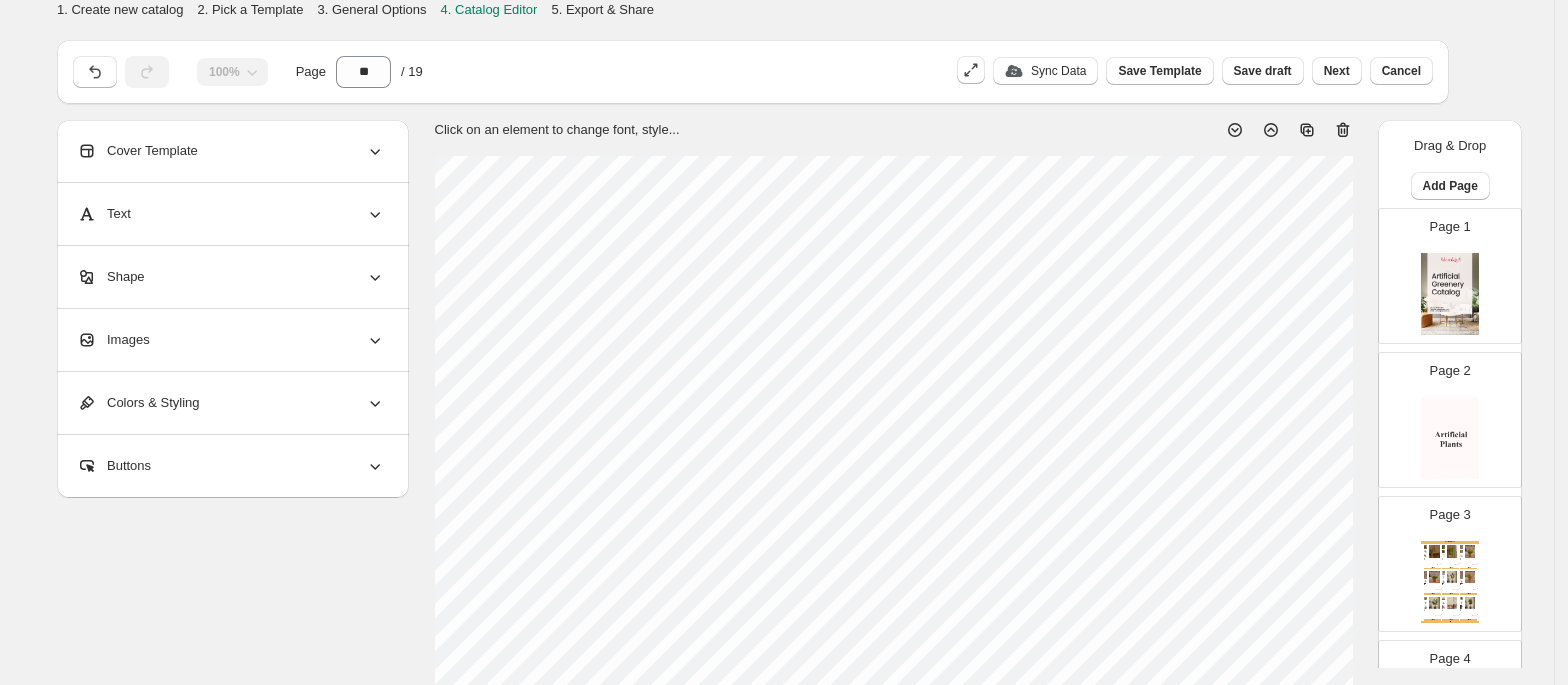 click at bounding box center [1450, 294] 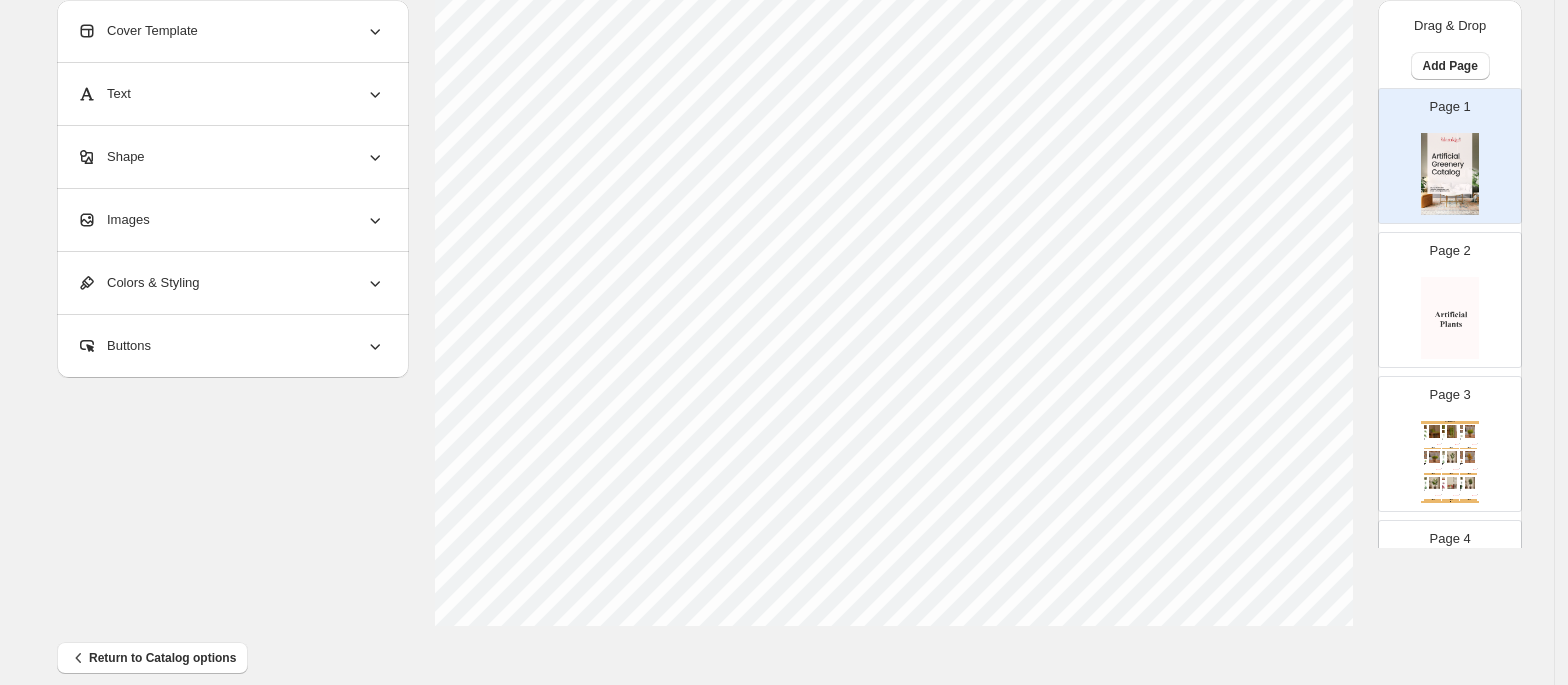 scroll, scrollTop: 740, scrollLeft: 0, axis: vertical 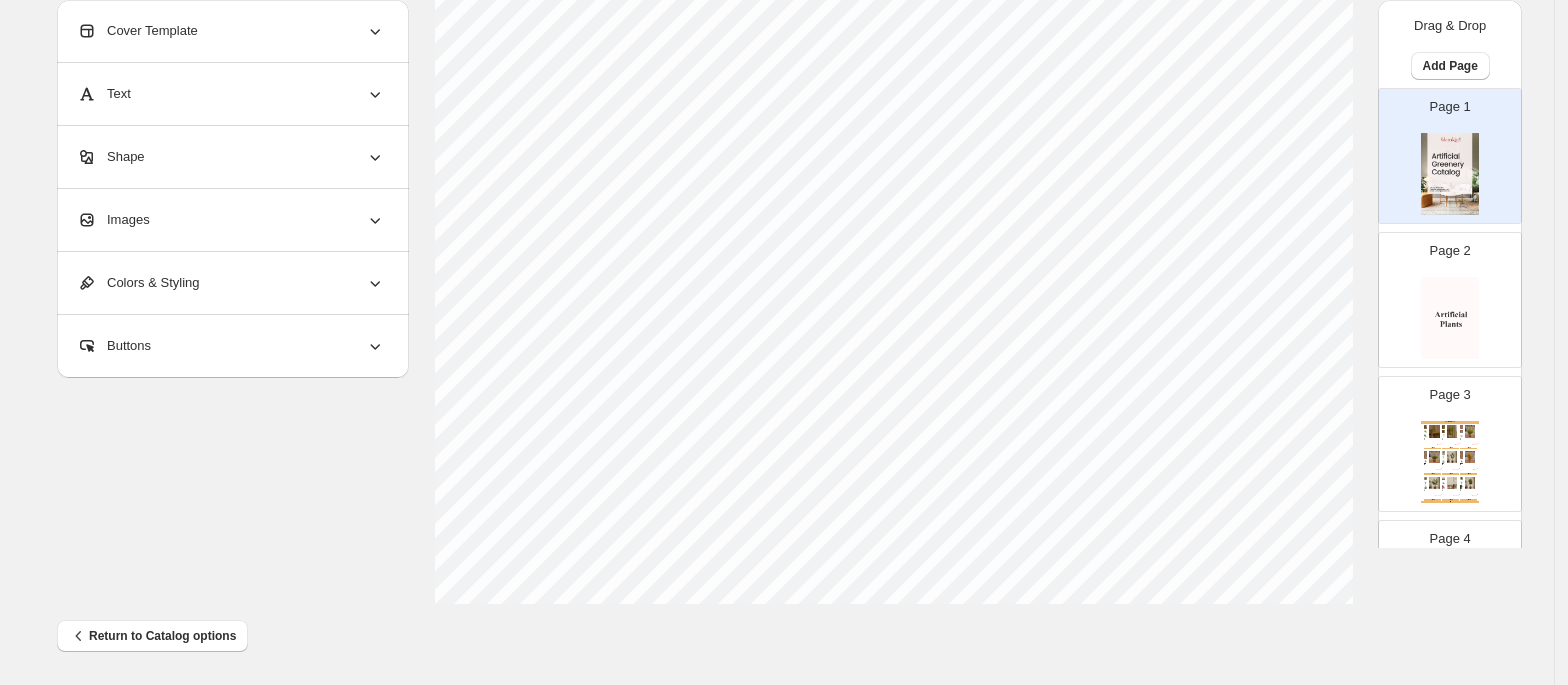 click on "Page 2" at bounding box center (1442, 292) 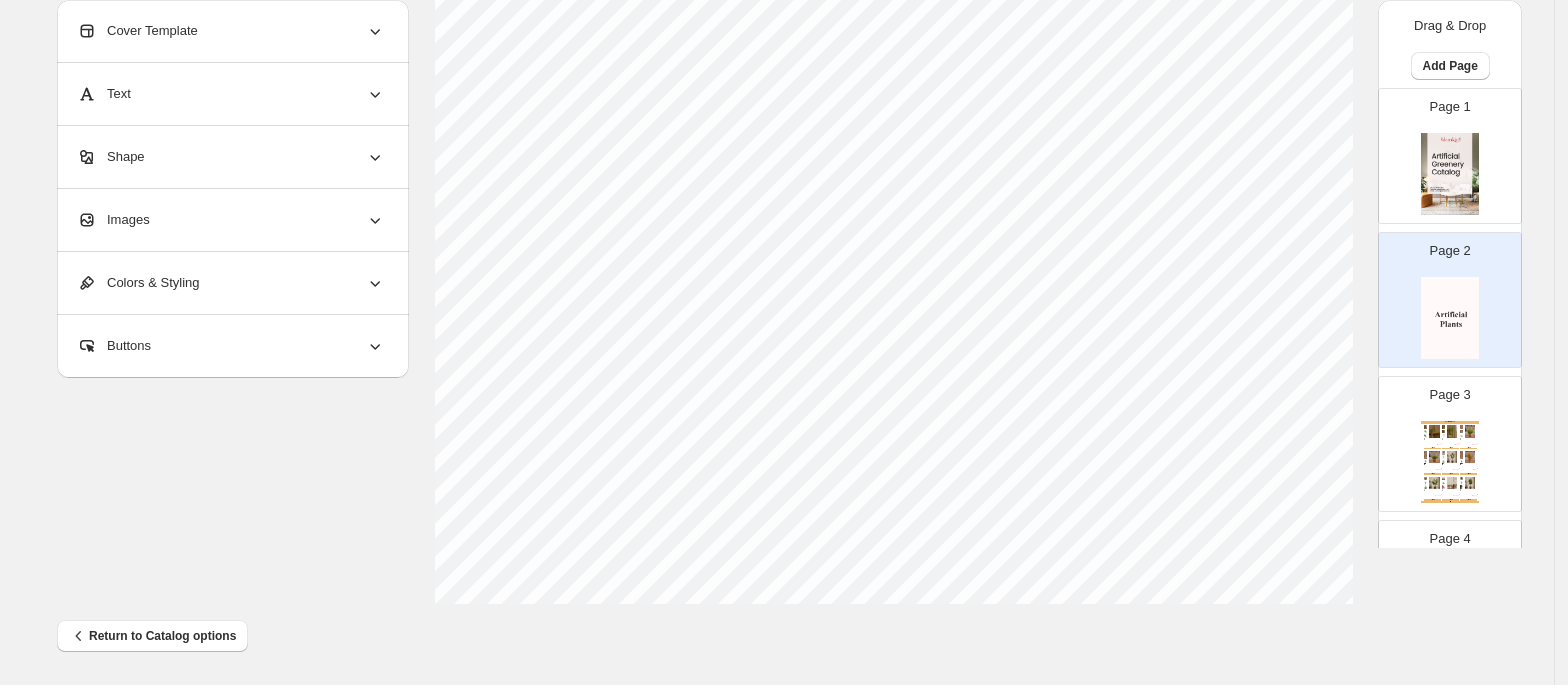 click on "SKU:  EC-GRN2OLD-A180P-2" at bounding box center [1466, 439] 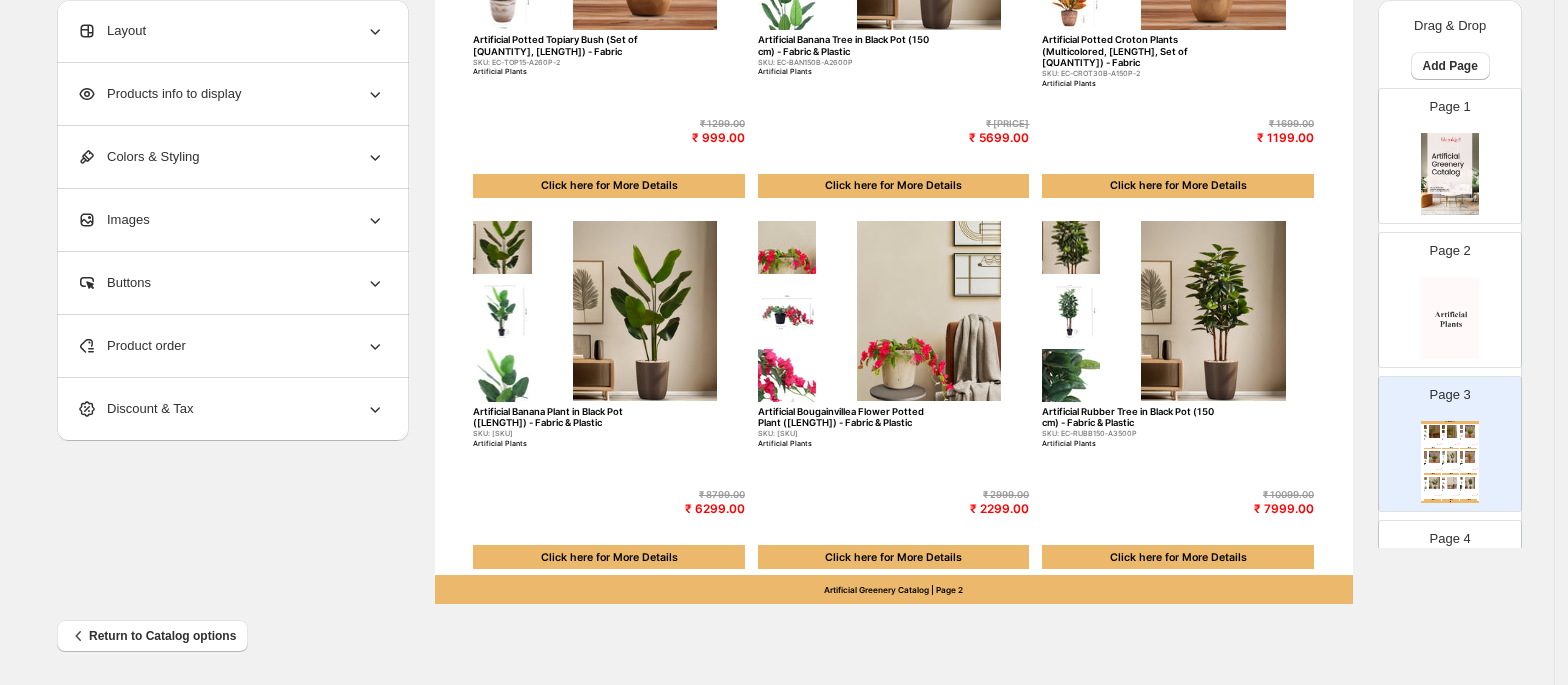 click on "SKU:  EC-GRN2OLD-A180P-2" at bounding box center [1466, 439] 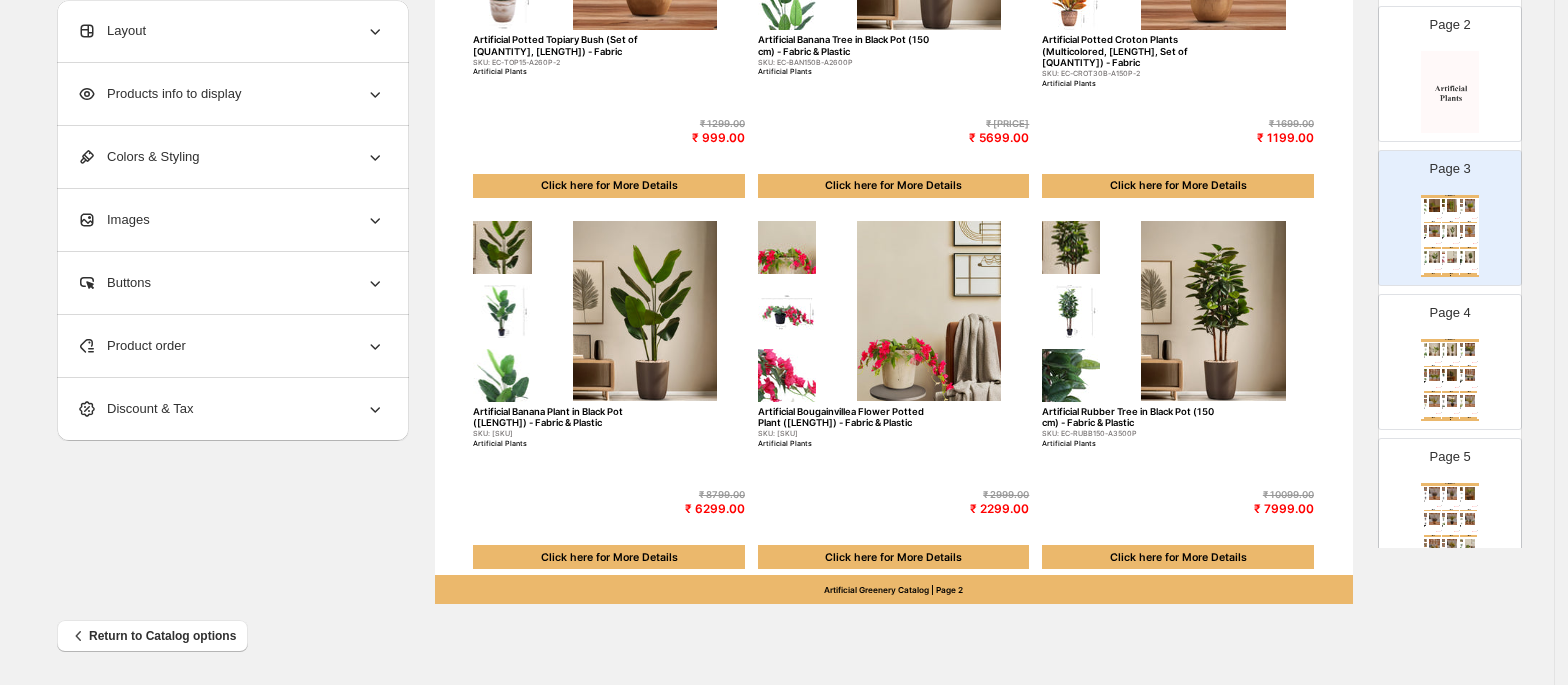 scroll, scrollTop: 256, scrollLeft: 0, axis: vertical 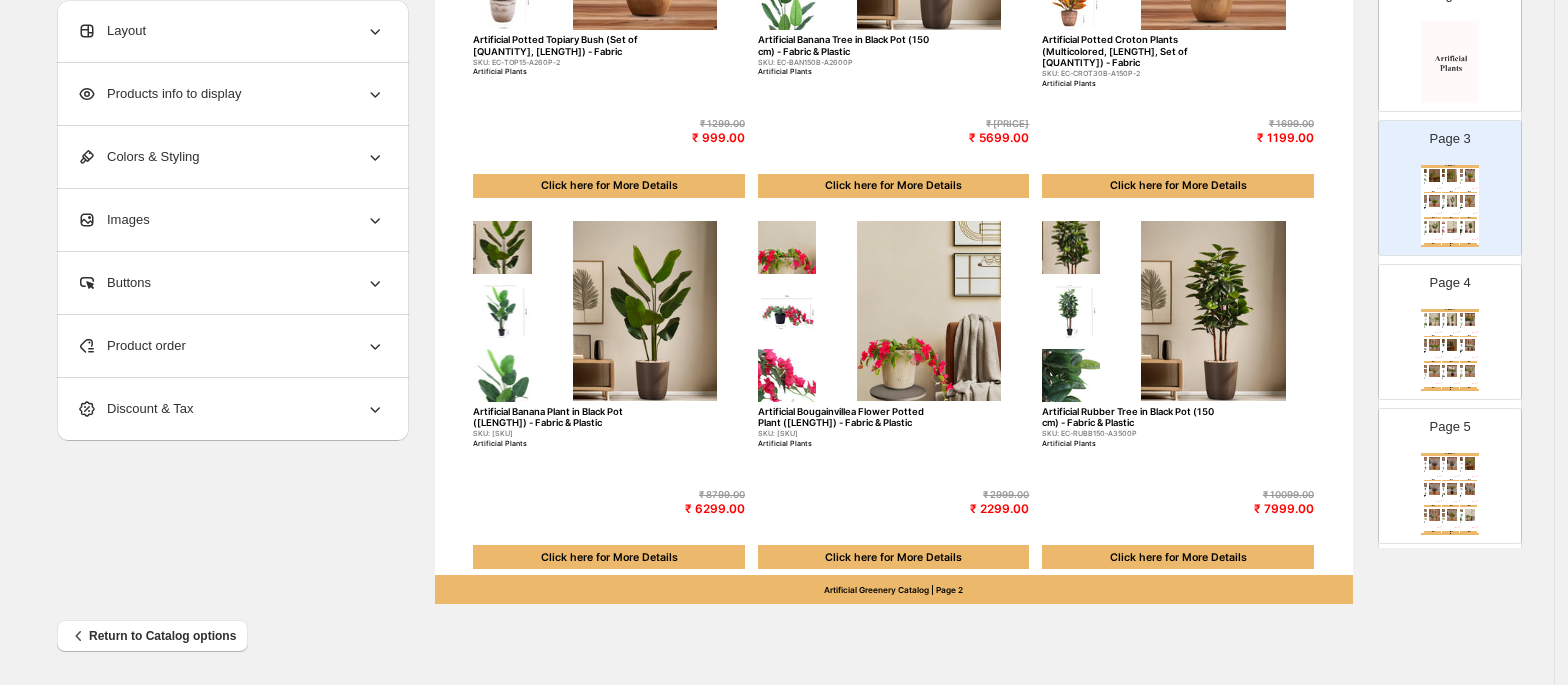 click on "Artificial Plants Artificial Monstera Plant in Black Pot (90 cm) - Fabric & Plastic SKU:  EC-MON90-A1800P Artificial Plants ₹ 4399.00 ₹ 3399.00 Click here for More Details Artificial Fiddle Leaf Fig Plant in Black Pot (140 cm) - Fabric & Plastic SKU:  EC-FID140B-A2800P Artificial Plants ₹ 8099.00 ₹ 6299.00 Click here for More Details Artificial Potted Banana Plant (50 cm) - Fabric SKU:  EC-BAN50-A500P Artificial Plants ₹ 2199.00 ₹ 1399.00 Click here for More Details Artificial Potted Fiddle Leaf Fig Plants (35 cm, Set of 2) - Fabric SKU:  EC-FID30-A250P-2 Artificial Plants ₹ 1299.00 ₹ 1099.00 Click here for More Details Artificial Potted Succulent (20 cm) - Fabric SKU:  EC-SUCC5IN-A350P Artificial Plants ₹ 1199.00 ₹ 799.00 Click here for More Details Artificial Potted Peace Lily Plant (40 cms, Set of 2) - Fabric SKU:  EC-PLIL40-A220P-2 Artificial Plants ₹ 1899.00 ₹ 1399.00 Click here for More Details Artificial Potted Eucalyptus Plant (40 cm, Set of 2) - Fabric SKU:  EC-EUC40-A220P-2" at bounding box center [1450, 350] 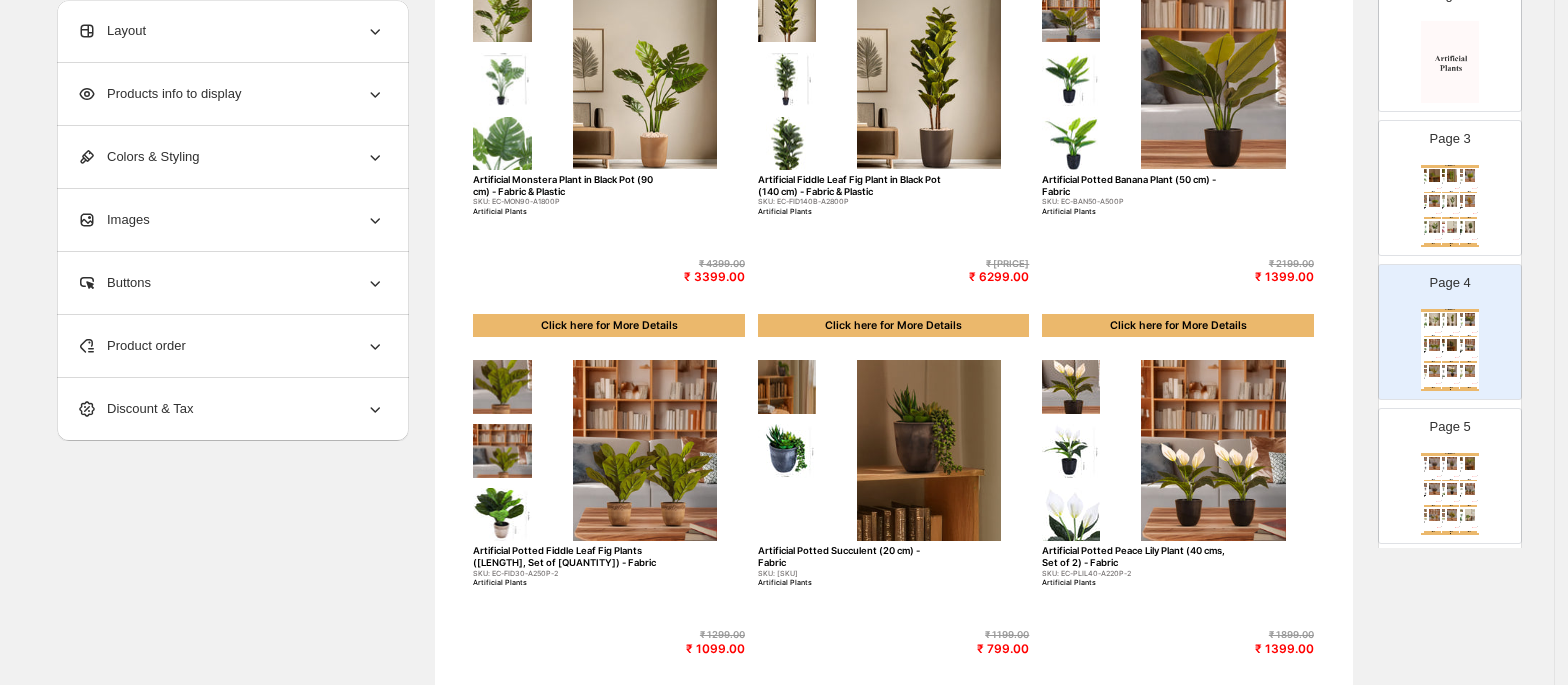 scroll, scrollTop: 0, scrollLeft: 0, axis: both 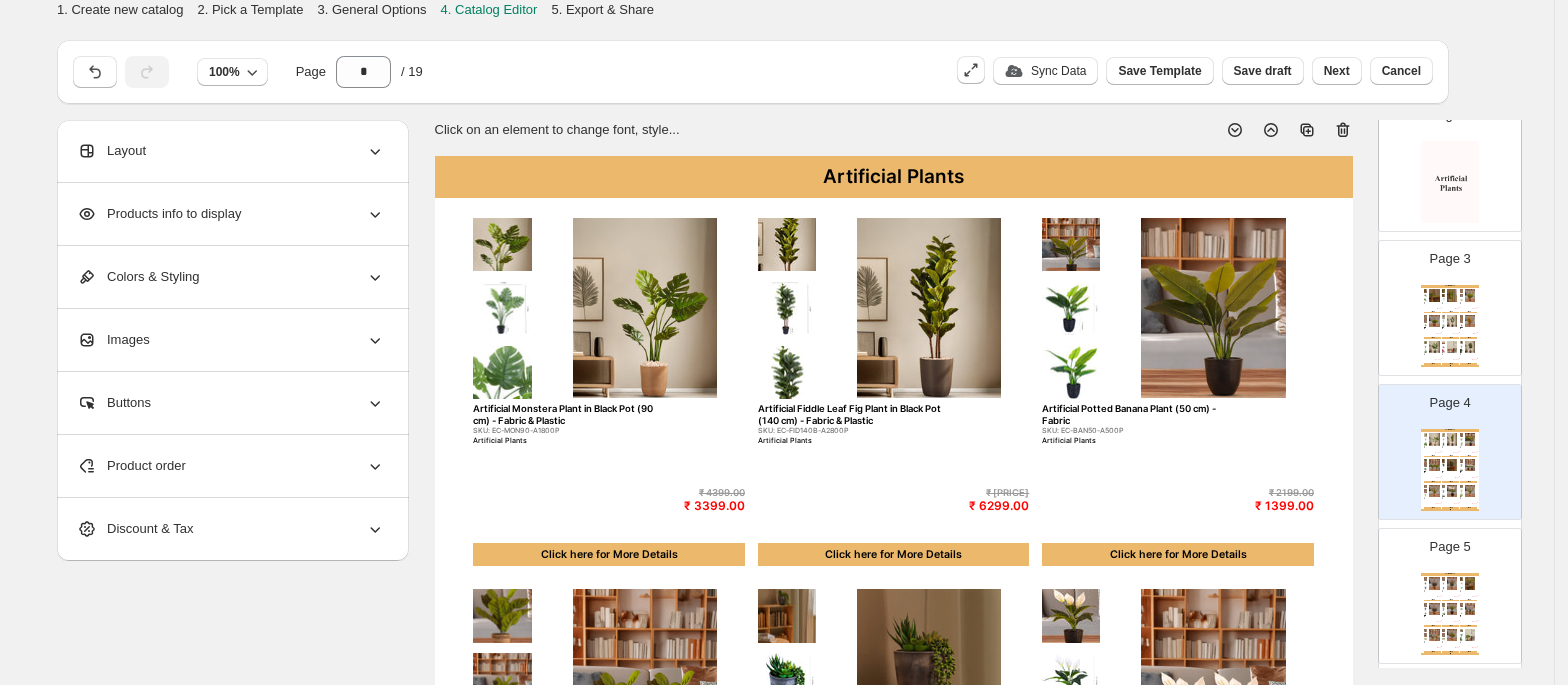 click on "Discount & Tax" at bounding box center [231, 529] 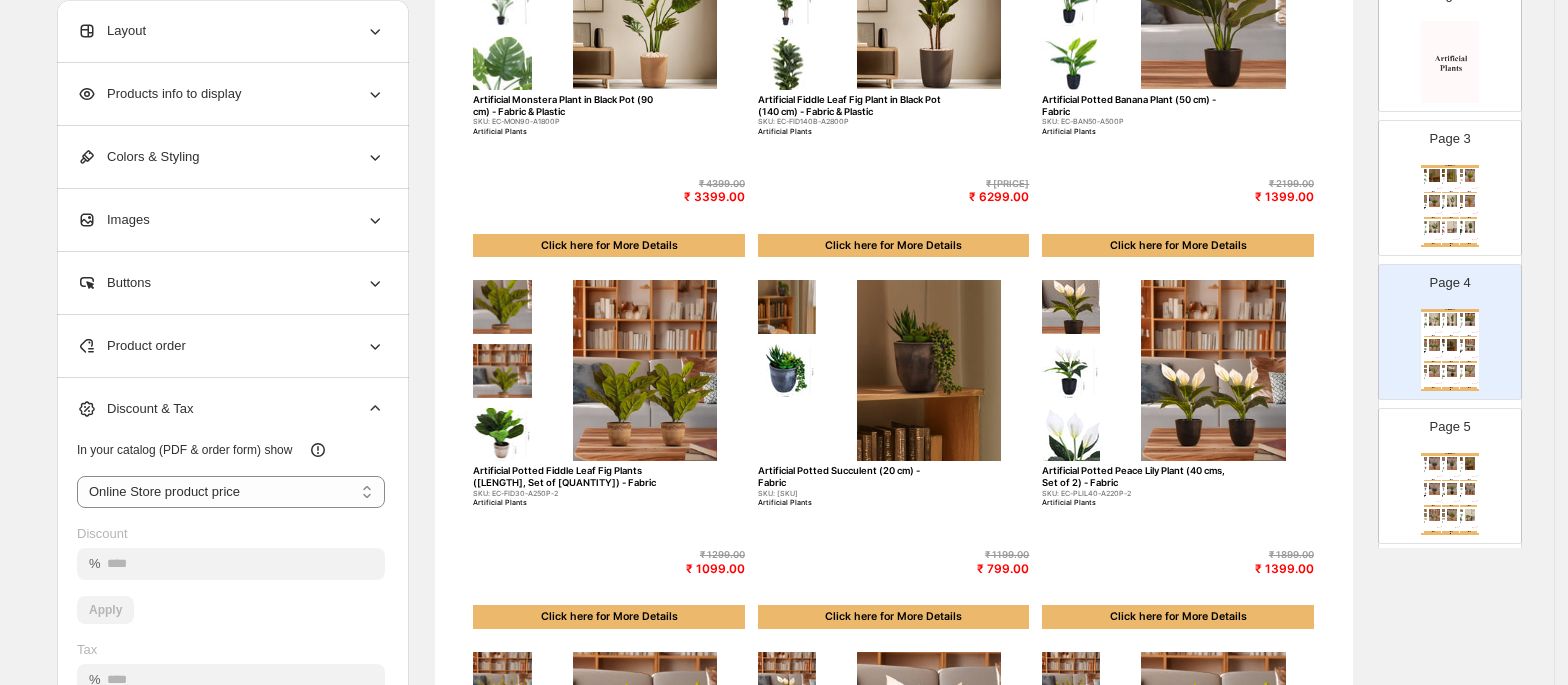 scroll, scrollTop: 313, scrollLeft: 0, axis: vertical 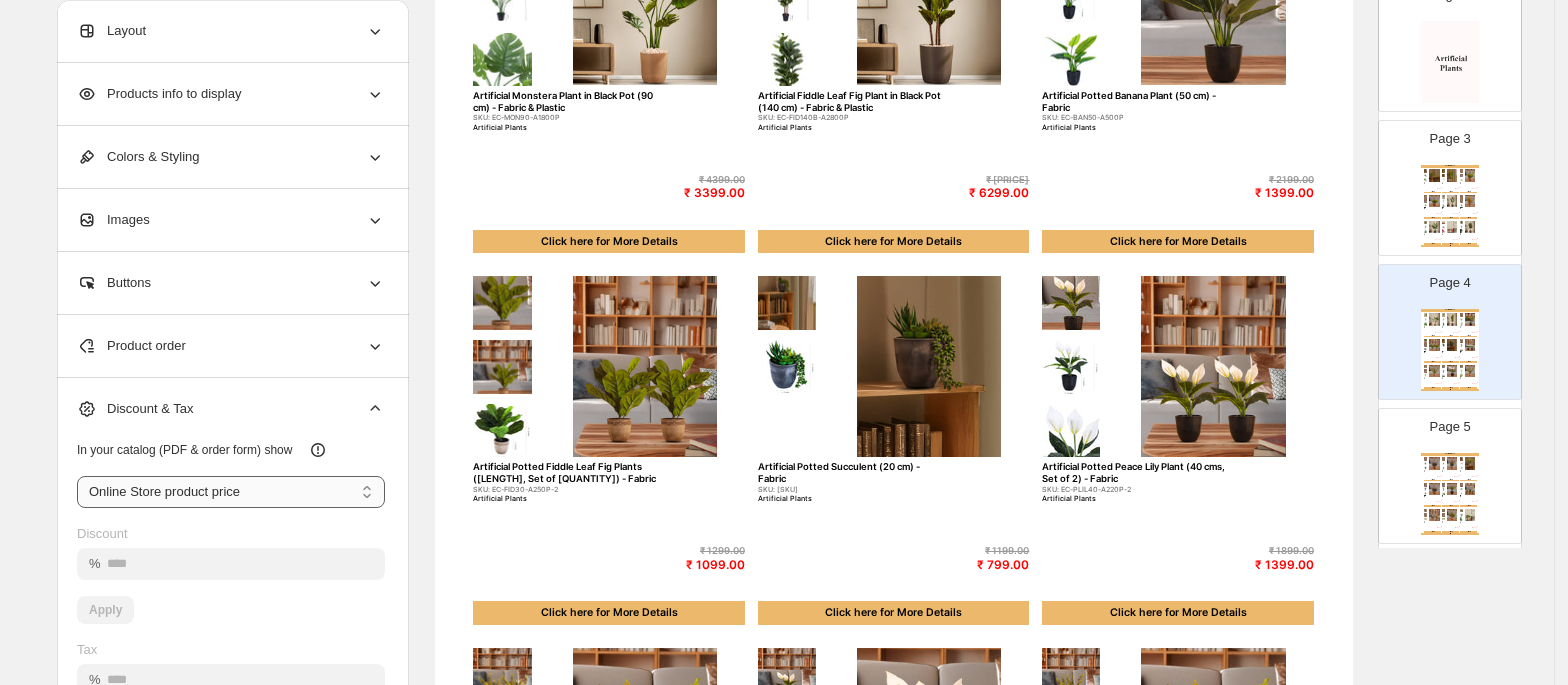 click on "**********" at bounding box center (231, 492) 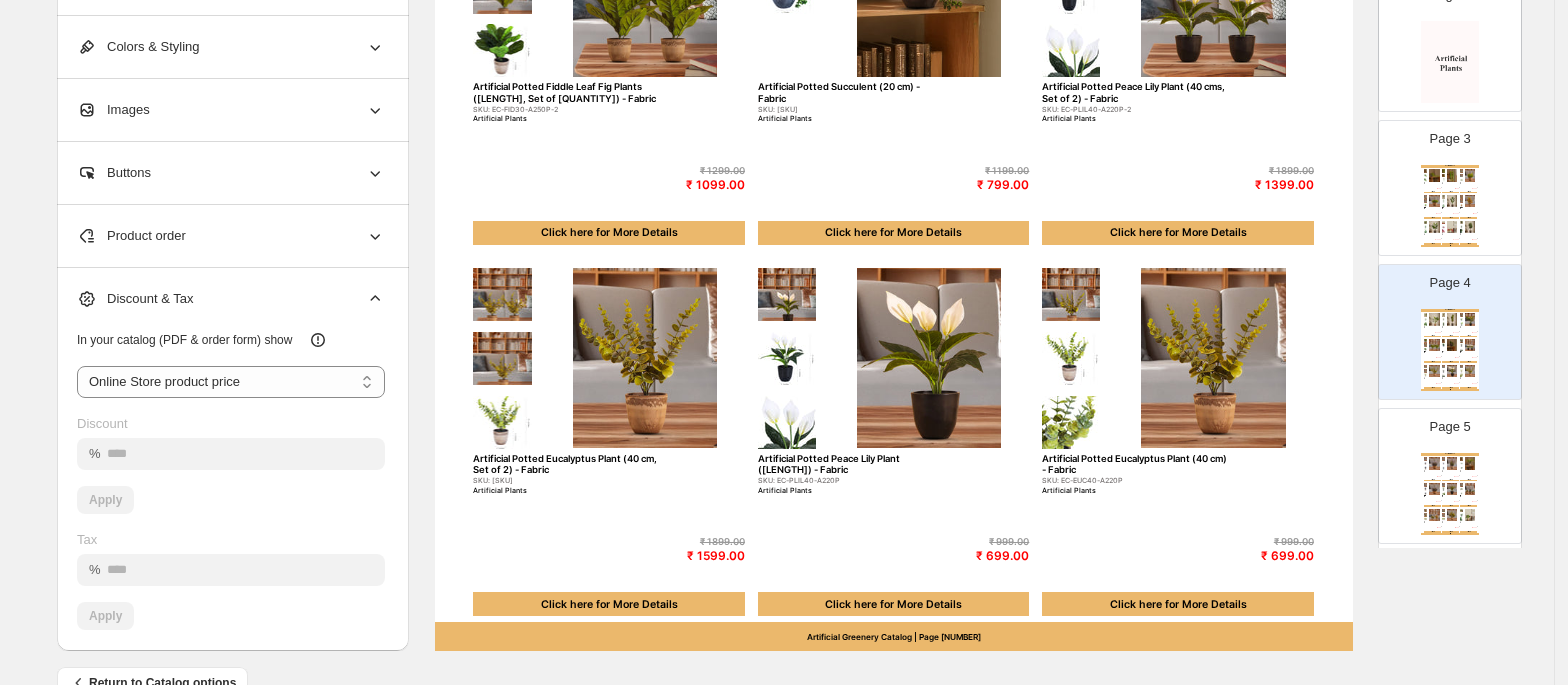 scroll, scrollTop: 740, scrollLeft: 0, axis: vertical 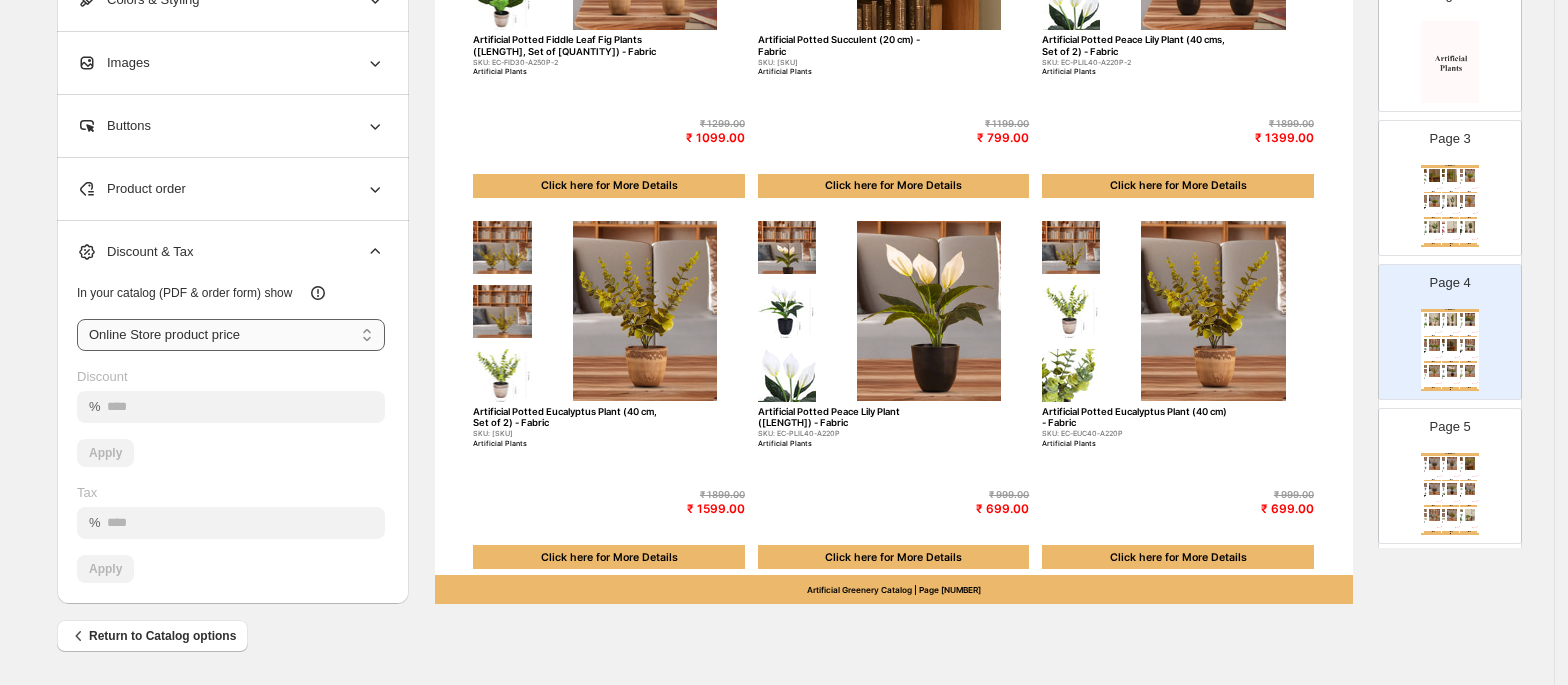 click on "**********" at bounding box center (231, 335) 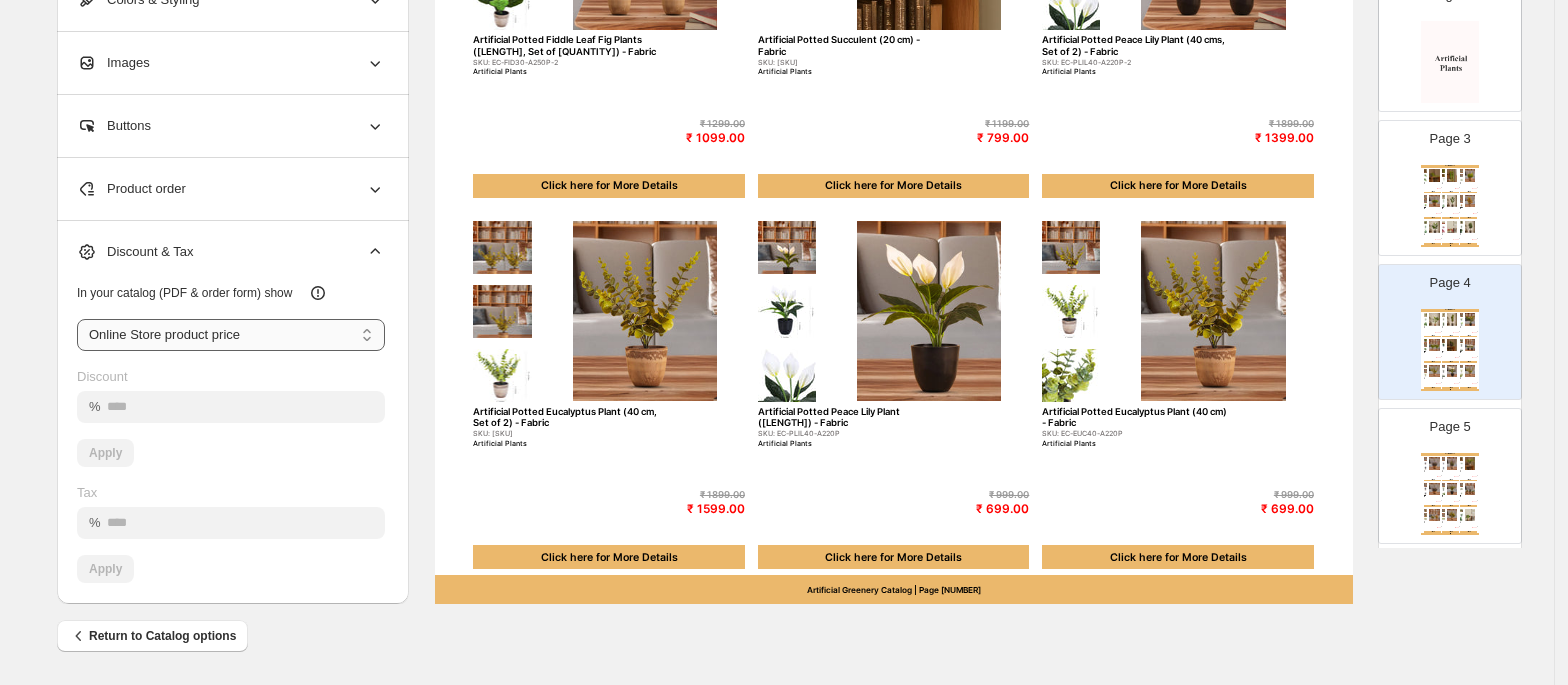click on "**********" at bounding box center (231, 335) 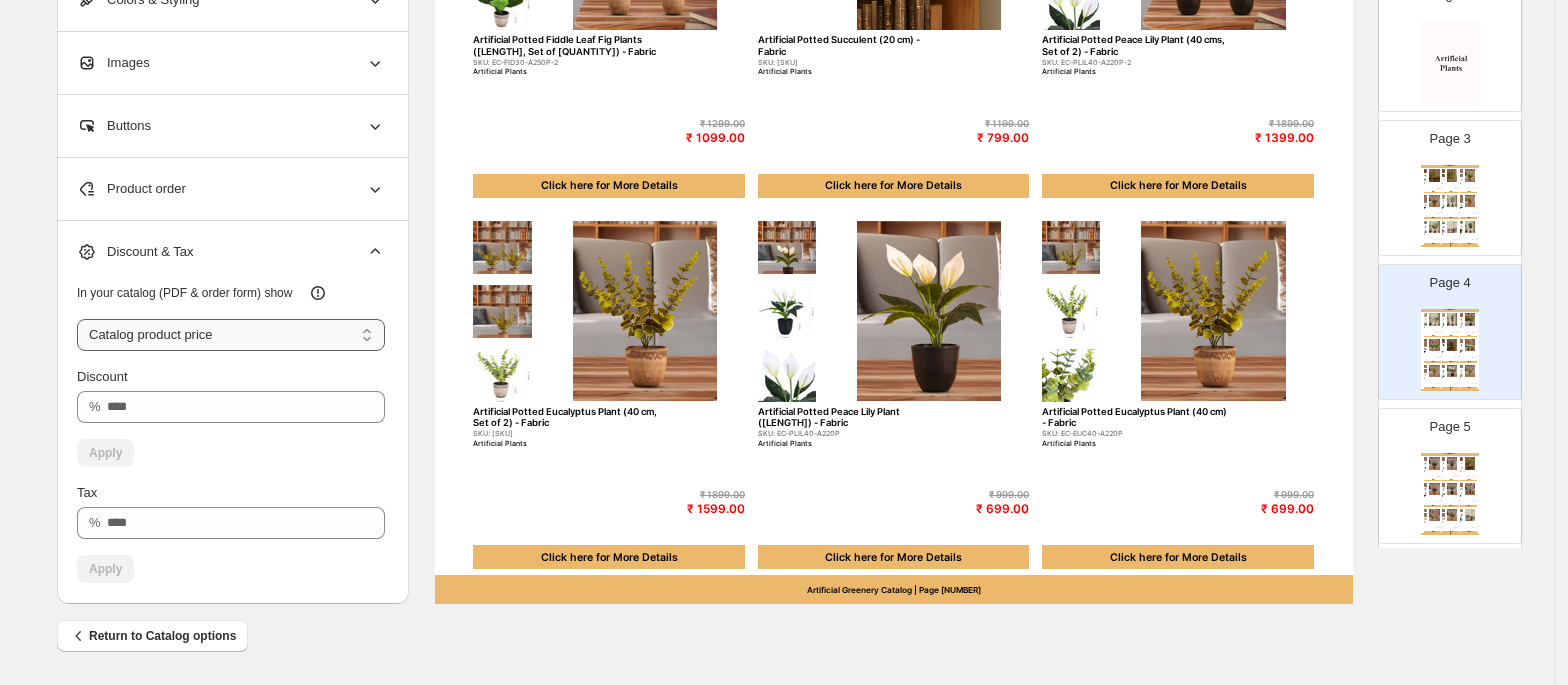 click on "**********" at bounding box center (231, 335) 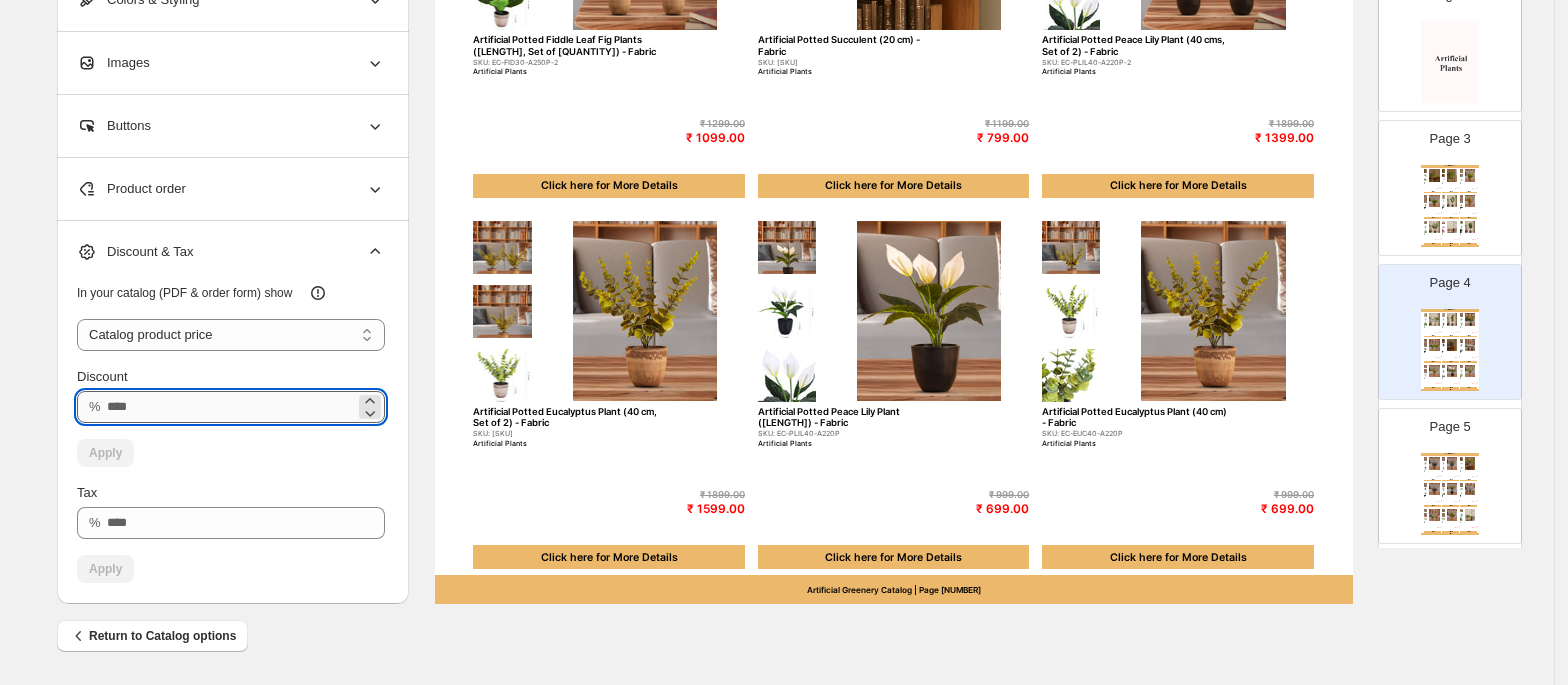 click on "Discount" at bounding box center [231, 407] 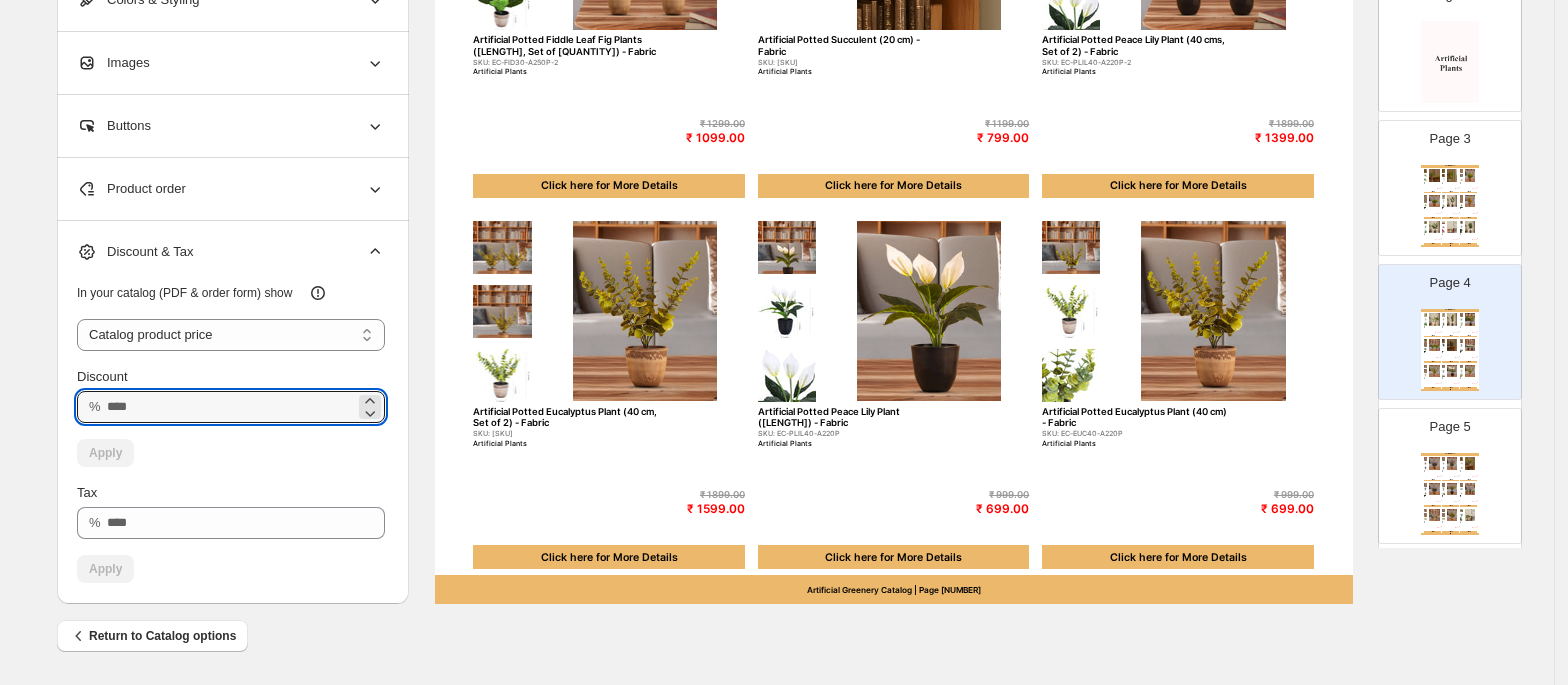 scroll, scrollTop: 726, scrollLeft: 0, axis: vertical 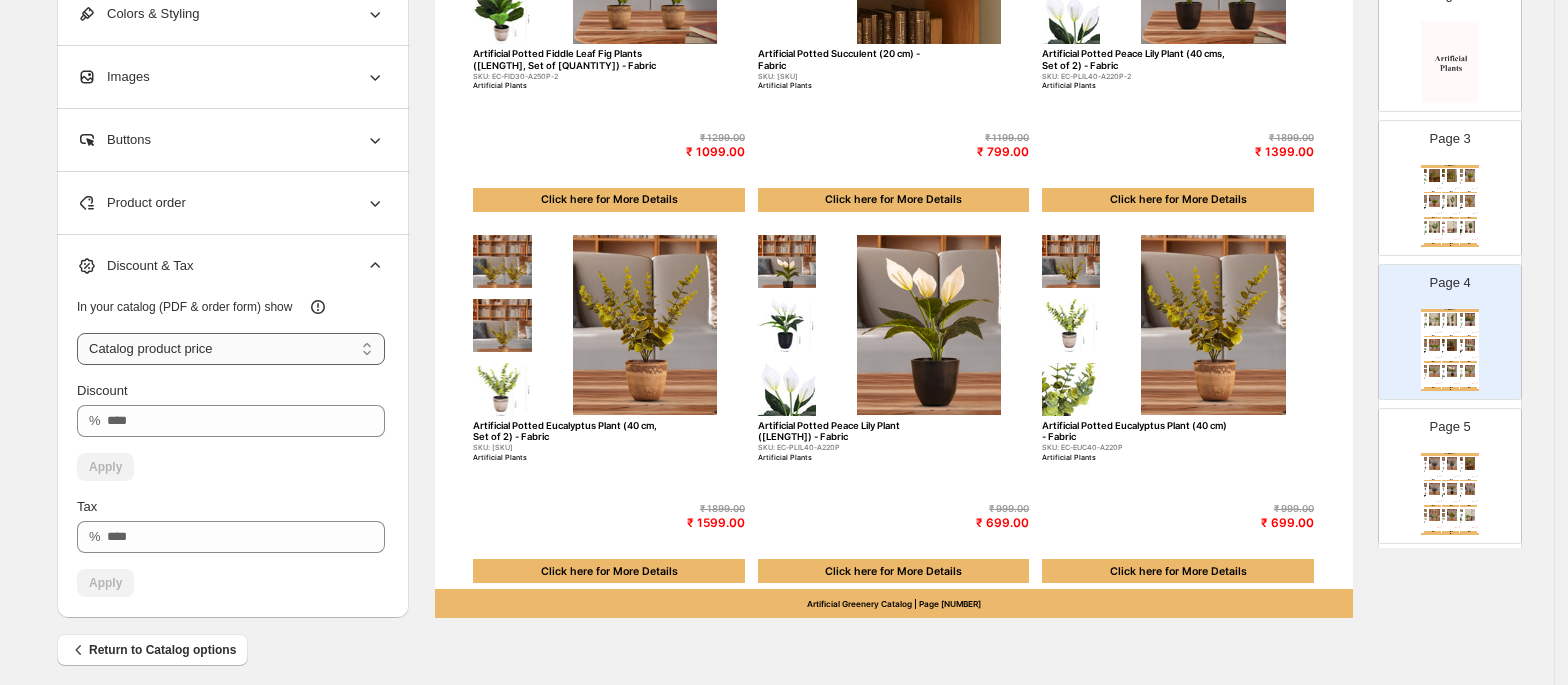click on "**********" at bounding box center [231, 349] 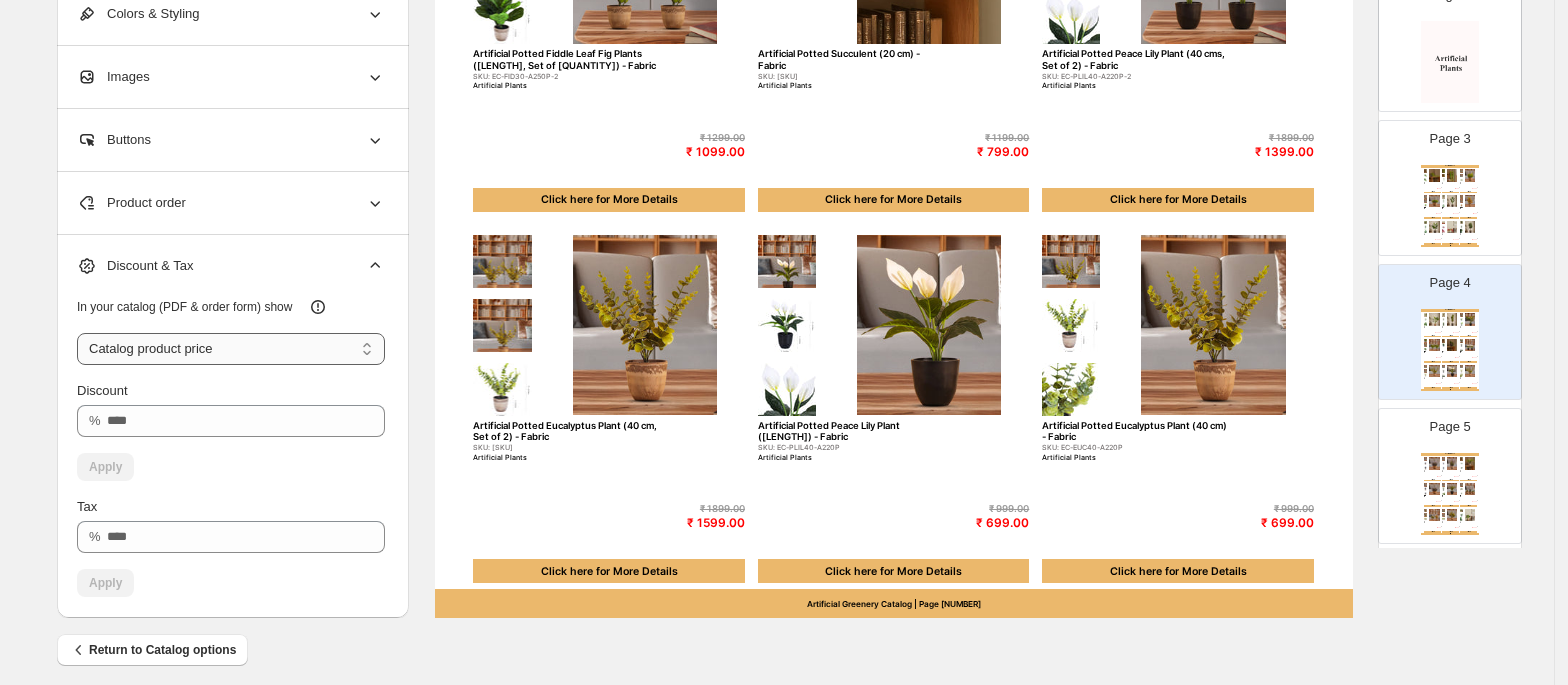 click on "**********" at bounding box center (231, 349) 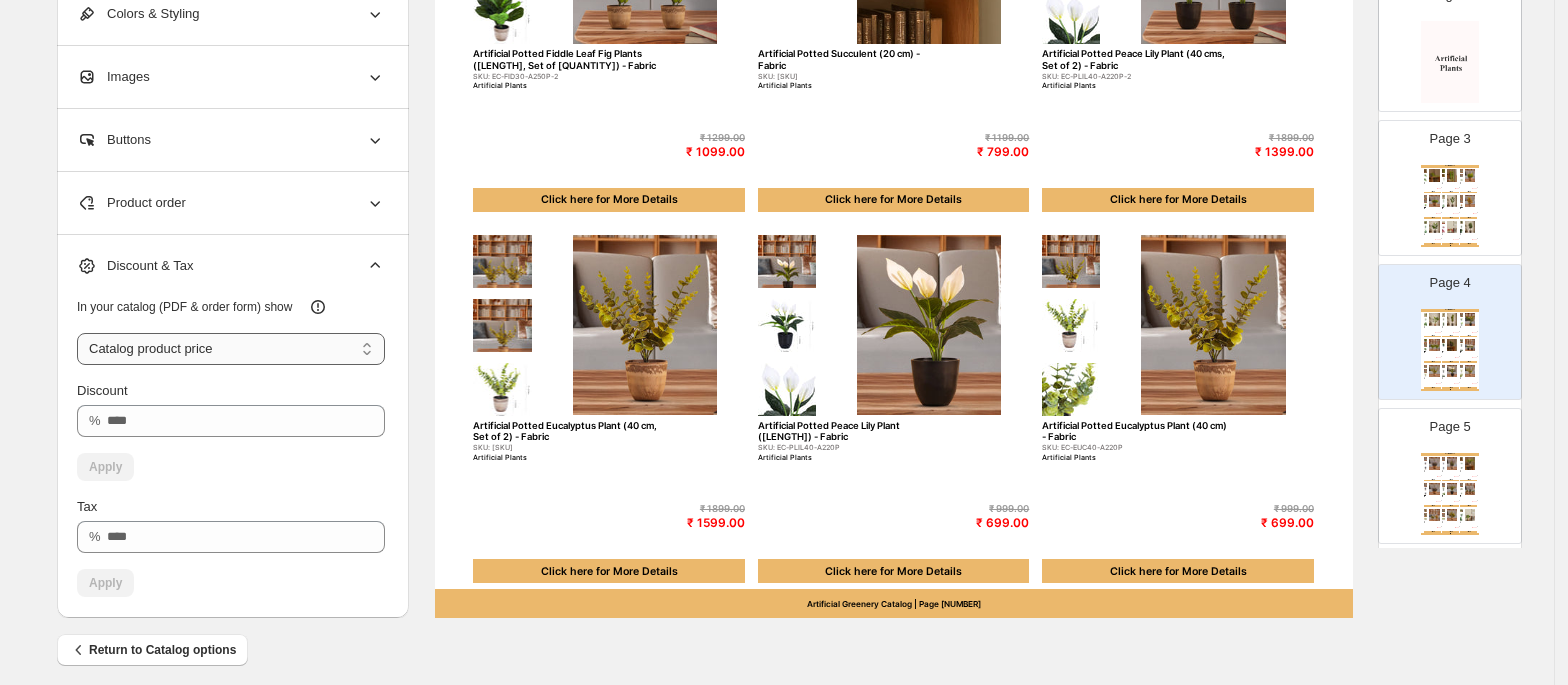 select on "*****" 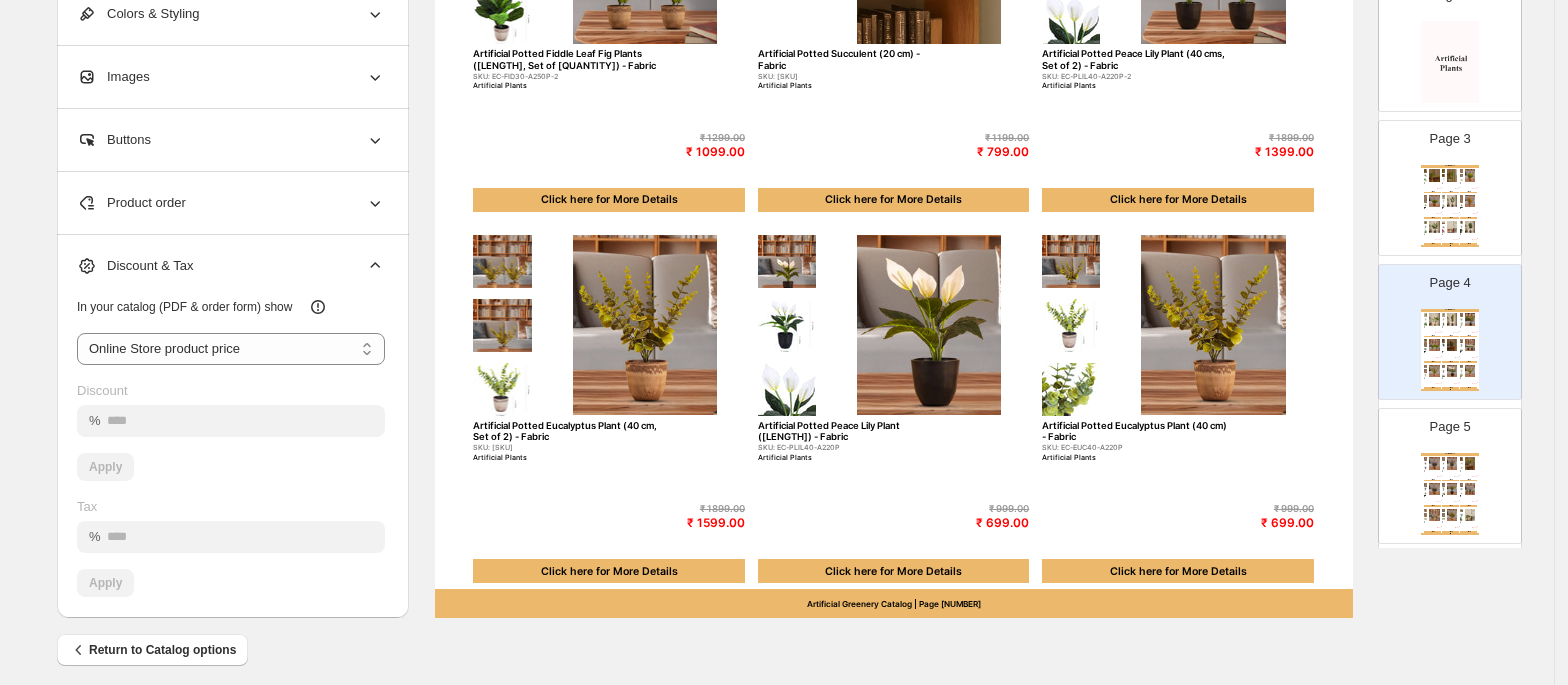 click on "Apply" at bounding box center (231, 467) 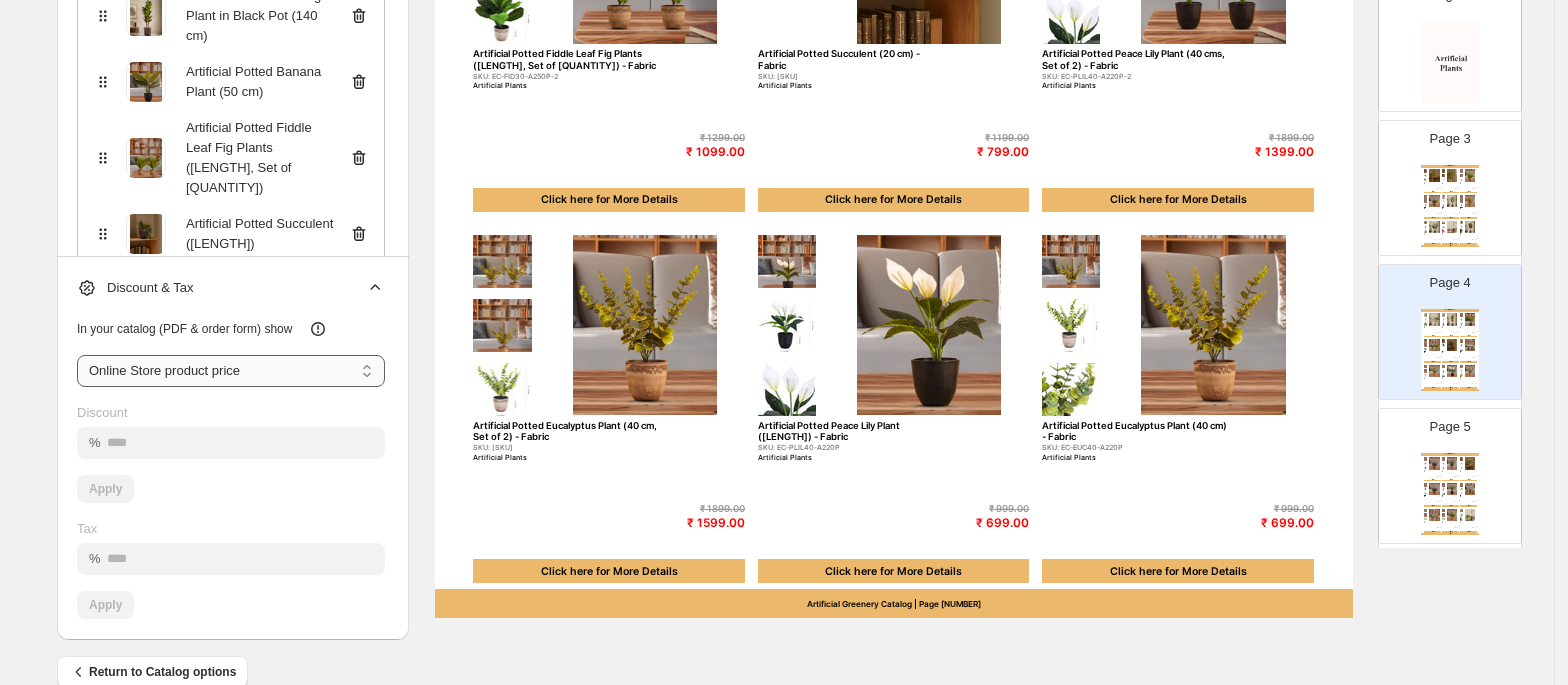 click on "**********" at bounding box center (231, 371) 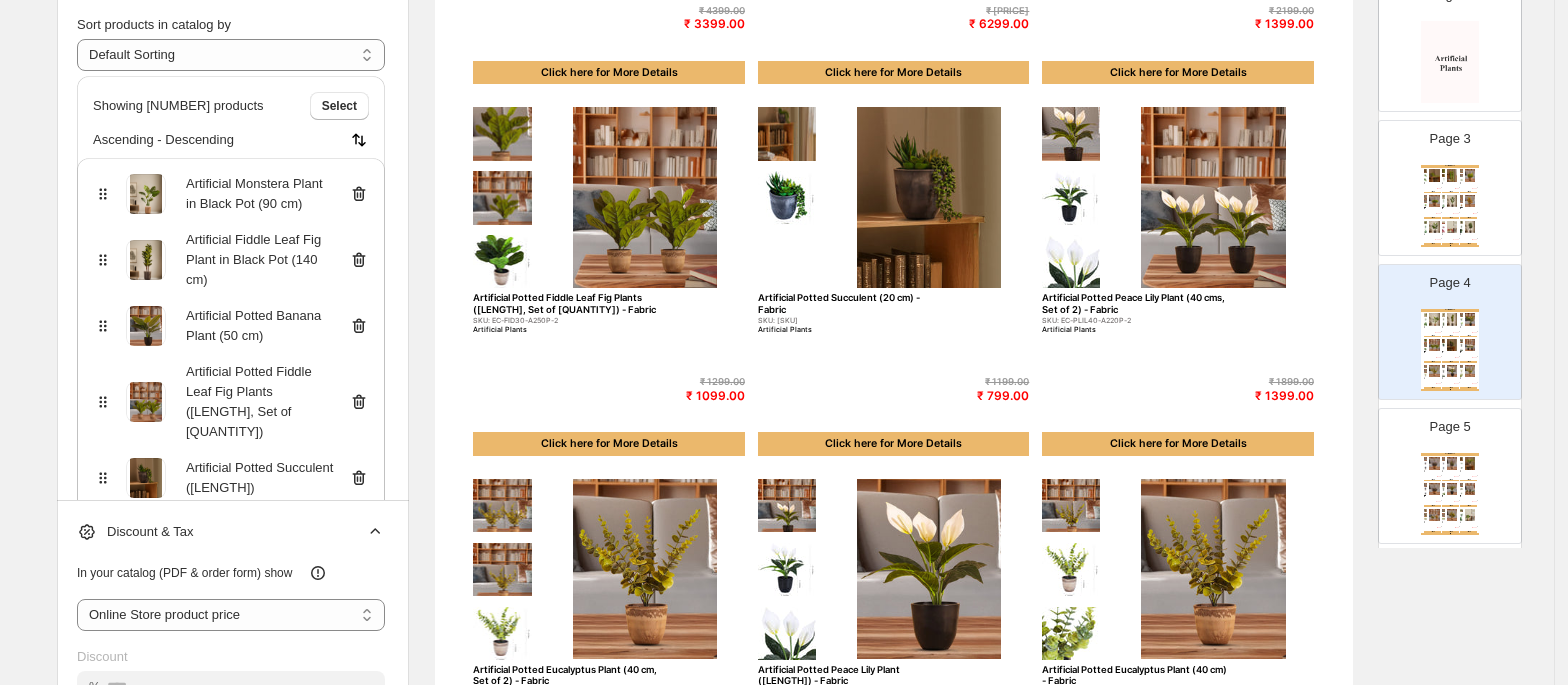 scroll, scrollTop: 481, scrollLeft: 0, axis: vertical 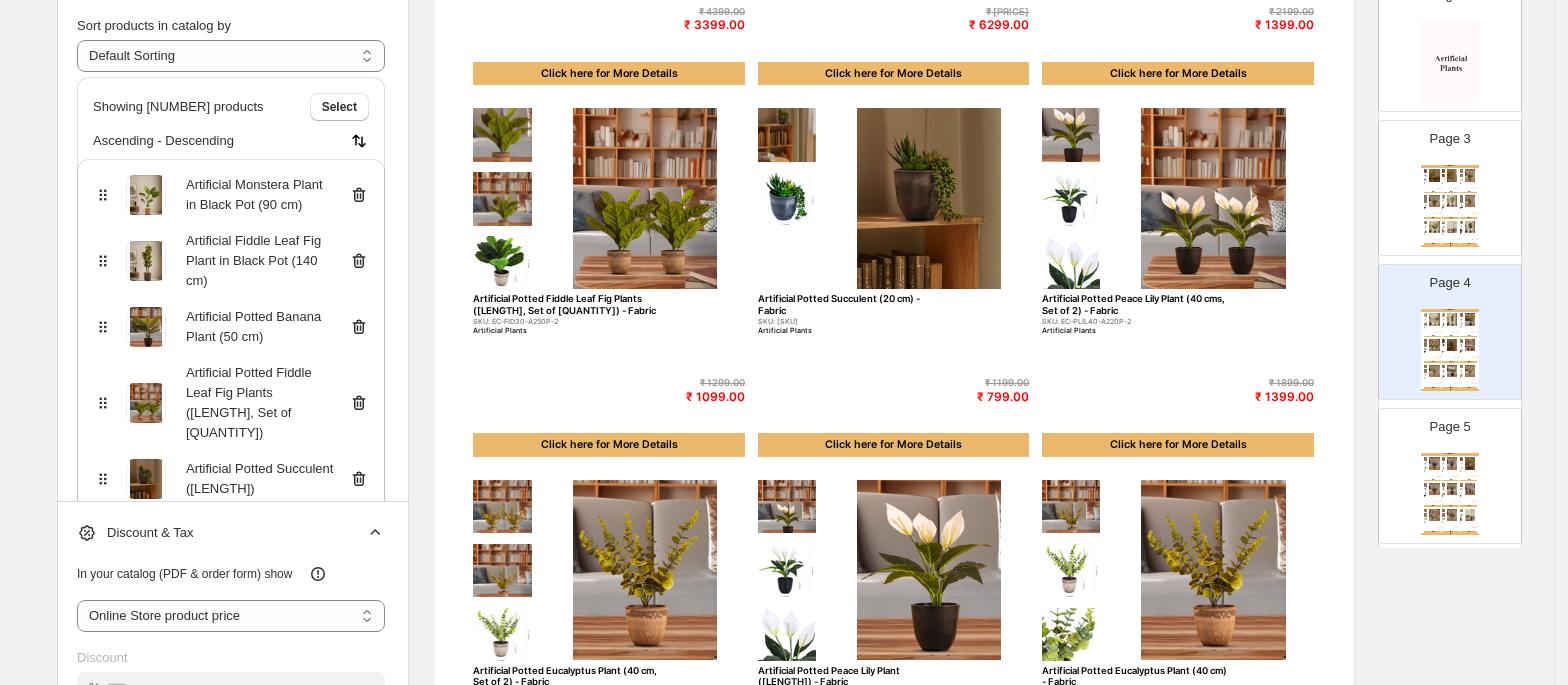 click at bounding box center (1450, 62) 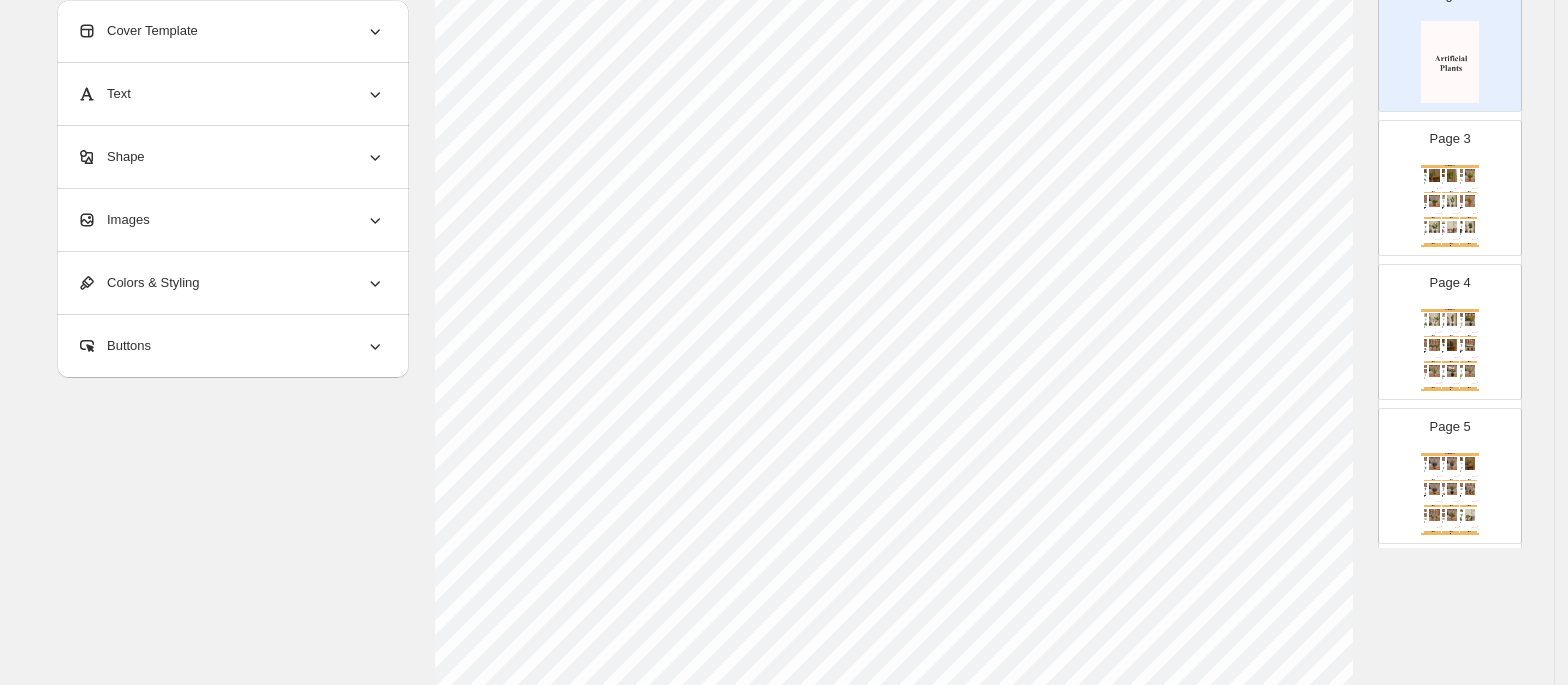 scroll, scrollTop: 0, scrollLeft: 0, axis: both 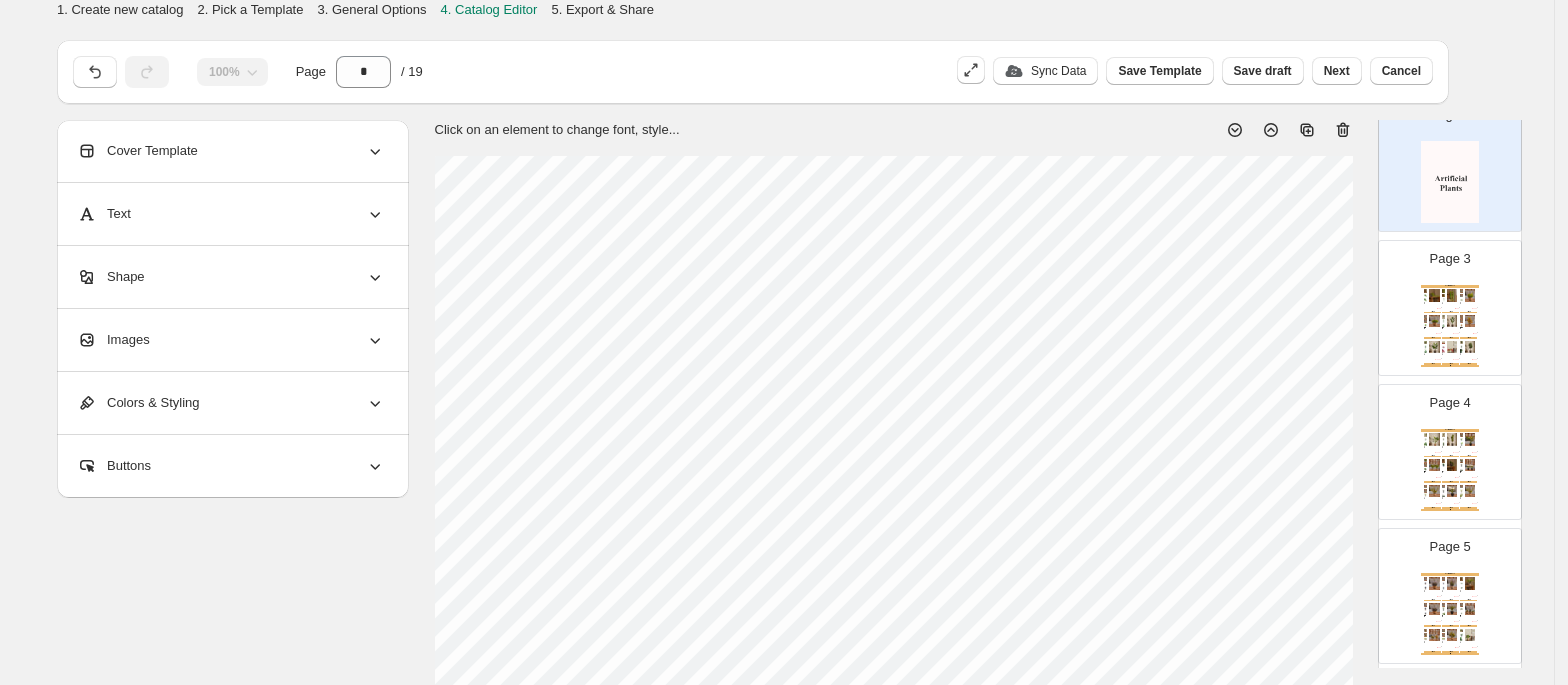 click on "Buttons" at bounding box center (231, 466) 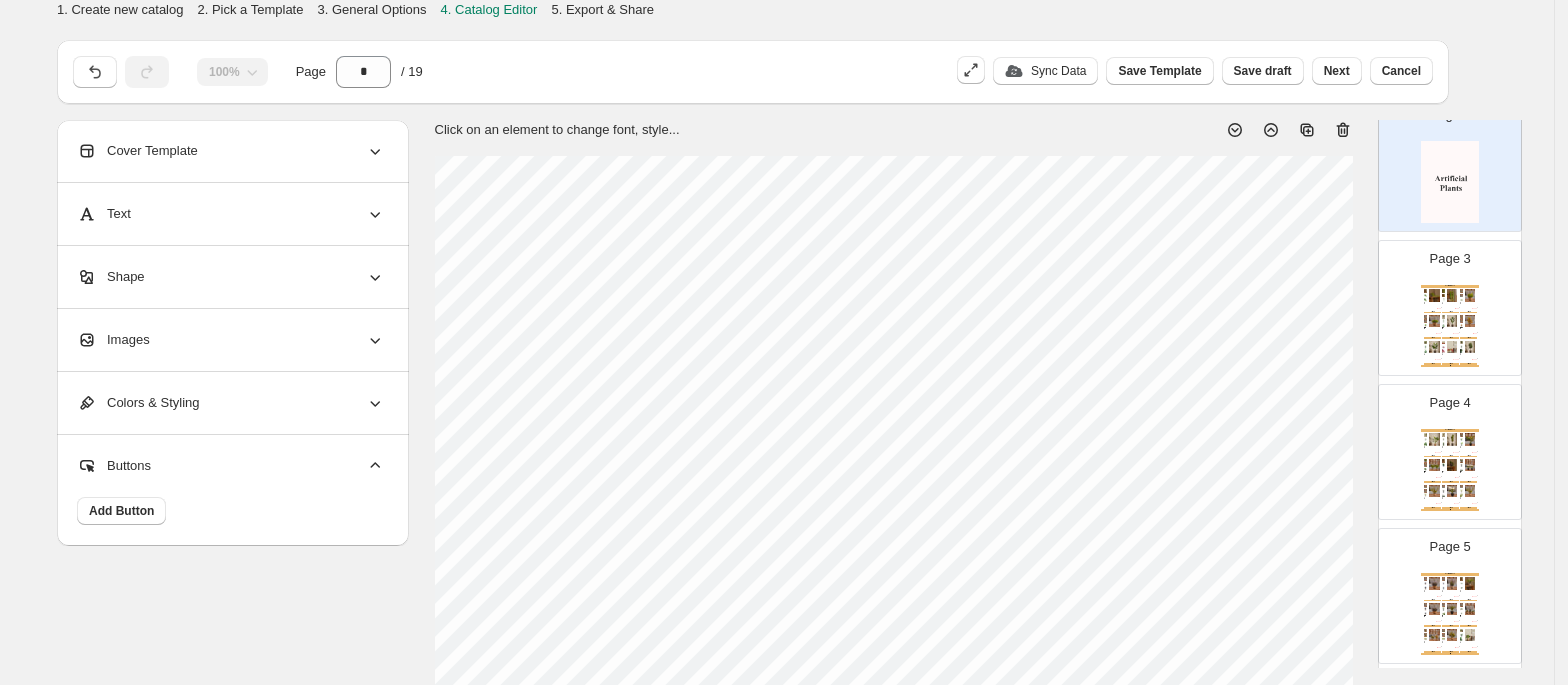 click on "Colors & Styling" at bounding box center (138, 403) 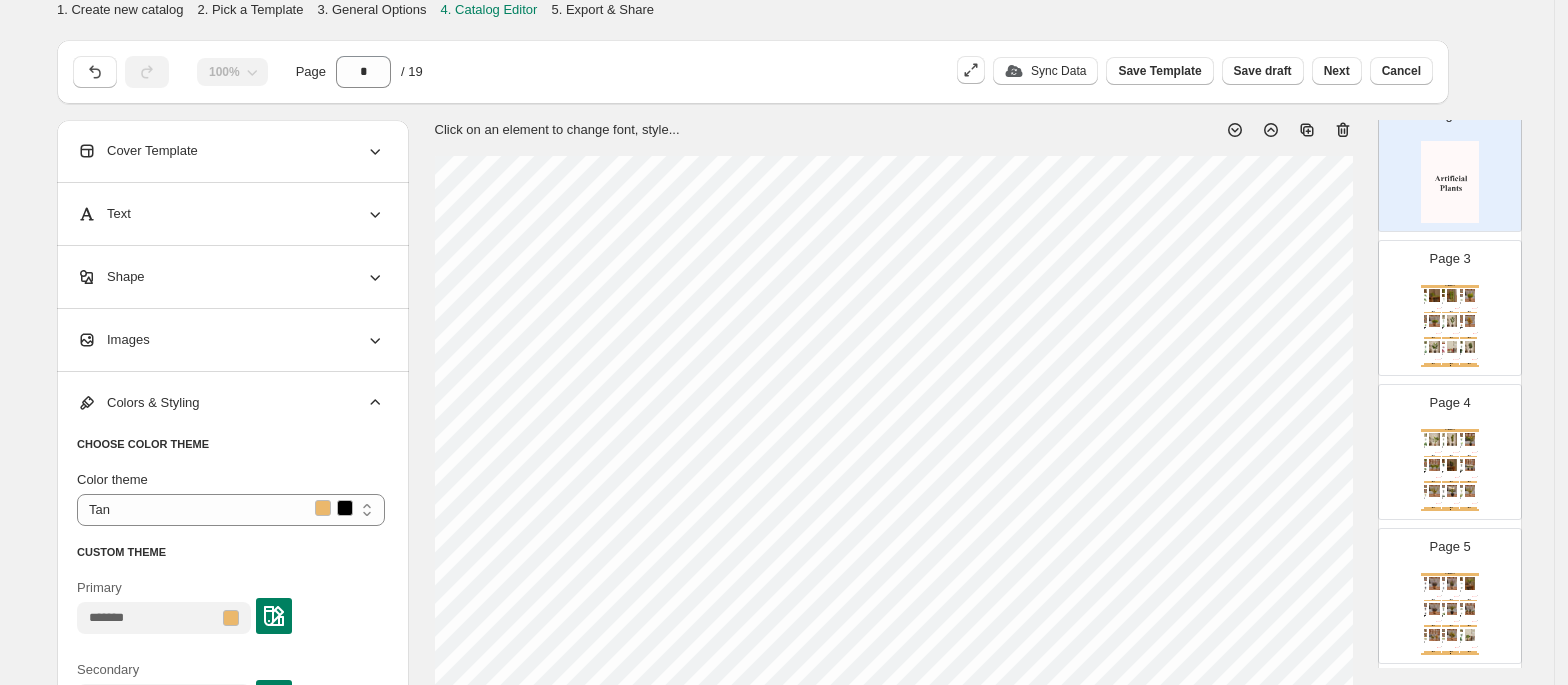click on "**********" at bounding box center [231, 594] 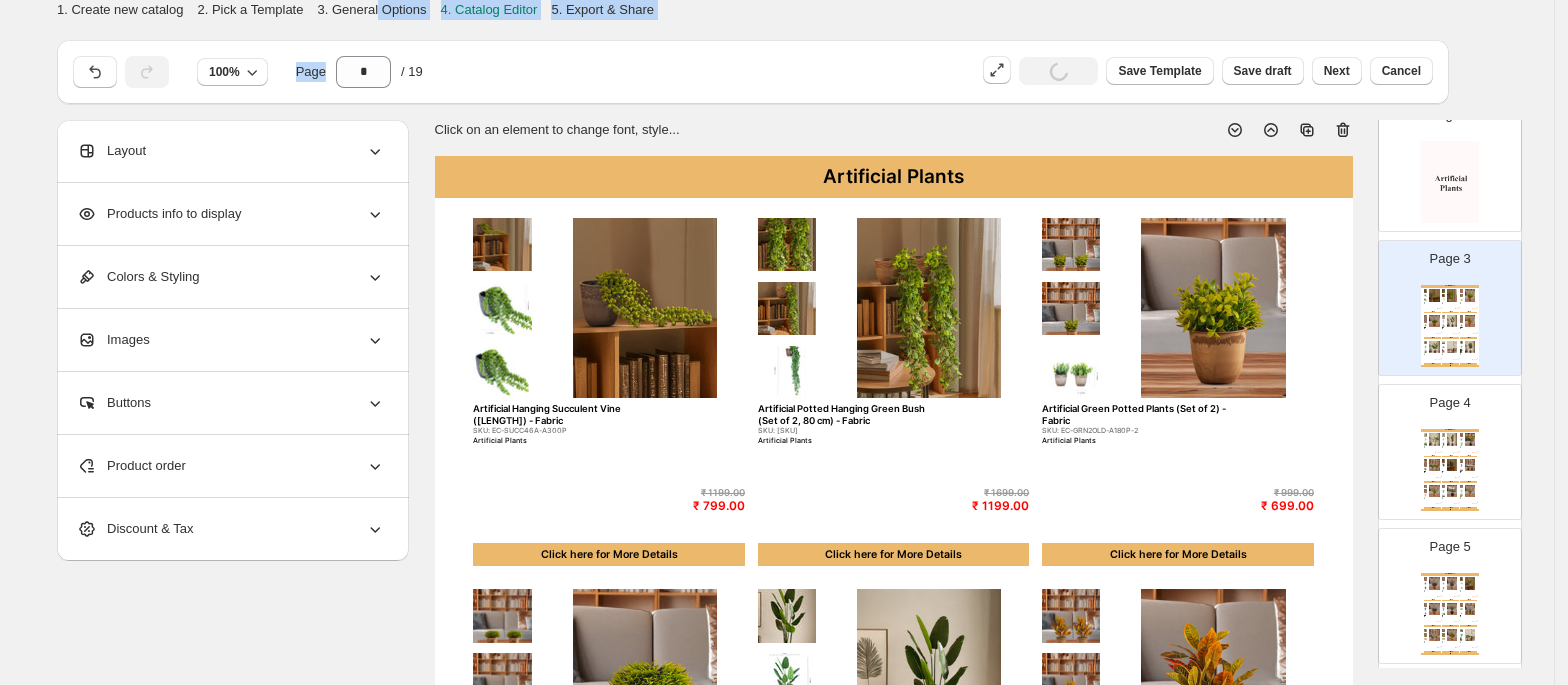 drag, startPoint x: 349, startPoint y: 20, endPoint x: 401, endPoint y: 9, distance: 53.15073 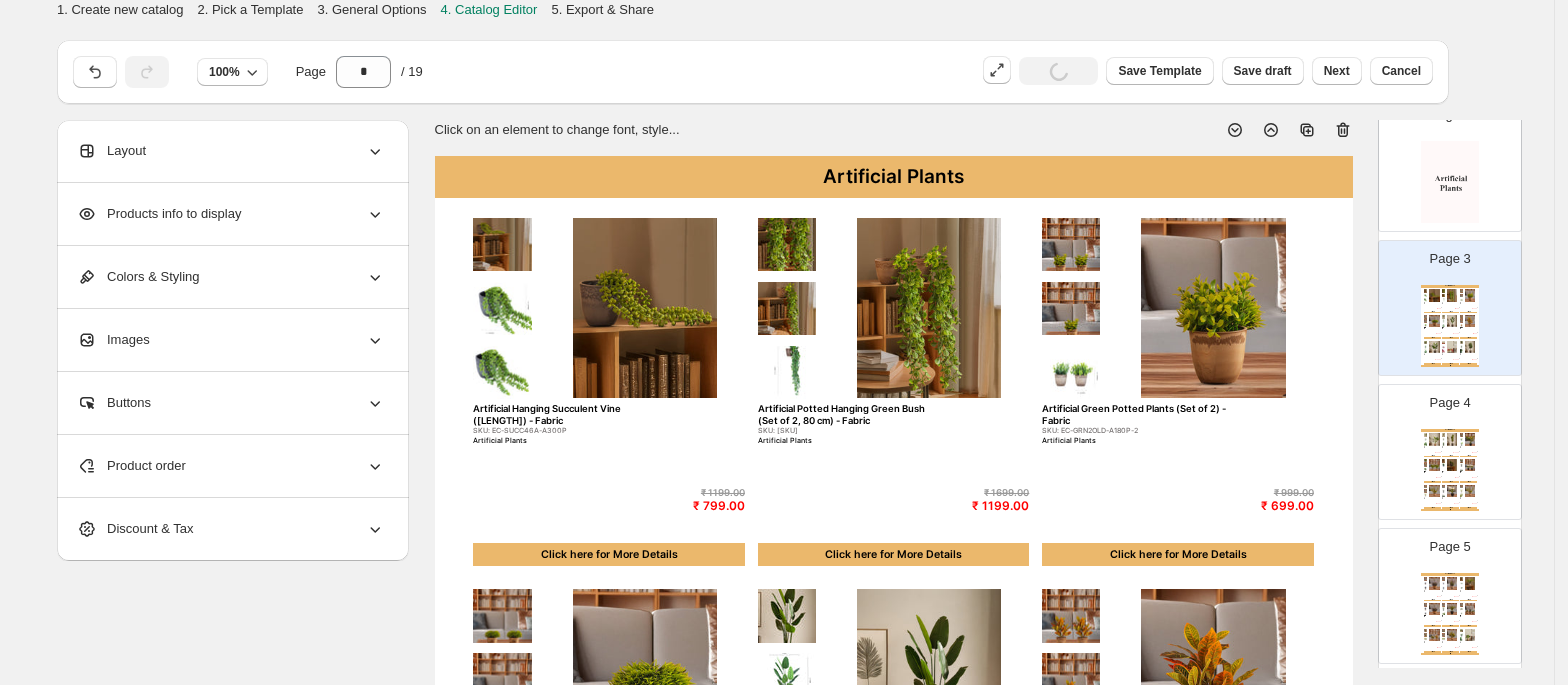 click on "3. General Options" at bounding box center (371, 9) 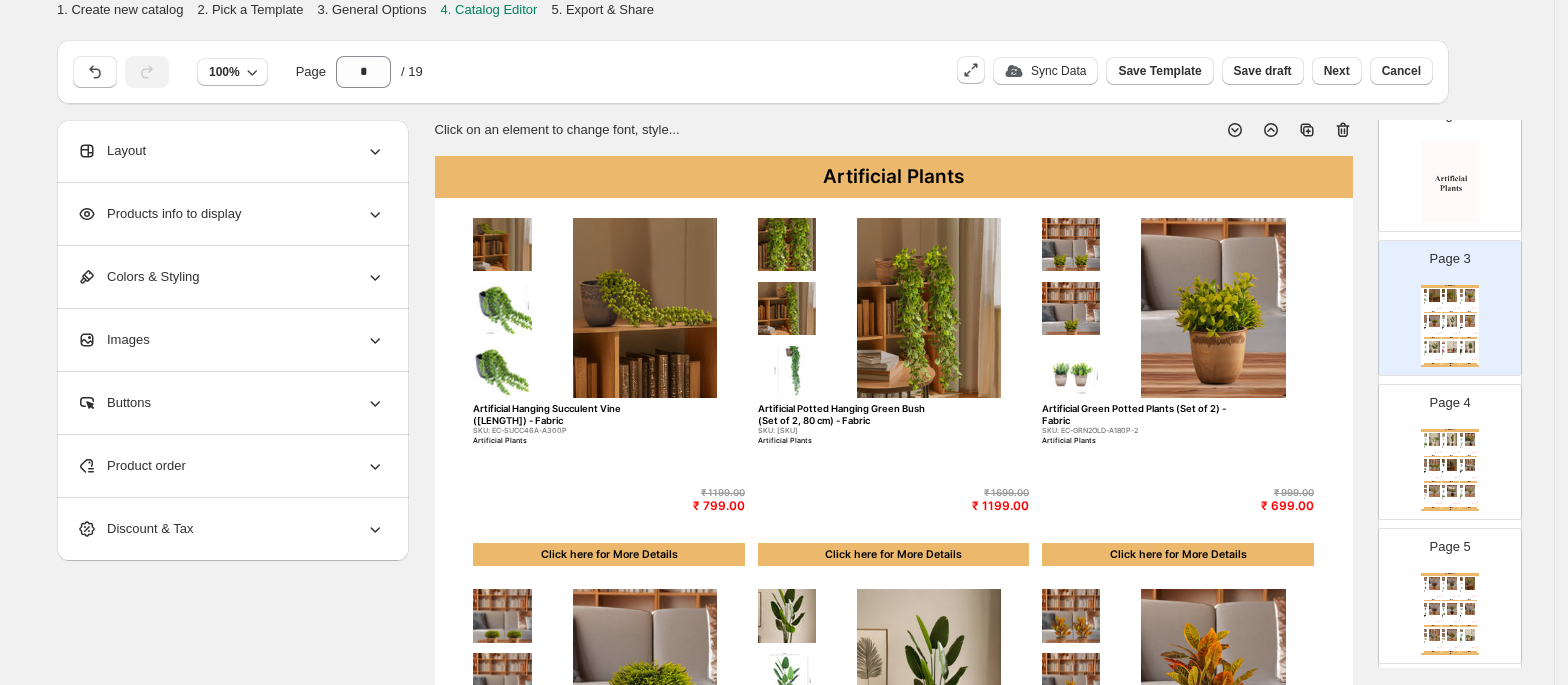 click on "3. General Options" at bounding box center (371, 9) 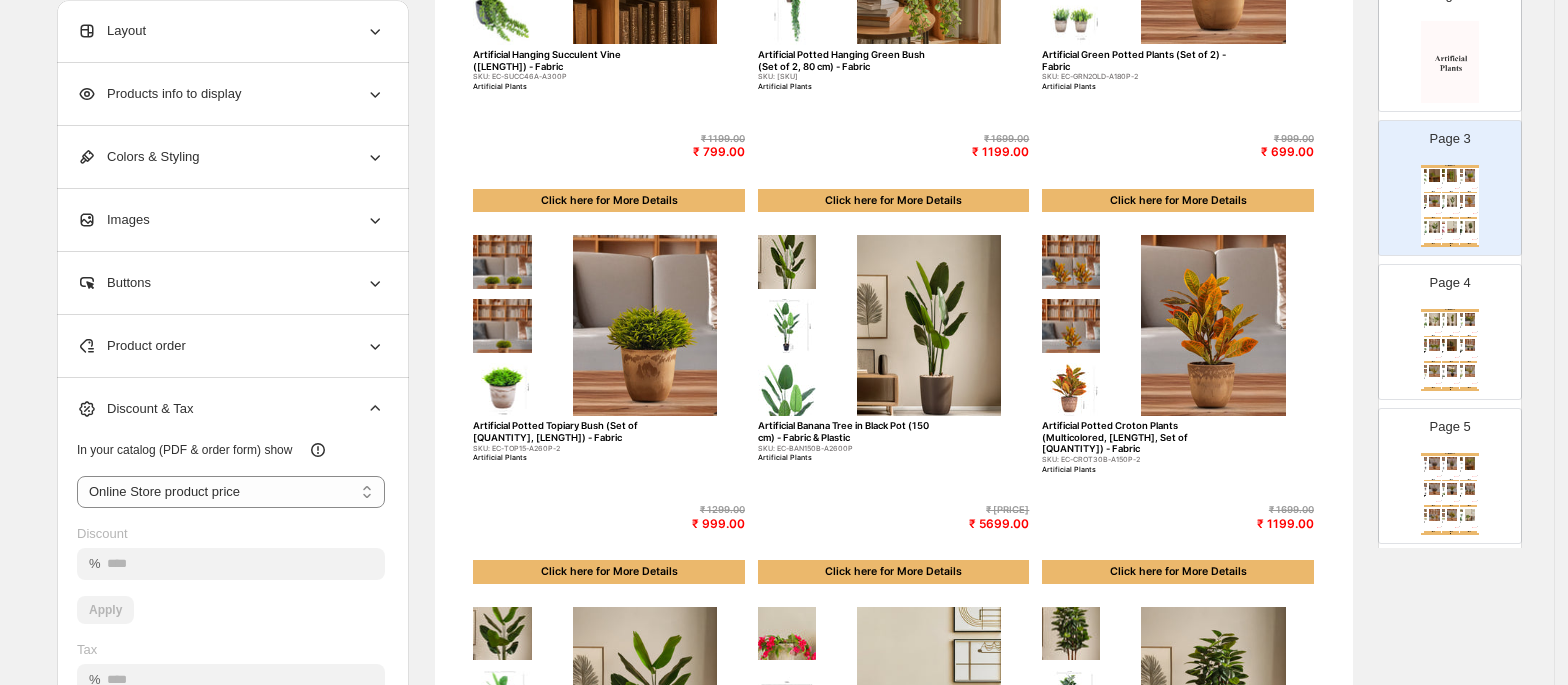 scroll, scrollTop: 356, scrollLeft: 0, axis: vertical 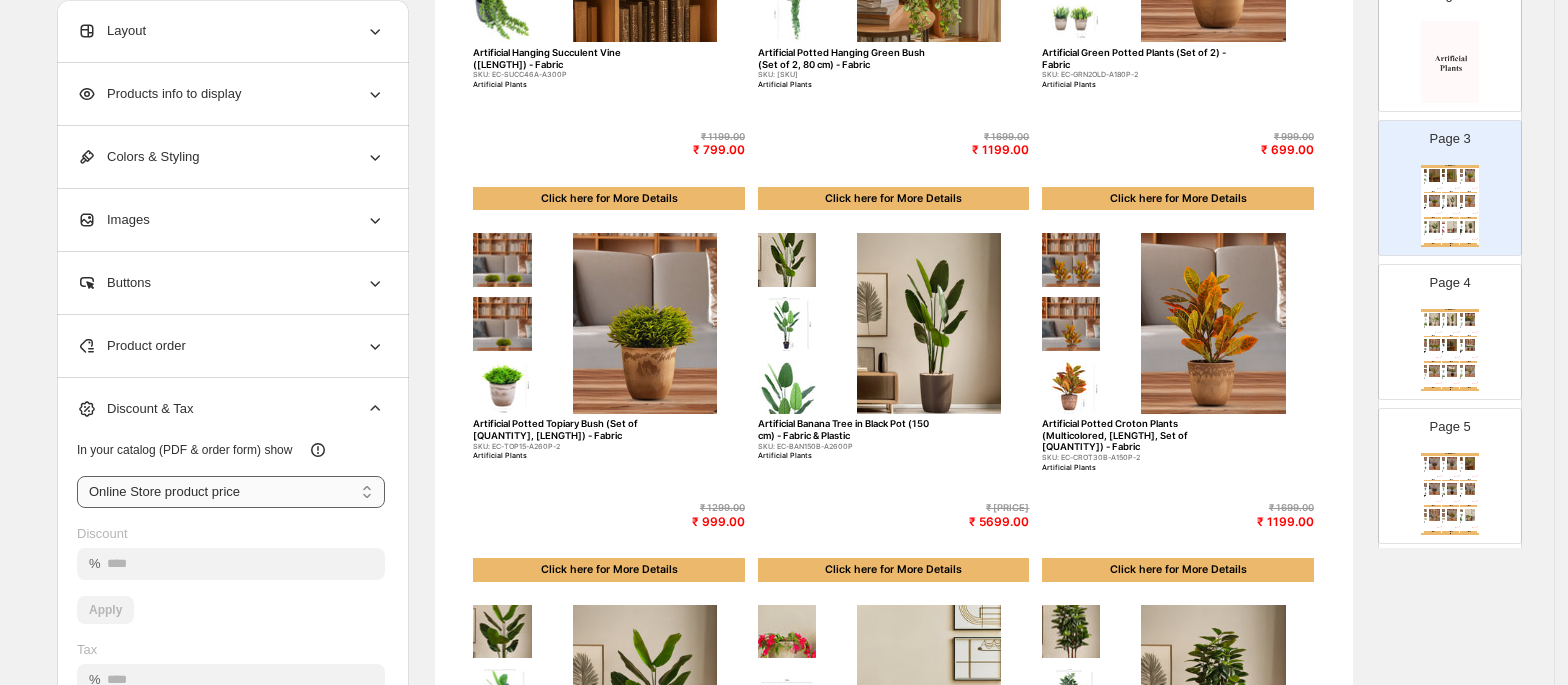 click on "**********" at bounding box center [231, 492] 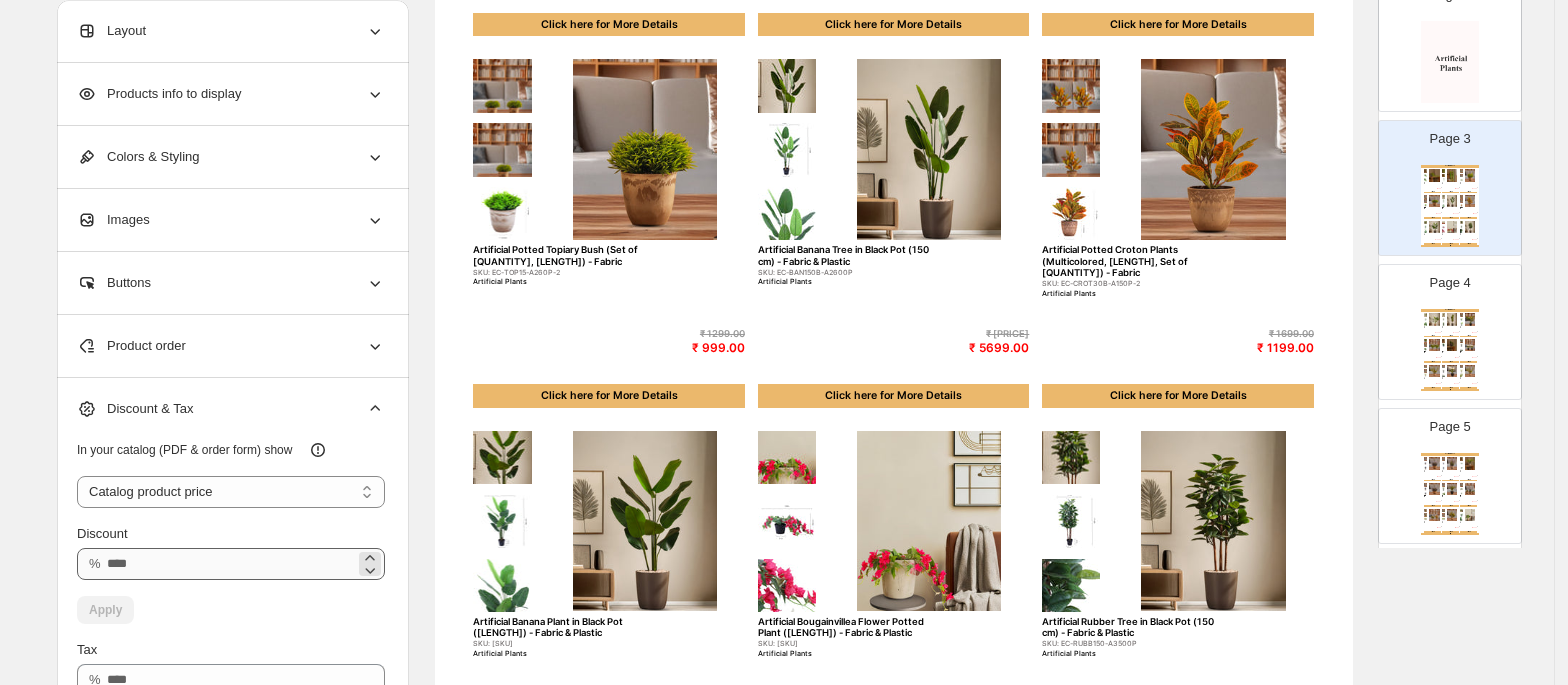 scroll, scrollTop: 740, scrollLeft: 0, axis: vertical 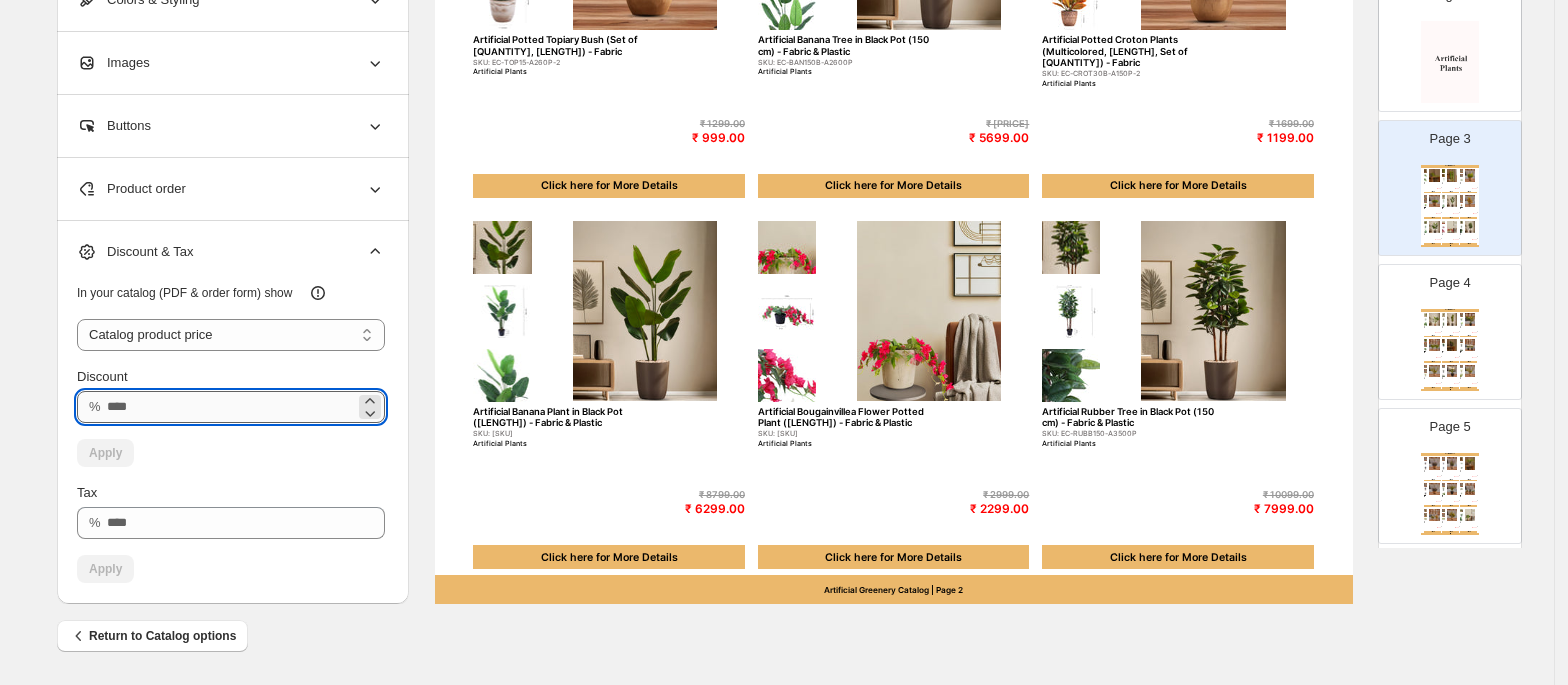 click on "Discount" at bounding box center [231, 407] 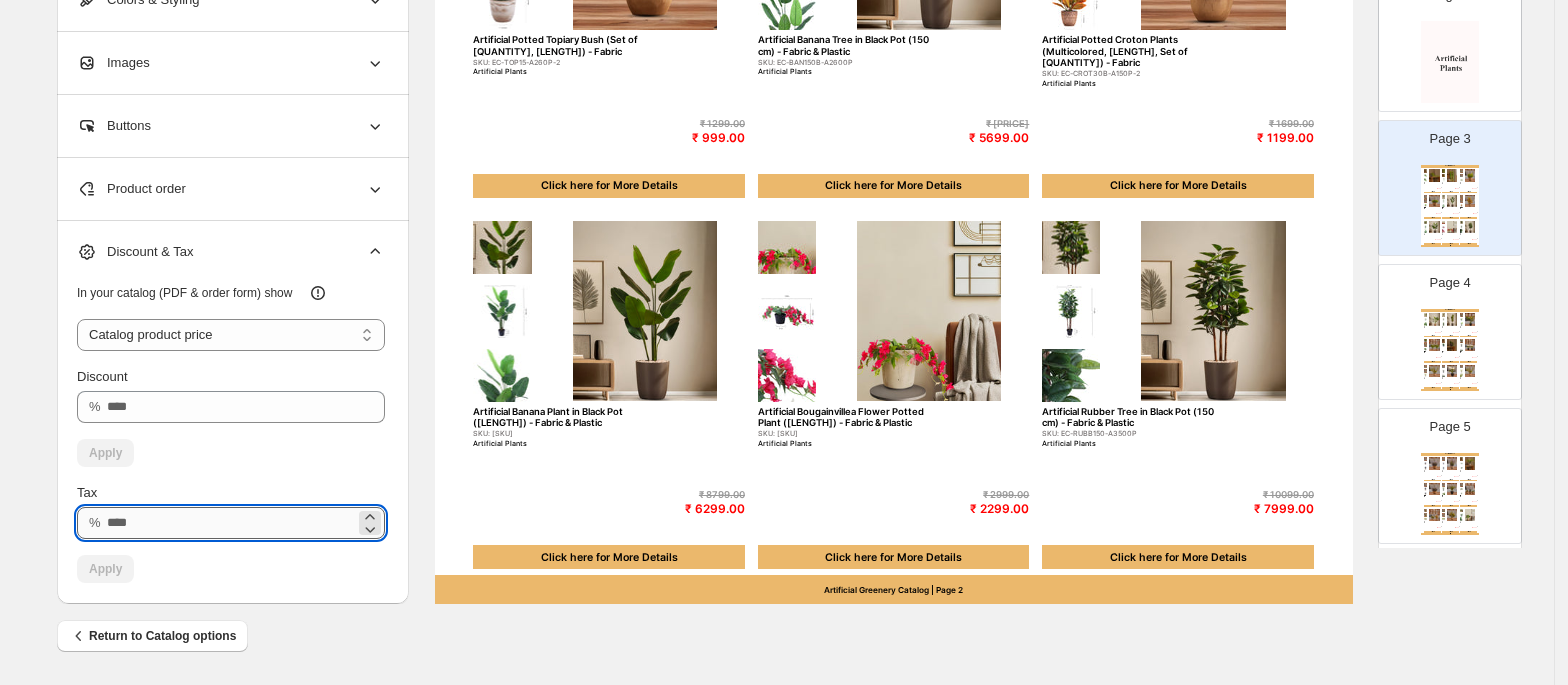 click on "Tax" at bounding box center [231, 523] 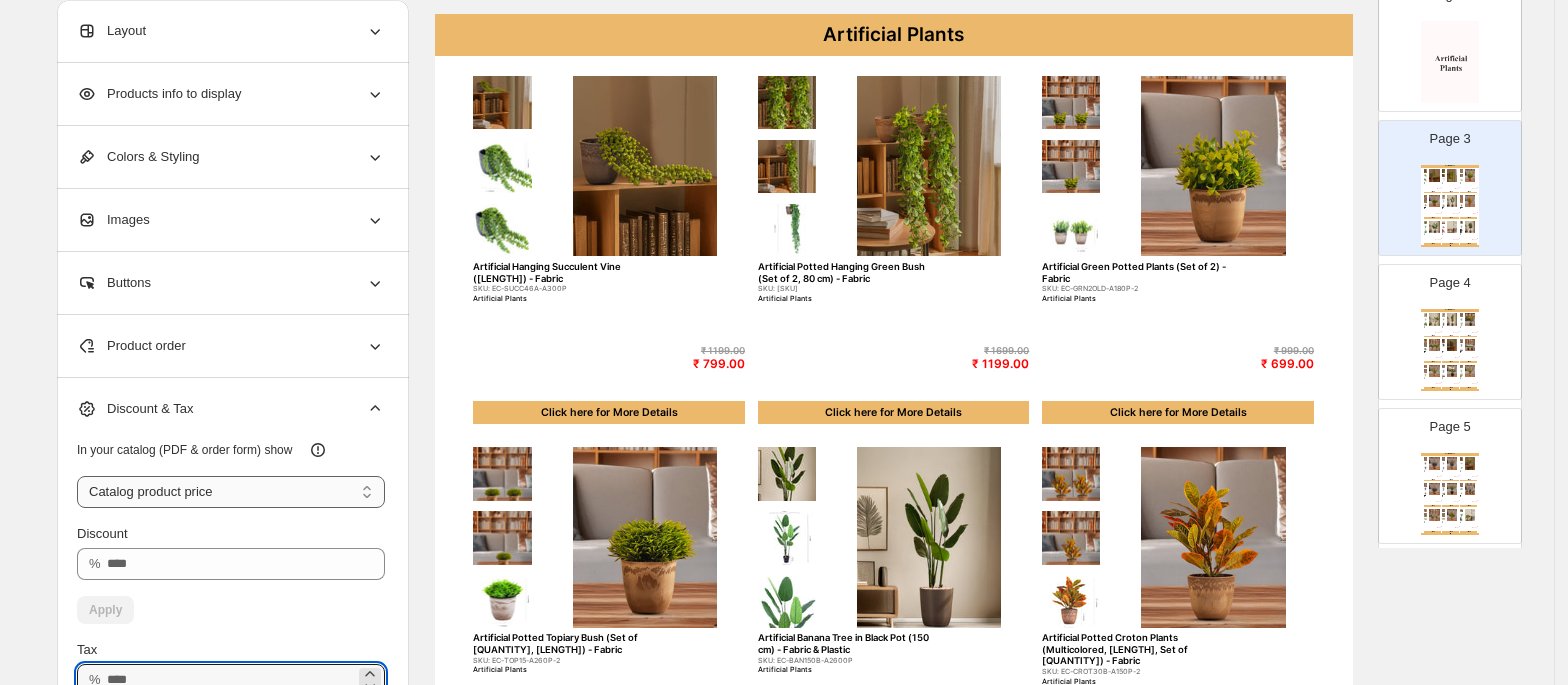 scroll, scrollTop: 0, scrollLeft: 0, axis: both 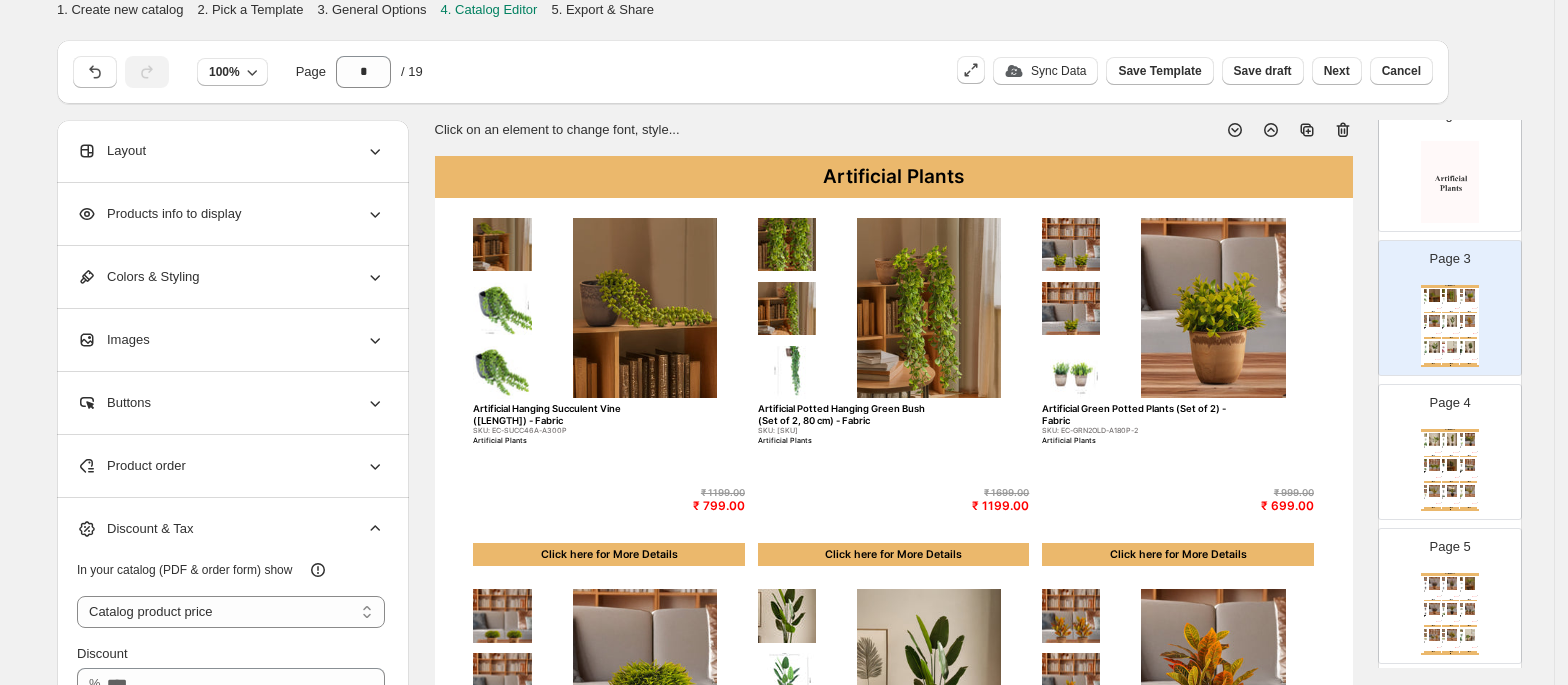 click on "Click on an element to change font, style... Artificial Plants Artificial Hanging Succulent Vine (46 cm) - Fabric SKU:  EC-SUCC46A-A300P Artificial Plants ₹ 1199.00 ₹ 799.00 Click here for More Details Artificial Potted Hanging Green Bush (Set of 2, 80 cm) - Fabric SKU:  EC-HNG80A-A40P-2 Artificial Plants ₹ 1699.00 ₹ 1199.00 Click here for More Details Artificial Green Potted Plants (Set of 2) - Fabric SKU:  EC-GRN2OLD-A180P-2 Artificial Plants ₹ 999.00 ₹ 699.00 Click here for More Details Artificial Potted Topiary Bush (Set of 2, 15 cm) - Fabric SKU:  EC-TOP15-A260P-2 Artificial Plants ₹ 1299.00 ₹ 999.00 Click here for More Details Artificial Banana Tree in Black Pot (150 cm) - Fabric & Plastic SKU:  EC-BAN150B-A2600P Artificial Plants ₹ 8099.00 ₹ 5699.00 Click here for More Details Artificial Potted Croton Plants (Multicolored, 30 cm, Set of 2) - Fabric SKU:  EC-CROT30B-A150P-2 Artificial Plants ₹ 1699.00 ₹ 1199.00 Click here for More Details SKU:  EC-BAN160A-A3000P Artificial Plants" at bounding box center (894, 724) 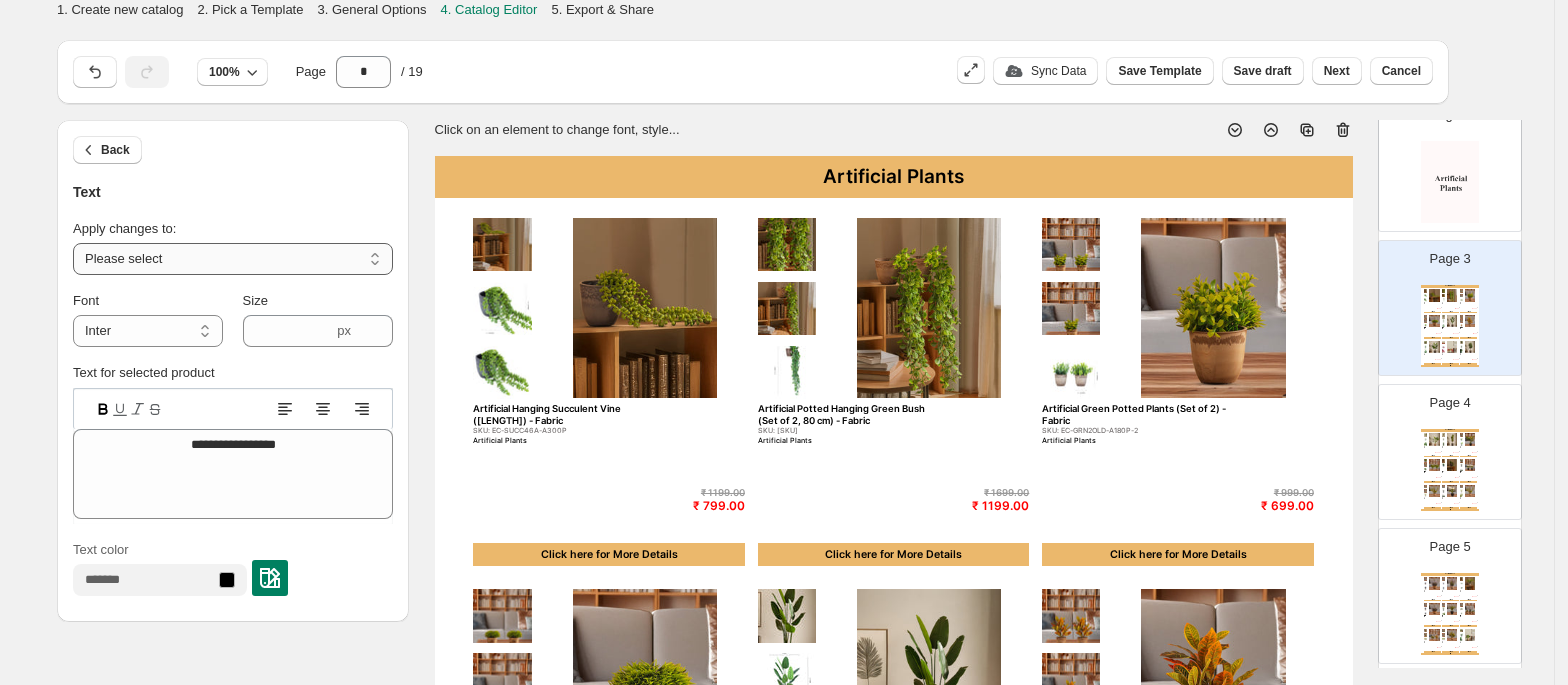 click on "**********" at bounding box center [233, 259] 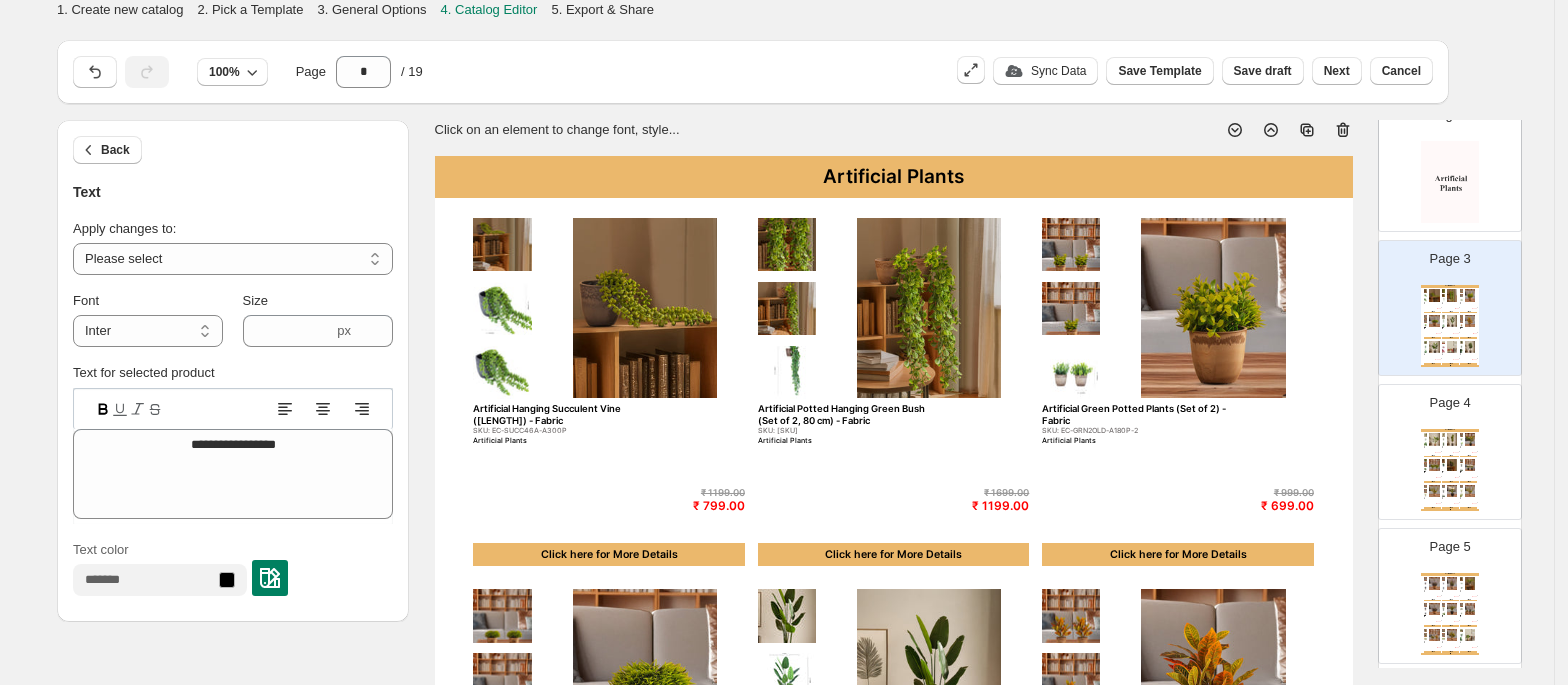 click on "Page 4 Artificial Plants Artificial Monstera Plant in Black Pot (90 cm) - Fabric & Plastic SKU:  EC-MON90-A1800P Artificial Plants ₹ 4399.00 ₹ 3399.00 Click here for More Details Artificial Fiddle Leaf Fig Plant in Black Pot (140 cm) - Fabric & Plastic SKU:  EC-FID140B-A2800P Artificial Plants ₹ 8099.00 ₹ 6299.00 Click here for More Details Artificial Potted Banana Plant (50 cm) - Fabric SKU:  EC-BAN50-A500P Artificial Plants ₹ 2199.00 ₹ 1399.00 Click here for More Details Artificial Potted Fiddle Leaf Fig Plants (35 cm, Set of 2) - Fabric SKU:  EC-FID30-A250P-2 Artificial Plants ₹ 1299.00 ₹ 1099.00 Click here for More Details Artificial Potted Succulent (20 cm) - Fabric SKU:  EC-SUCC5IN-A350P Artificial Plants ₹ 1199.00 ₹ 799.00 Click here for More Details Artificial Potted Peace Lily Plant (40 cms, Set of 2) - Fabric SKU:  EC-PLIL40-A220P-2 Artificial Plants ₹ 1899.00 ₹ 1399.00 Click here for More Details Artificial Potted Eucalyptus Plant (40 cm, Set of 2) - Fabric Artificial Plants" at bounding box center [1442, 444] 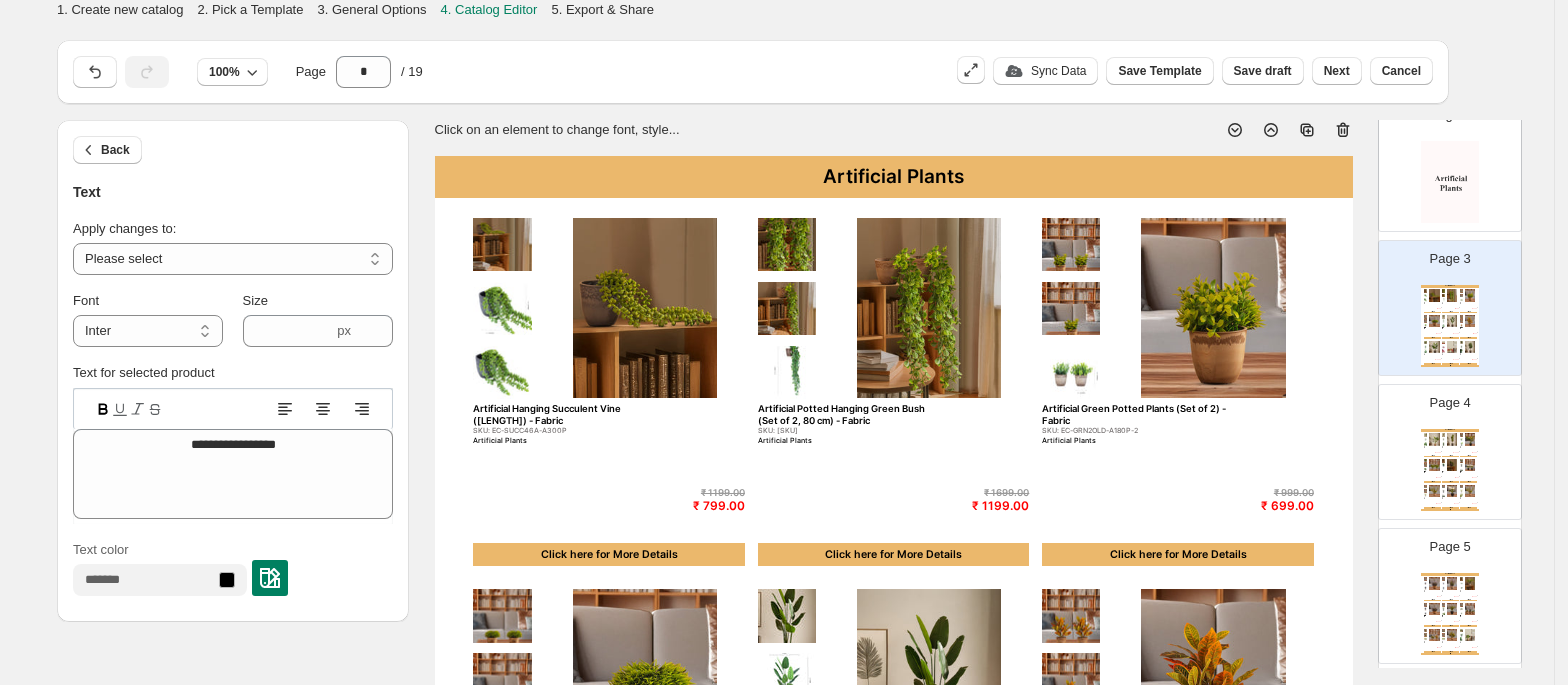type on "*" 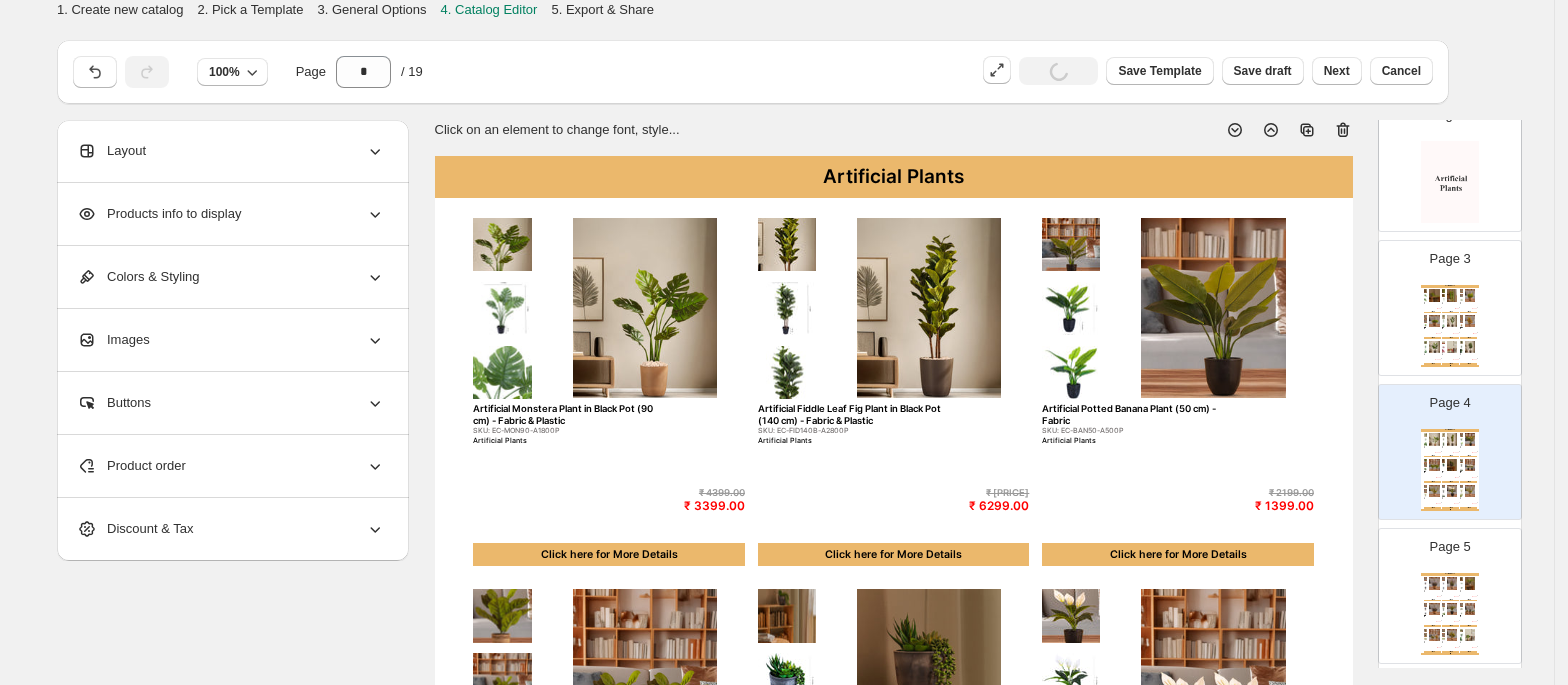 click on "₹ 3399.00" at bounding box center [696, 506] 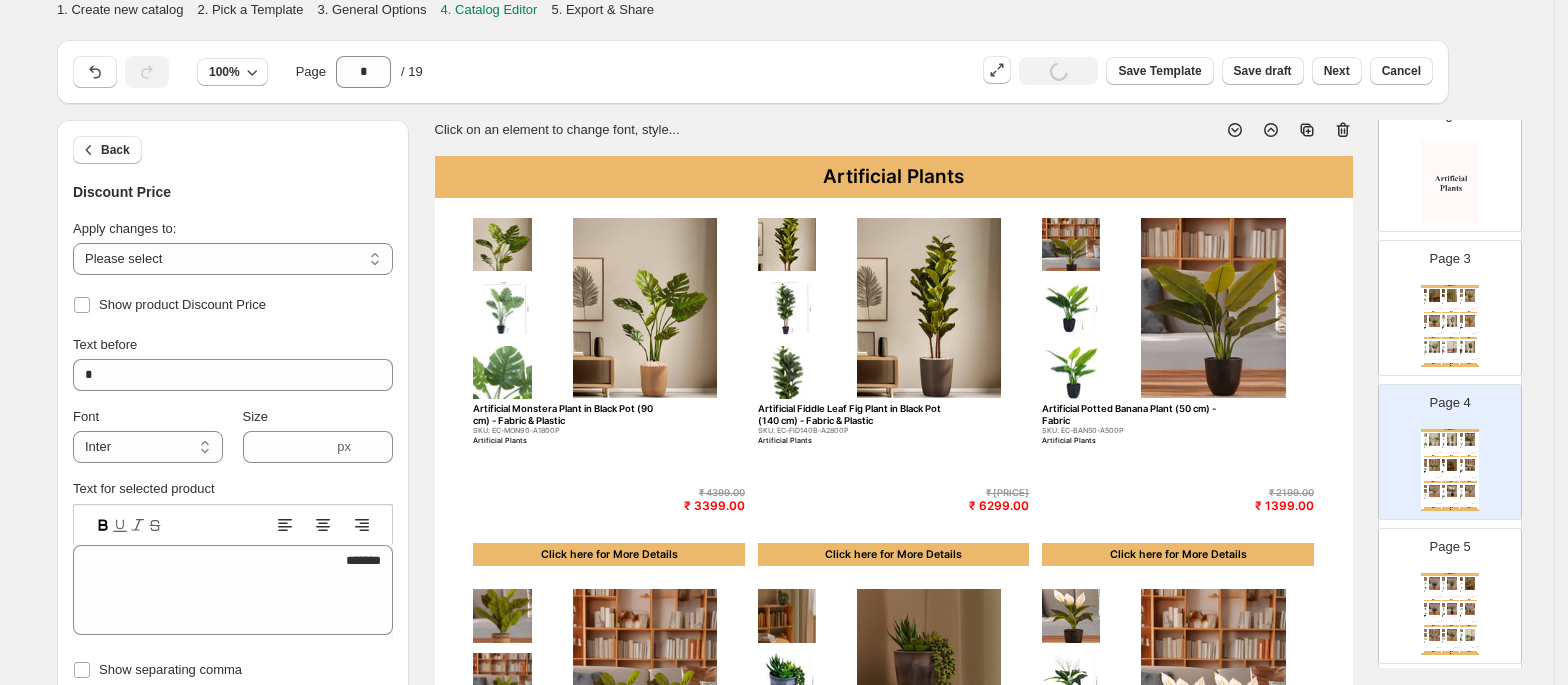 scroll, scrollTop: 40, scrollLeft: 0, axis: vertical 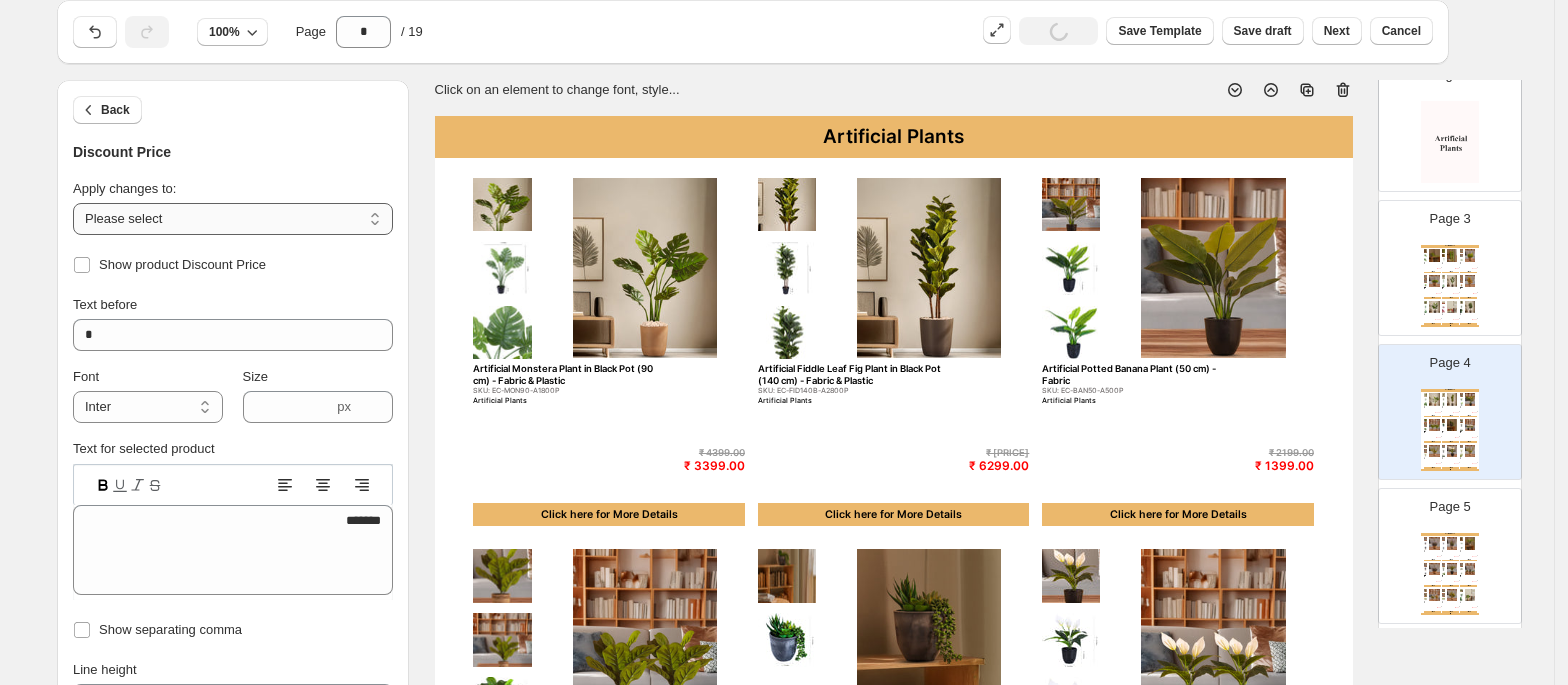 click on "**********" at bounding box center (233, 219) 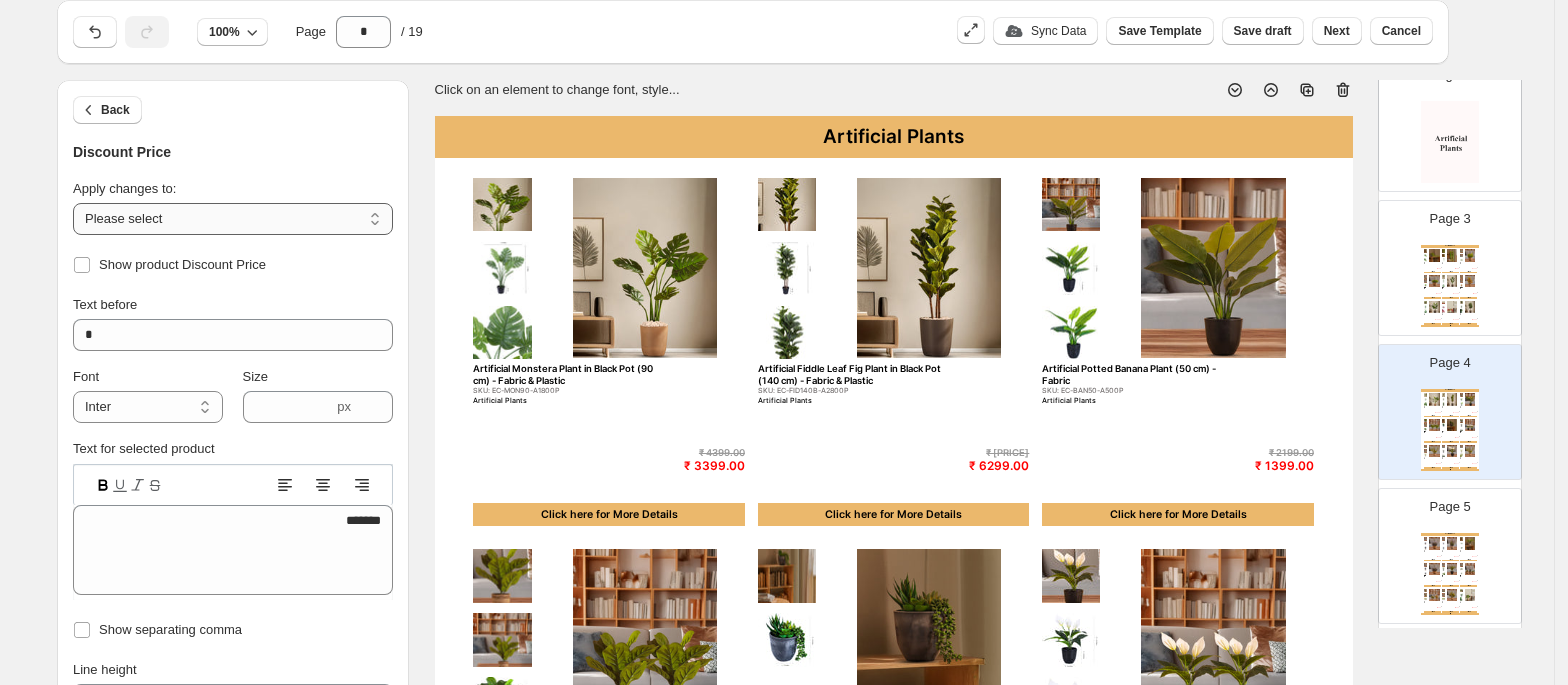 select on "**********" 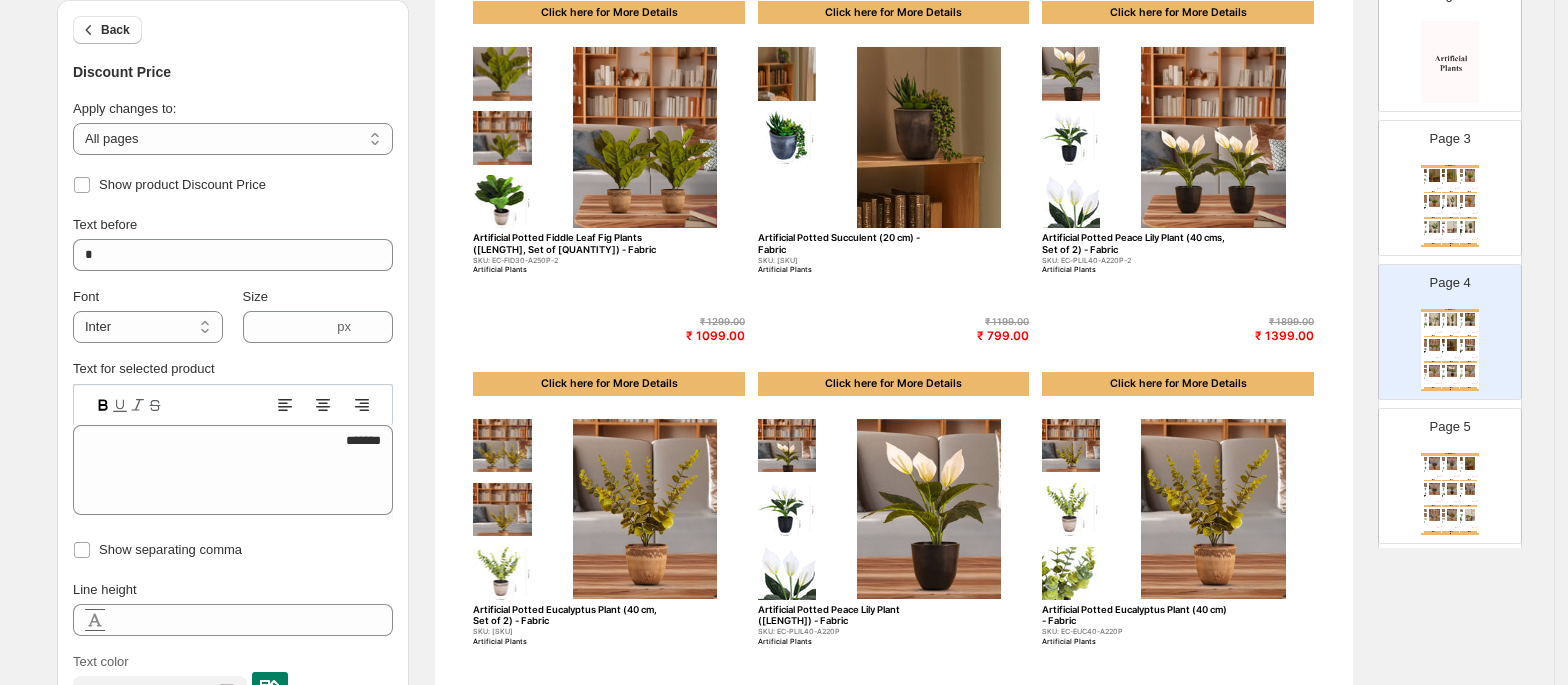scroll, scrollTop: 541, scrollLeft: 0, axis: vertical 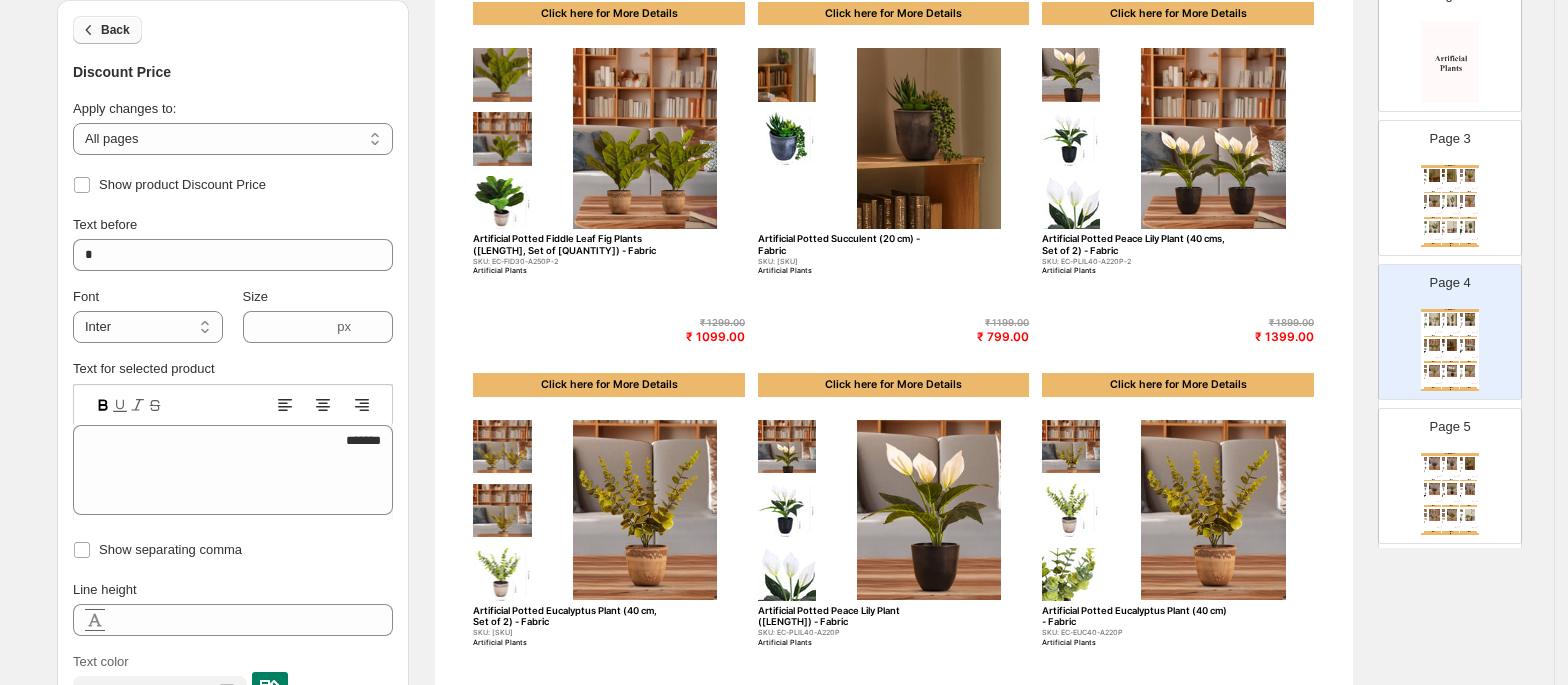 click on "Back" at bounding box center [107, 30] 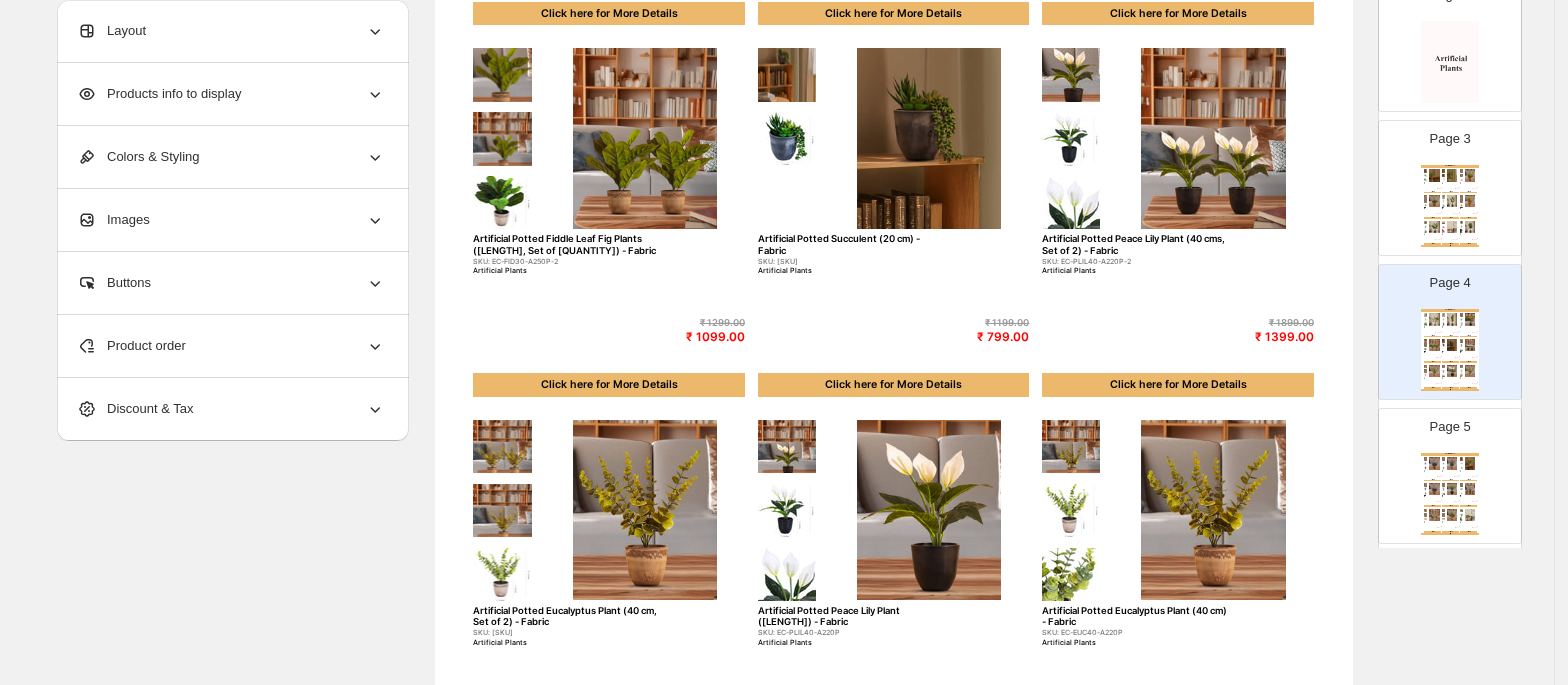 click on "Discount & Tax" at bounding box center [231, 409] 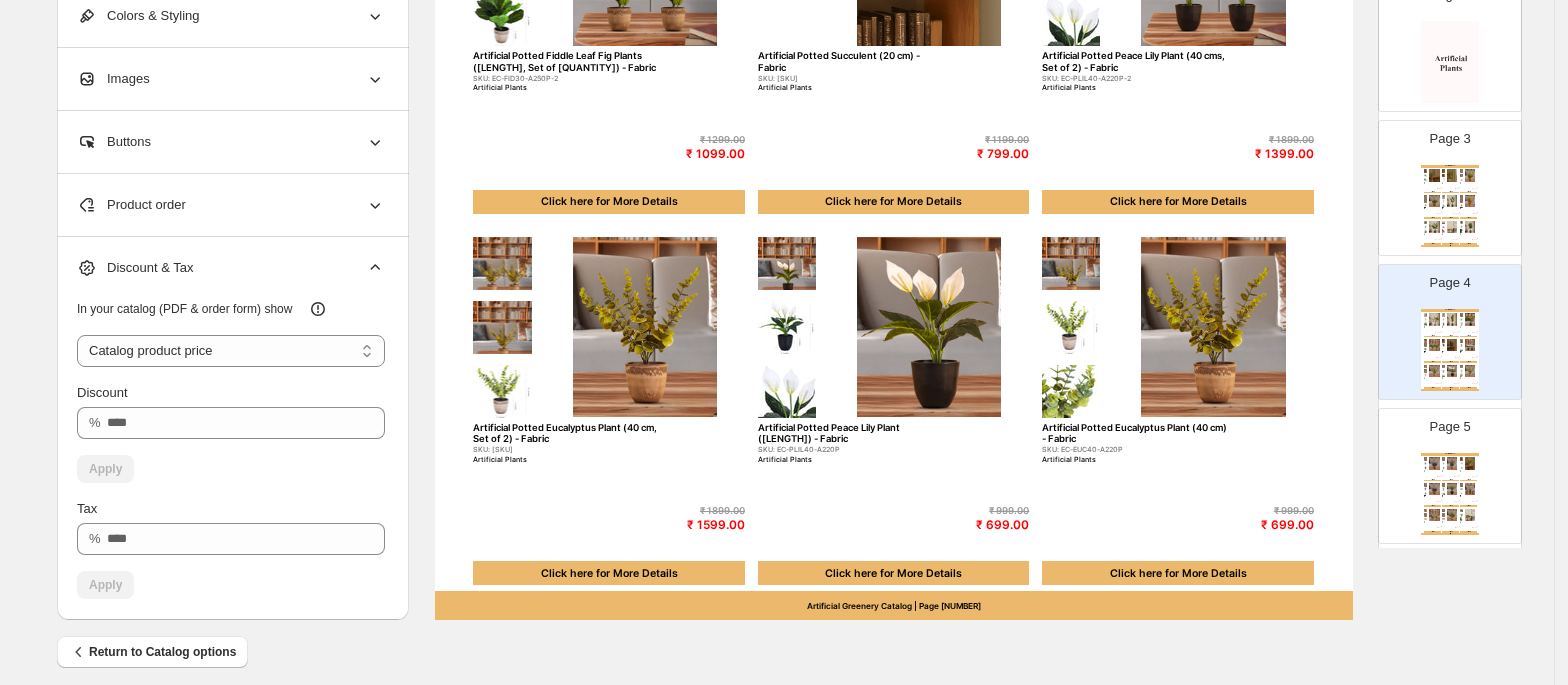 scroll, scrollTop: 726, scrollLeft: 0, axis: vertical 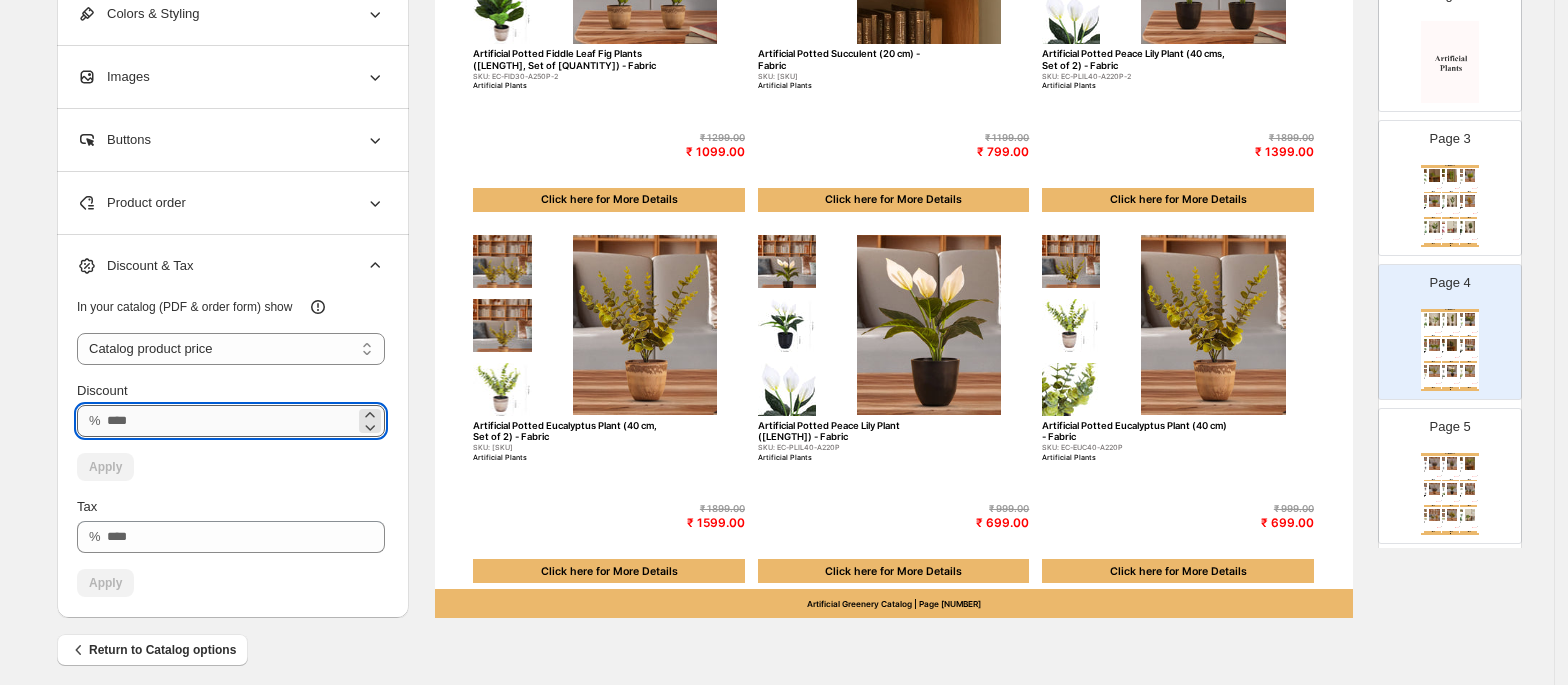 click on "Discount" at bounding box center [231, 421] 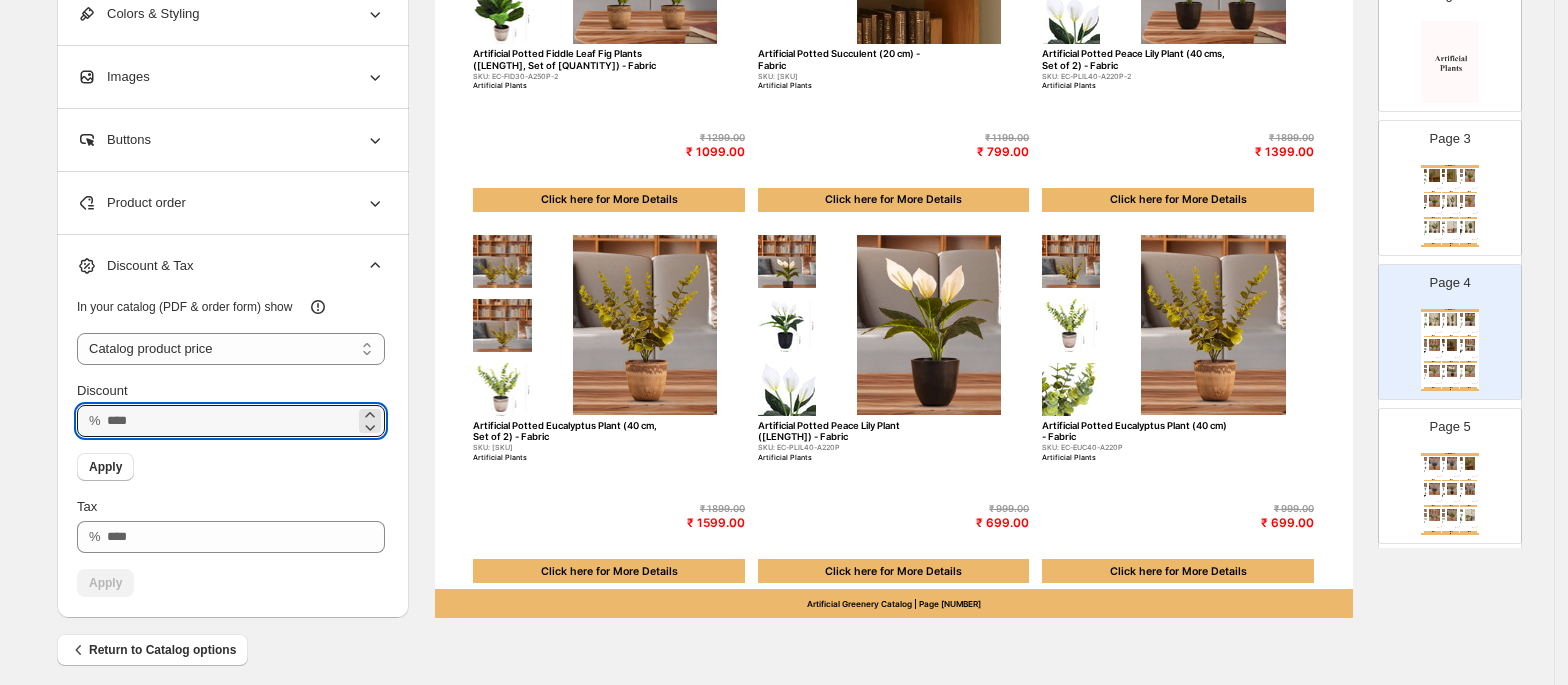 type on "**" 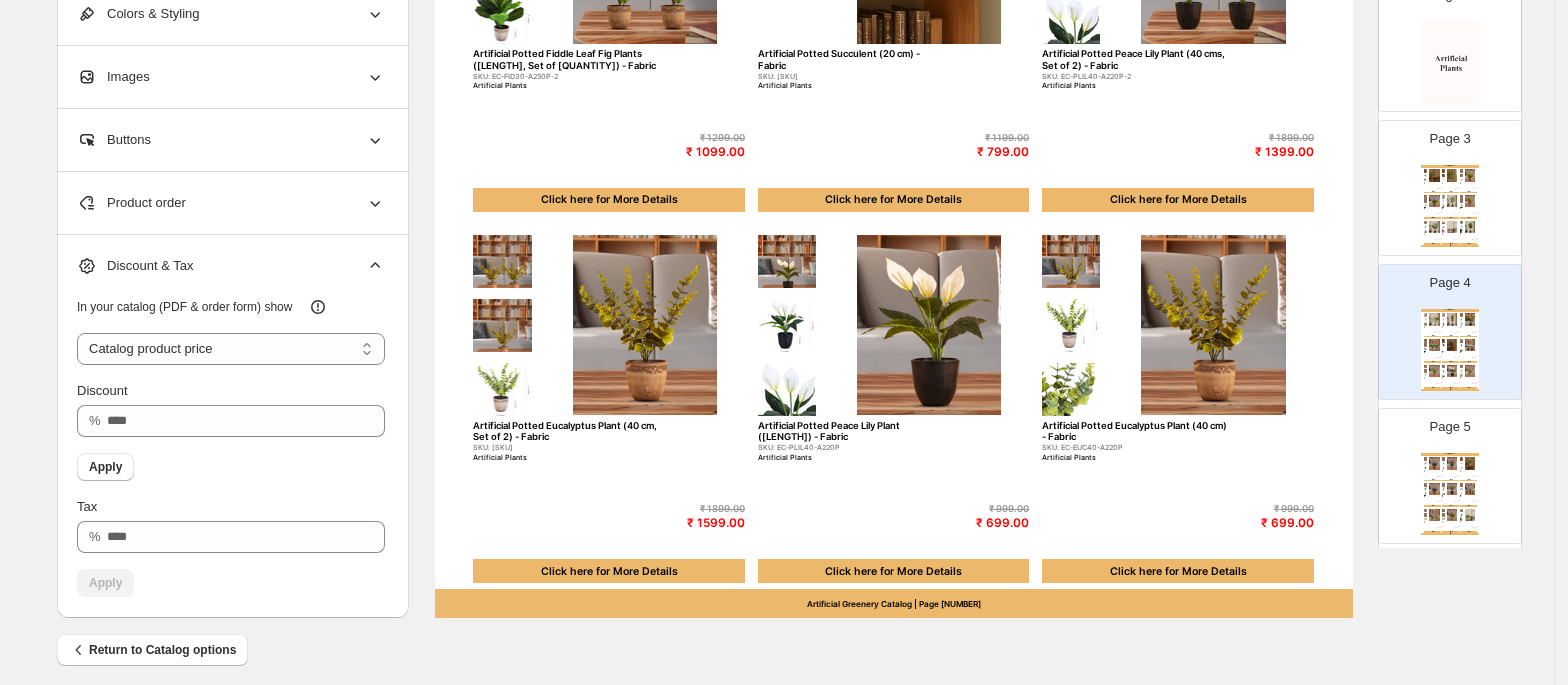 click on "Product order" at bounding box center [231, 203] 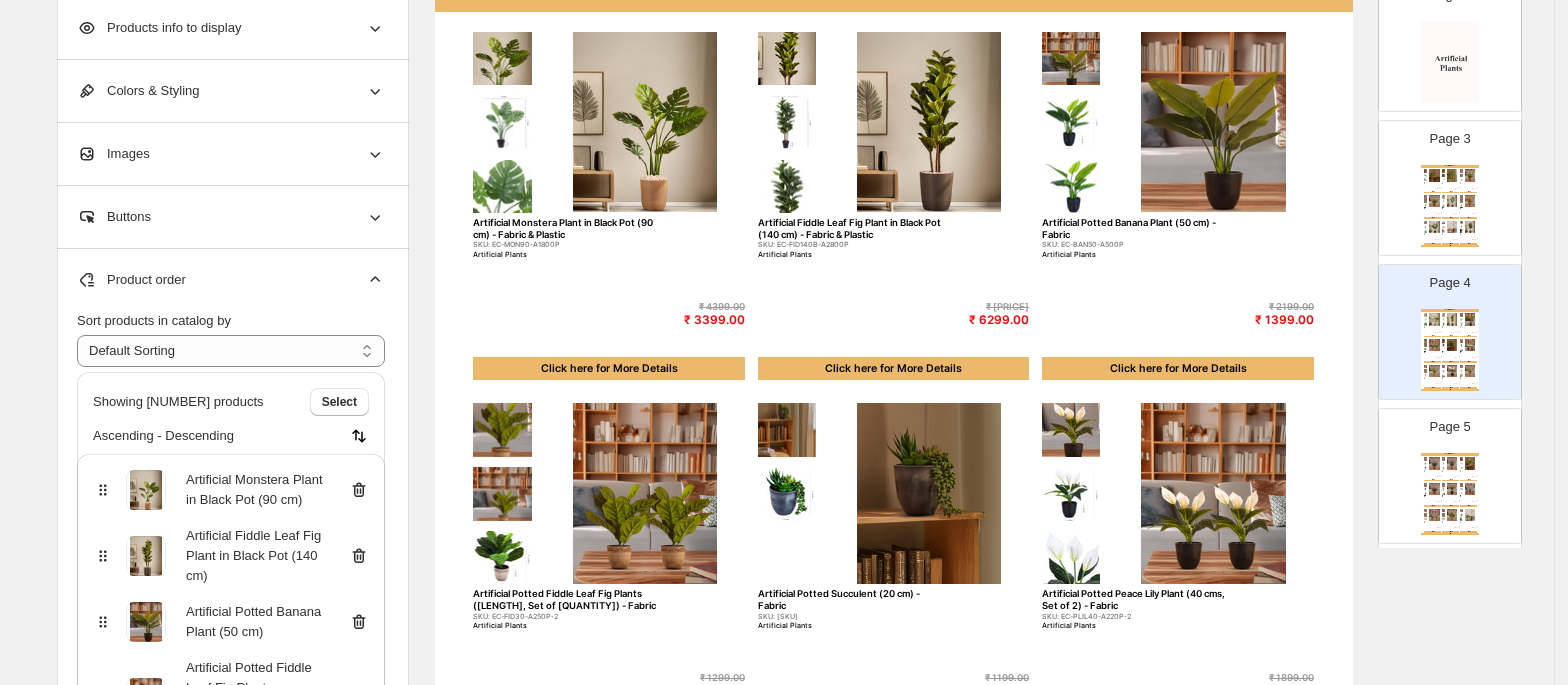 scroll, scrollTop: 0, scrollLeft: 0, axis: both 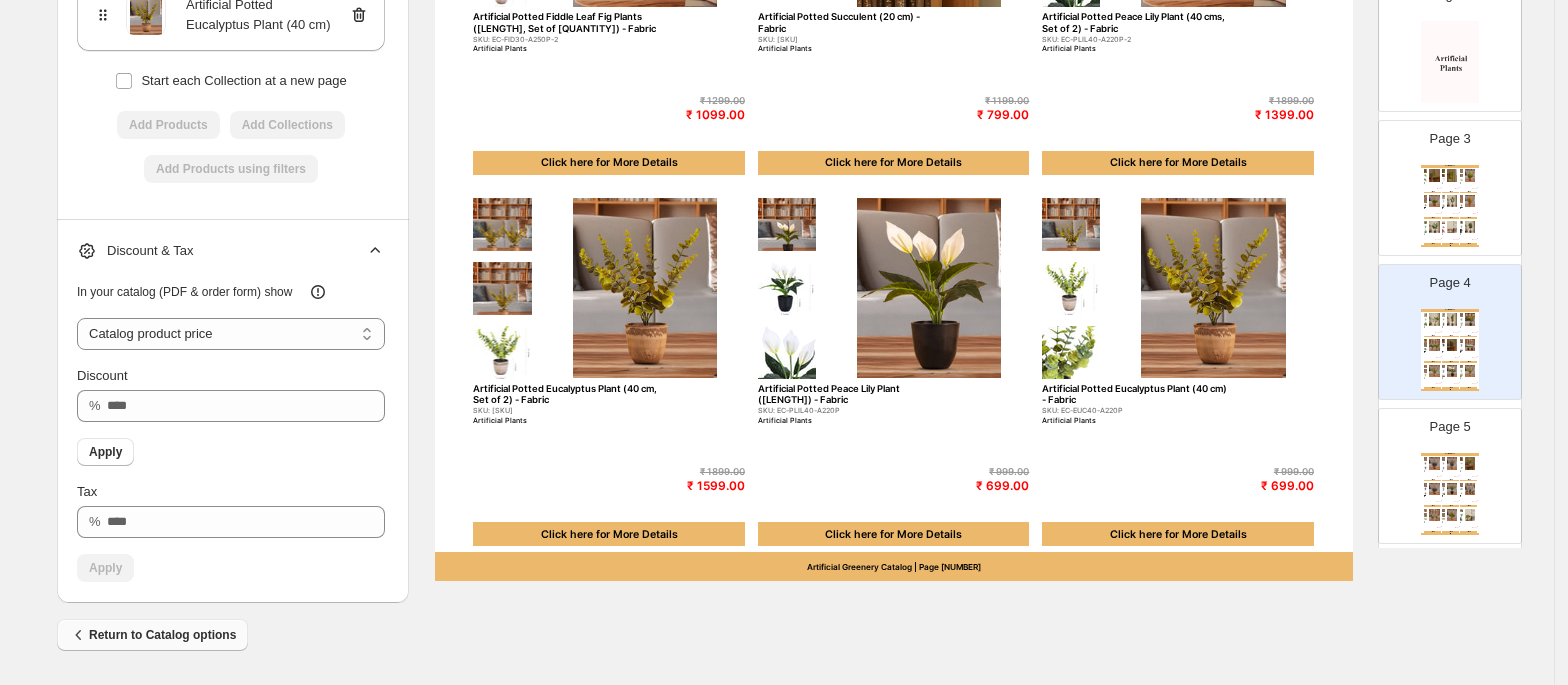 click on "Return to Catalog options" at bounding box center [152, 635] 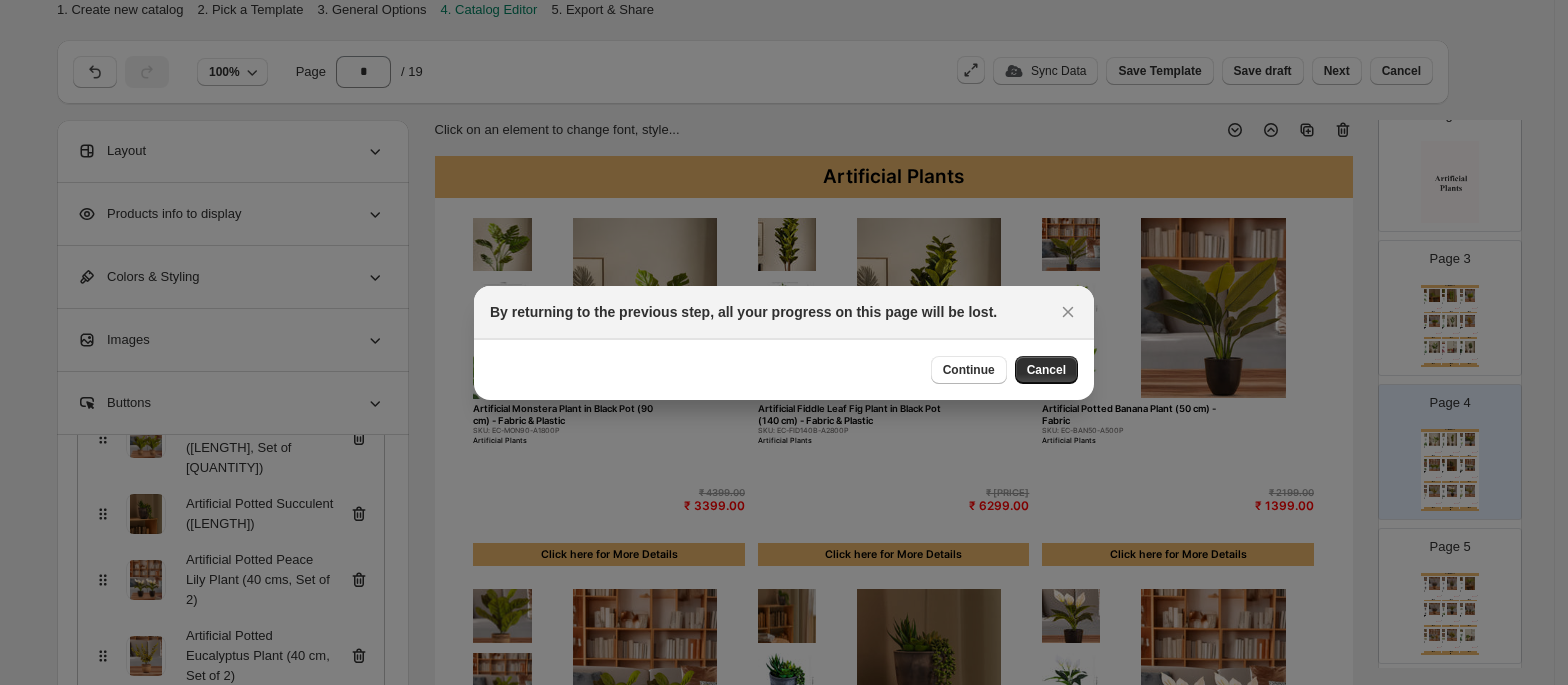 scroll, scrollTop: 0, scrollLeft: 0, axis: both 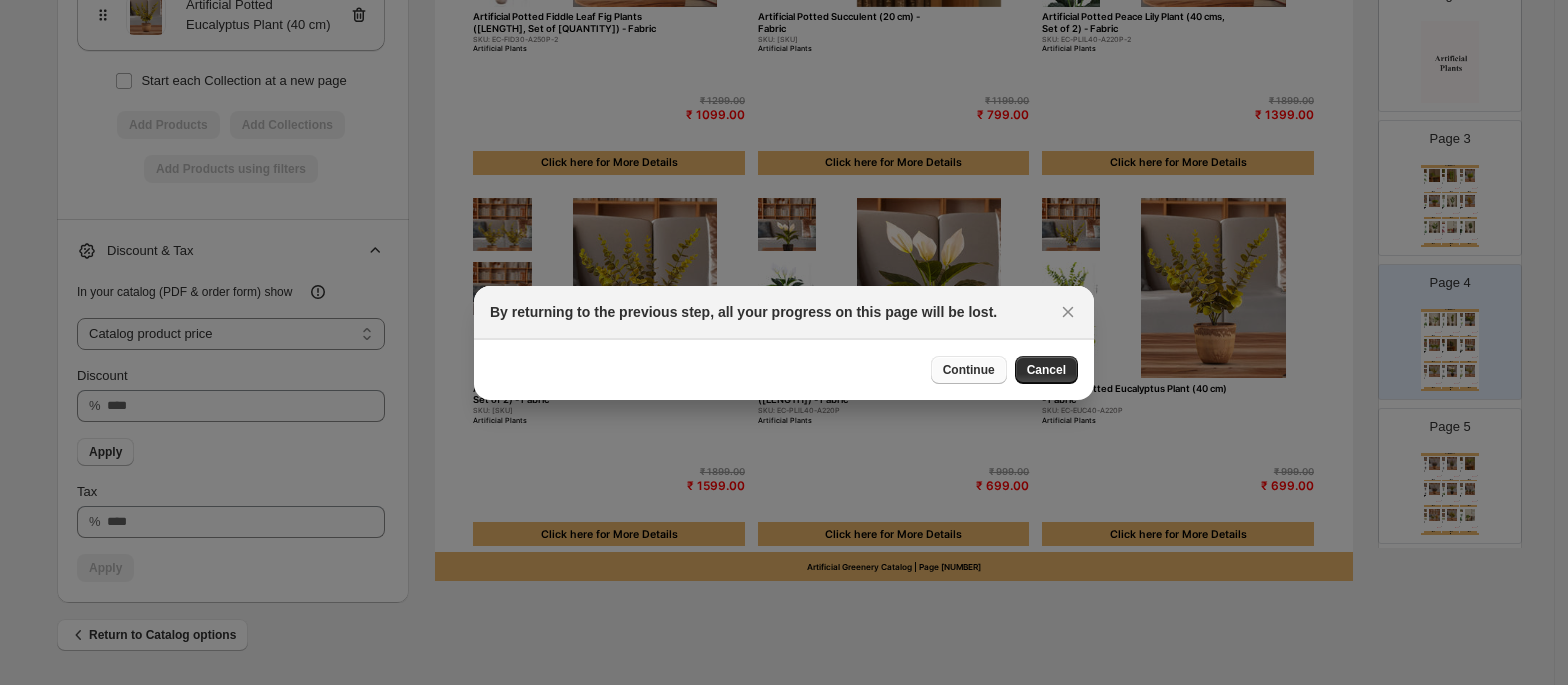 click on "Continue" at bounding box center [969, 370] 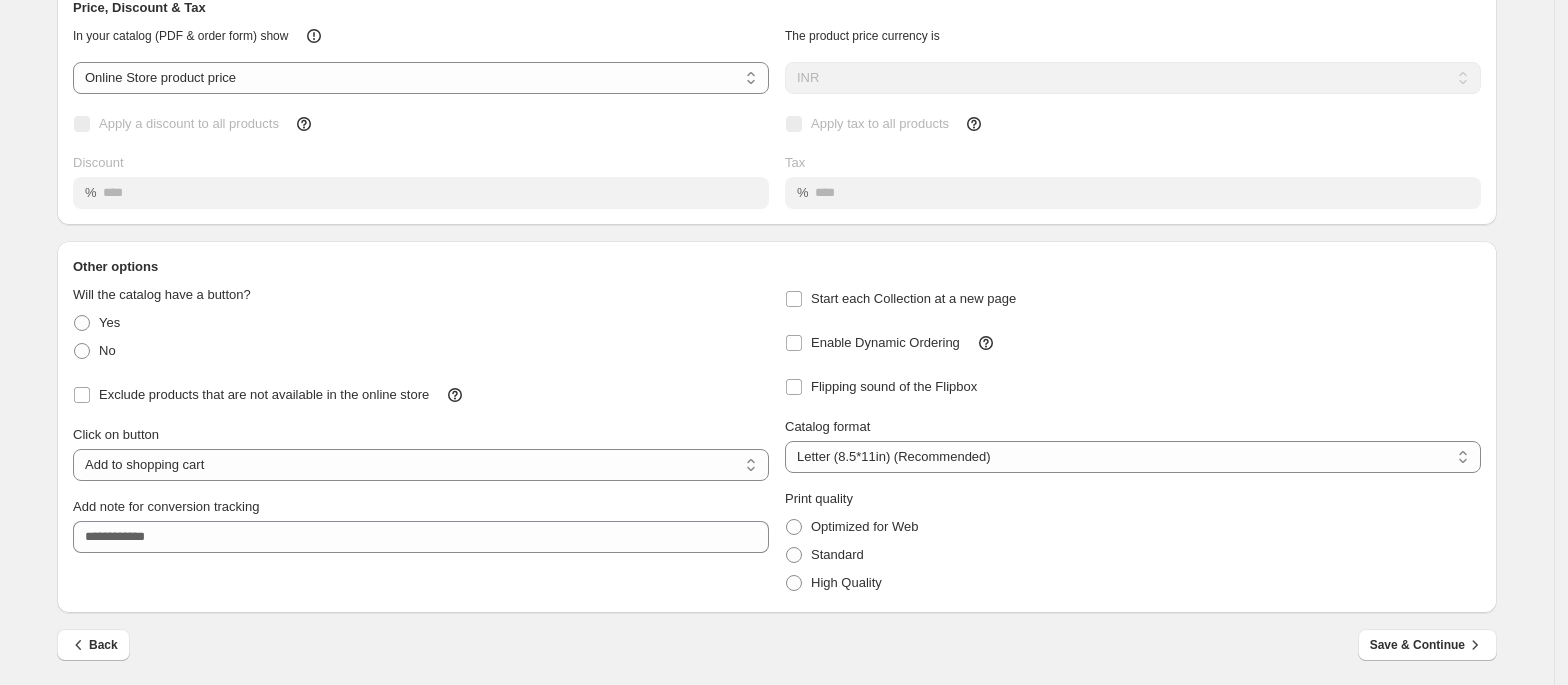 scroll, scrollTop: 0, scrollLeft: 0, axis: both 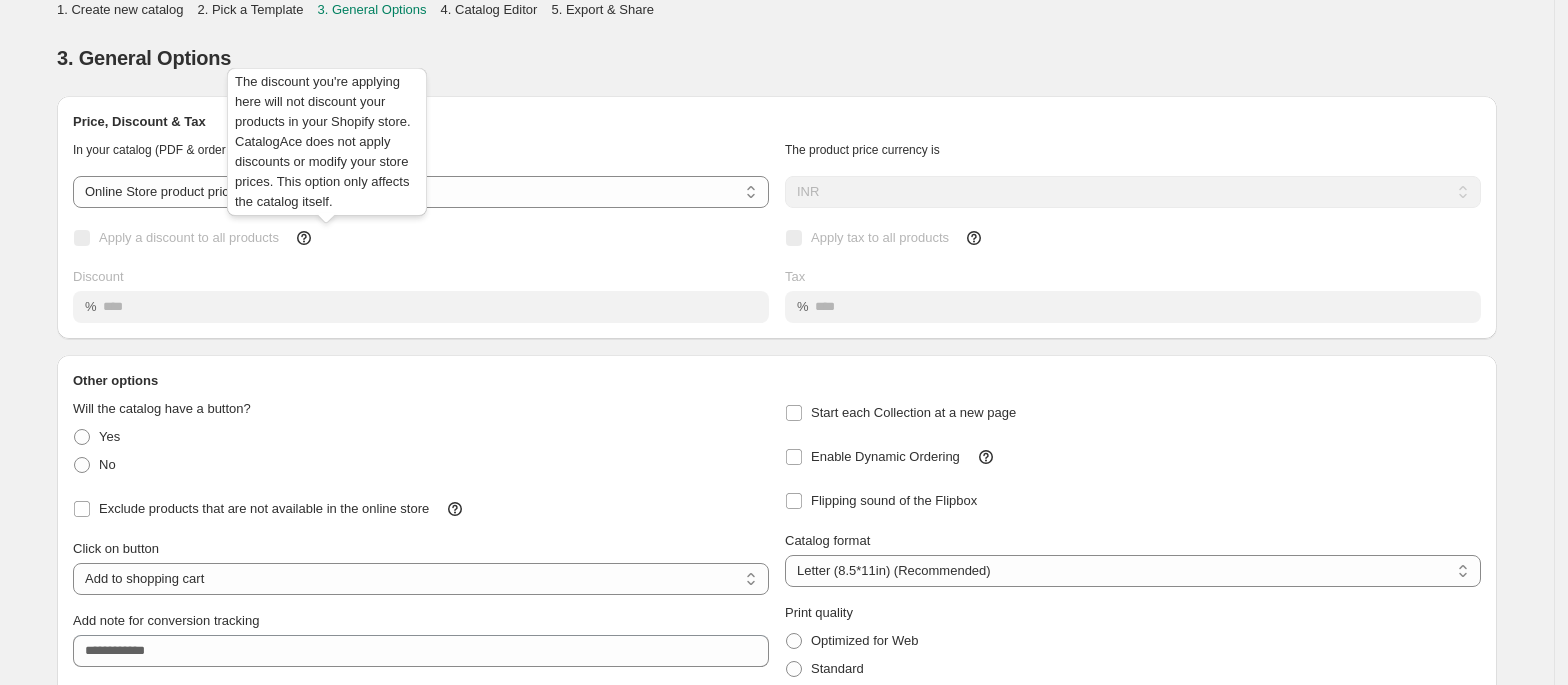 click on "The discount you're applying here will not discount your products in your Shopify store. CatalogAce does not apply discounts or modify your store prices. This option only affects the catalog itself." at bounding box center [327, 146] 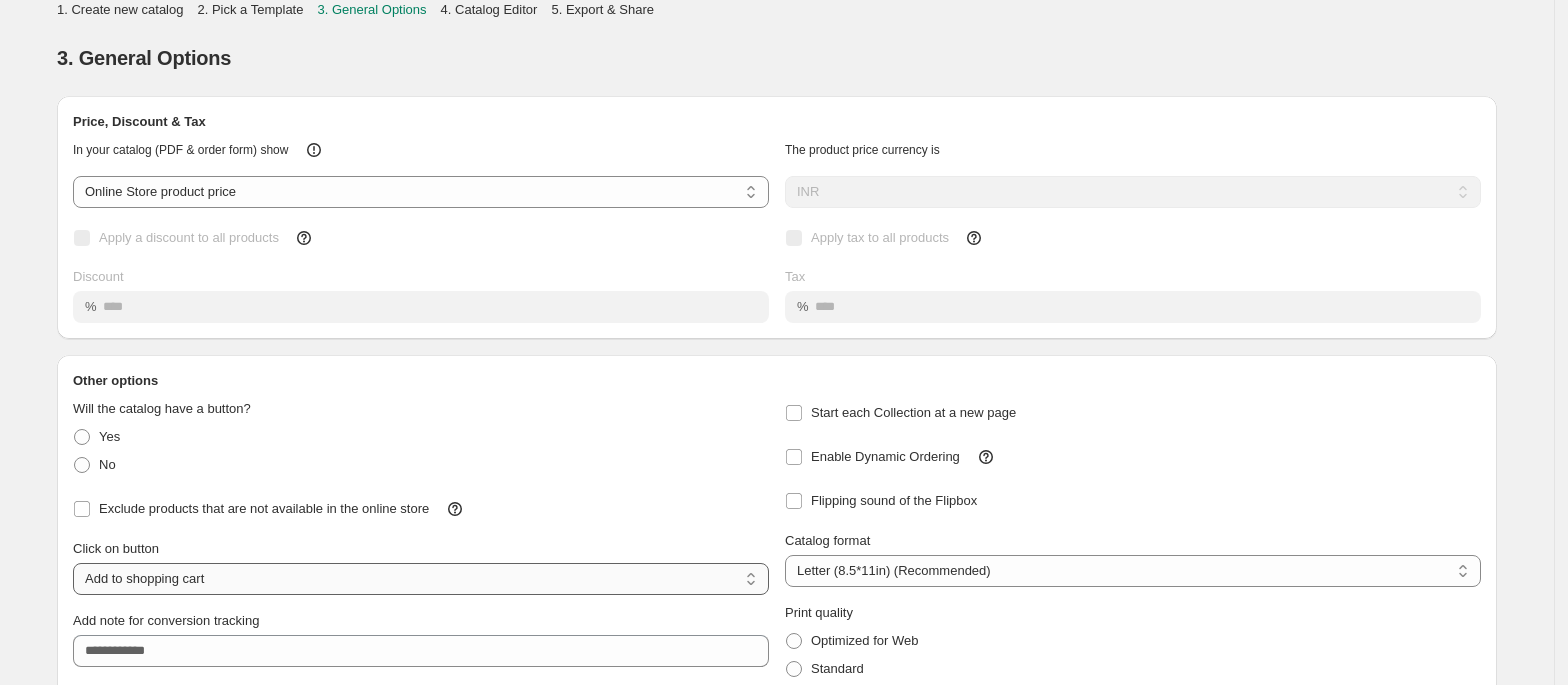 scroll, scrollTop: 114, scrollLeft: 0, axis: vertical 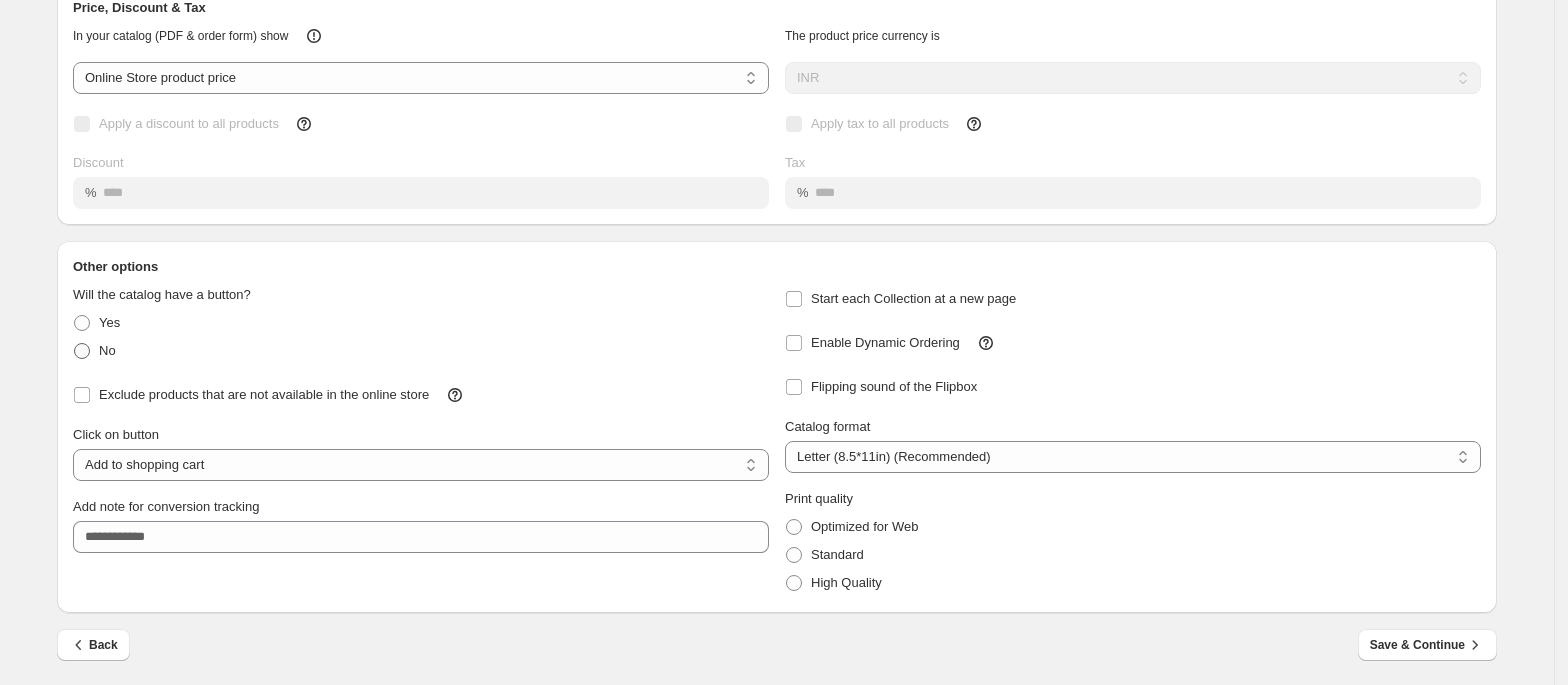 click at bounding box center (82, 351) 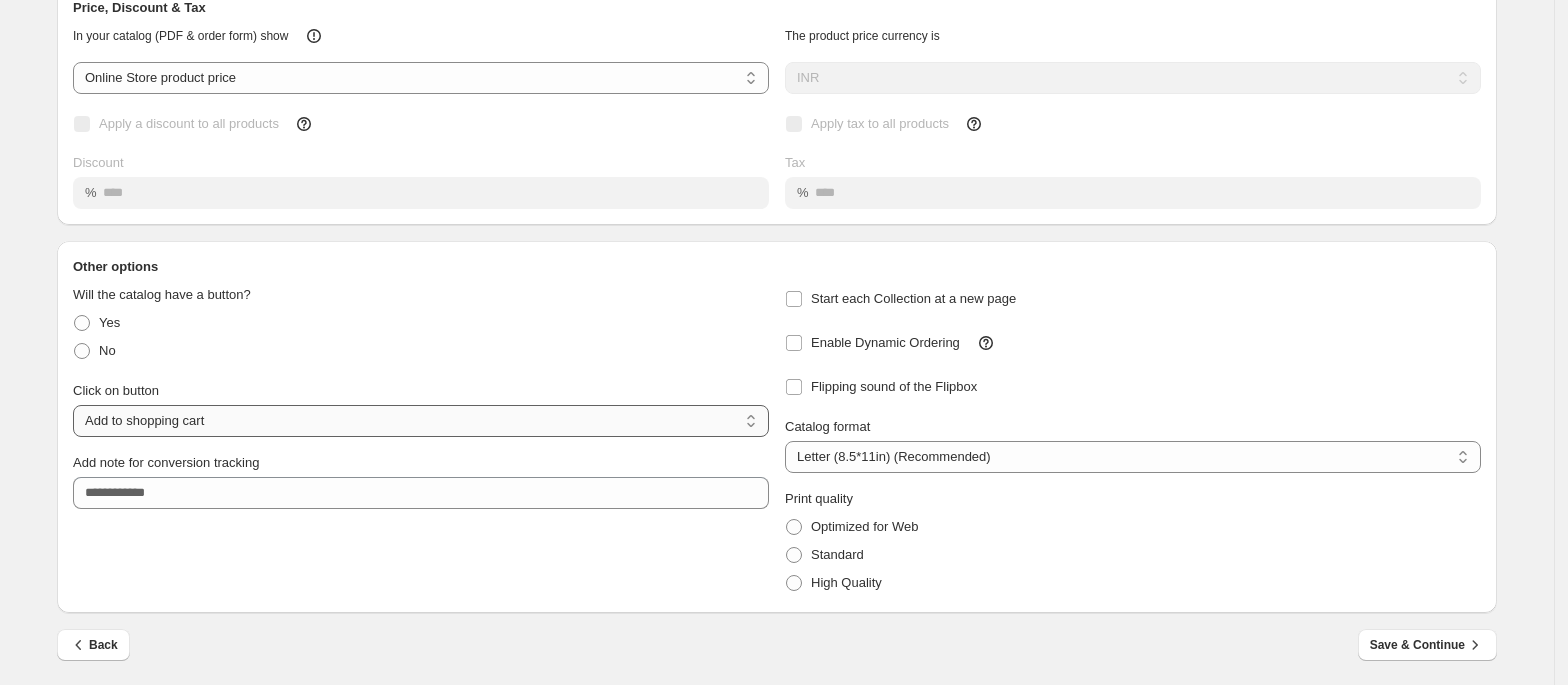 click on "**********" at bounding box center (421, 421) 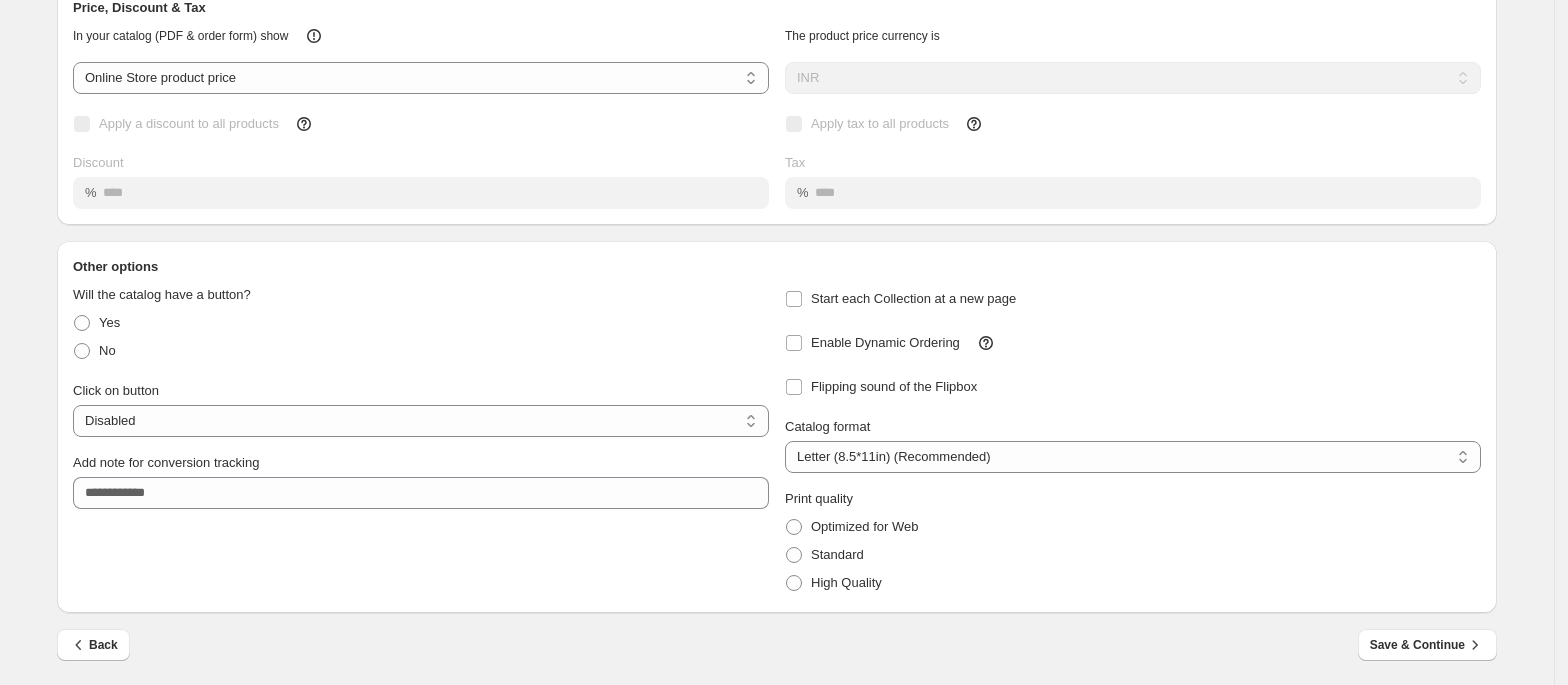 scroll, scrollTop: 0, scrollLeft: 0, axis: both 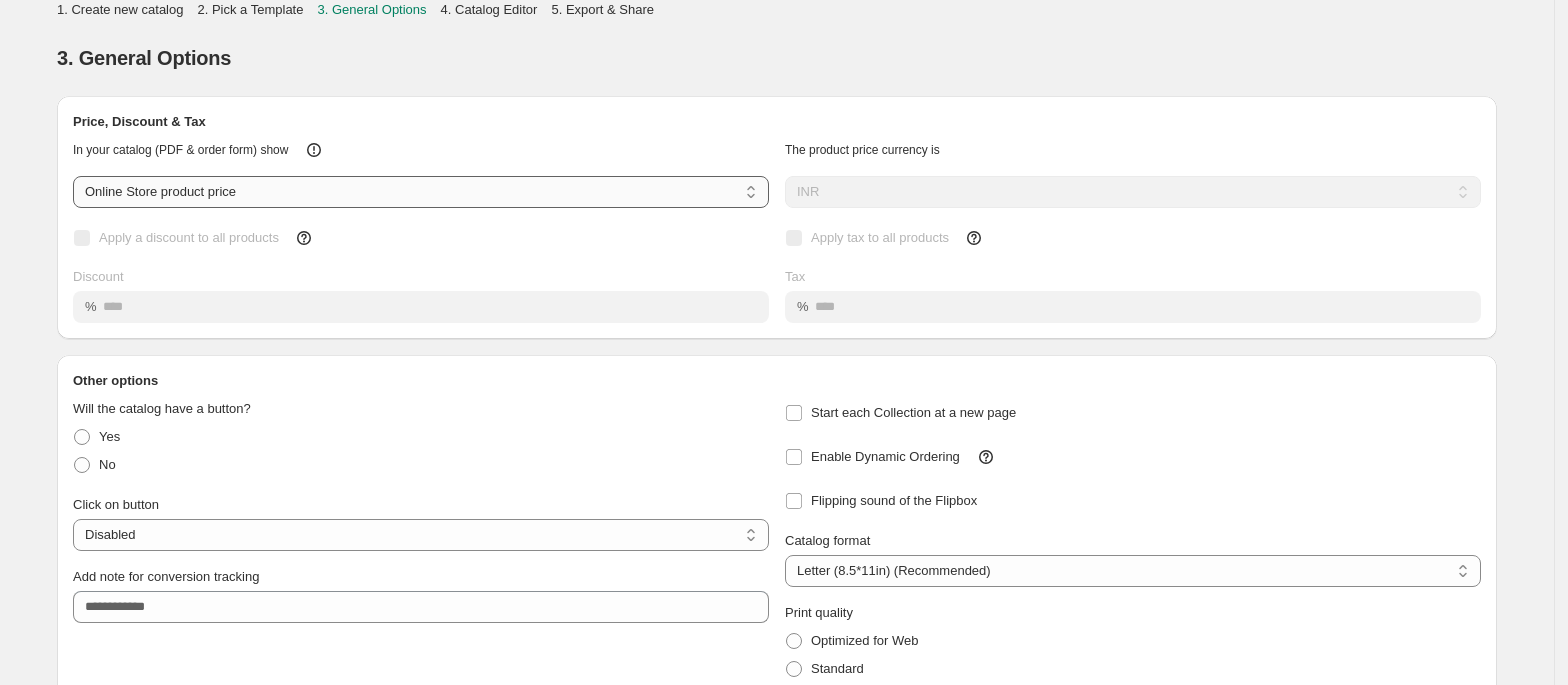 click on "**********" at bounding box center [421, 192] 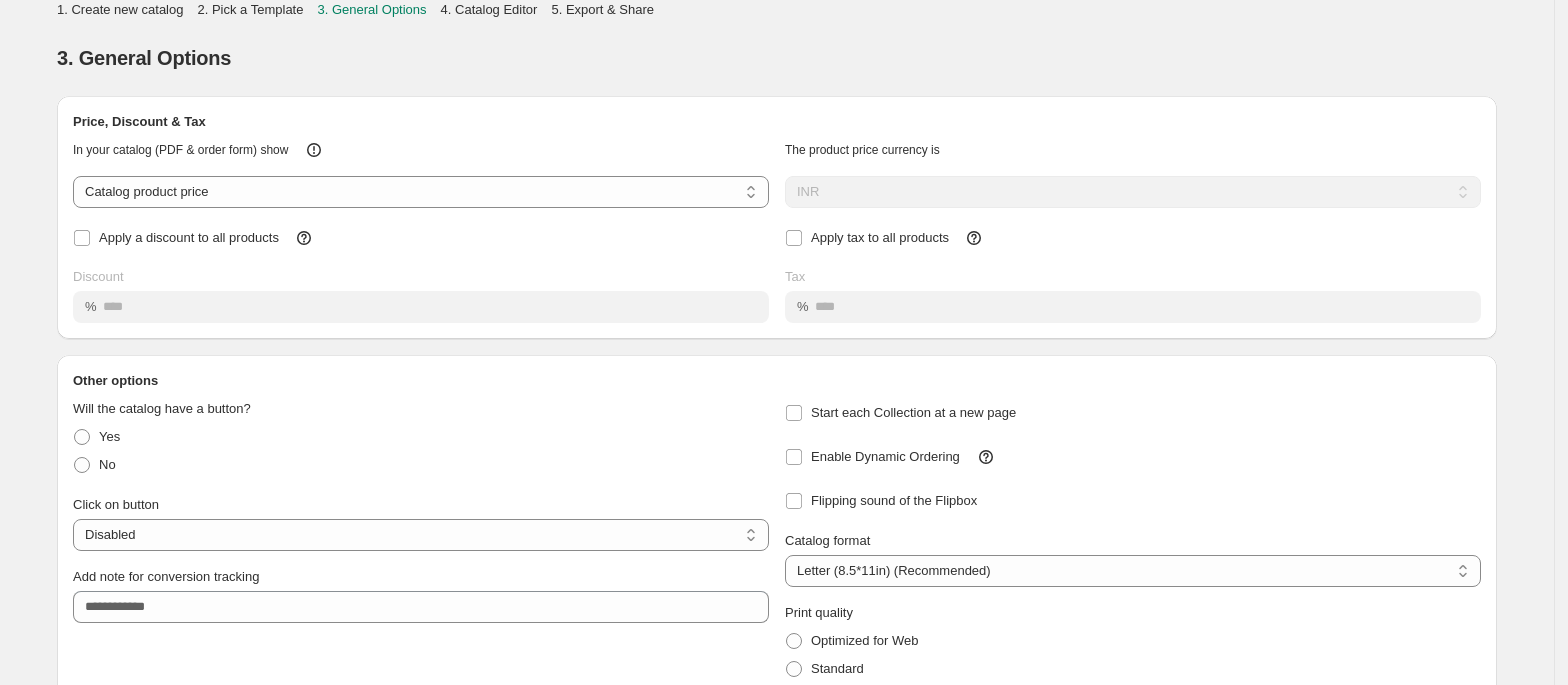scroll, scrollTop: 114, scrollLeft: 0, axis: vertical 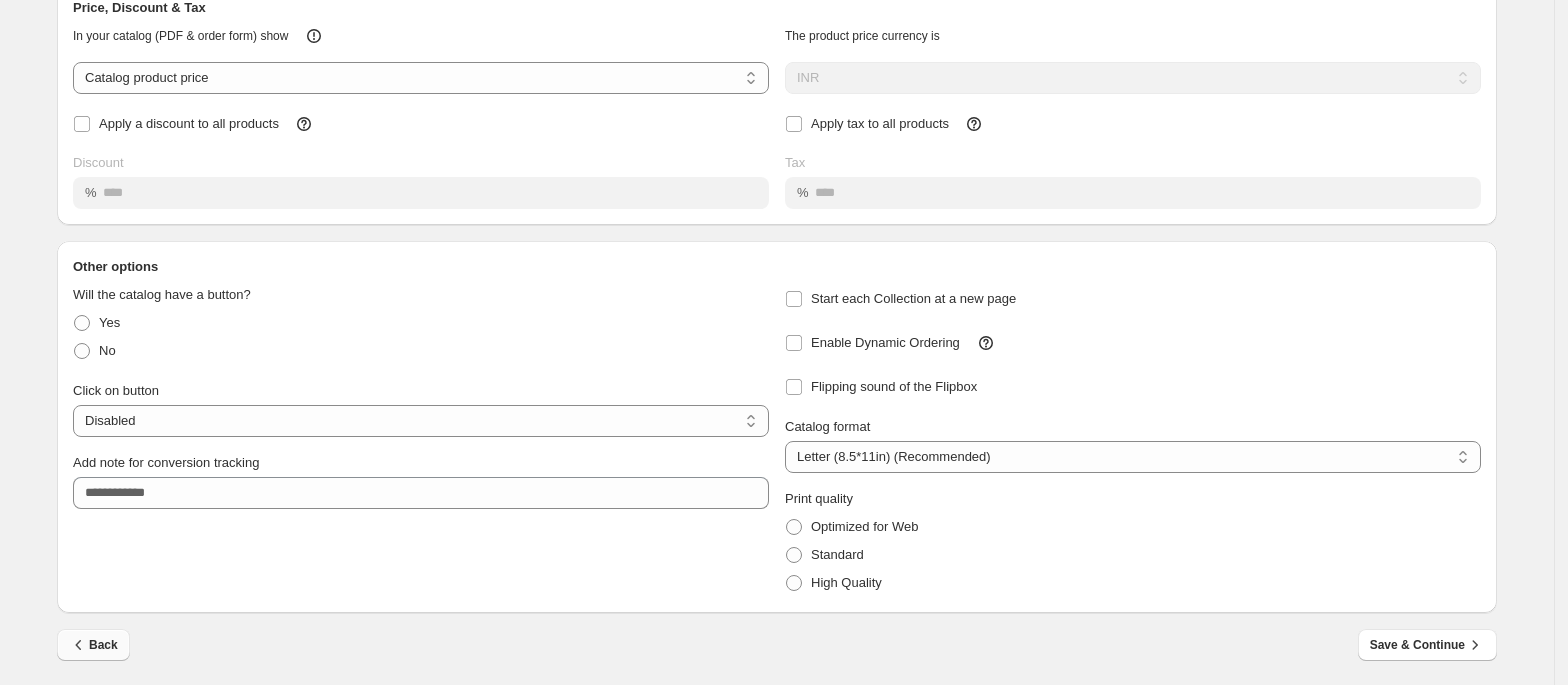 click on "Back" at bounding box center [93, 645] 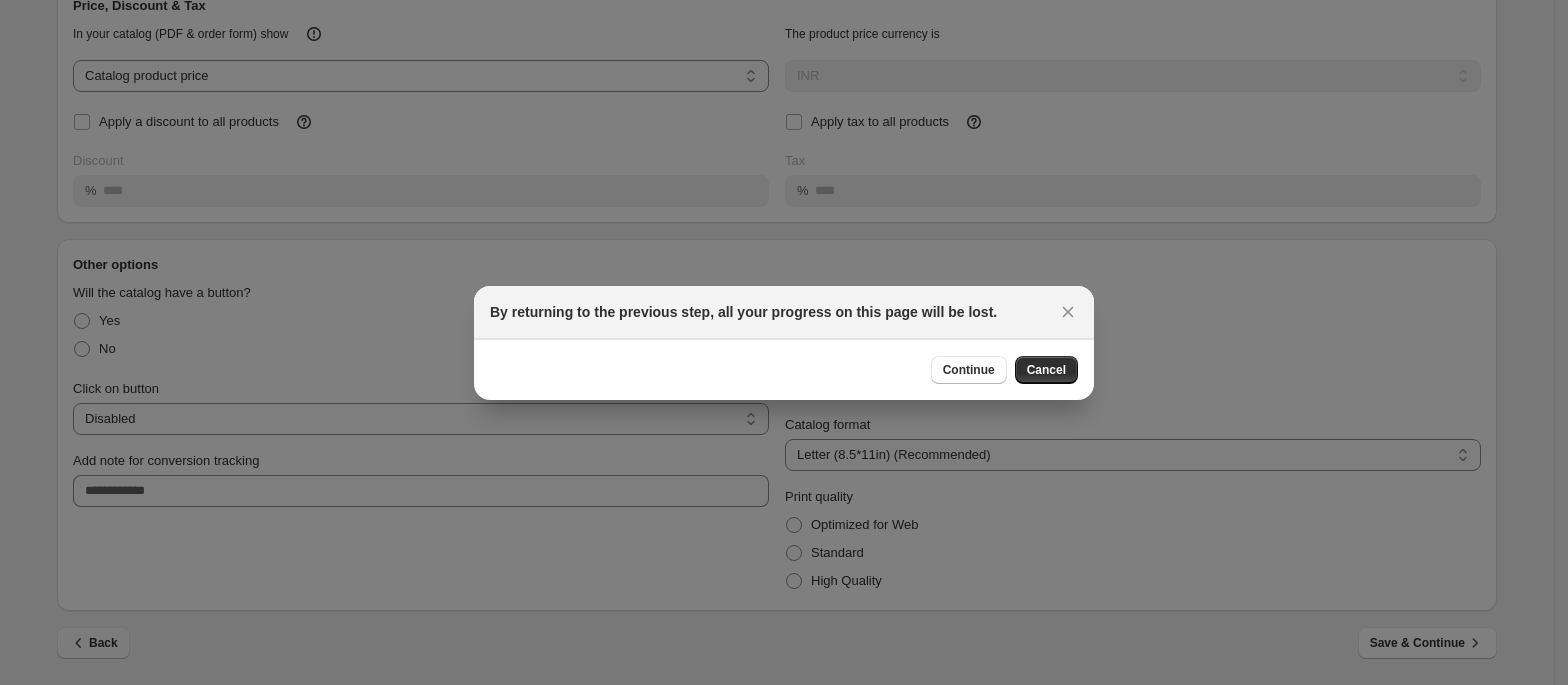 scroll, scrollTop: 114, scrollLeft: 0, axis: vertical 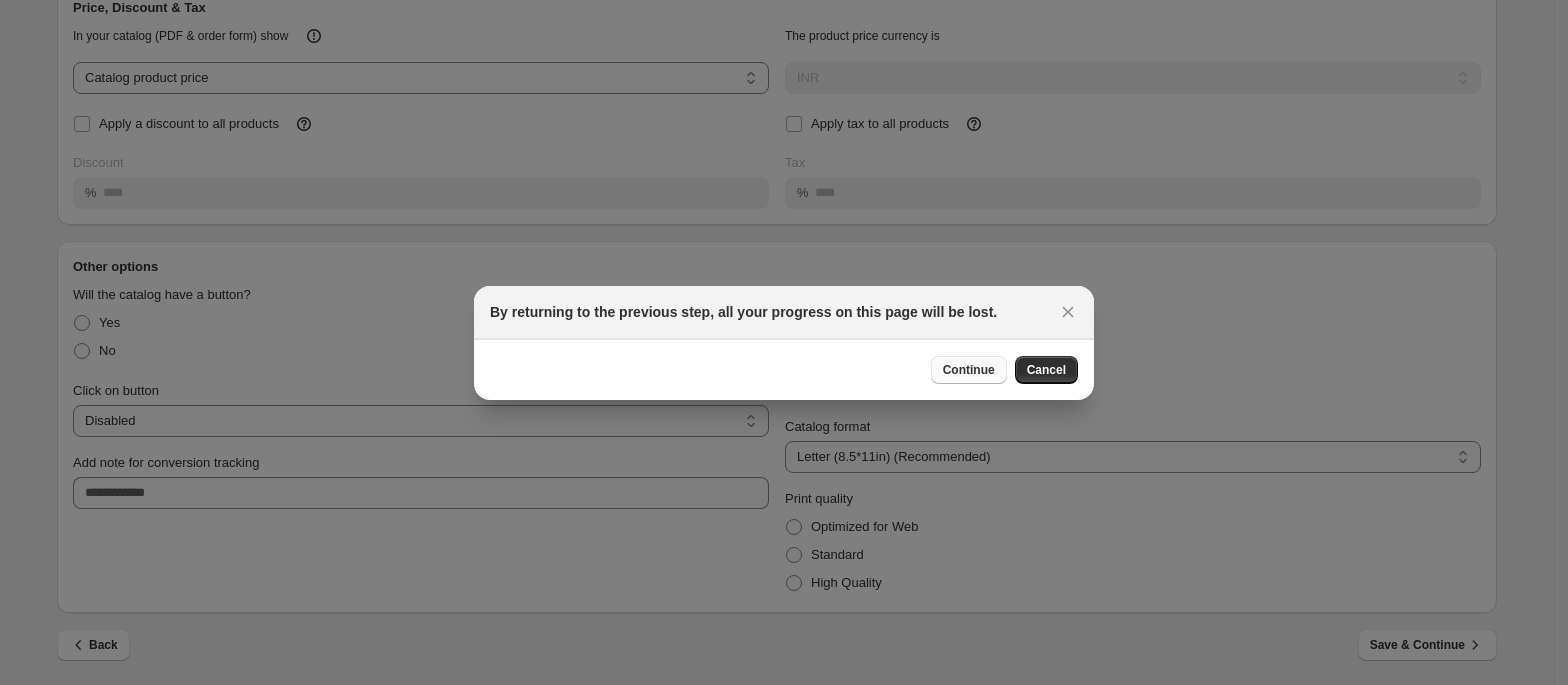 click on "Continue" at bounding box center [969, 370] 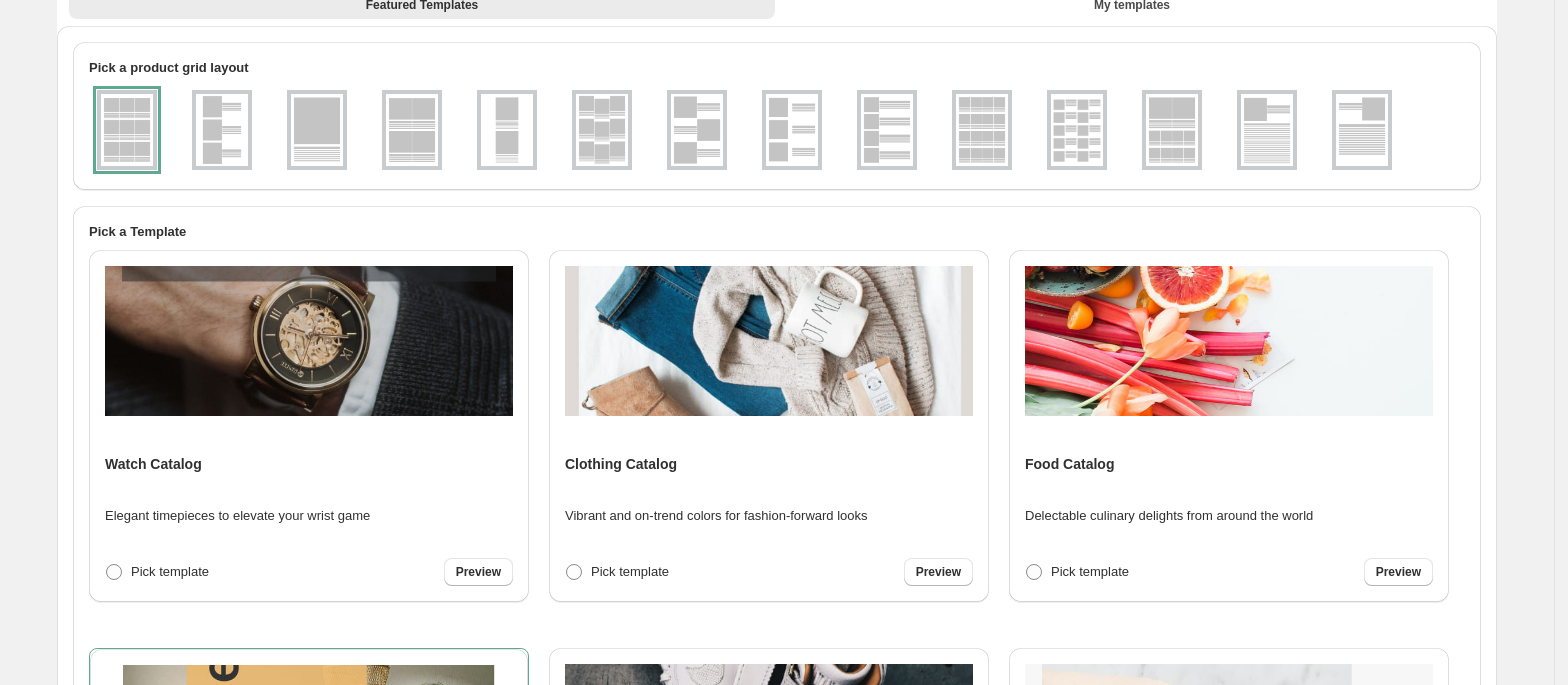 scroll, scrollTop: 0, scrollLeft: 0, axis: both 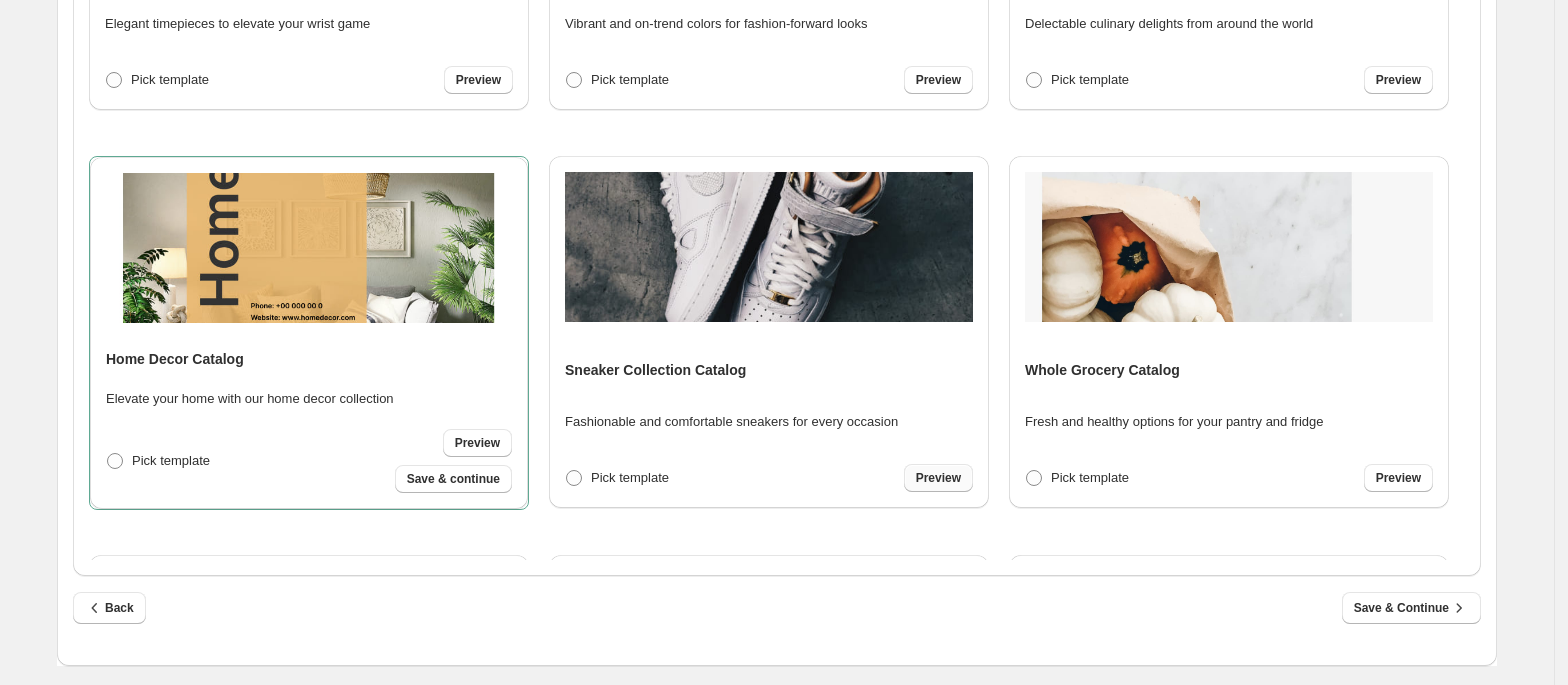 click on "Preview" at bounding box center [938, 478] 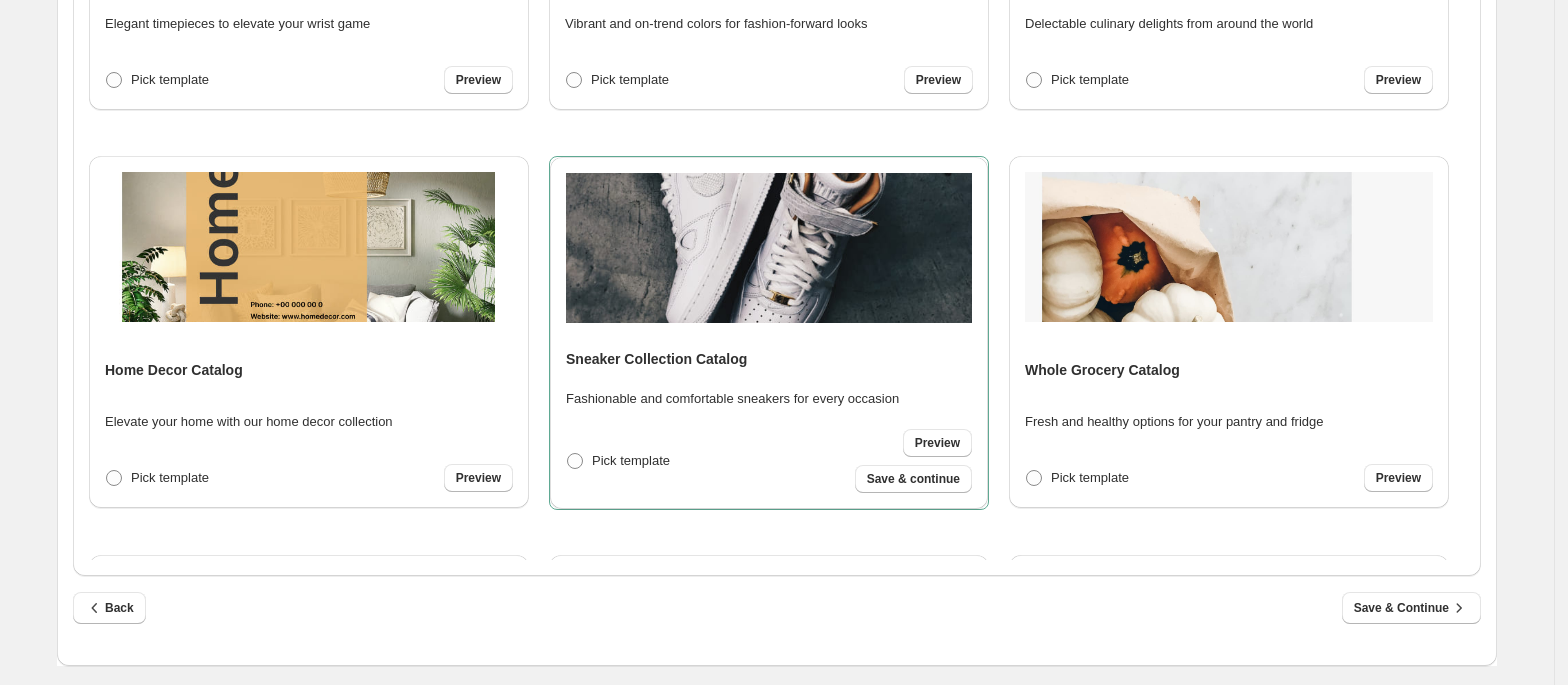 scroll, scrollTop: 0, scrollLeft: 0, axis: both 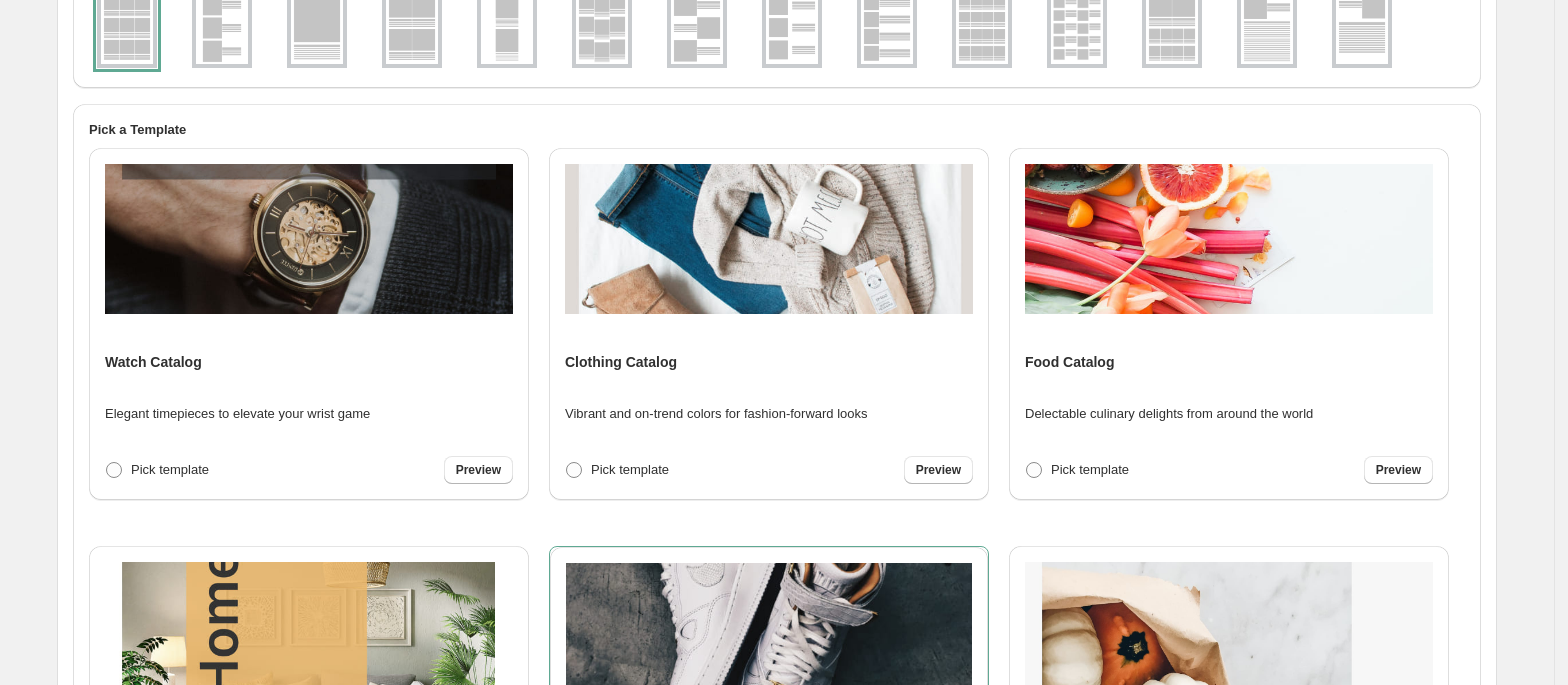 click on "Clothing Catalog Vibrant and on-trend colors for fashion-forward looks Pick template Preview" at bounding box center (769, 324) 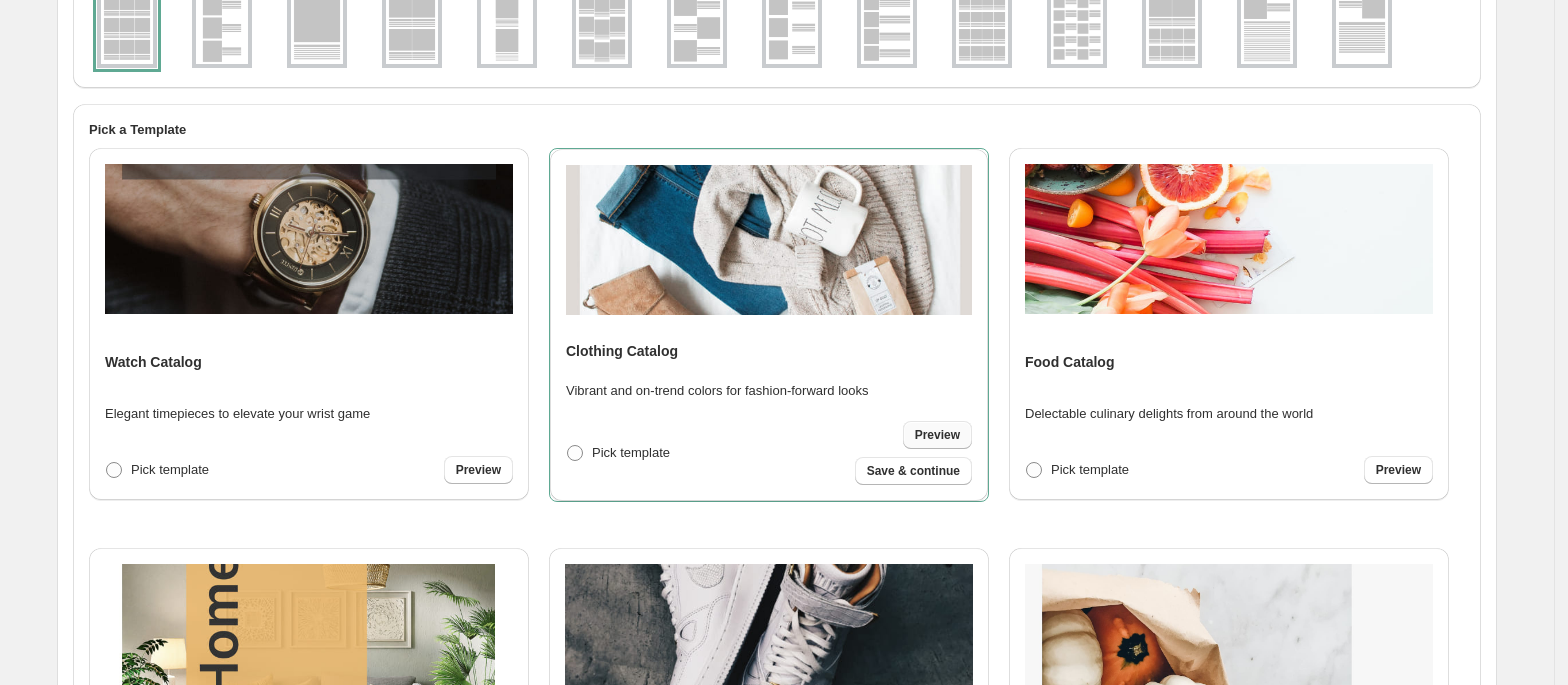 click on "Preview" at bounding box center (937, 435) 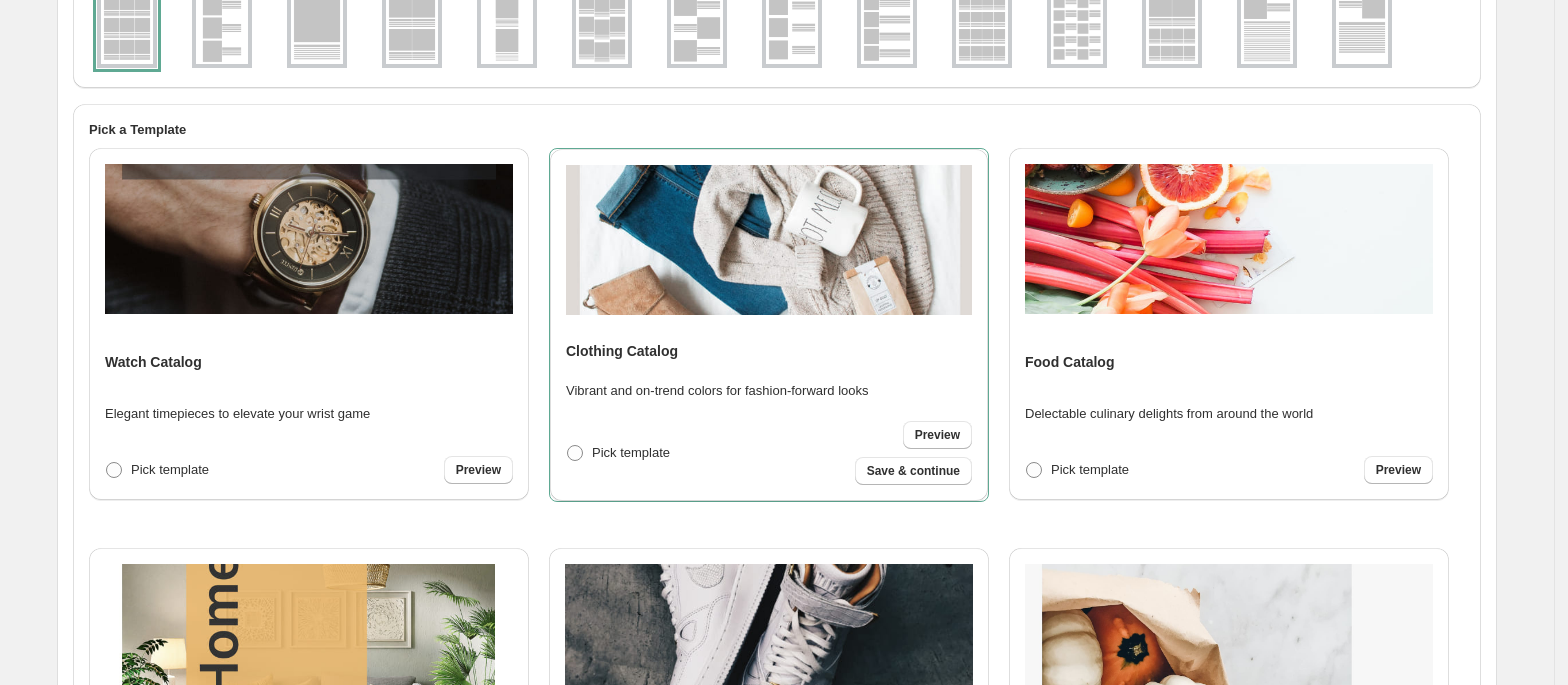 click at bounding box center [309, 639] 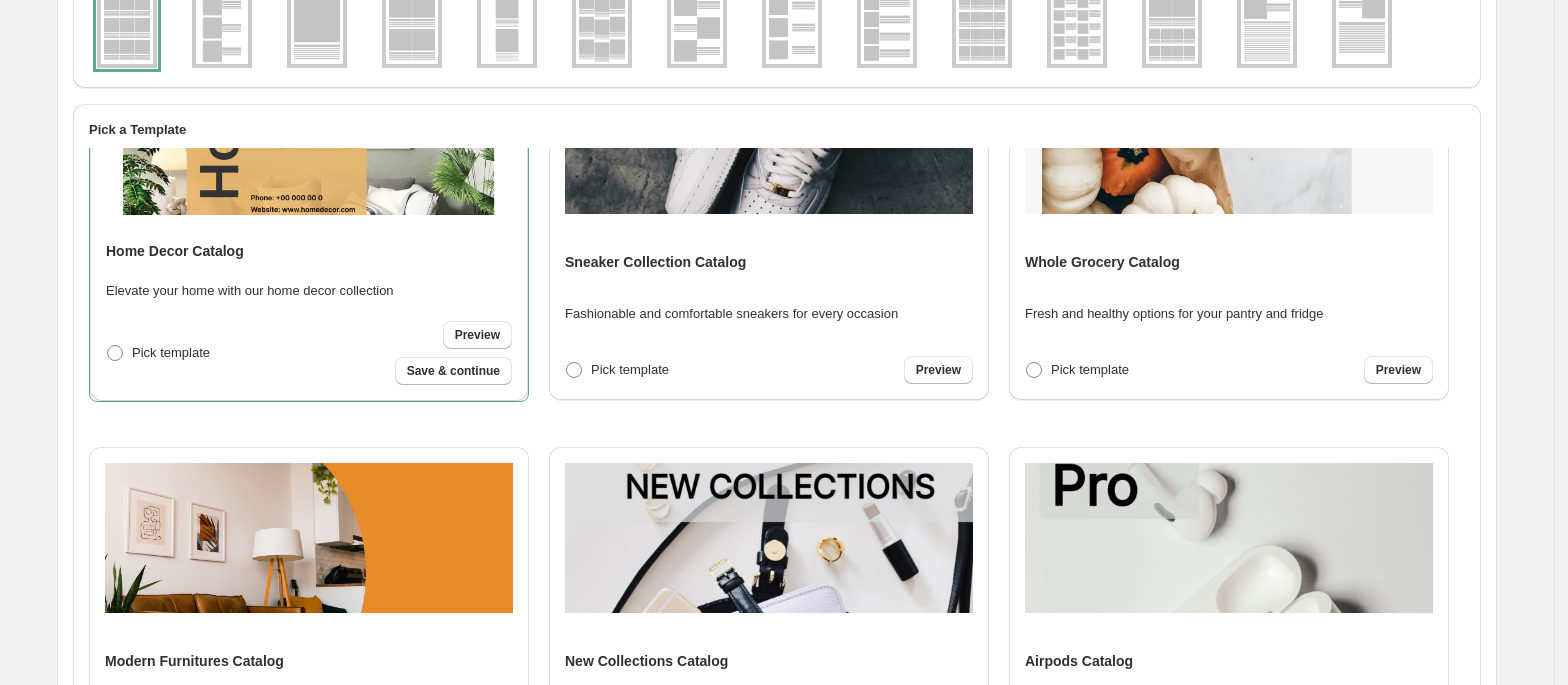 scroll, scrollTop: 482, scrollLeft: 0, axis: vertical 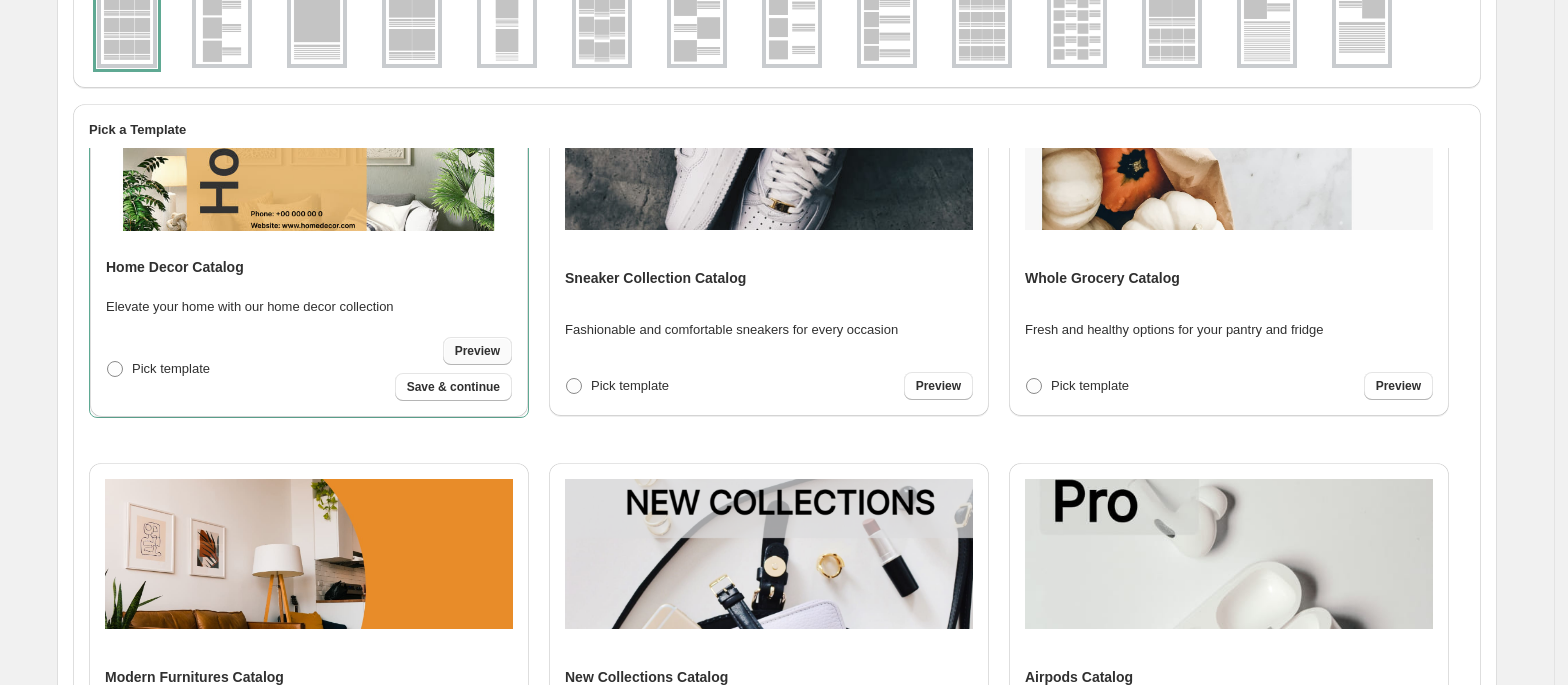 click on "Preview" at bounding box center [477, 351] 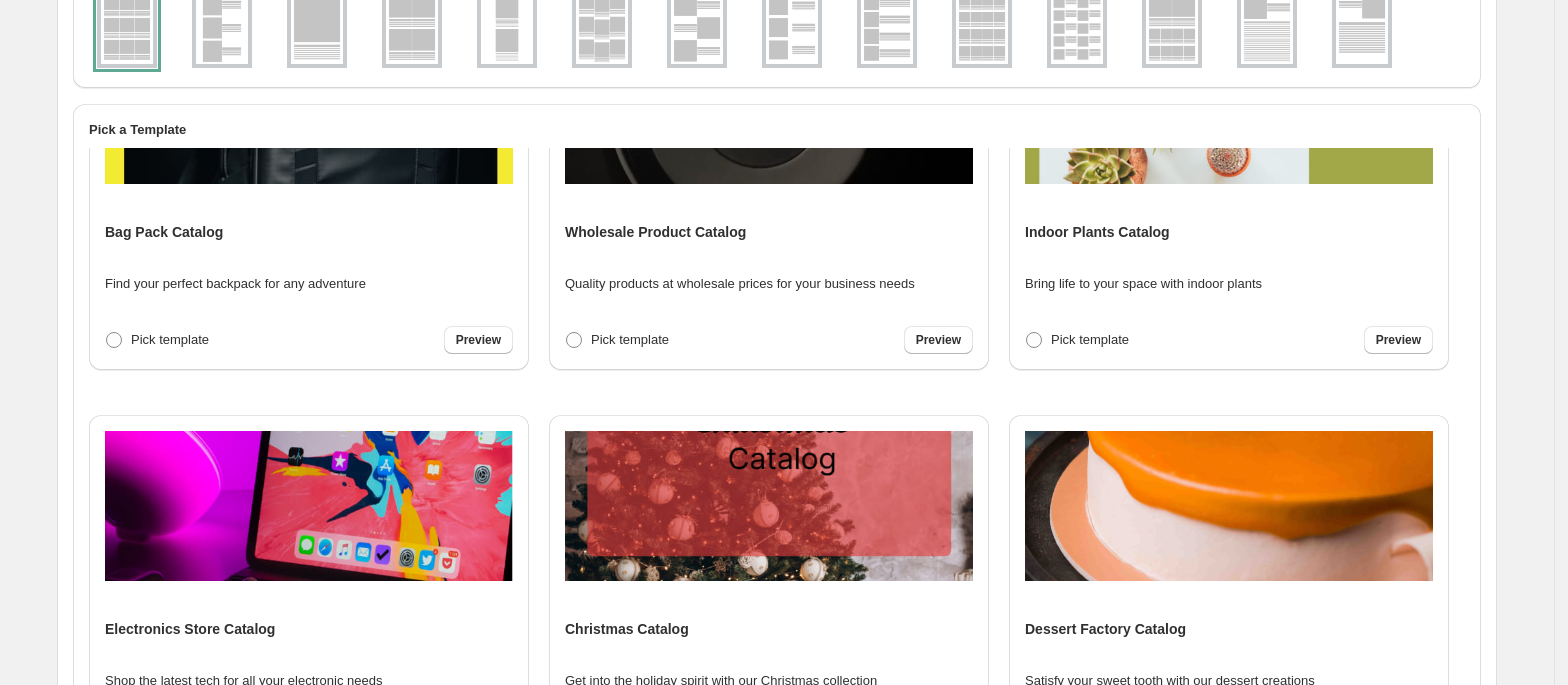 scroll, scrollTop: 2781, scrollLeft: 0, axis: vertical 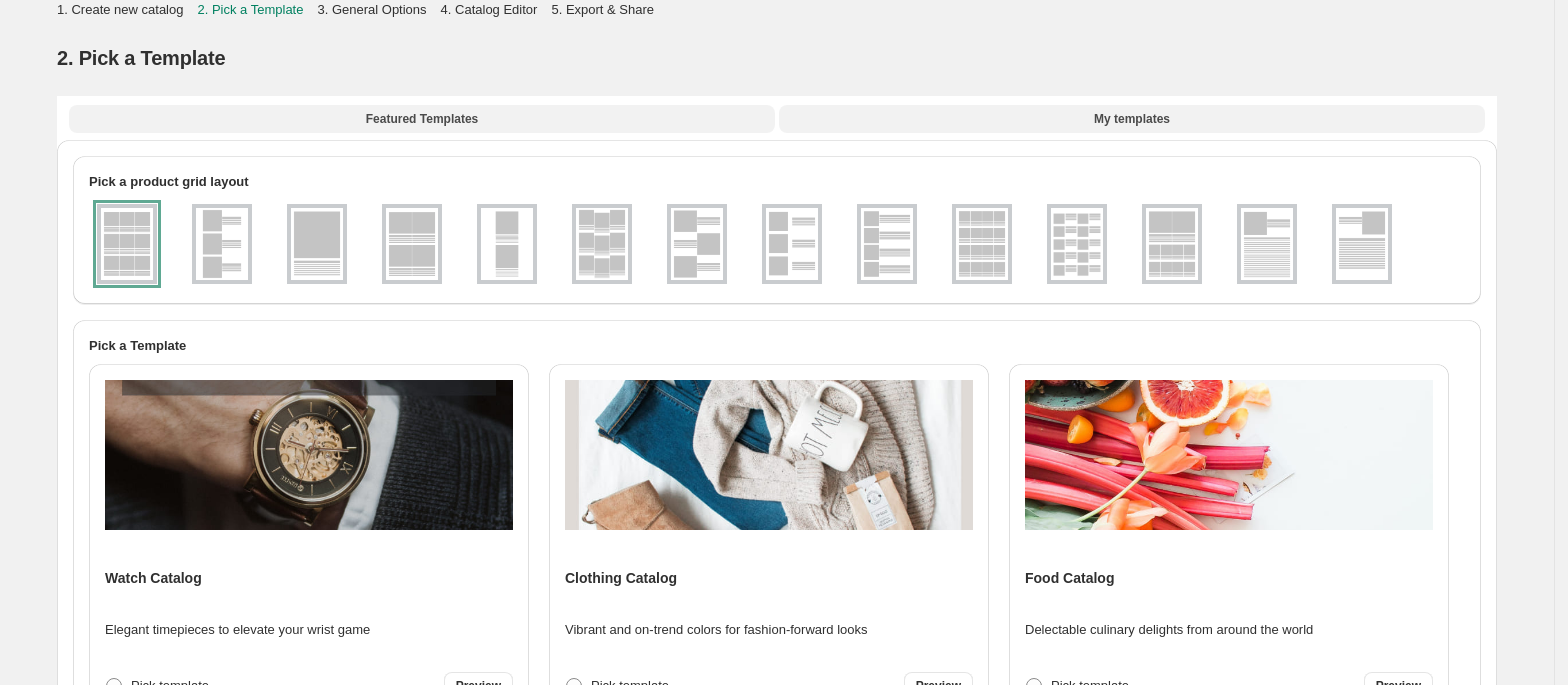 click on "My templates" at bounding box center [1132, 119] 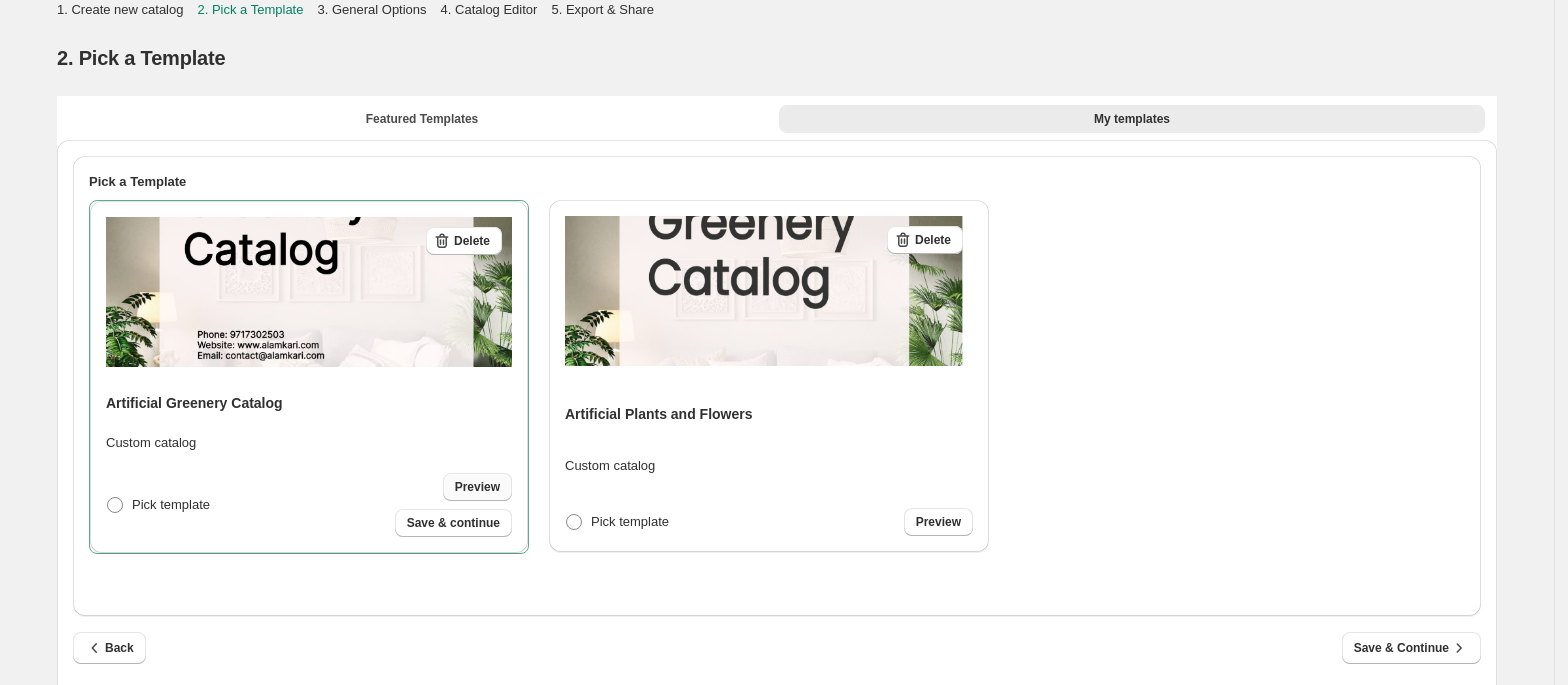 click on "Preview" at bounding box center [477, 487] 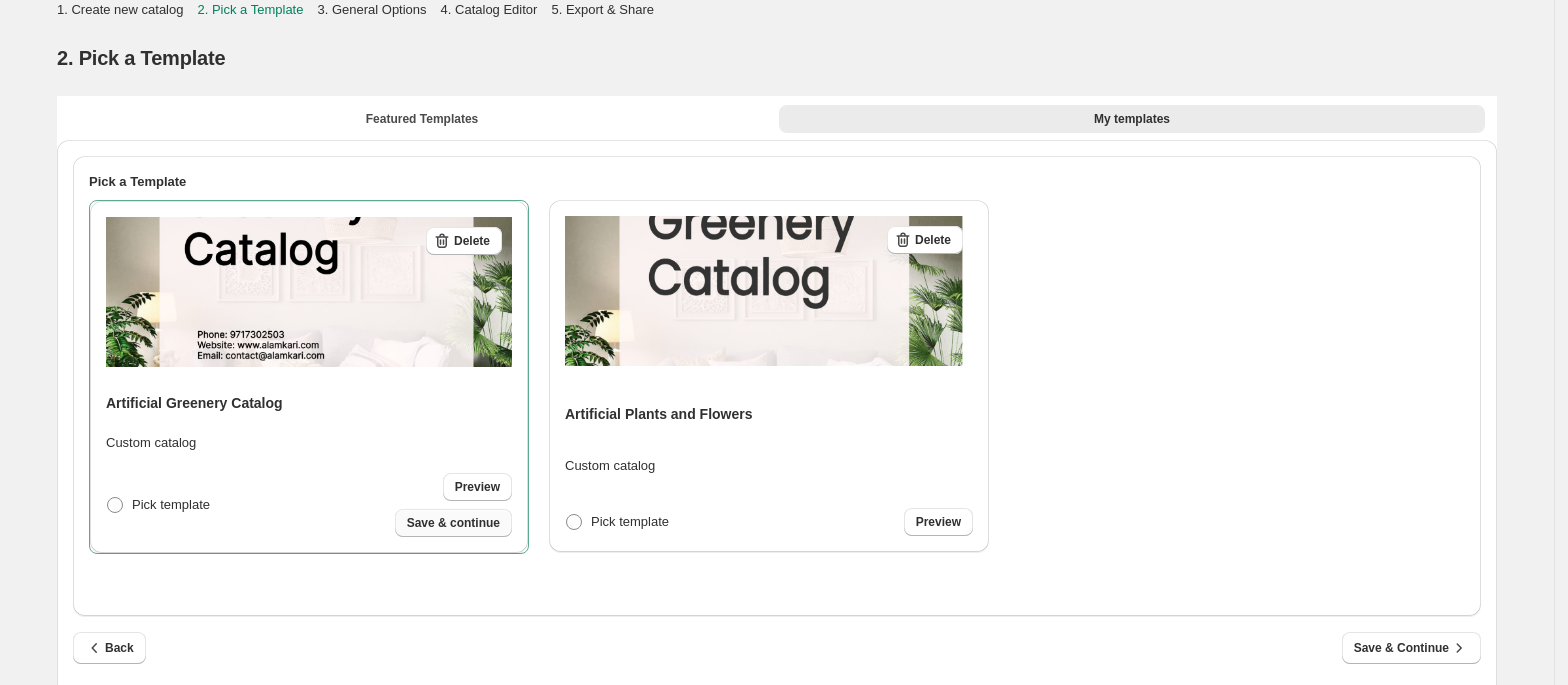 click on "Save & continue" at bounding box center [453, 523] 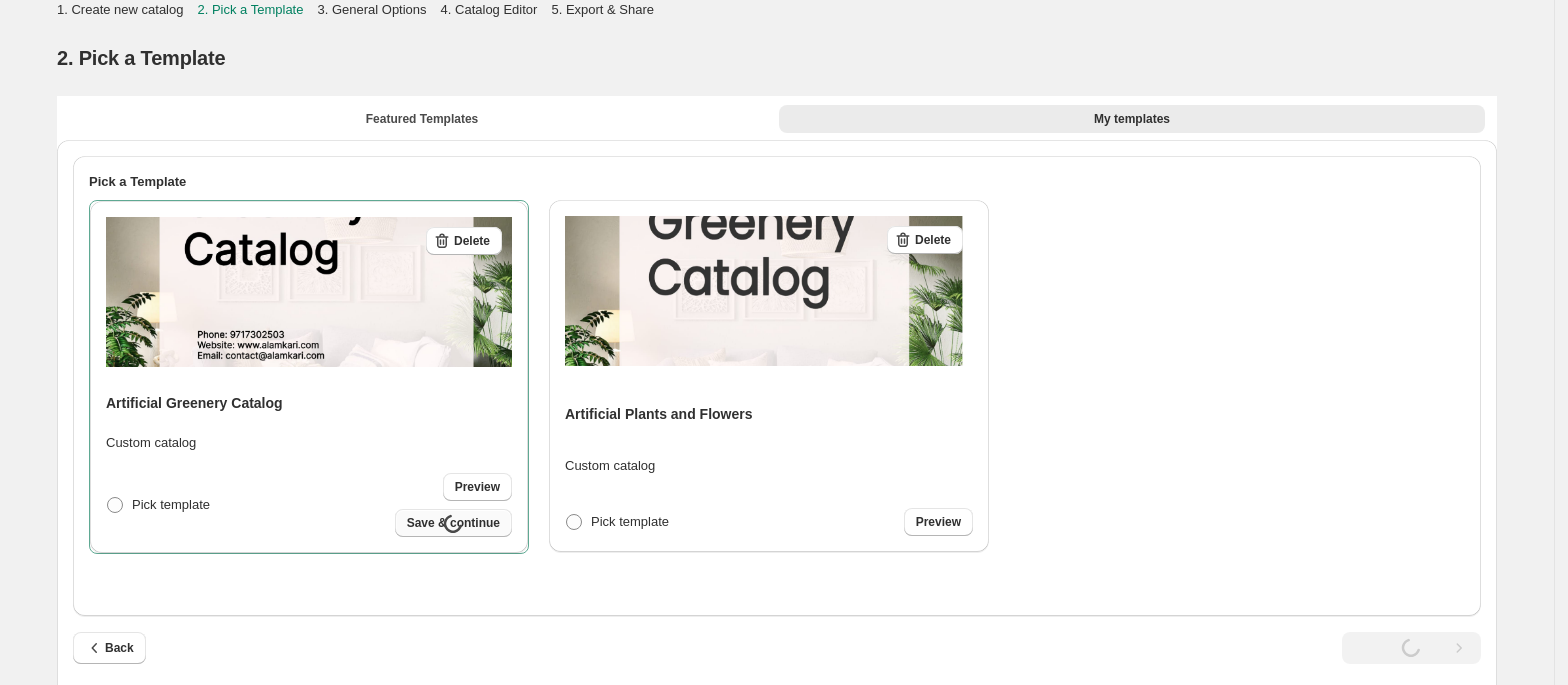 select on "**********" 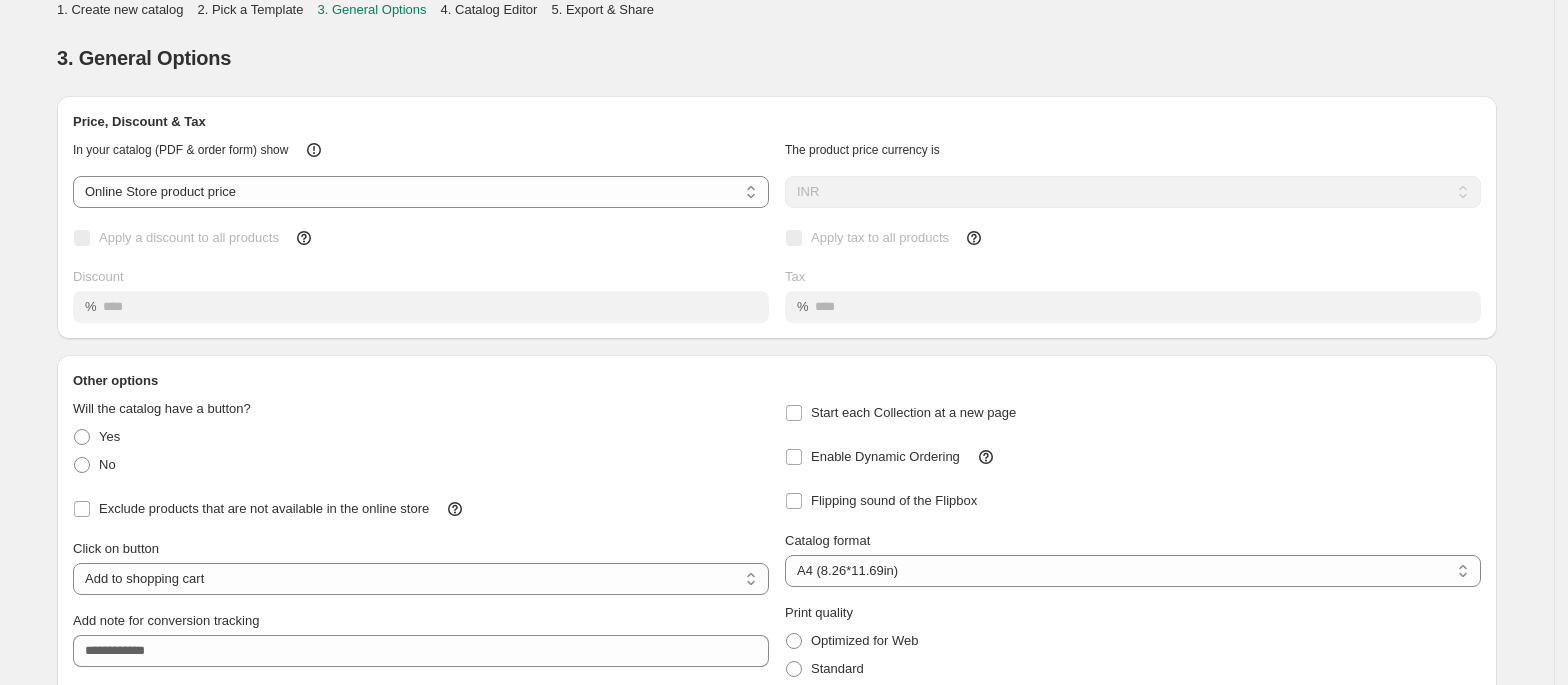 scroll, scrollTop: 114, scrollLeft: 0, axis: vertical 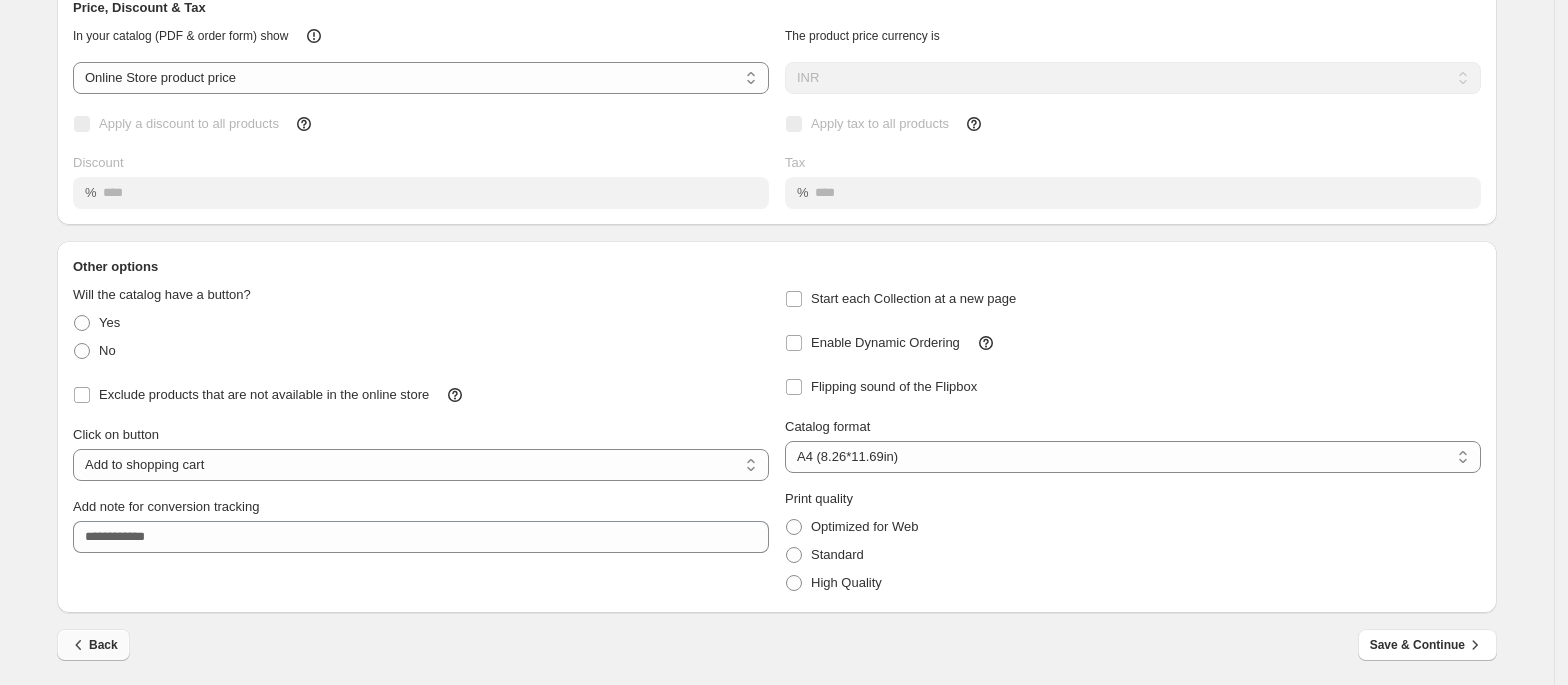 click on "Back" at bounding box center (93, 645) 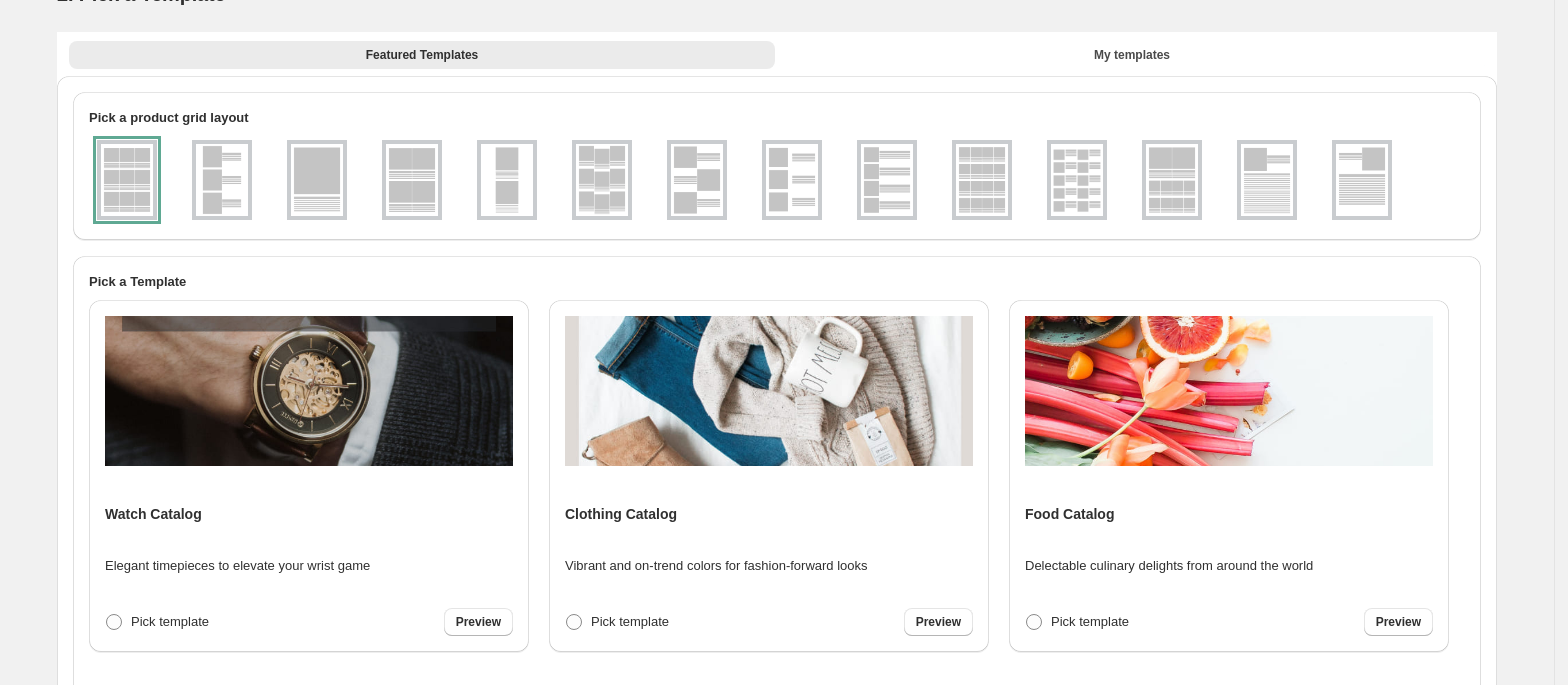 scroll, scrollTop: 0, scrollLeft: 0, axis: both 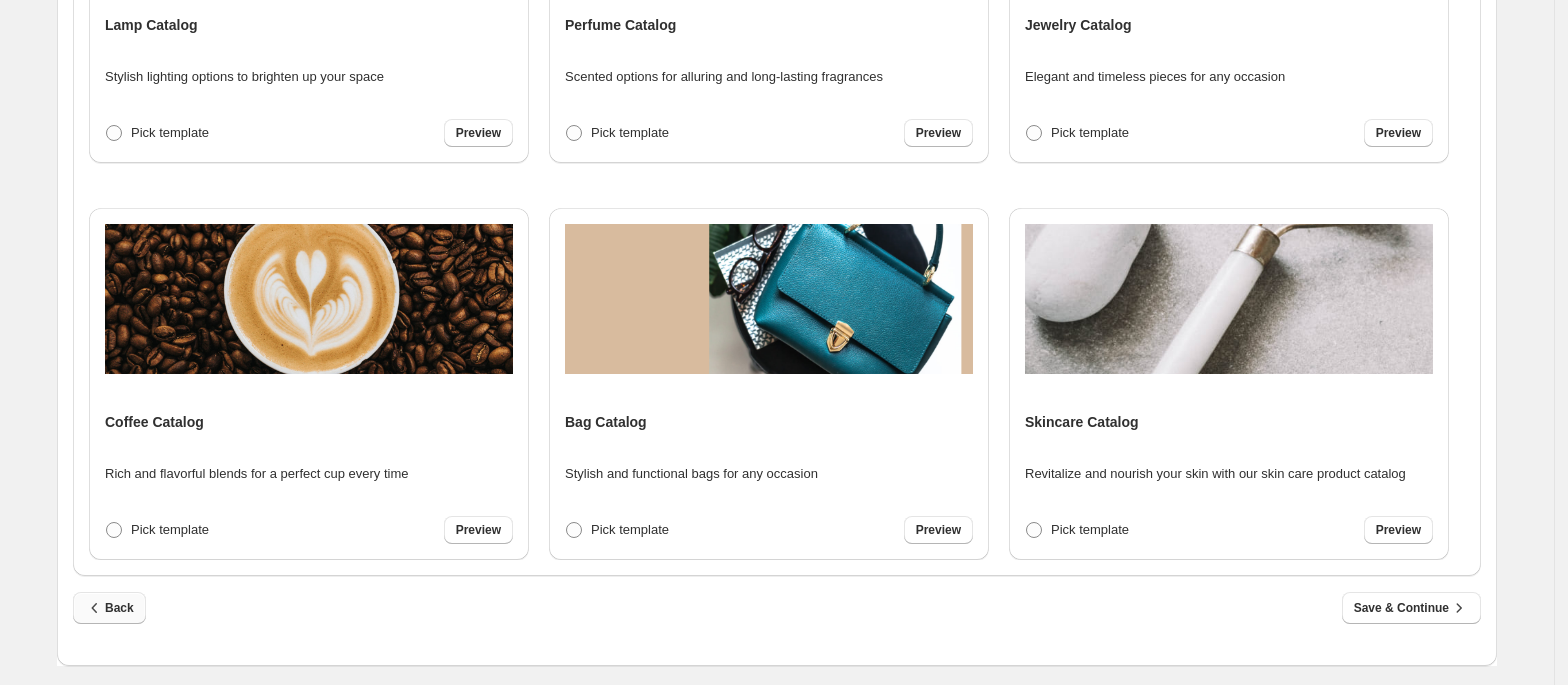 click 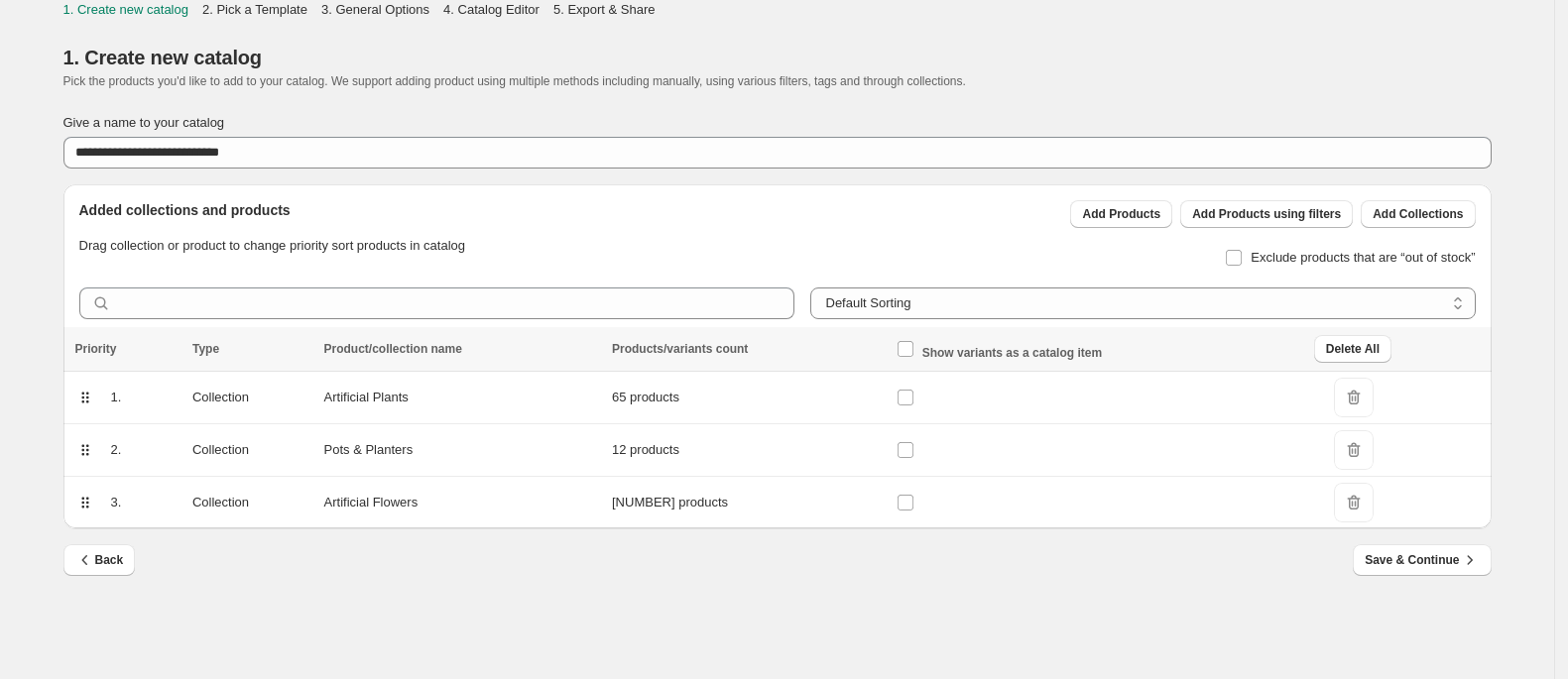click on "Back Save & Continue" at bounding box center (778, 573) 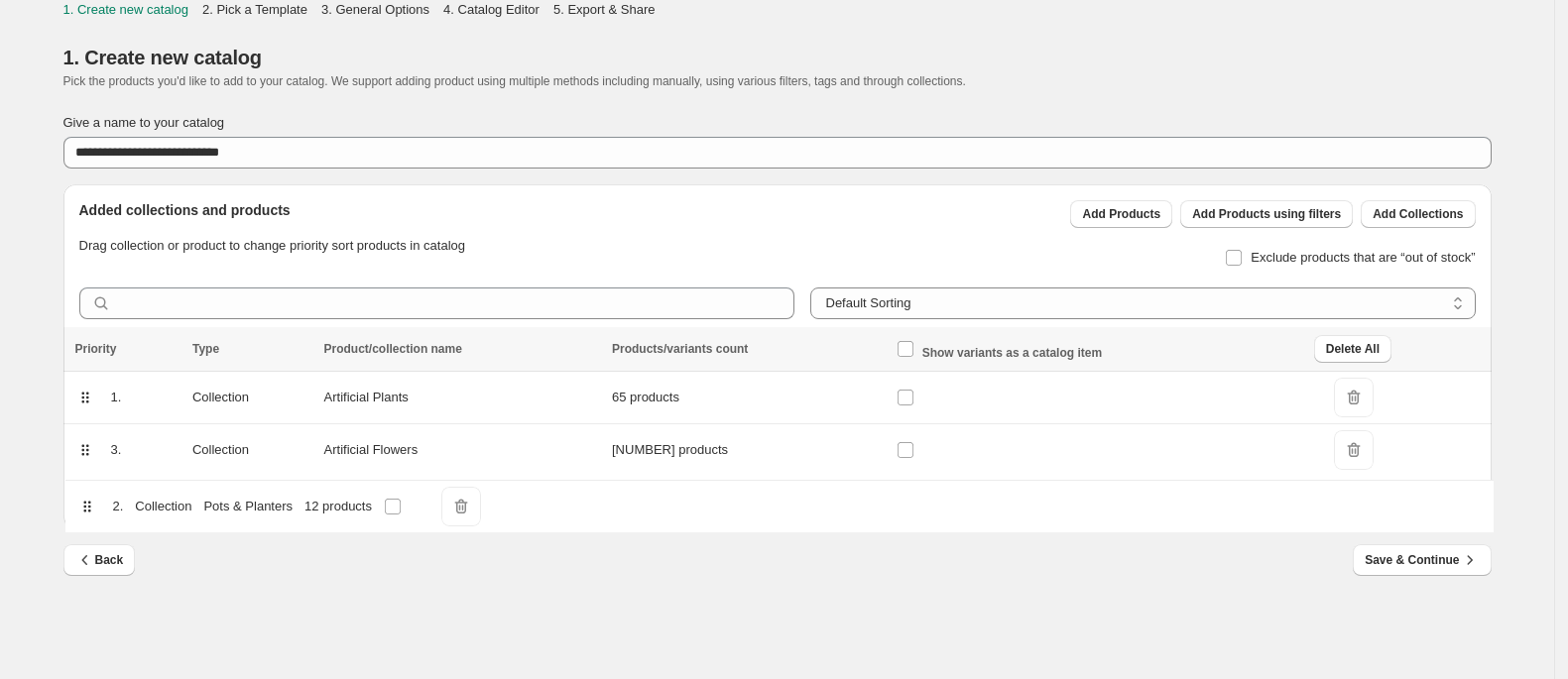 drag, startPoint x: 85, startPoint y: 452, endPoint x: 87, endPoint y: 519, distance: 67.0298 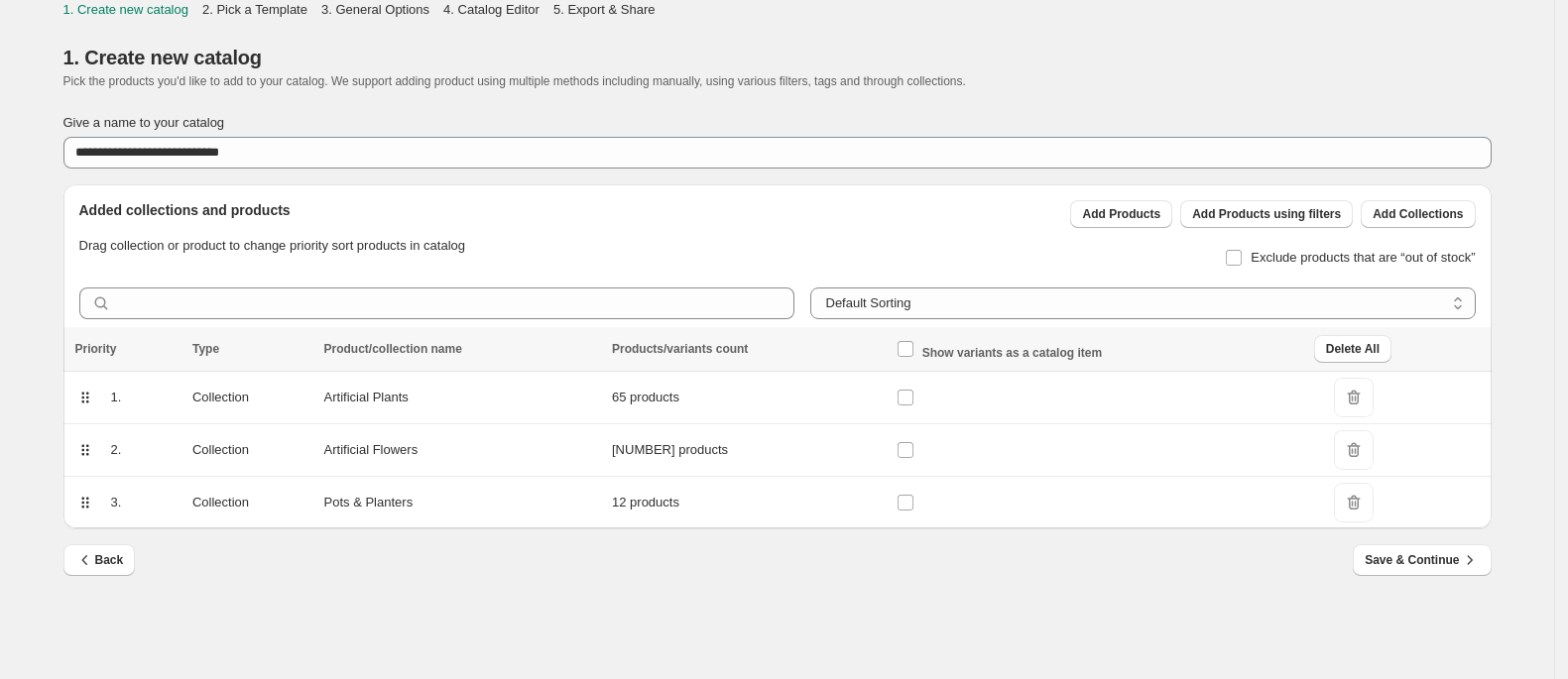 click on "Back Save & Continue" at bounding box center (778, 573) 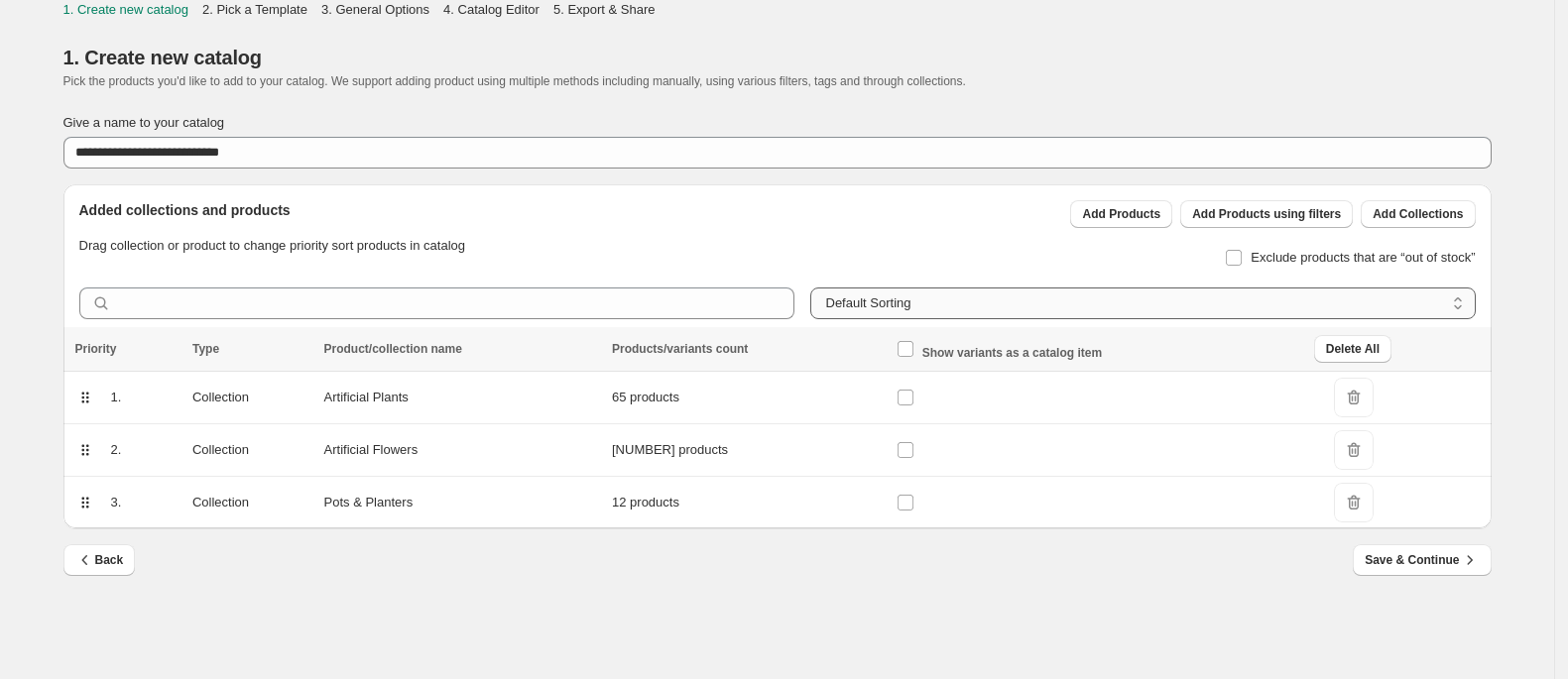 click on "**********" at bounding box center [1143, 303] 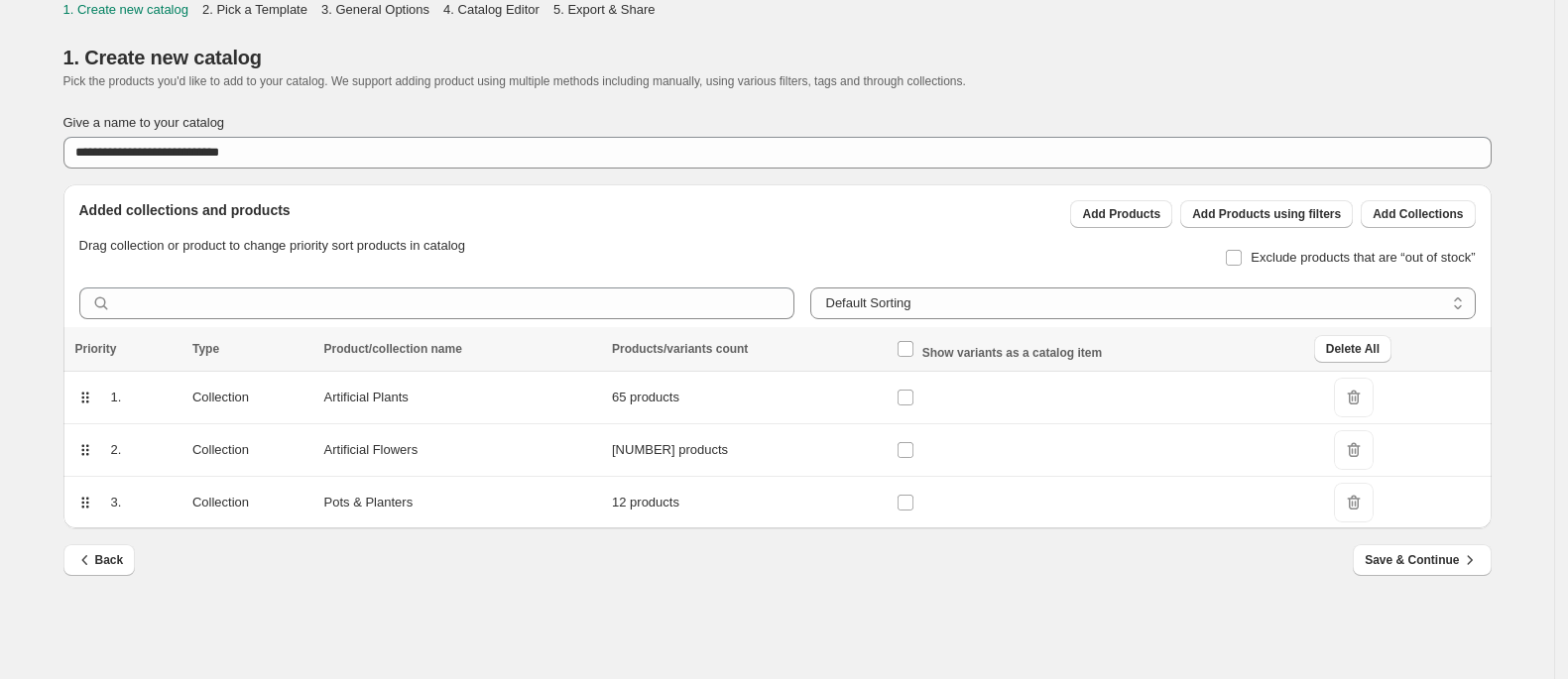 click on "Back Save & Continue" at bounding box center [778, 573] 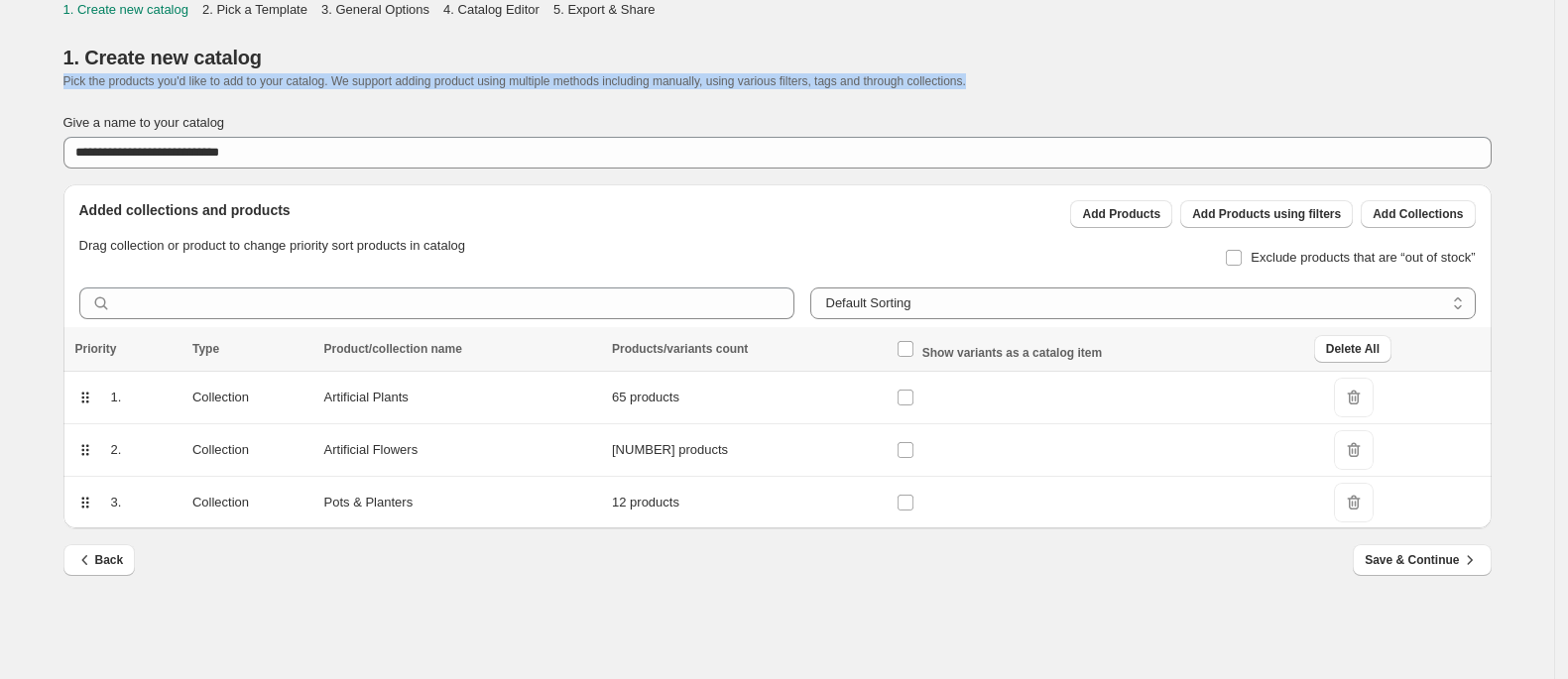 click on "Pick the products you'd like to add to your catalog. We support adding product using multiple methods including manually, using various filters, tags and through collections." at bounding box center [515, 81] 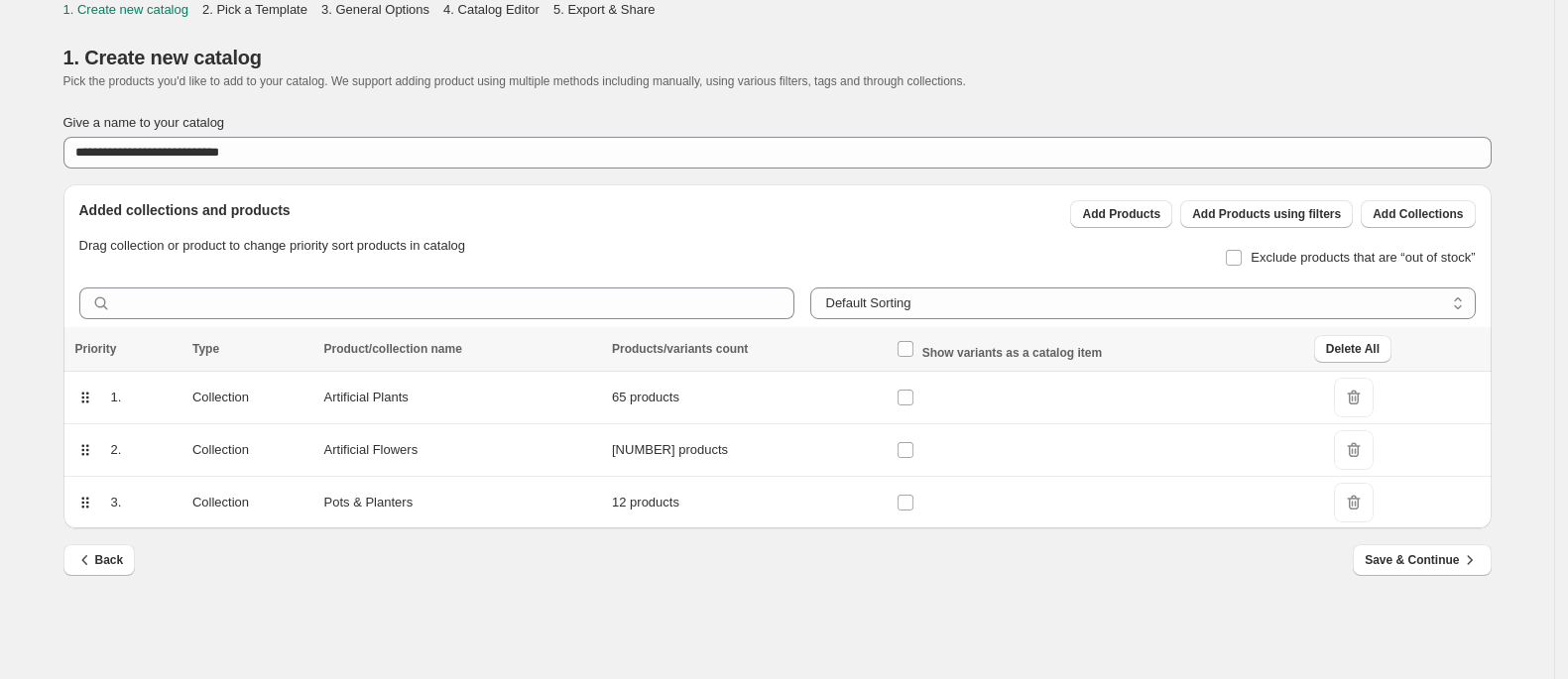 click on "Give a name to your catalog" at bounding box center [778, 123] 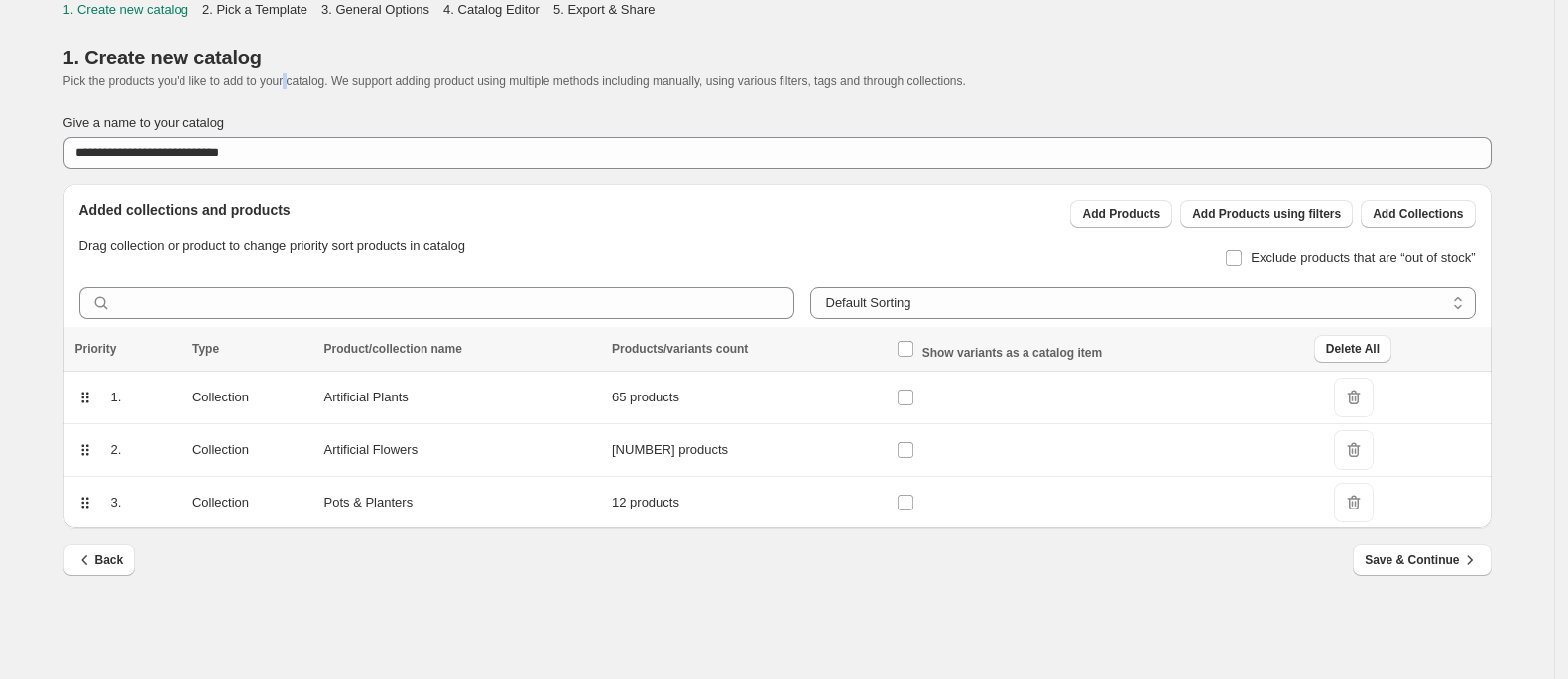 click on "Pick the products you'd like to add to your catalog. We support adding product using multiple methods including manually, using various filters, tags and through collections." at bounding box center (515, 81) 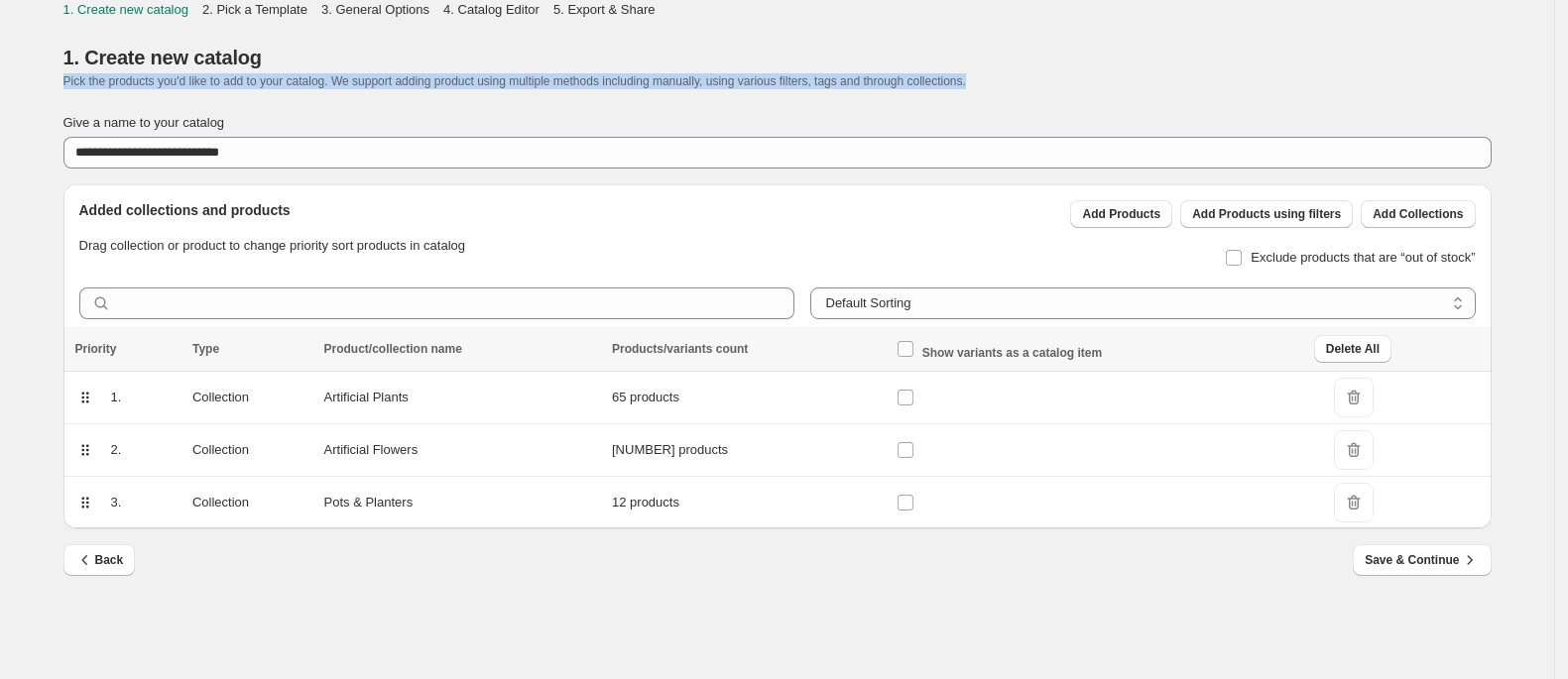 click on "Pick the products you'd like to add to your catalog. We support adding product using multiple methods including manually, using various filters, tags and through collections." at bounding box center (515, 81) 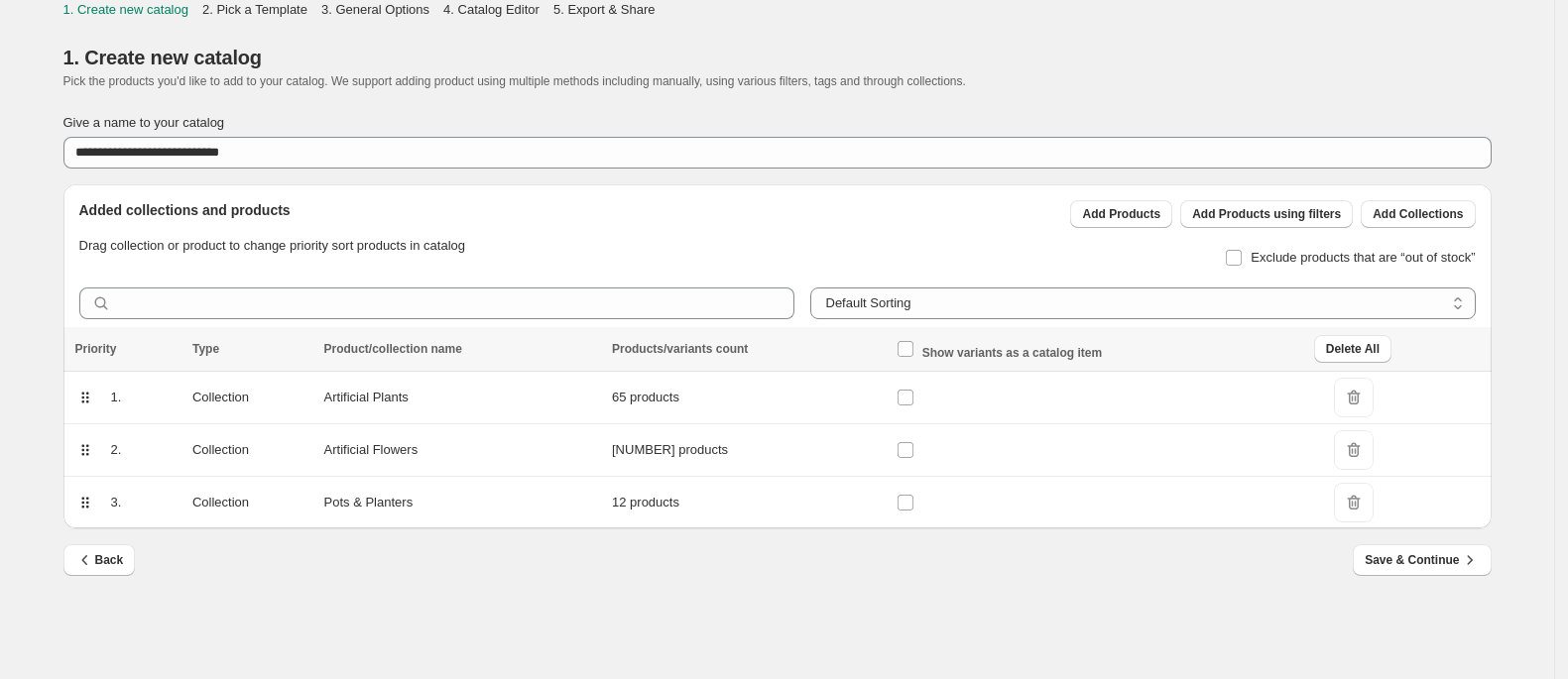 click on "**********" at bounding box center (770, 349) 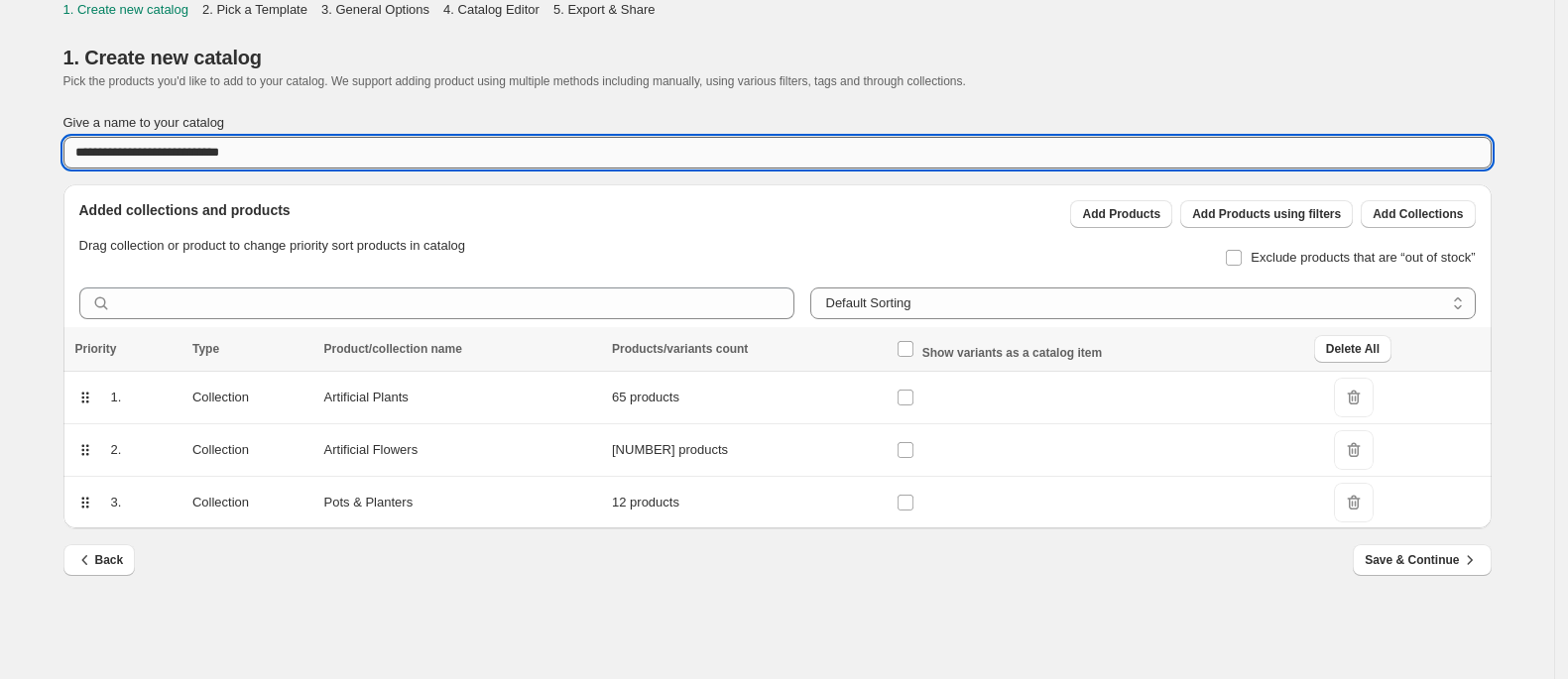 click on "**********" at bounding box center [778, 153] 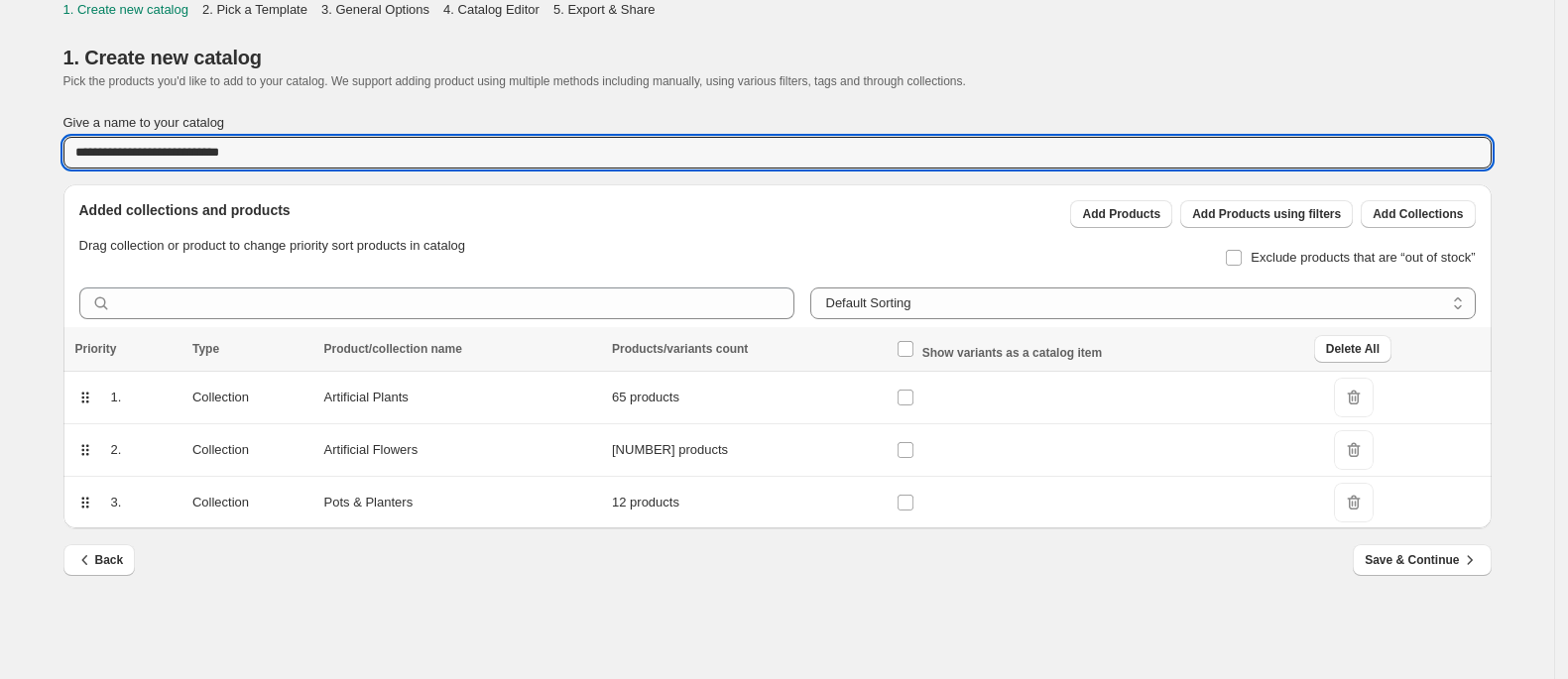 click on "Back Save & Continue" at bounding box center [770, 552] 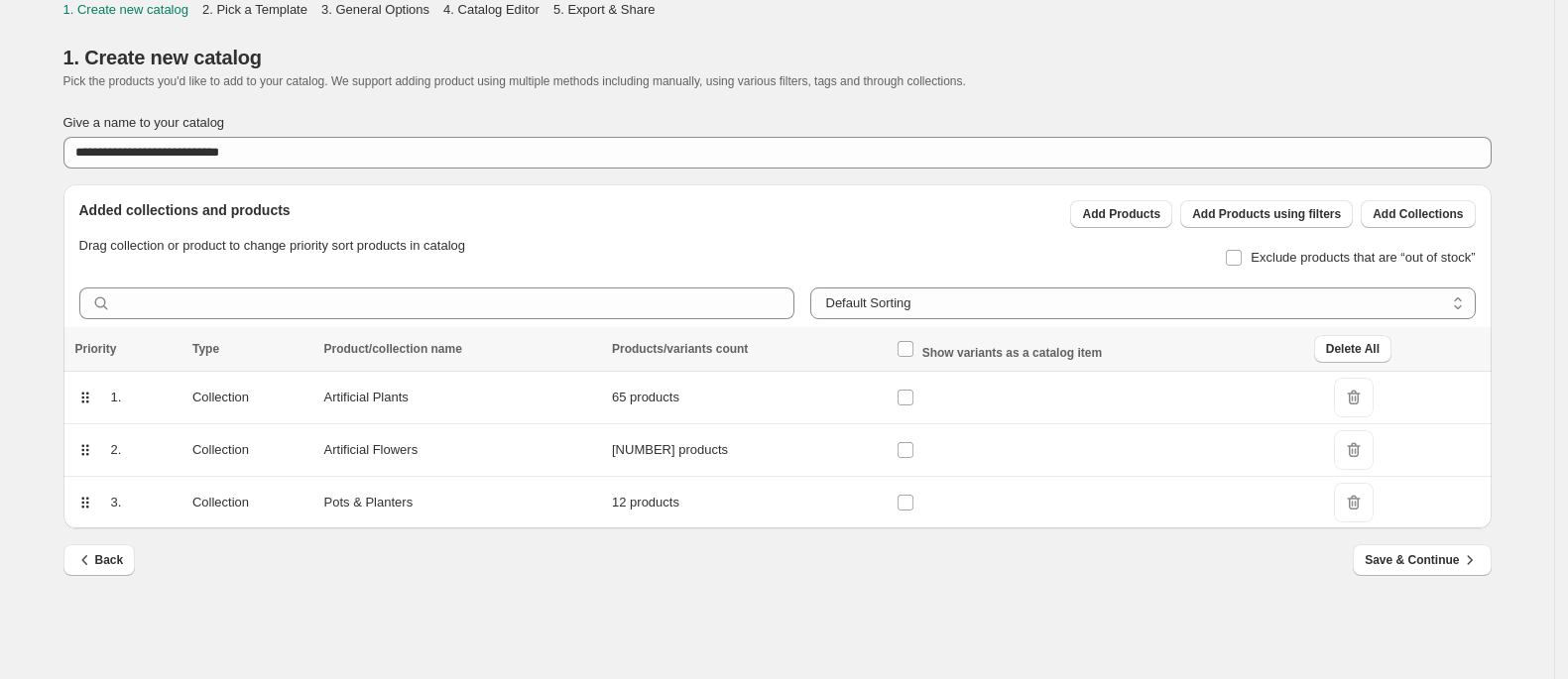 click on "Back Save & Continue" at bounding box center [770, 552] 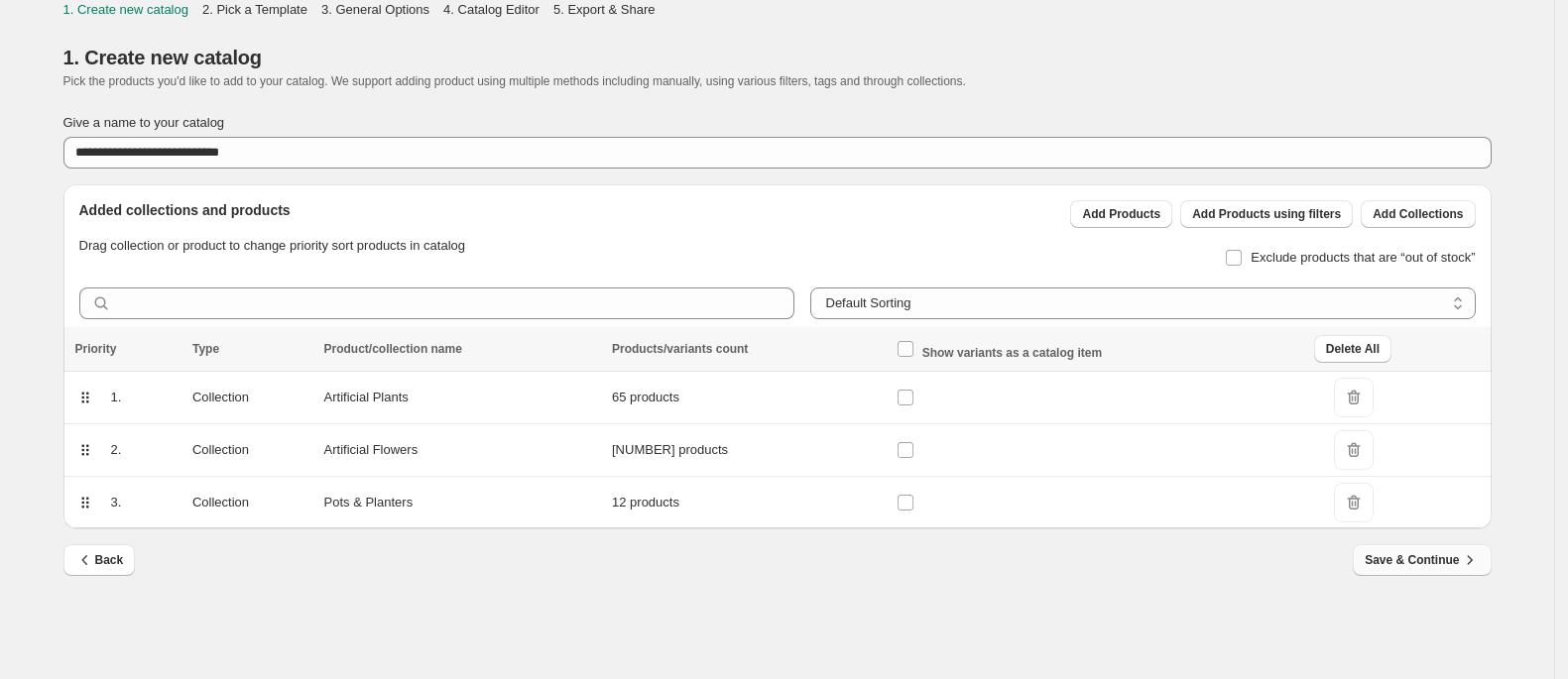 click on "Save & Continue" at bounding box center [1421, 560] 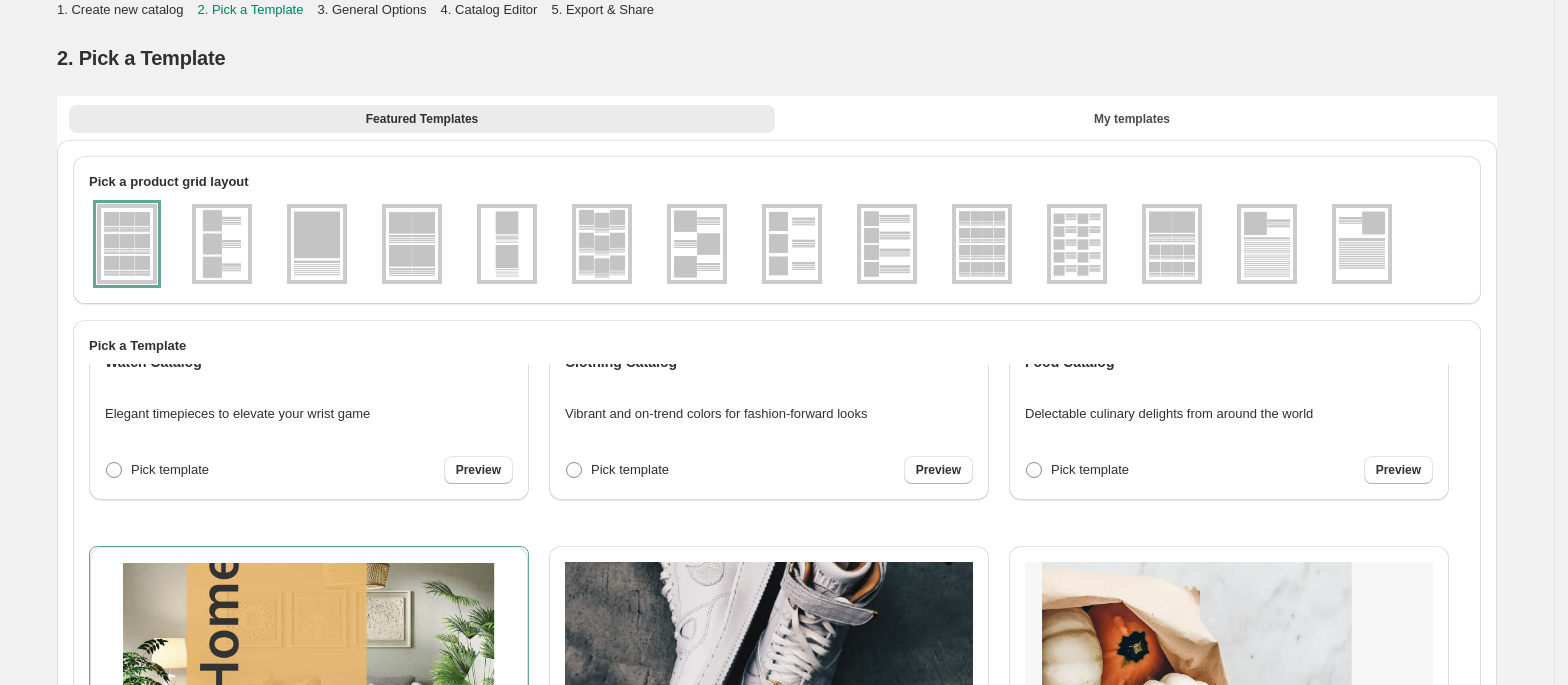 scroll, scrollTop: 0, scrollLeft: 0, axis: both 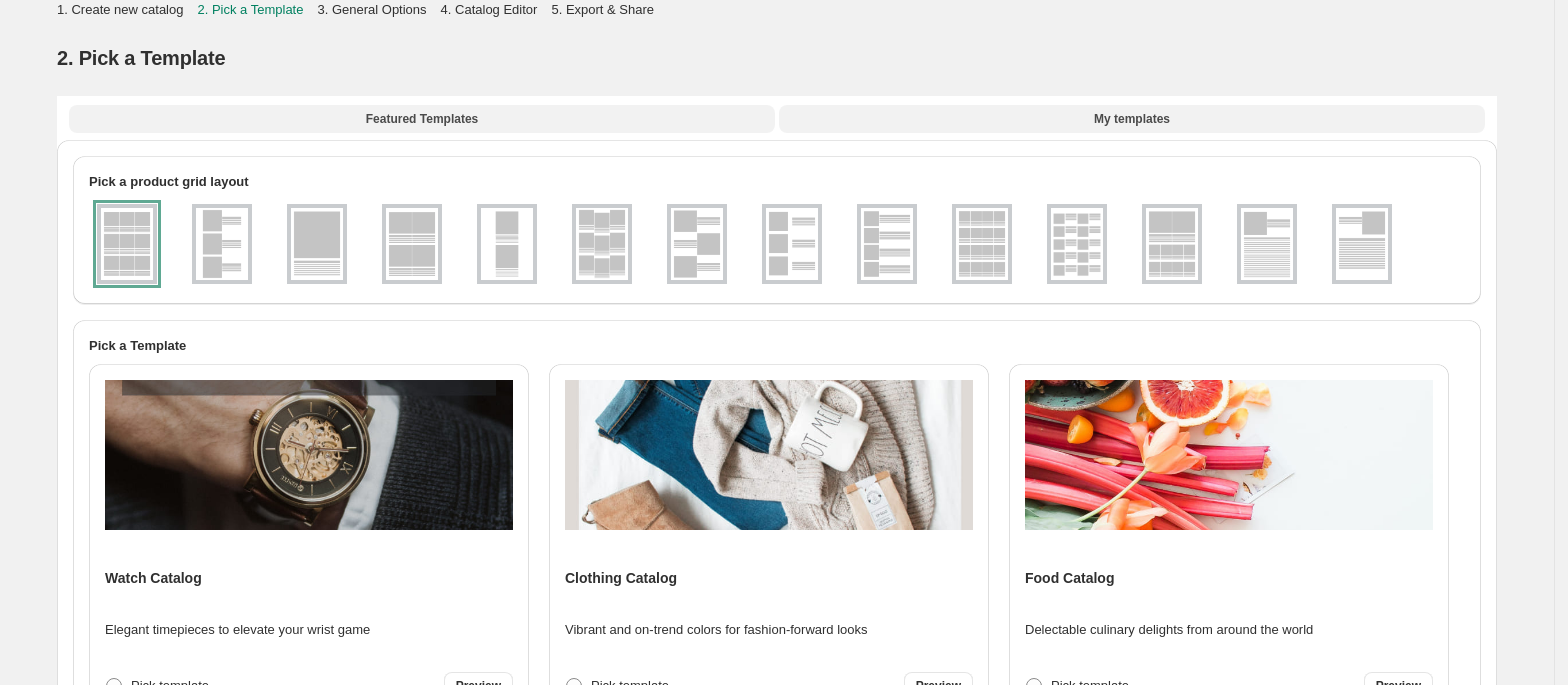 click on "My templates" at bounding box center (1132, 119) 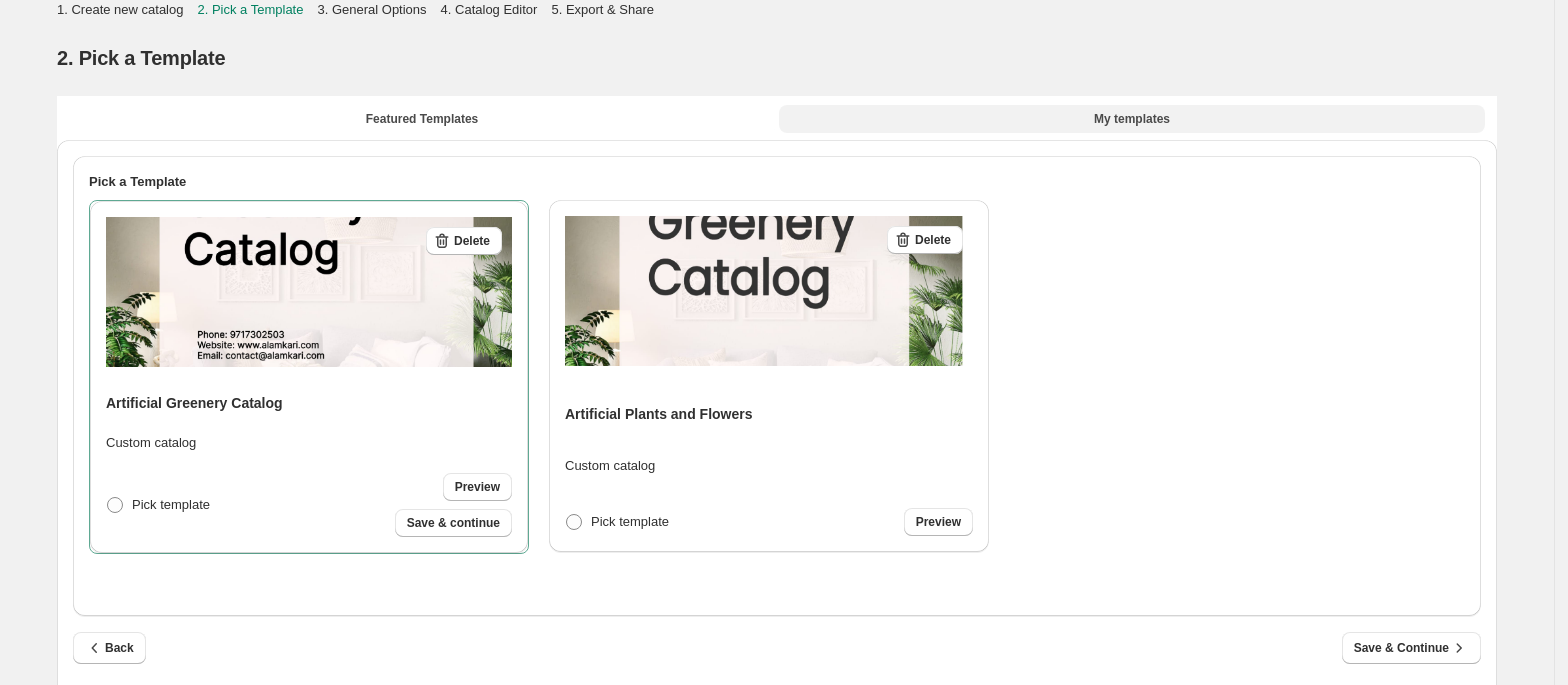 click on "Delete Artificial Greenery Catalog Custom catalog Pick template Preview Save & continue" at bounding box center [309, 377] 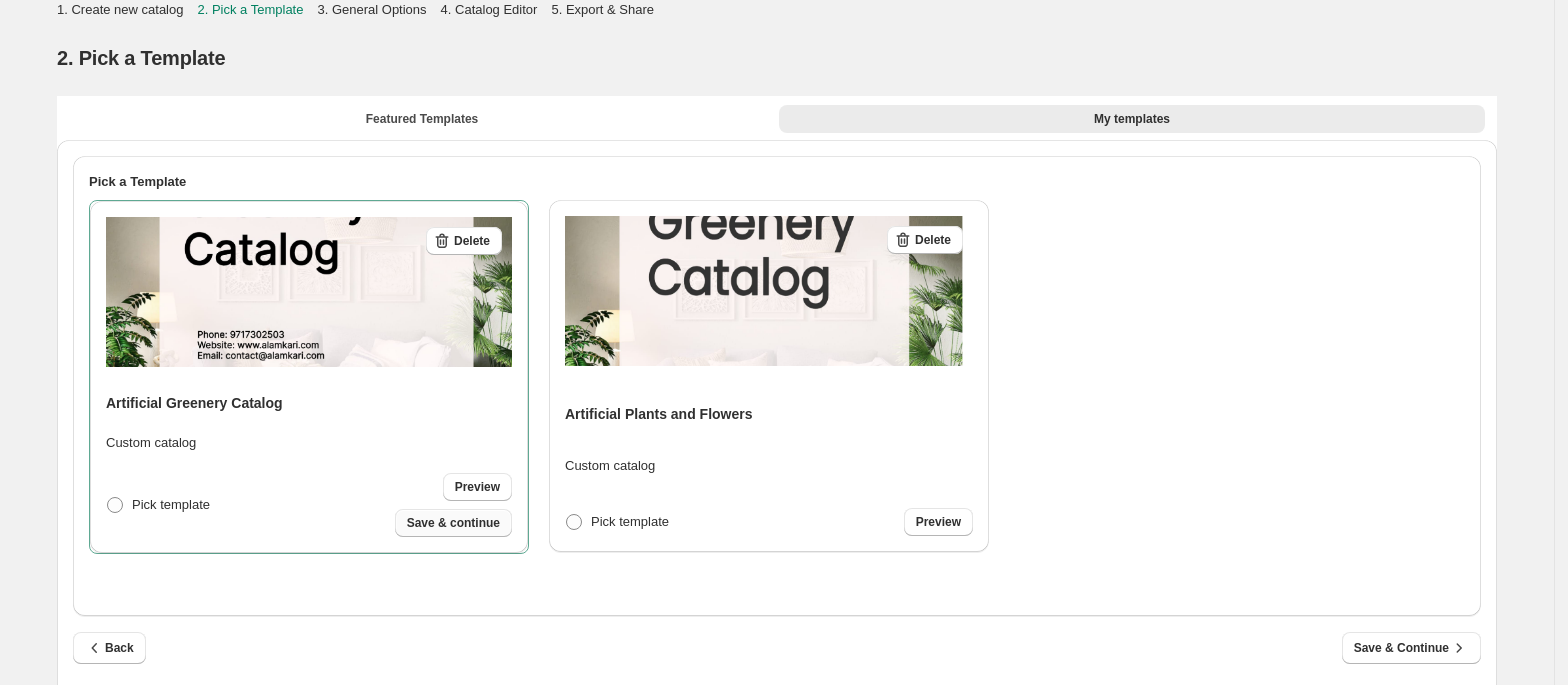click on "Save & continue" at bounding box center [453, 523] 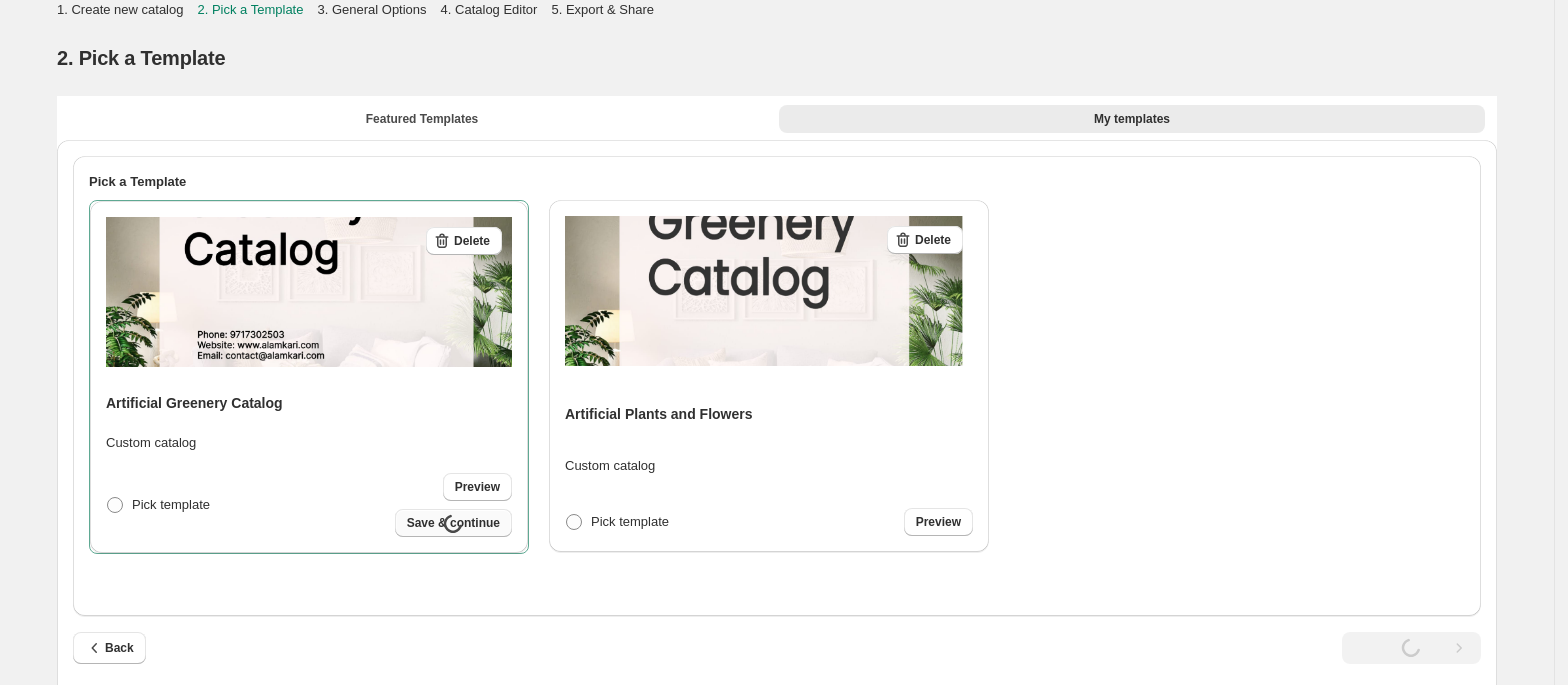select on "**********" 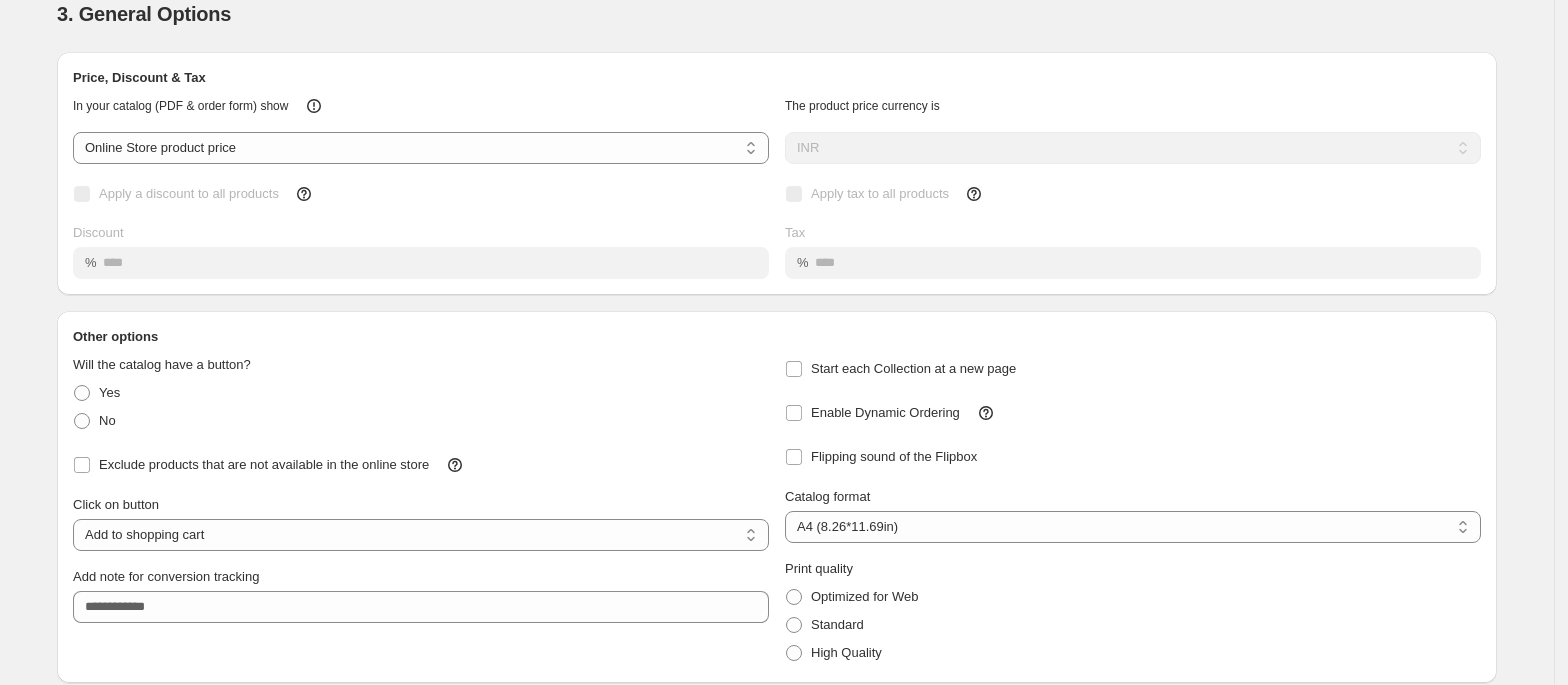 scroll, scrollTop: 48, scrollLeft: 0, axis: vertical 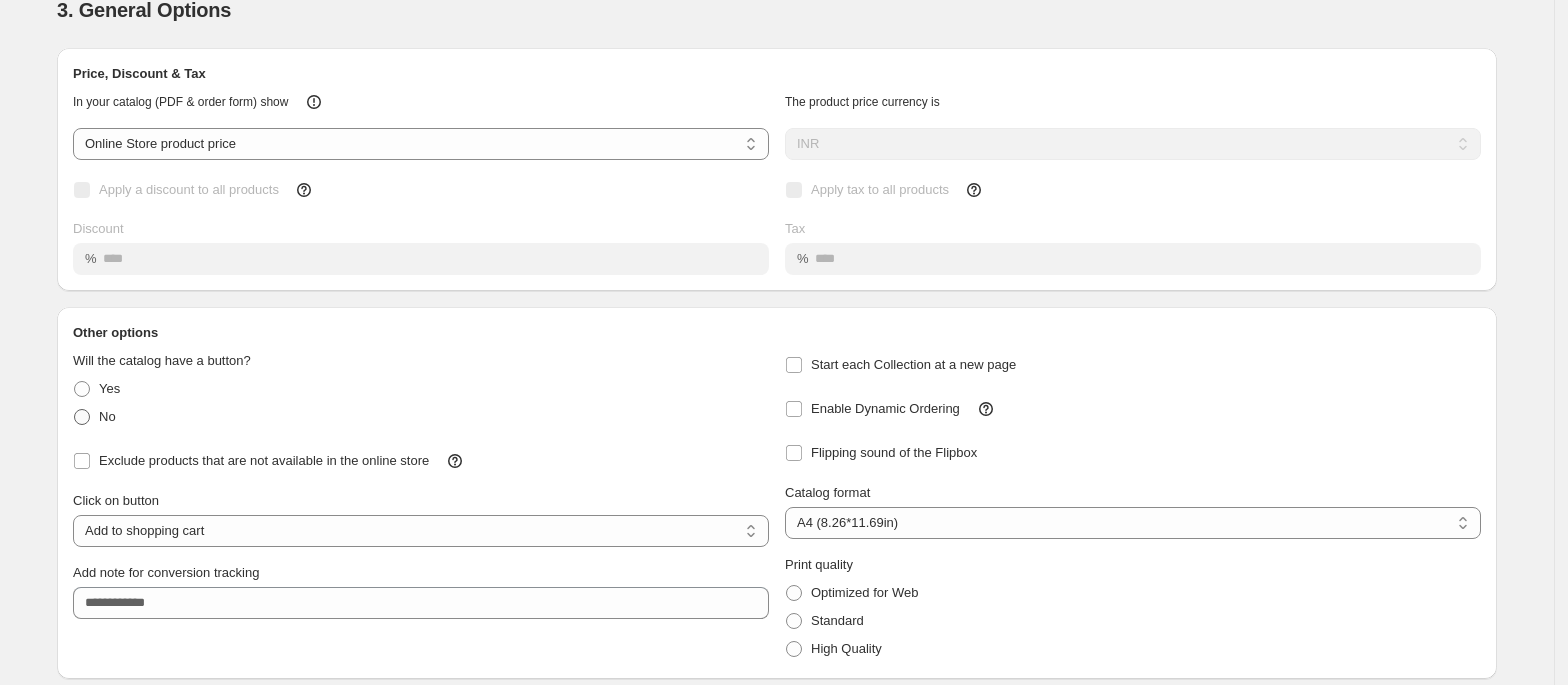 click on "No" at bounding box center (94, 417) 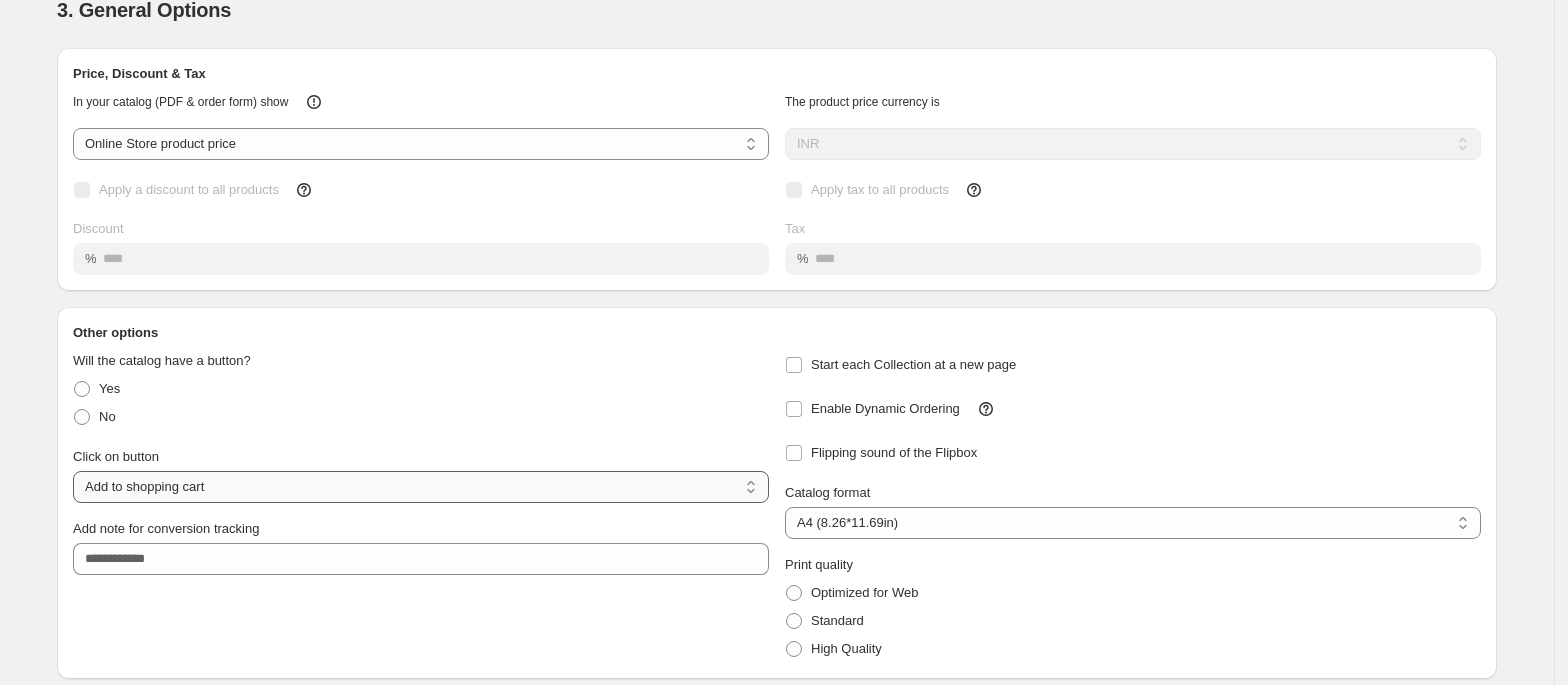 click on "**********" at bounding box center [421, 487] 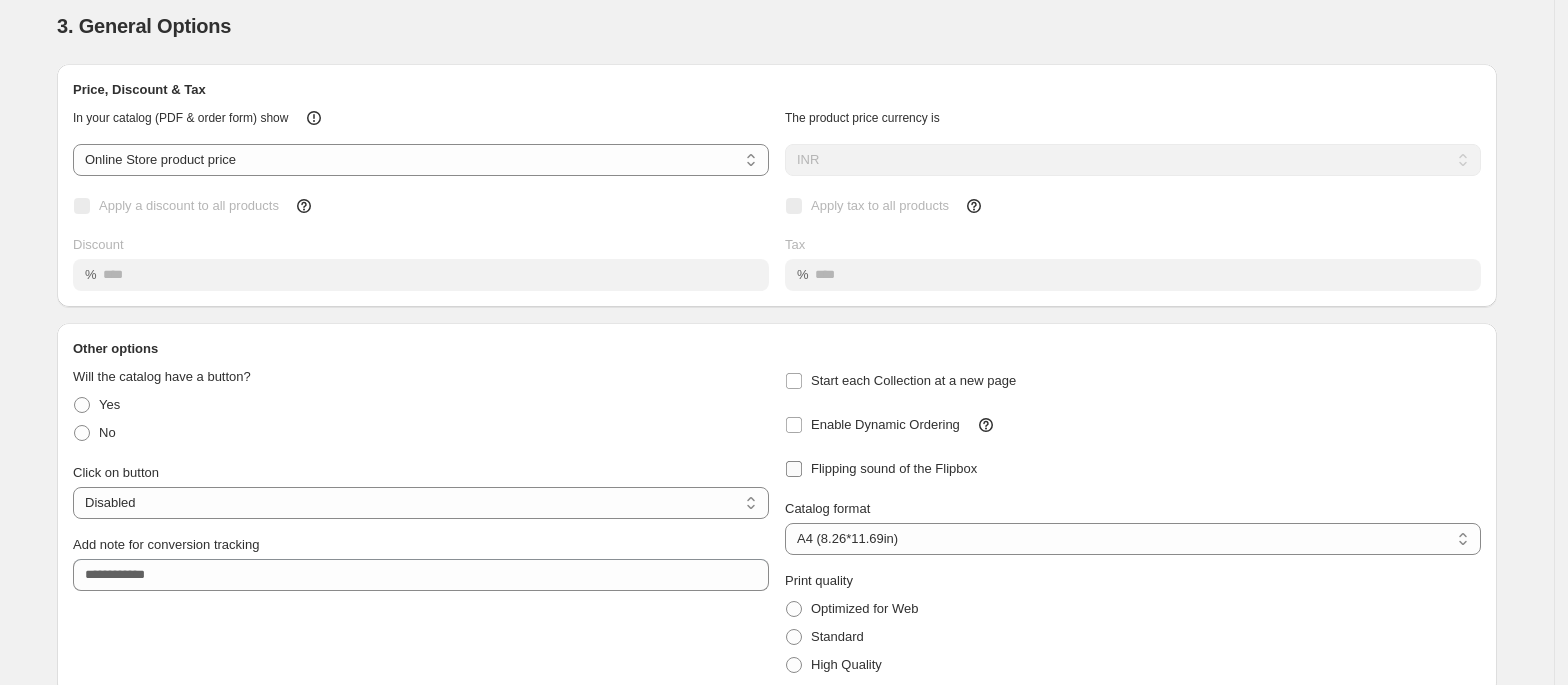 scroll, scrollTop: 114, scrollLeft: 0, axis: vertical 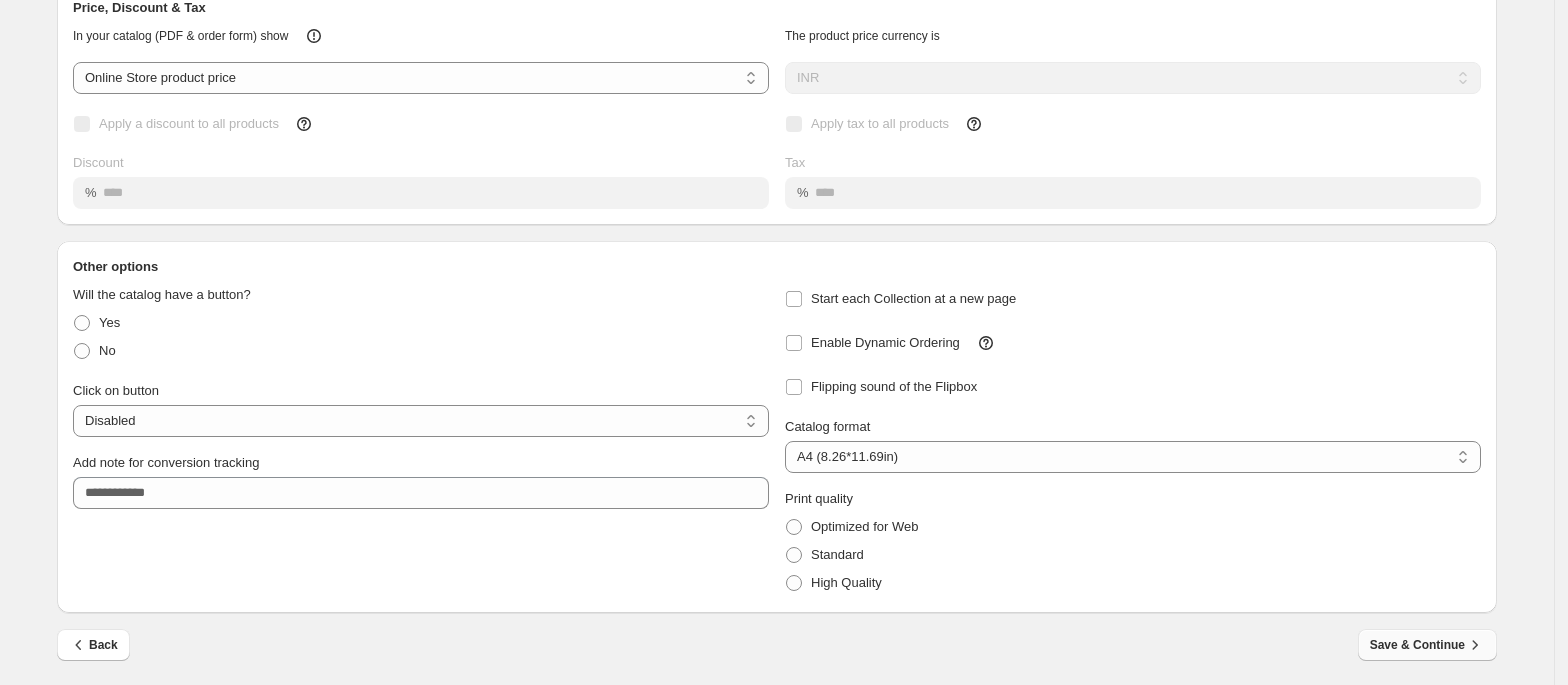click on "Save & Continue" at bounding box center [1427, 645] 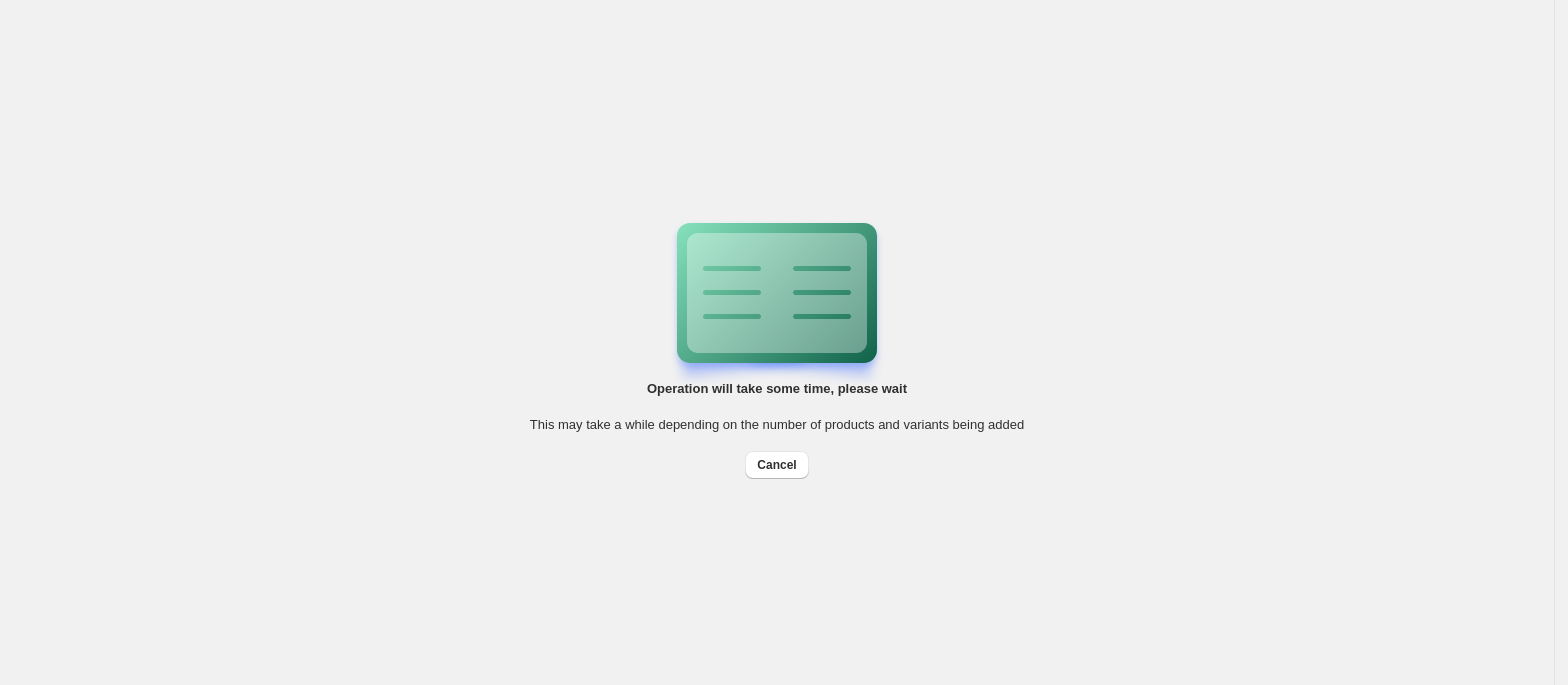 scroll, scrollTop: 0, scrollLeft: 0, axis: both 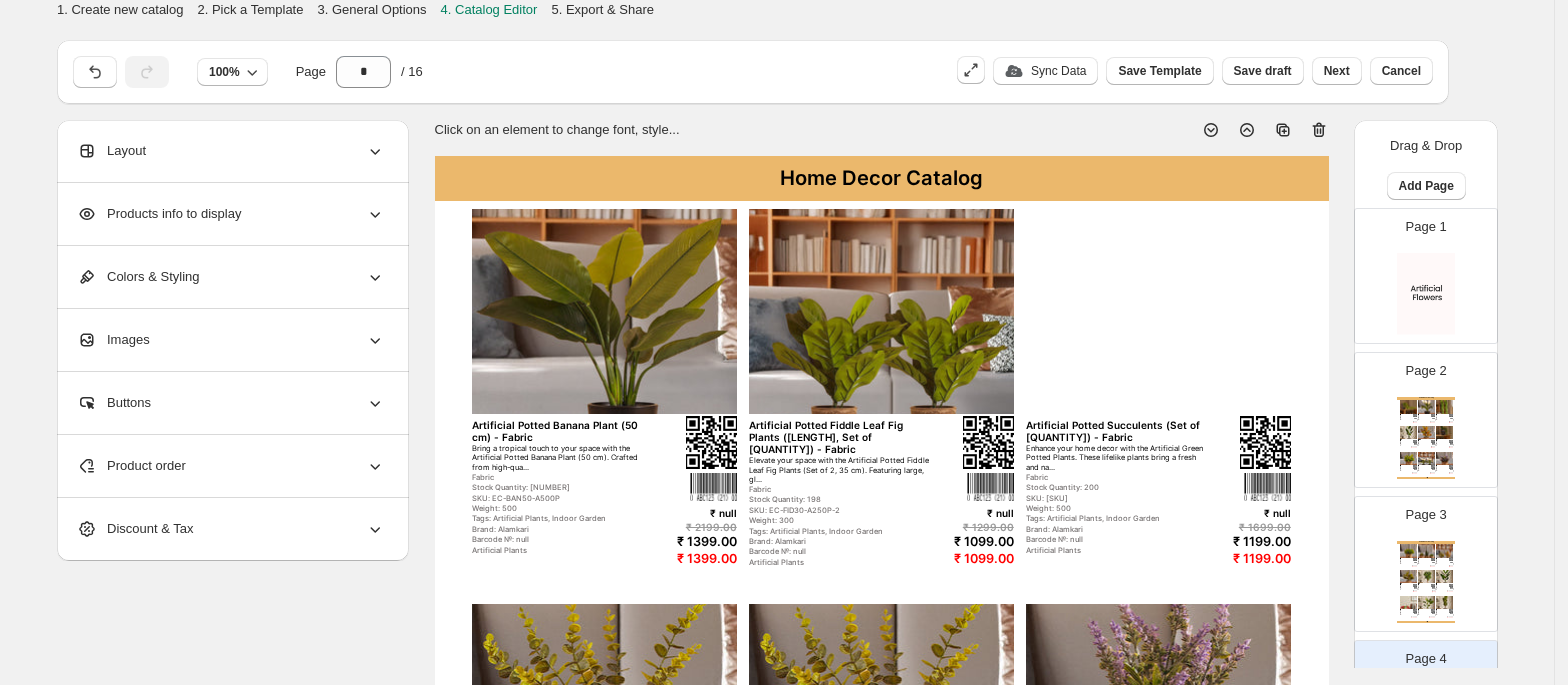 click at bounding box center (1426, 294) 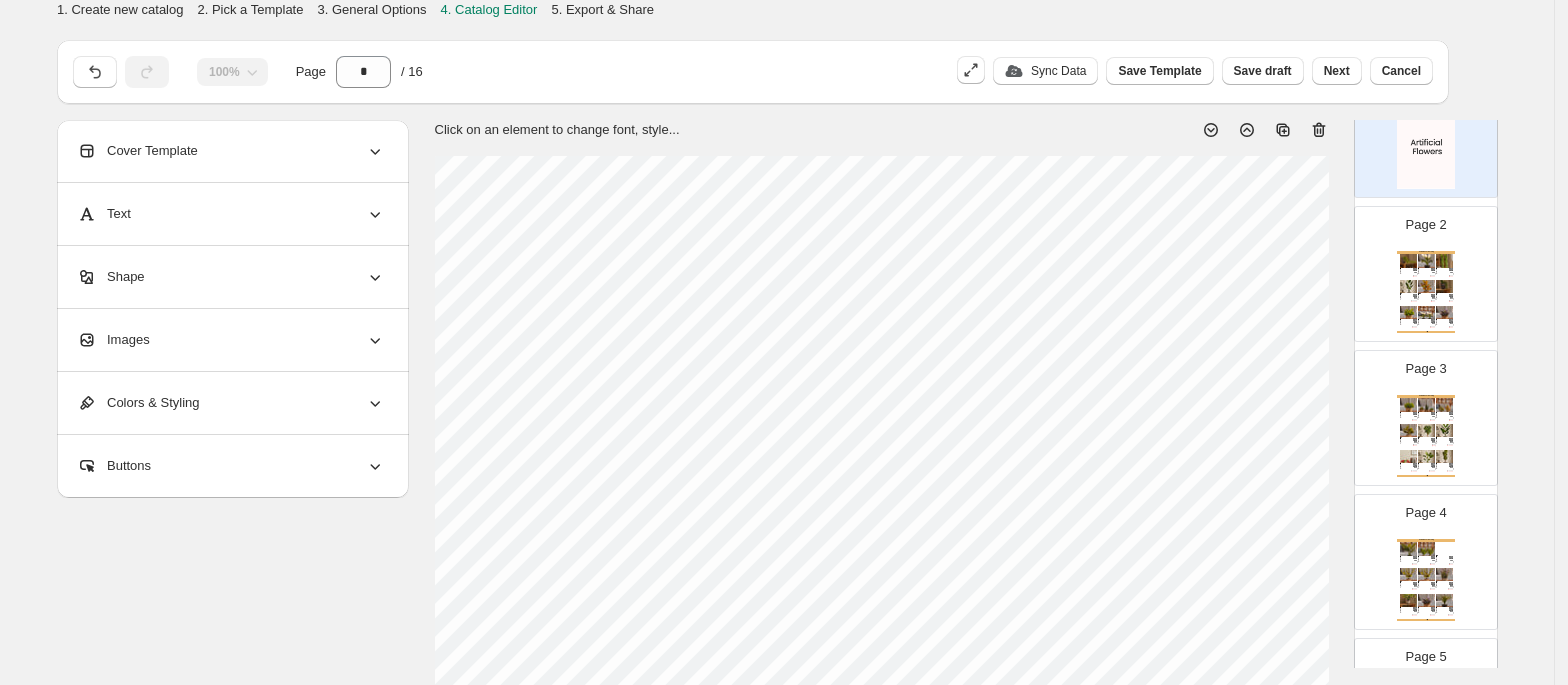 scroll, scrollTop: 148, scrollLeft: 0, axis: vertical 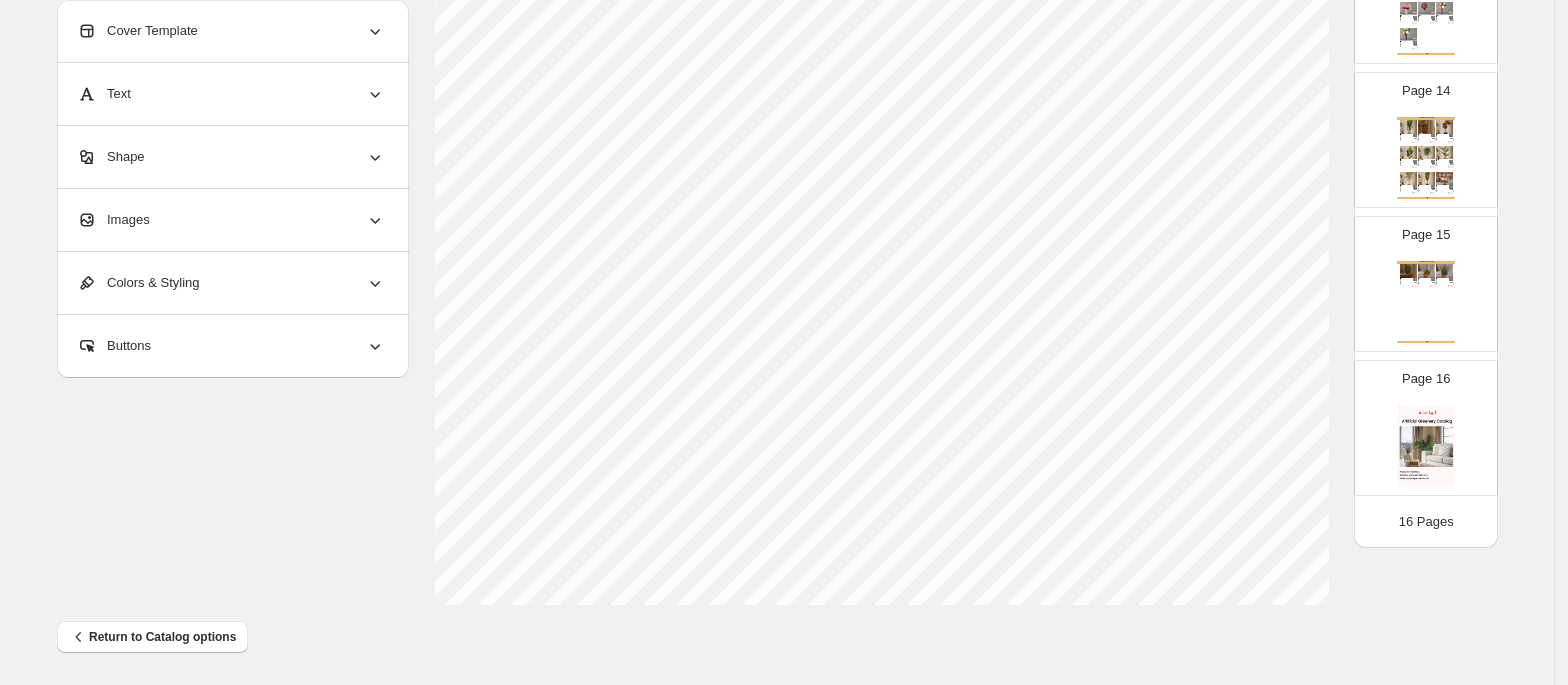 click at bounding box center (1426, 446) 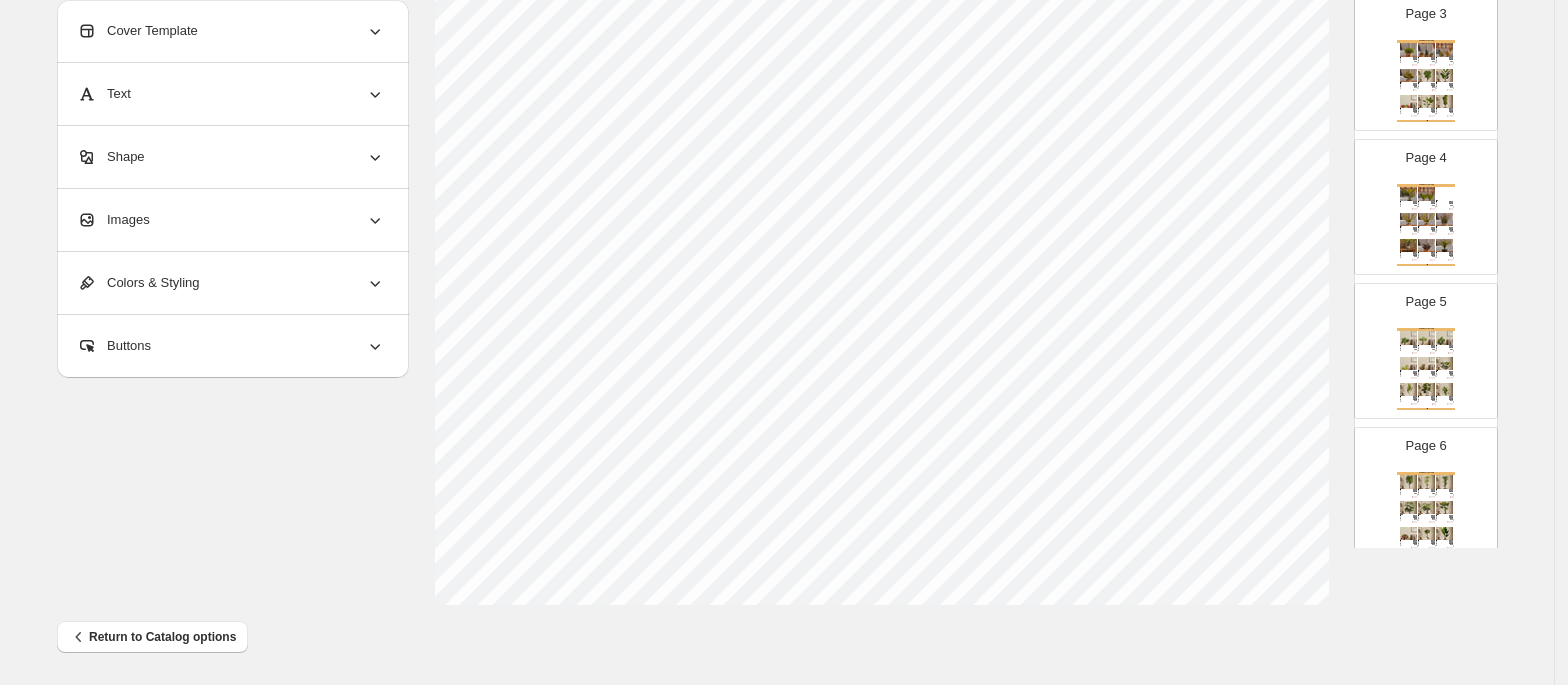 scroll, scrollTop: 0, scrollLeft: 0, axis: both 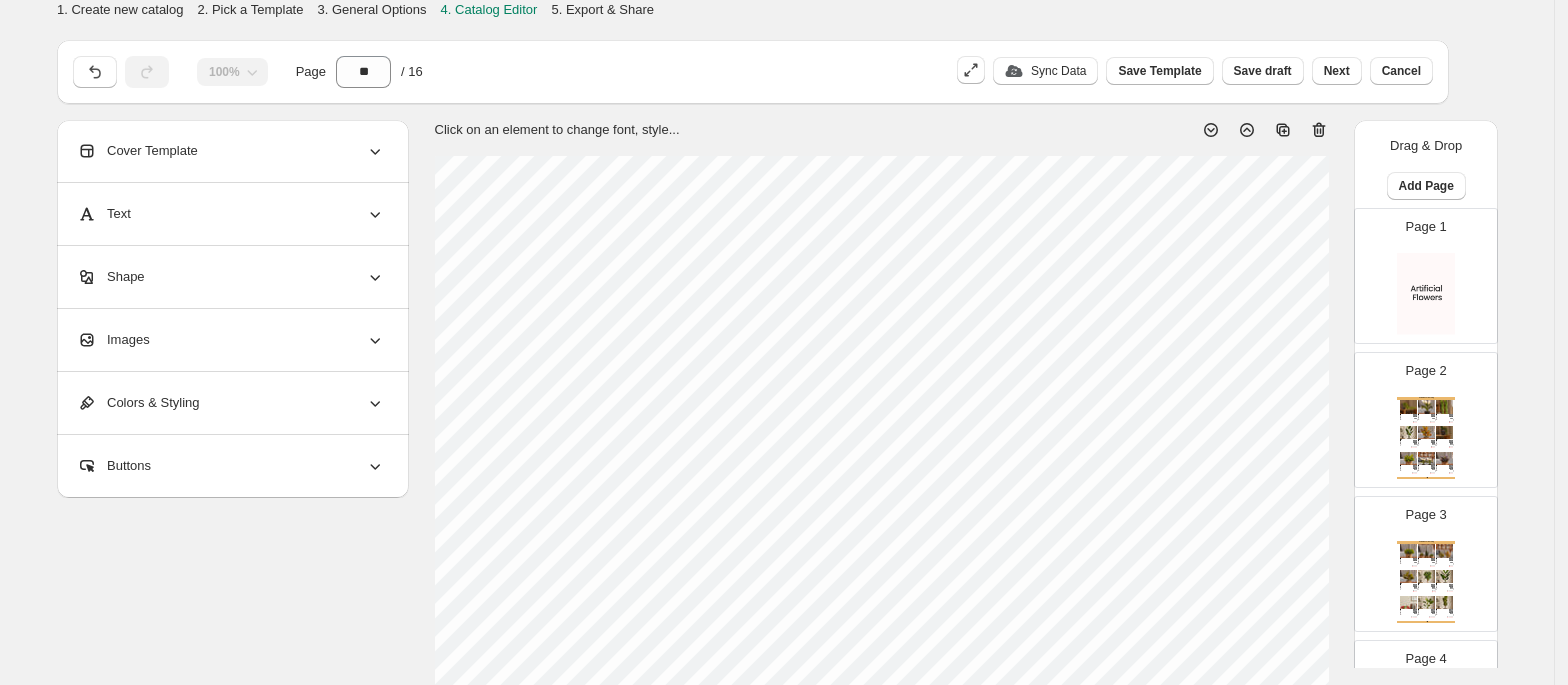 click at bounding box center (1426, 294) 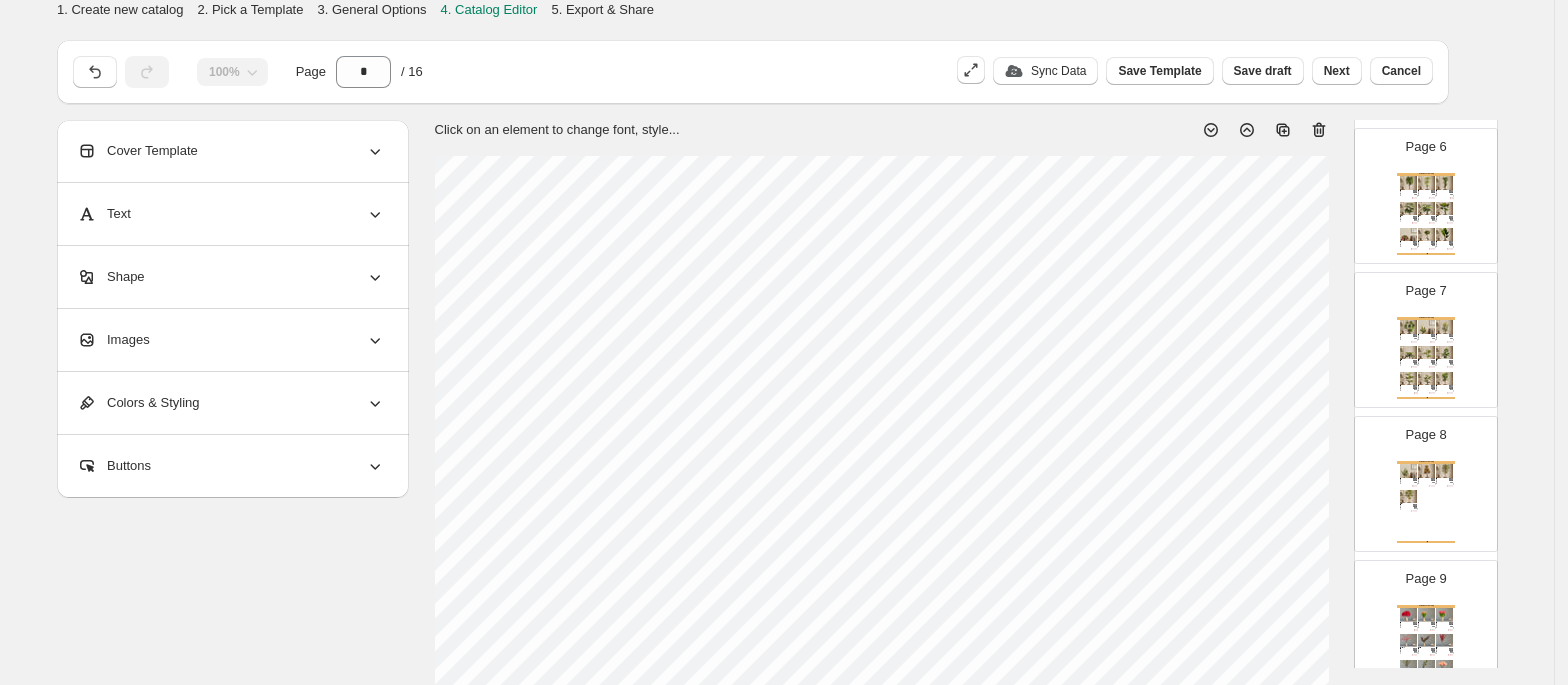 scroll, scrollTop: 801, scrollLeft: 0, axis: vertical 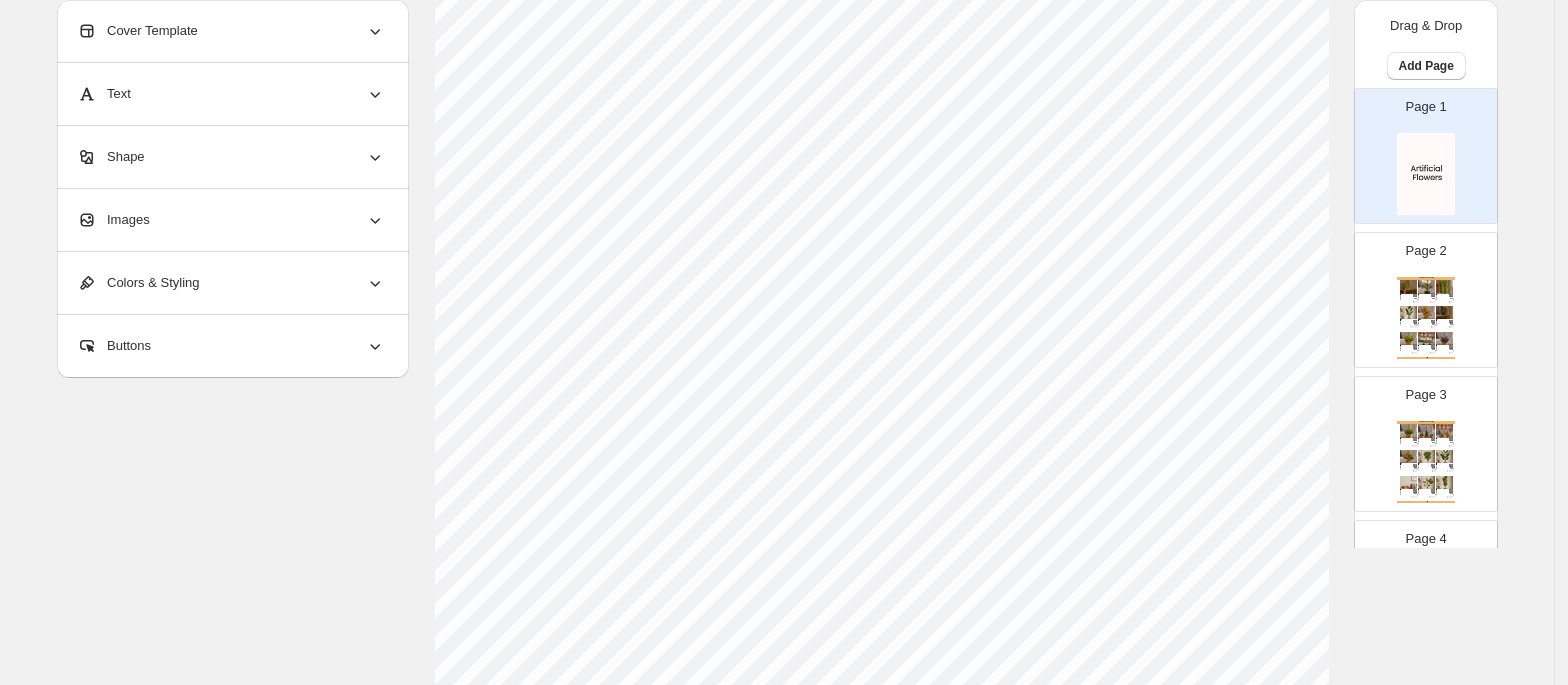 click at bounding box center [1433, 324] 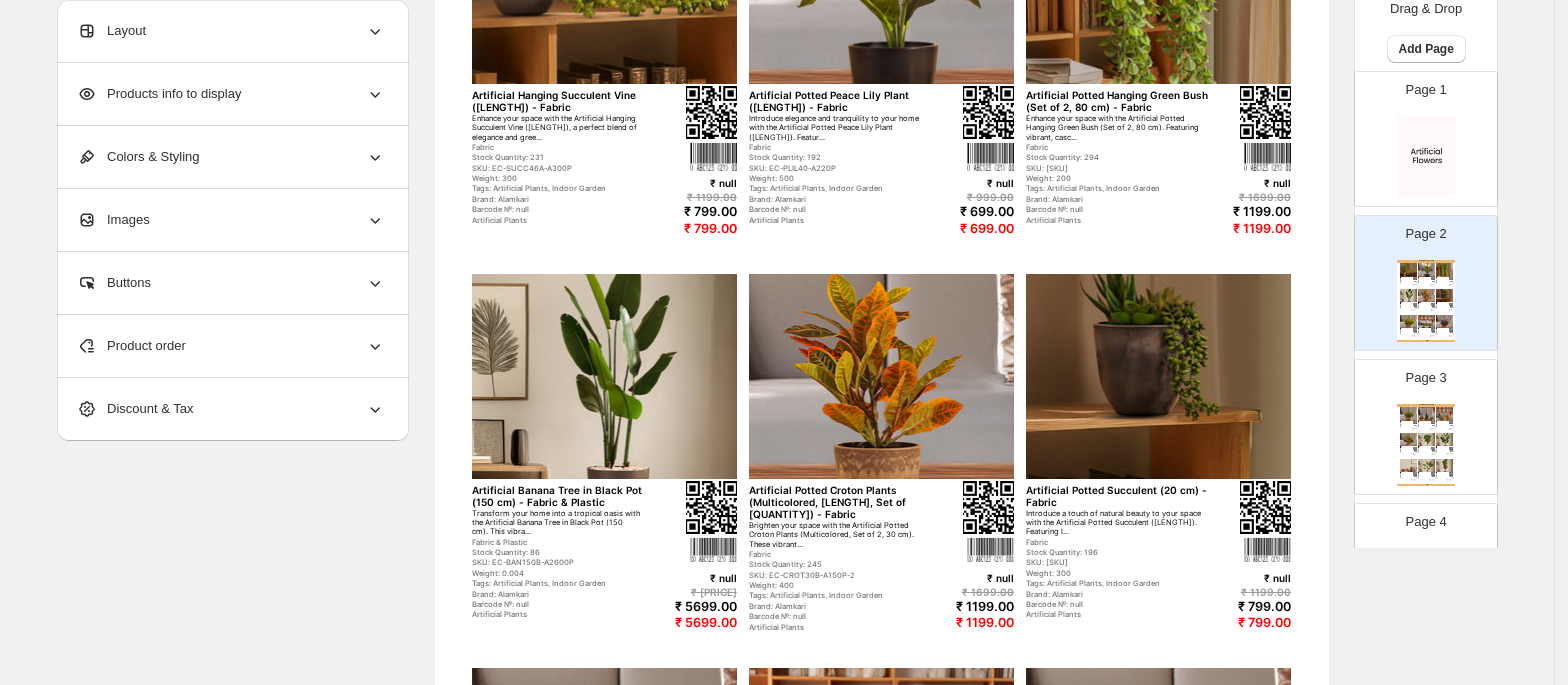scroll, scrollTop: 0, scrollLeft: 0, axis: both 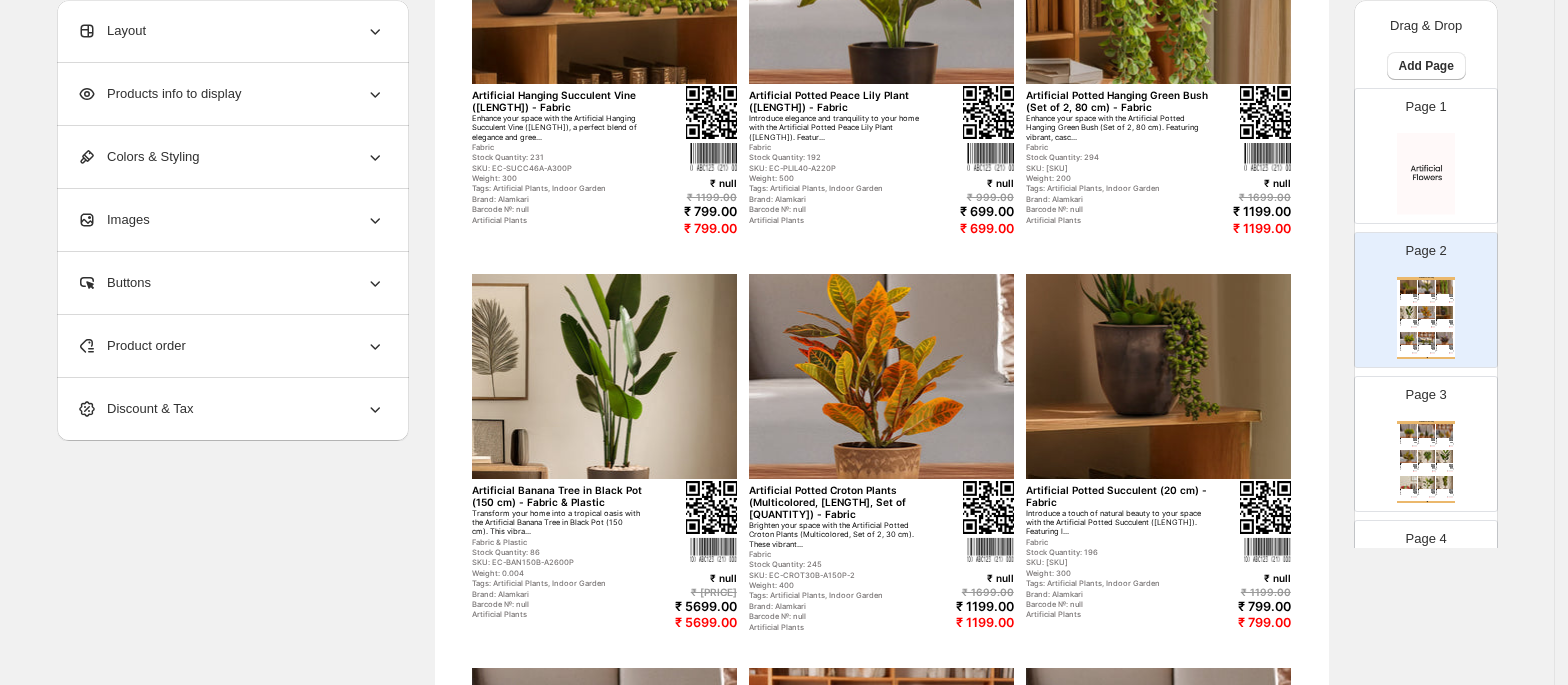 click at bounding box center [1426, 174] 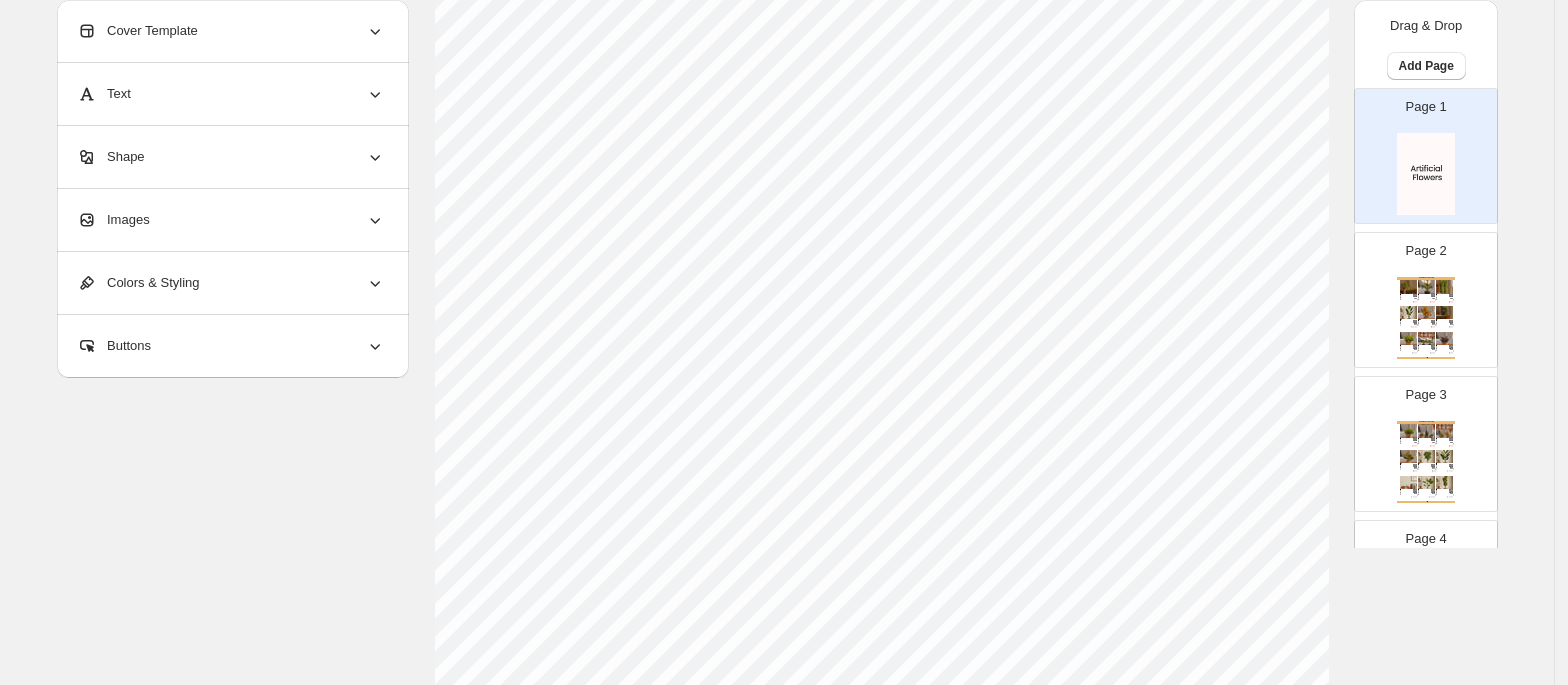 select on "*******" 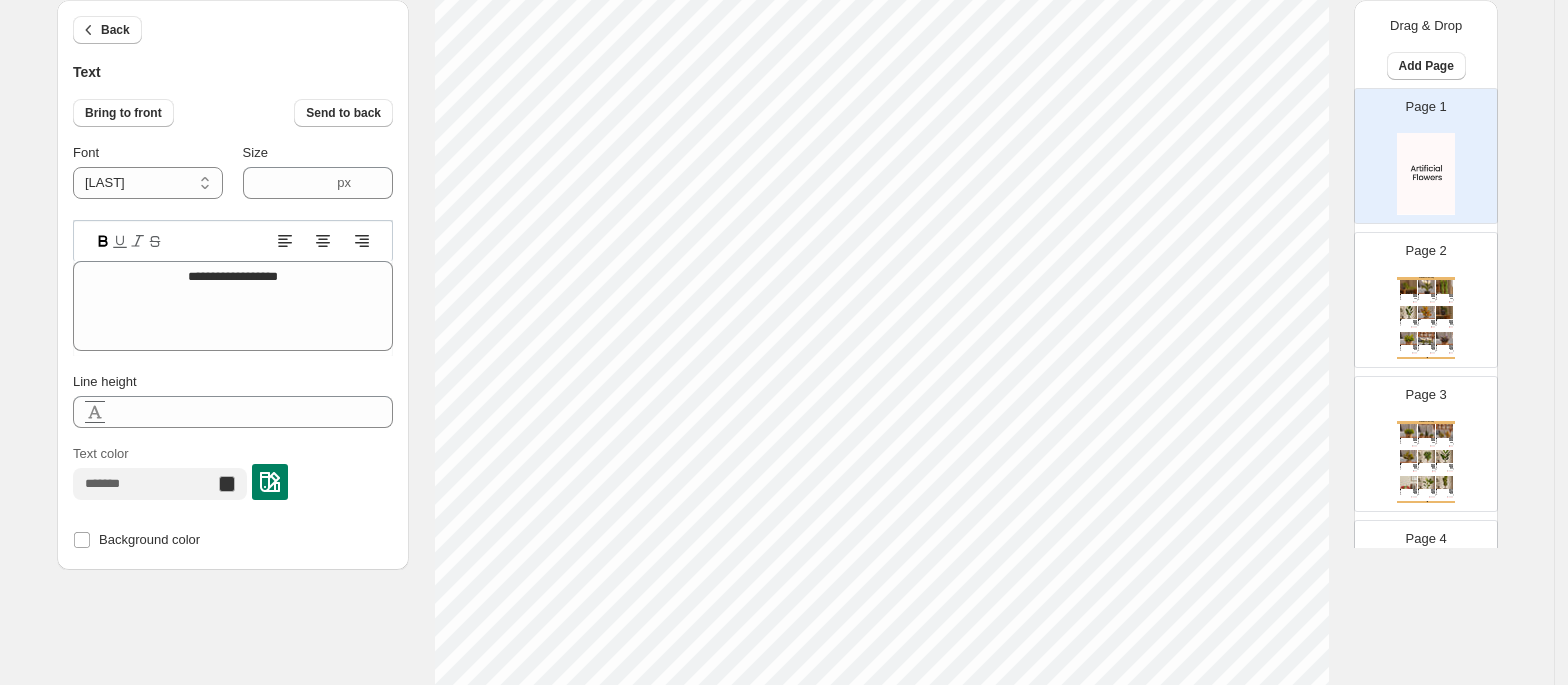click on "Page 3 Home Decor Catalog Artificial Potted Topiary Bush (Set of 2, 15 cm) - Fabric Enhance your home decor with the Artificial Green Potted Plants. These lifelike plants bring a fresh and na... Fabric Stock Quantity:  298 SKU:  EC-TOP15-A260P-2 Weight:  200 Tags:  Artificial Plants, Indoor Garden Brand:  Alamkari Barcode №:  null Artificial Plants ₹ null ₹ 1299.00 ₹ 999.00 ₹ 999.00 Artificial Potted Succulents (Set of 3) - Fabric Add a fresh, natural touch to your décor with the Artificial Potted Succulents (Set of 3). Featuring a vari... Fabric Stock Quantity:  196 SKU:  EC-SUCC1/2/3-3 Weight:  300 Tags:  Artificial Plants, Indoor Garden Brand:  Alamkari Barcode №:  null Artificial Plants ₹ null ₹ 1299.00 ₹ 999.00 ₹ 999.00 Artificial Potted Croton Plants (30 cm, Set of 2) - Fabric Add a vibrant touch to your decor with the Artificial Potted Croton Plants (Set of 2, 30 cm). Featuring one... Fabric Stock Quantity:  248 SKU:  EC-CROT30/30B-A300P-2 Weight:  400 Brand:  Alamkari ₹ null" at bounding box center (1418, 436) 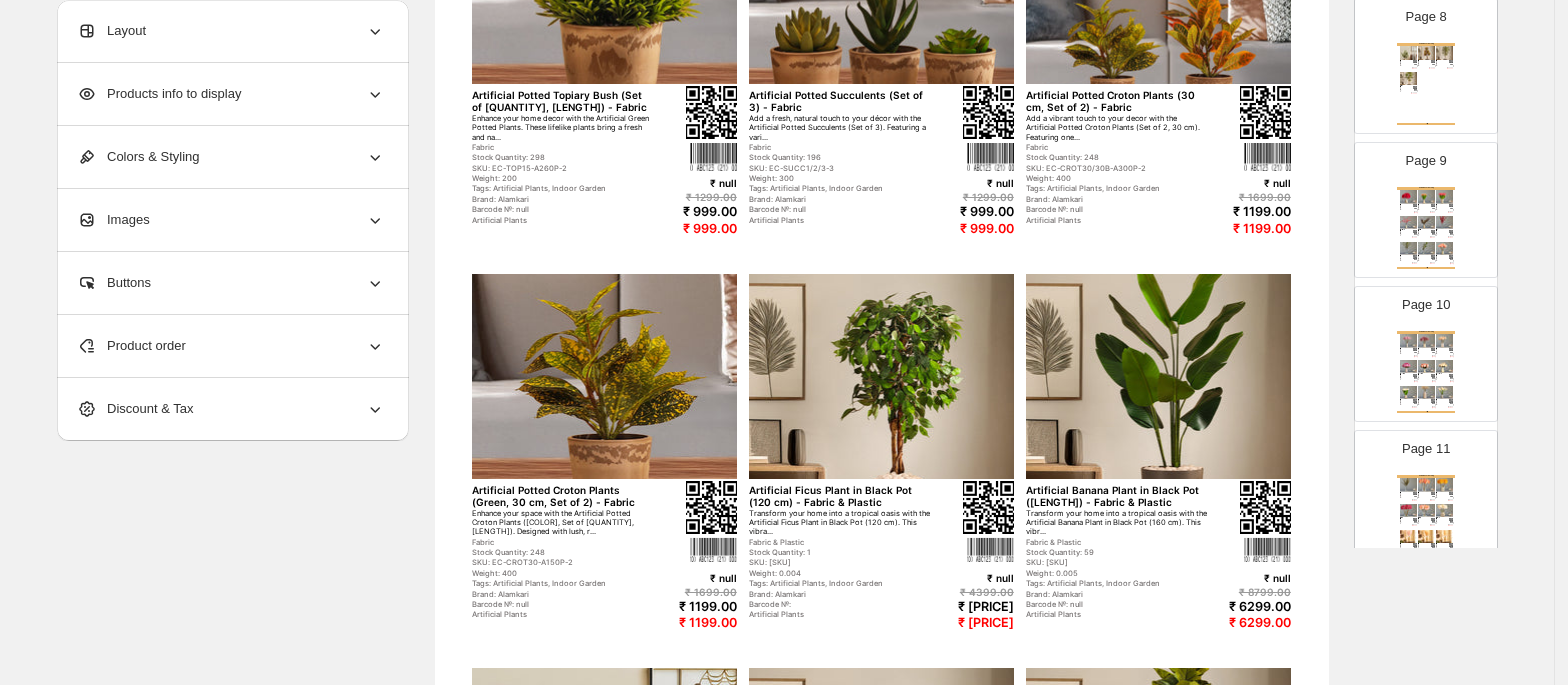scroll, scrollTop: 1100, scrollLeft: 0, axis: vertical 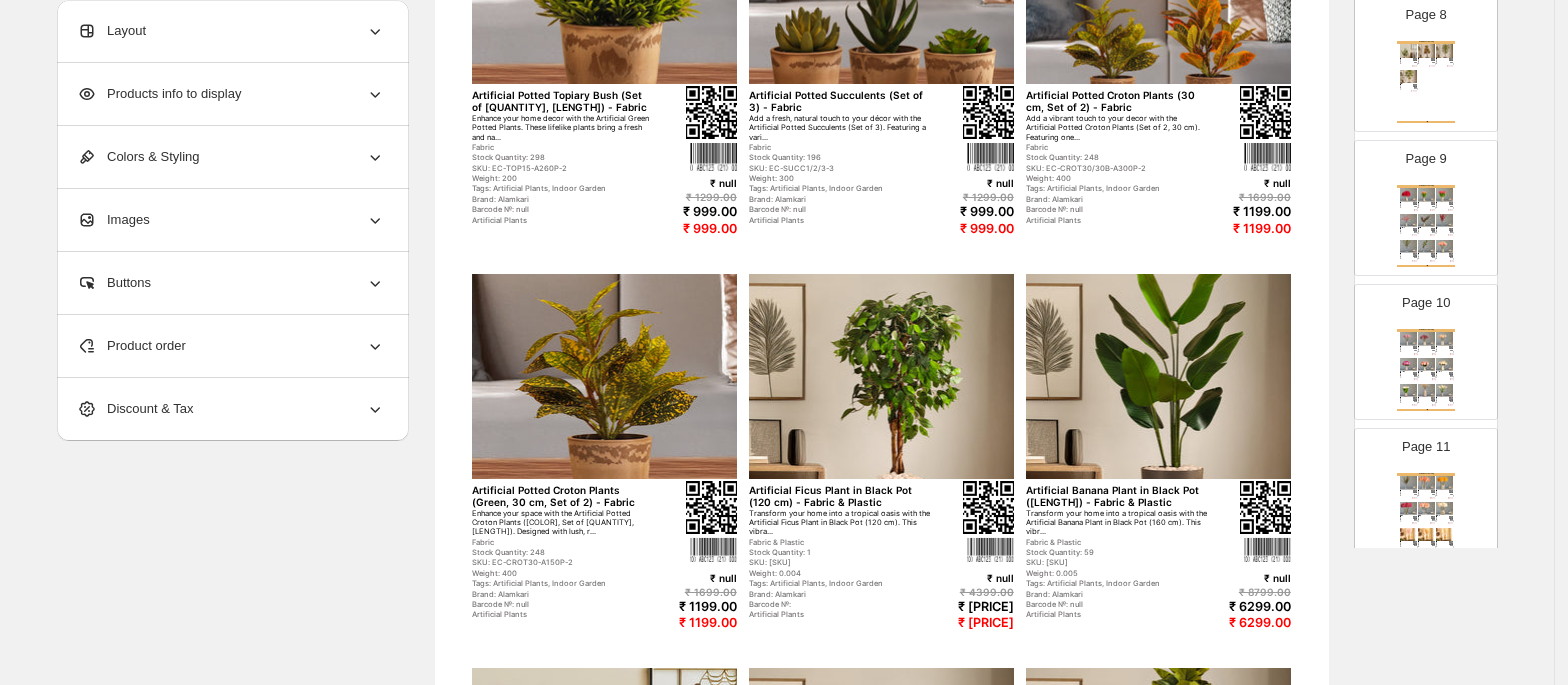 click on "Home Decor Catalog | Page undefined" at bounding box center [1426, 266] 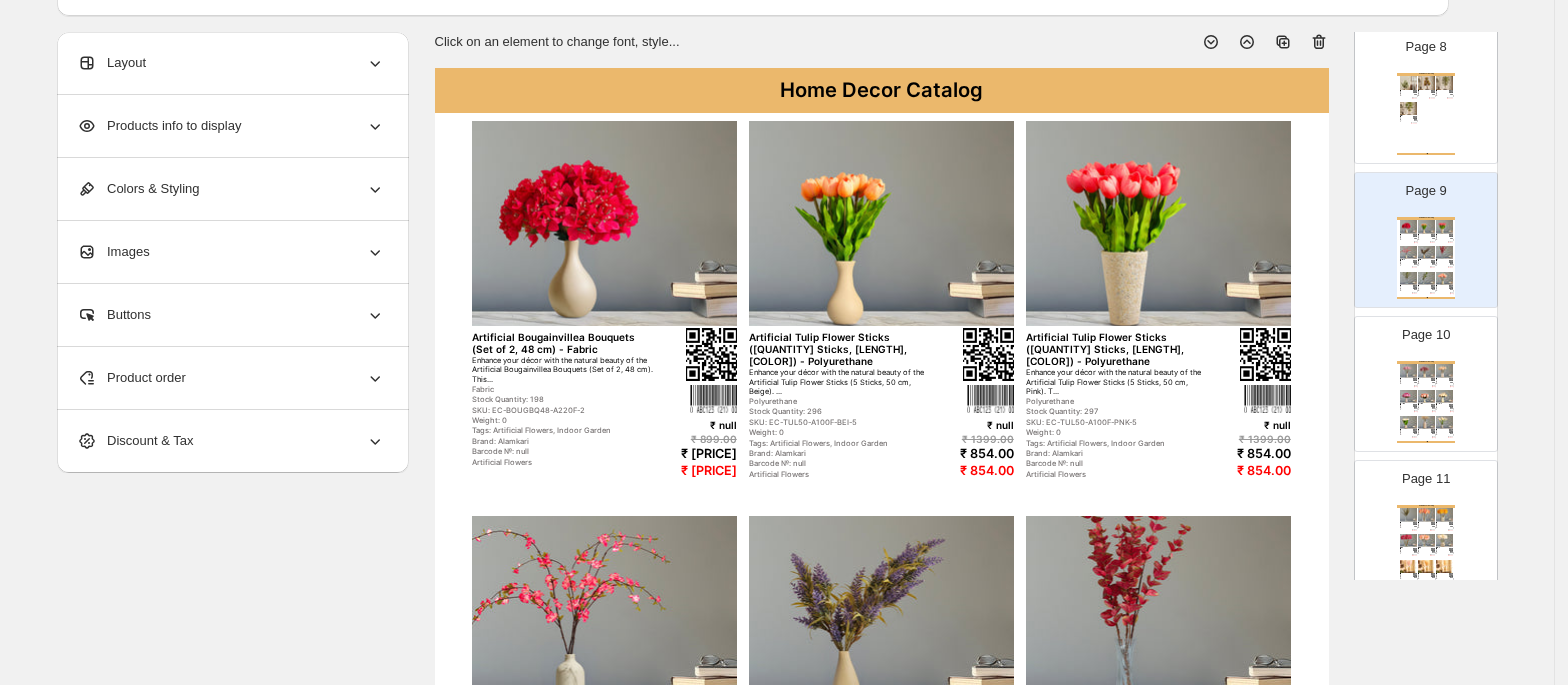 scroll, scrollTop: 89, scrollLeft: 0, axis: vertical 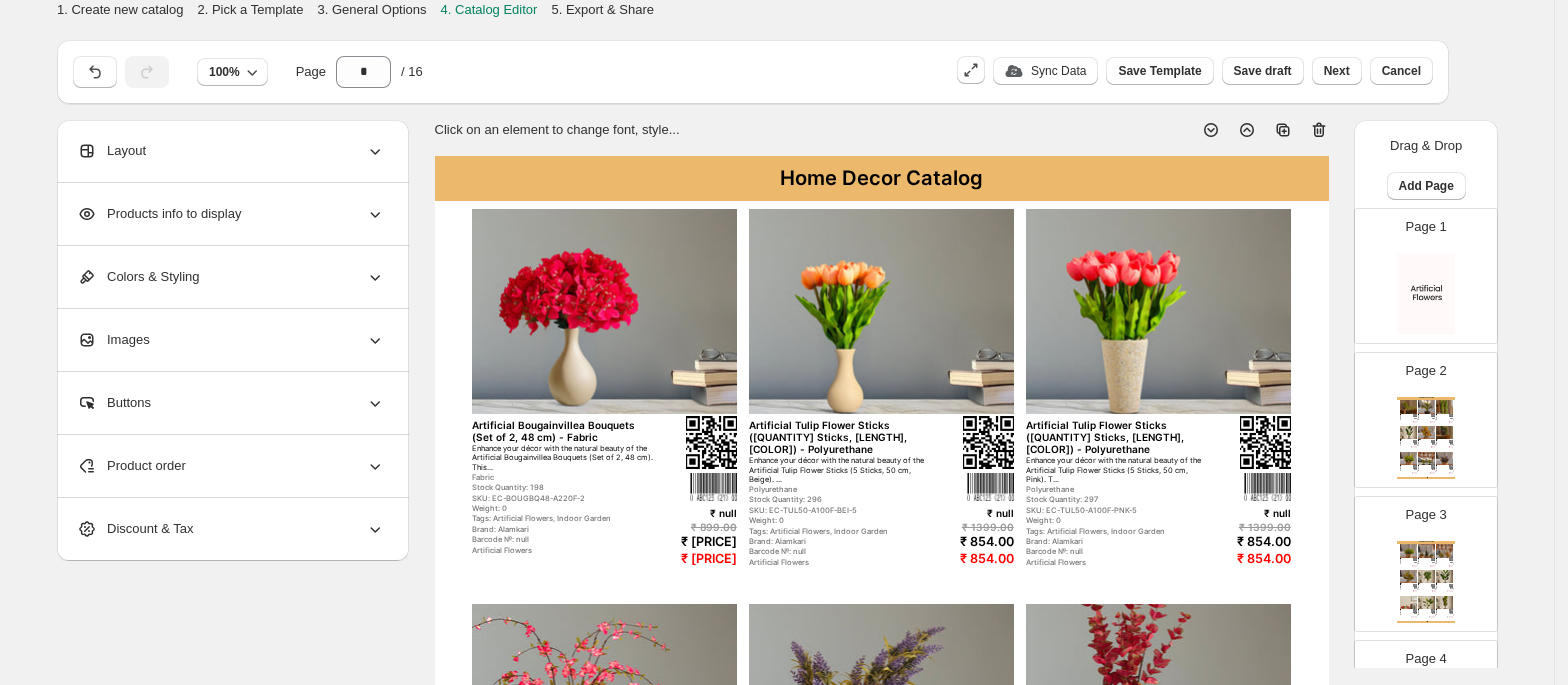 click on "2. Pick a Template" at bounding box center [250, 9] 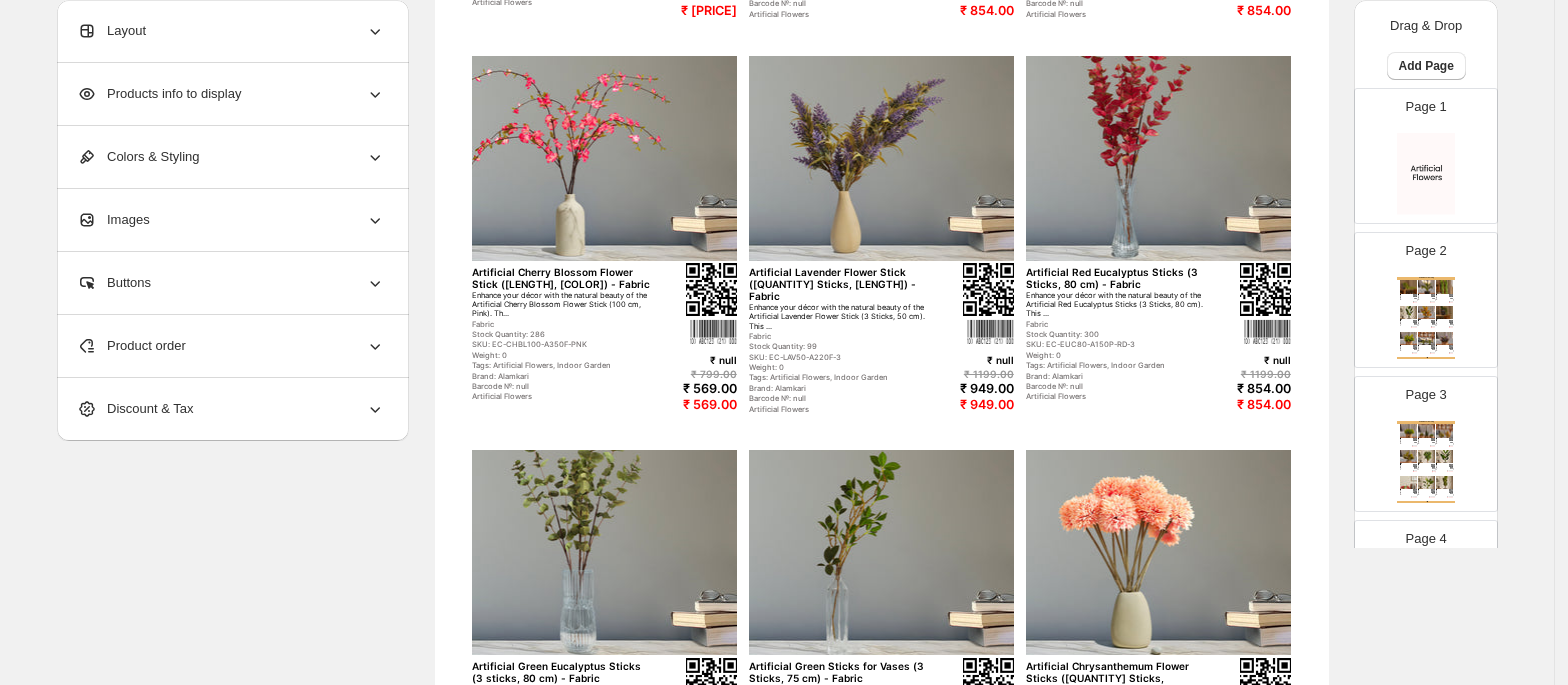 scroll, scrollTop: 814, scrollLeft: 0, axis: vertical 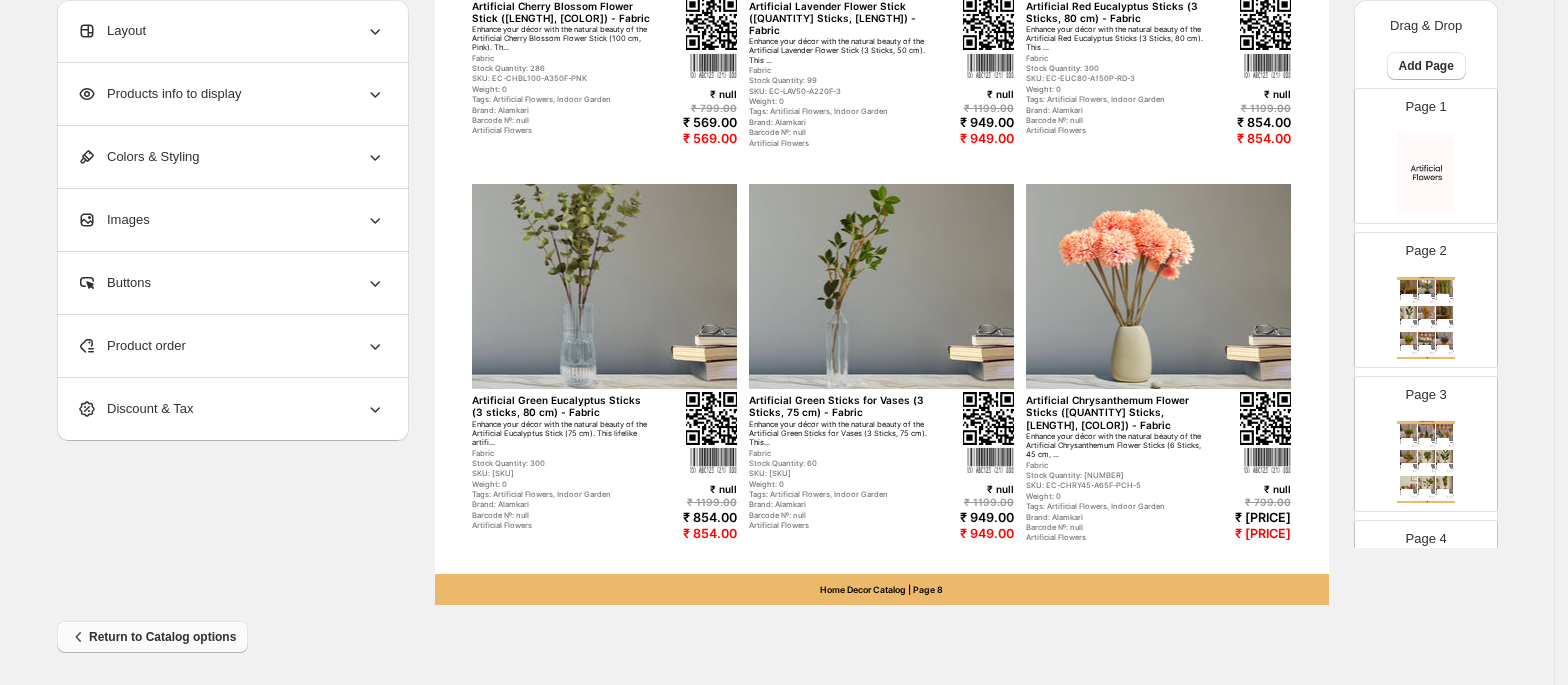 click on "Return to Catalog options" at bounding box center [152, 637] 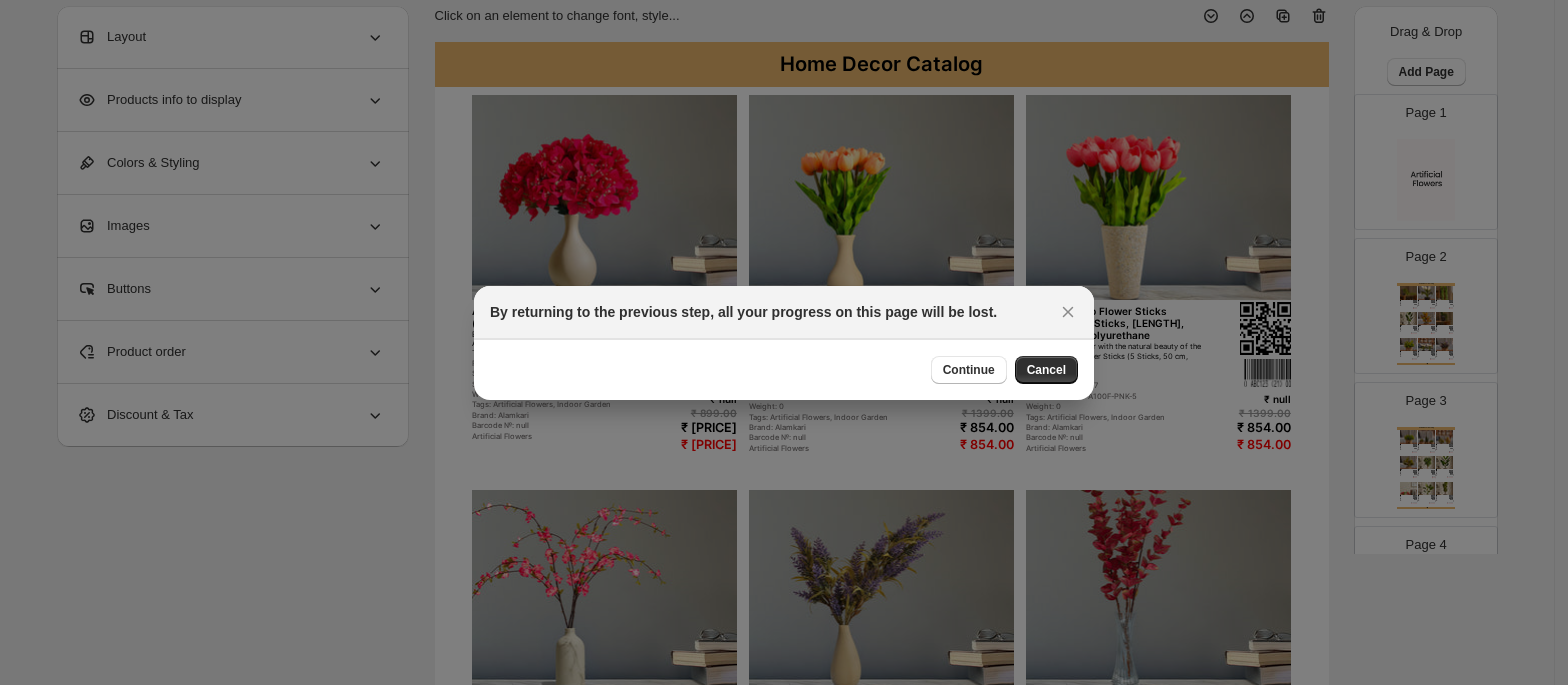 scroll, scrollTop: 0, scrollLeft: 0, axis: both 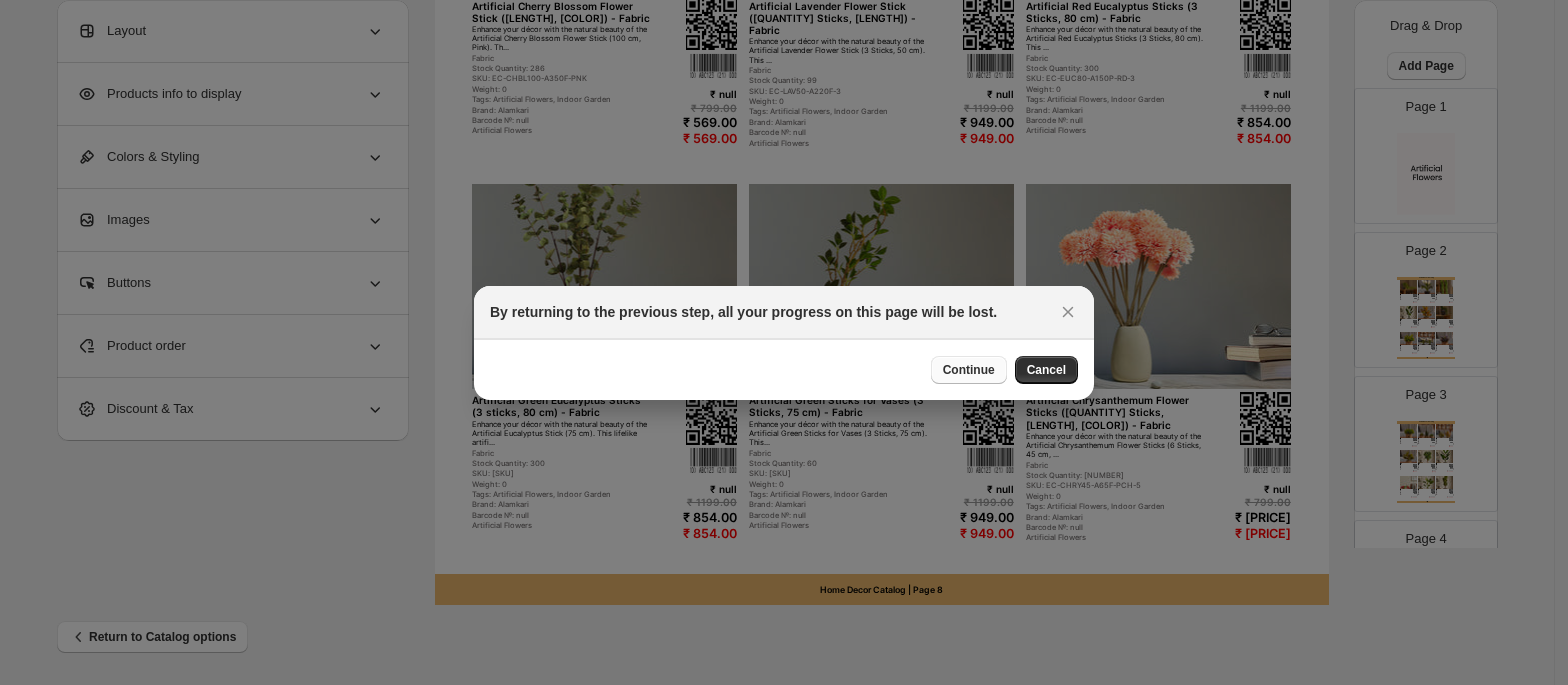 click on "Continue" at bounding box center [969, 370] 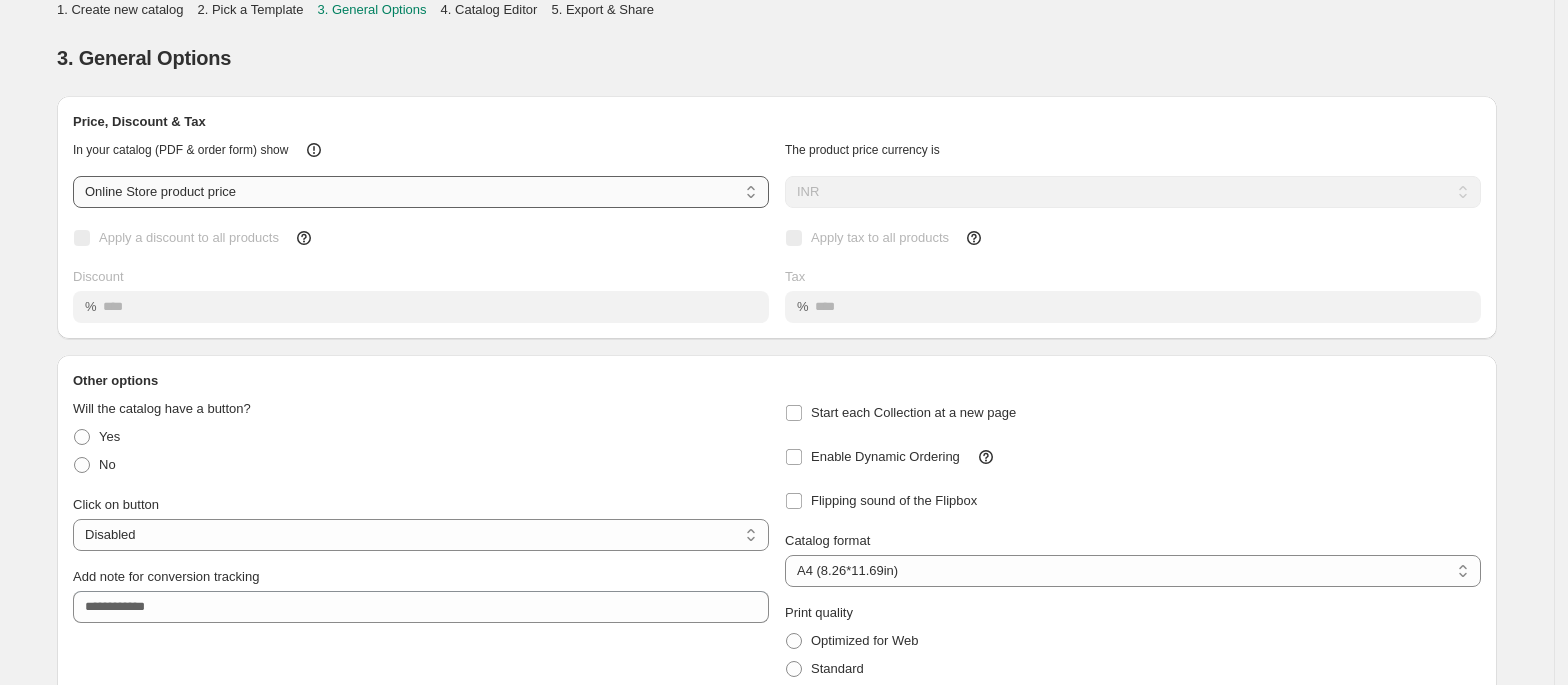 scroll, scrollTop: 114, scrollLeft: 0, axis: vertical 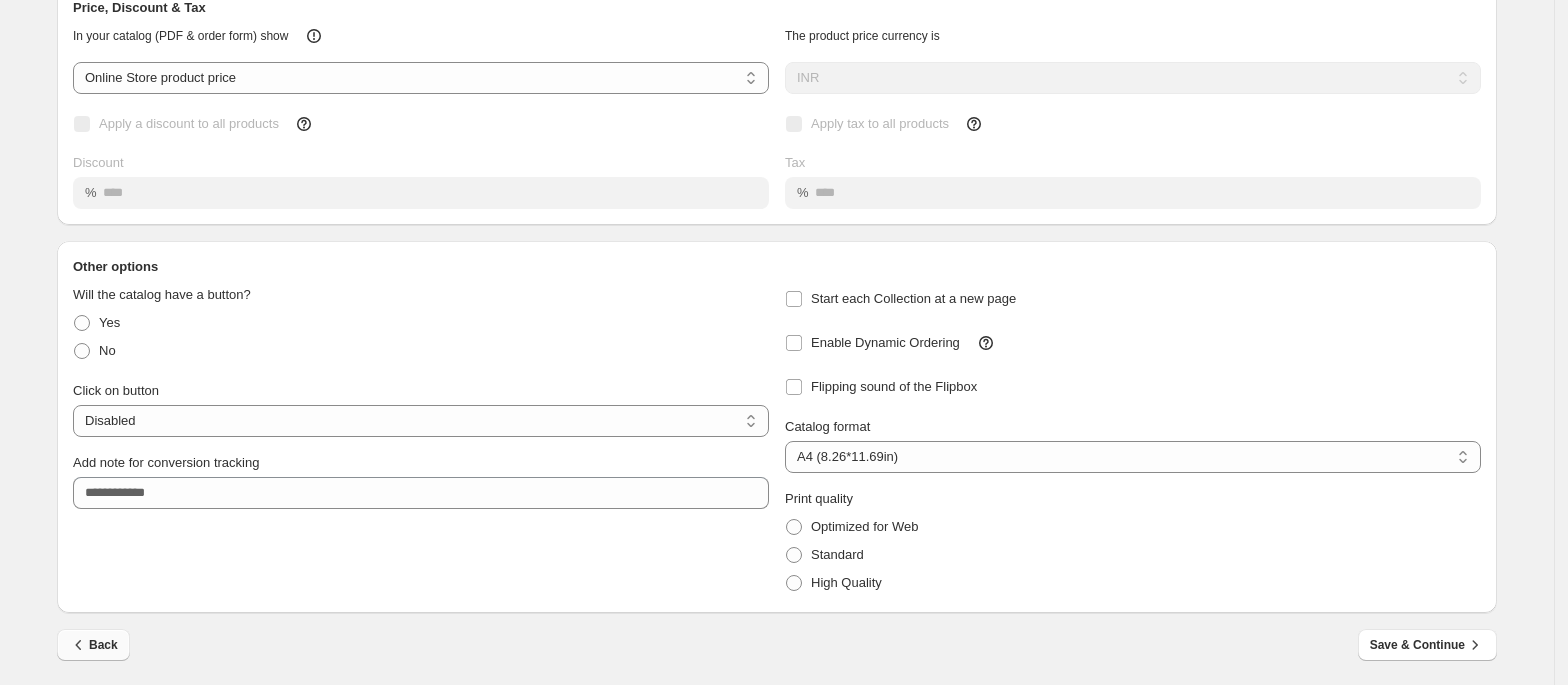 click on "Back" at bounding box center [93, 645] 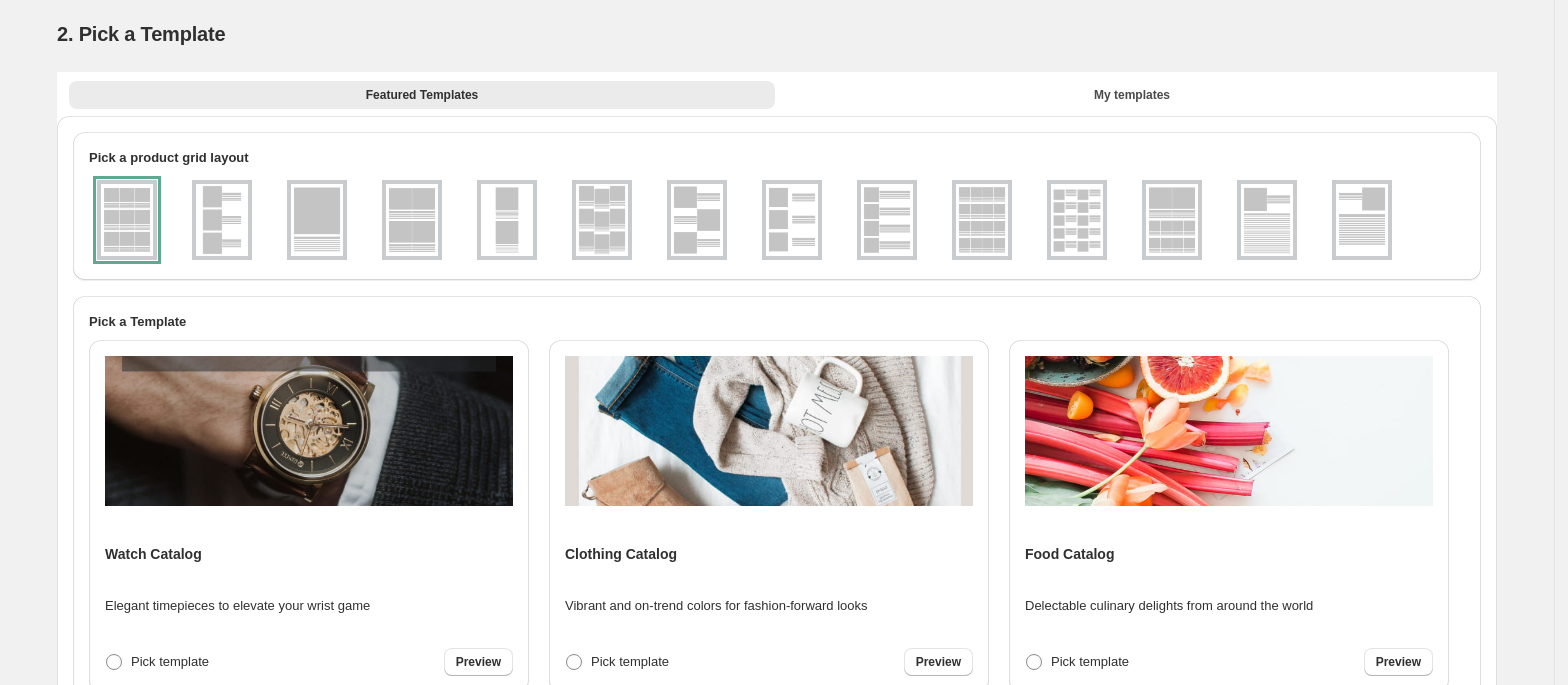 scroll, scrollTop: 0, scrollLeft: 0, axis: both 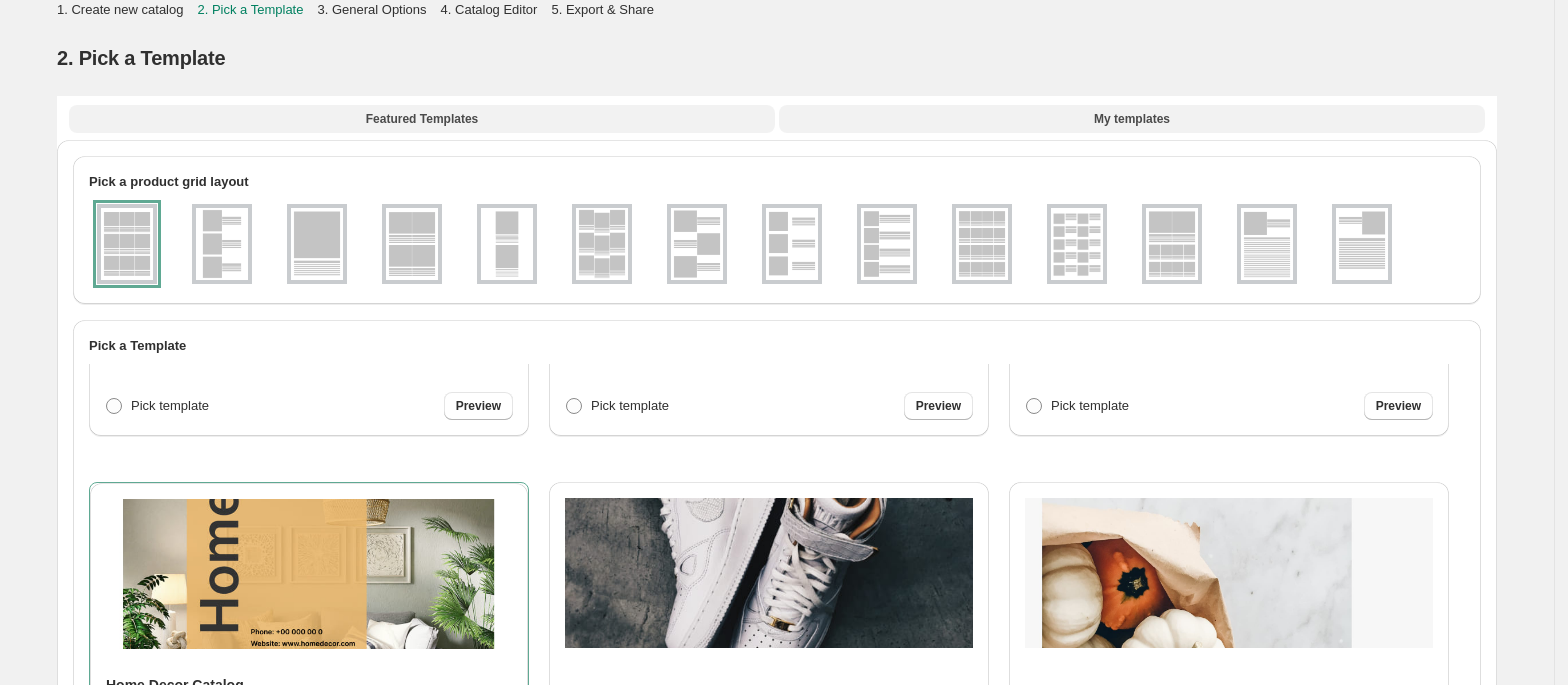 click on "My templates" at bounding box center [1132, 119] 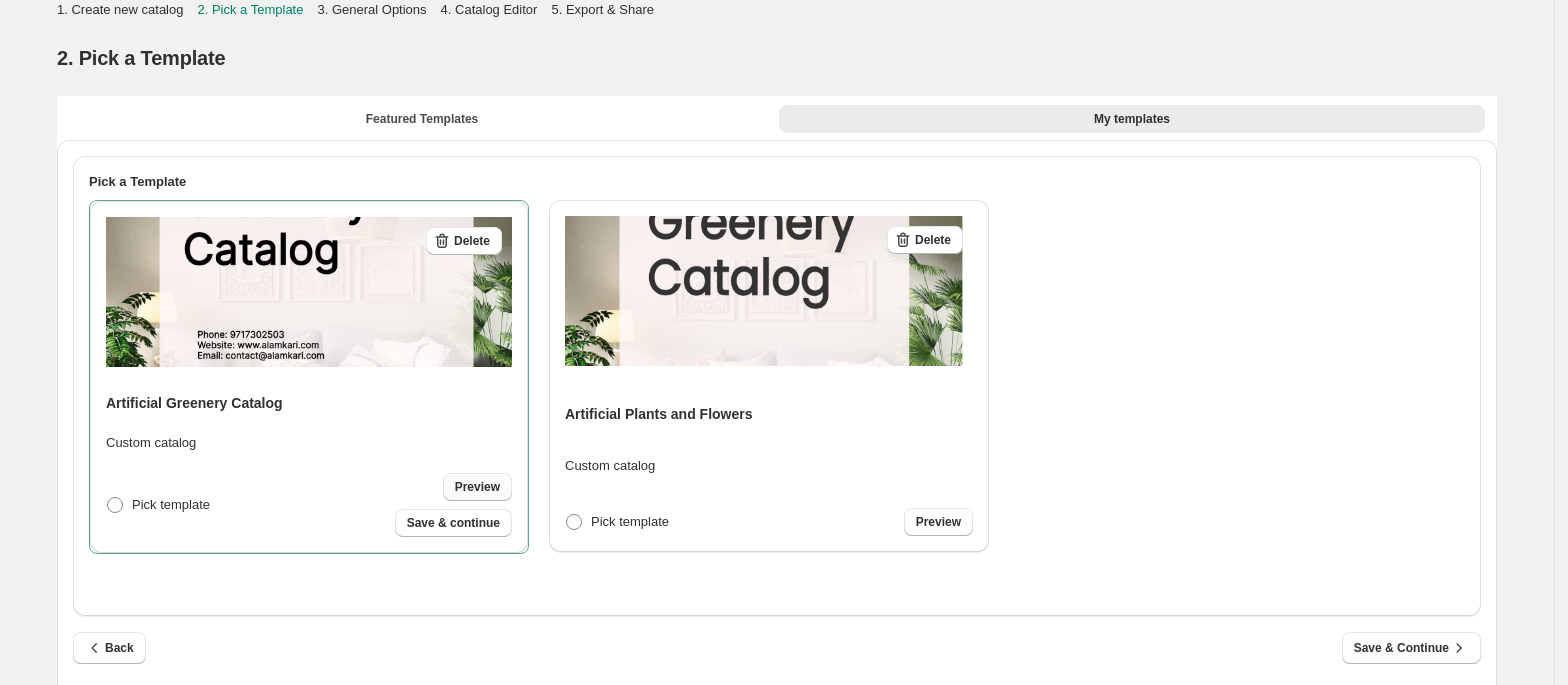 click on "Preview" at bounding box center (477, 487) 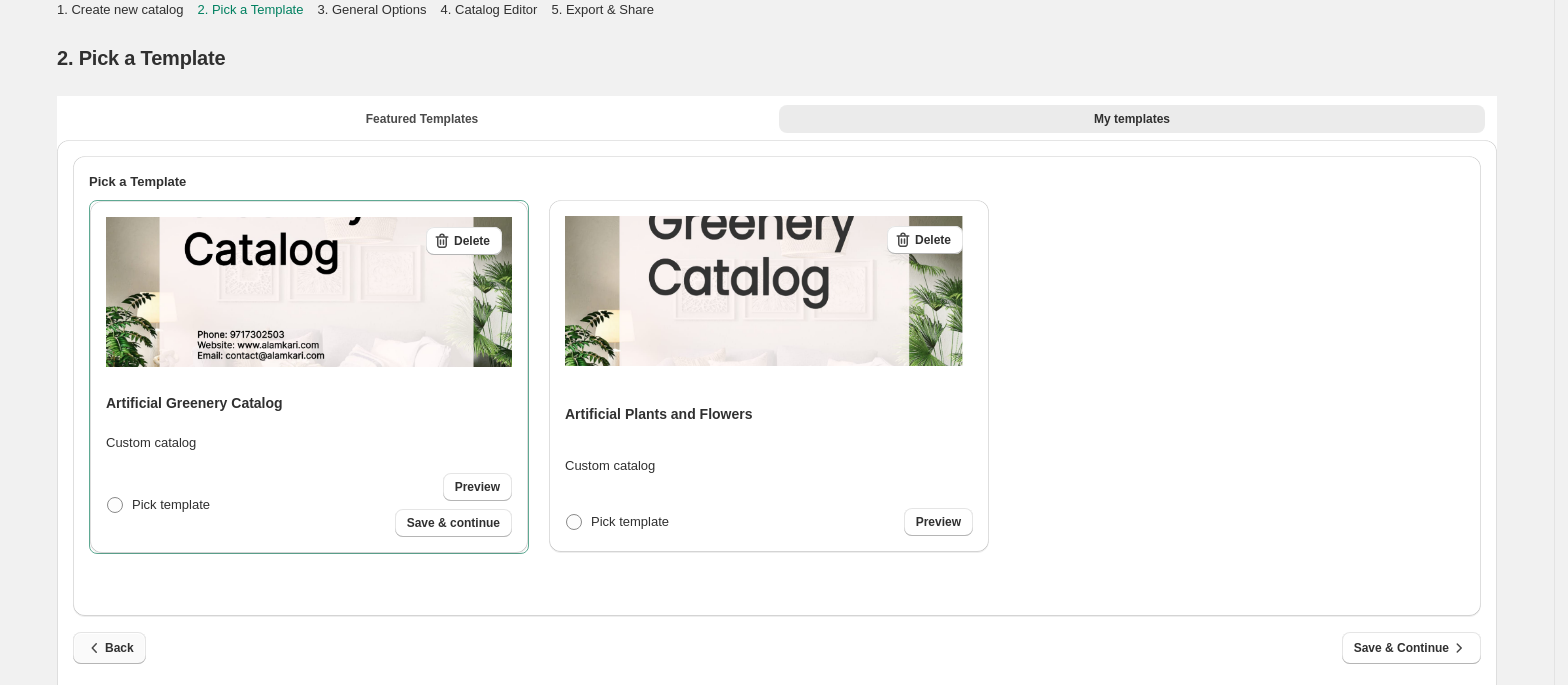 click on "Back" at bounding box center [109, 648] 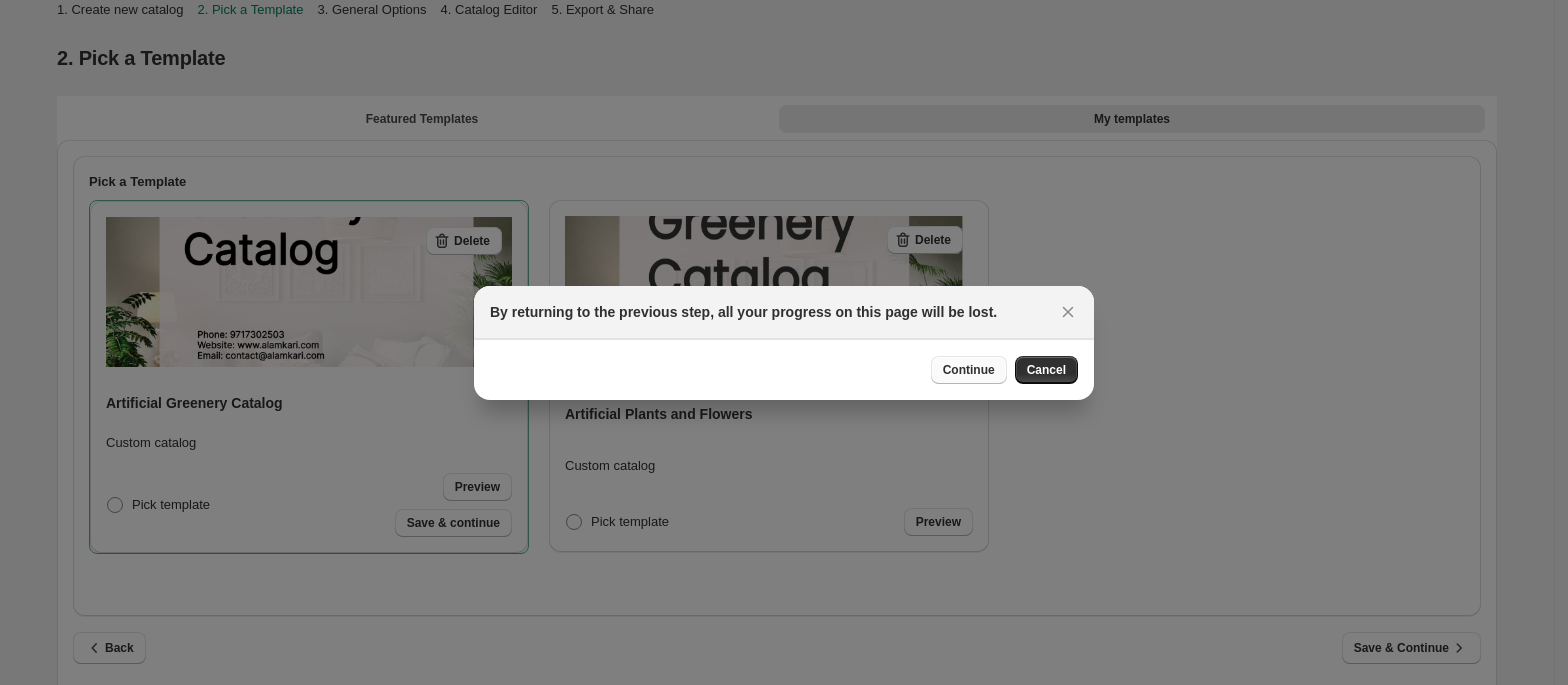 click on "Continue" at bounding box center [969, 370] 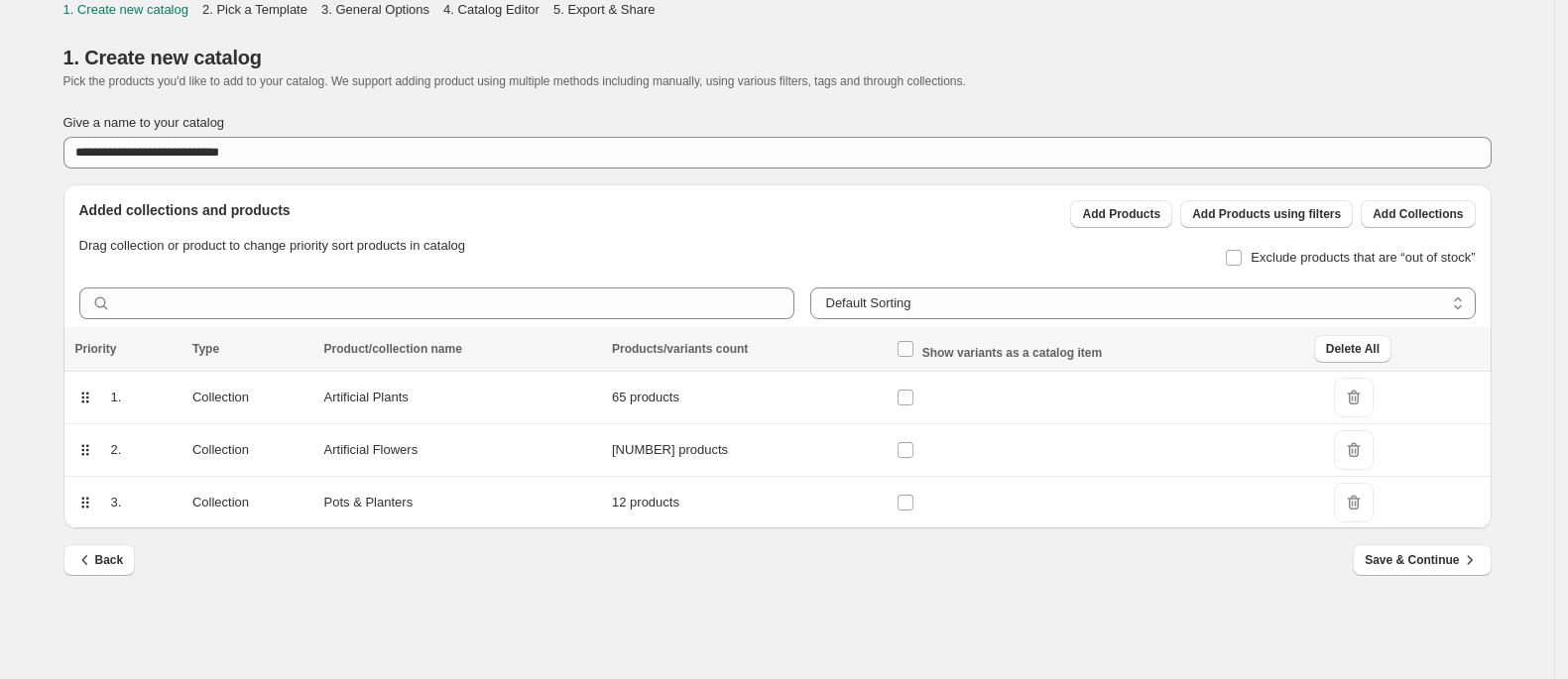 click on "Back Save & Continue" at bounding box center [770, 552] 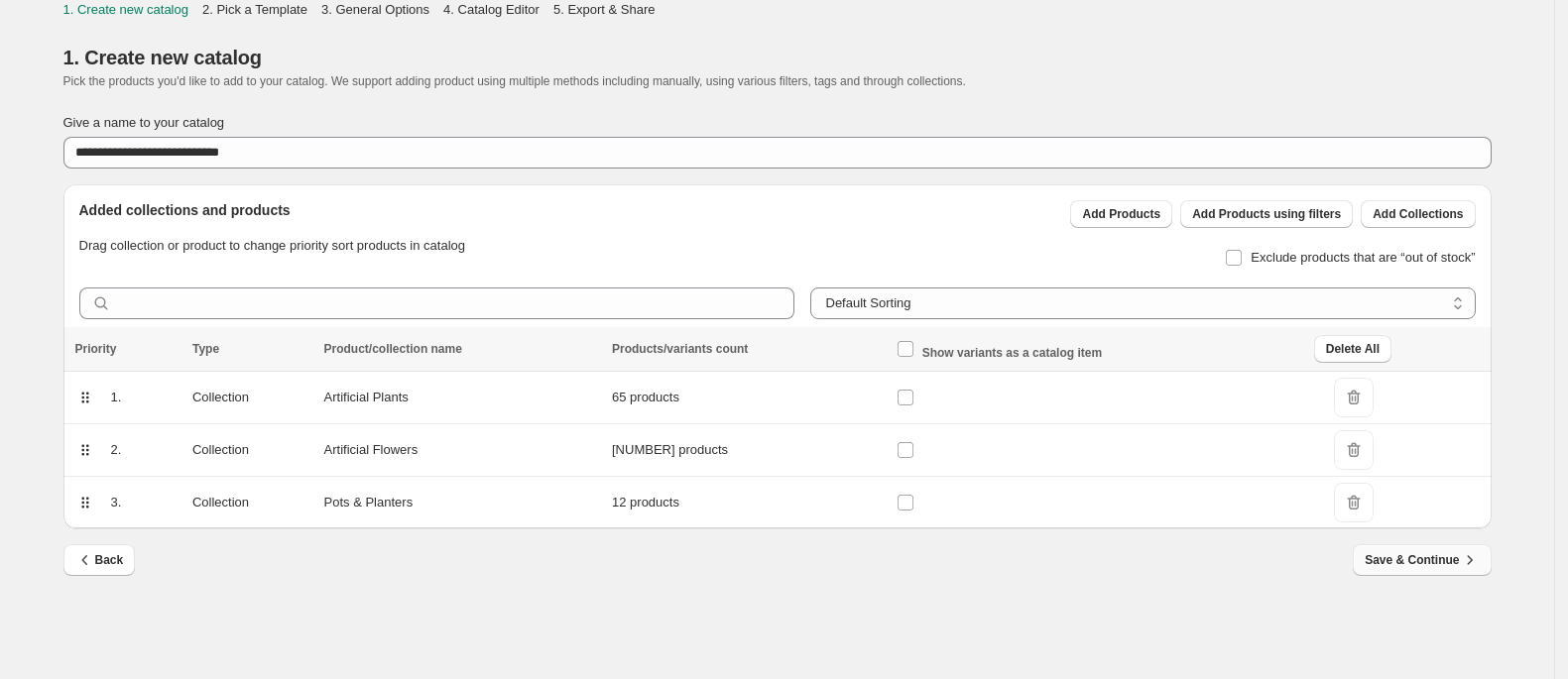 click on "Save & Continue" at bounding box center [1421, 560] 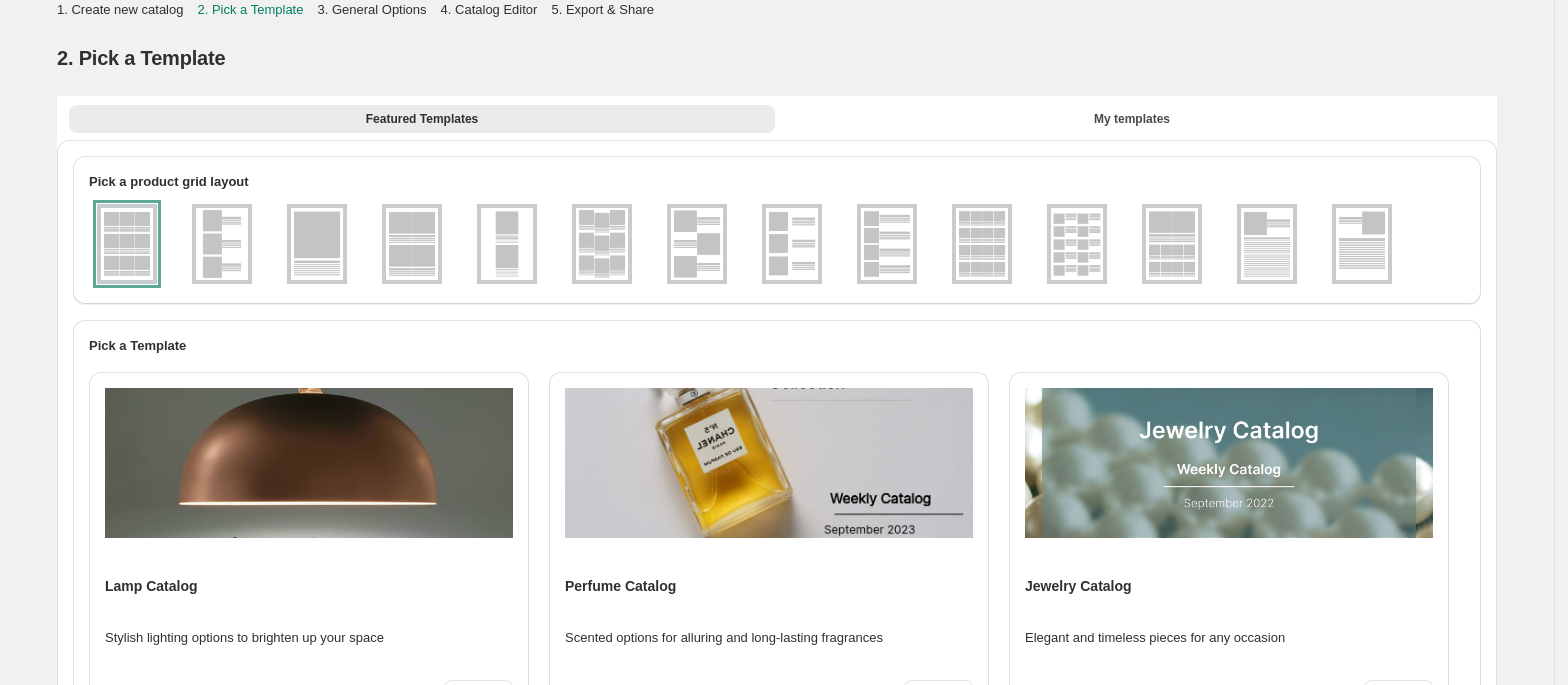 scroll, scrollTop: 1186, scrollLeft: 0, axis: vertical 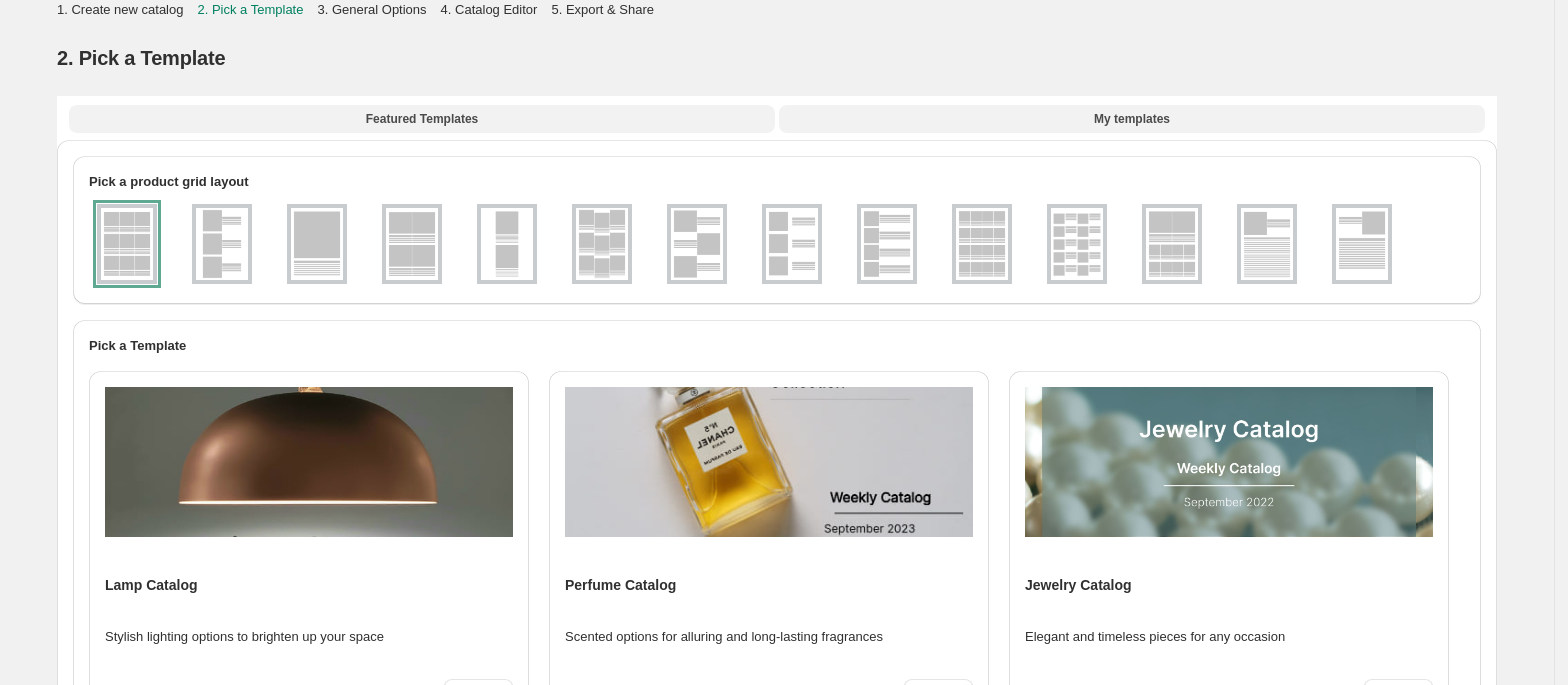 click on "My templates" at bounding box center (1132, 119) 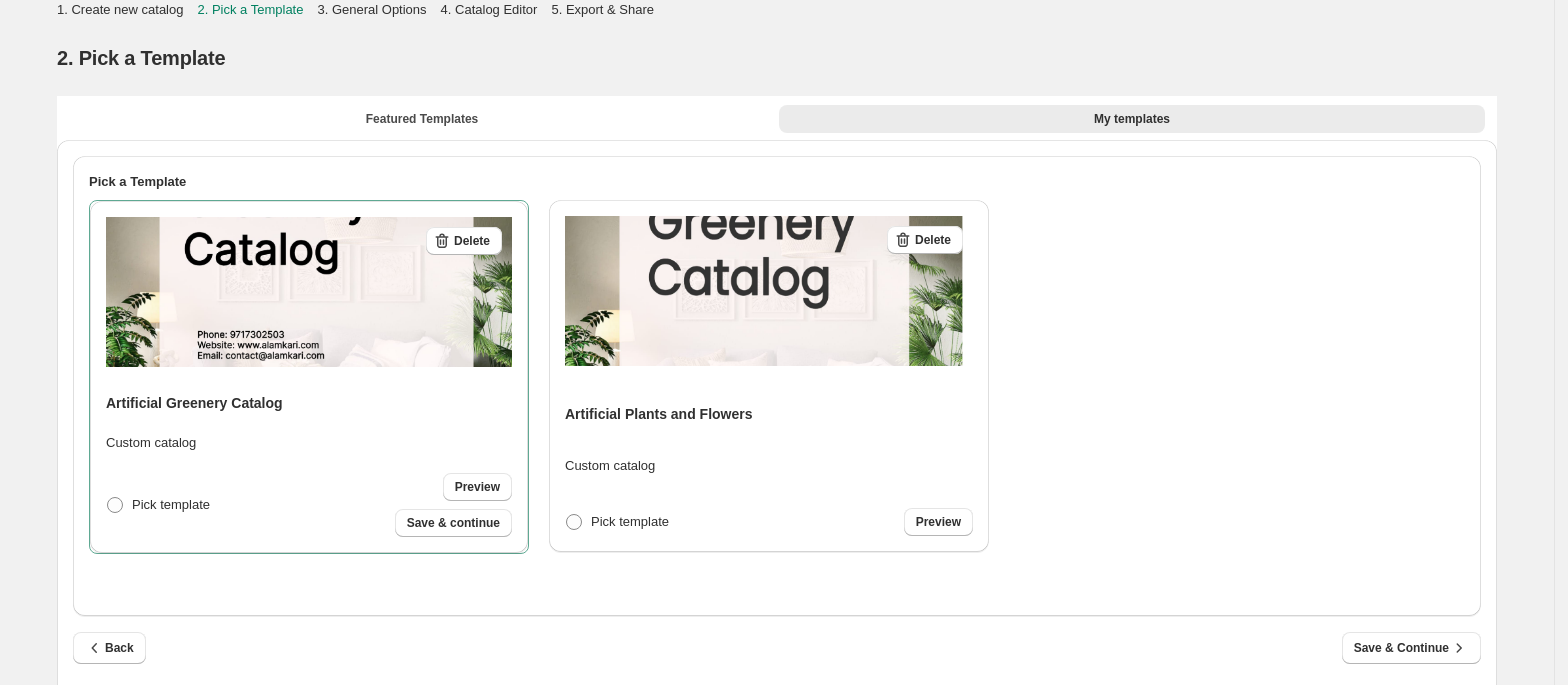 click on "Pick template Preview Save & continue" at bounding box center (309, 505) 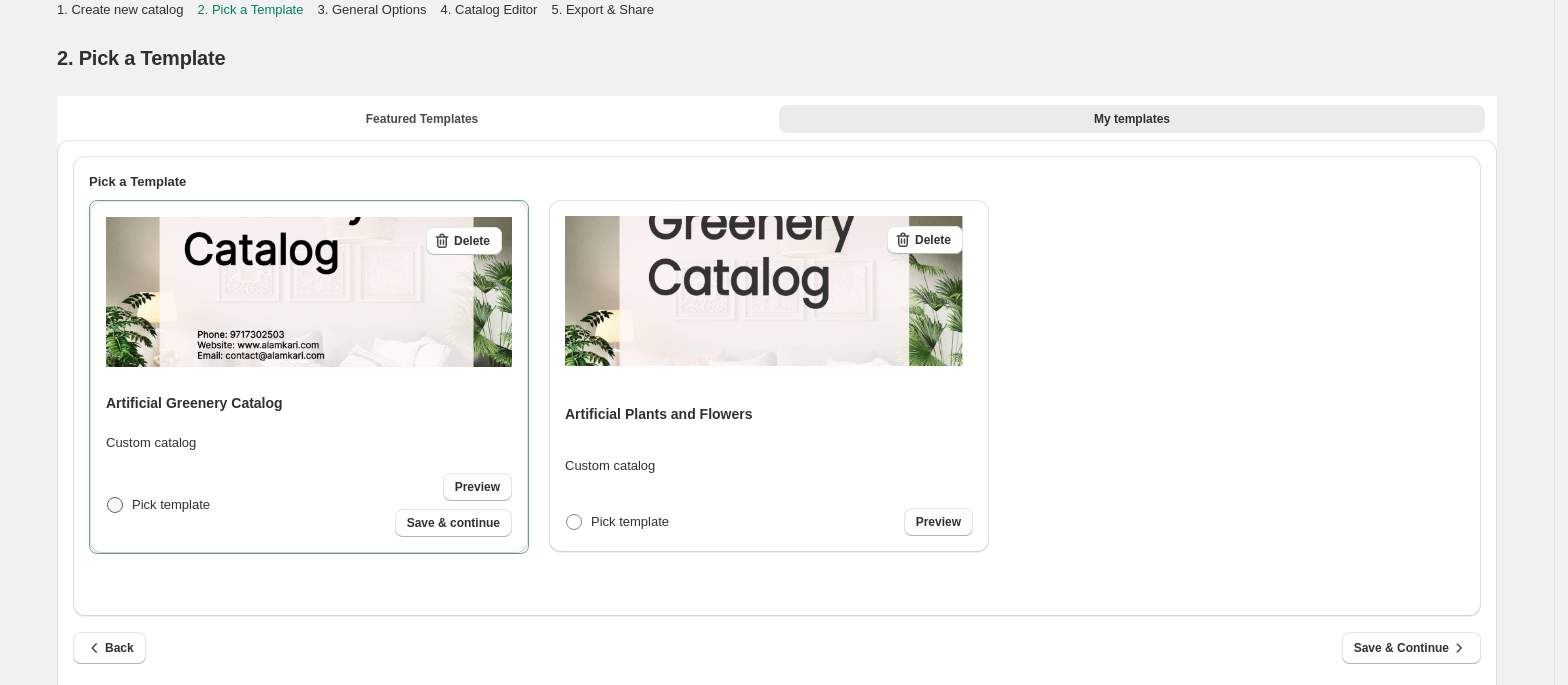 click on "Pick template" at bounding box center [171, 504] 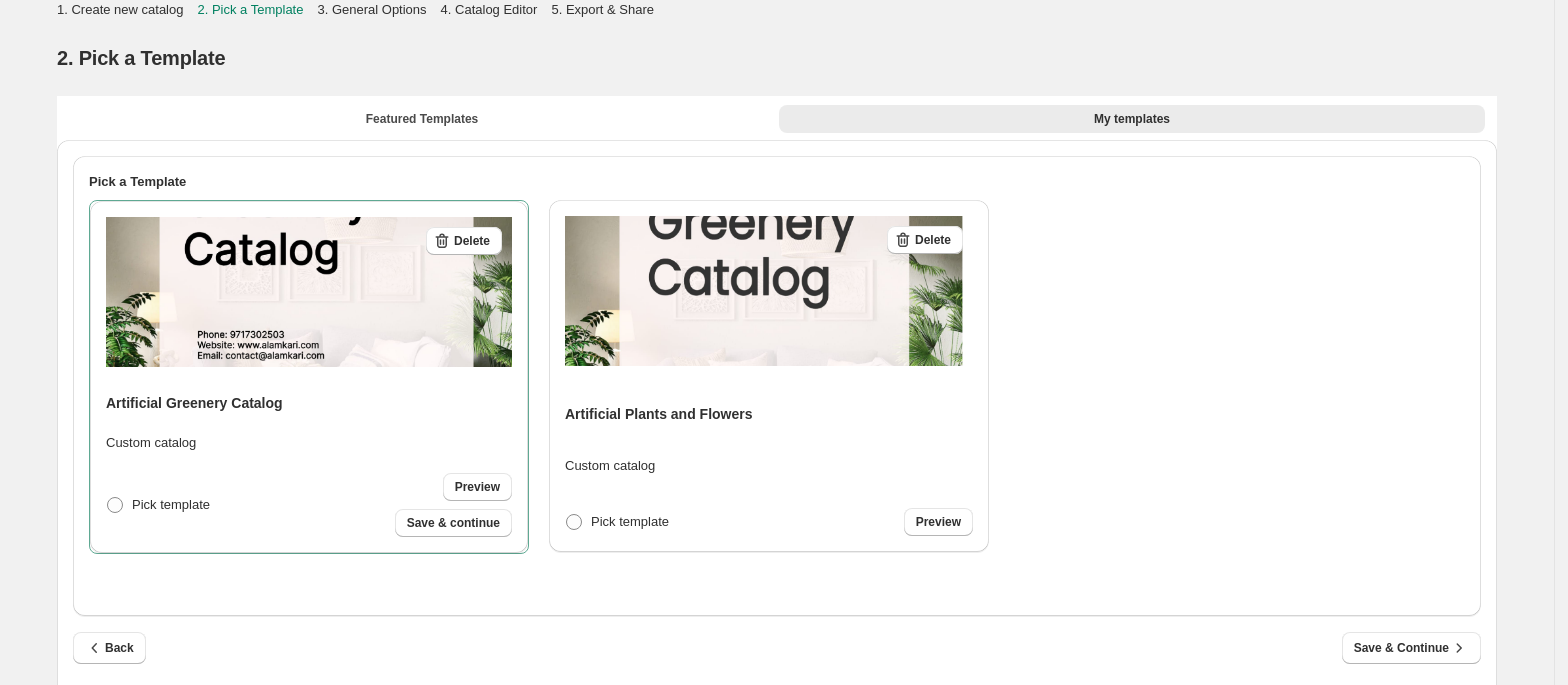click at bounding box center [769, 291] 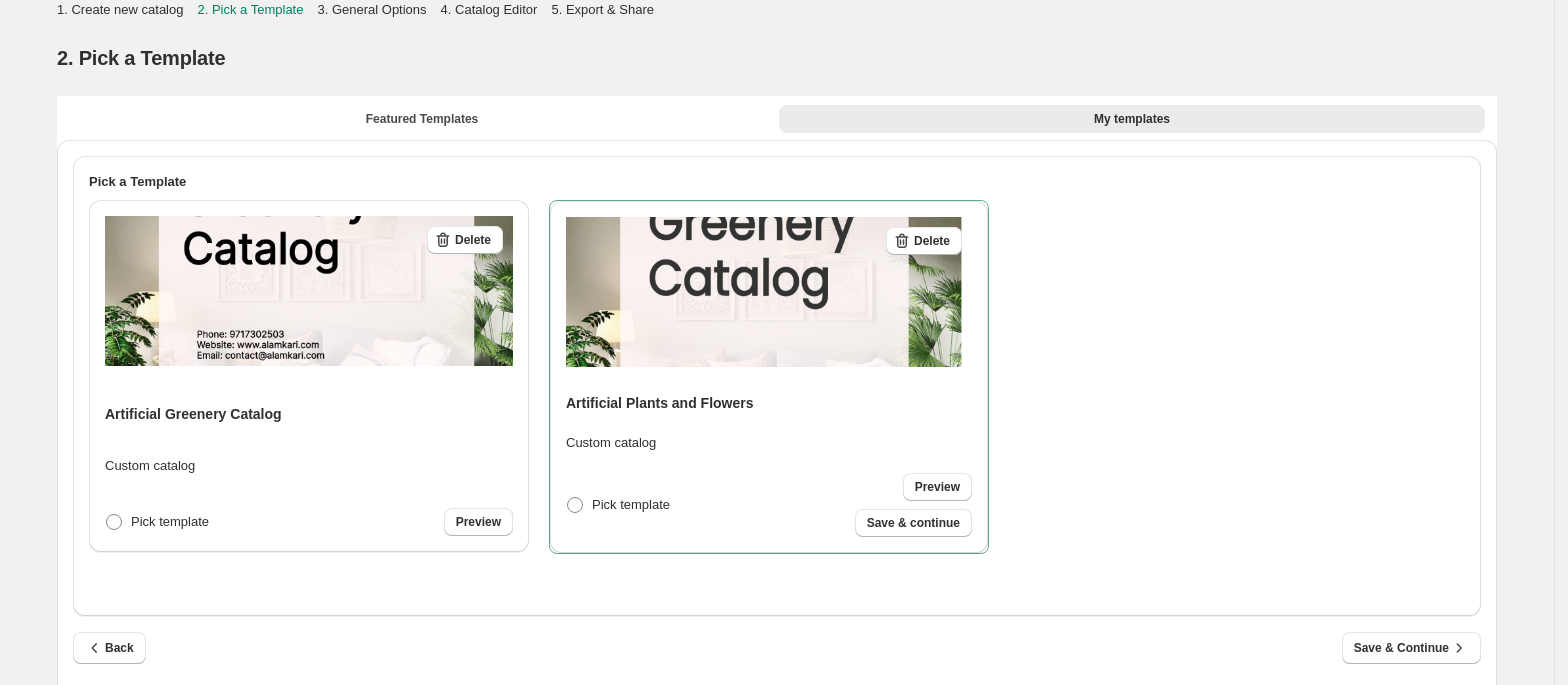 click on "Delete Artificial Greenery Catalog Custom catalog Pick template Preview" at bounding box center [309, 376] 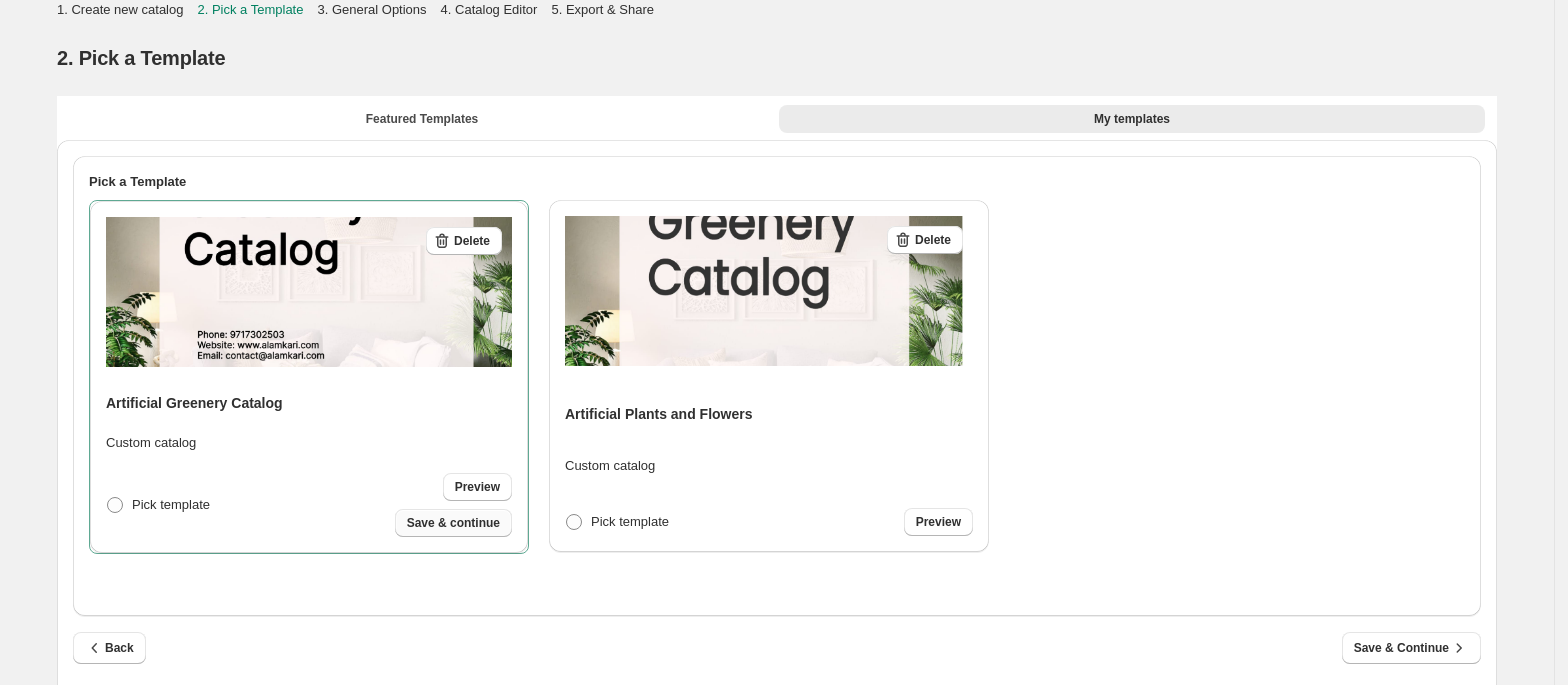 click on "Save & continue" at bounding box center (453, 523) 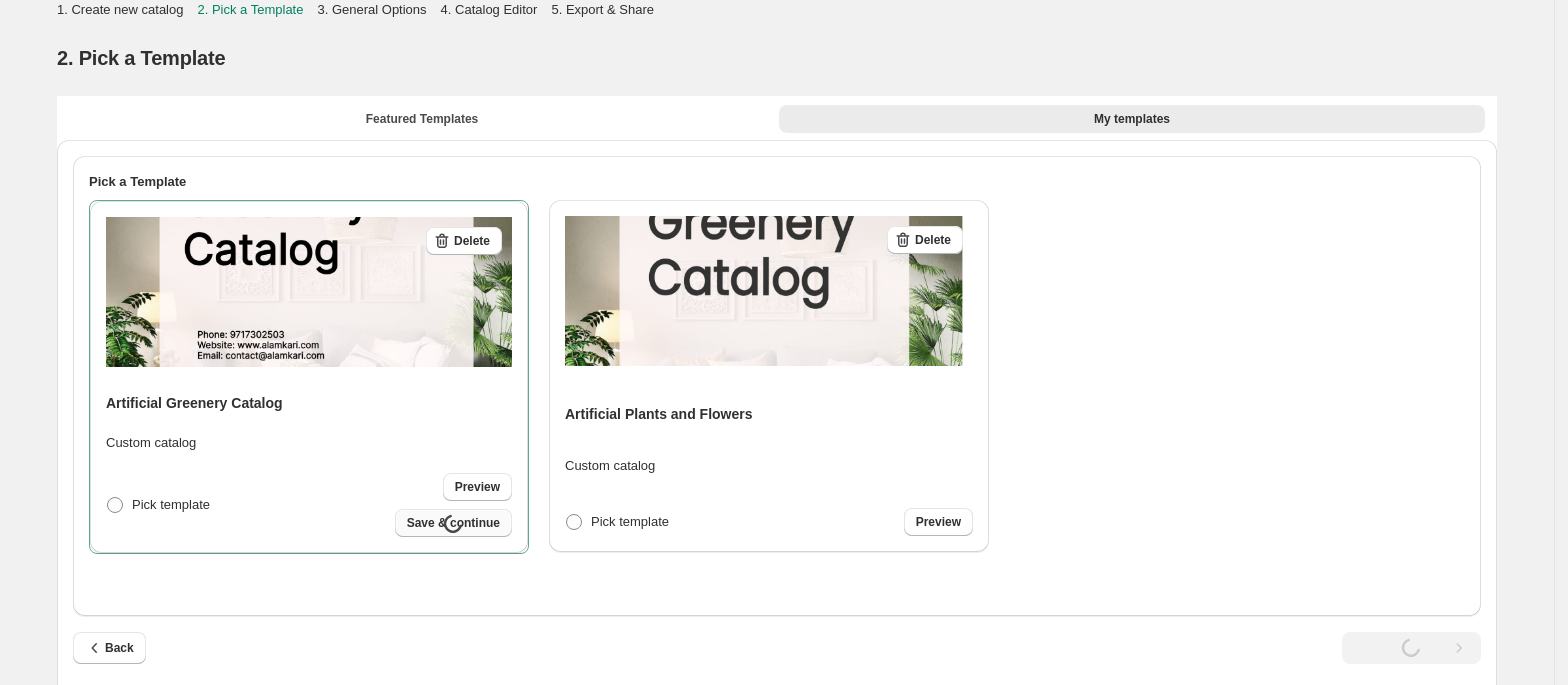 select on "**********" 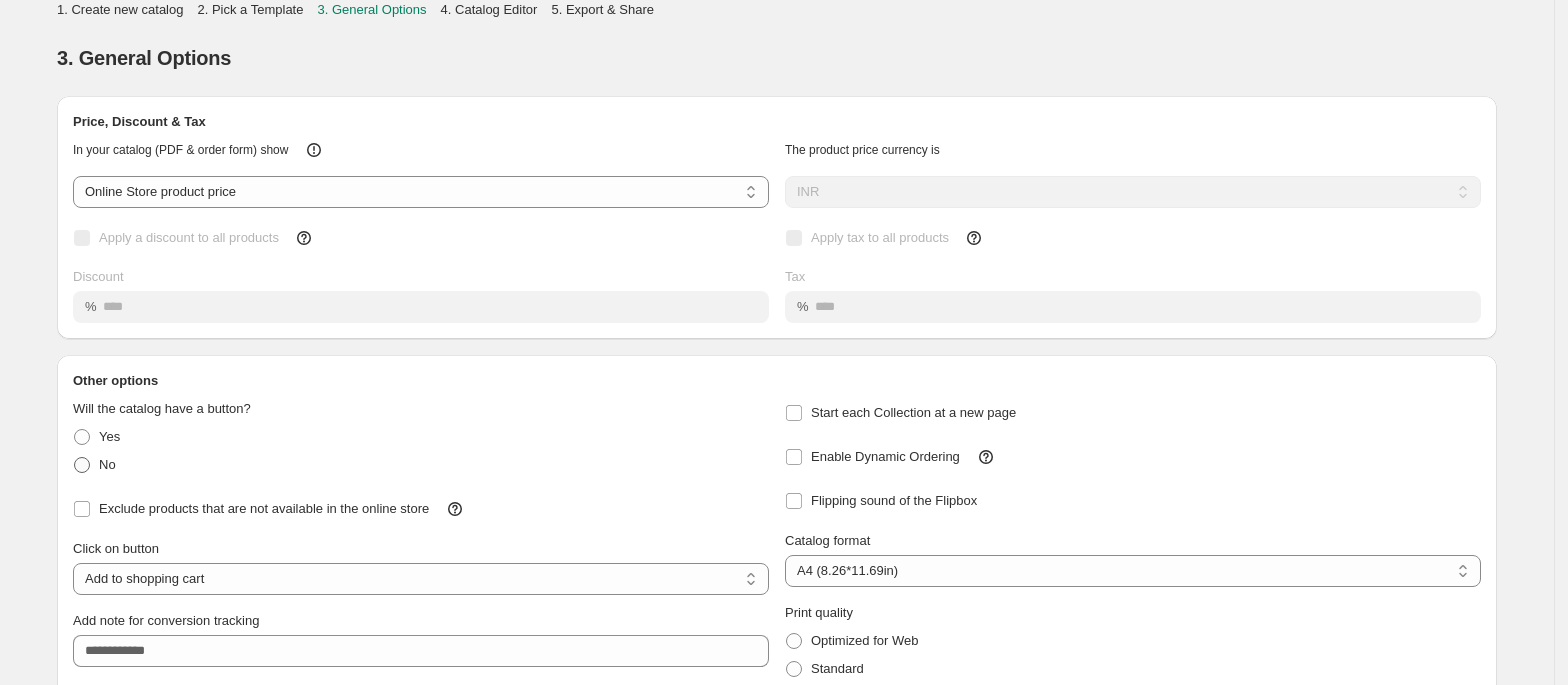 click on "No" at bounding box center [94, 465] 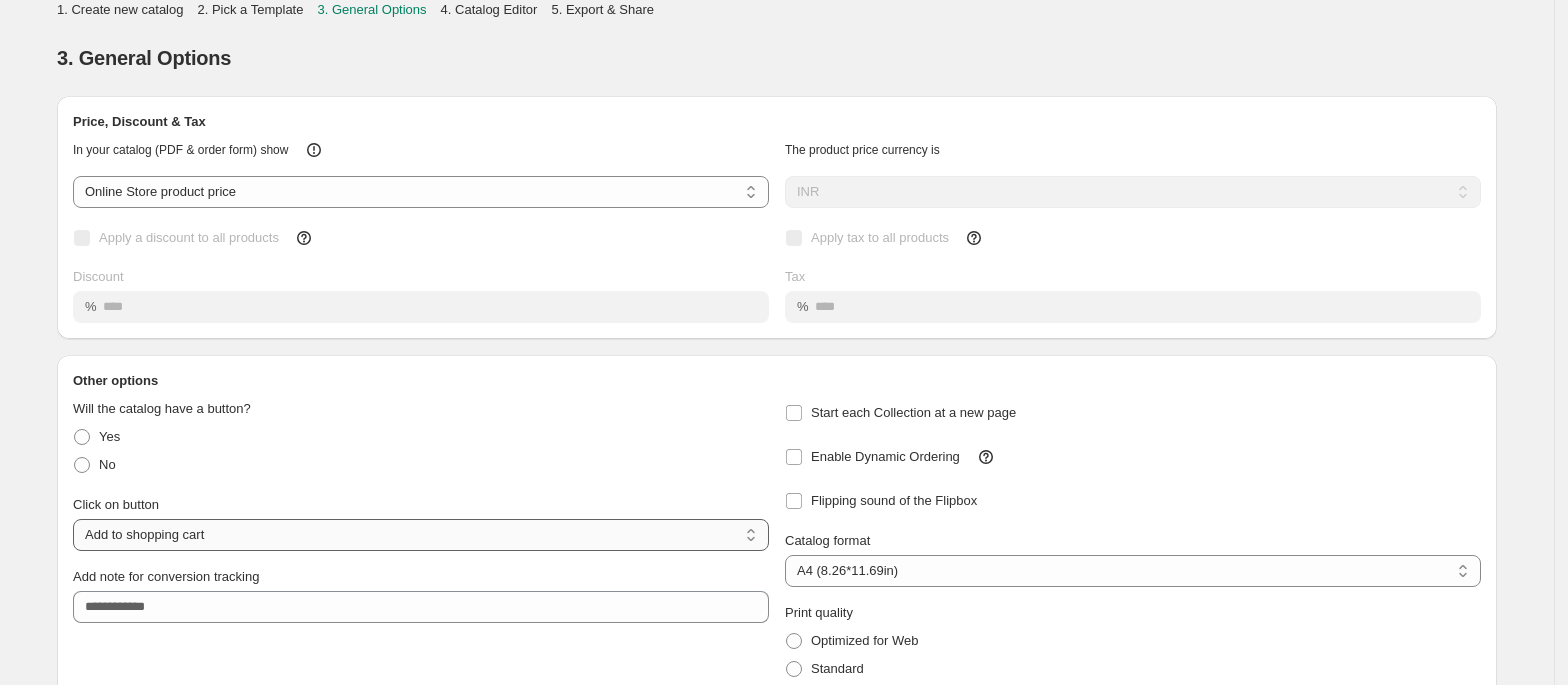 click on "**********" at bounding box center (421, 535) 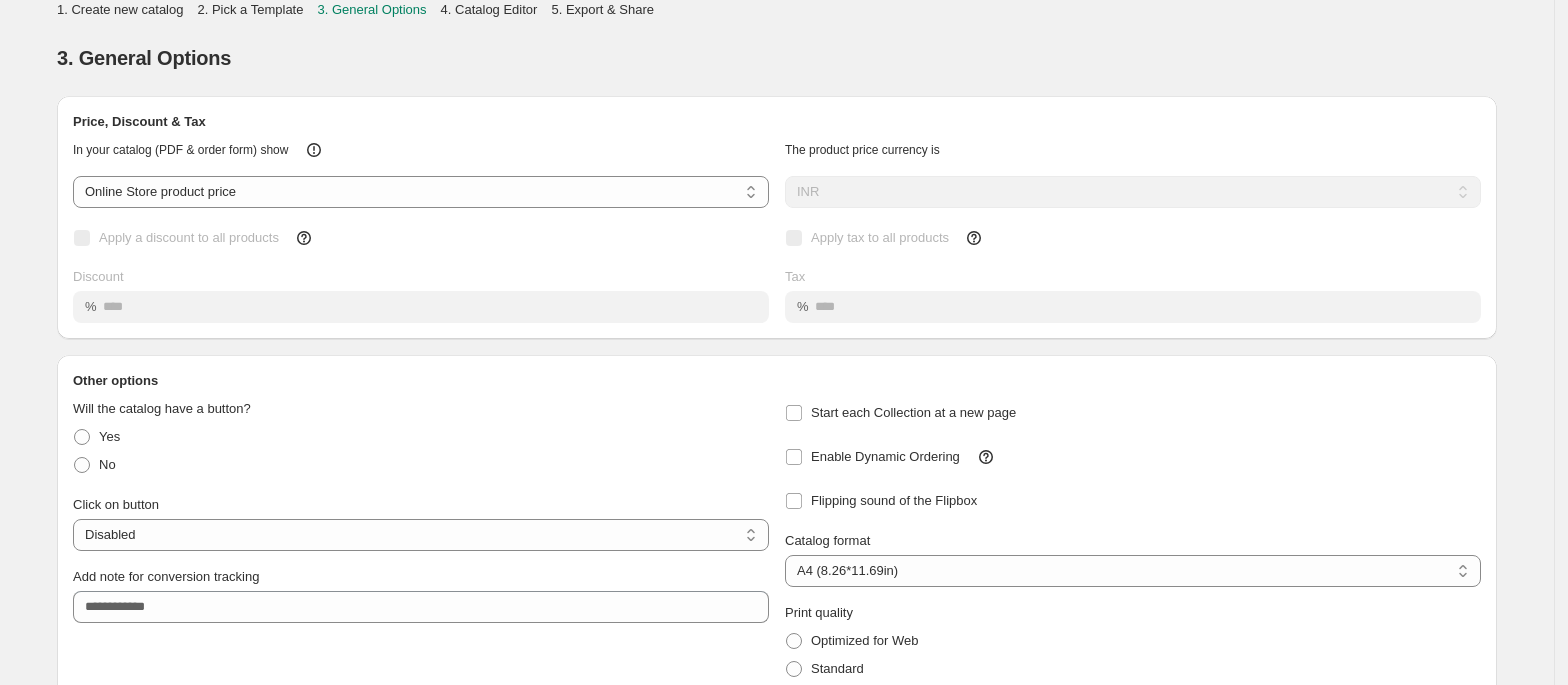 scroll, scrollTop: 114, scrollLeft: 0, axis: vertical 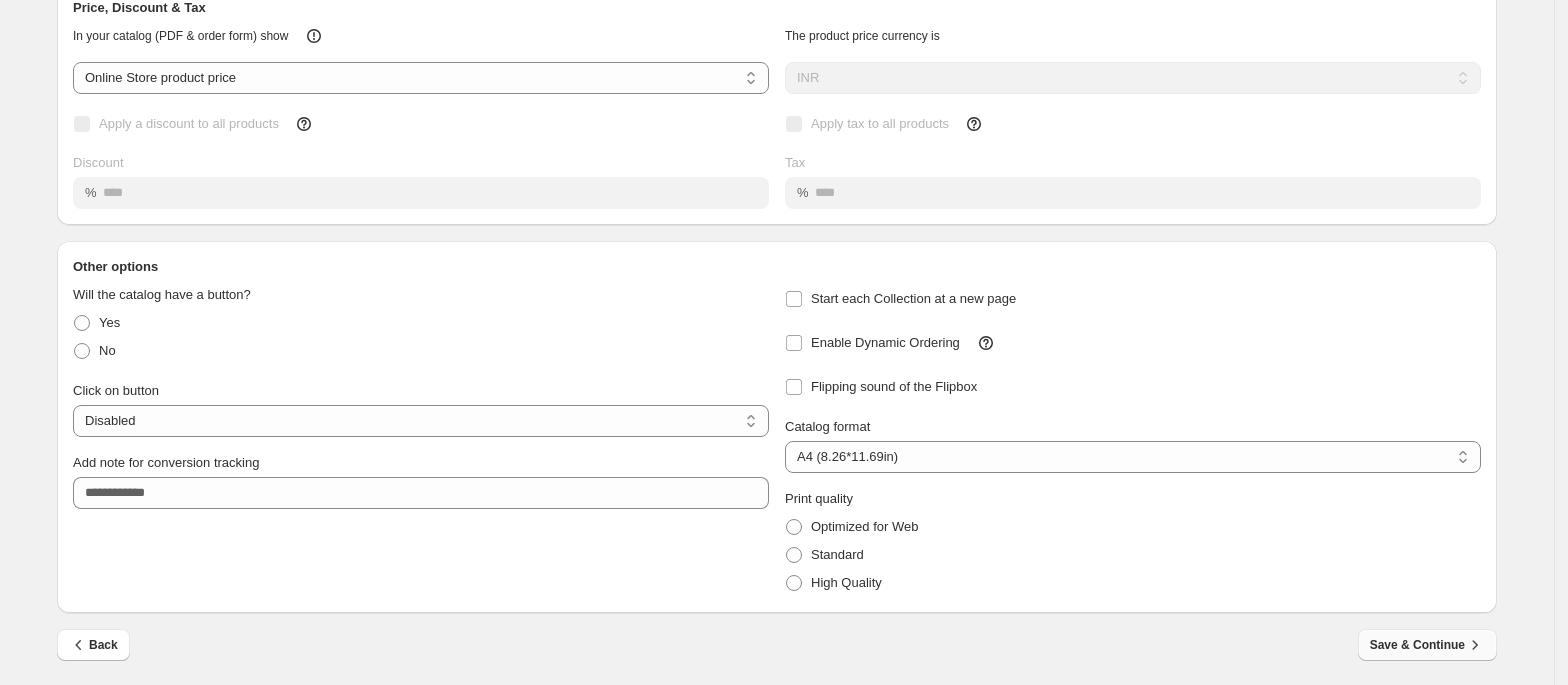 click on "Save & Continue" at bounding box center (1427, 645) 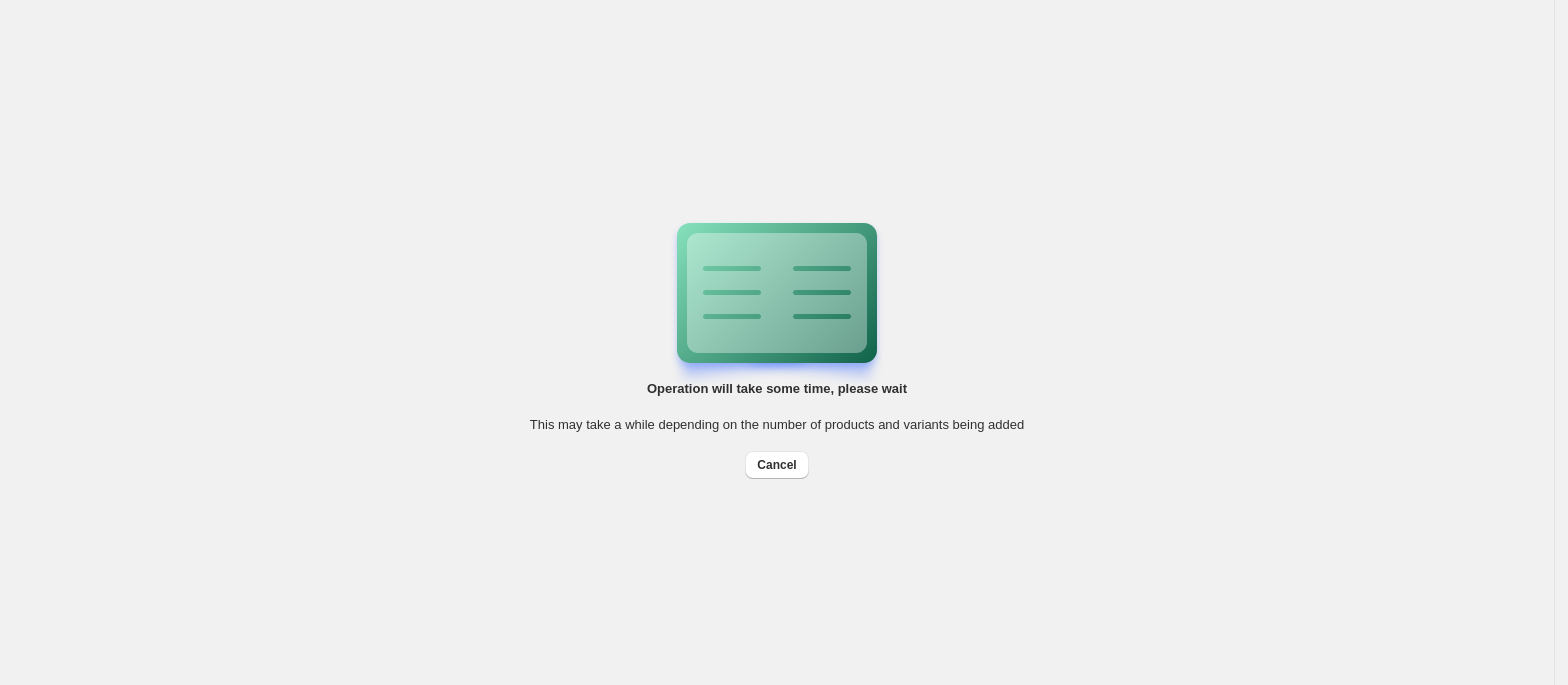 scroll, scrollTop: 0, scrollLeft: 0, axis: both 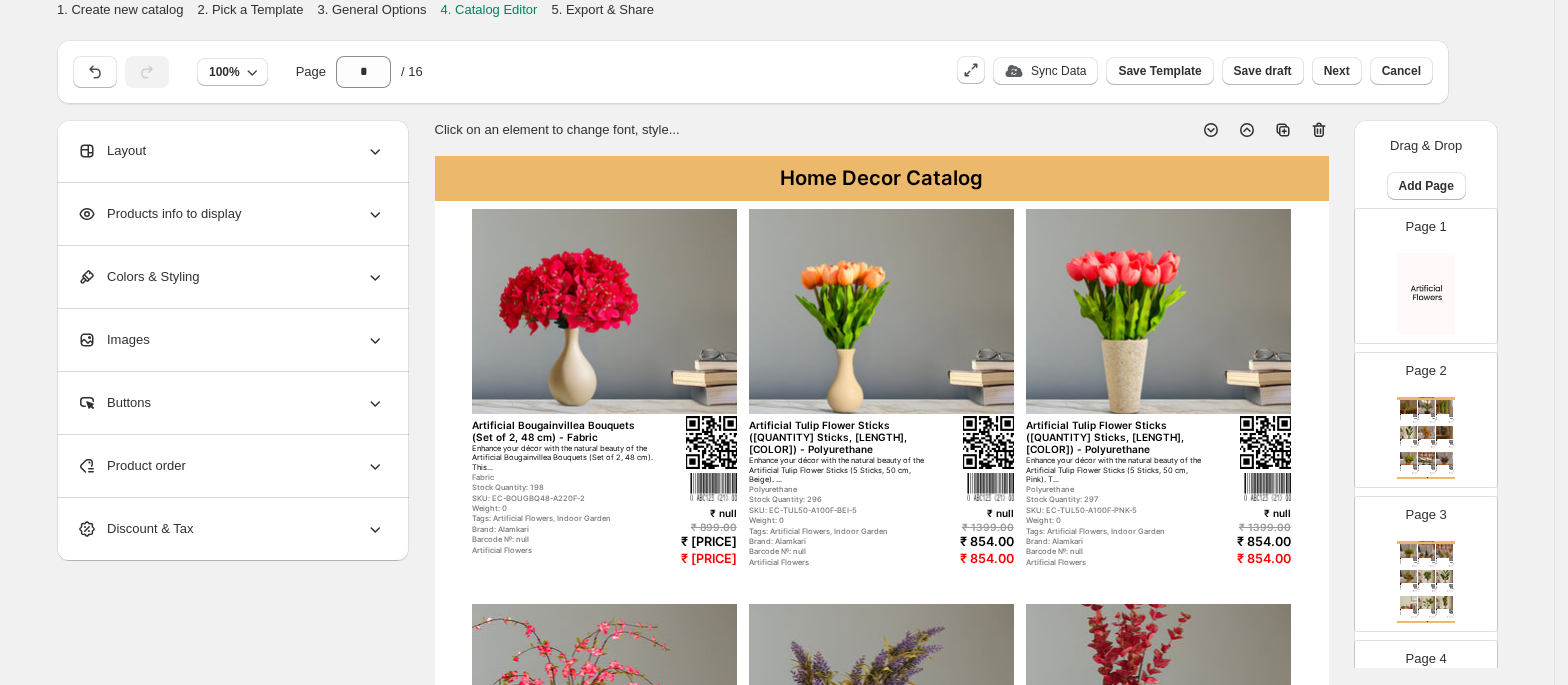 click on "Page 1" at bounding box center [1418, 268] 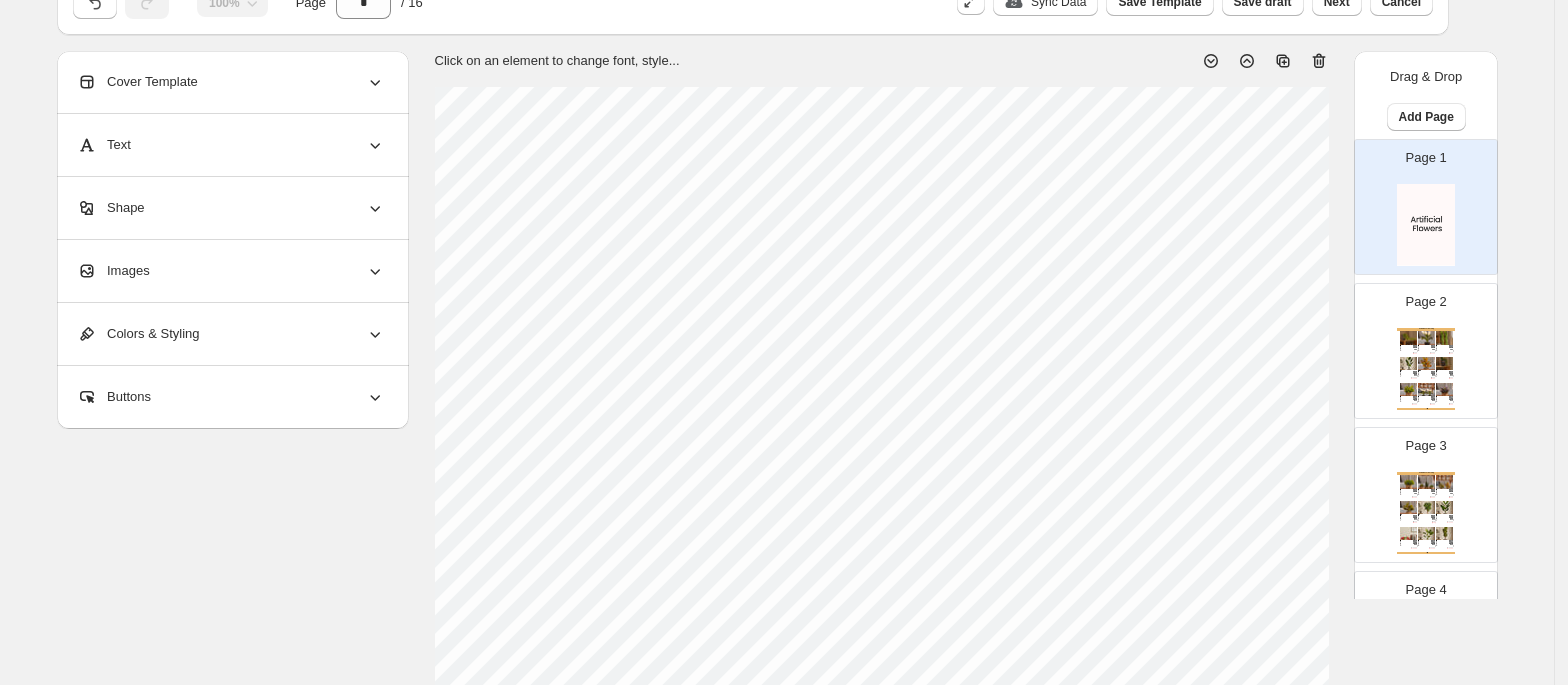scroll, scrollTop: 0, scrollLeft: 0, axis: both 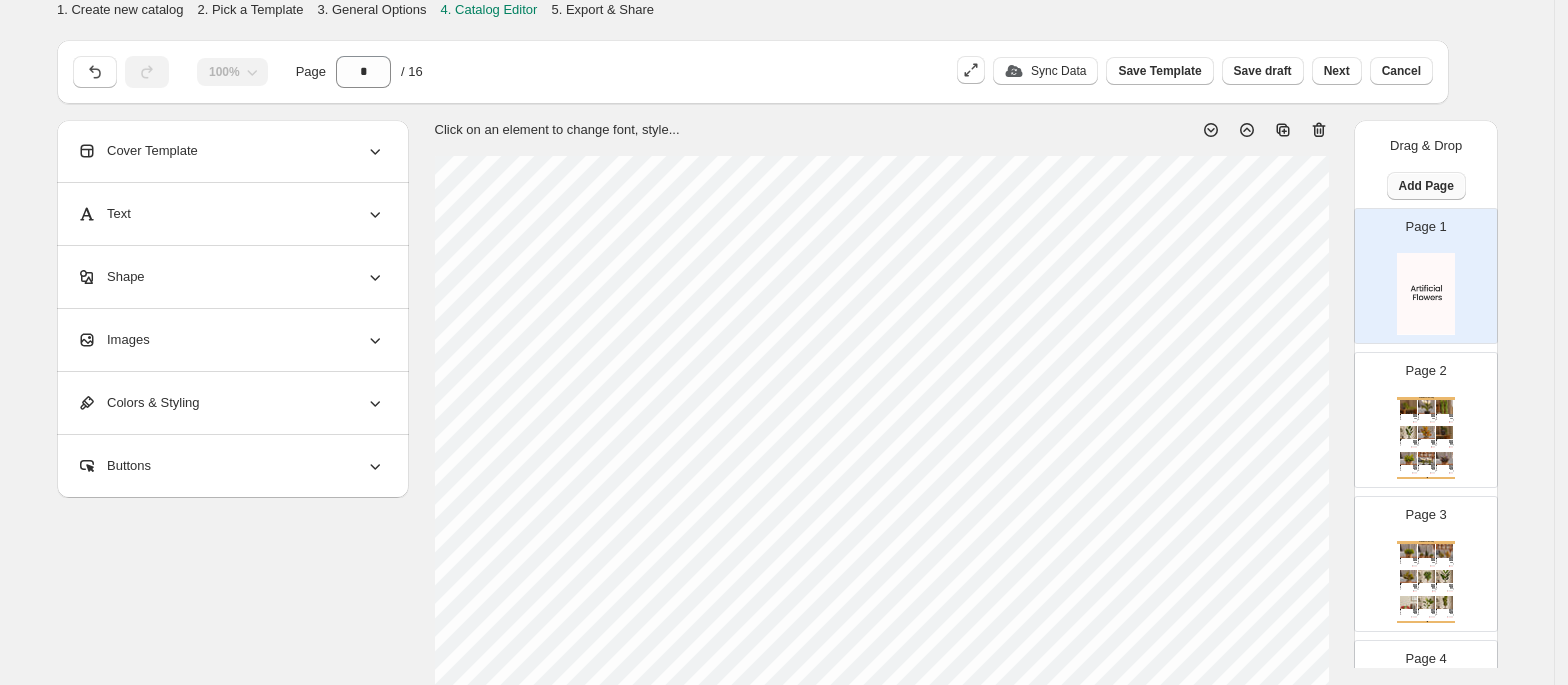 click on "Add Page" at bounding box center [1426, 186] 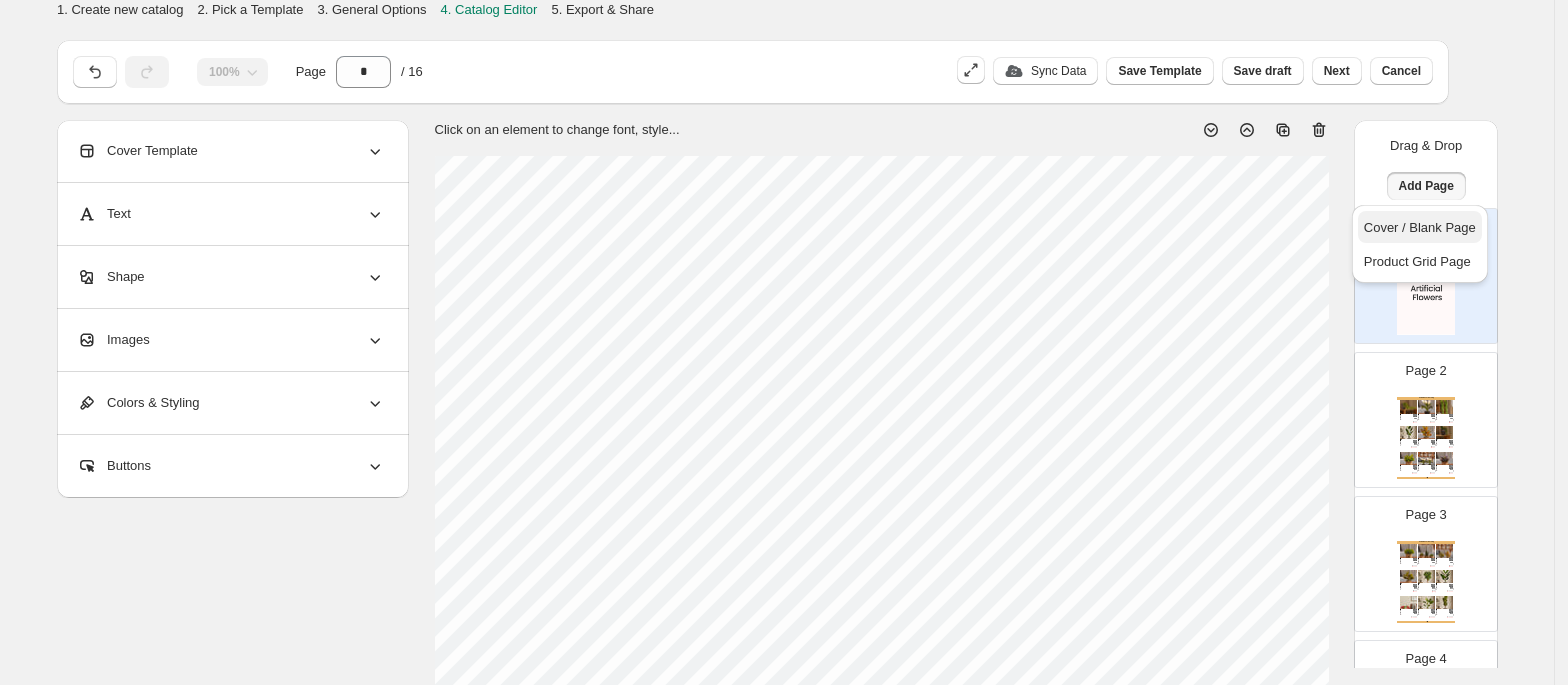 click on "Cover / Blank Page" at bounding box center [1420, 227] 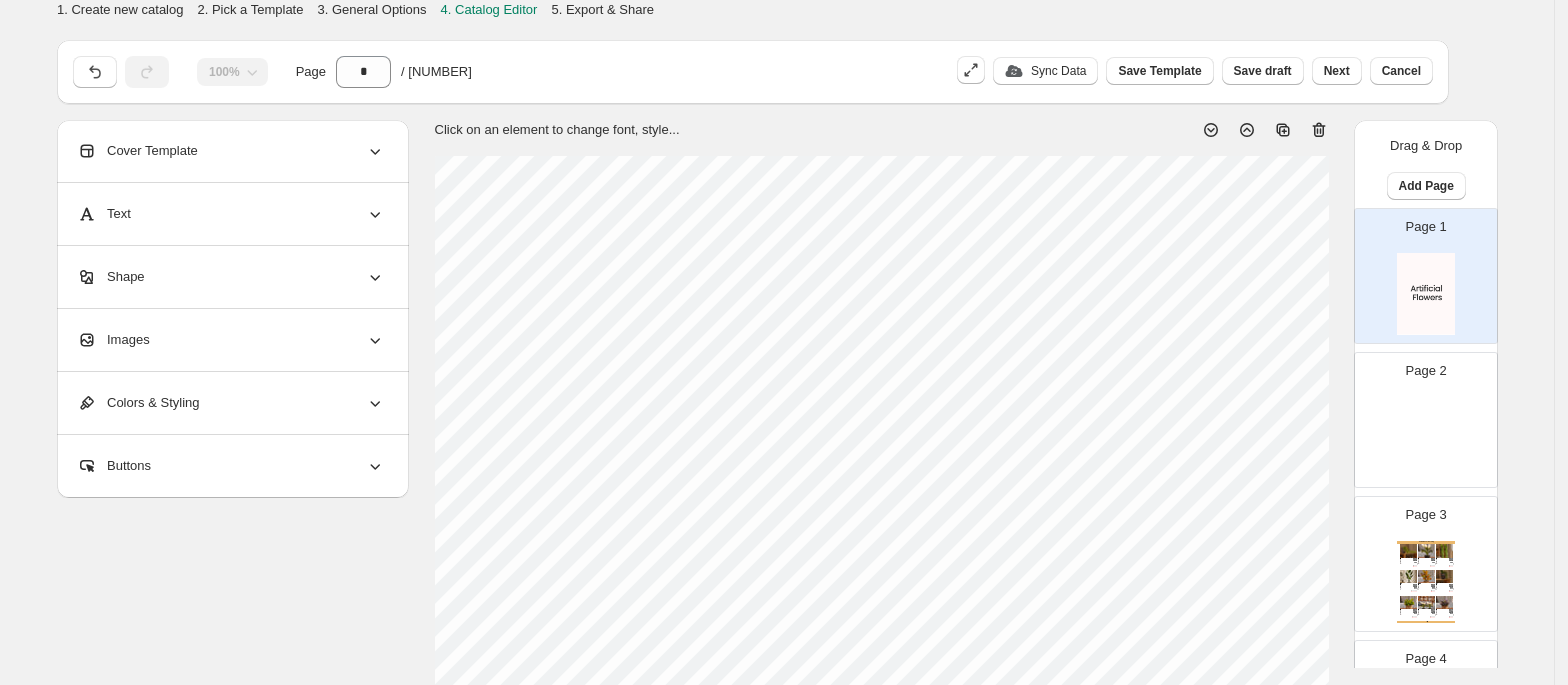 click at bounding box center [1426, 294] 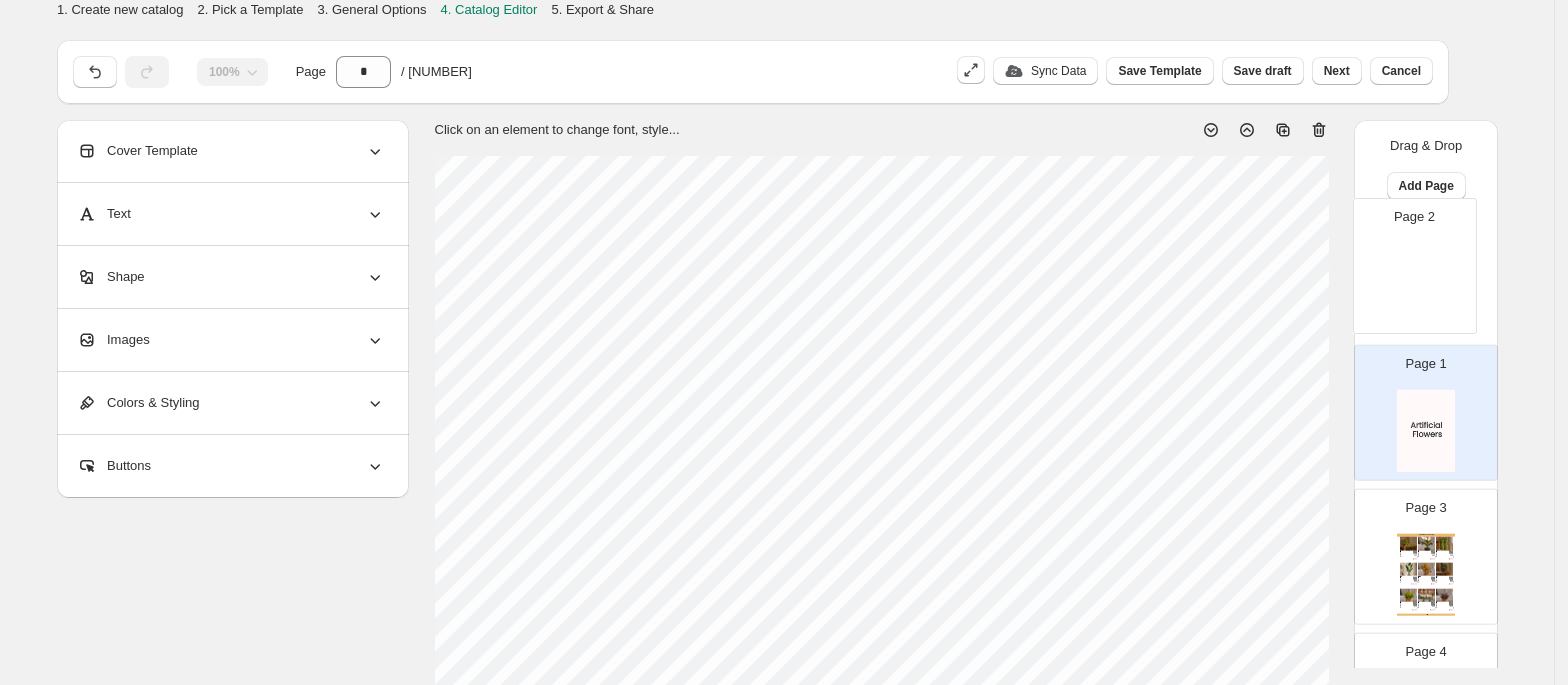 drag, startPoint x: 1428, startPoint y: 413, endPoint x: 1420, endPoint y: 242, distance: 171.18703 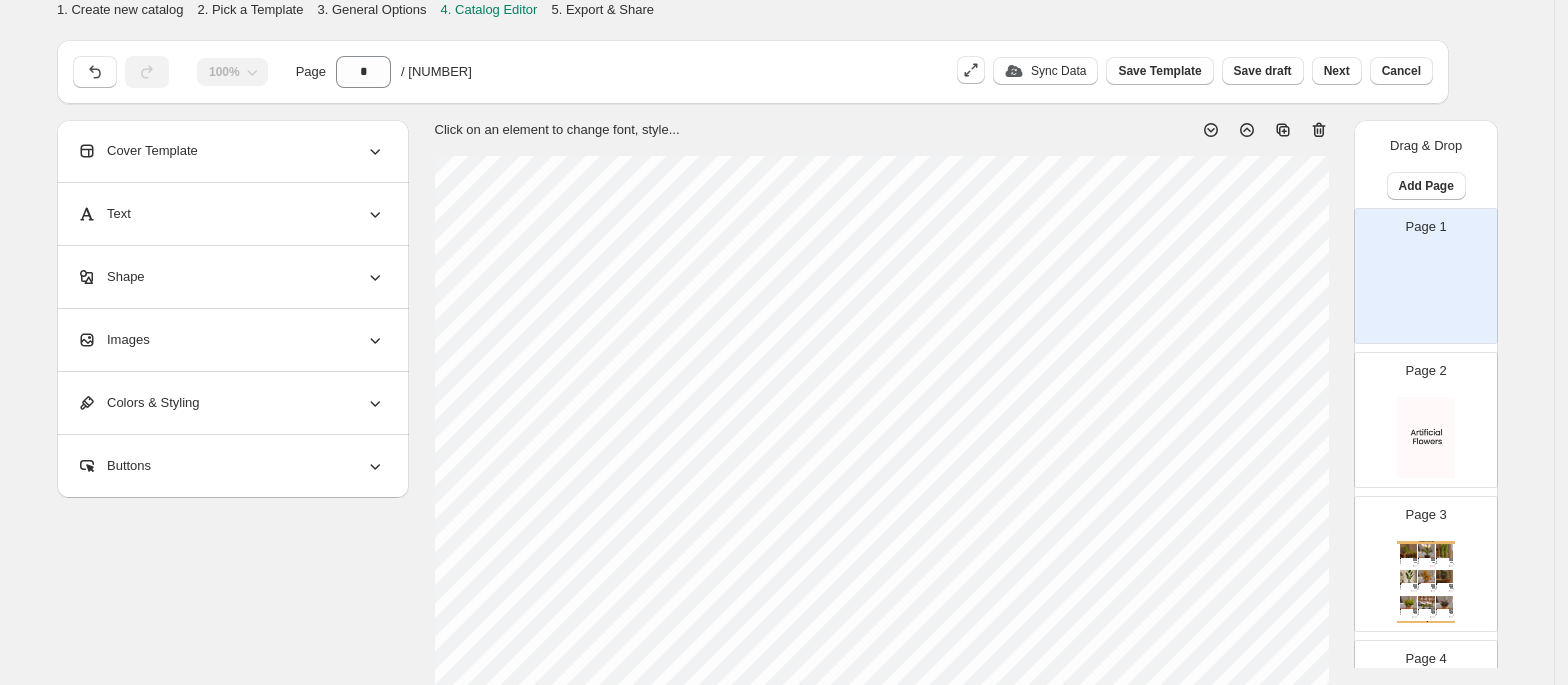 click on "Page 1" at bounding box center [1418, 268] 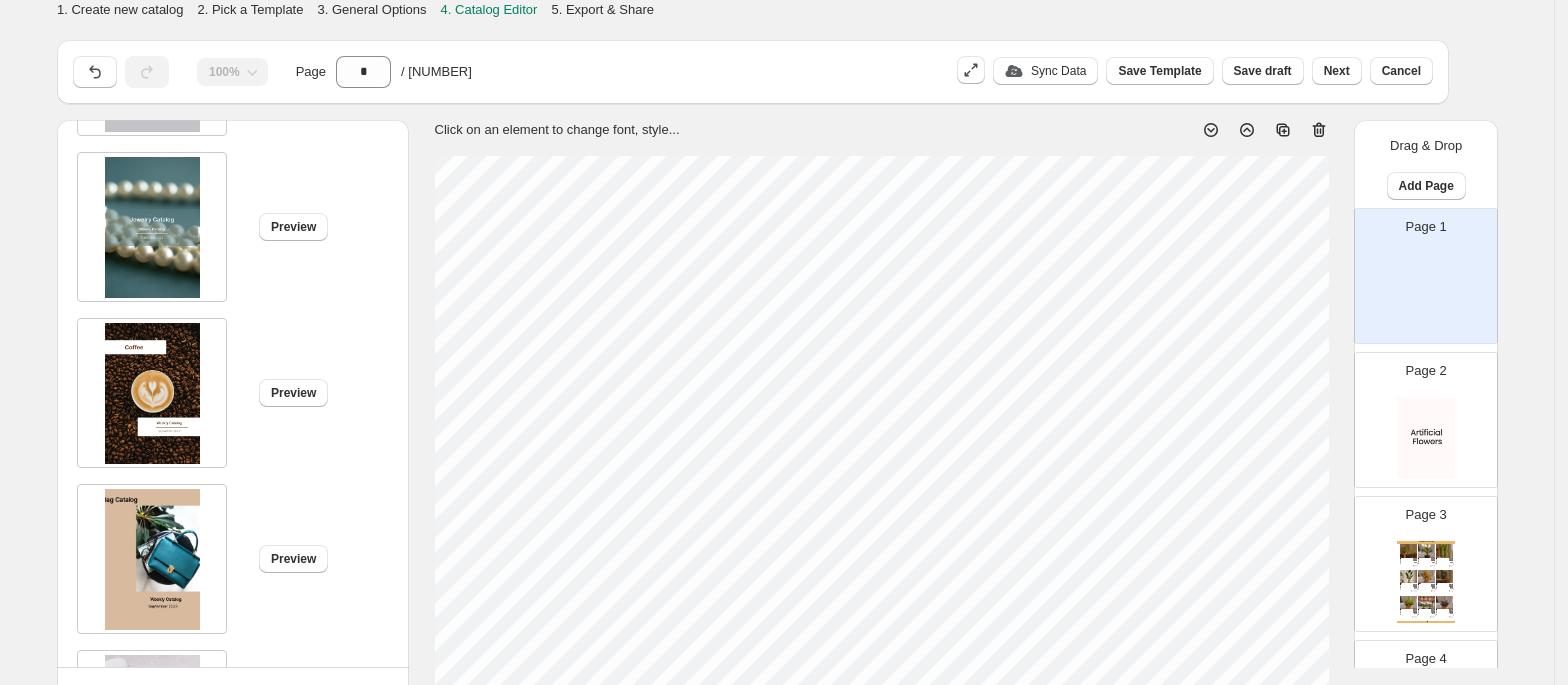scroll, scrollTop: 1829, scrollLeft: 0, axis: vertical 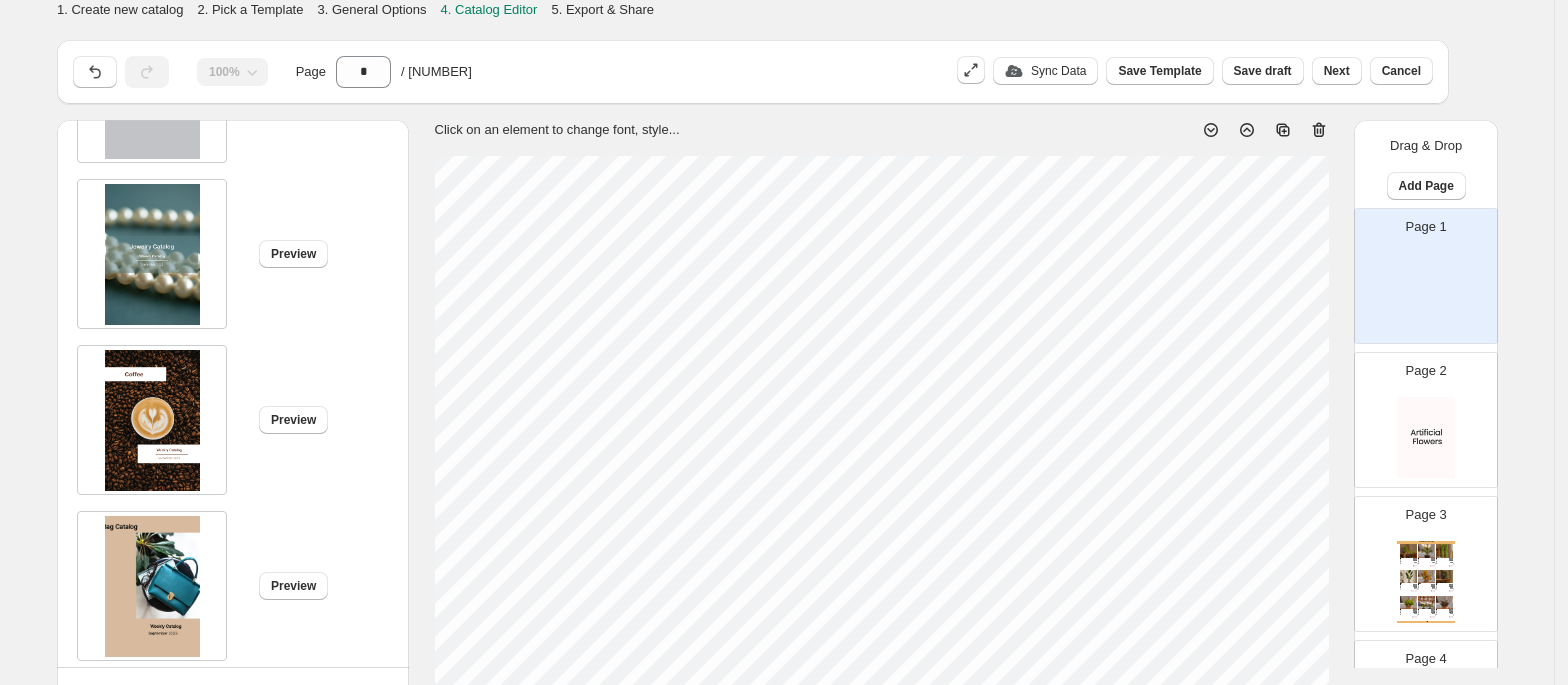 click at bounding box center (1426, 294) 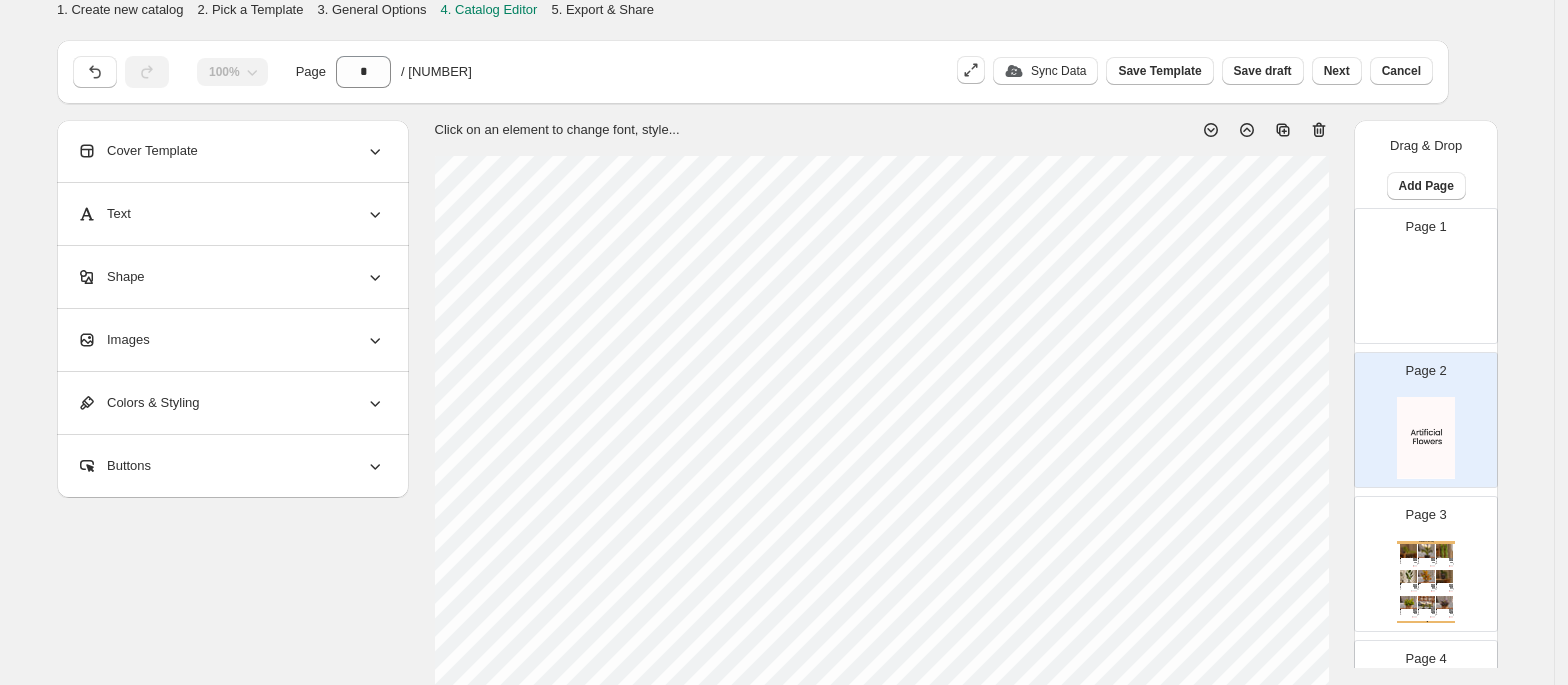scroll, scrollTop: 0, scrollLeft: 0, axis: both 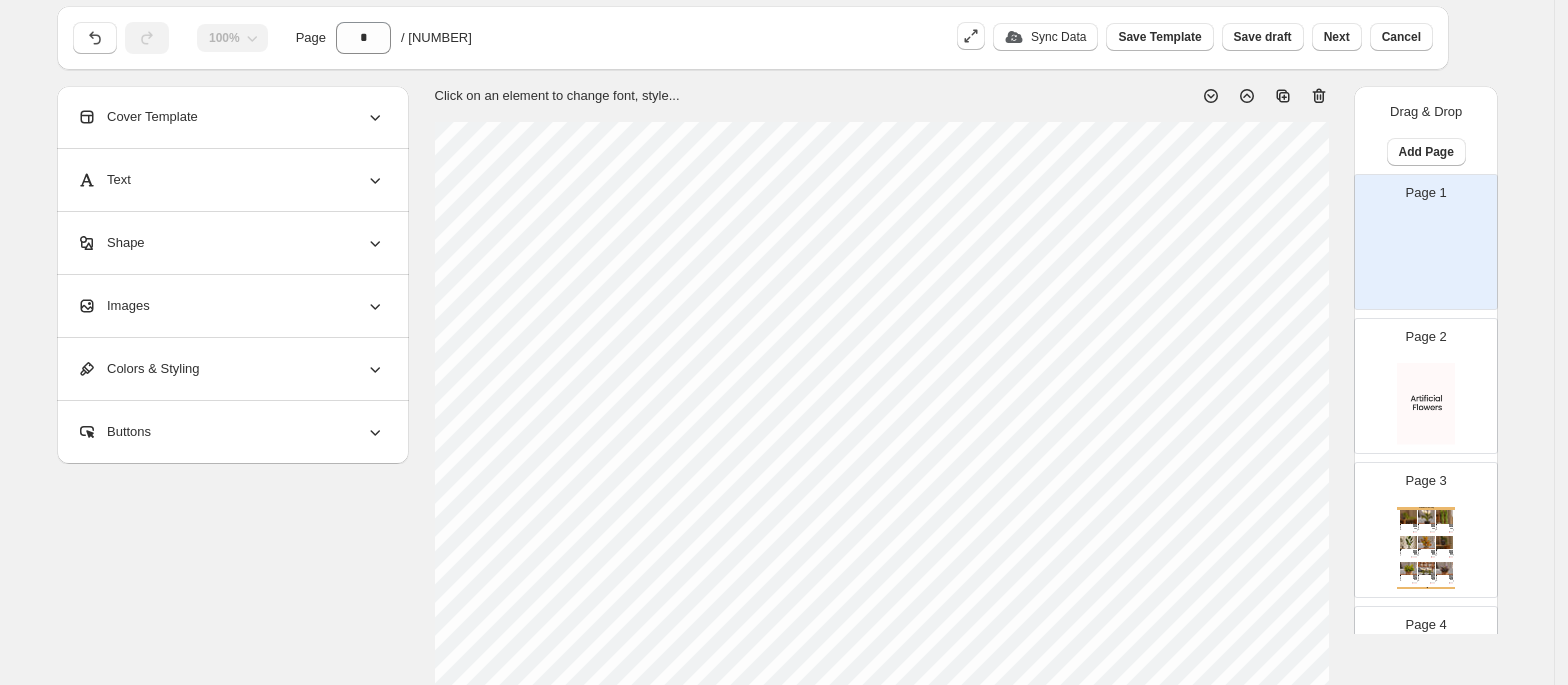 click on "Cover Template" at bounding box center [231, 117] 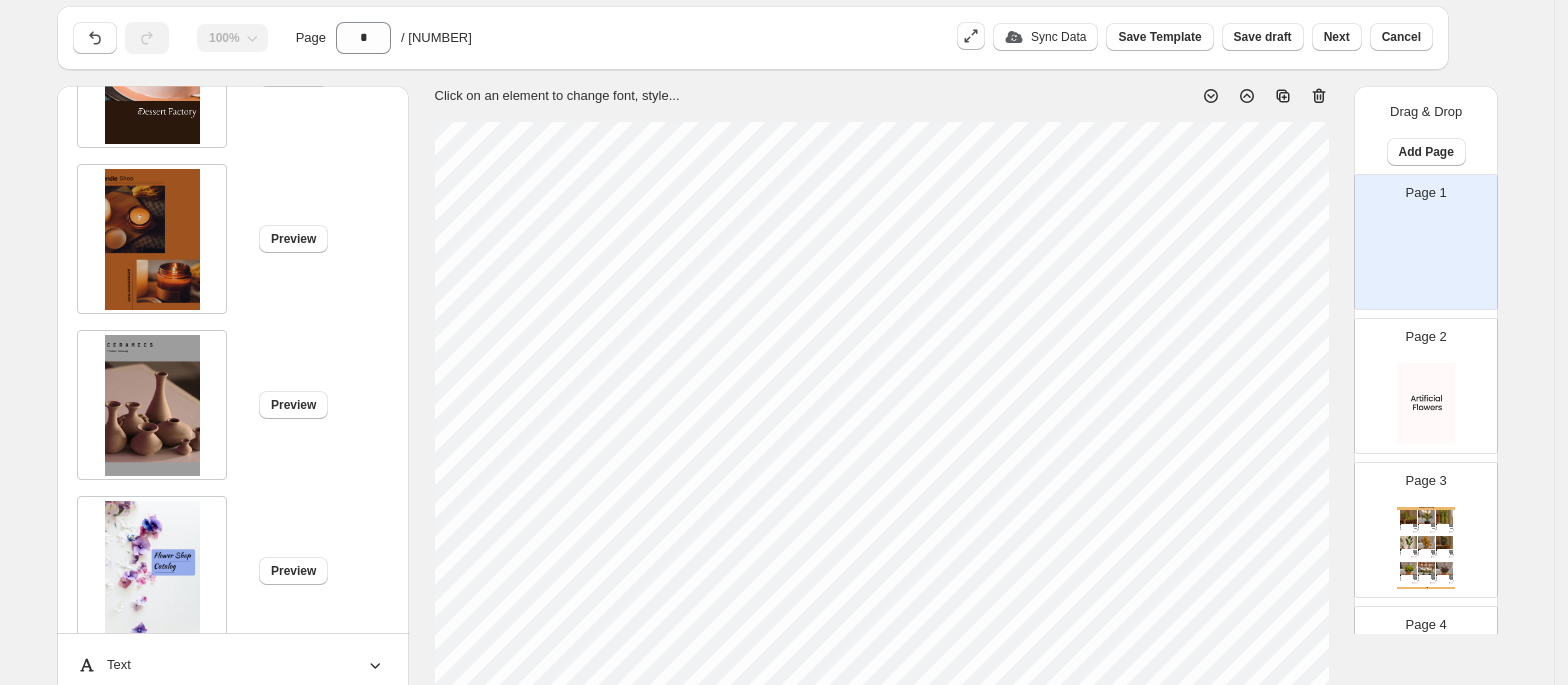 scroll, scrollTop: 4001, scrollLeft: 0, axis: vertical 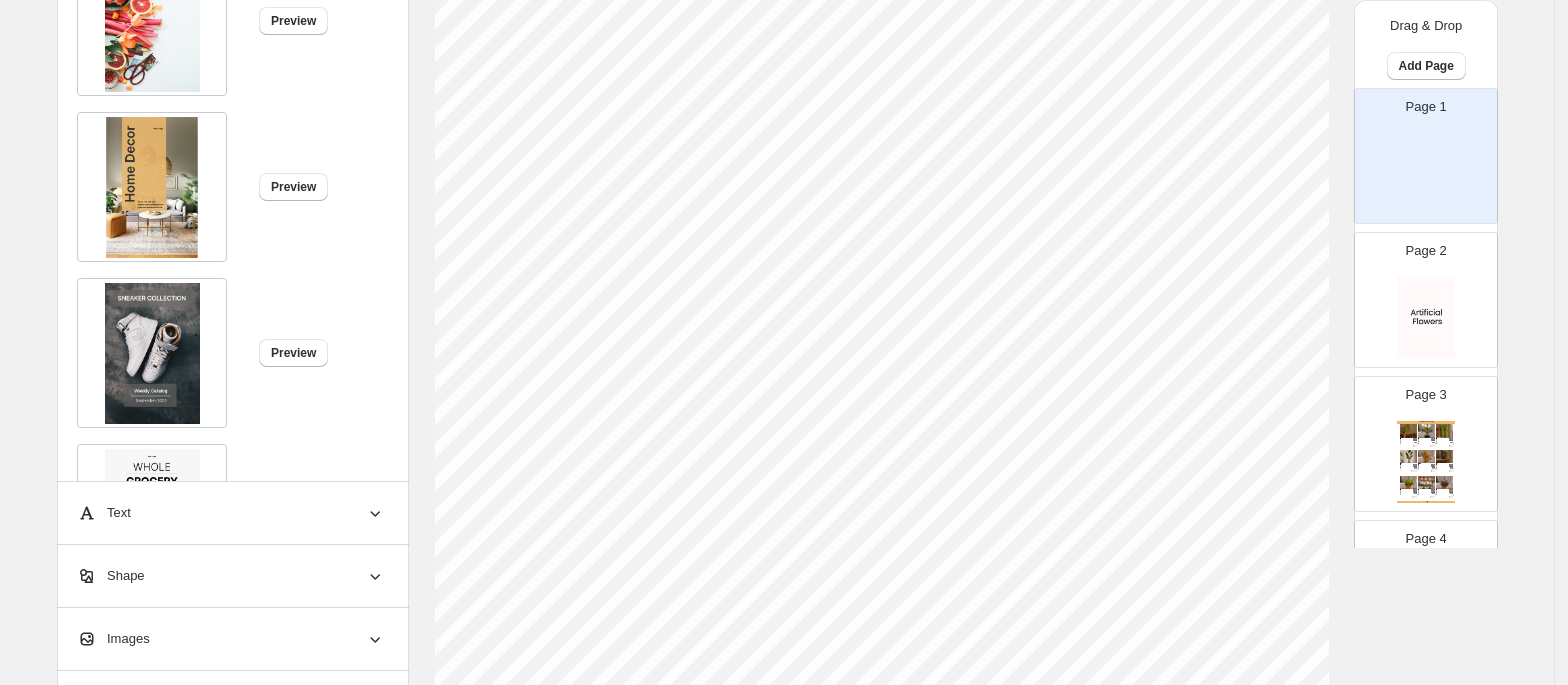 click at bounding box center (152, 187) 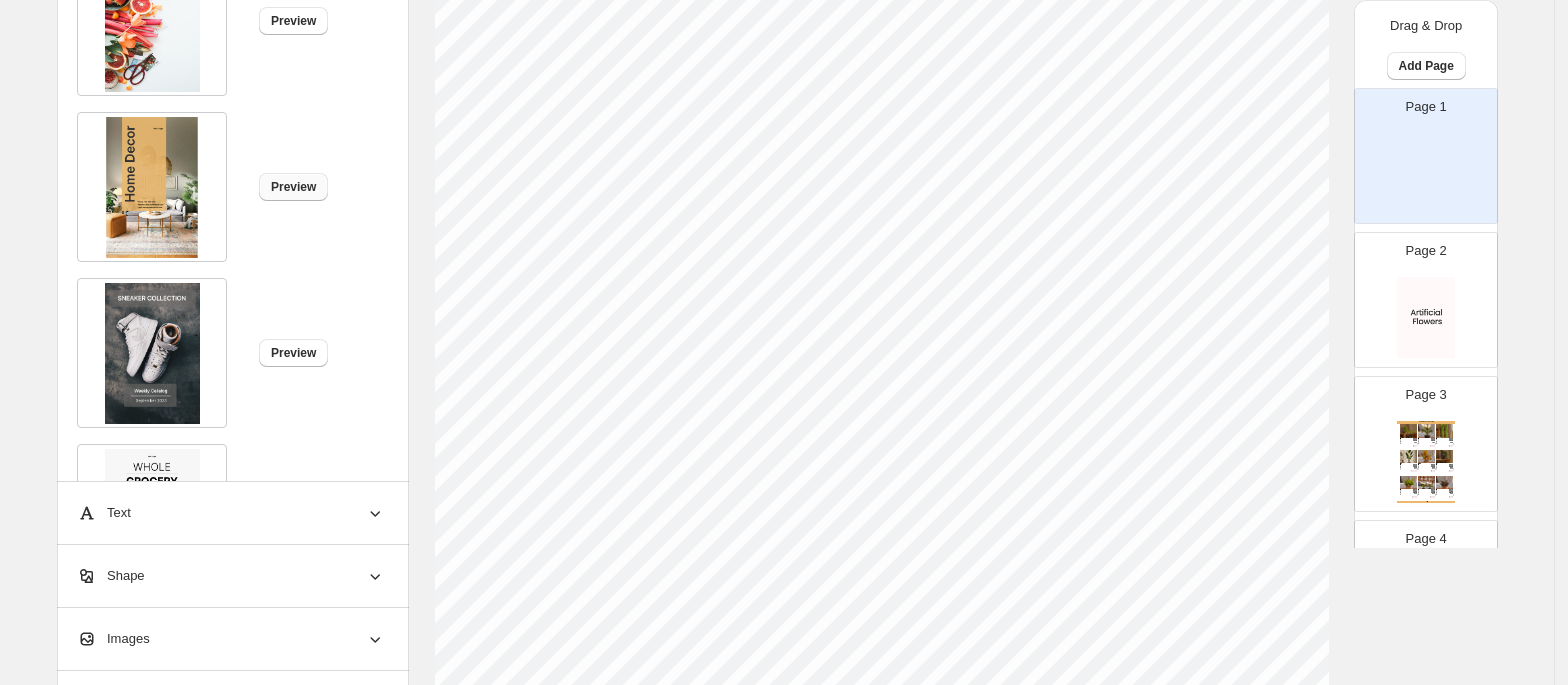 click on "Preview" at bounding box center [293, 187] 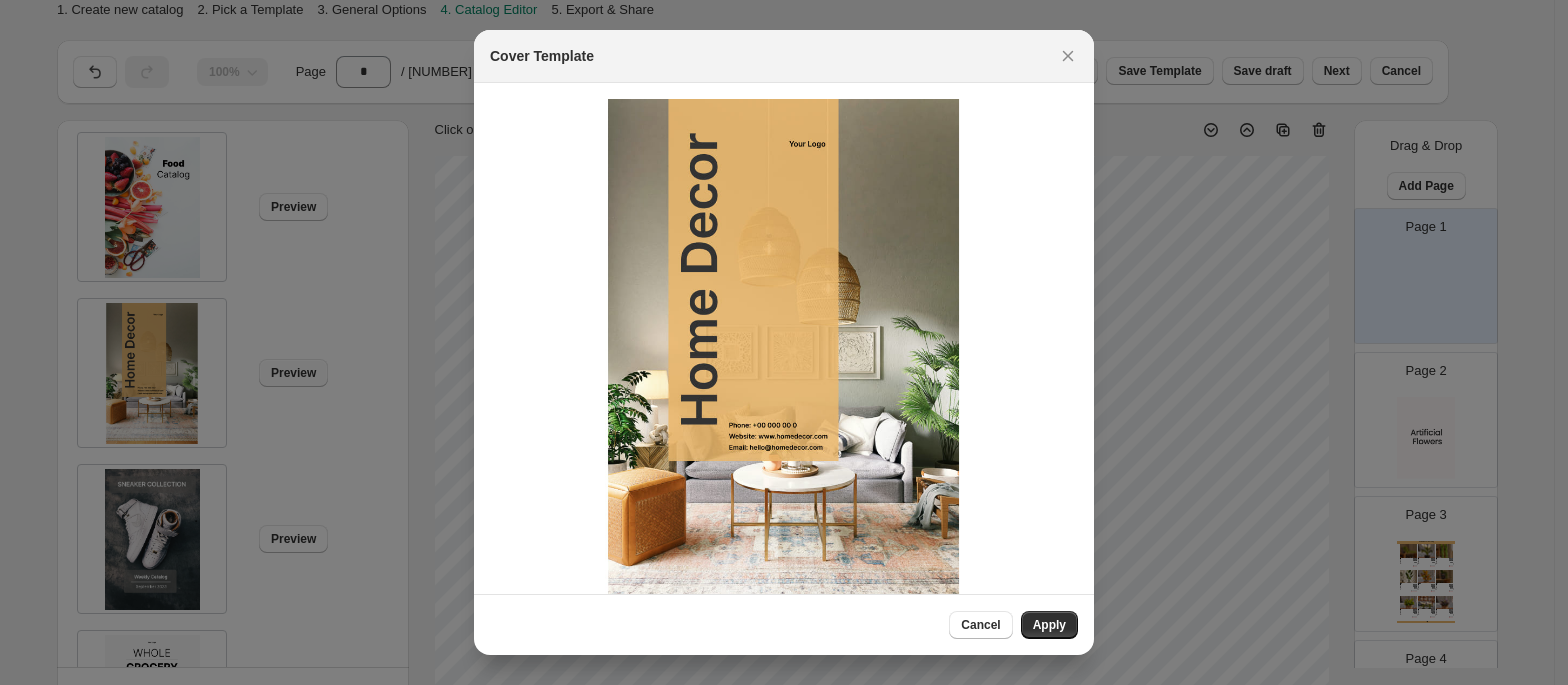 scroll, scrollTop: 0, scrollLeft: 0, axis: both 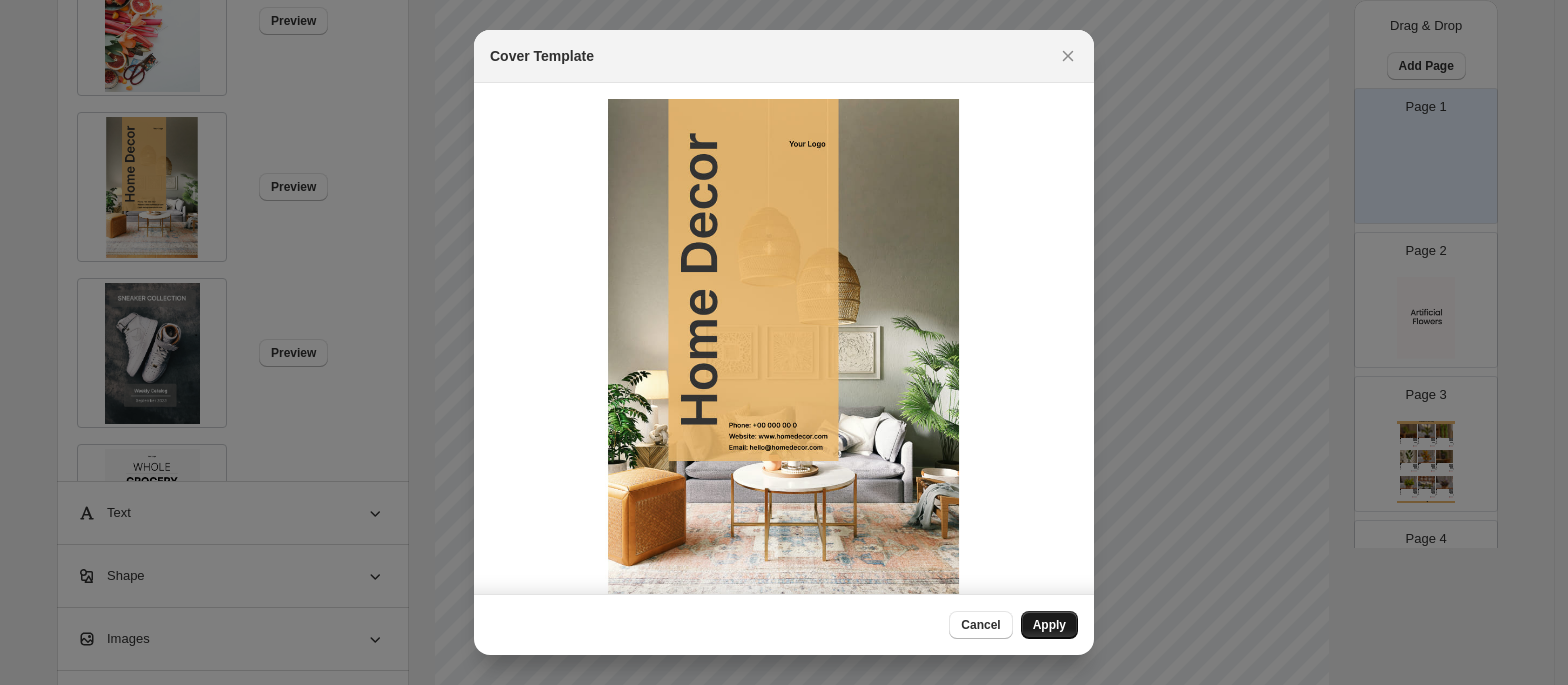 click on "Apply" at bounding box center [1049, 625] 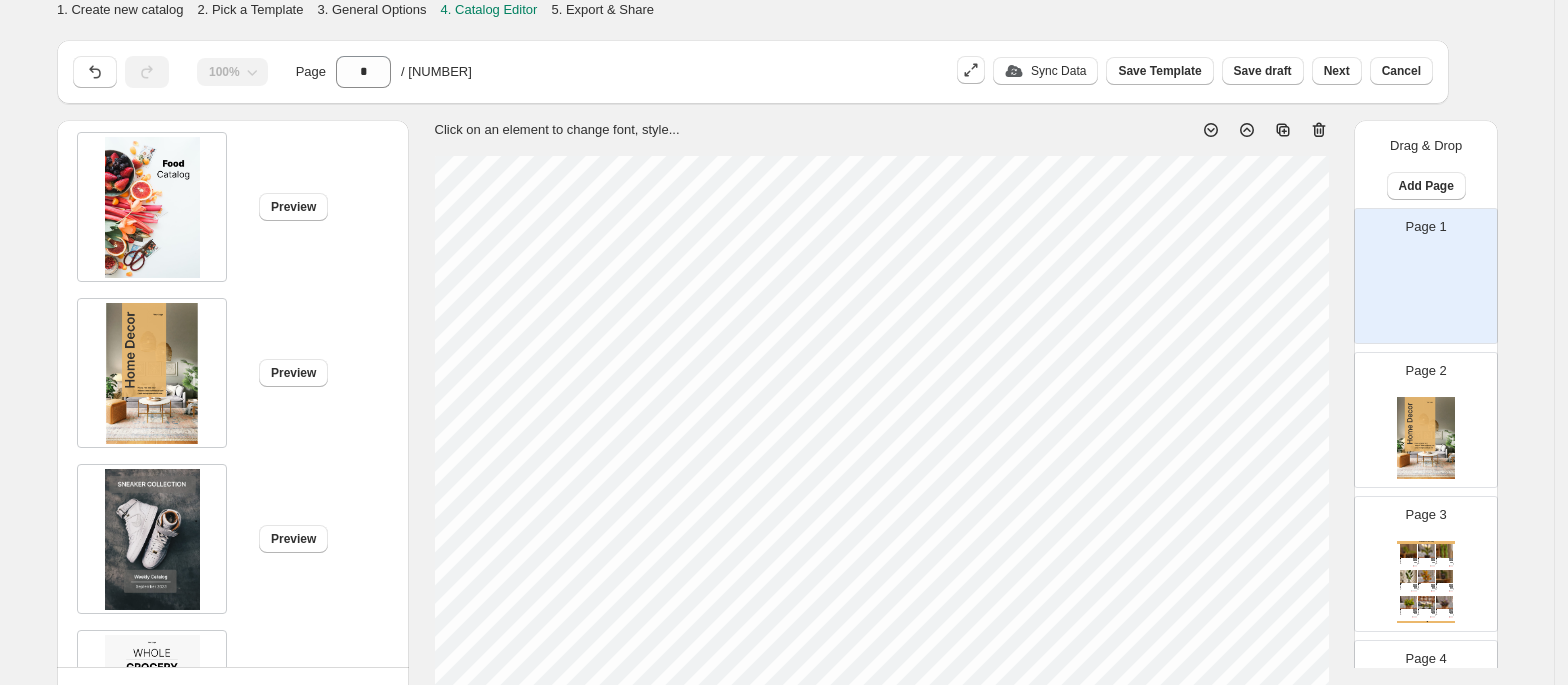 scroll, scrollTop: 622, scrollLeft: 0, axis: vertical 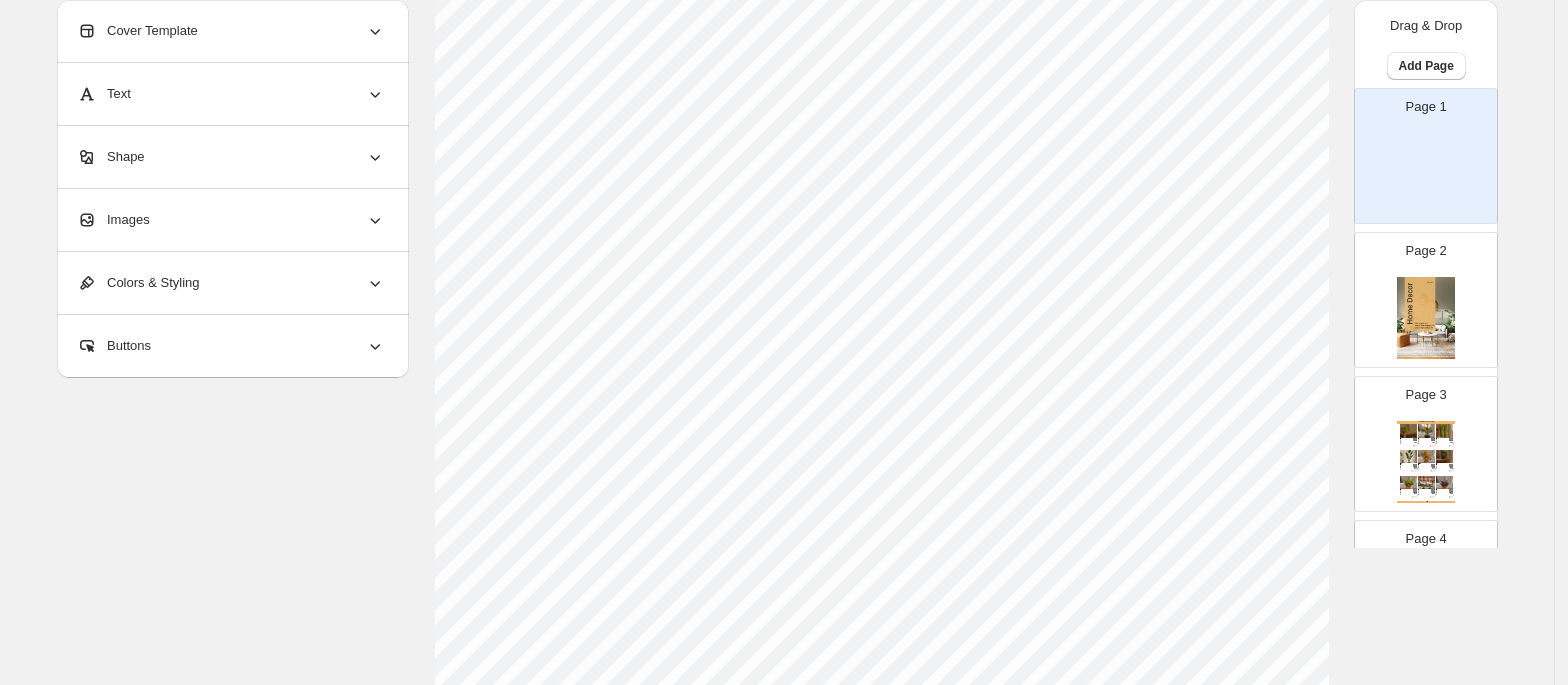 click on "Cover Template" at bounding box center (231, 31) 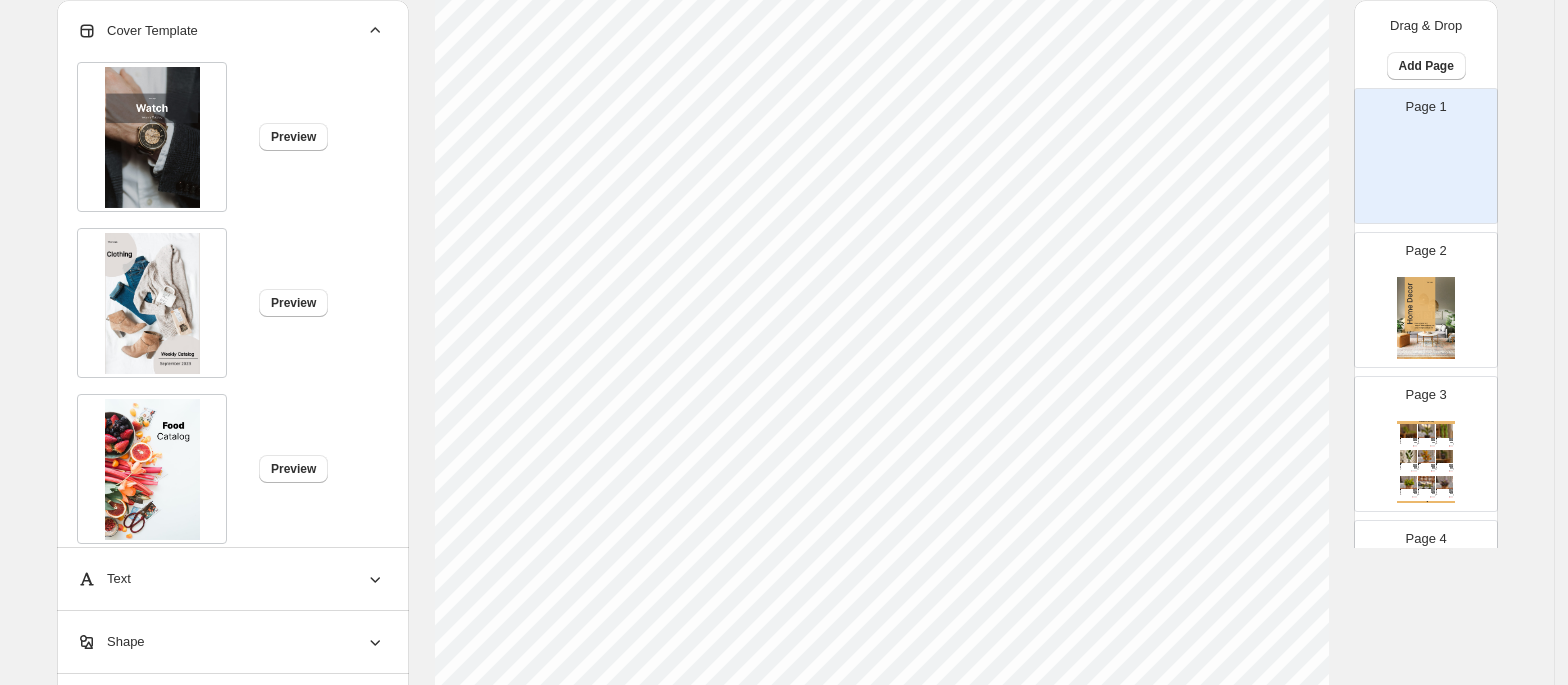 click at bounding box center (1426, 430) 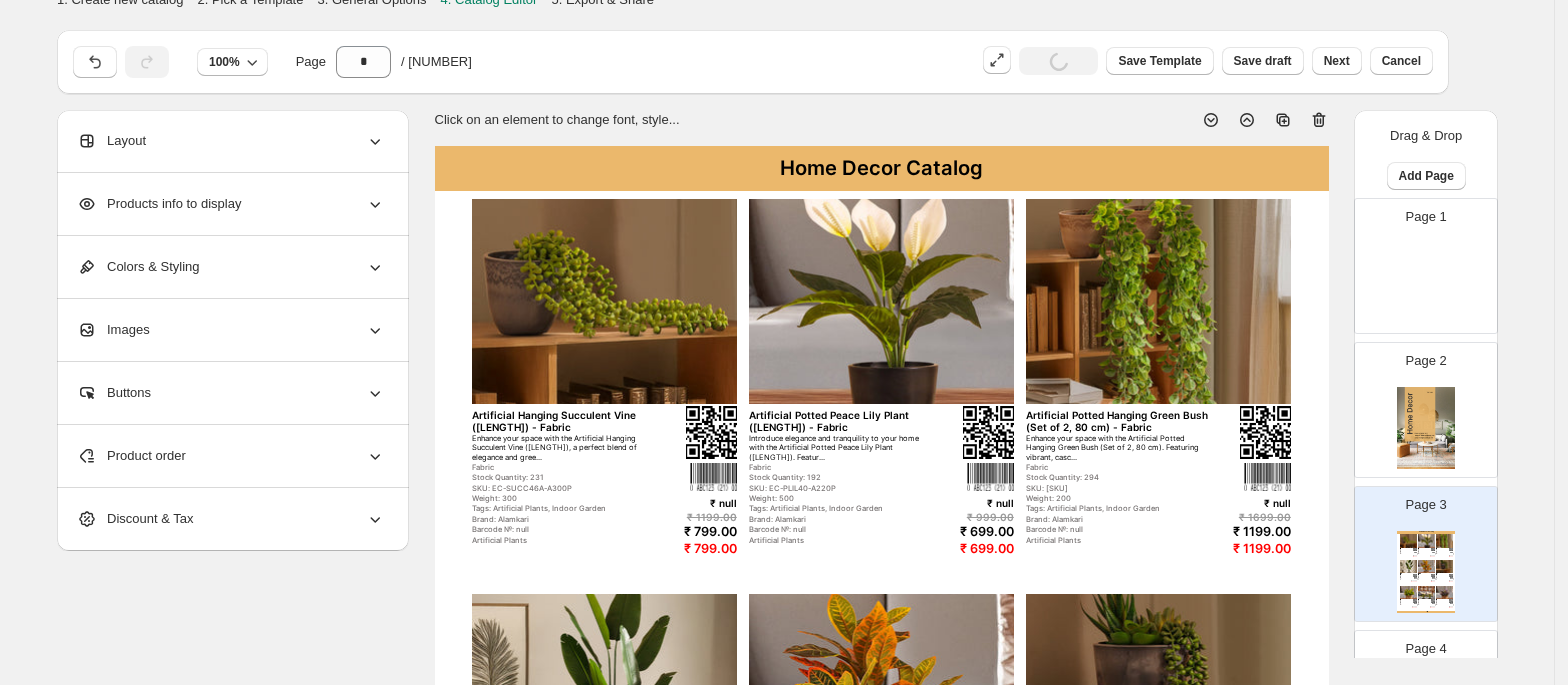 scroll, scrollTop: 0, scrollLeft: 0, axis: both 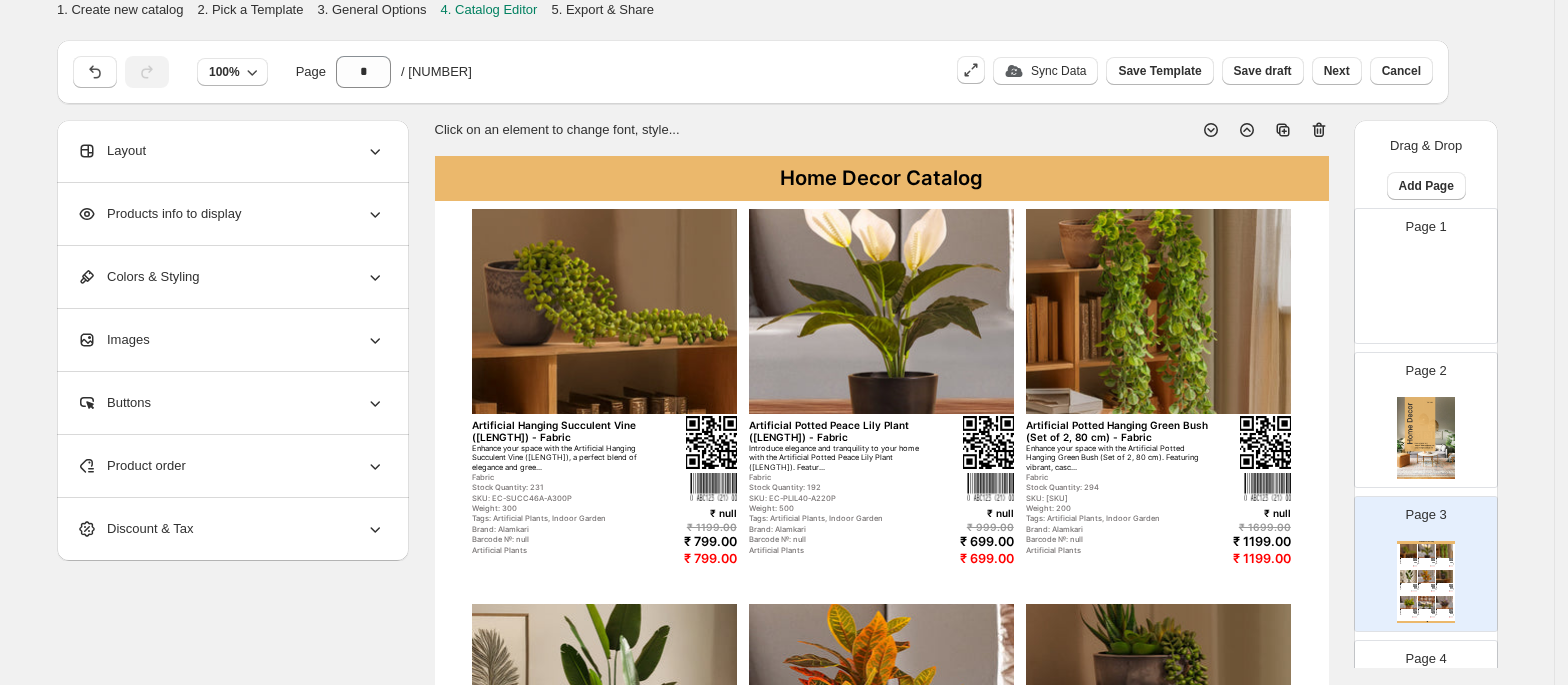 click at bounding box center (1426, 294) 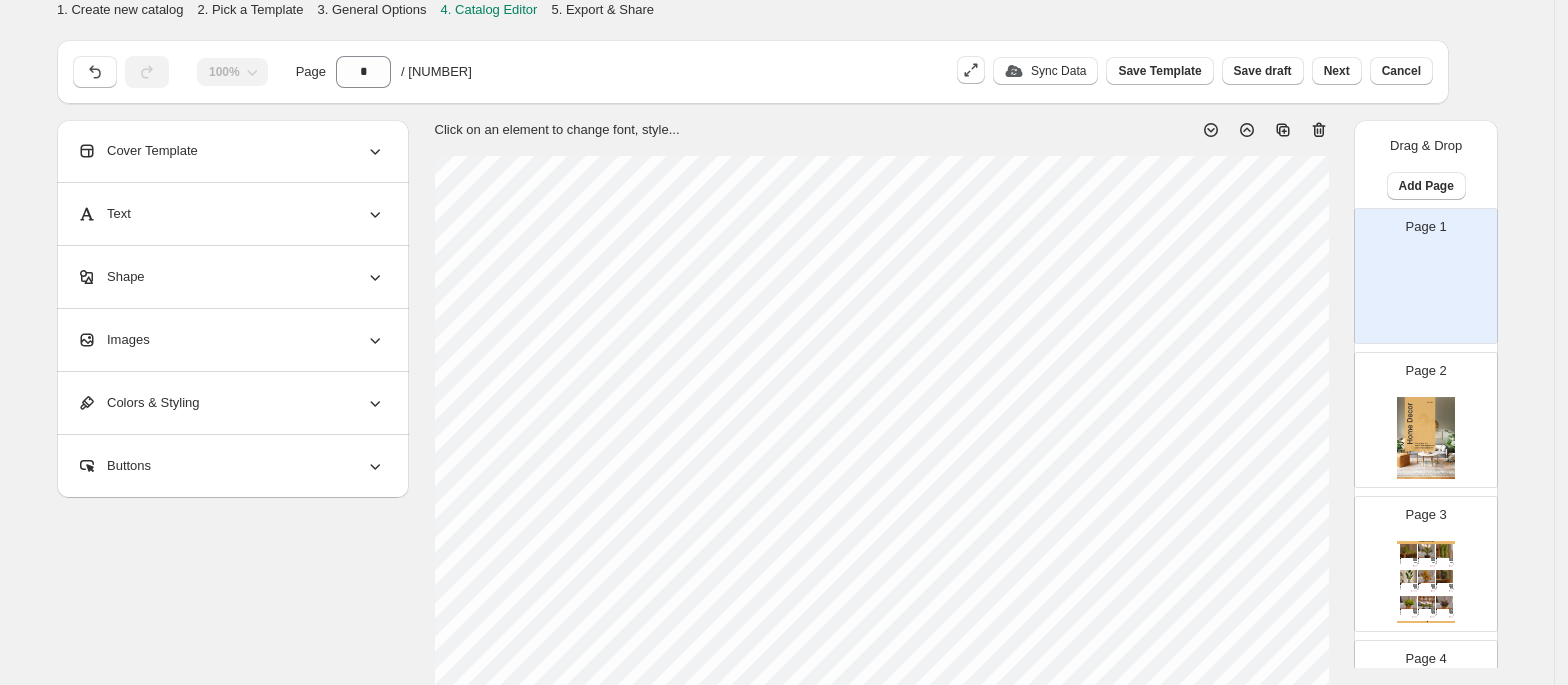 click 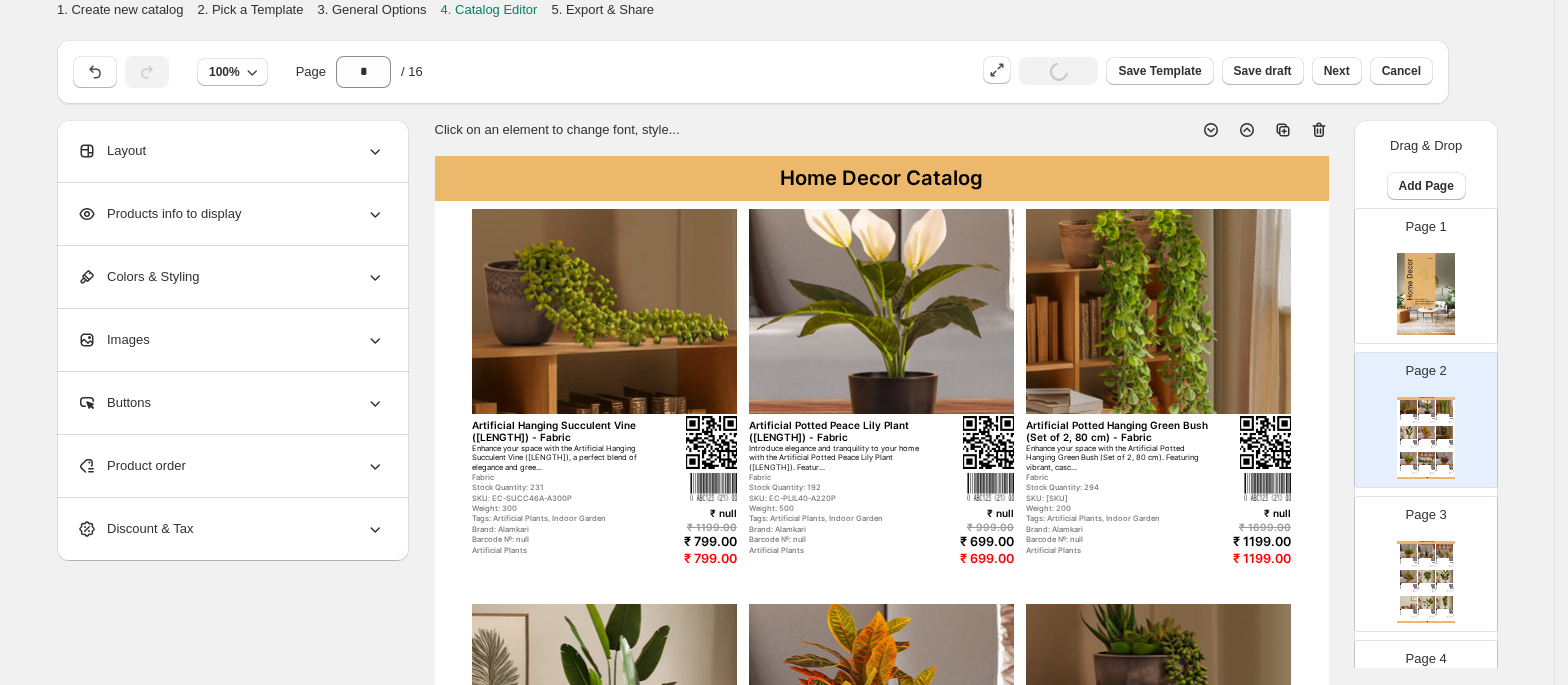 click at bounding box center [1408, 458] 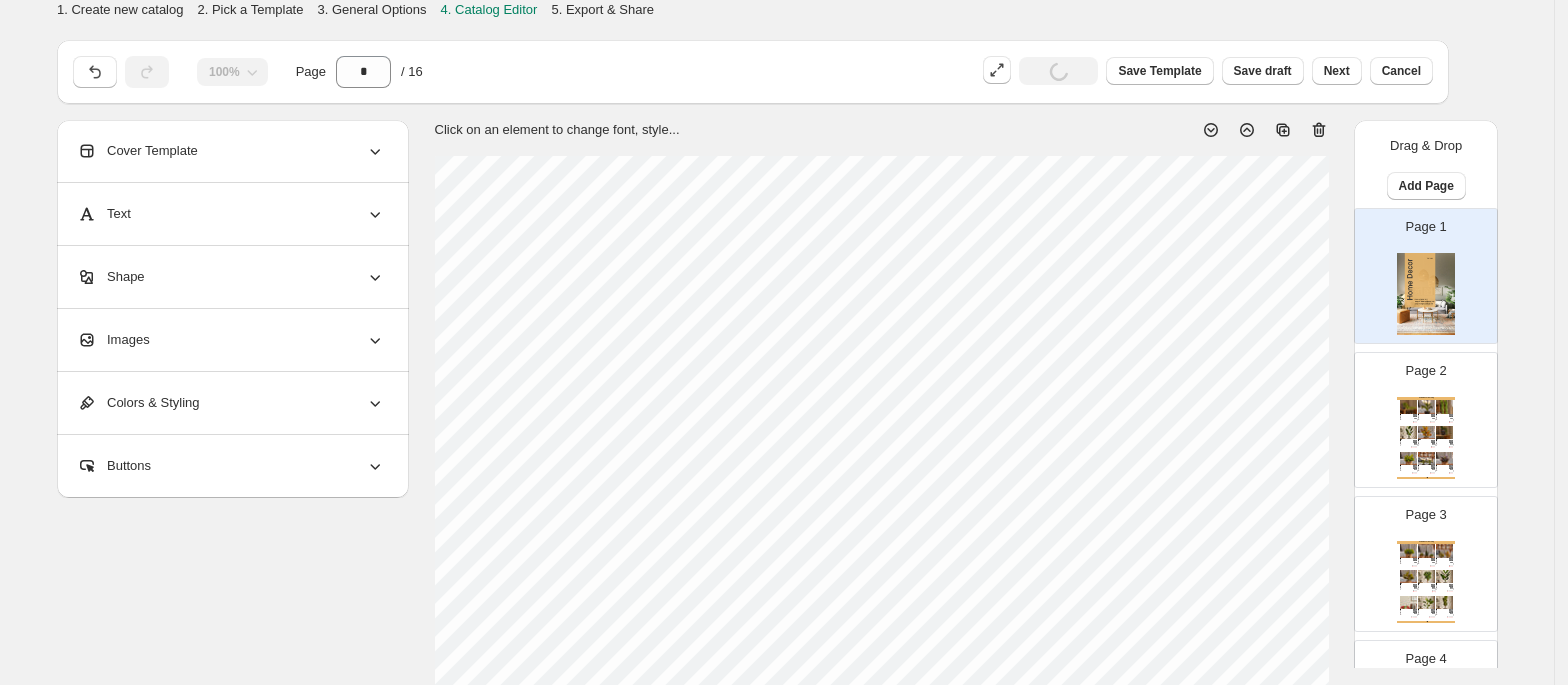 click on "Home Decor Catalog Artificial Hanging Succulent Vine (46 cm) - Fabric Enhance your space with the Artificial Hanging Succulent Vine (46 cm), a perfect blend of elegance and gree... Fabric Stock Quantity:  231 SKU:  EC-SUCC46A-A300P Weight:  300 Tags:  Artificial Plants, Indoor Garden Brand:  Alamkari Barcode №:  null Artificial Plants ₹ null ₹ 1199.00 ₹ 799.00 ₹ 799.00 Artificial Potted Peace Lily Plant (40 cms) - Fabric Introduce elegance and tranquility to your home with the Artificial Potted Peace Lily Plant (40 cm). Featur... Fabric Stock Quantity:  192 SKU:  EC-PLIL40-A220P Weight:  500 Tags:  Artificial Plants, Indoor Garden Brand:  Alamkari Barcode №:  null Artificial Plants ₹ null ₹ 999.00 ₹ 699.00 ₹ 699.00 Artificial Potted Hanging Green Bush (Set of 2, 80 cm) - Fabric Enhance your space with the Artificial Potted Hanging Green Bush (Set of 2, 80 cm). Featuring vibrant, casc... Fabric Stock Quantity:  294 SKU:  EC-HNG80A-A40P-2 Weight:  200 Tags:  Artificial Plants, Indoor Garden" at bounding box center (1426, 438) 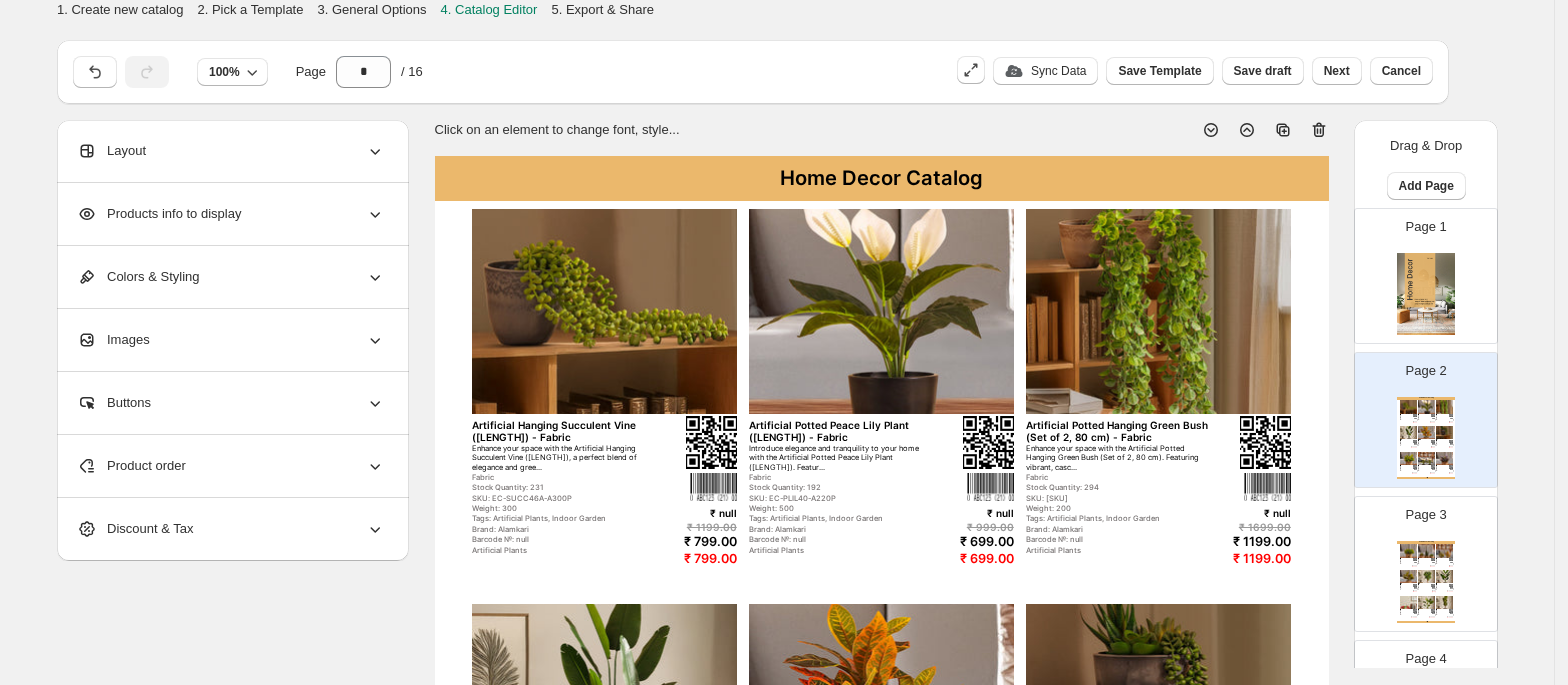 click on "Home Decor Catalog" at bounding box center (882, 178) 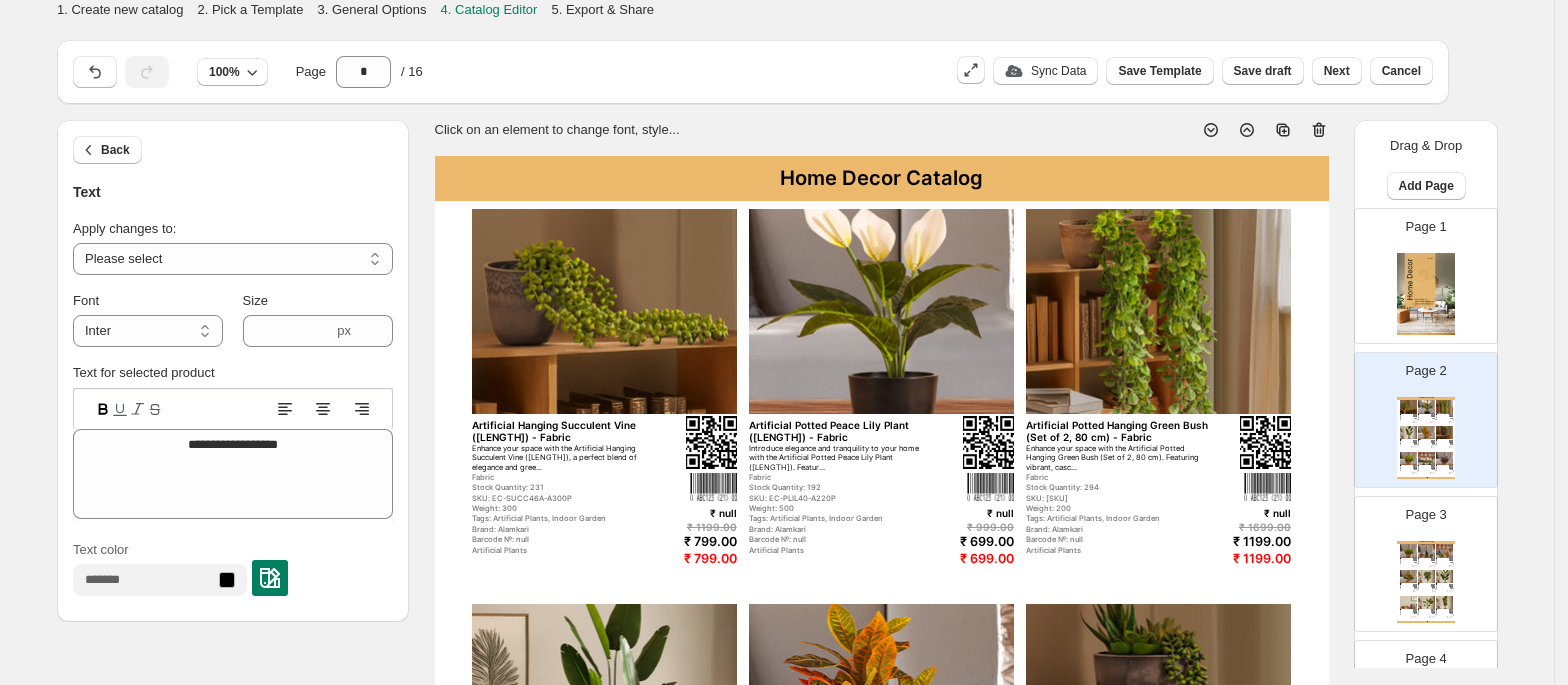 click on "Home Decor Catalog Artificial Hanging Succulent Vine (46 cm) - Fabric Enhance your space with the Artificial Hanging Succulent Vine (46 cm), a perfect blend of elegance and gree... Fabric Stock Quantity:  231 SKU:  EC-SUCC46A-A300P Weight:  300 Tags:  Artificial Plants, Indoor Garden Brand:  Alamkari Barcode №:  null Artificial Plants ₹ null ₹ 1199.00 ₹ 799.00 ₹ 799.00 Artificial Potted Peace Lily Plant (40 cms) - Fabric Introduce elegance and tranquility to your home with the Artificial Potted Peace Lily Plant (40 cm). Featur... Fabric Stock Quantity:  192 SKU:  EC-PLIL40-A220P Weight:  500 Tags:  Artificial Plants, Indoor Garden Brand:  Alamkari Barcode №:  null Artificial Plants ₹ null ₹ 999.00 ₹ 699.00 ₹ 699.00 Artificial Potted Hanging Green Bush (Set of 2, 80 cm) - Fabric Enhance your space with the Artificial Potted Hanging Green Bush (Set of 2, 80 cm). Featuring vibrant, casc... Fabric Stock Quantity:  294 SKU:  EC-HNG80A-A40P-2 Weight:  200 Tags:  Artificial Plants, Indoor Garden" at bounding box center (1426, 438) 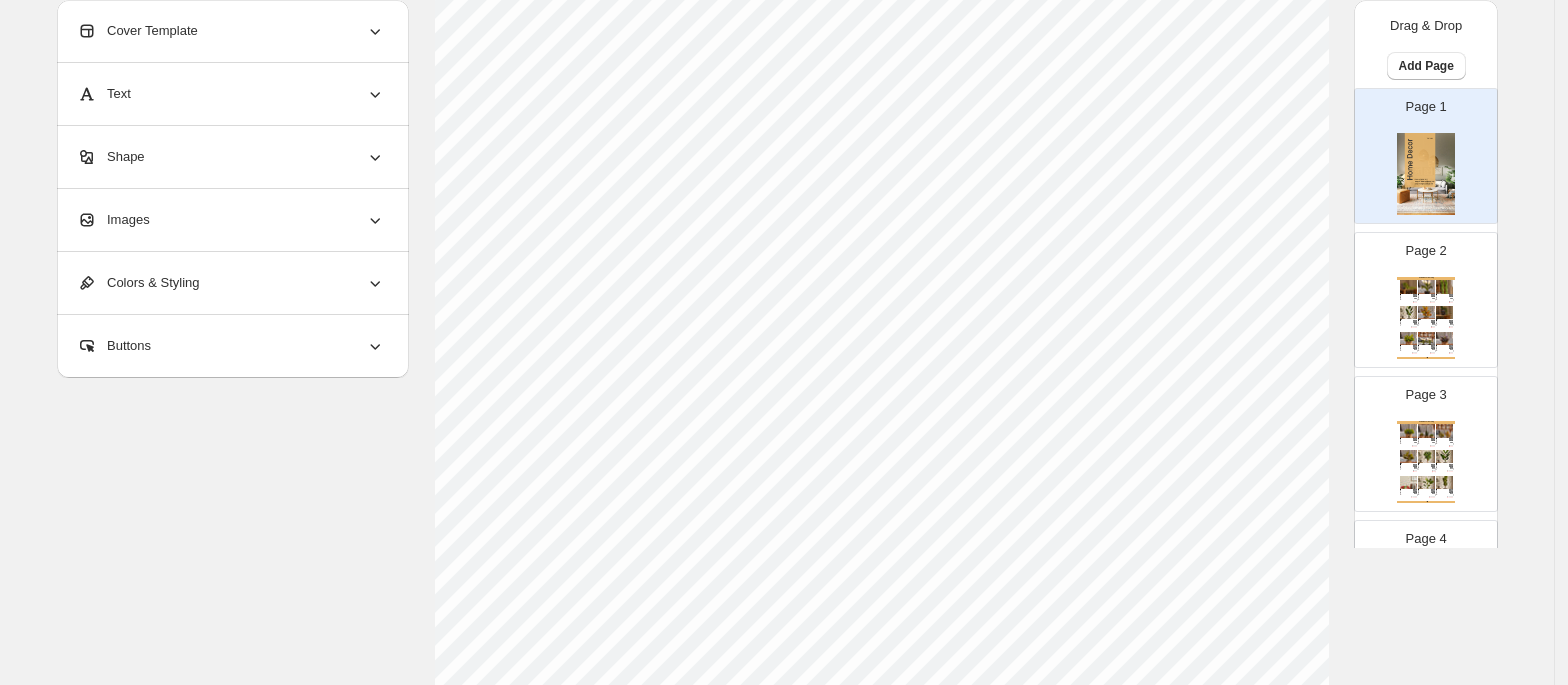 scroll, scrollTop: 0, scrollLeft: 0, axis: both 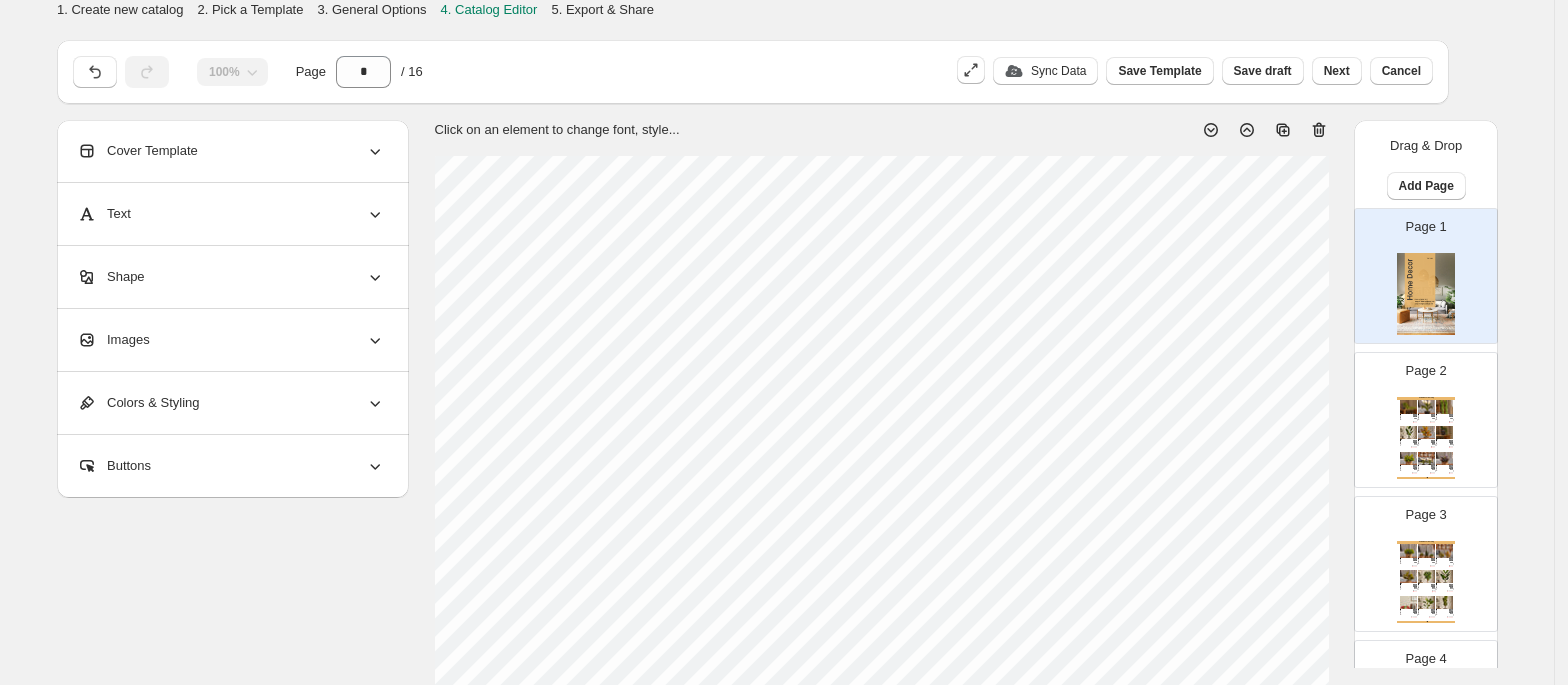 click on "100% Page *  / 16" at bounding box center (503, 68) 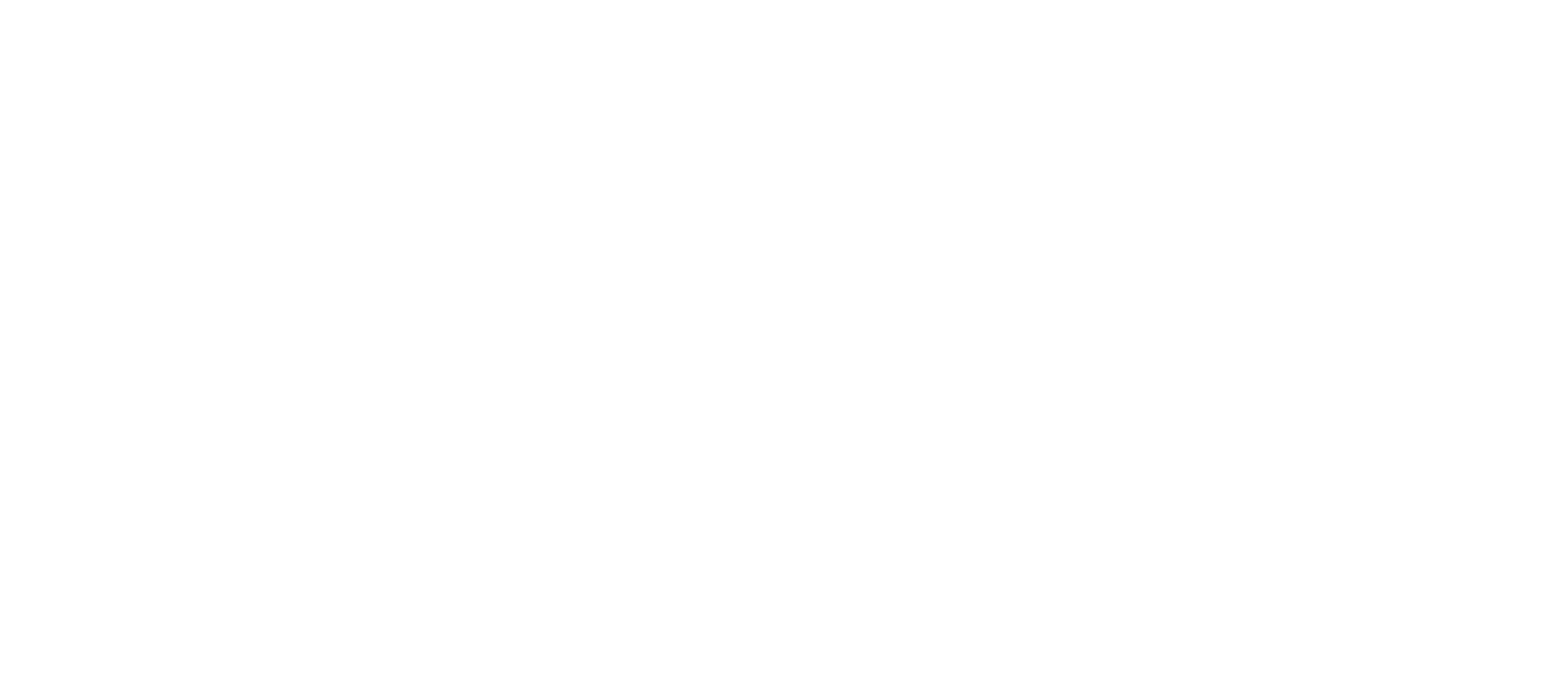 scroll, scrollTop: 0, scrollLeft: 0, axis: both 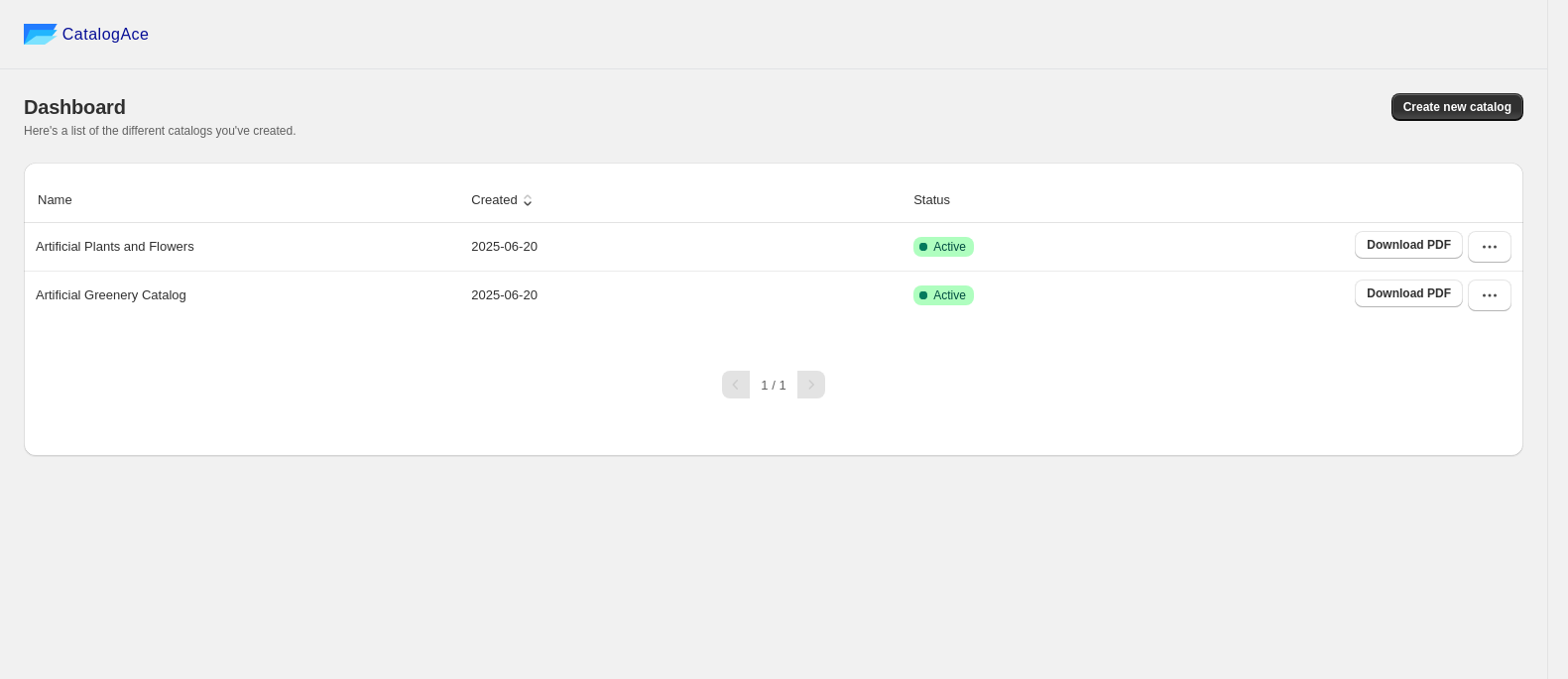 click on "1 / 1" at bounding box center (766, 377) 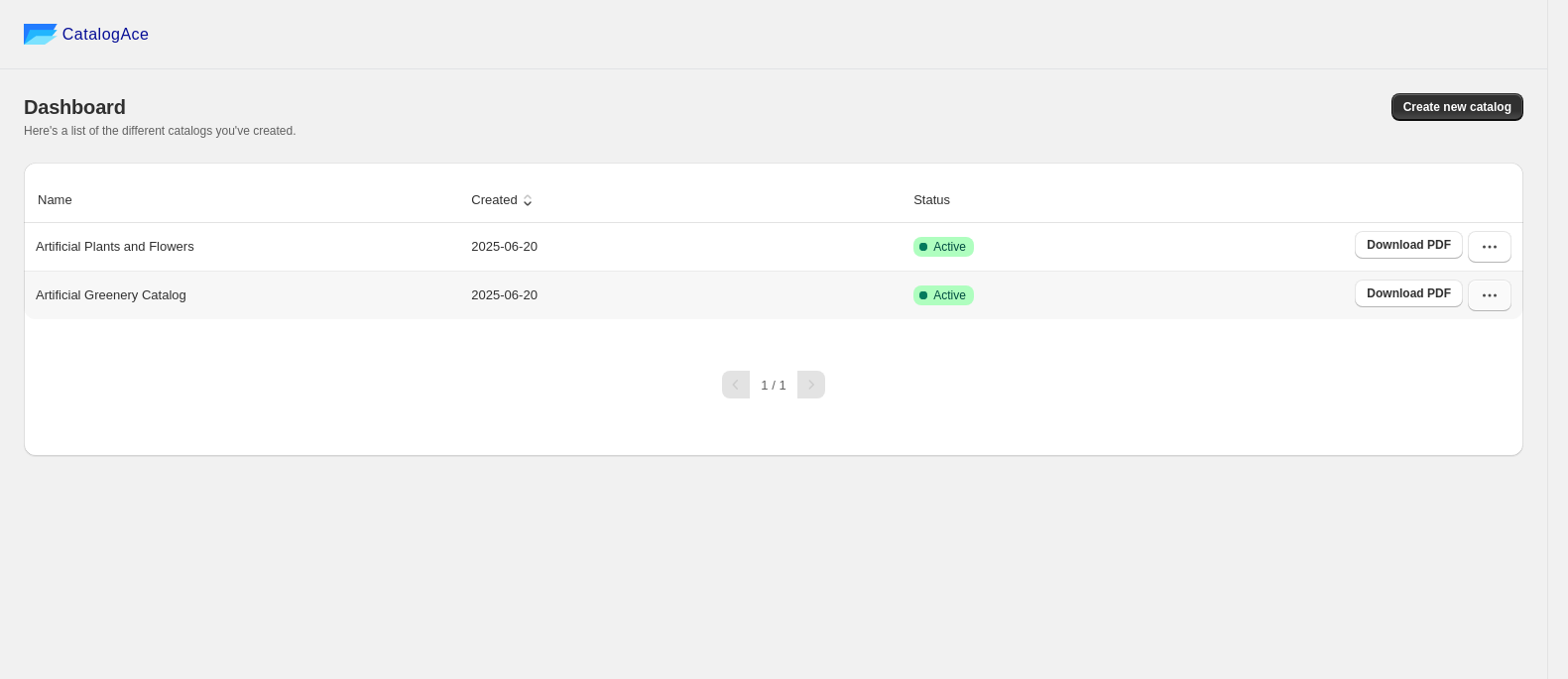 click at bounding box center (1490, 295) 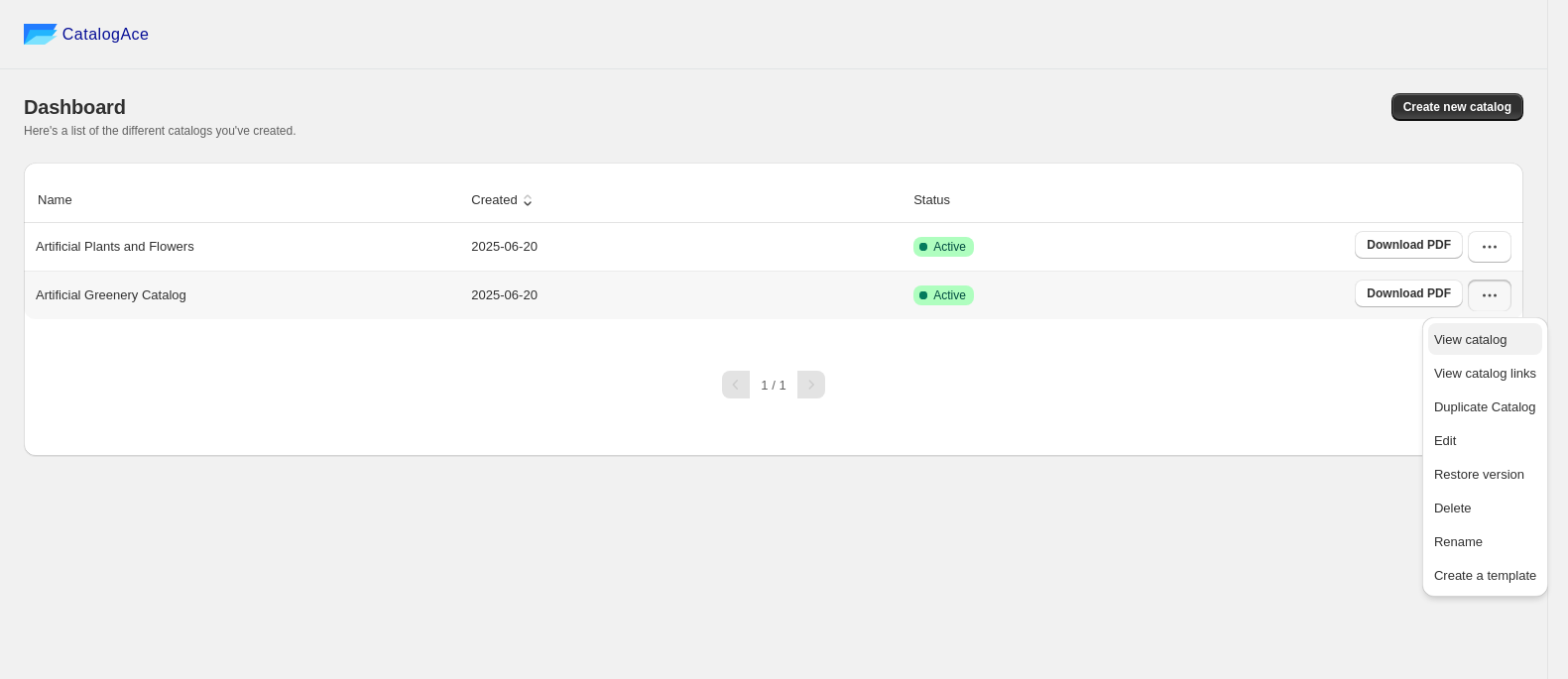 click on "View catalog" at bounding box center [1470, 339] 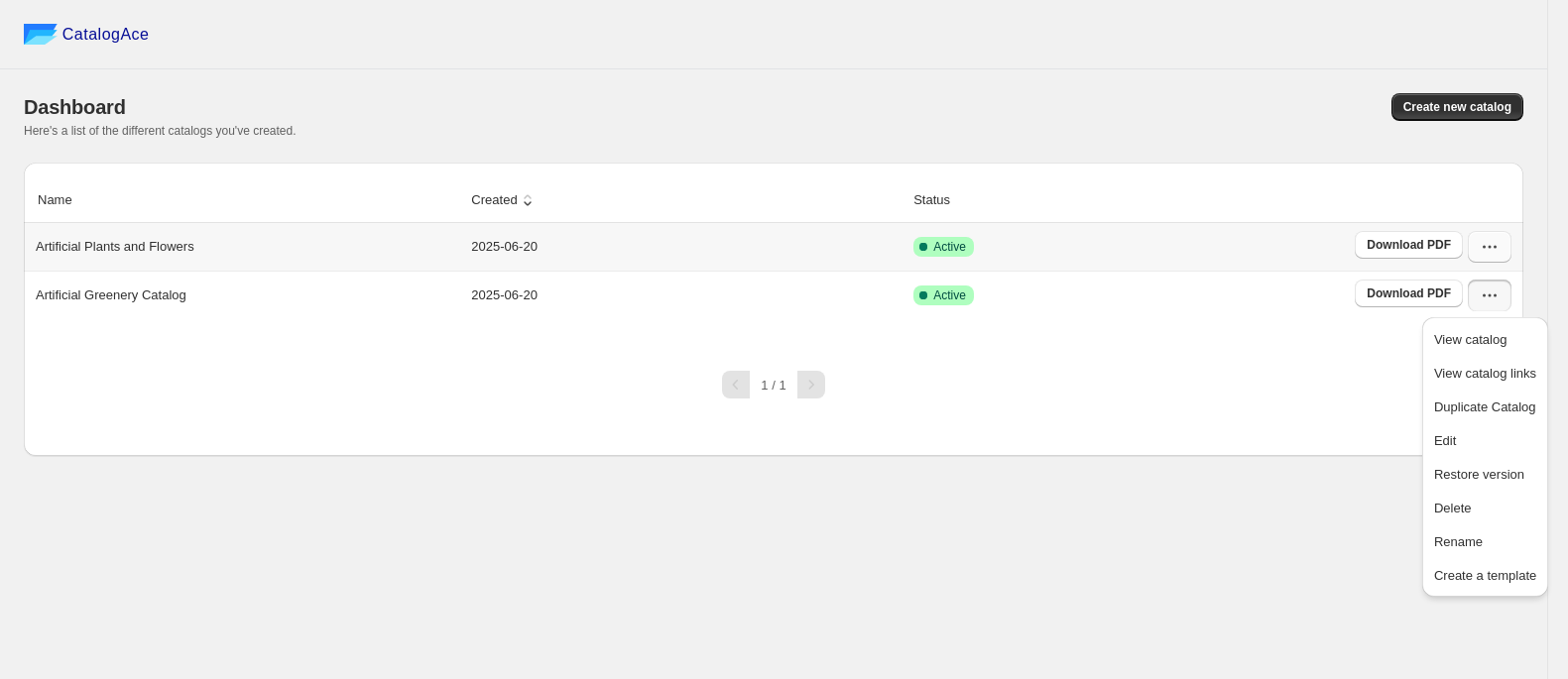 click 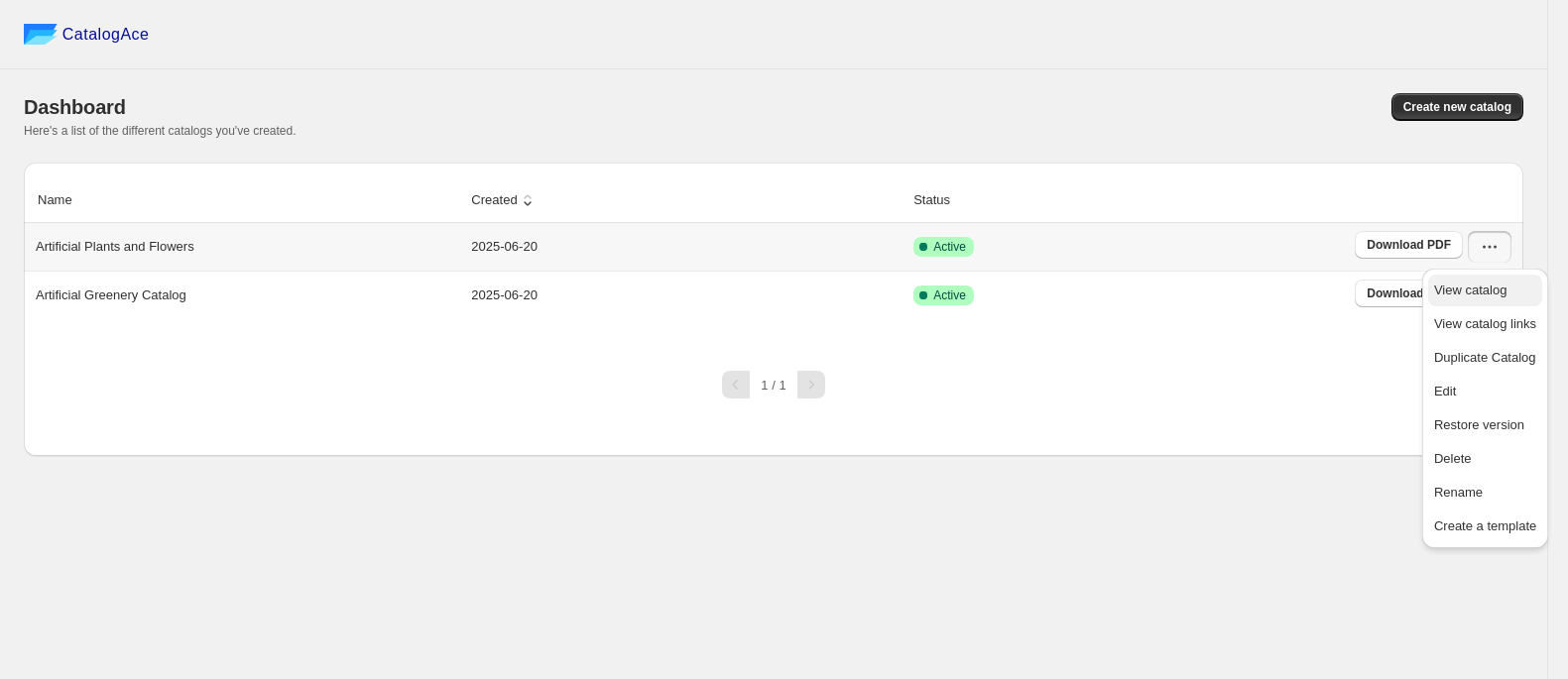 type 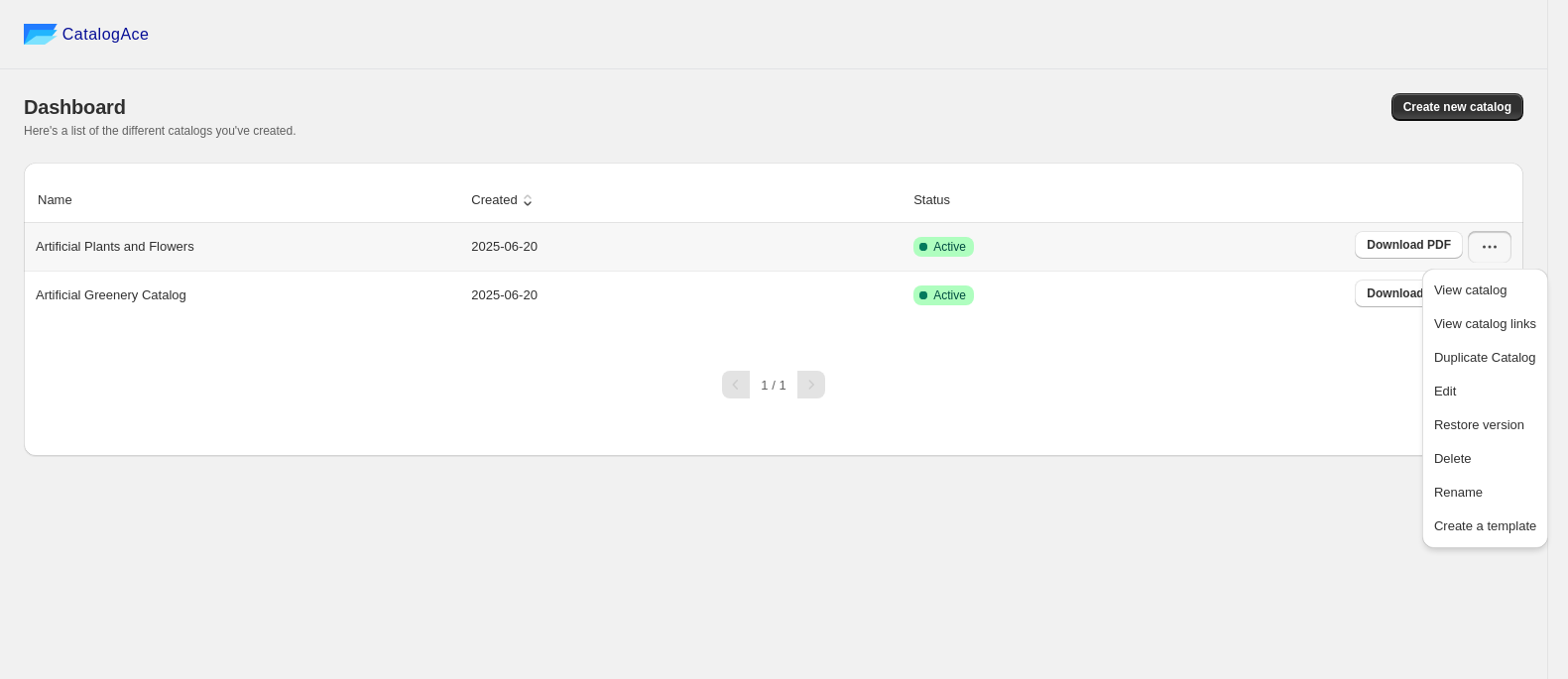 click on "Artificial Plants and Flowers" at bounding box center (243, 243) 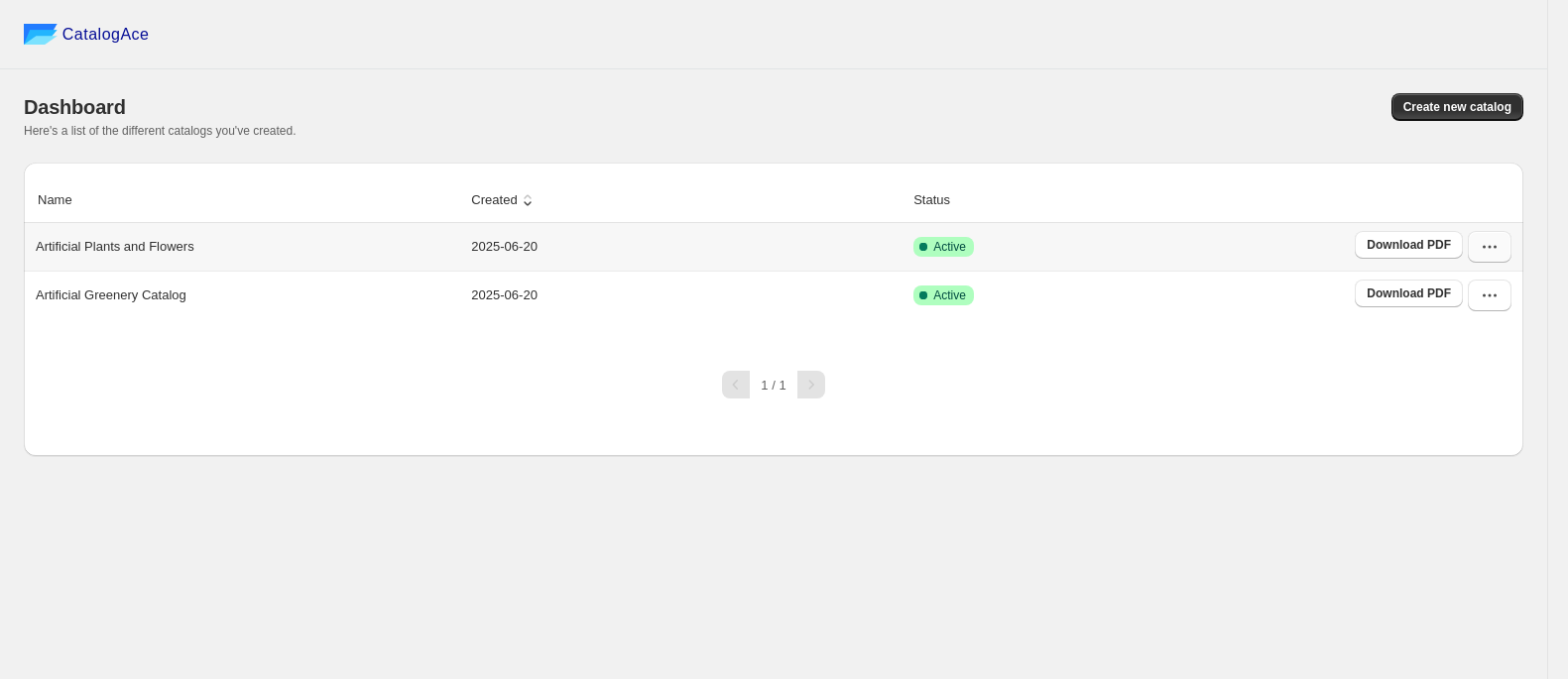 drag, startPoint x: 1516, startPoint y: 250, endPoint x: 1486, endPoint y: 248, distance: 30.06659 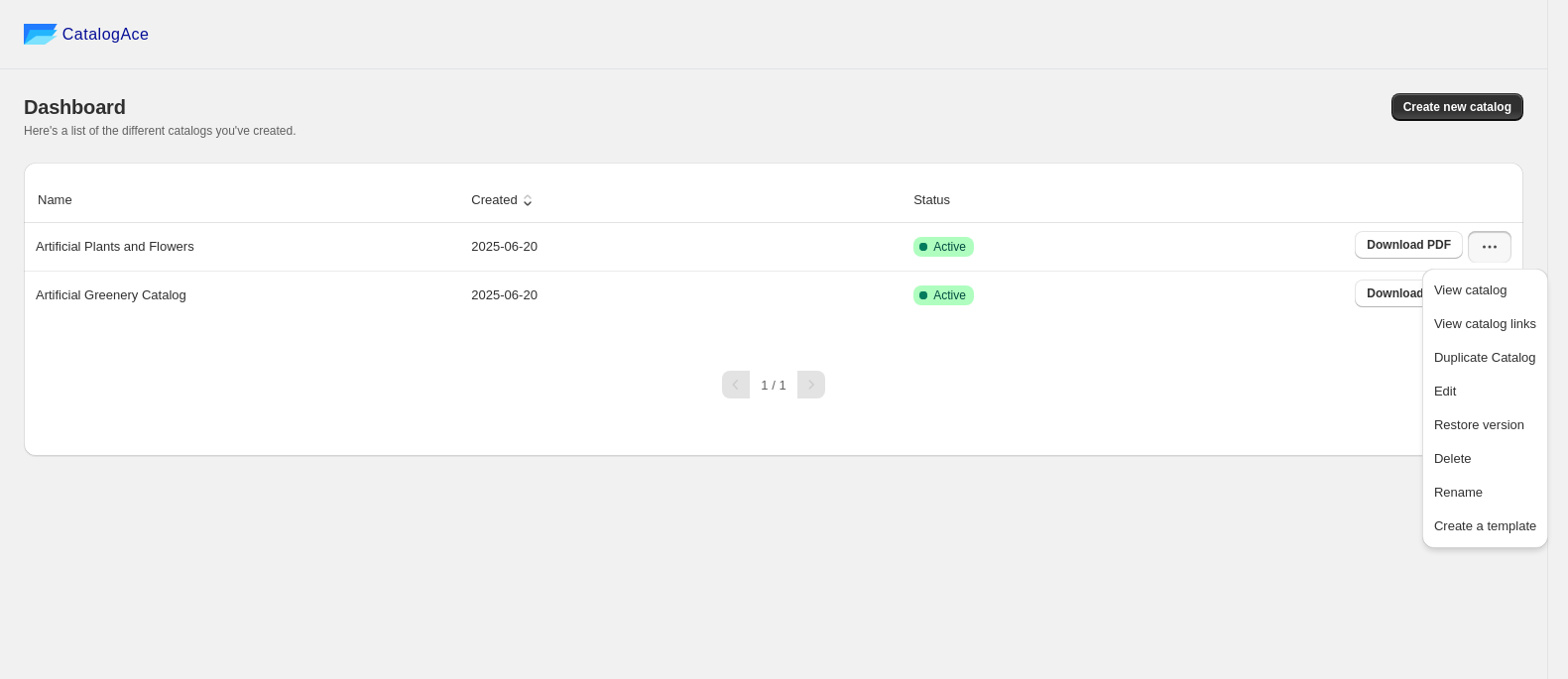 click on "CatalogAce Dashboard Create new catalog Here's a list of the different catalogs you've created. Name Created Status Artificial Plants and Flowers 2025-06-20 Active Download PDF Artificial Greenery Catalog 2025-06-20 Active Download PDF 1 / 1 Billing Help Center Get Support Suggestion box" at bounding box center (774, 339) 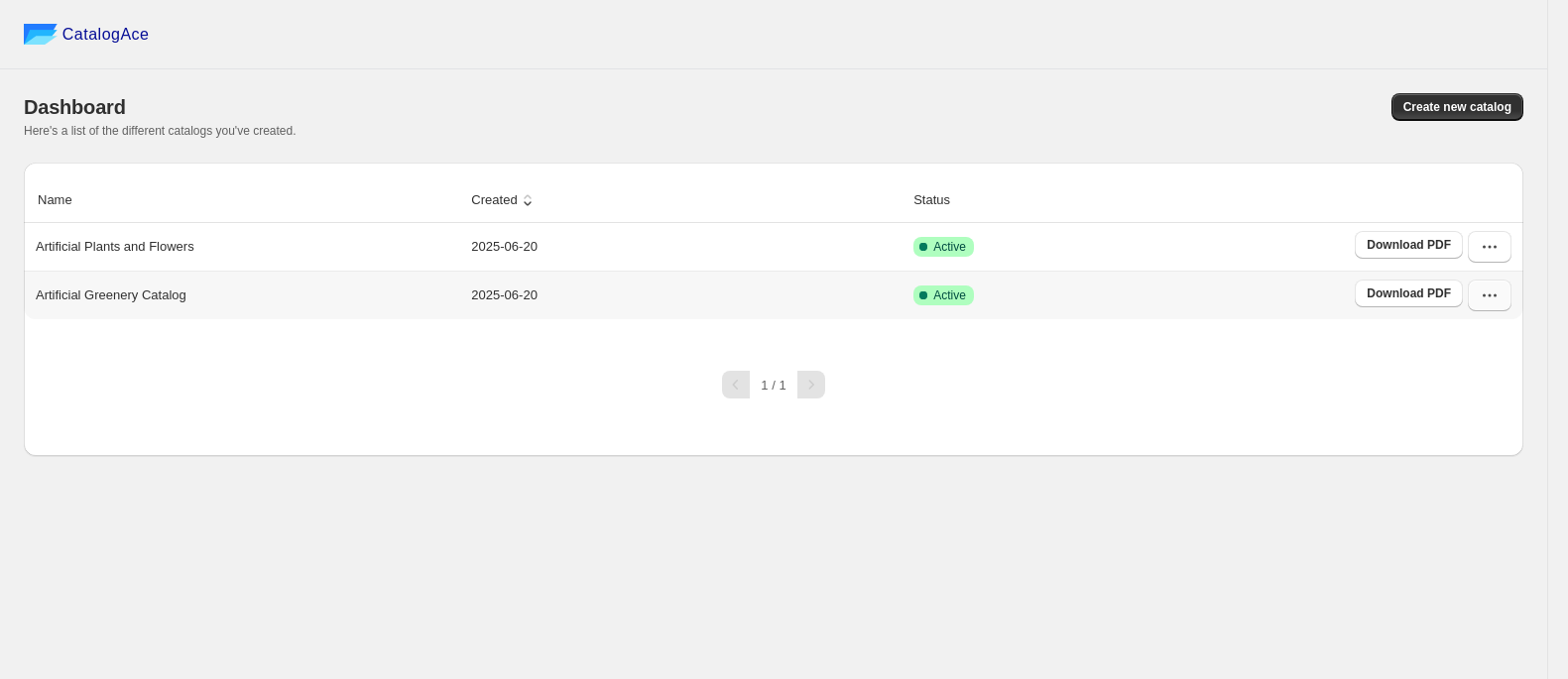click at bounding box center (1490, 295) 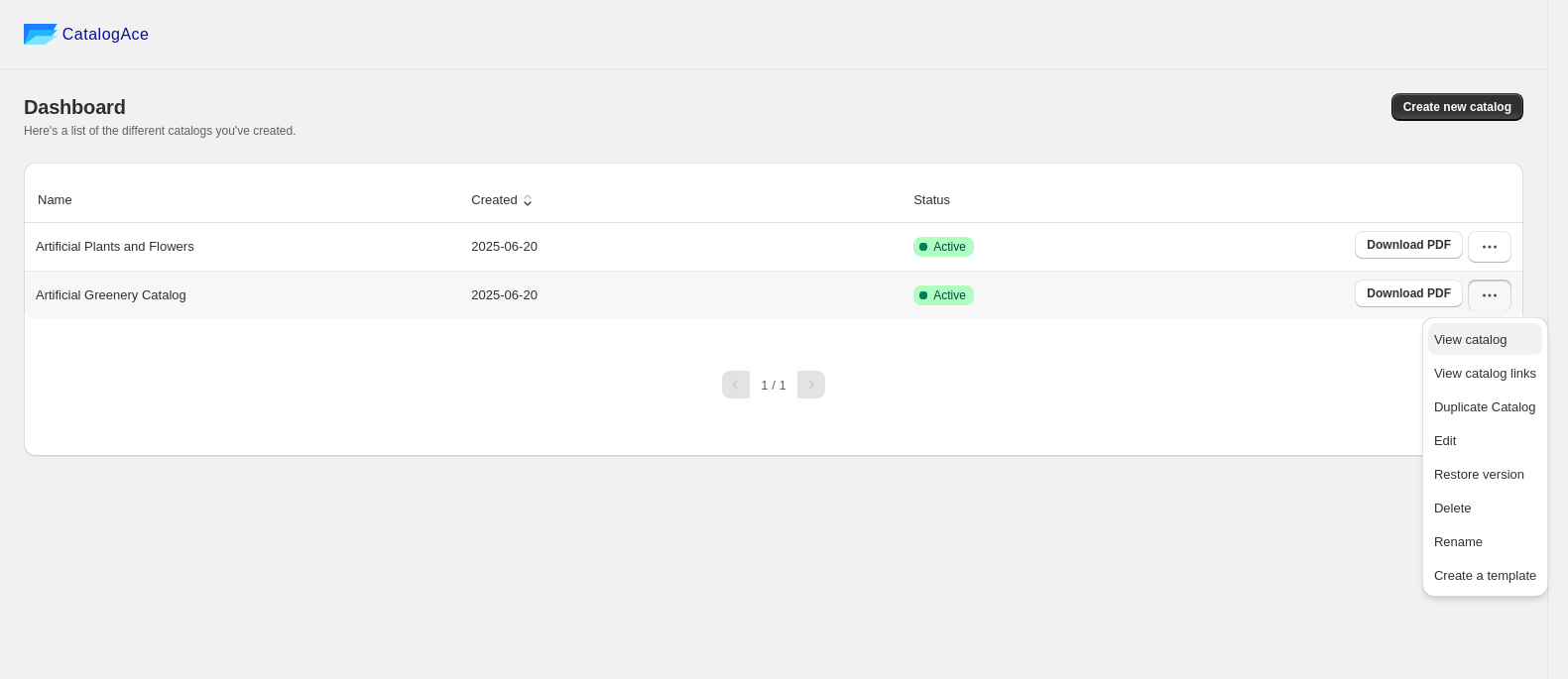 type 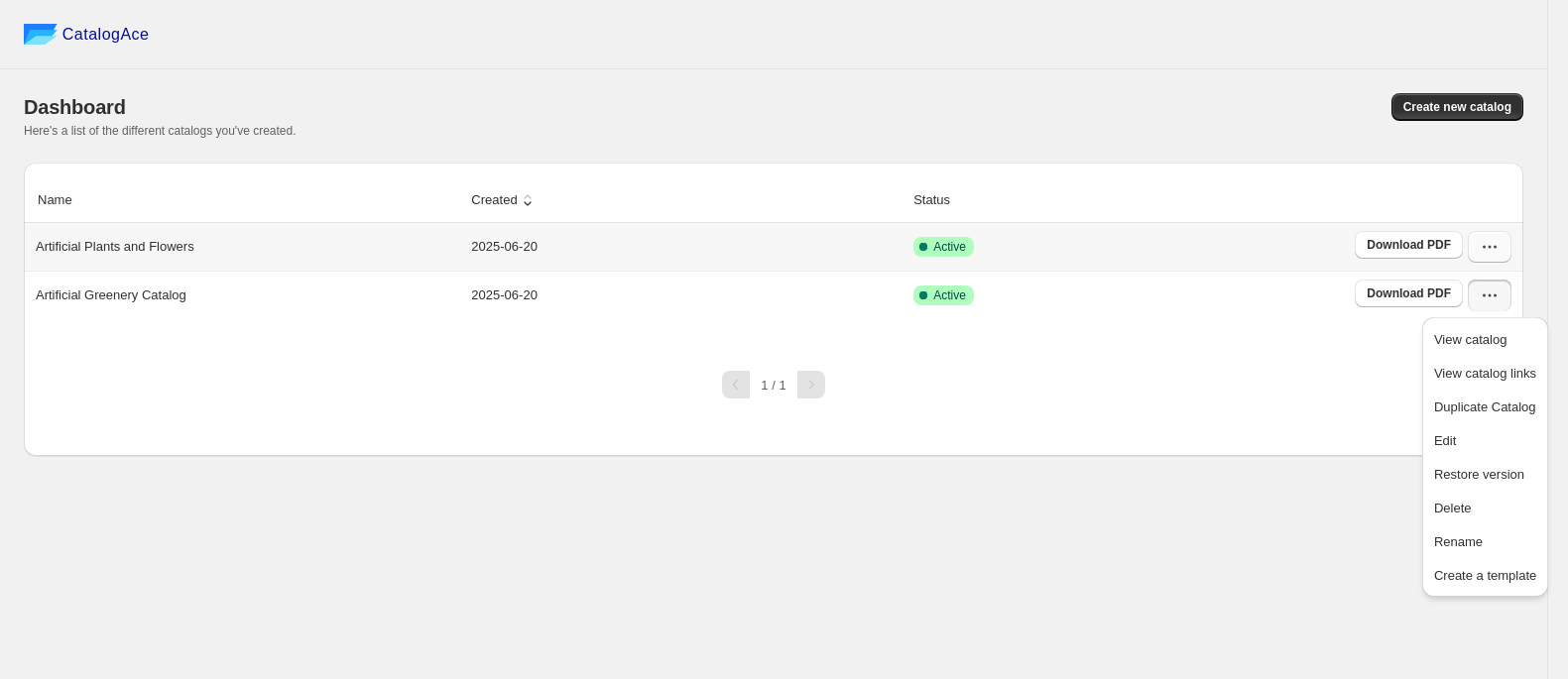 click 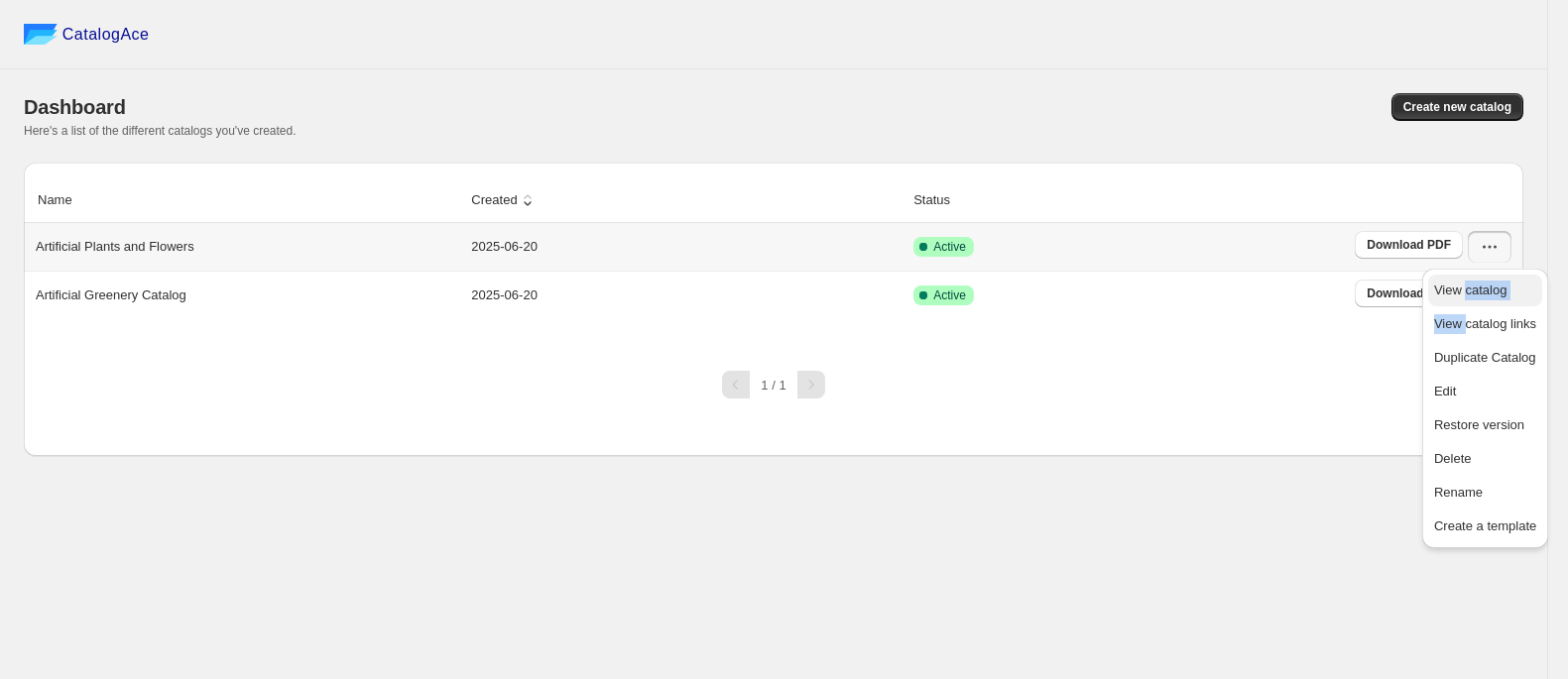 drag, startPoint x: 1470, startPoint y: 306, endPoint x: 1466, endPoint y: 290, distance: 16.492423 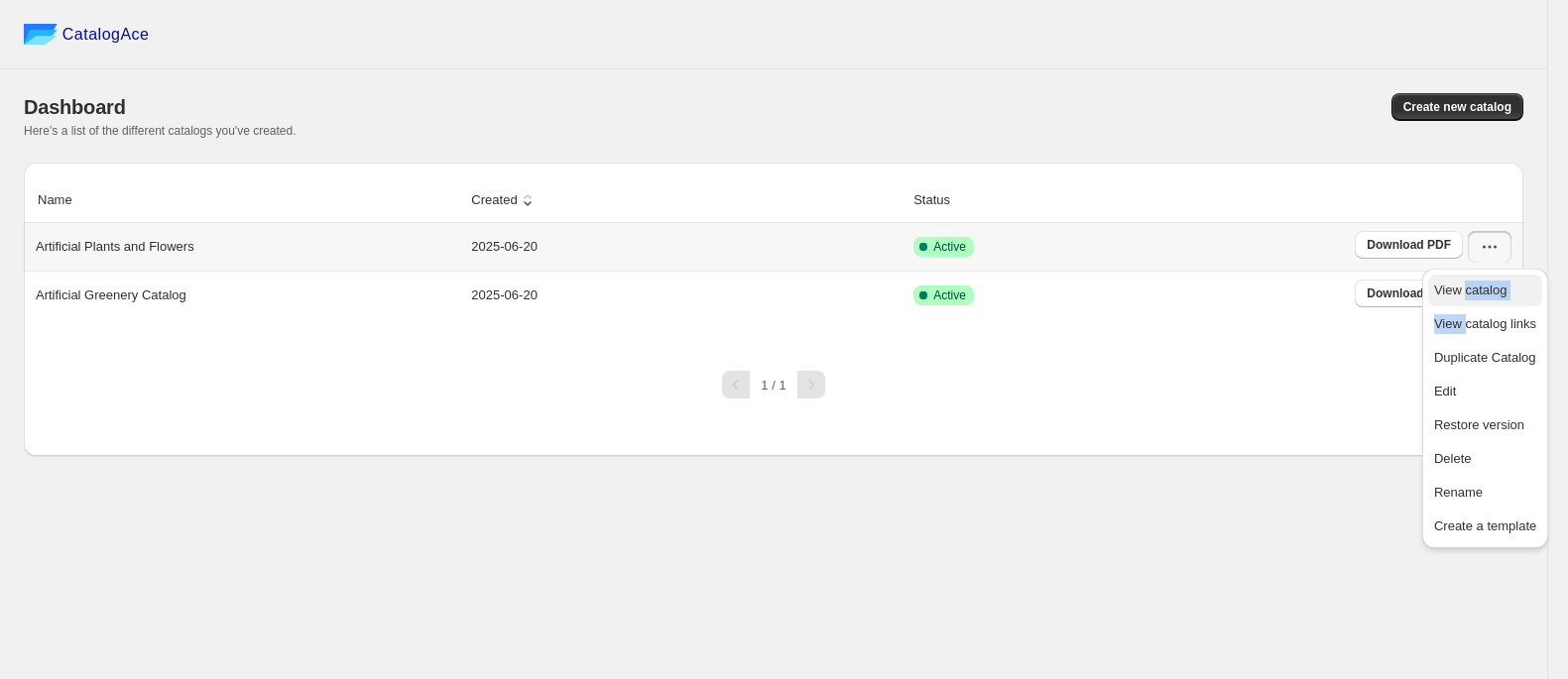 type 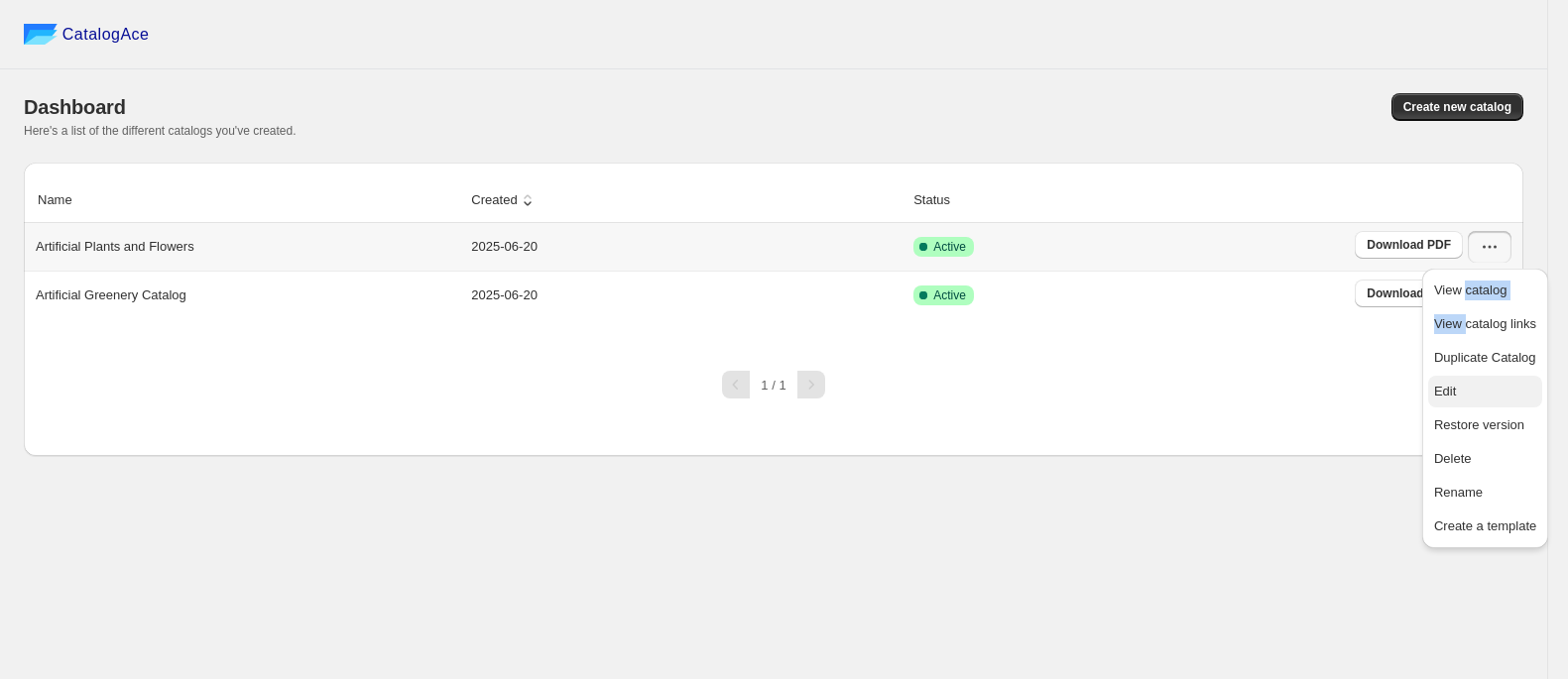 click on "Edit" at bounding box center (1485, 392) 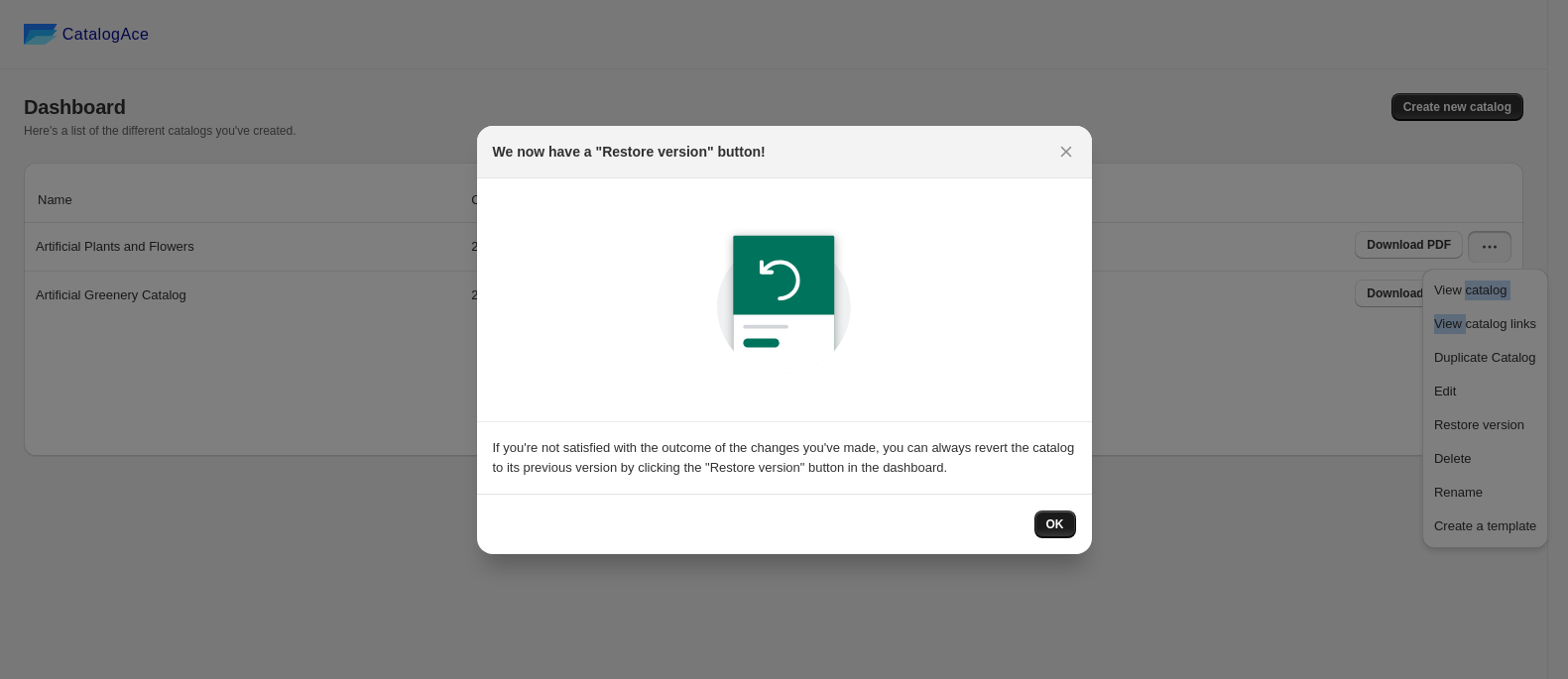 click on "OK" at bounding box center [1055, 524] 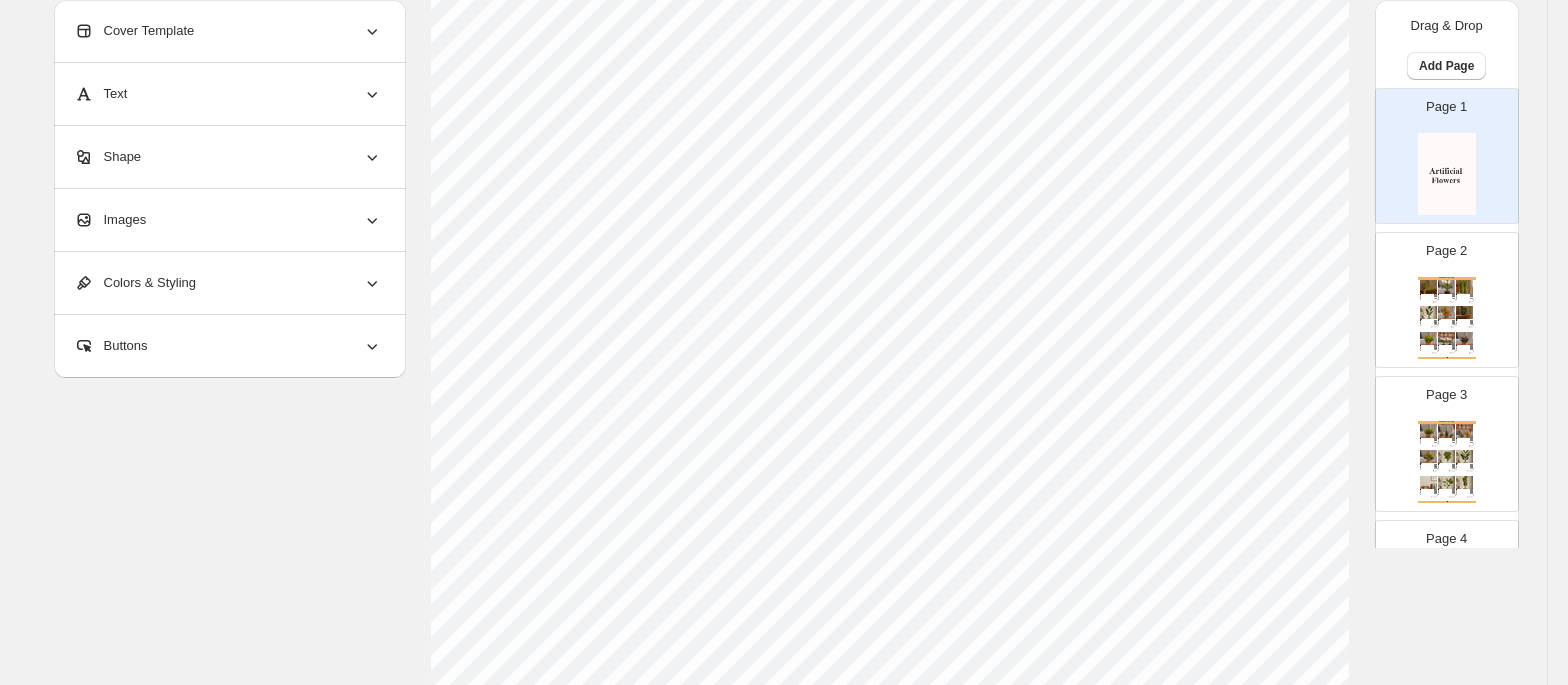 scroll, scrollTop: 273, scrollLeft: 0, axis: vertical 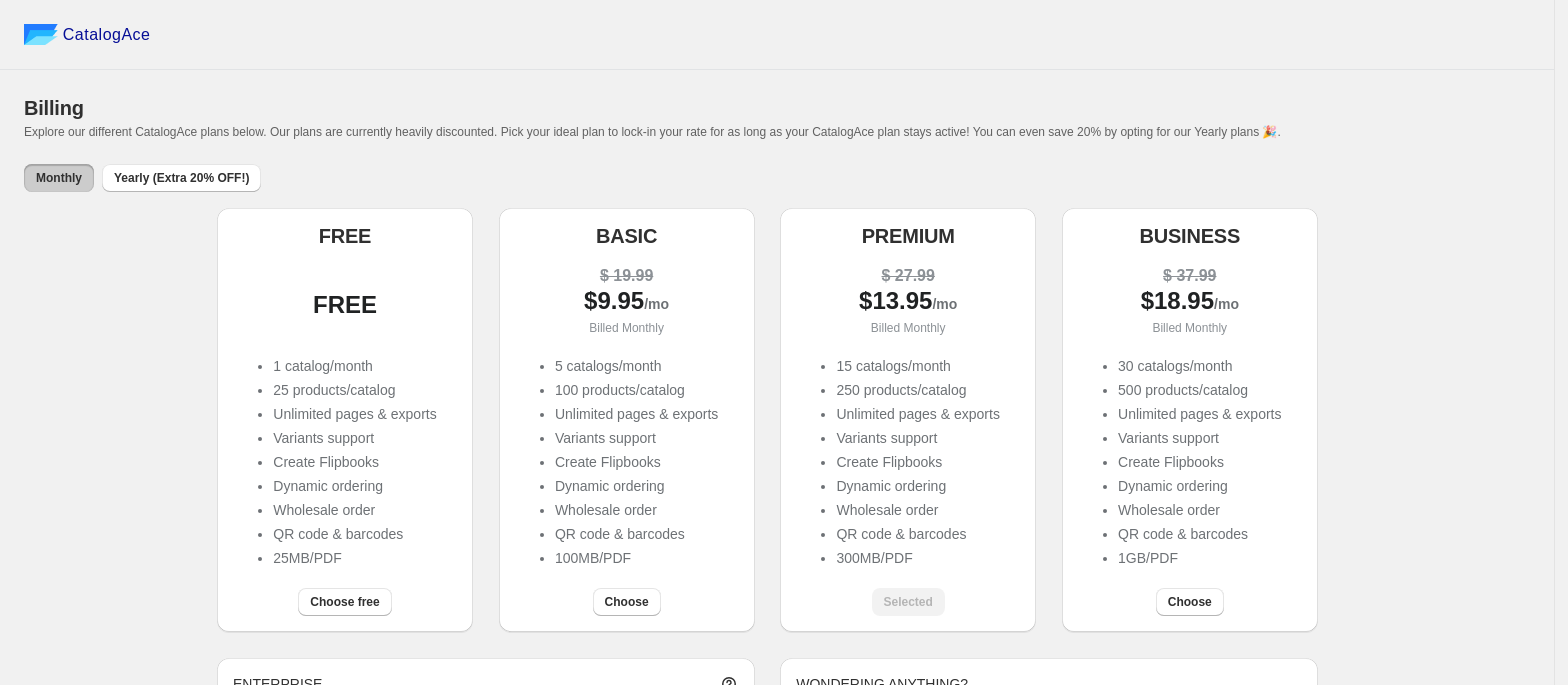 click on "CatalogAce" at bounding box center (107, 35) 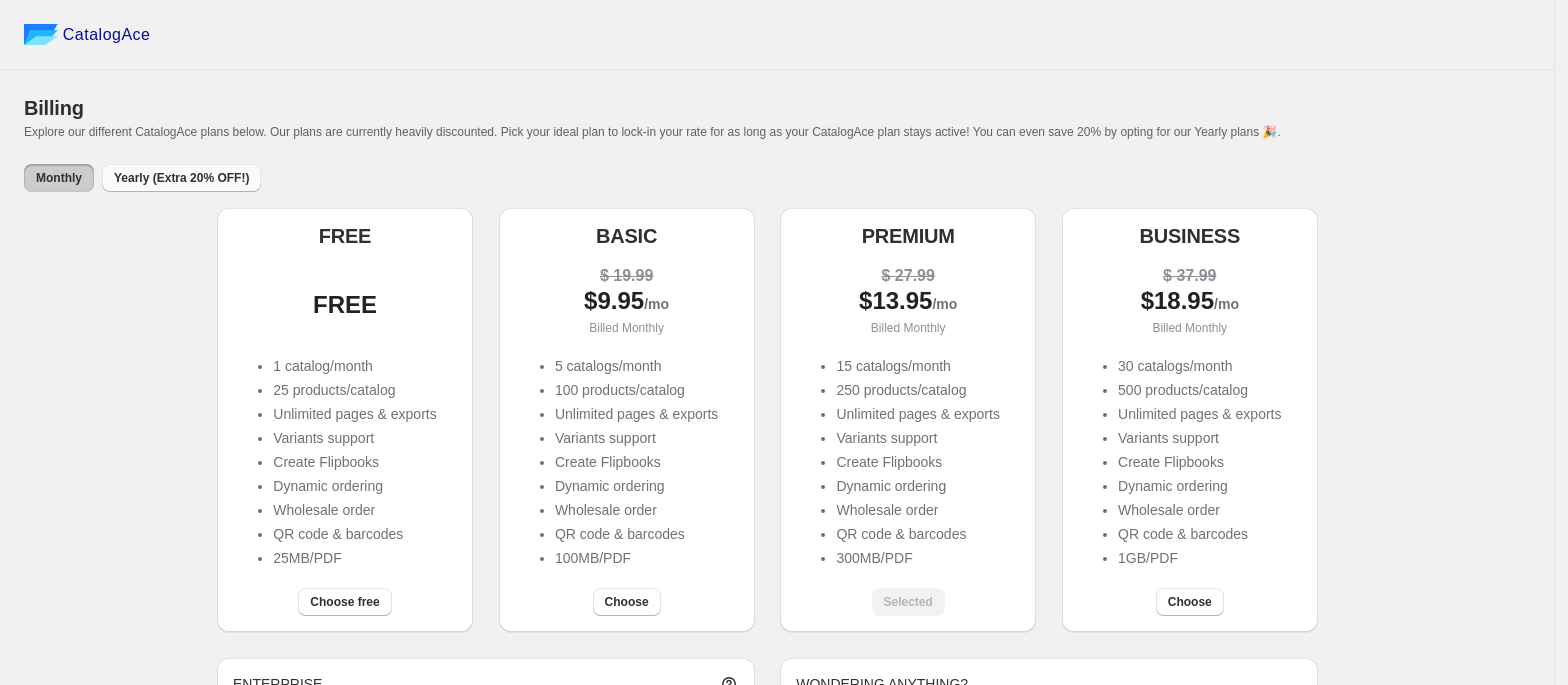 scroll, scrollTop: 230, scrollLeft: 0, axis: vertical 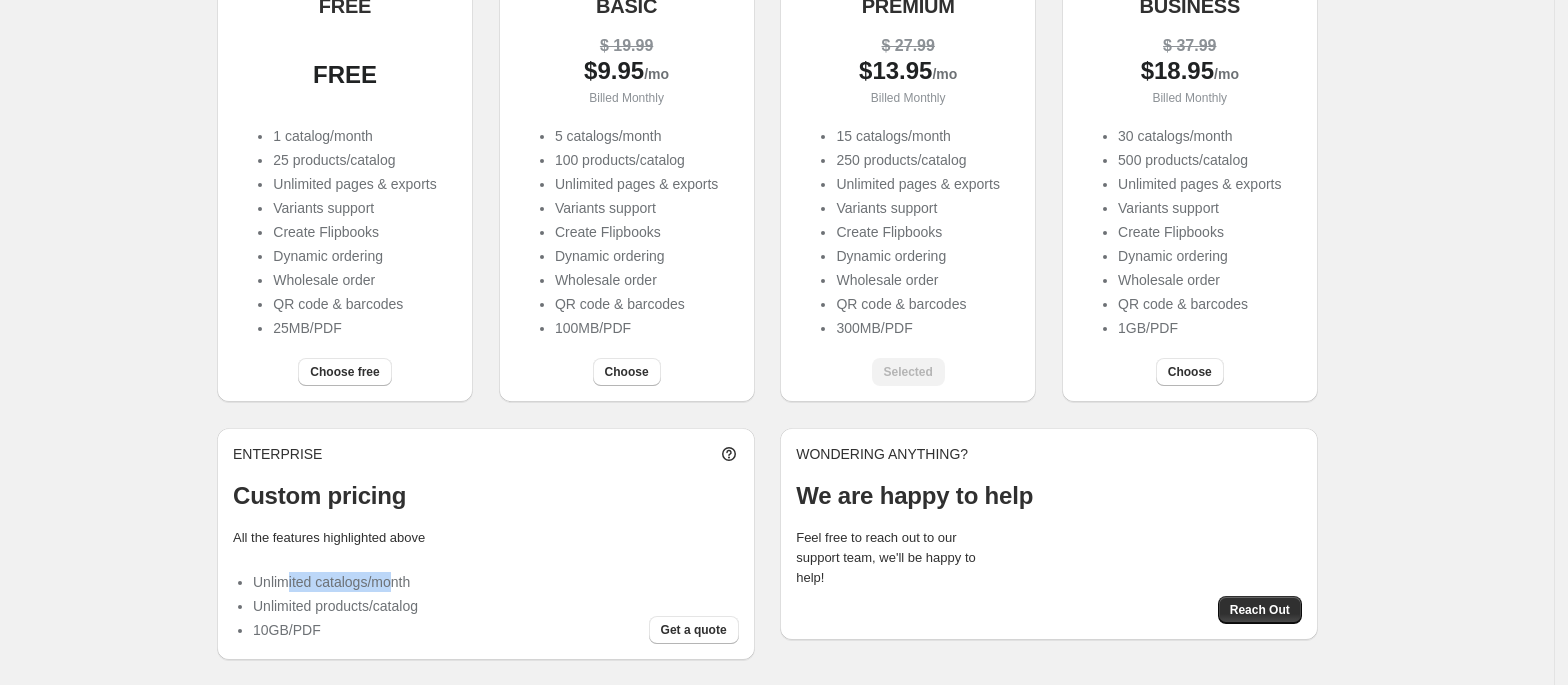 drag, startPoint x: 294, startPoint y: 568, endPoint x: 405, endPoint y: 590, distance: 113.15918 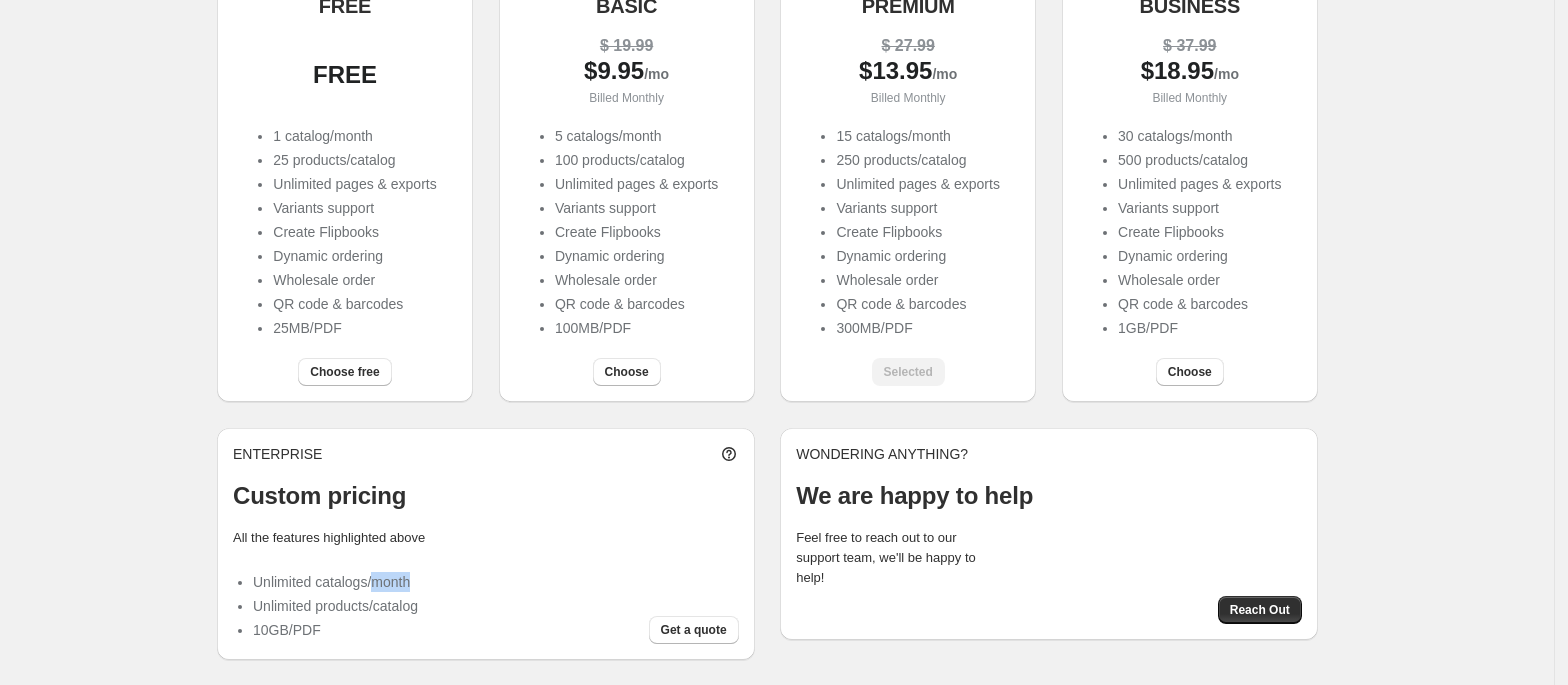 click on "Unlimited catalogs/month" at bounding box center [335, 582] 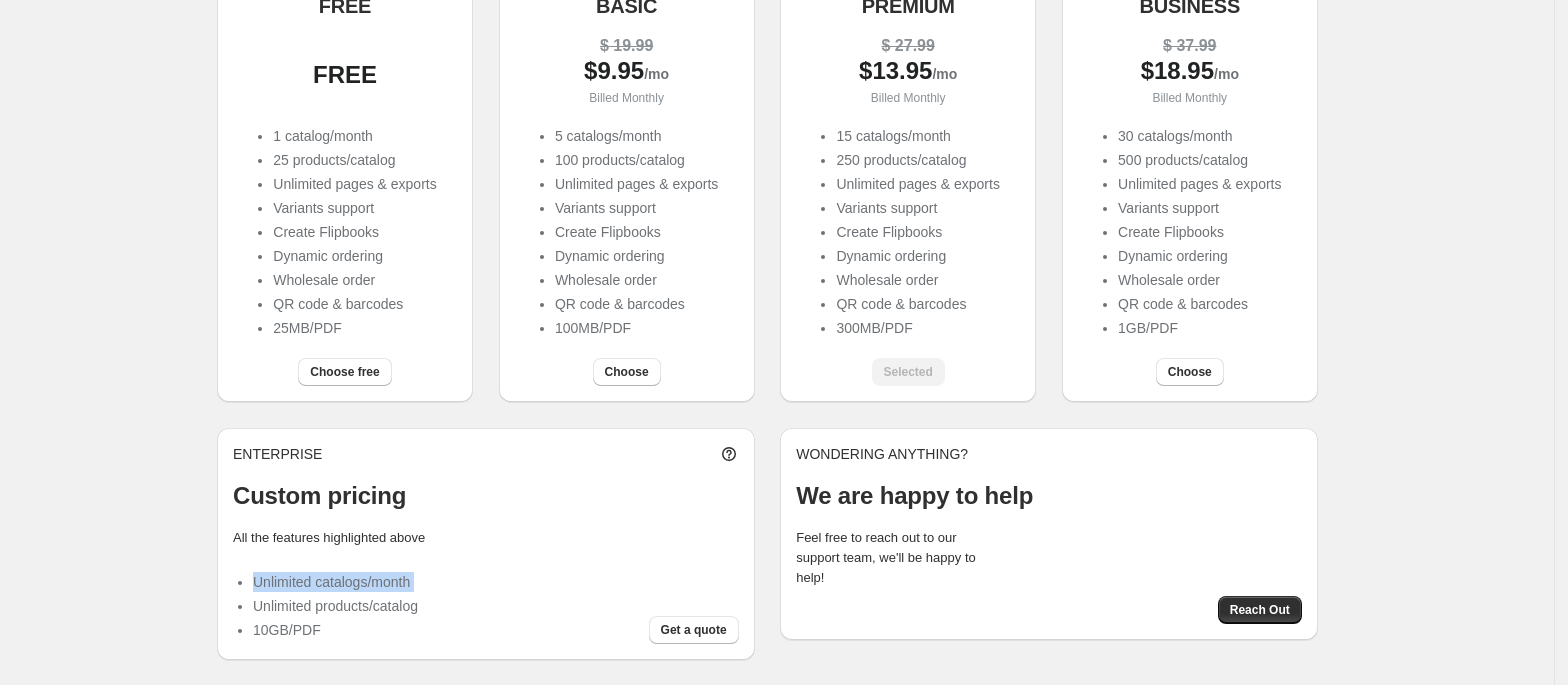 click on "Unlimited catalogs/month" at bounding box center [335, 582] 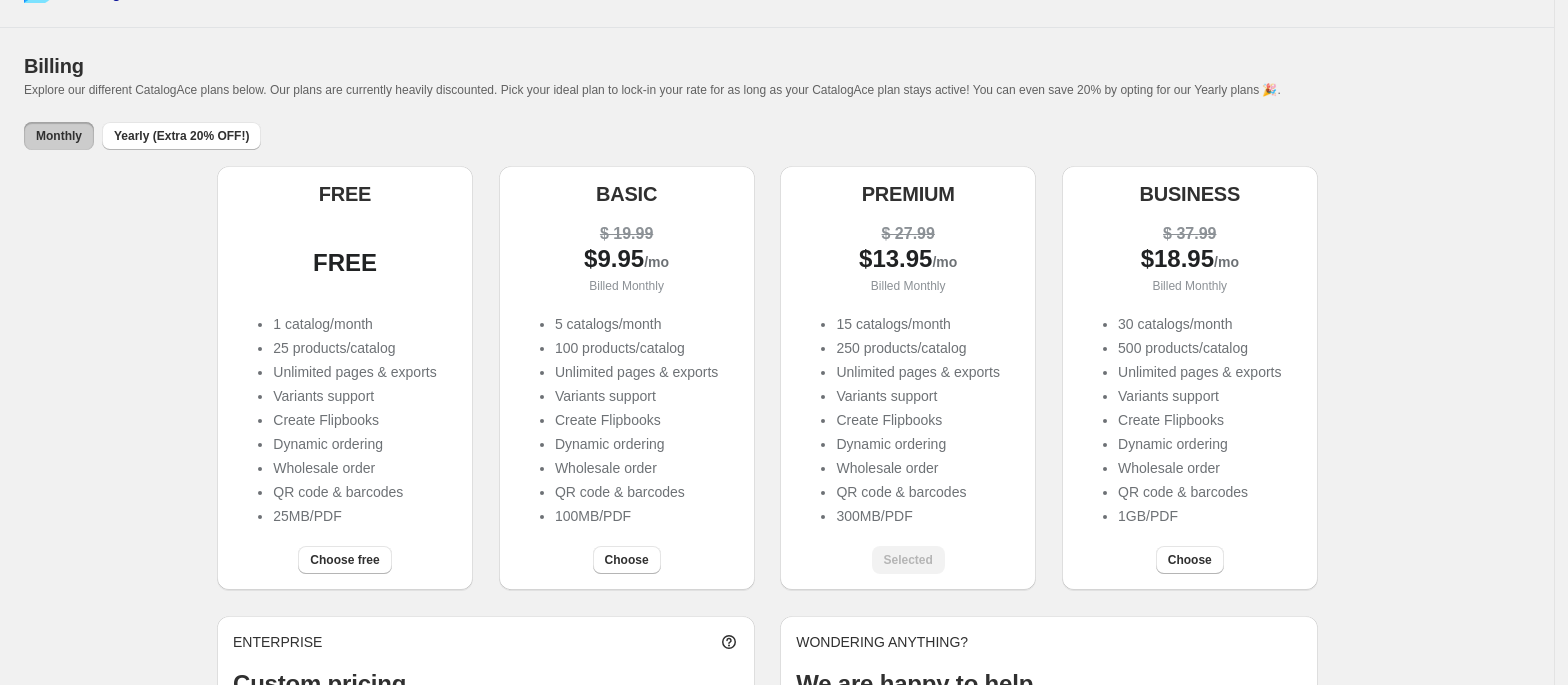 scroll, scrollTop: 18, scrollLeft: 0, axis: vertical 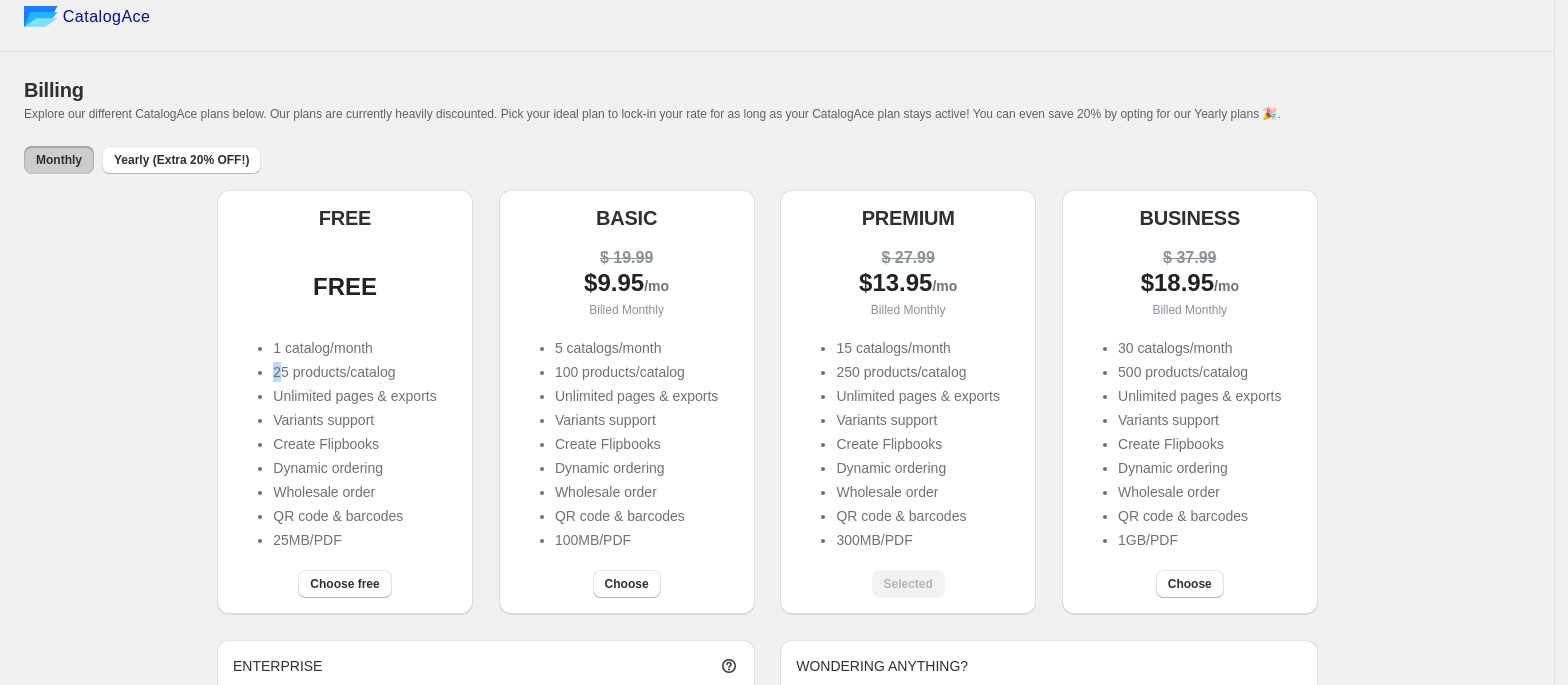drag, startPoint x: 285, startPoint y: 360, endPoint x: 388, endPoint y: 345, distance: 104.0865 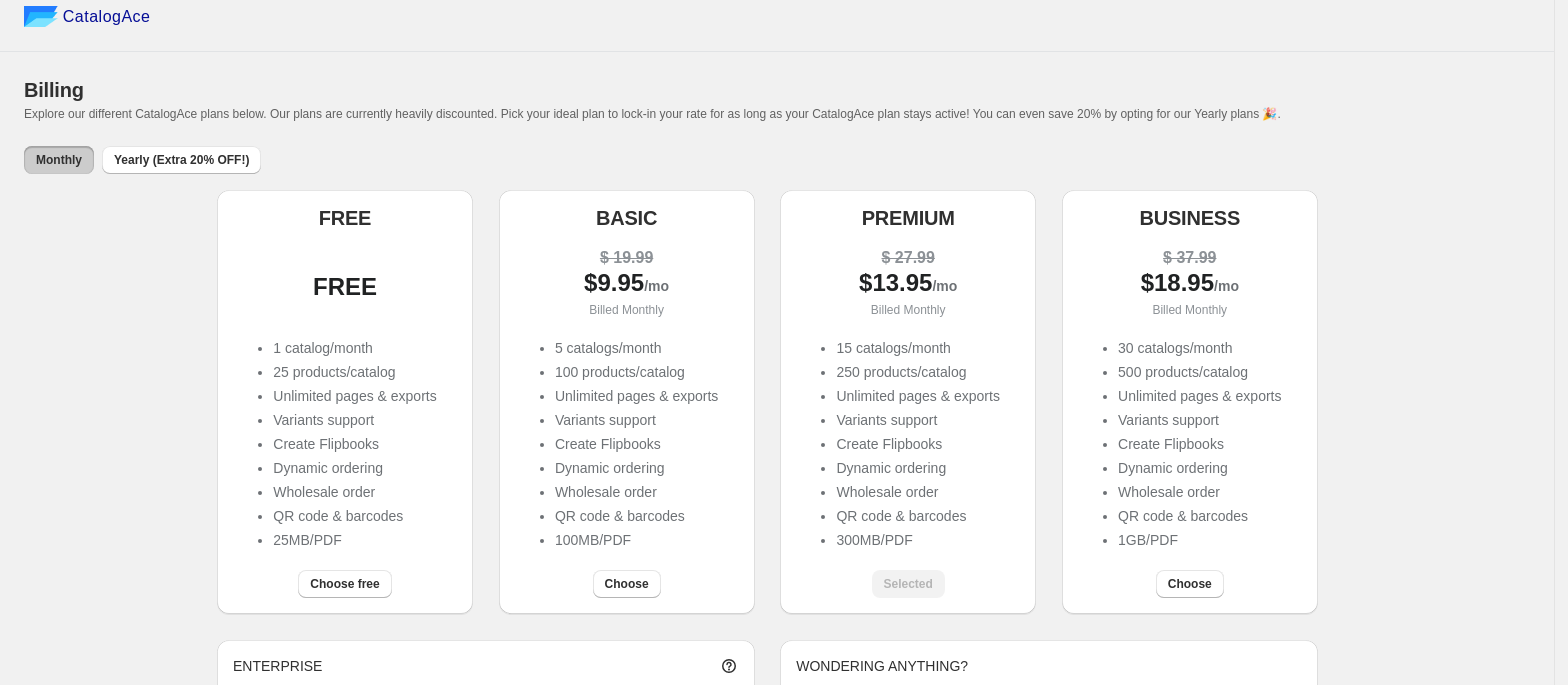 click on "1 catalog/month" at bounding box center [354, 348] 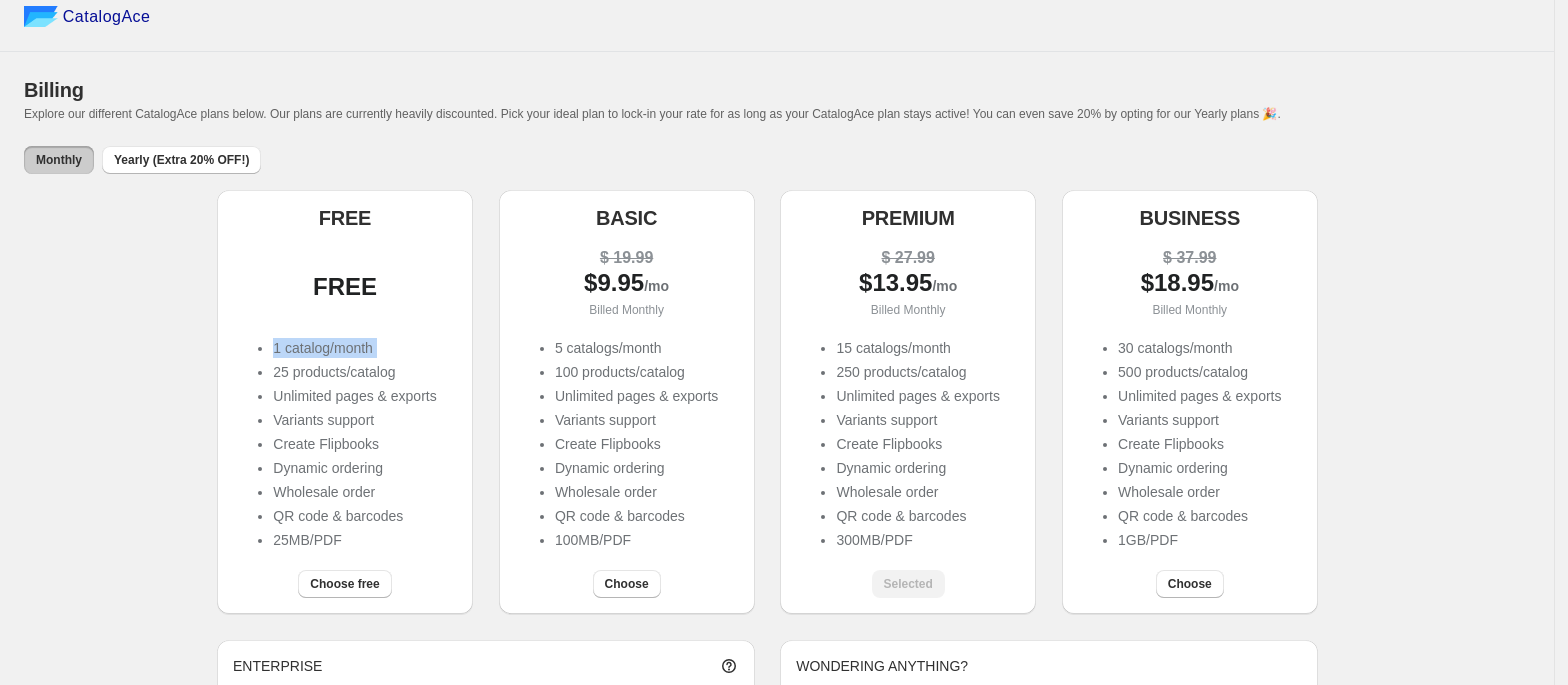 click on "1 catalog/month" at bounding box center [354, 348] 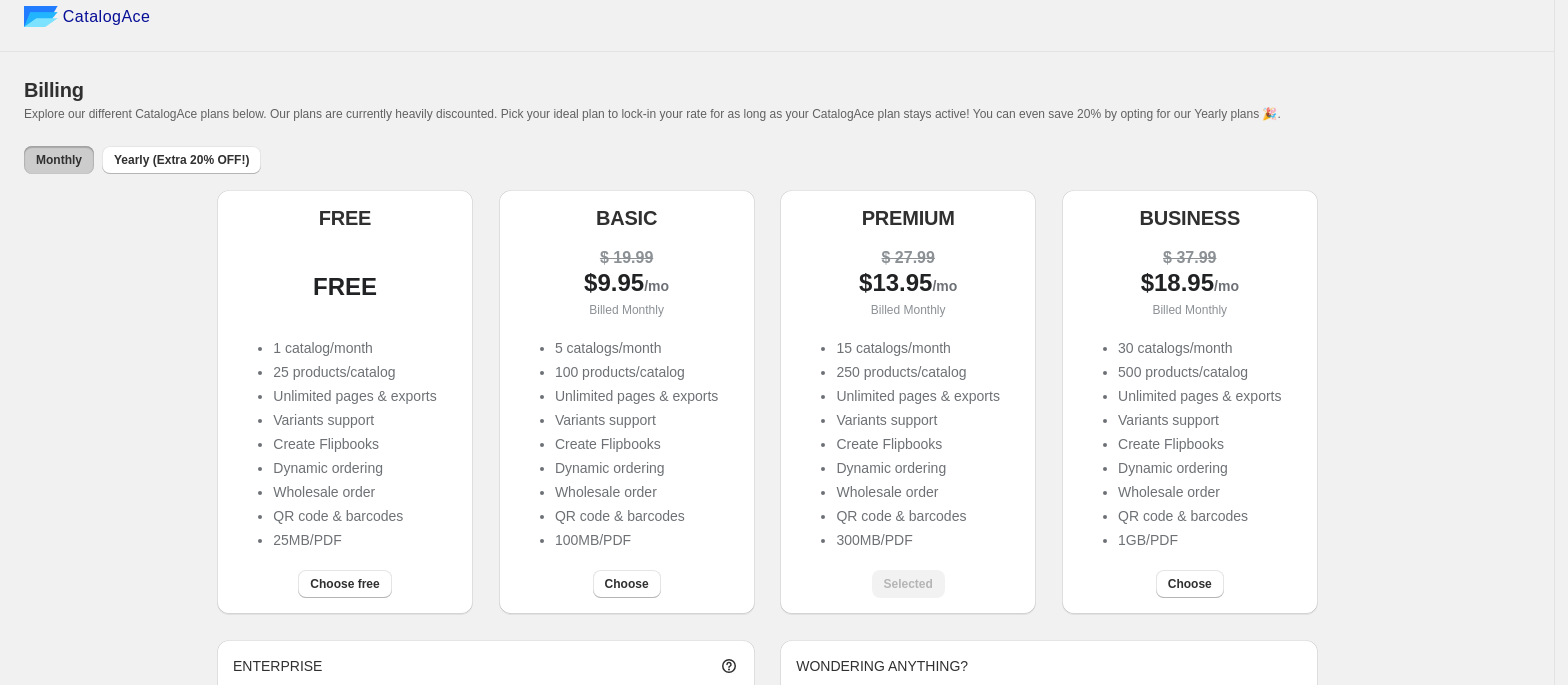 click on "Unlimited pages & exports" at bounding box center (354, 396) 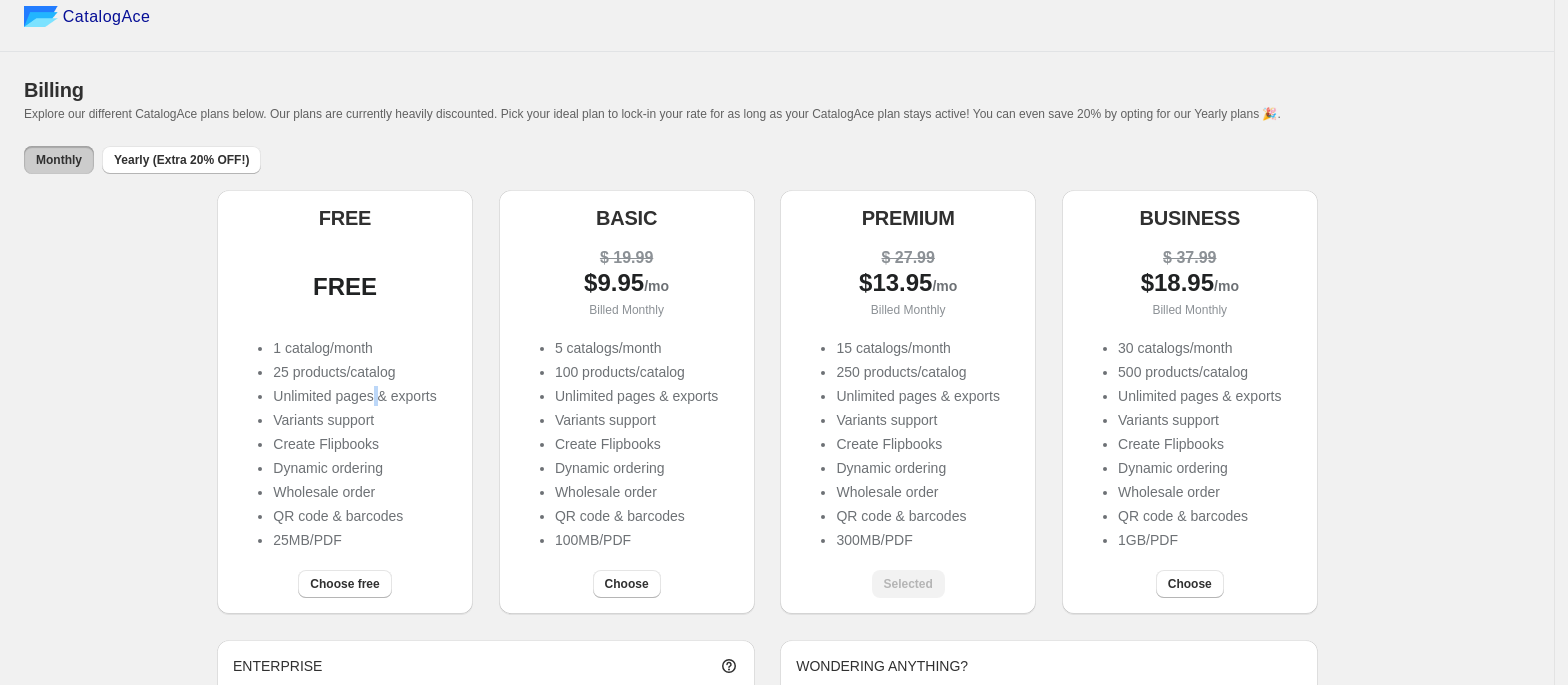 click on "Unlimited pages & exports" at bounding box center [354, 396] 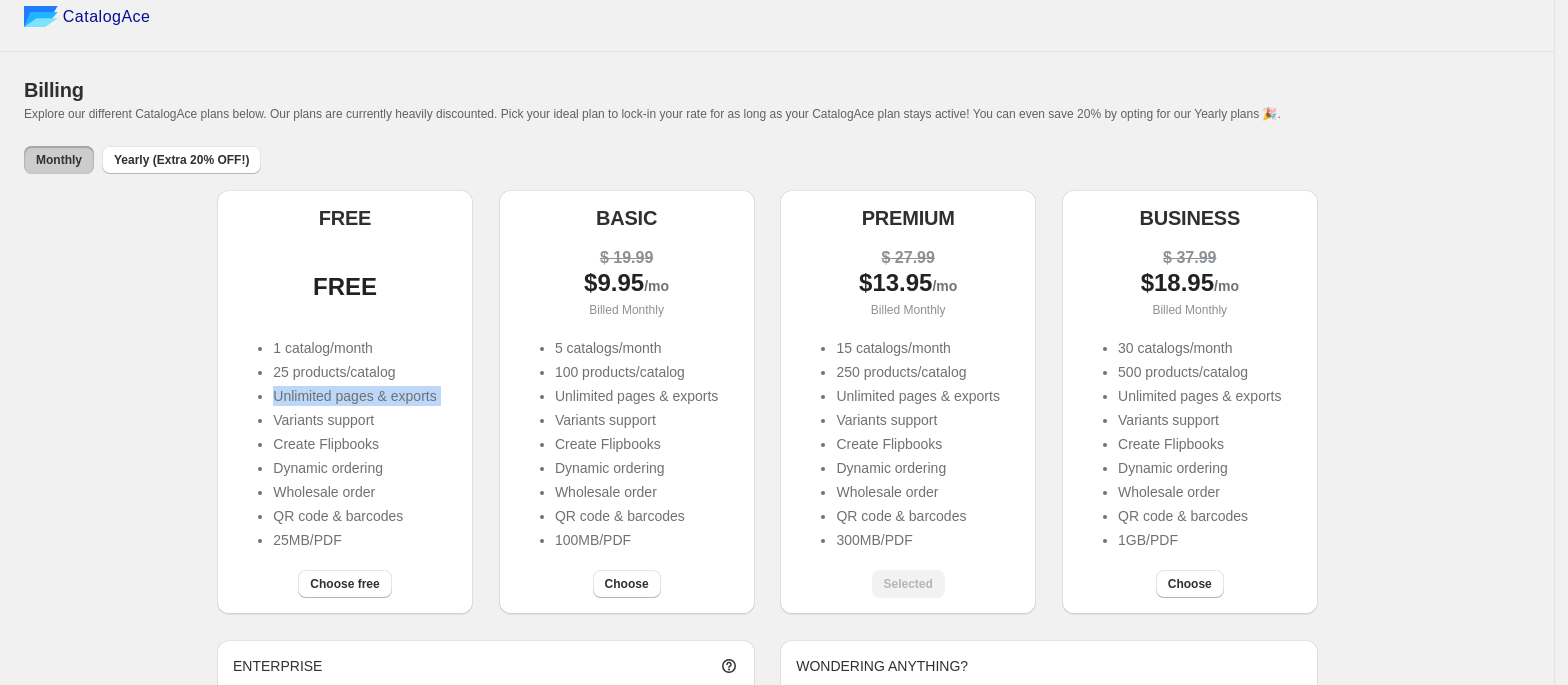 click on "Unlimited pages & exports" at bounding box center (354, 396) 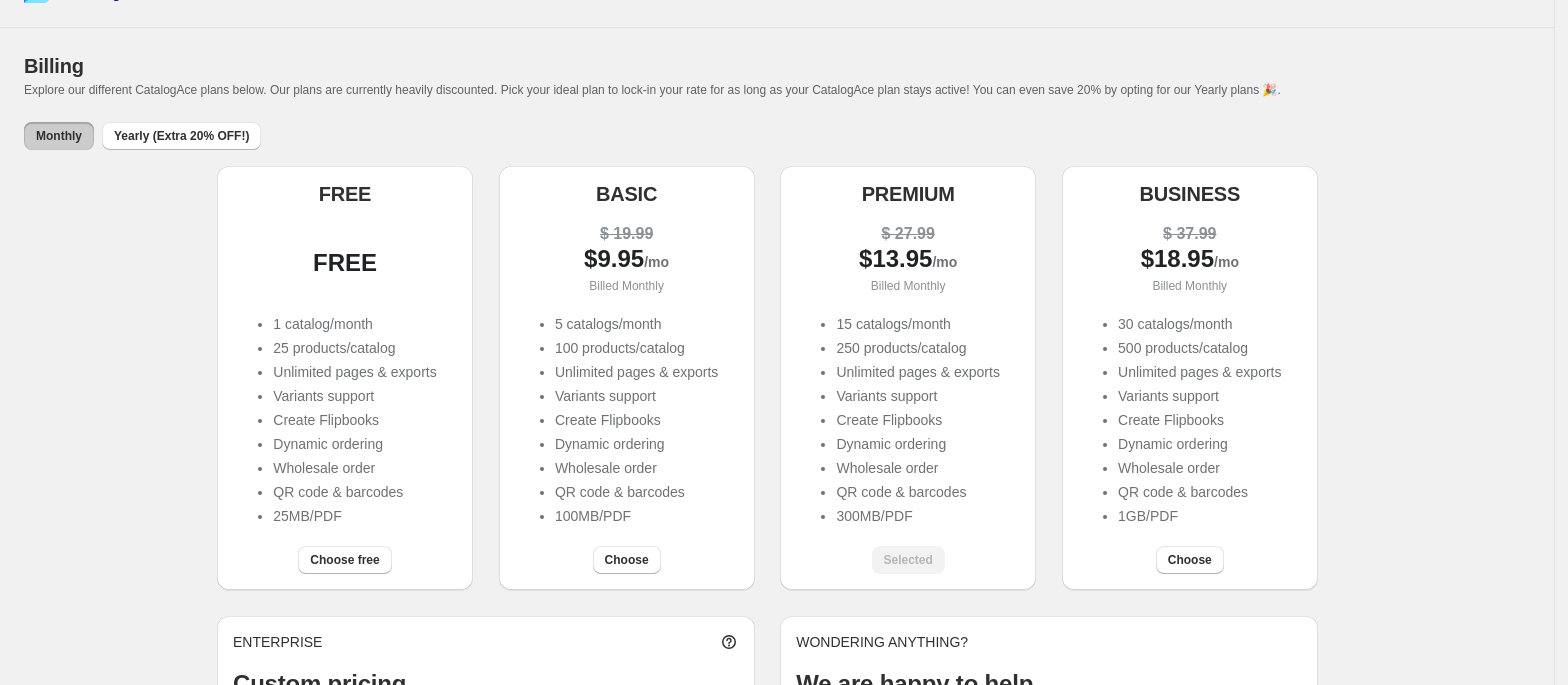 scroll, scrollTop: 0, scrollLeft: 0, axis: both 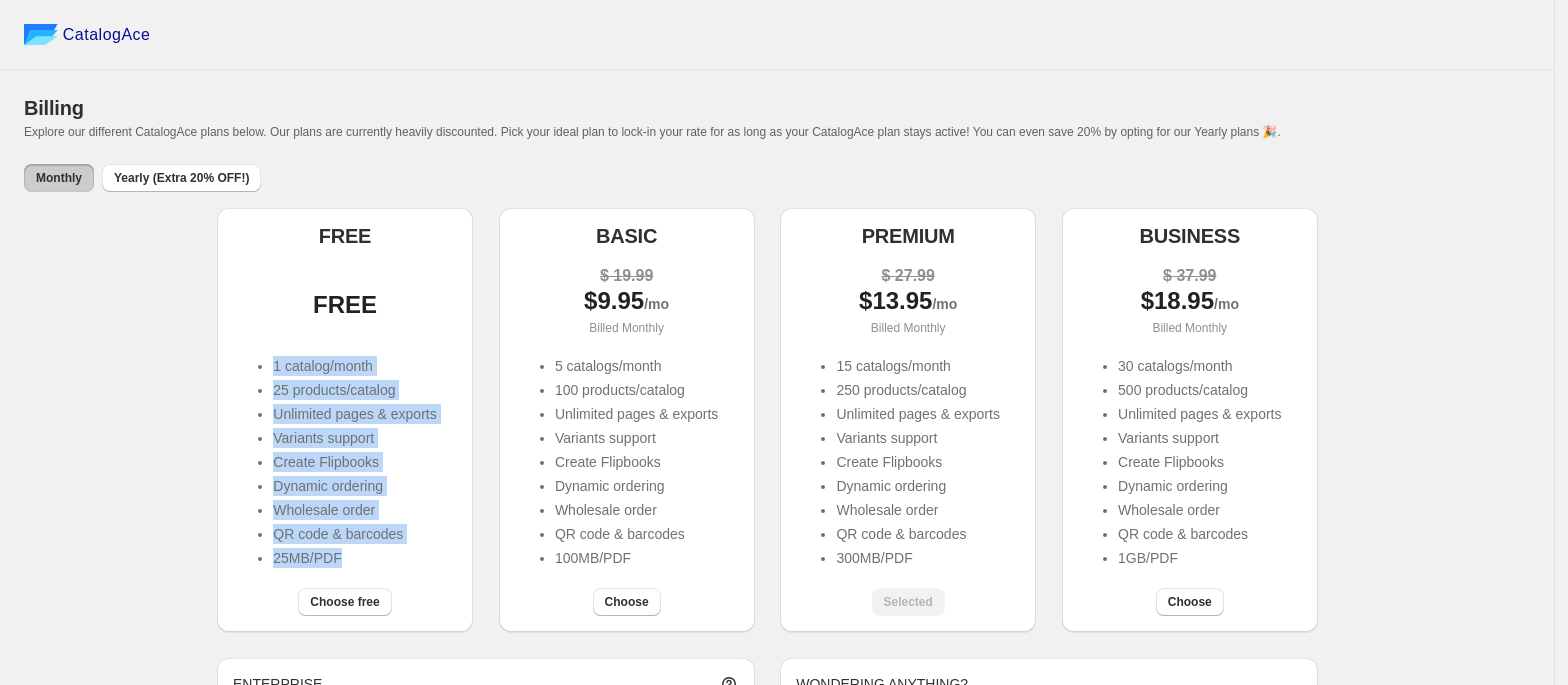 drag, startPoint x: 254, startPoint y: 362, endPoint x: 422, endPoint y: 561, distance: 260.43234 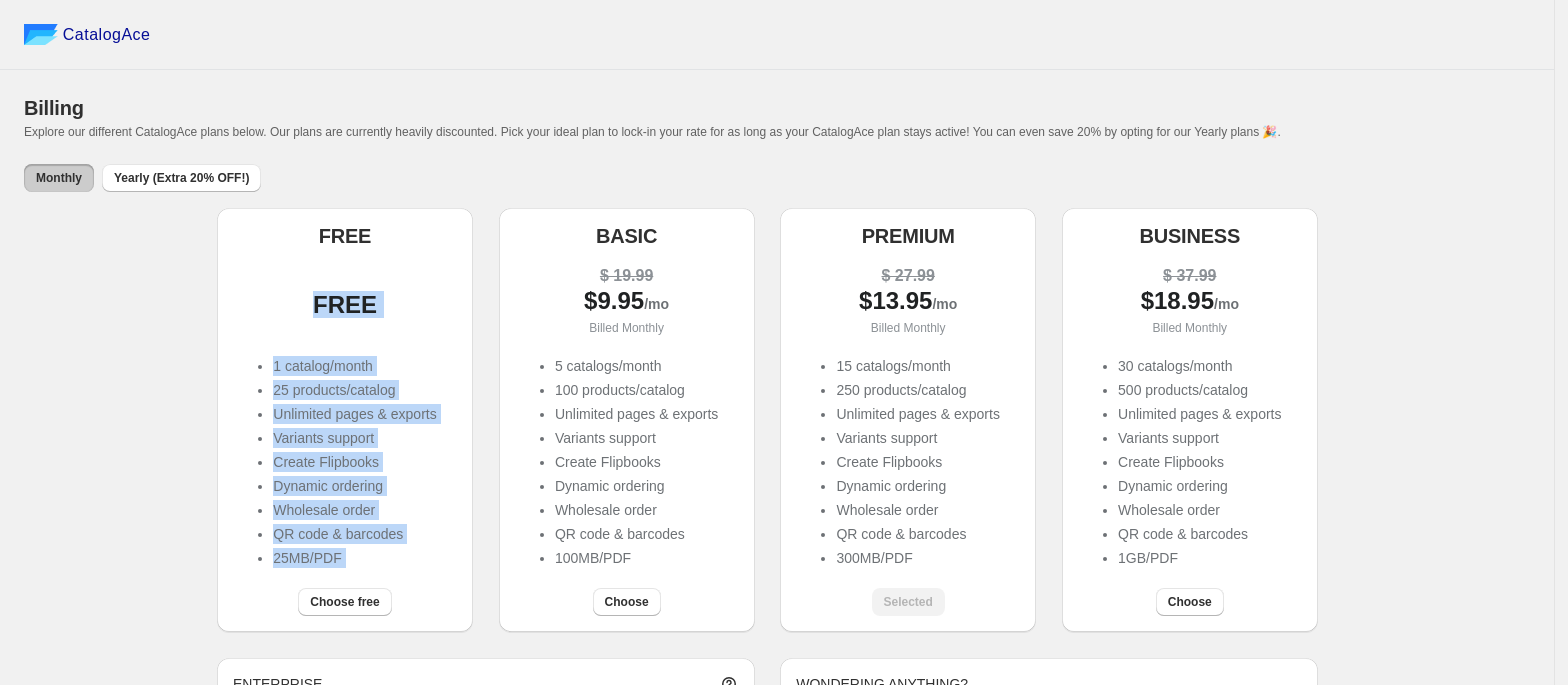 drag, startPoint x: 422, startPoint y: 561, endPoint x: 237, endPoint y: 341, distance: 287.44565 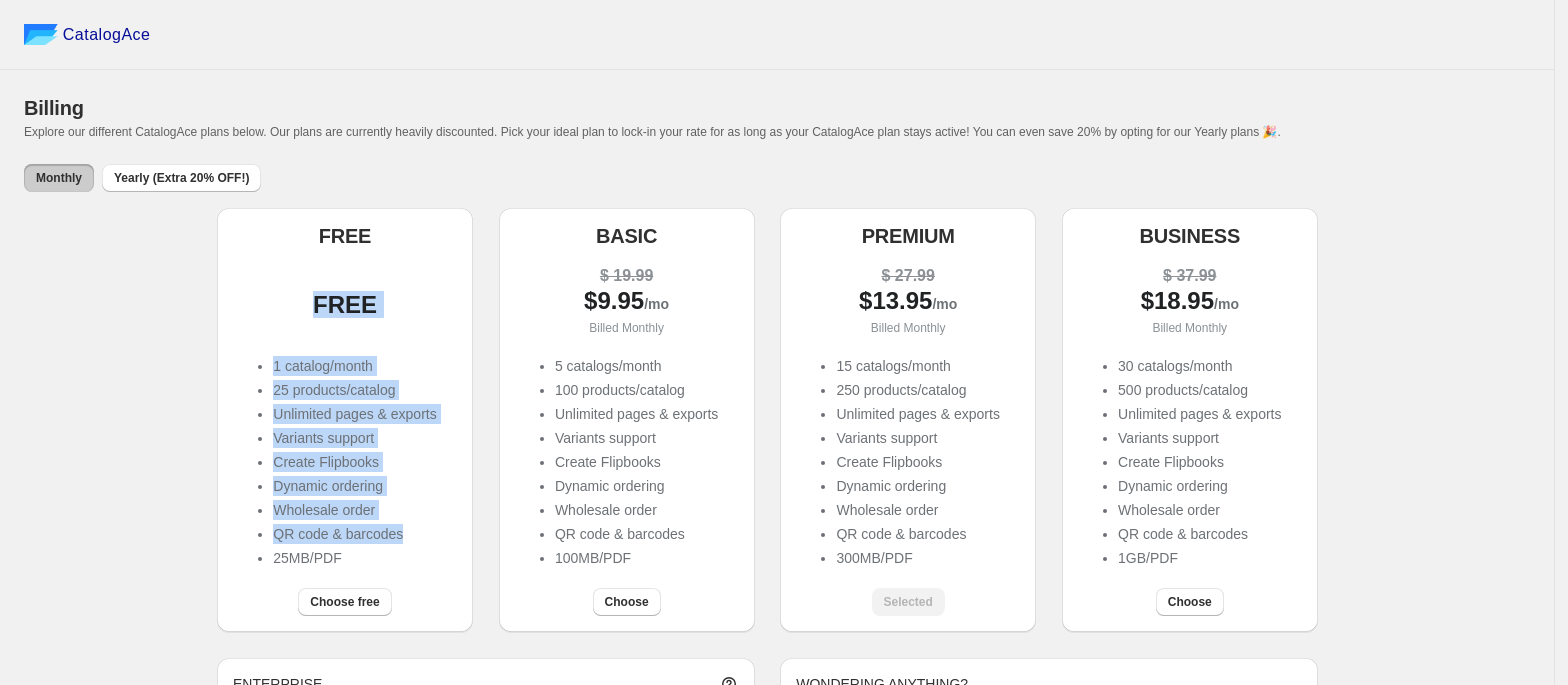 drag, startPoint x: 237, startPoint y: 341, endPoint x: 369, endPoint y: 529, distance: 229.71286 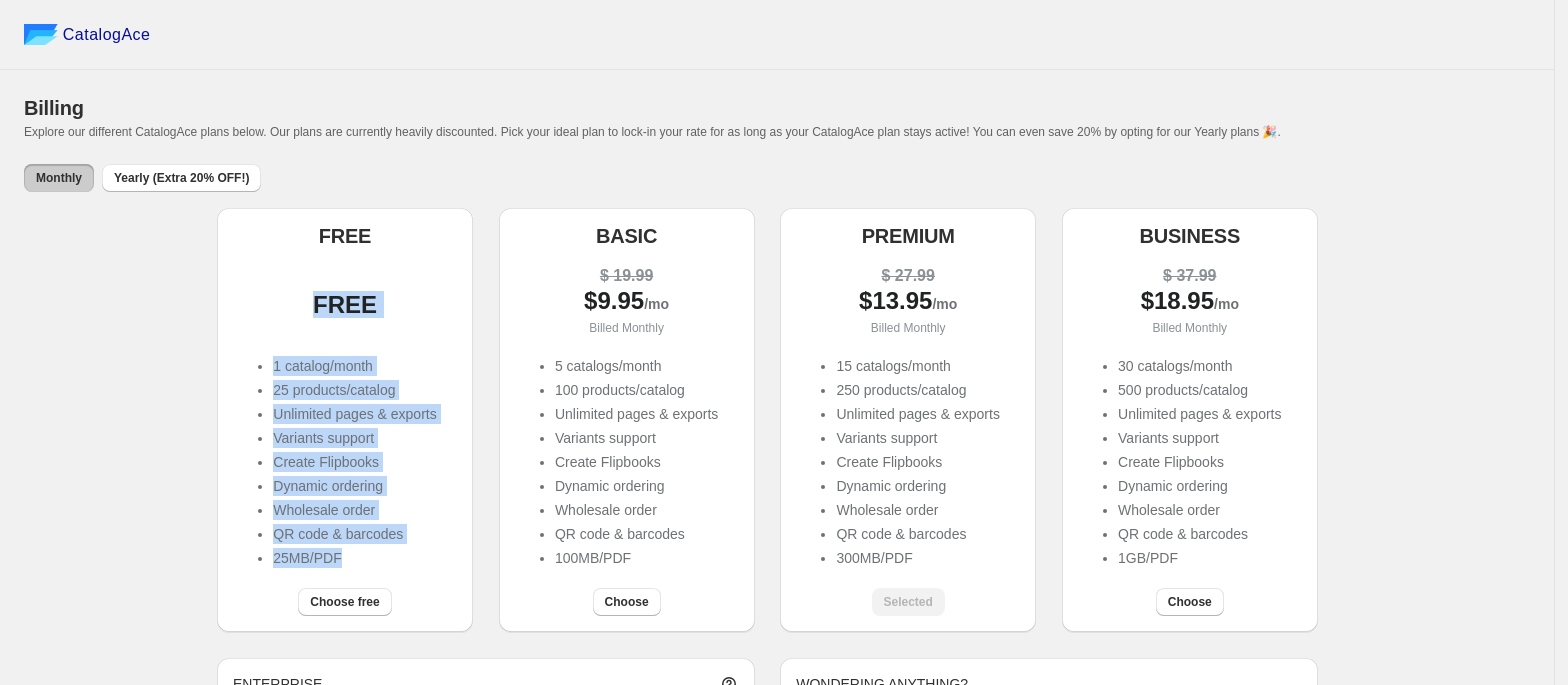 drag, startPoint x: 361, startPoint y: 557, endPoint x: 256, endPoint y: 346, distance: 235.68199 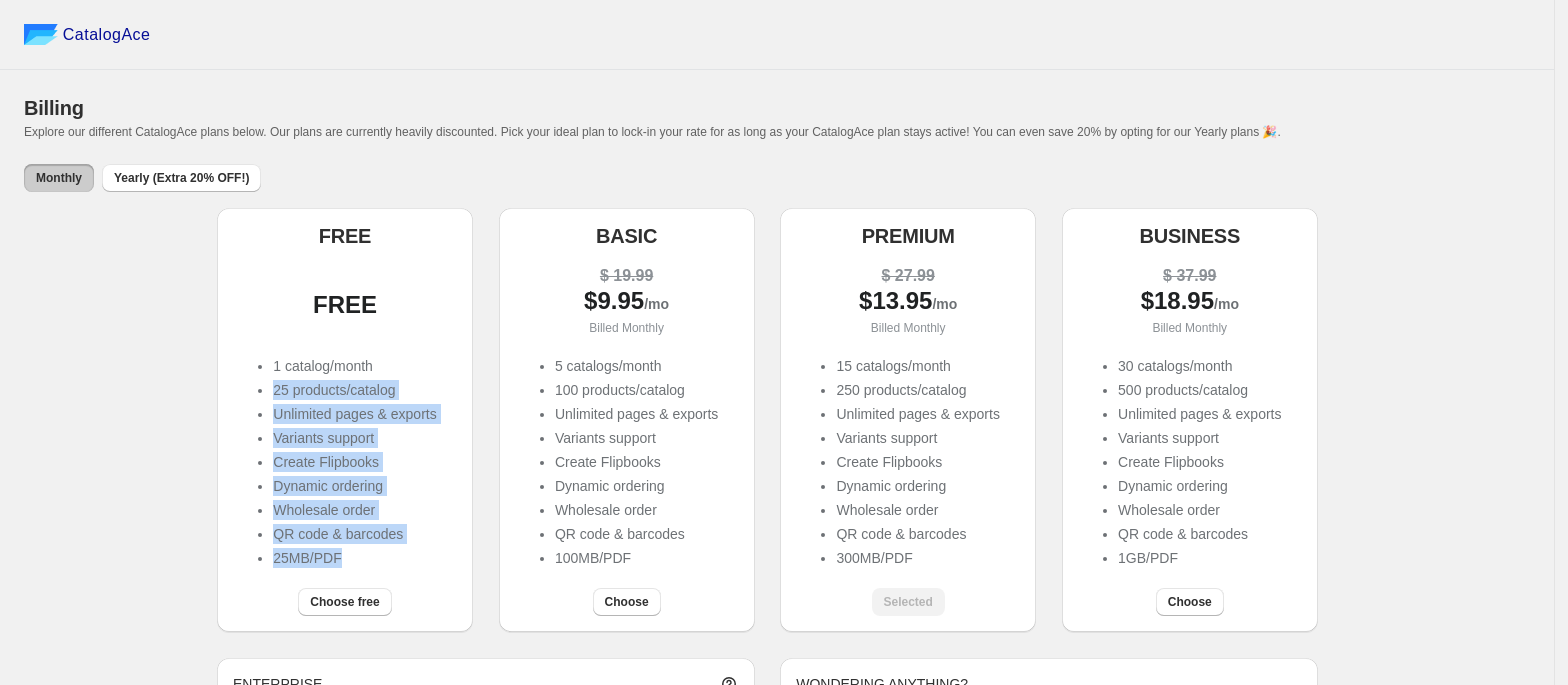 drag, startPoint x: 397, startPoint y: 557, endPoint x: 262, endPoint y: 381, distance: 221.81299 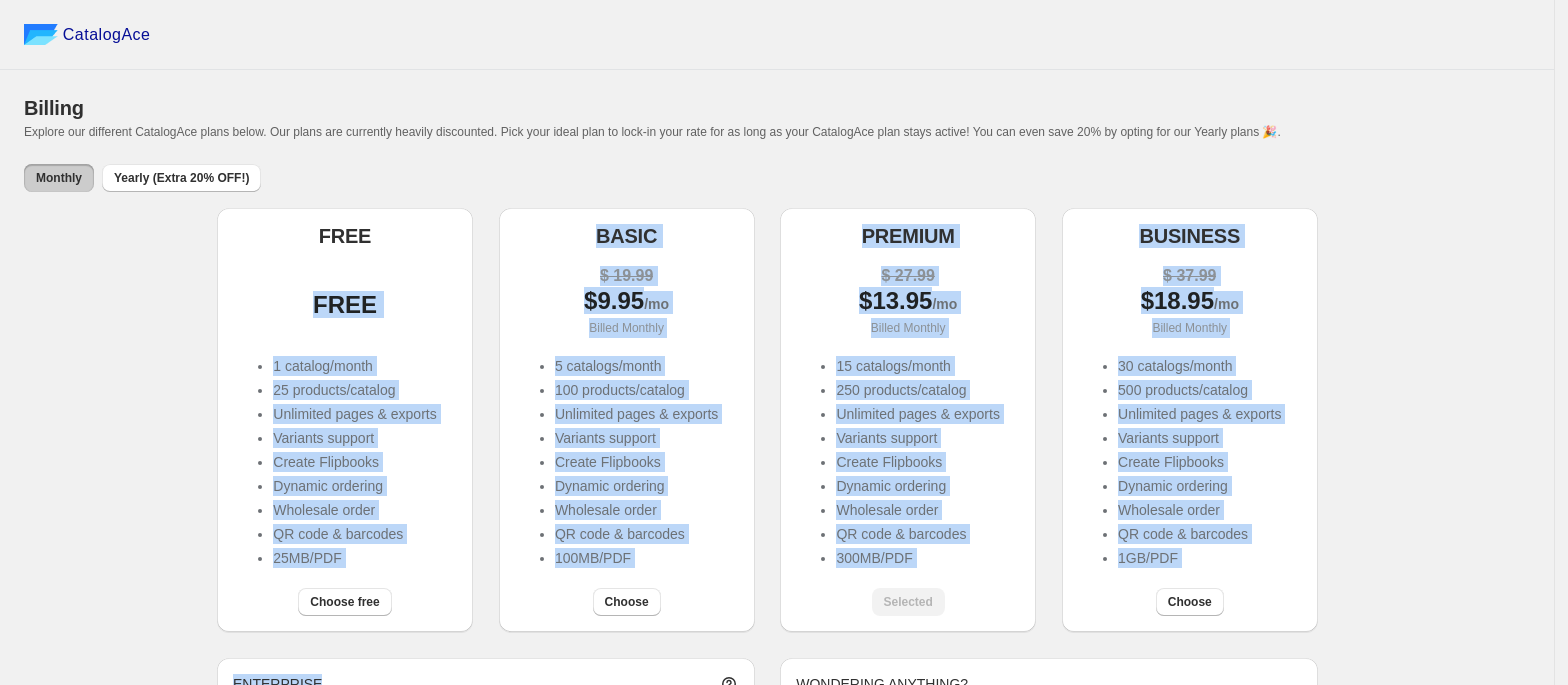 drag, startPoint x: 269, startPoint y: 346, endPoint x: 368, endPoint y: 640, distance: 310.2209 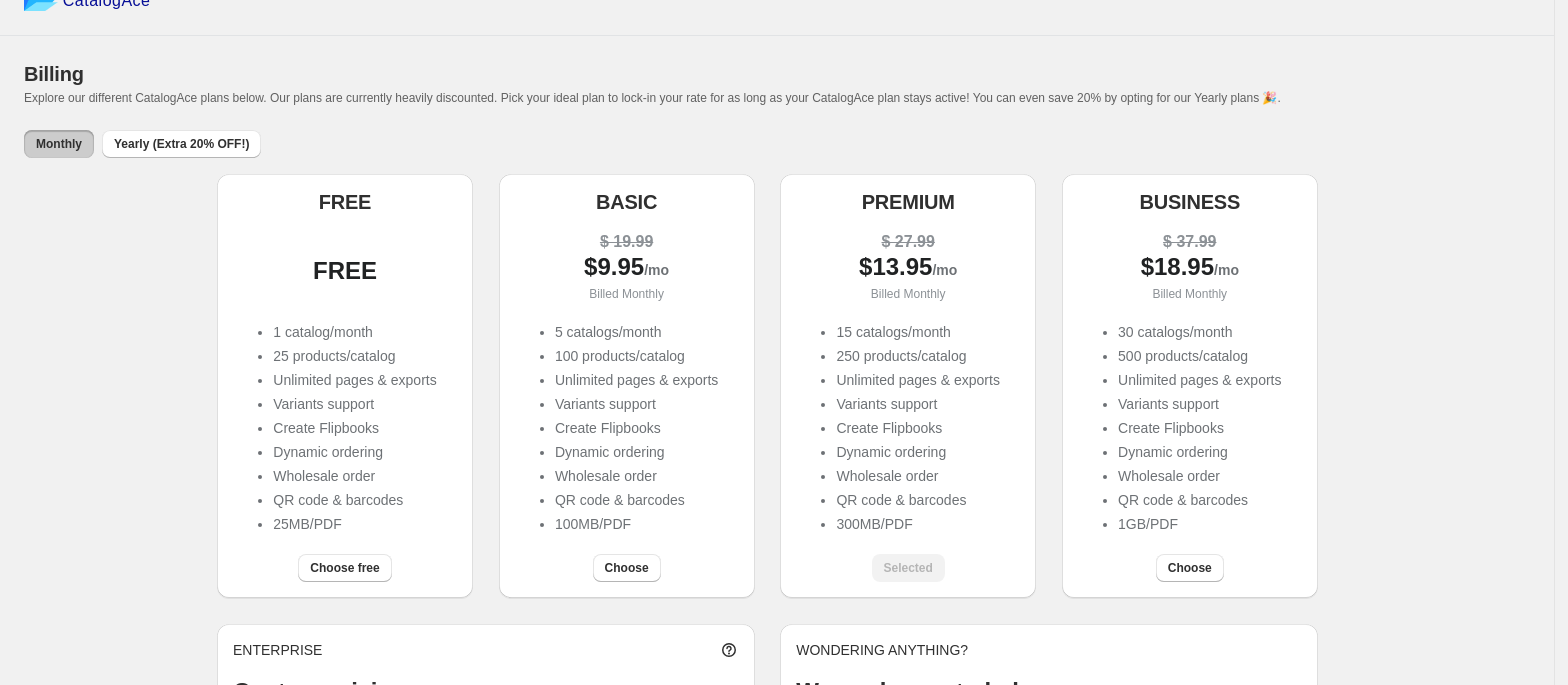 scroll, scrollTop: 0, scrollLeft: 0, axis: both 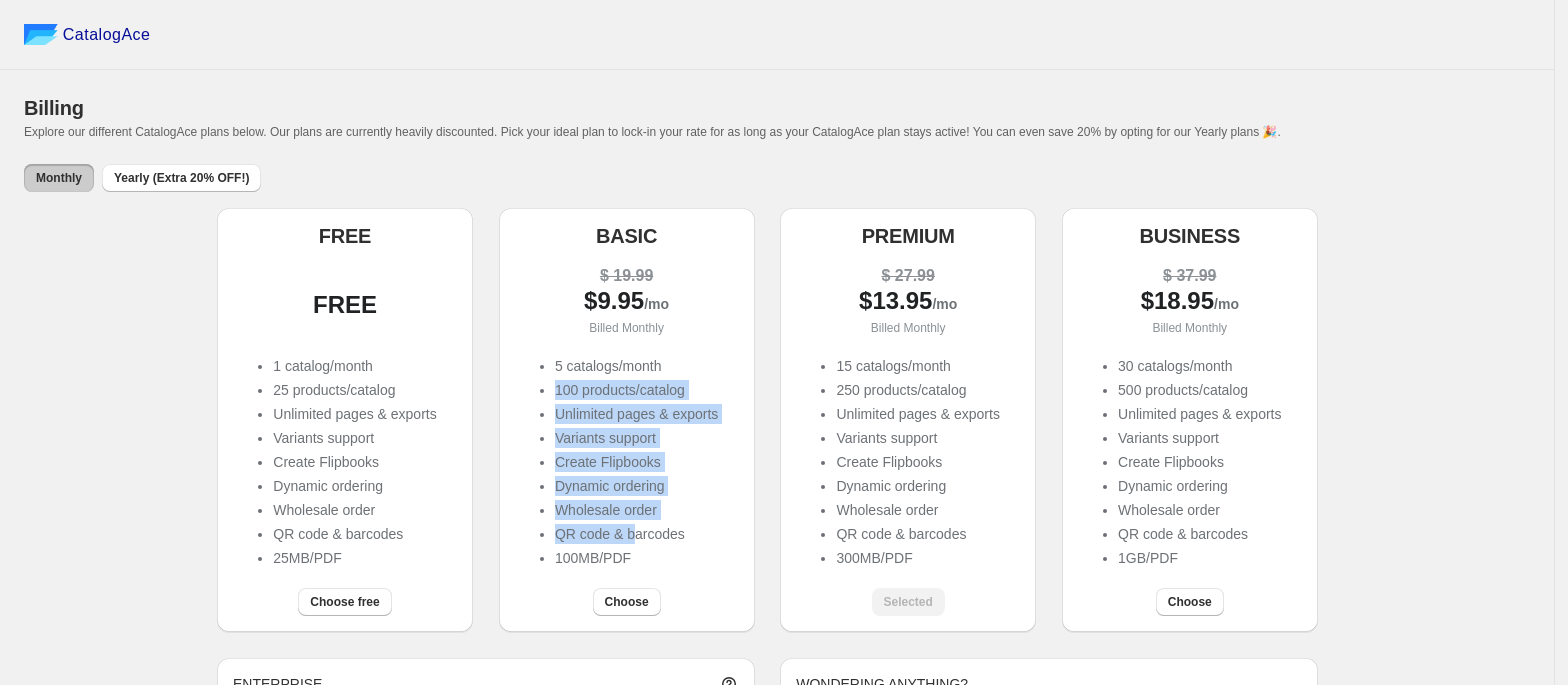 drag, startPoint x: 530, startPoint y: 397, endPoint x: 634, endPoint y: 553, distance: 187.48866 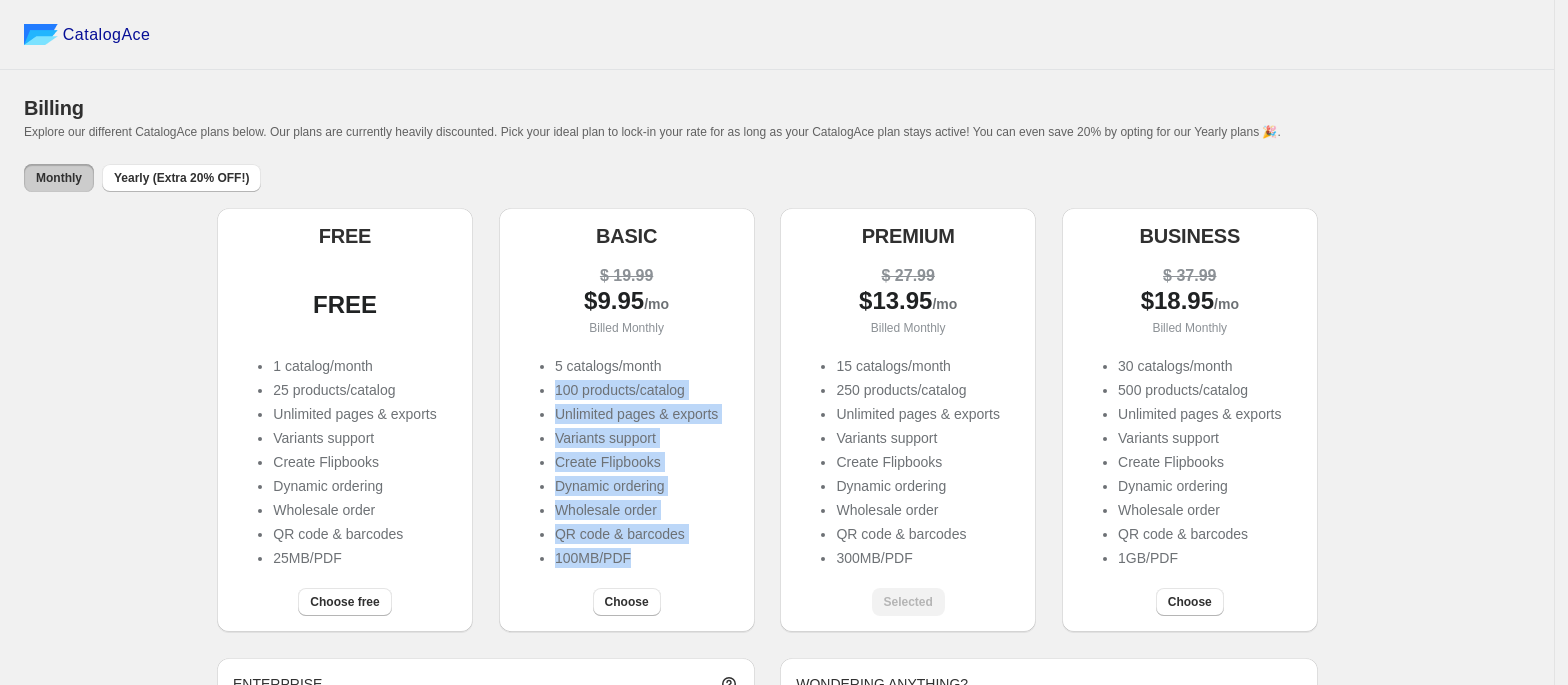click on "100MB/PDF" at bounding box center (636, 558) 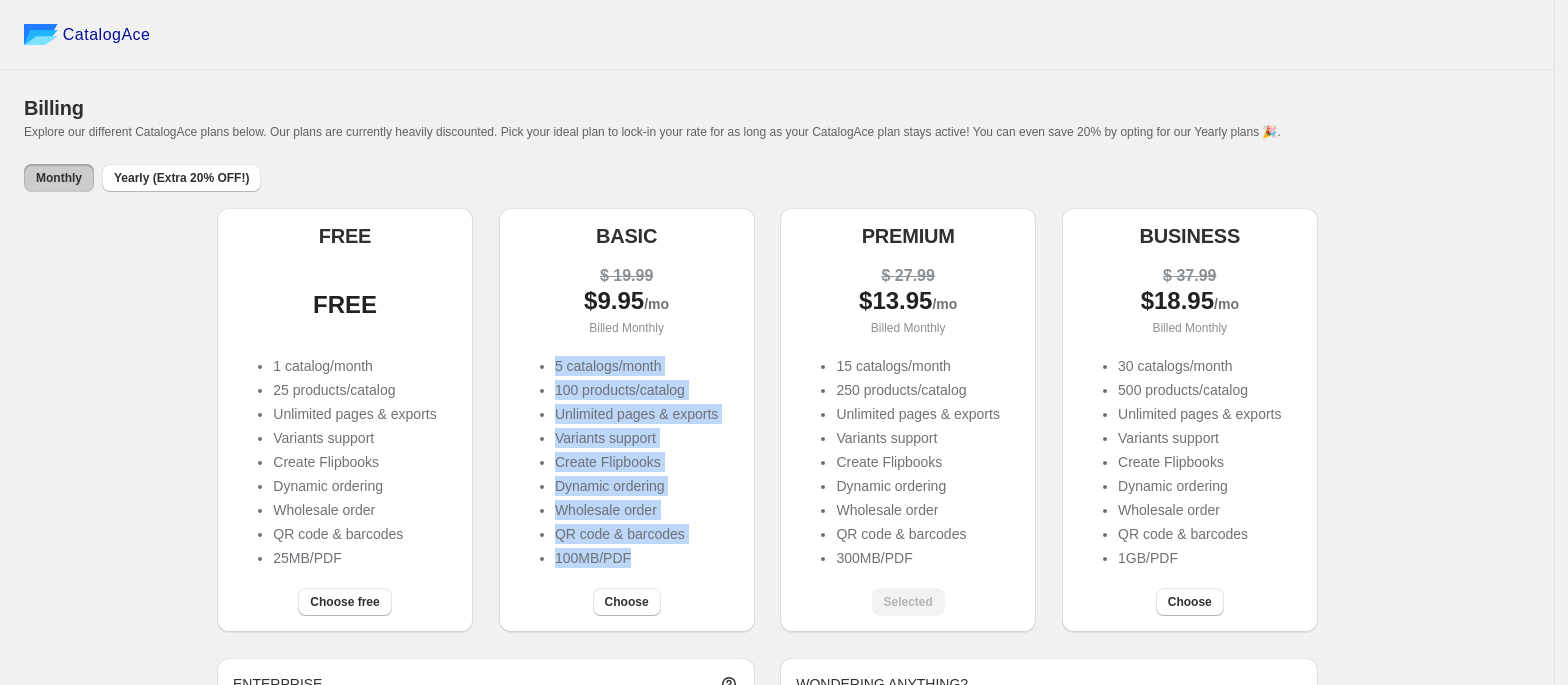 drag, startPoint x: 646, startPoint y: 565, endPoint x: 548, endPoint y: 362, distance: 225.41739 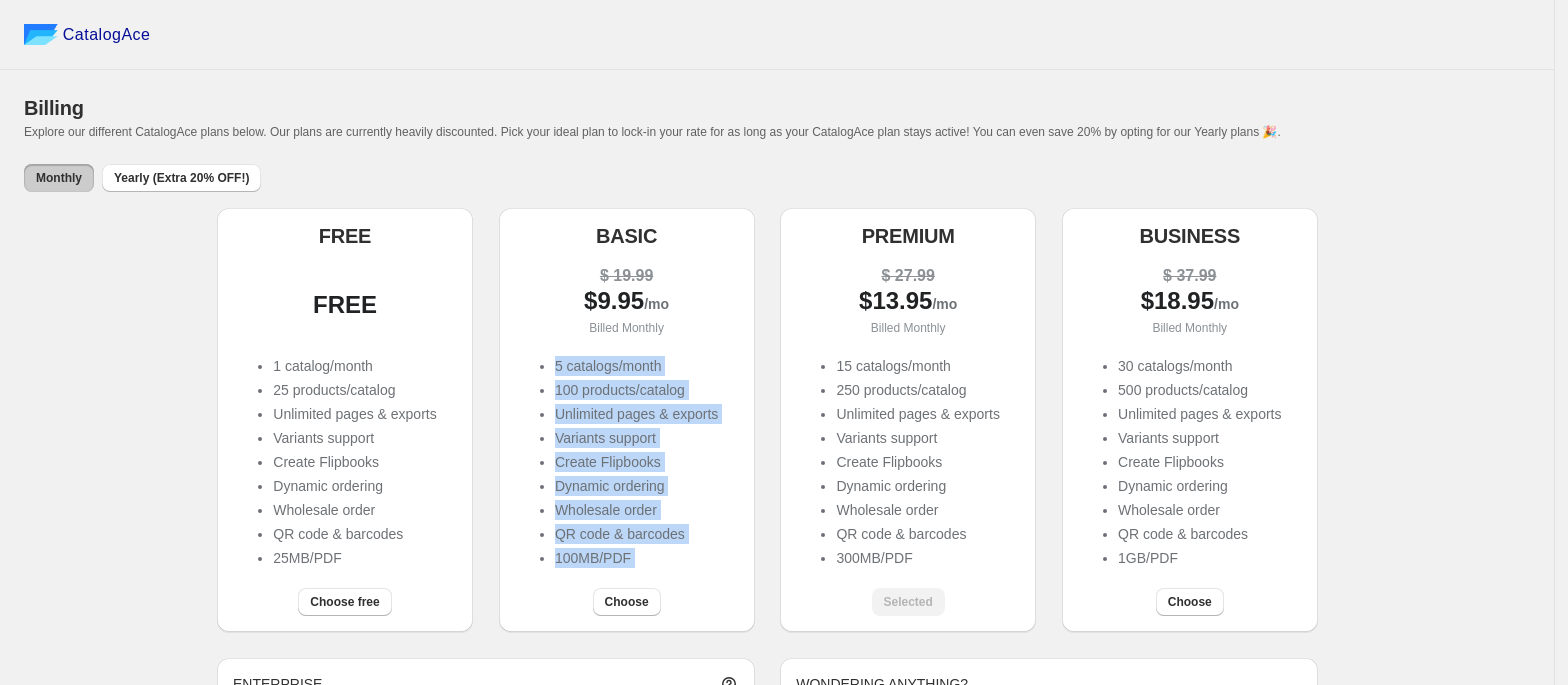 drag, startPoint x: 548, startPoint y: 362, endPoint x: 634, endPoint y: 568, distance: 223.23082 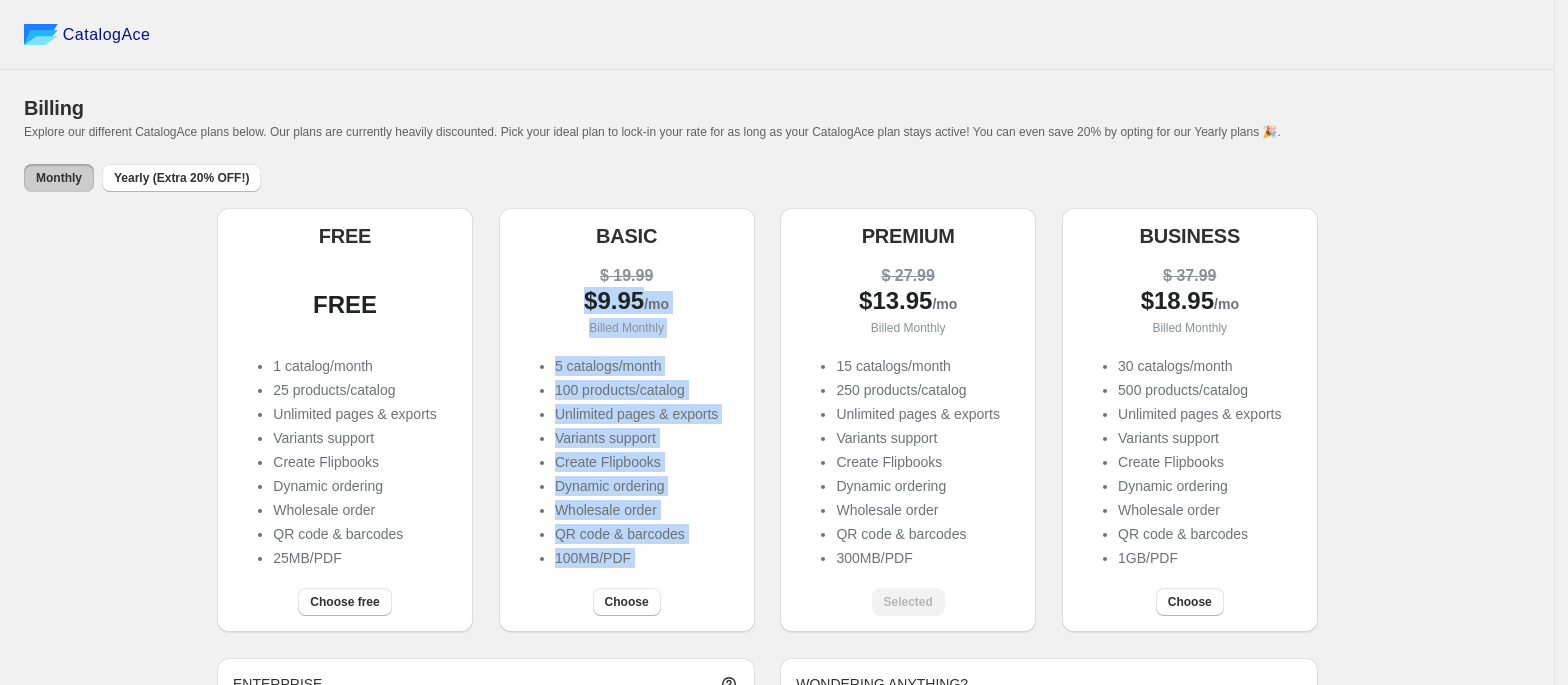 drag, startPoint x: 634, startPoint y: 568, endPoint x: 504, endPoint y: 282, distance: 314.1592 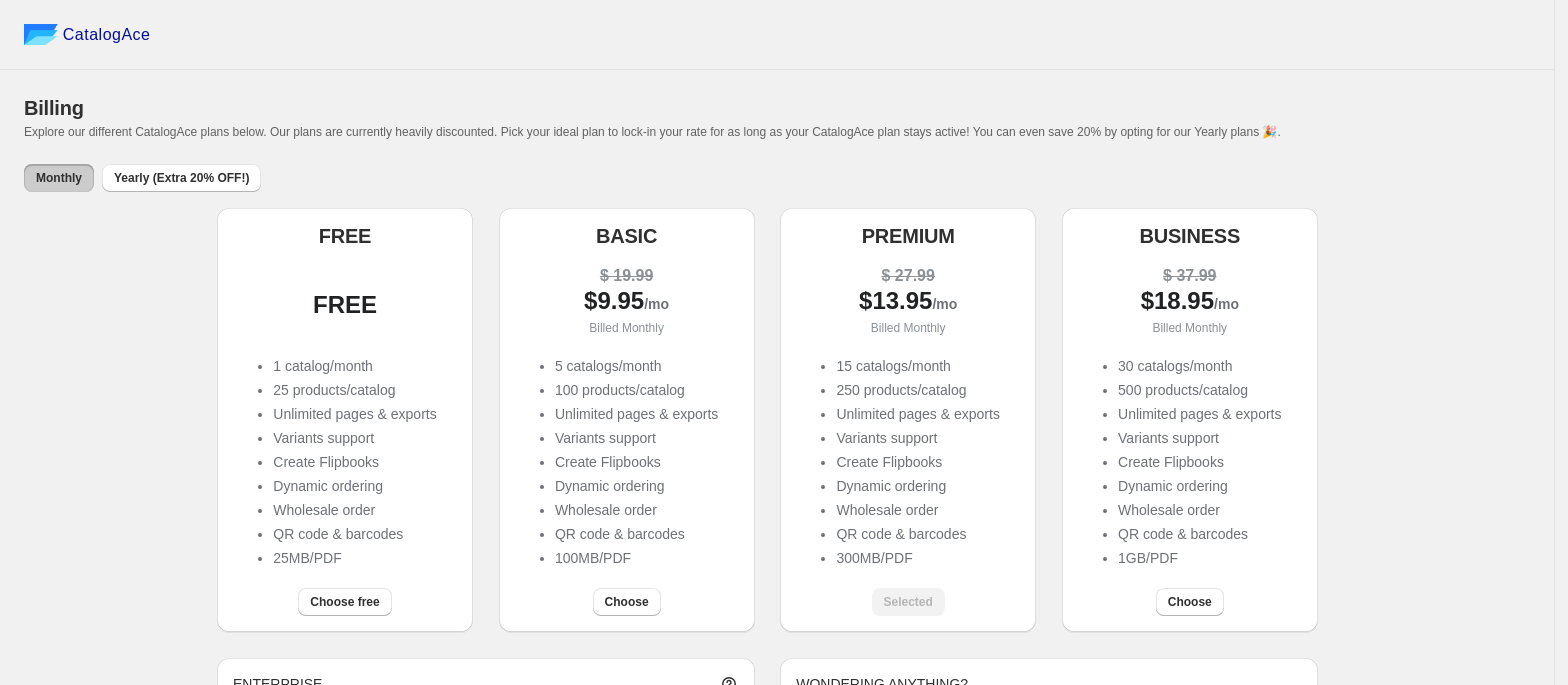 click on "1 catalog/month 25 products/catalog Unlimited pages & exports Variants support Create Flipbooks Dynamic ordering Wholesale order QR code & barcodes 25MB/PDF" at bounding box center (344, 464) 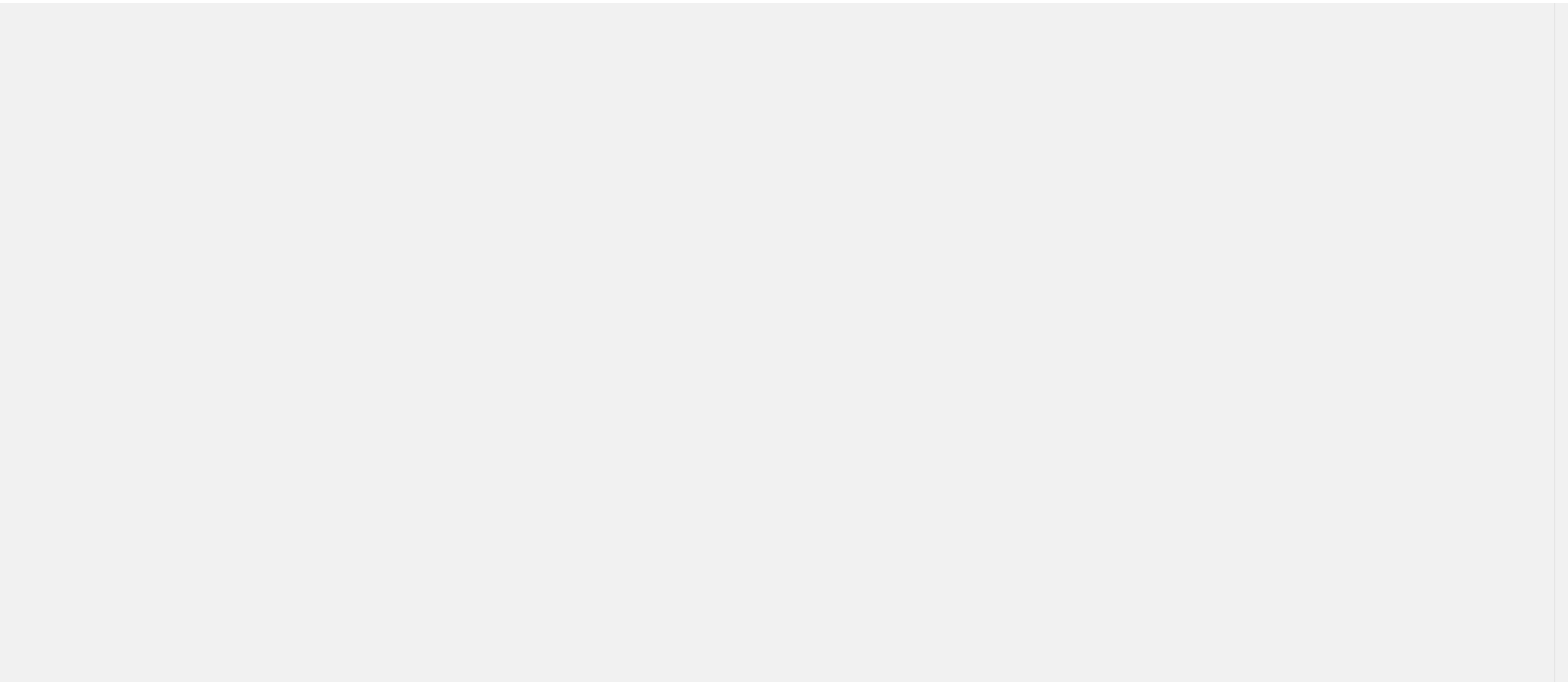 scroll, scrollTop: 0, scrollLeft: 0, axis: both 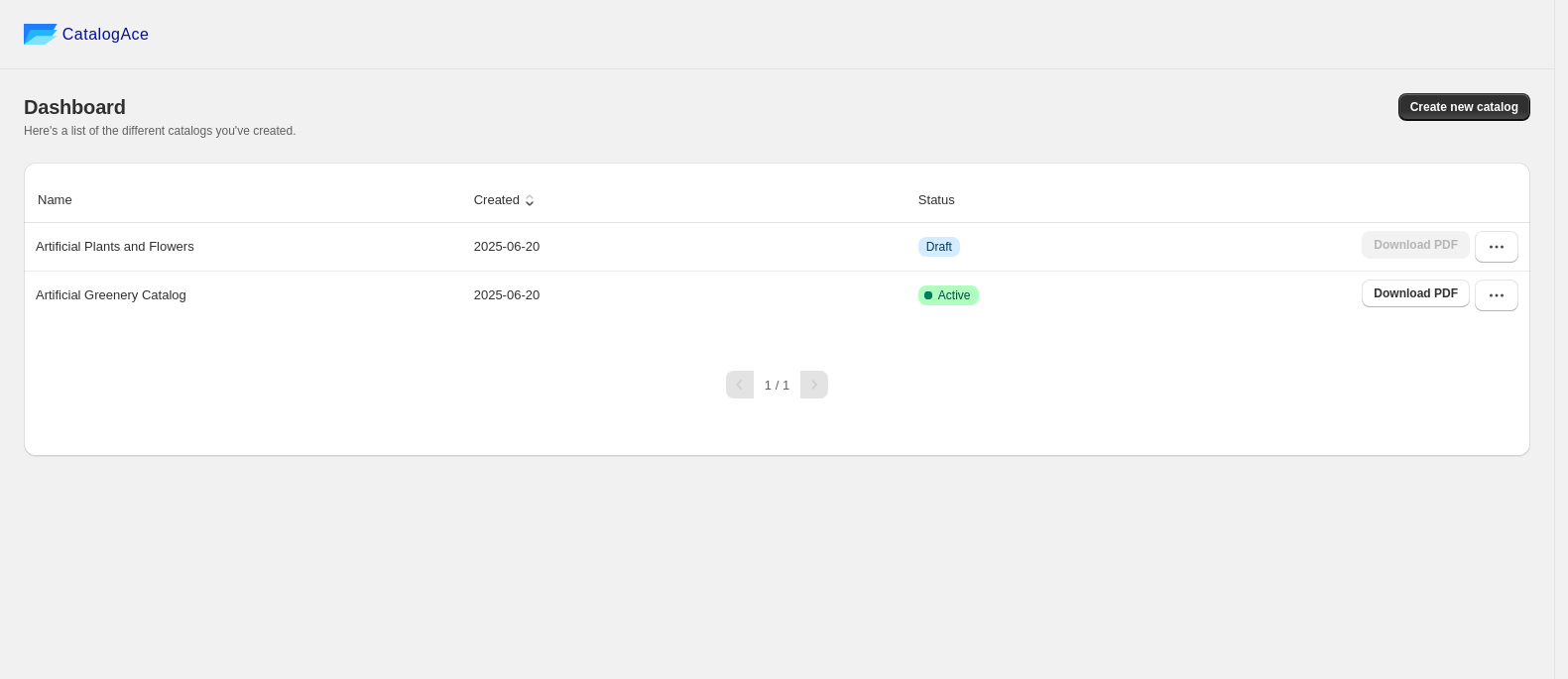 click on "Name Created Status Artificial Plants and Flowers 2025-06-20 Draft Download PDF Artificial Greenery Catalog 2025-06-20 Active Download PDF 1 / 1" at bounding box center [777, 309] 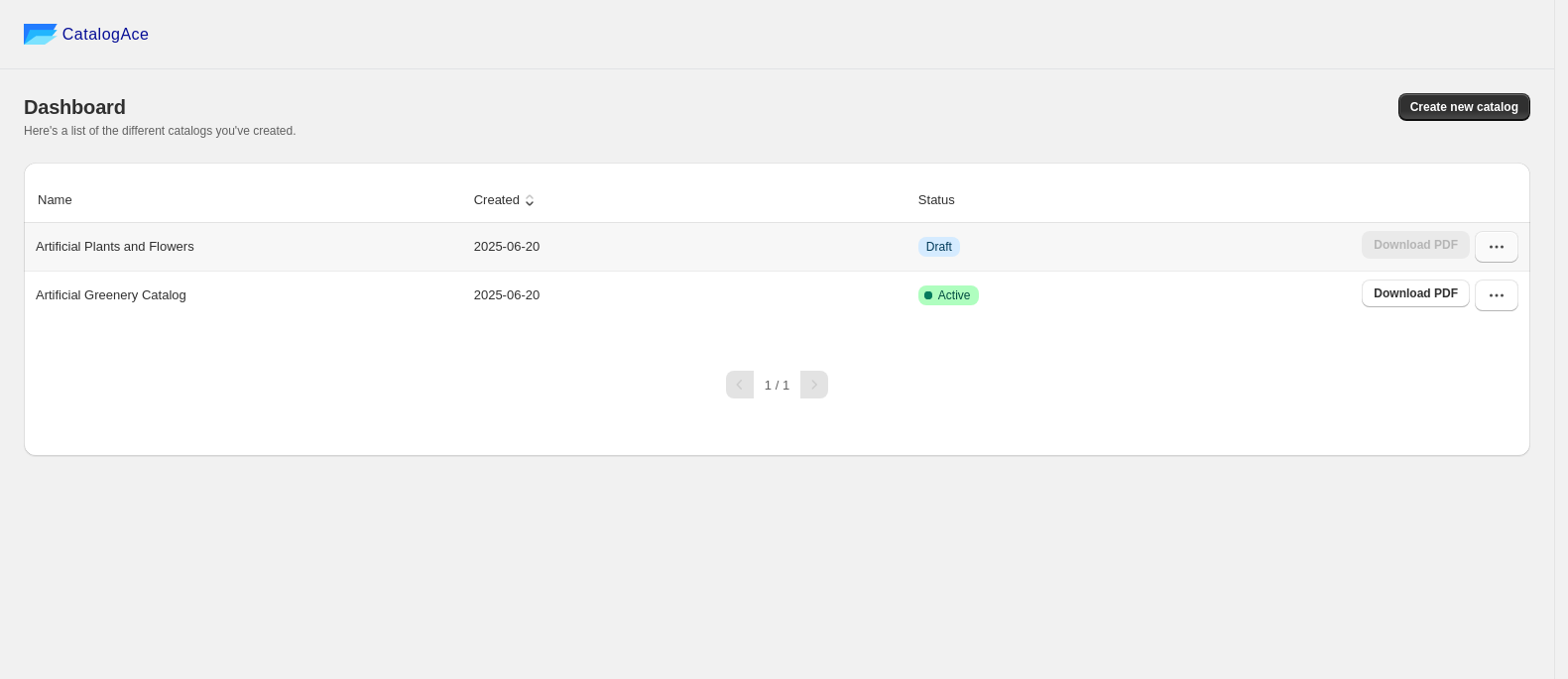 click at bounding box center [1497, 247] 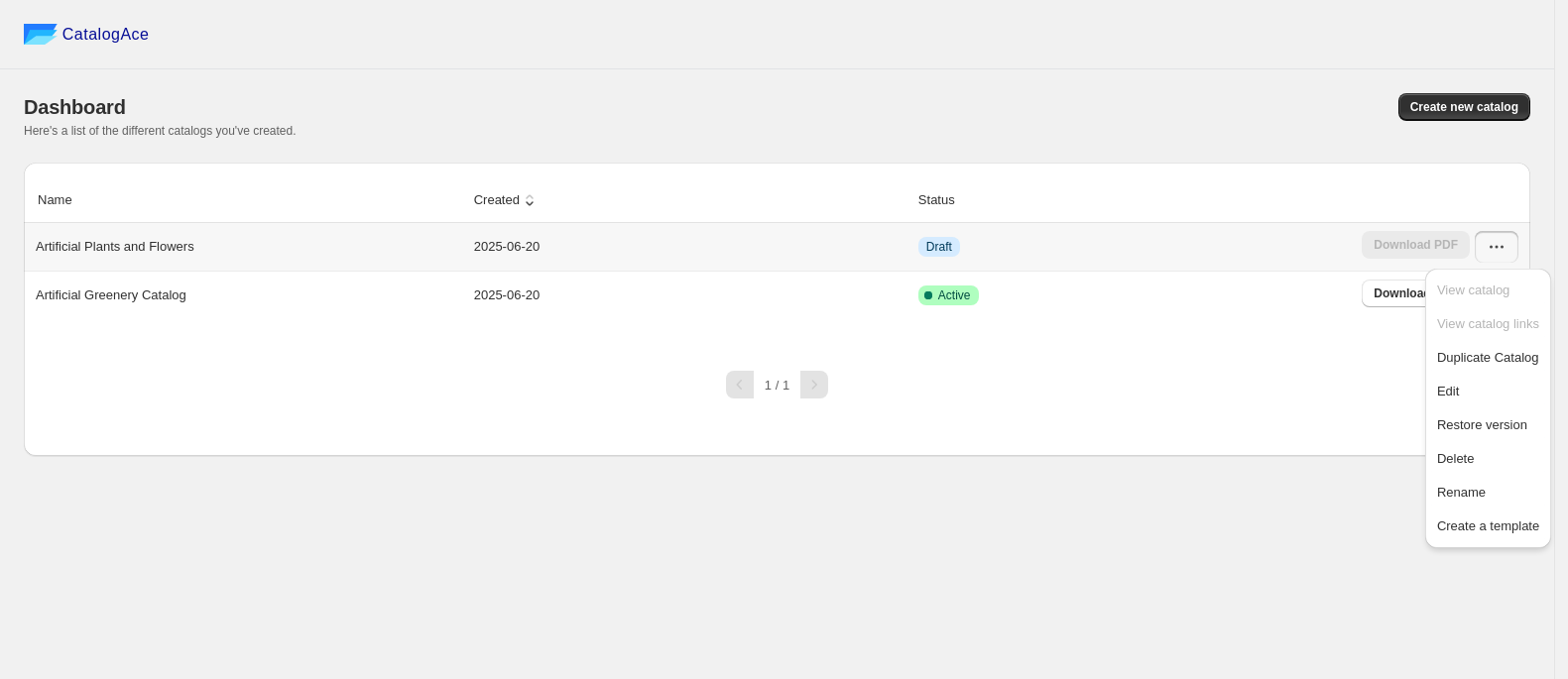 click on "Artificial Plants and Flowers" at bounding box center (245, 243) 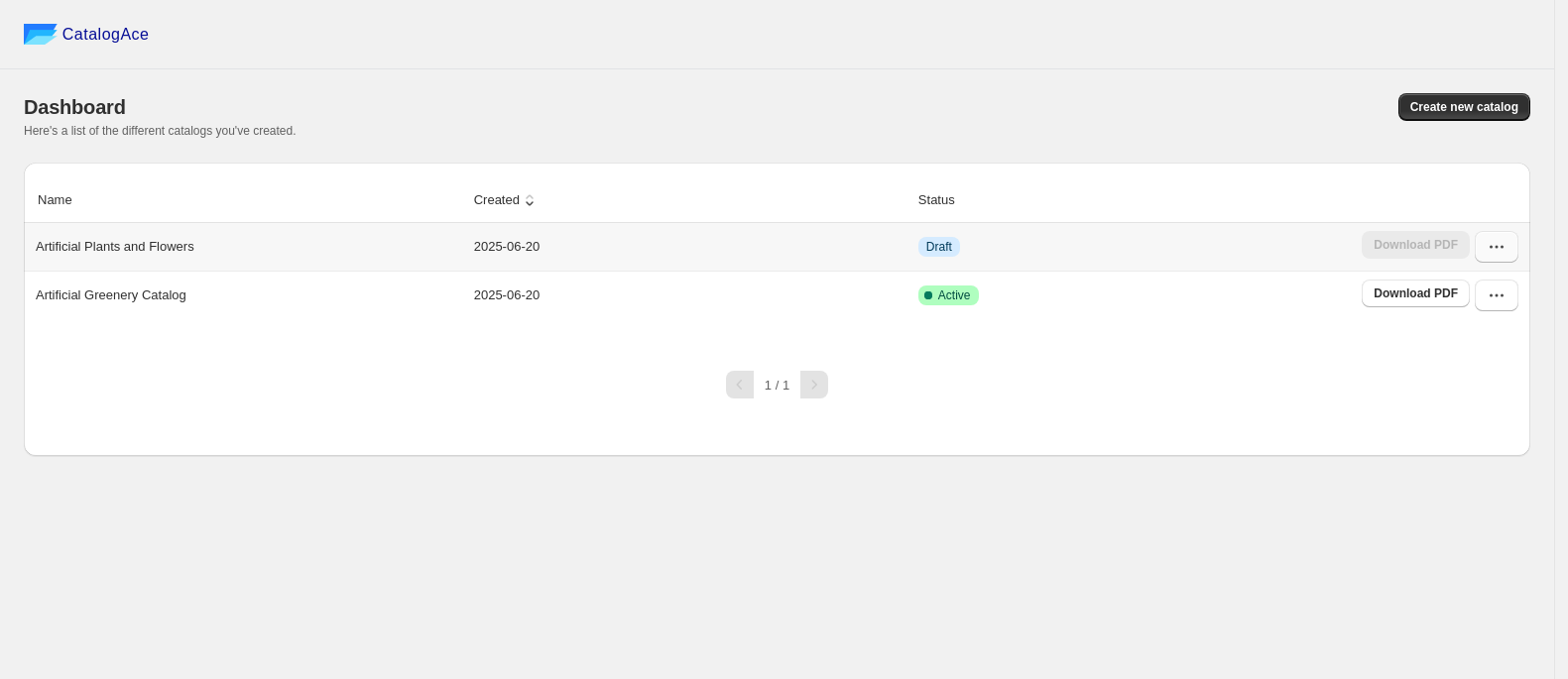 click at bounding box center (1497, 247) 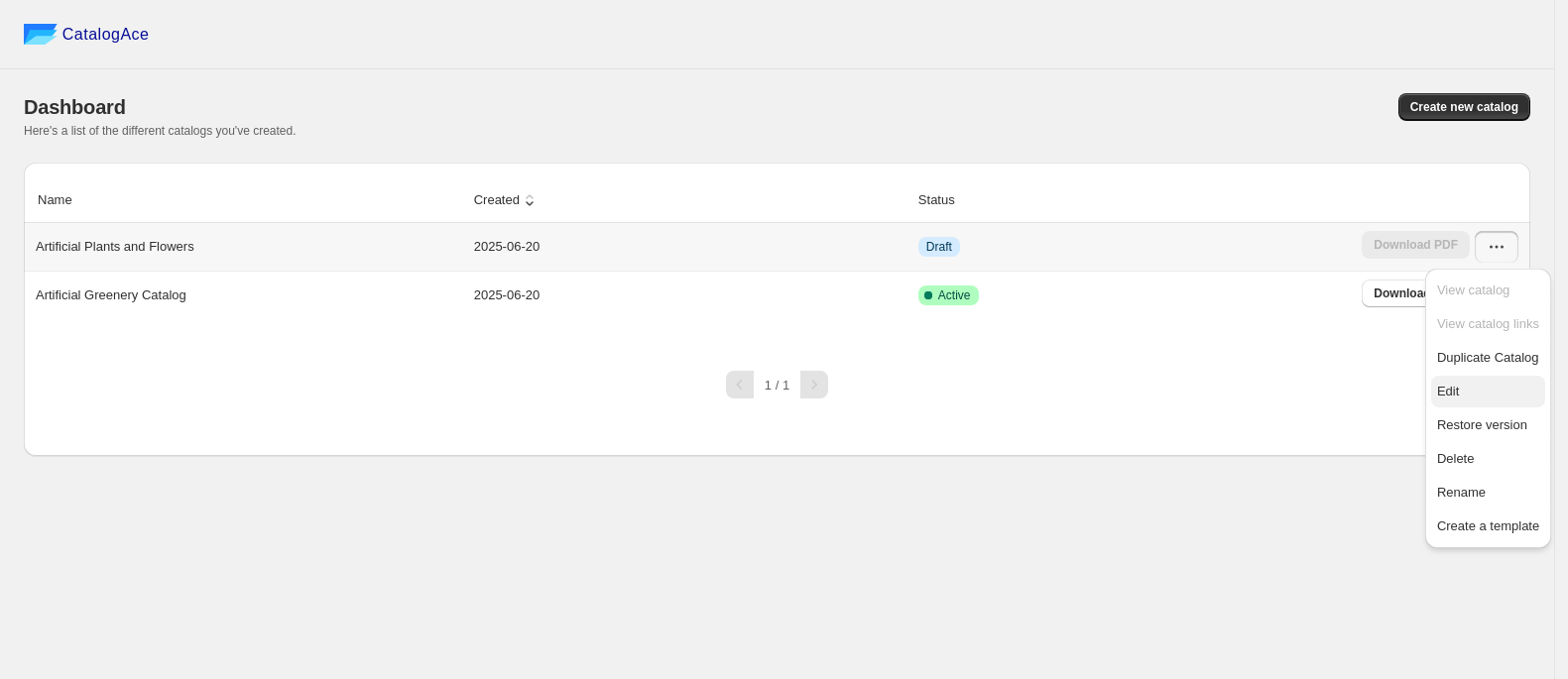 click on "Edit" at bounding box center [1448, 391] 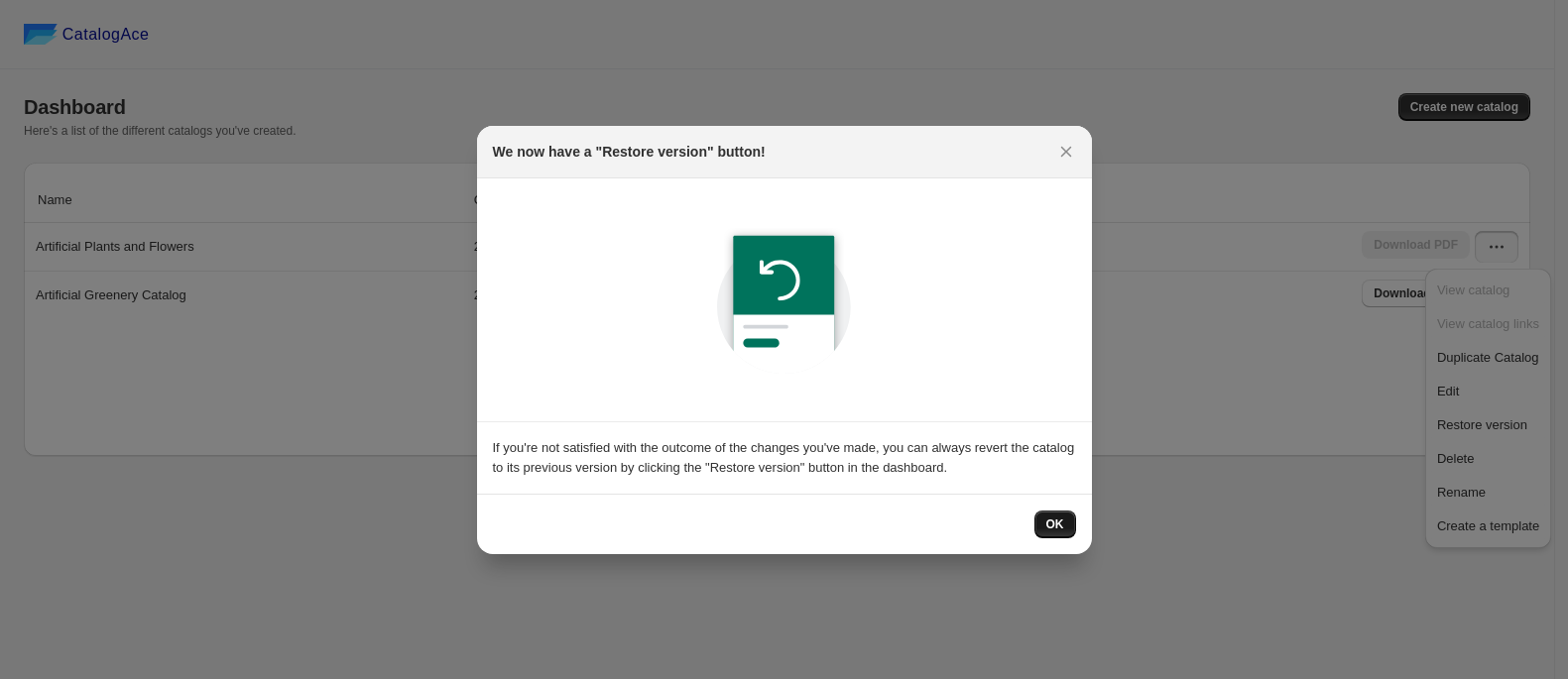 click on "OK" at bounding box center [1055, 524] 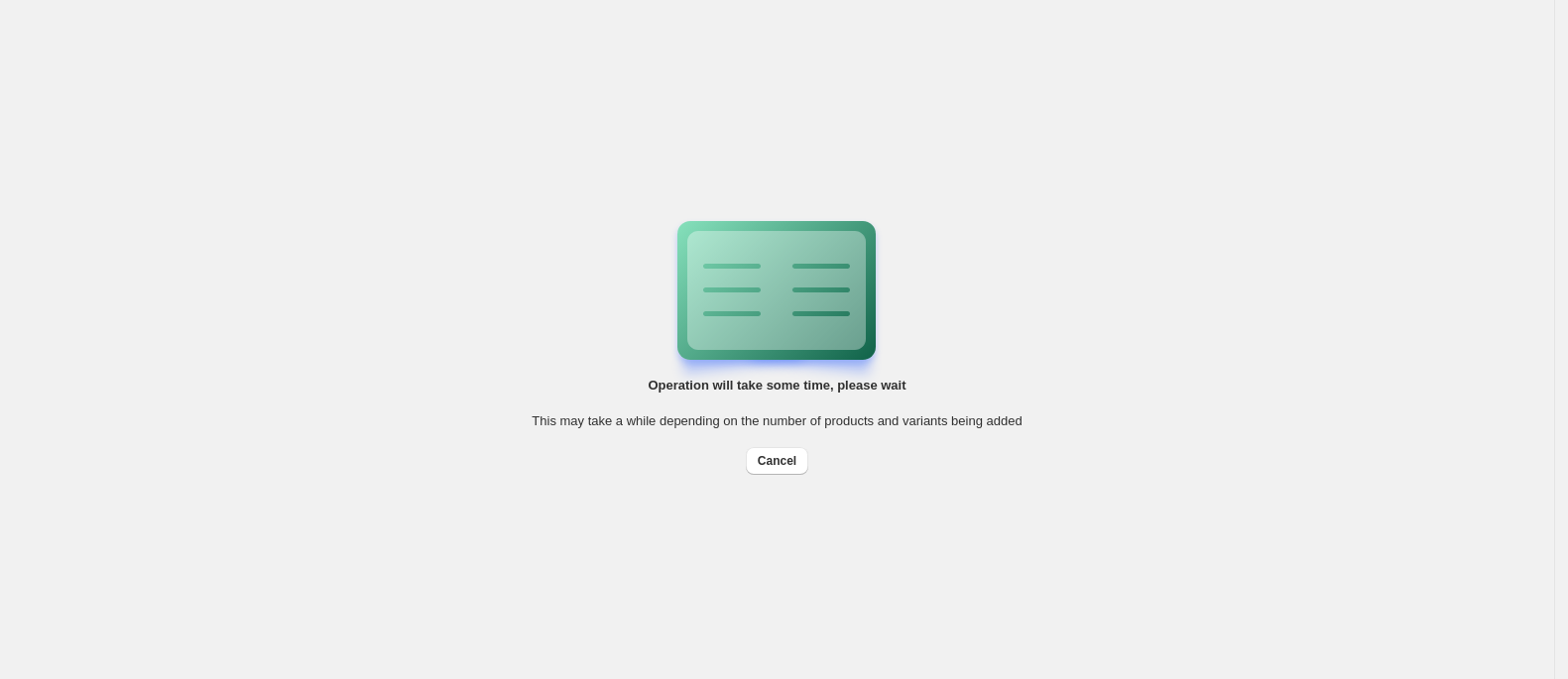 drag, startPoint x: 783, startPoint y: 303, endPoint x: 811, endPoint y: 317, distance: 31.304952 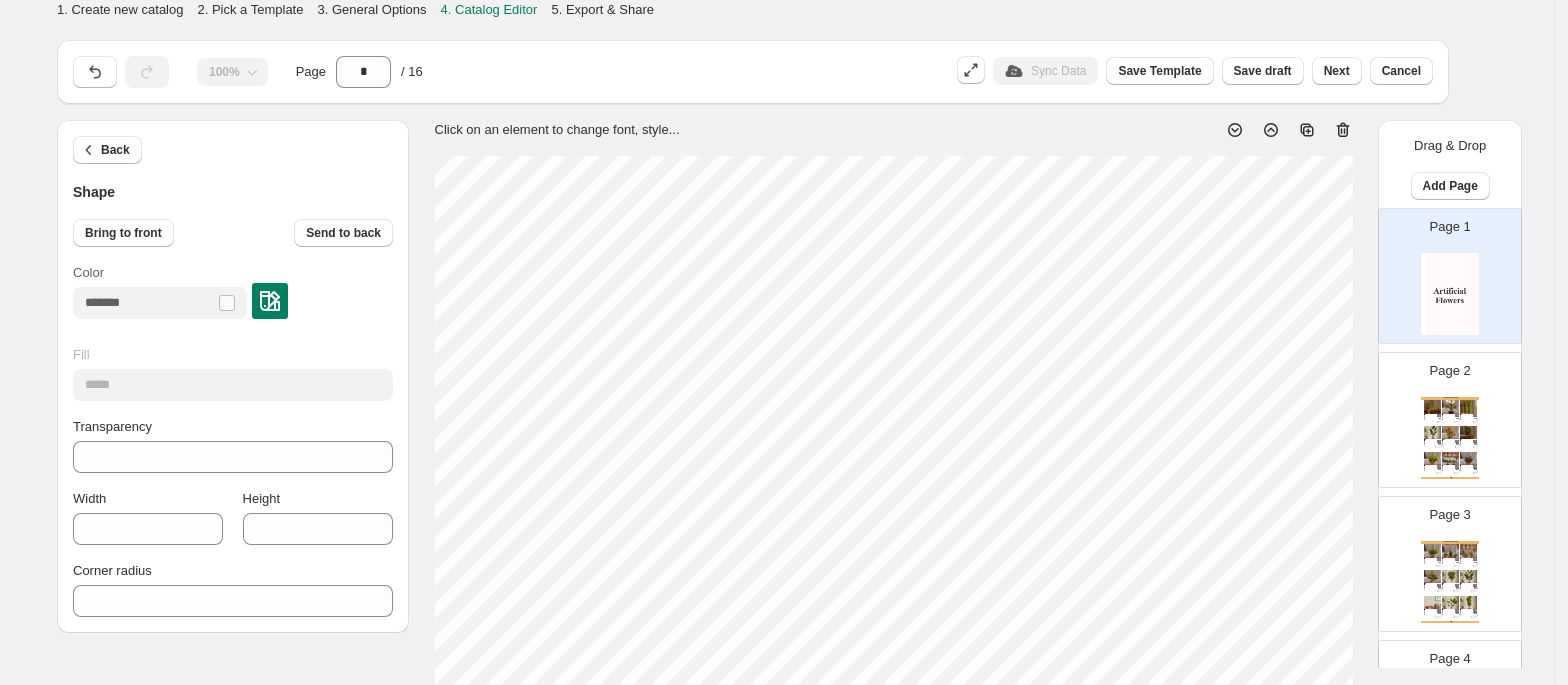 click at bounding box center [1450, 294] 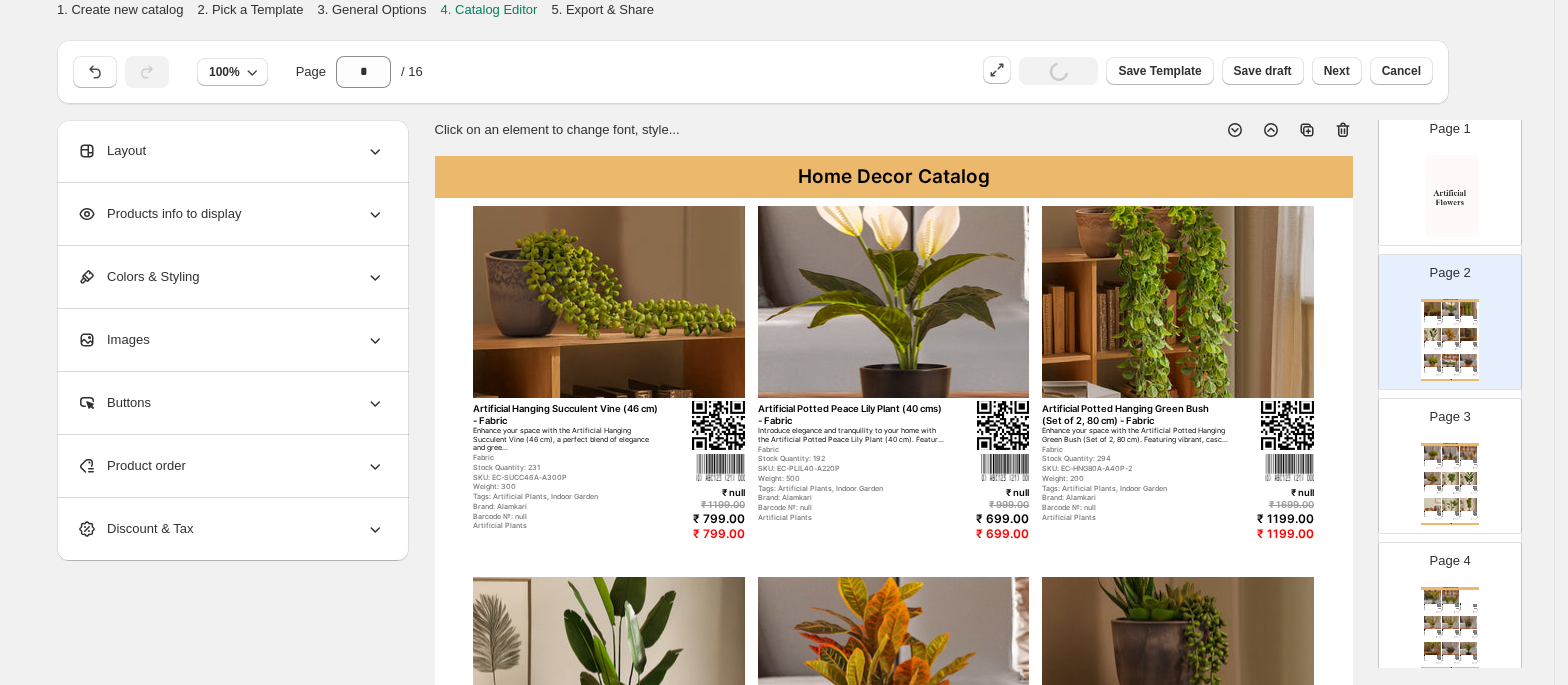 scroll, scrollTop: 0, scrollLeft: 0, axis: both 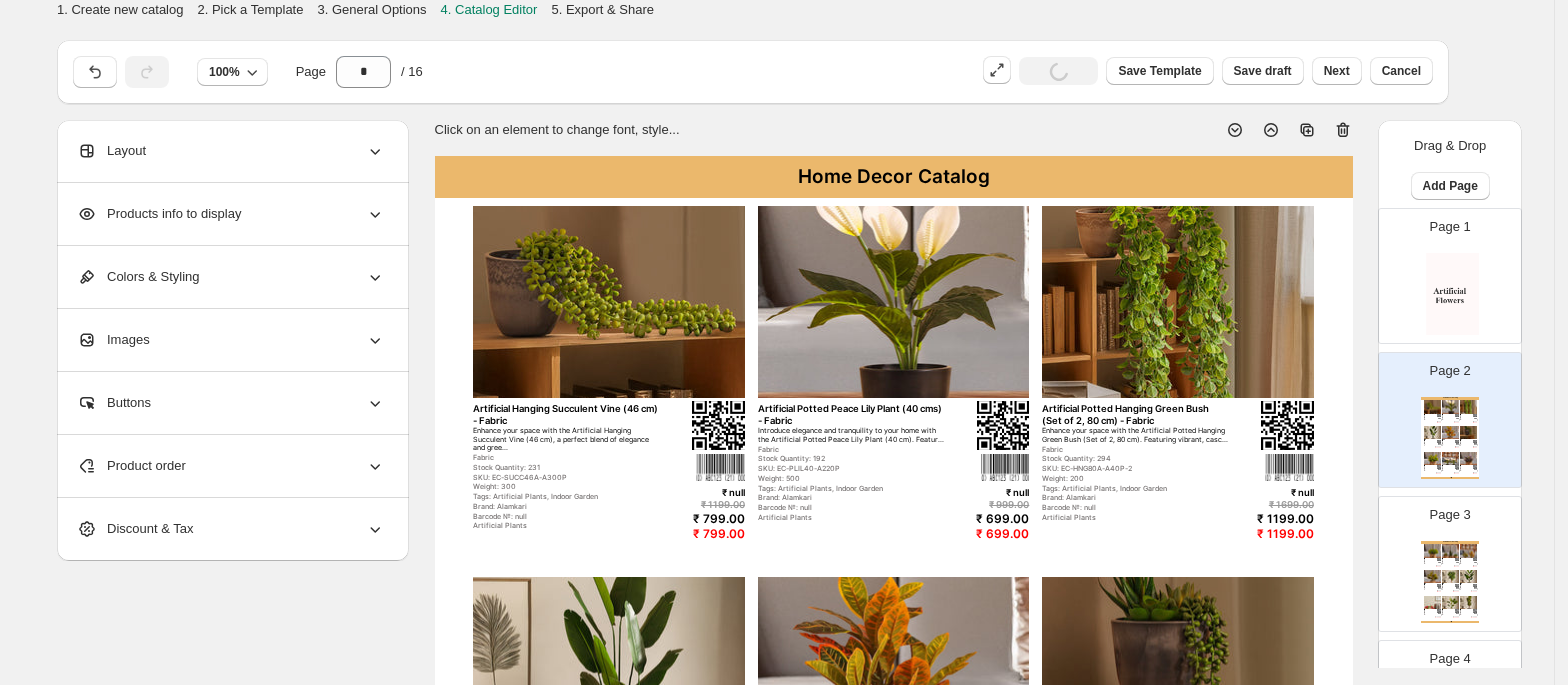click at bounding box center (1450, 294) 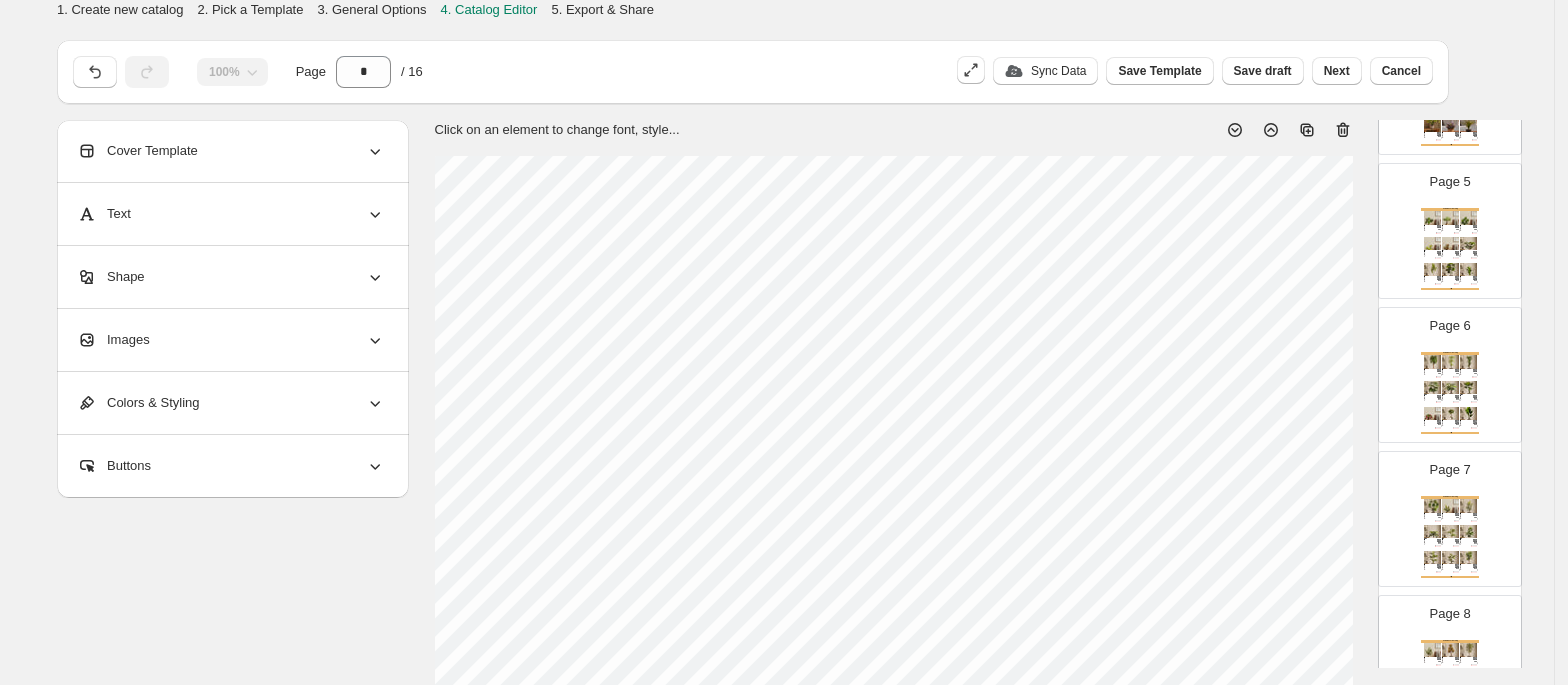 scroll, scrollTop: 561, scrollLeft: 0, axis: vertical 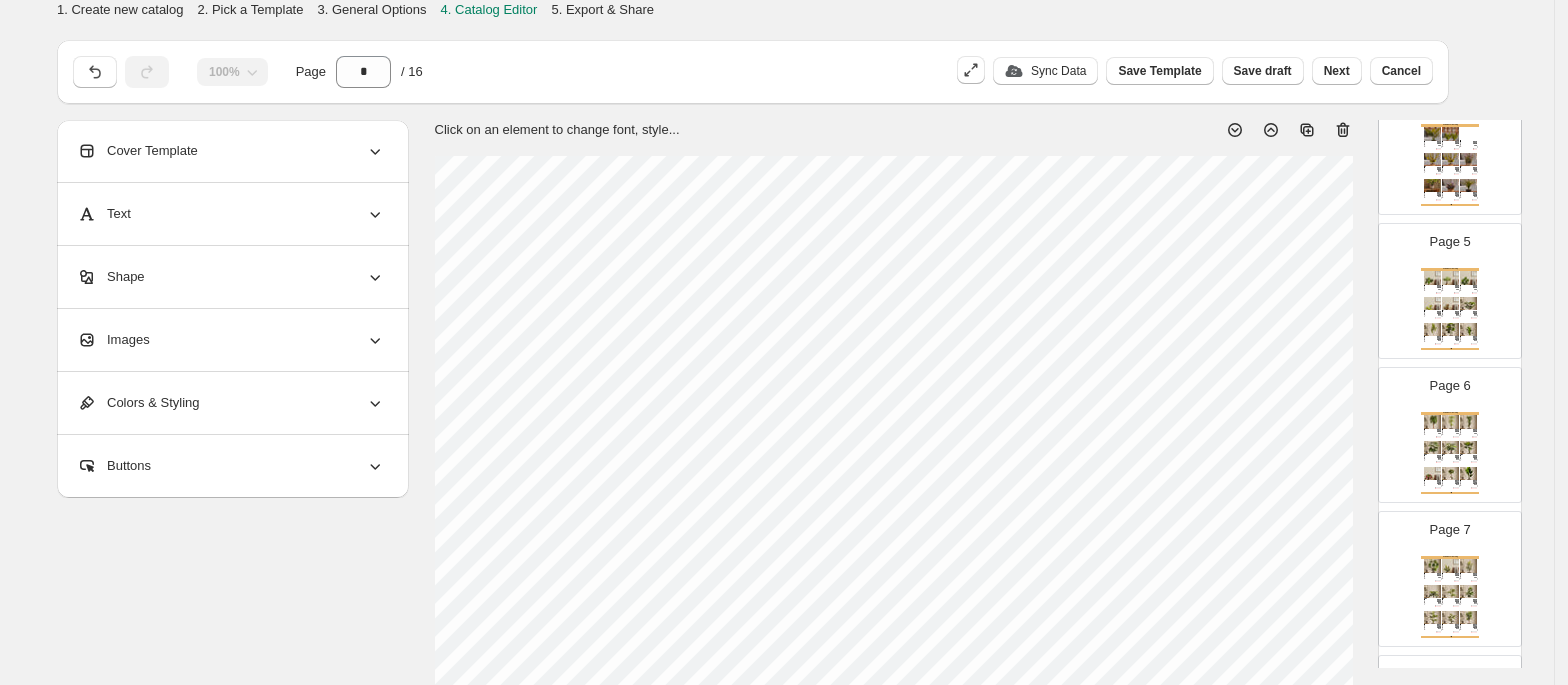 click on "Home Decor Catalog Artificial Monstera Plant in Black Pot (55 cm) - Fabric Transform your home into a tropical oasis with the Artificial Monstera Plant in Black Pot (55 cm). This vib... Fabric Stock Quantity: 100 SKU: EC-MON55-A800P Weight: 0.002 Tags: Artificial Plants, Indoor Garden Brand: Alamkari Barcode №: null Artificial Plants ₹ null ₹ 2199.00 ₹ 1899.00 ₹ 1899.00 Artificial Rhapis Palm (60 cm) - Fabric Transform your home into a tropical oasis with the Artificial Rhapis Palm(60 cm). This vibrant and lifelike... Fabric Stock Quantity: 89 SKU: EC-RHA60-A800P Weight: 0.002 Tags: Artificial Plants, Indoor Garden Brand: Alamkari Barcode №: null Artificial Plants ₹ null ₹ 2199.00 ₹ 1899.00 ₹ 1899.00 Artificial Monstera Potted Plant (60 cm) - Fabric Transform your home into a tropical oasis with the Artificial Monstera Potted Plant (60 cm). This vibrant a... Fabric Stock Quantity: 200 SKU: EC-MON60-A700P Weight: 0.002 Tags: Artificial Plants, Indoor Garden ₹ null Fabric" at bounding box center [1450, 309] 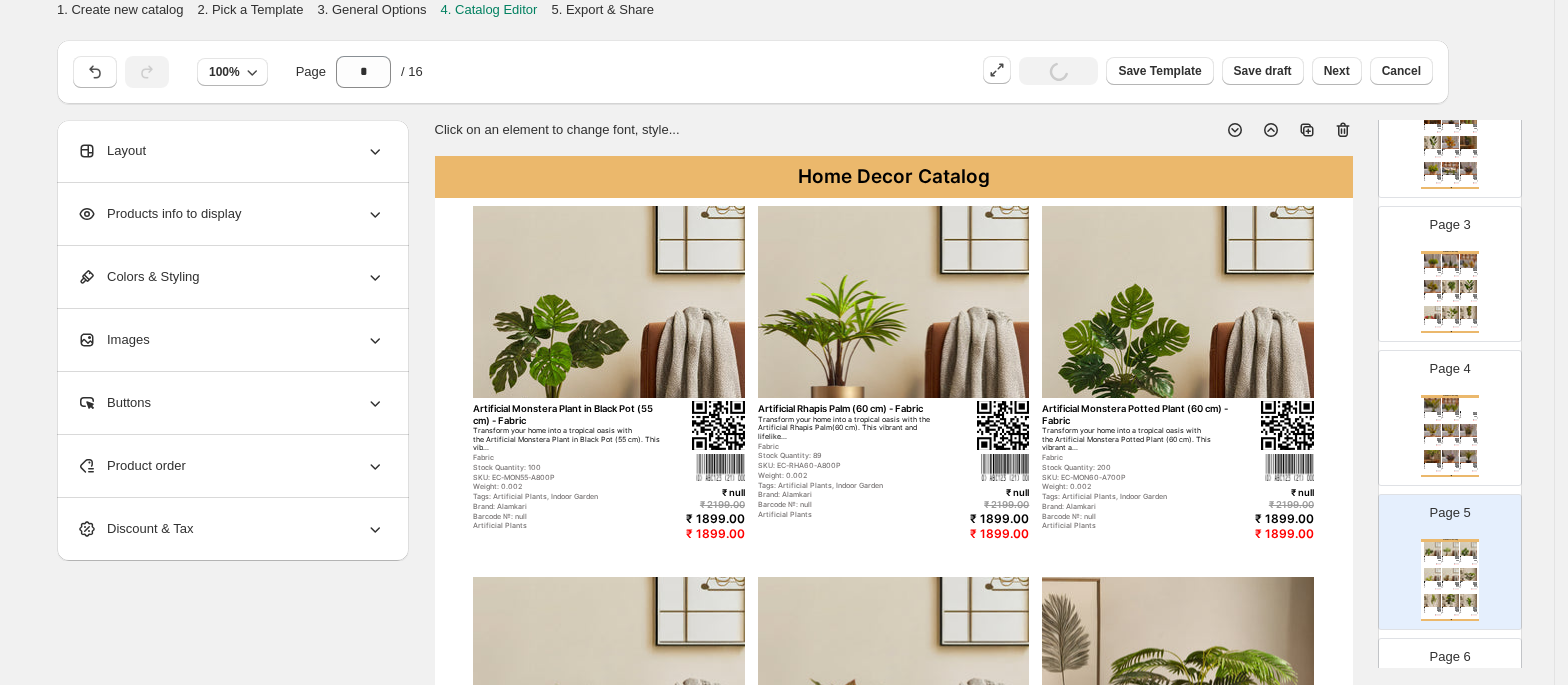 scroll, scrollTop: 0, scrollLeft: 0, axis: both 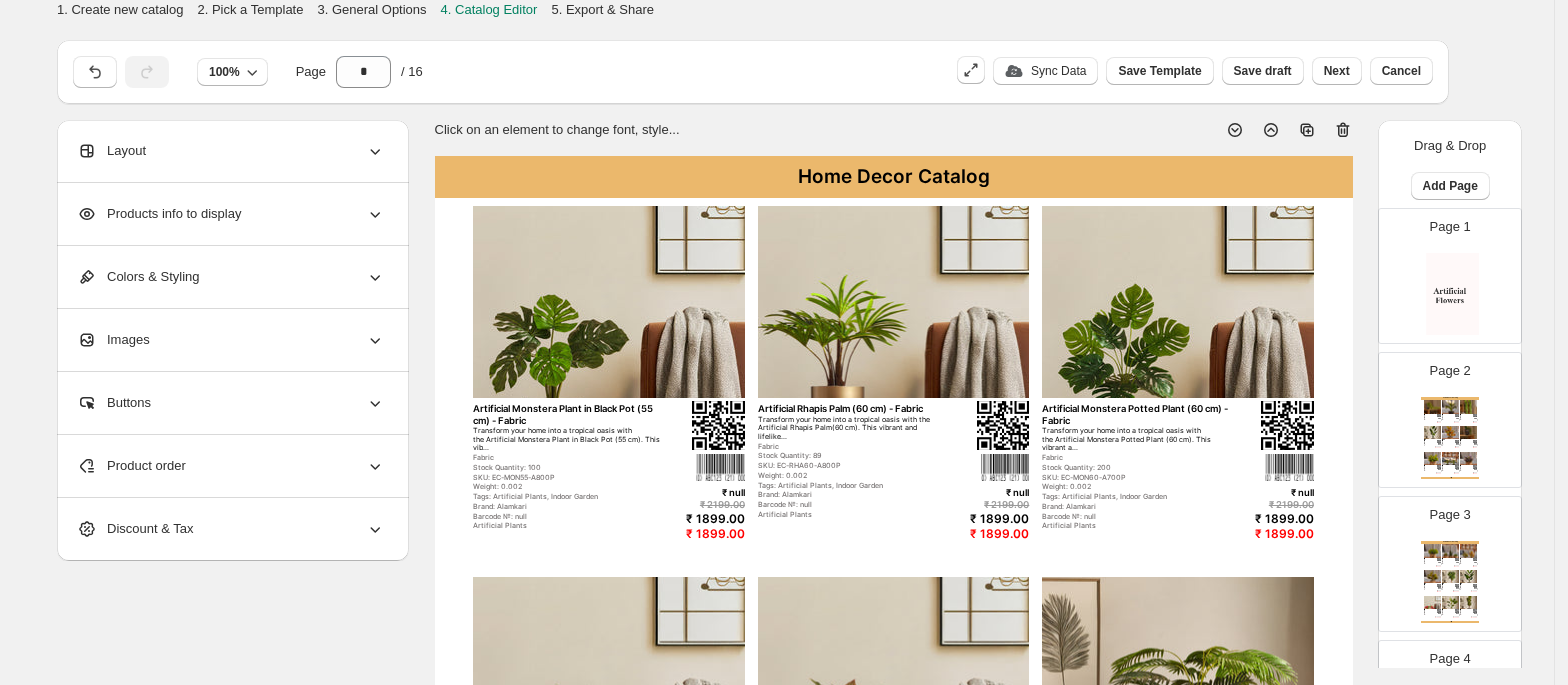 click on "Layout" at bounding box center (231, 151) 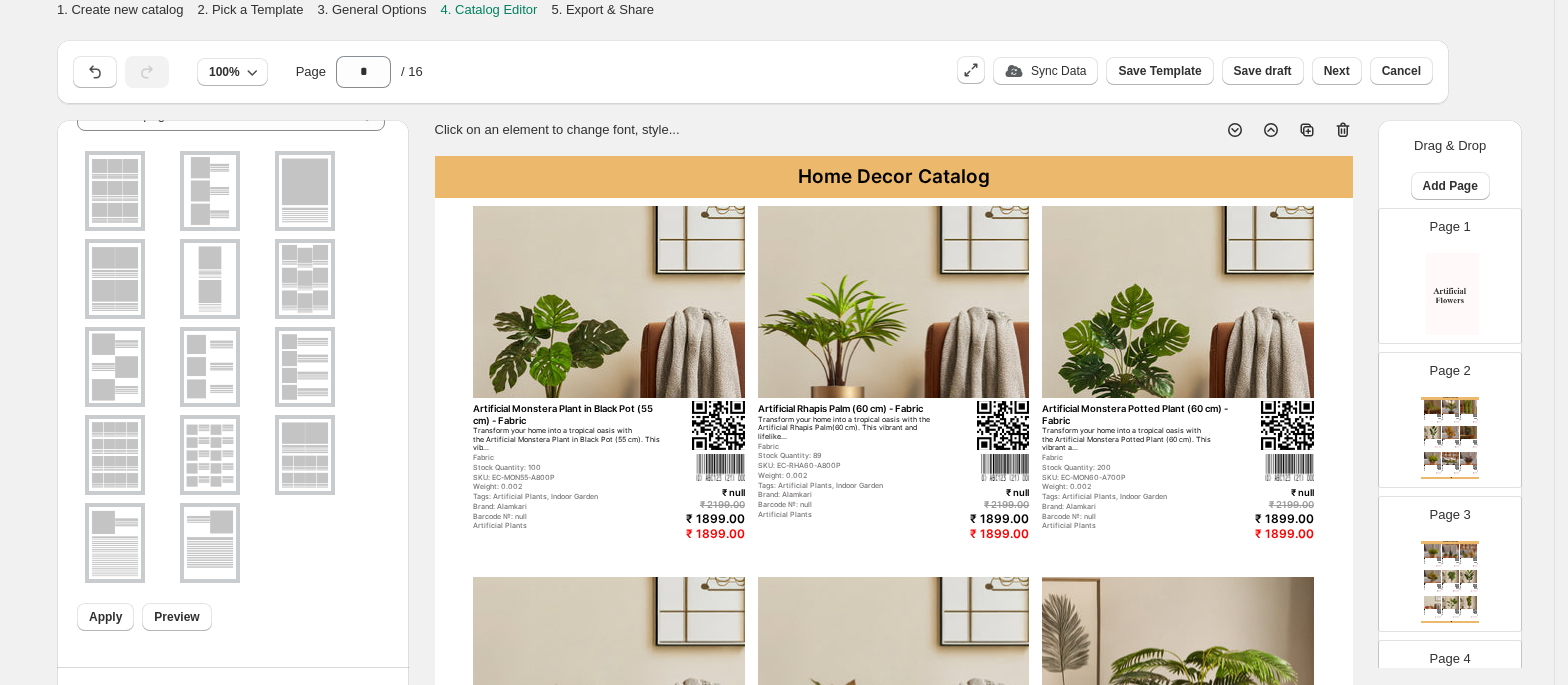 scroll, scrollTop: 0, scrollLeft: 0, axis: both 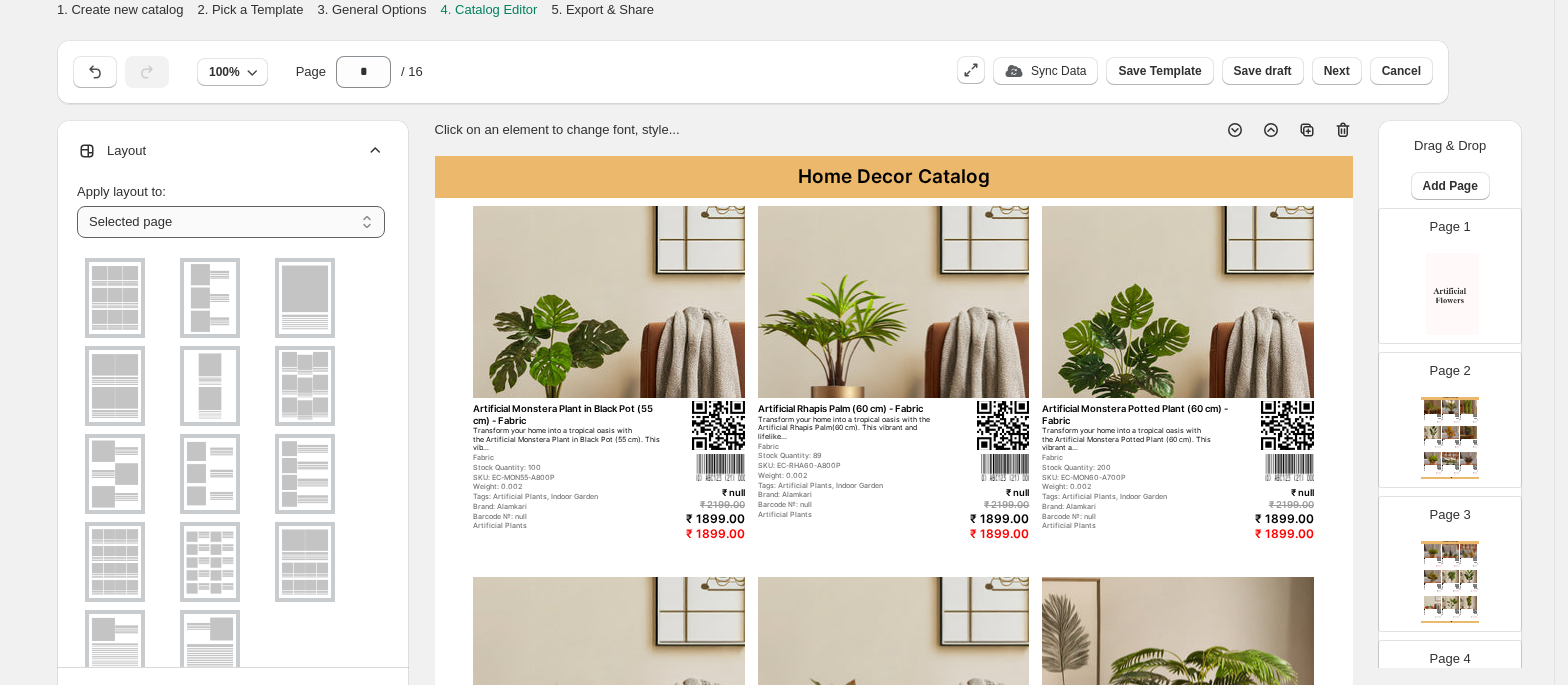 click on "**********" at bounding box center (231, 222) 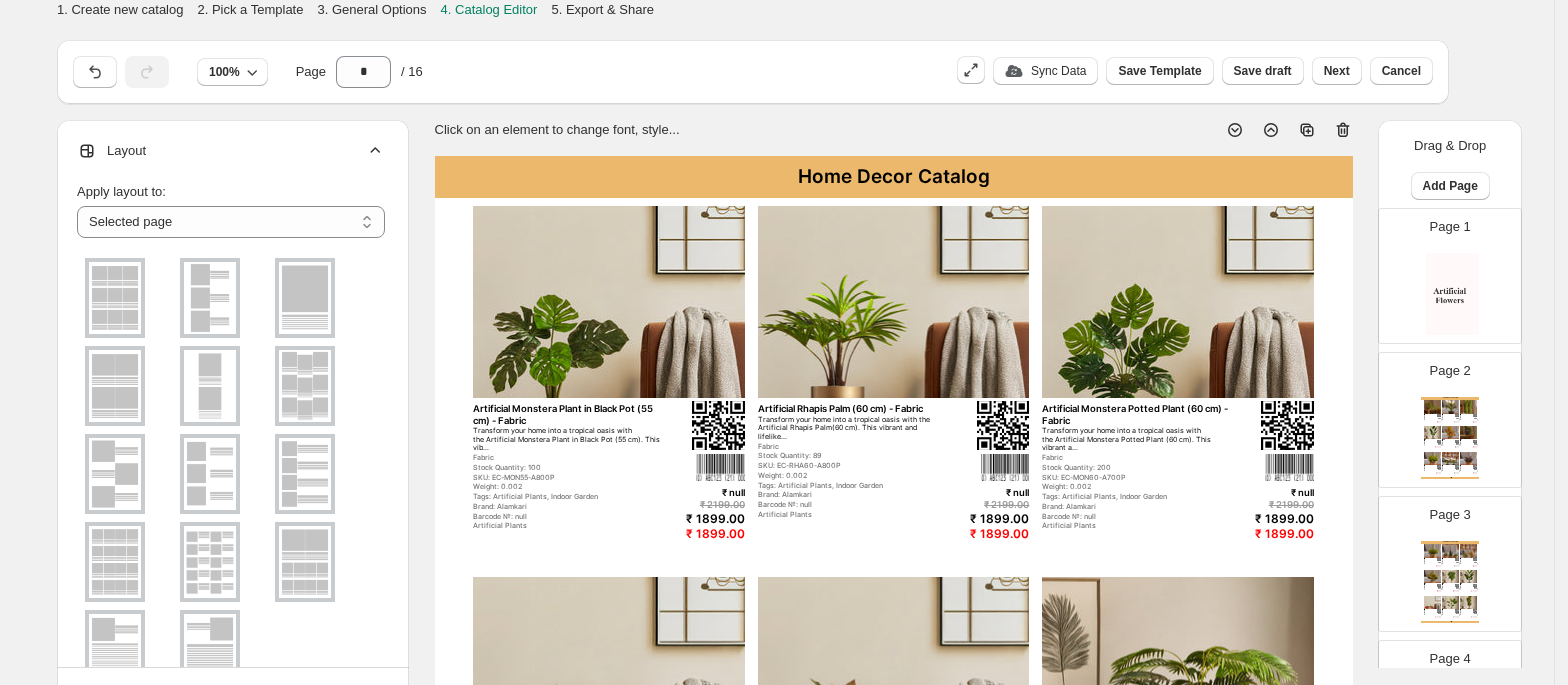 click on "**********" at bounding box center (769, 721) 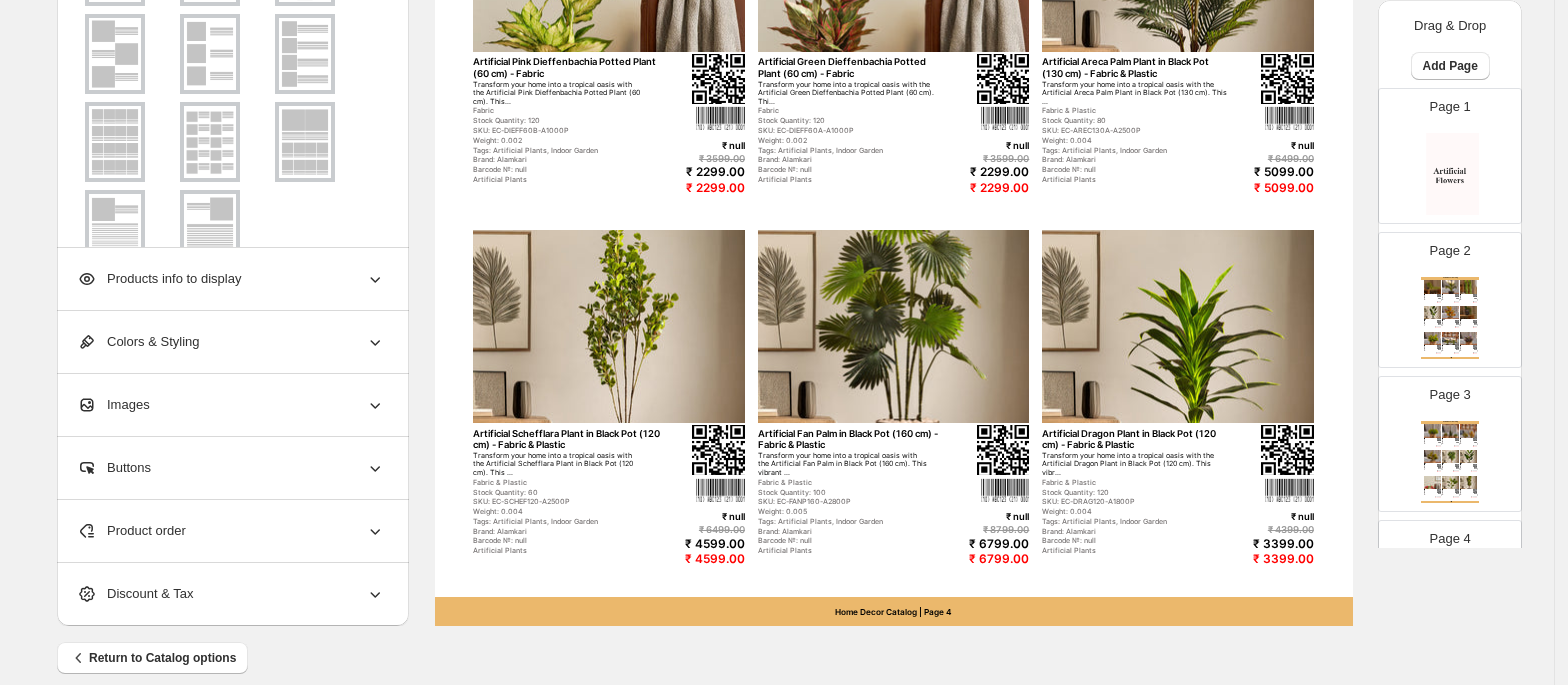 scroll, scrollTop: 740, scrollLeft: 0, axis: vertical 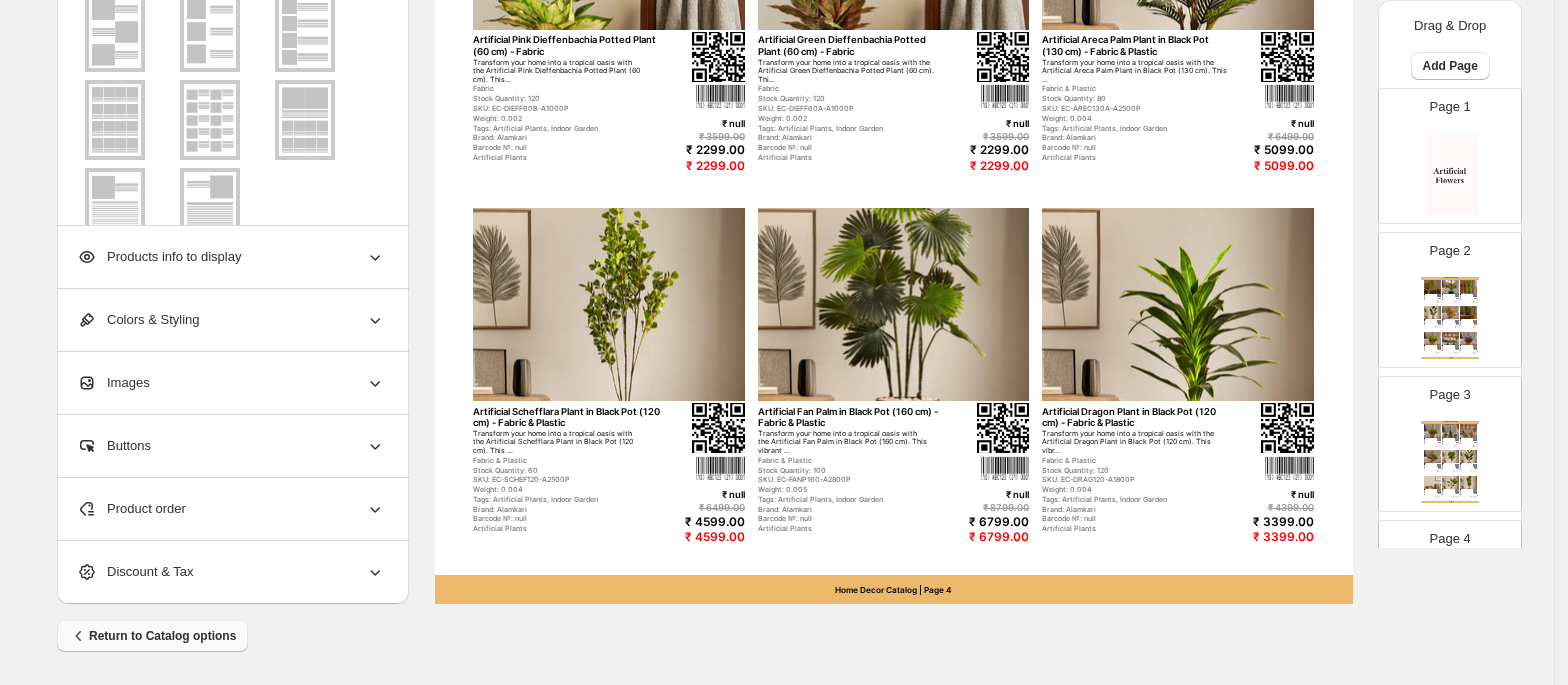 click on "Return to Catalog options" at bounding box center (152, 636) 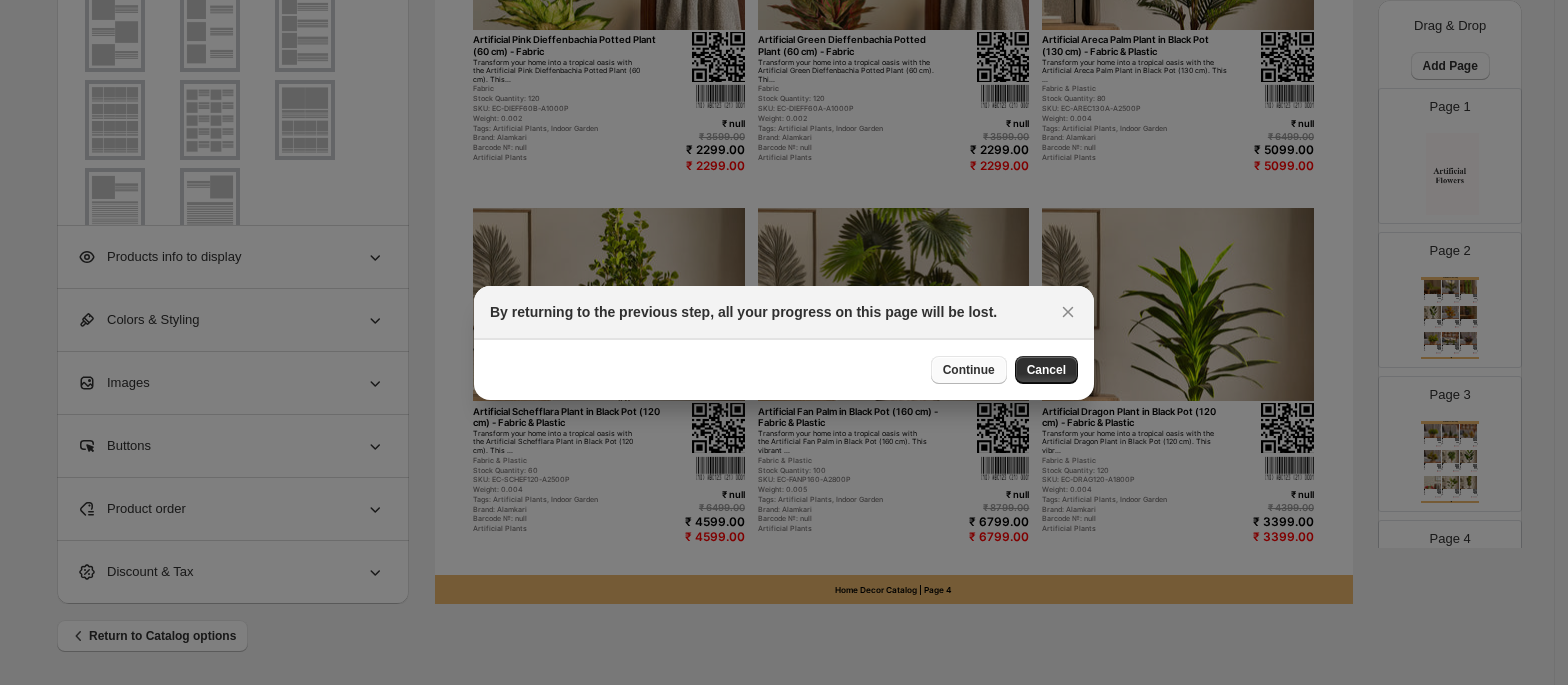 click on "Continue" at bounding box center (969, 370) 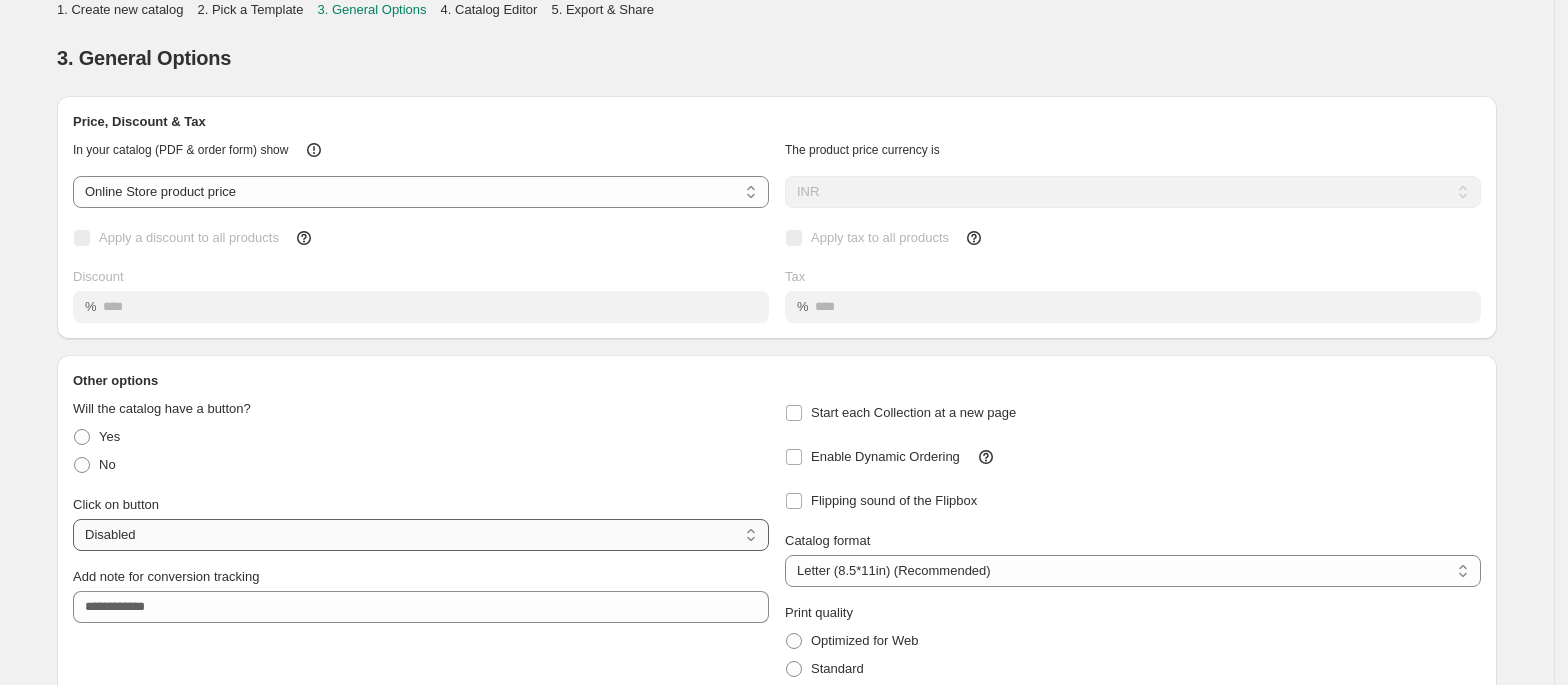 scroll, scrollTop: 114, scrollLeft: 0, axis: vertical 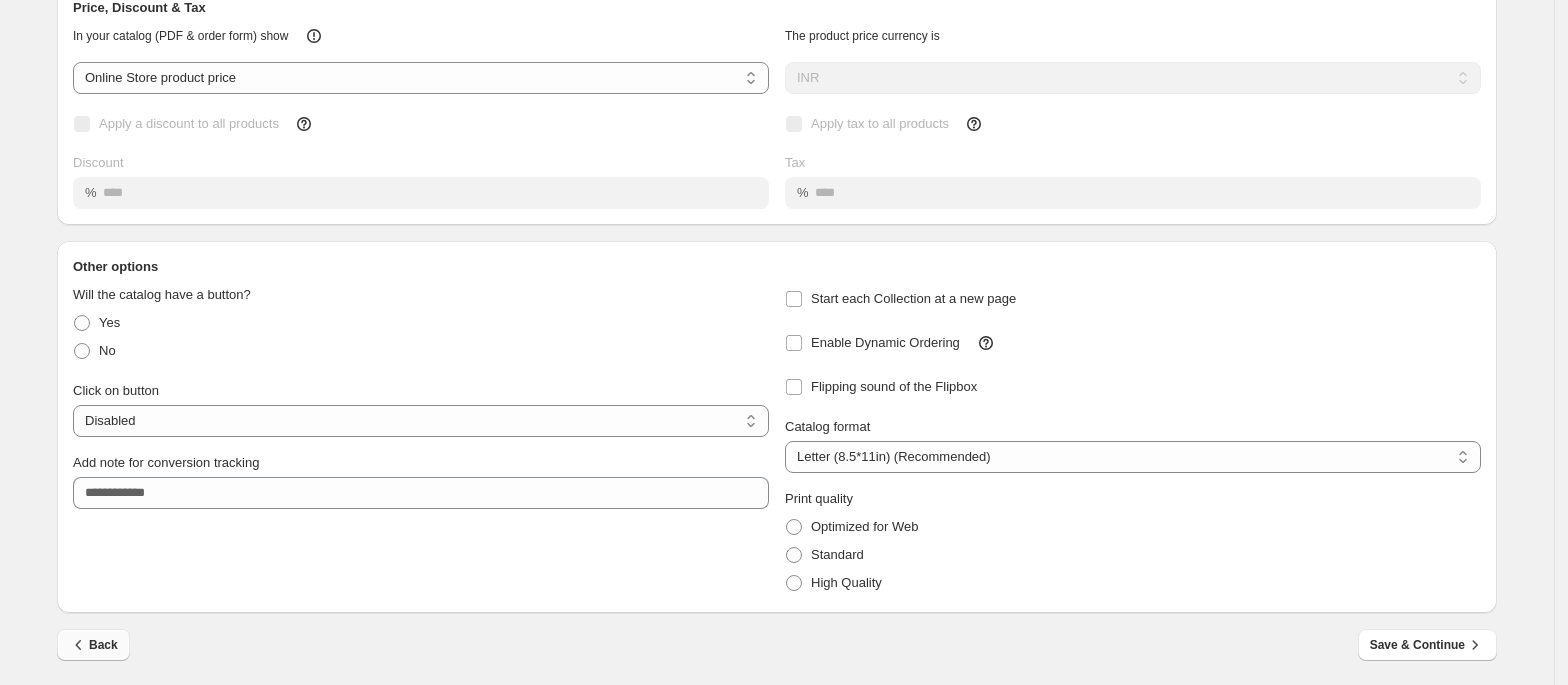 click on "Back" at bounding box center [93, 645] 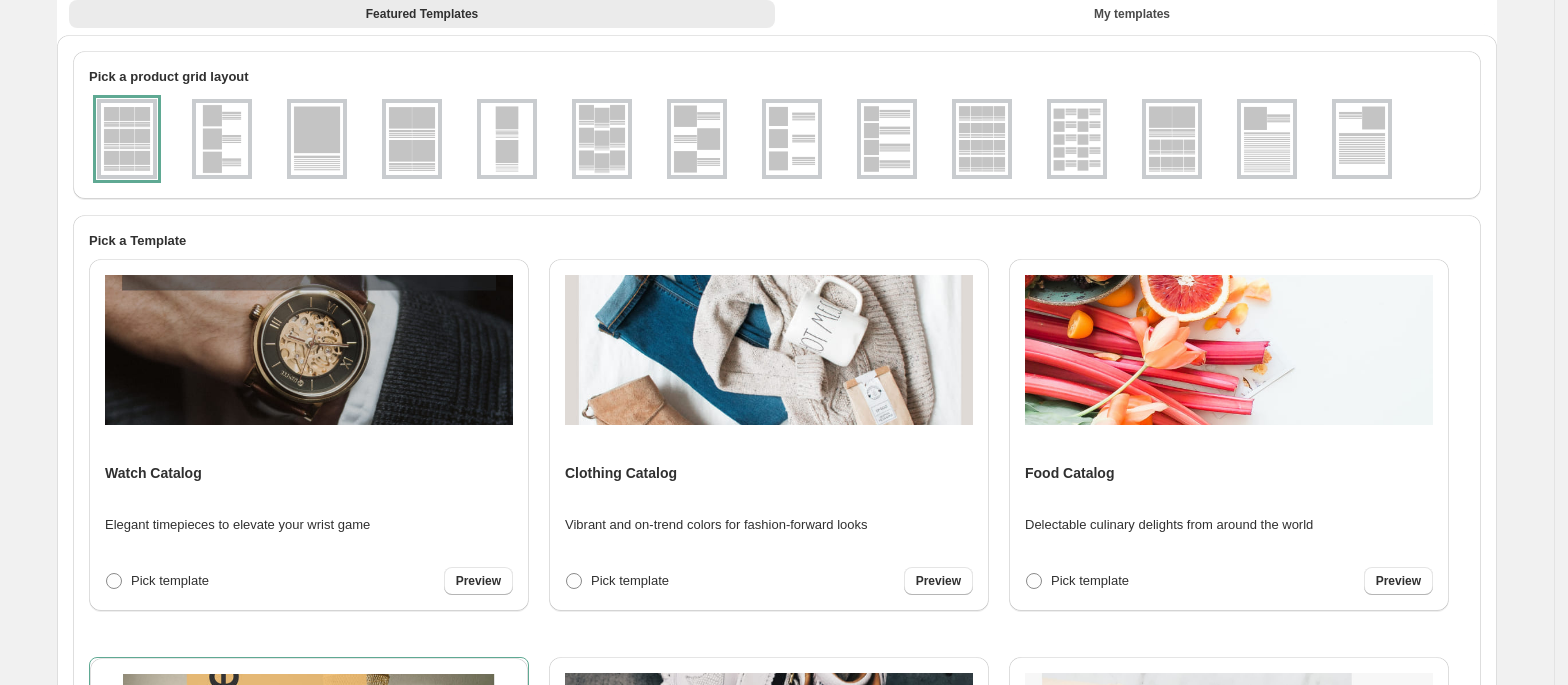 scroll, scrollTop: 0, scrollLeft: 0, axis: both 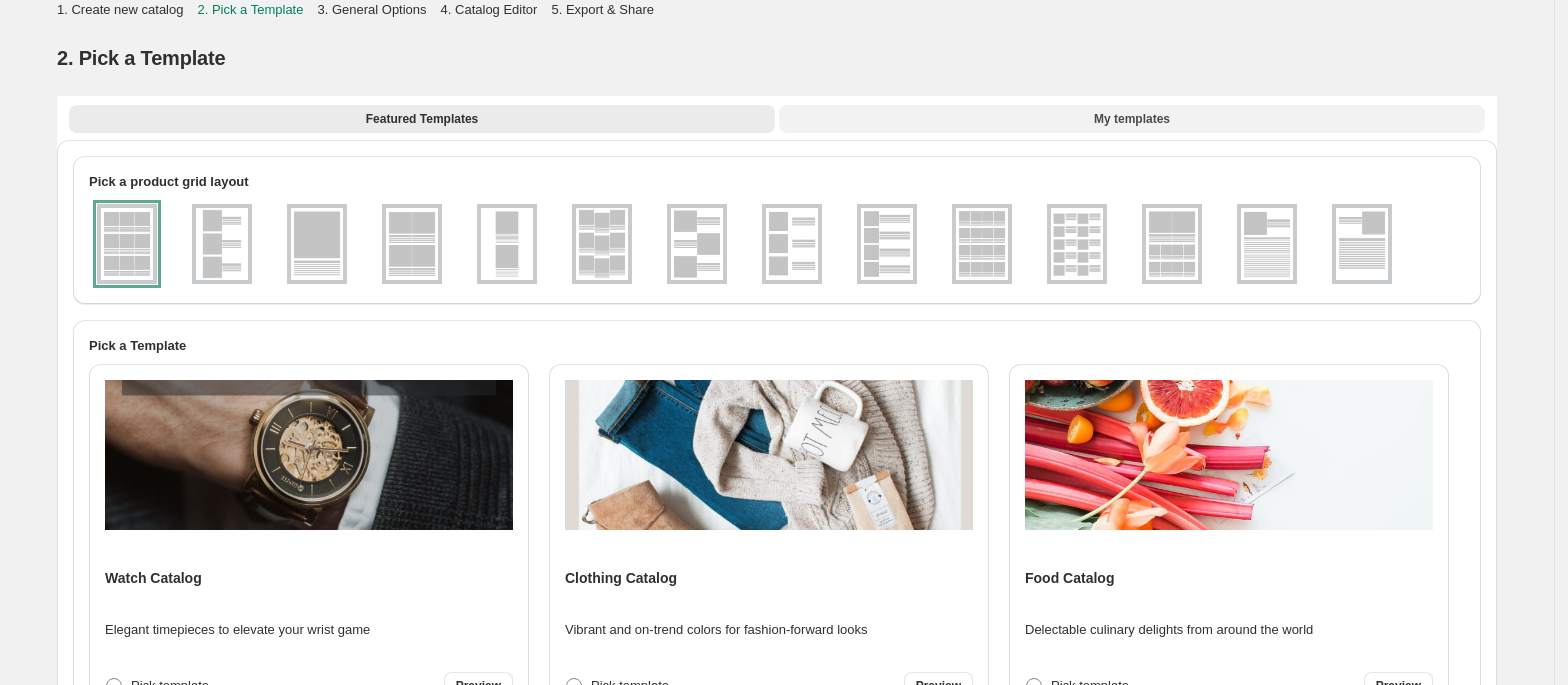 drag, startPoint x: 1160, startPoint y: 98, endPoint x: 1160, endPoint y: 114, distance: 16 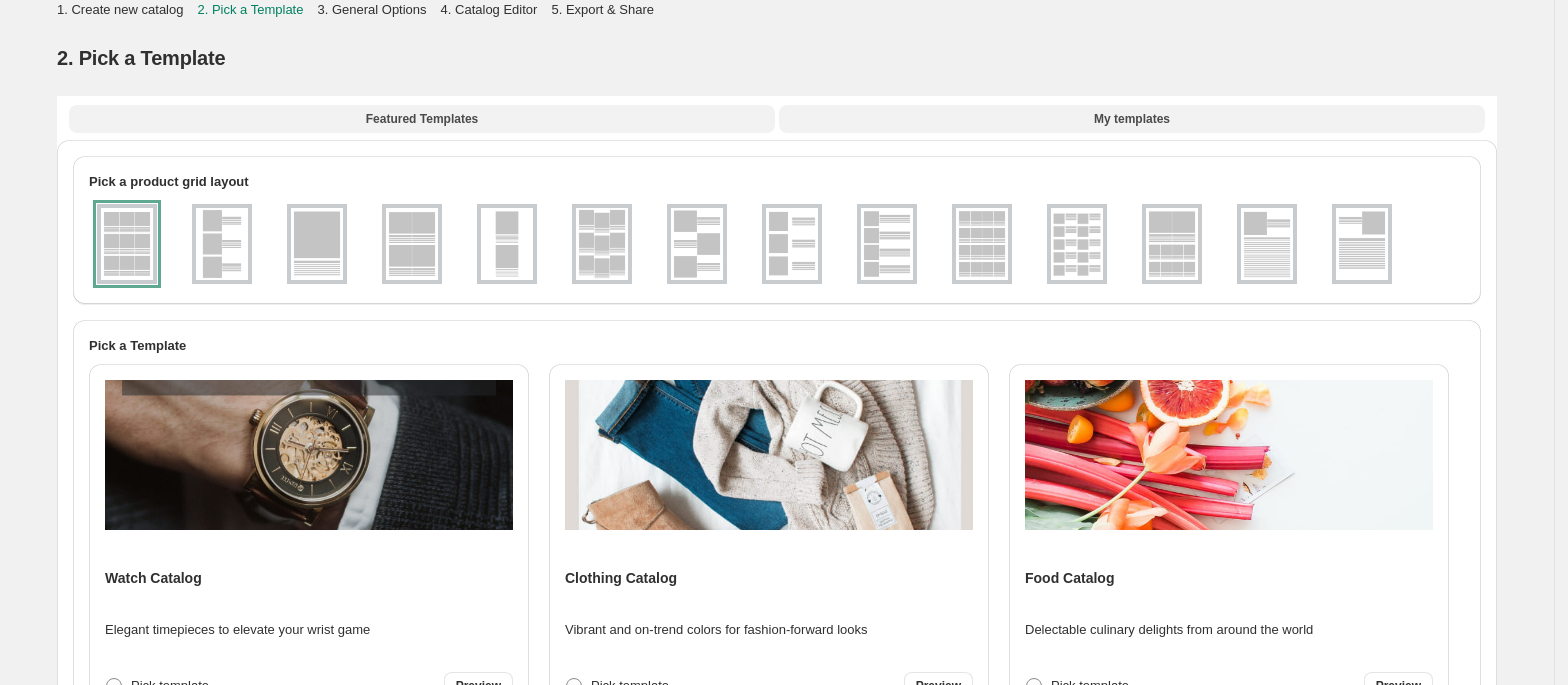 click on "My templates" at bounding box center (1132, 119) 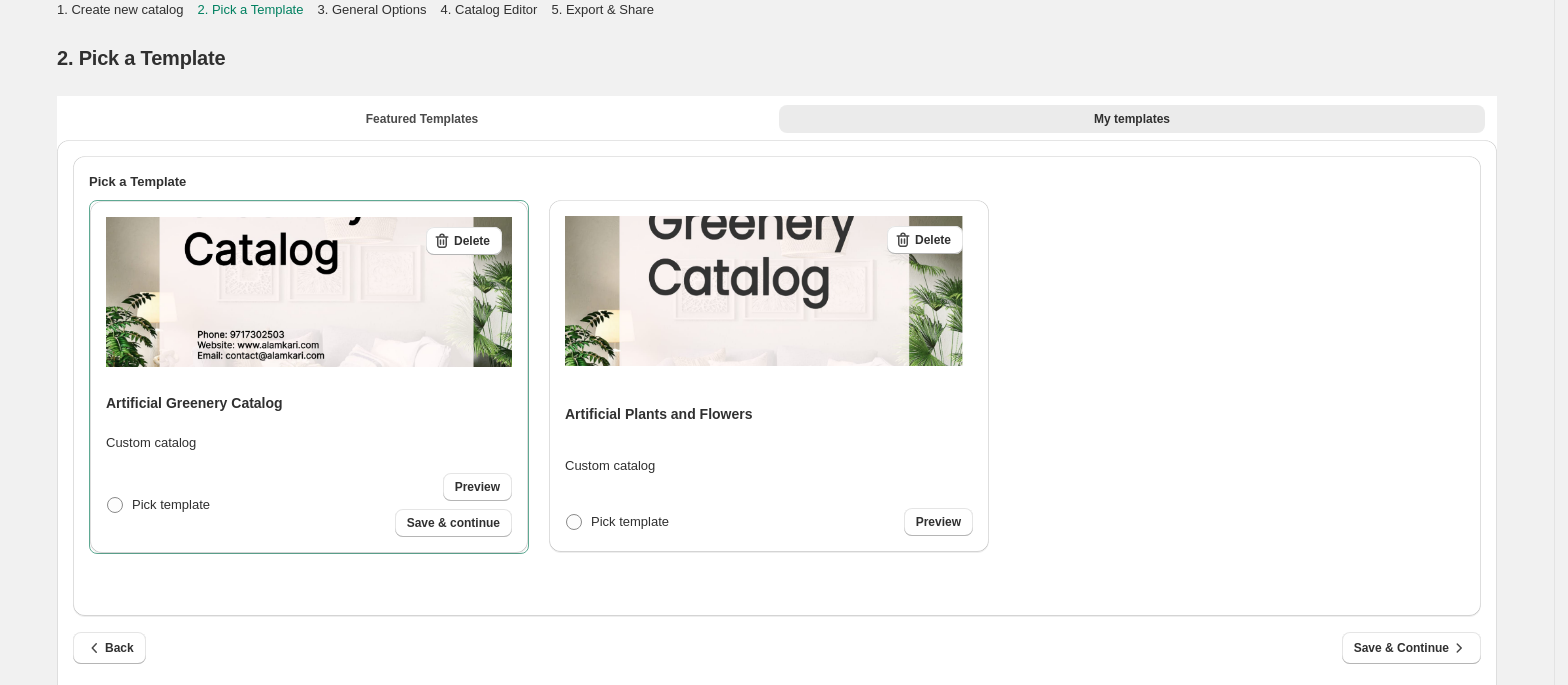 click on "Delete Artificial Plants and Flowers Custom catalog Pick template Preview" at bounding box center (769, 376) 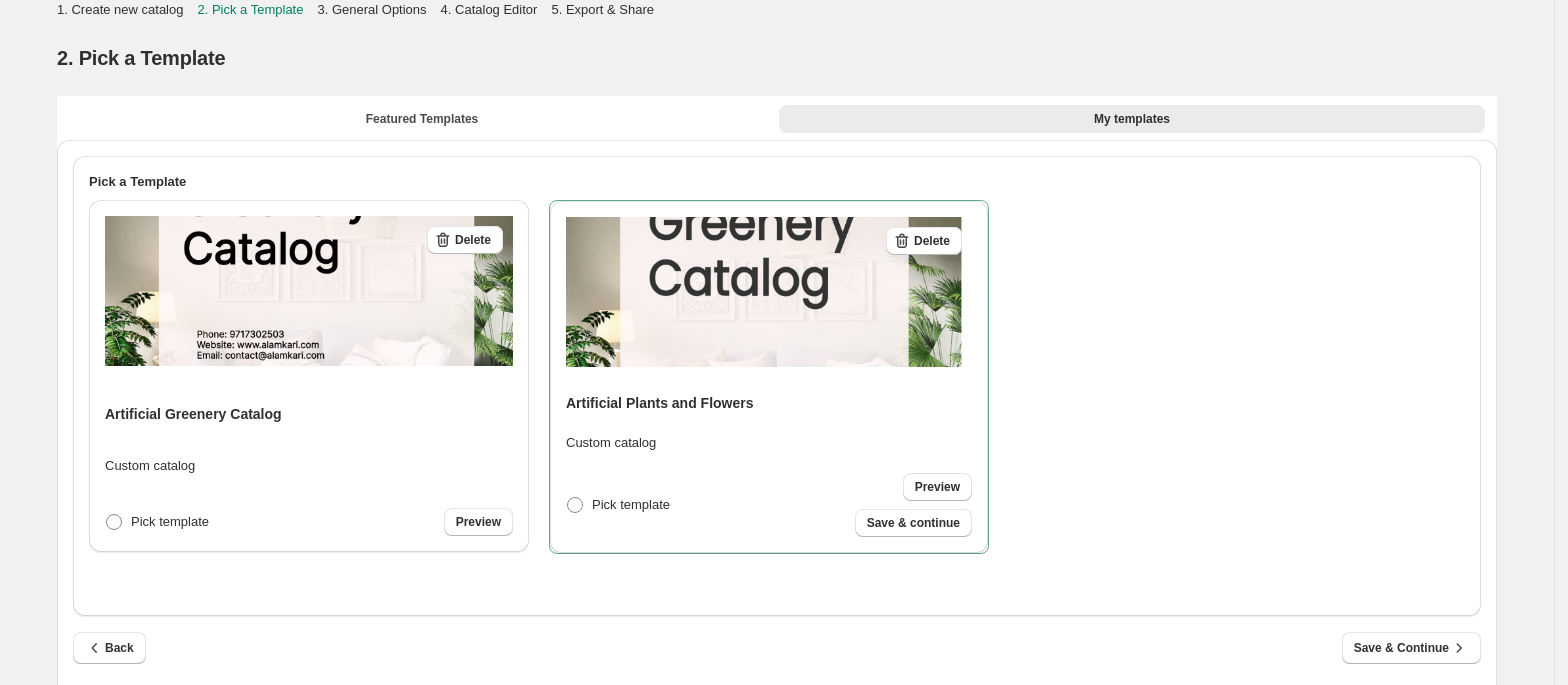 click on "Delete Artificial Plants and Flowers Custom catalog Pick template Preview Save & continue" at bounding box center (769, 377) 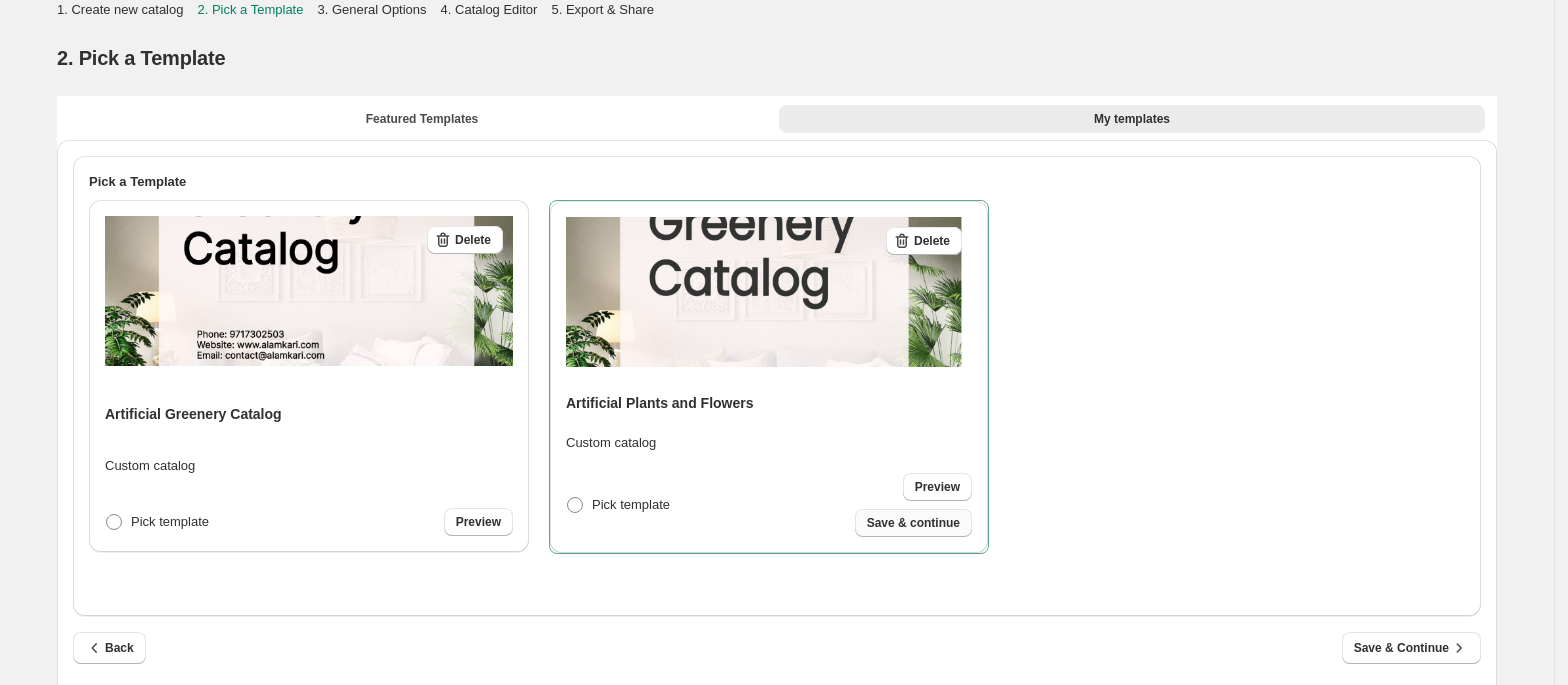 click on "Save & continue" at bounding box center [913, 523] 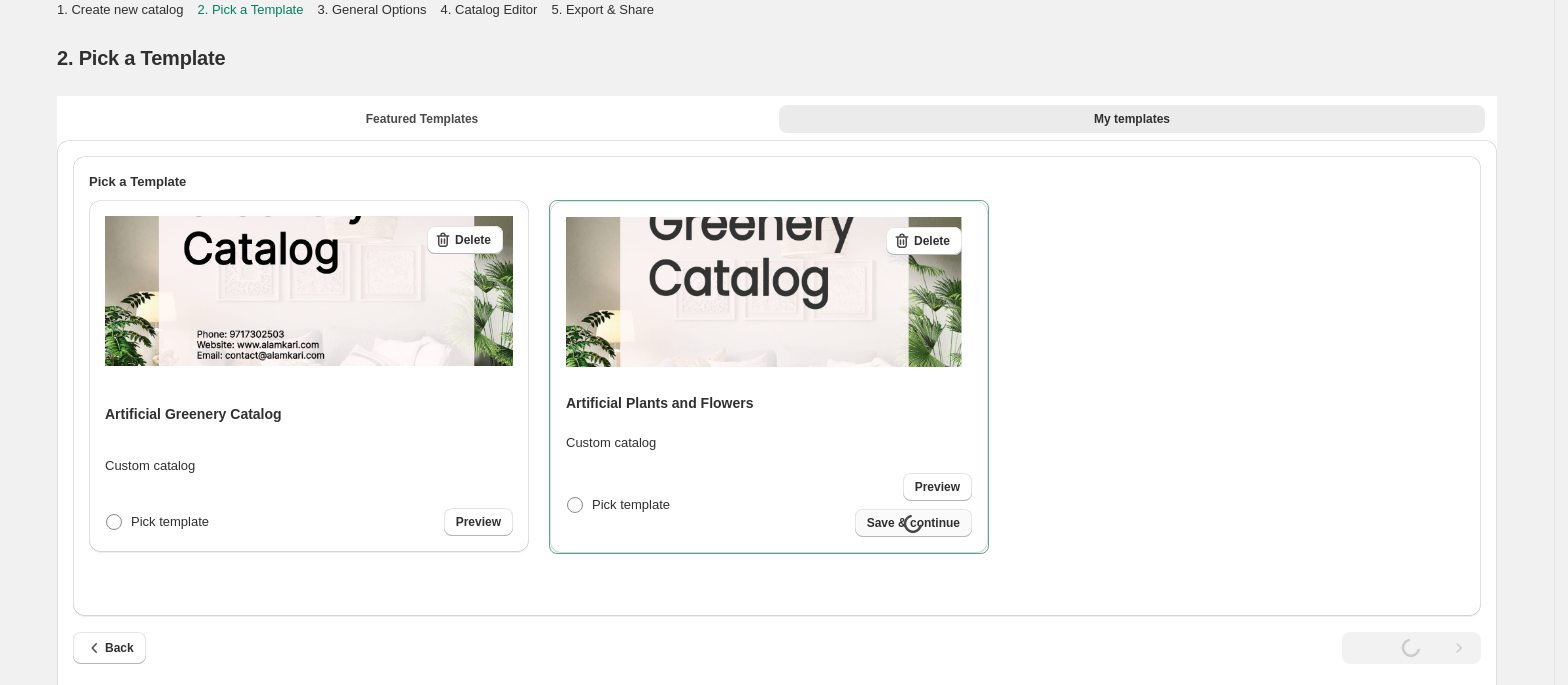 select on "**********" 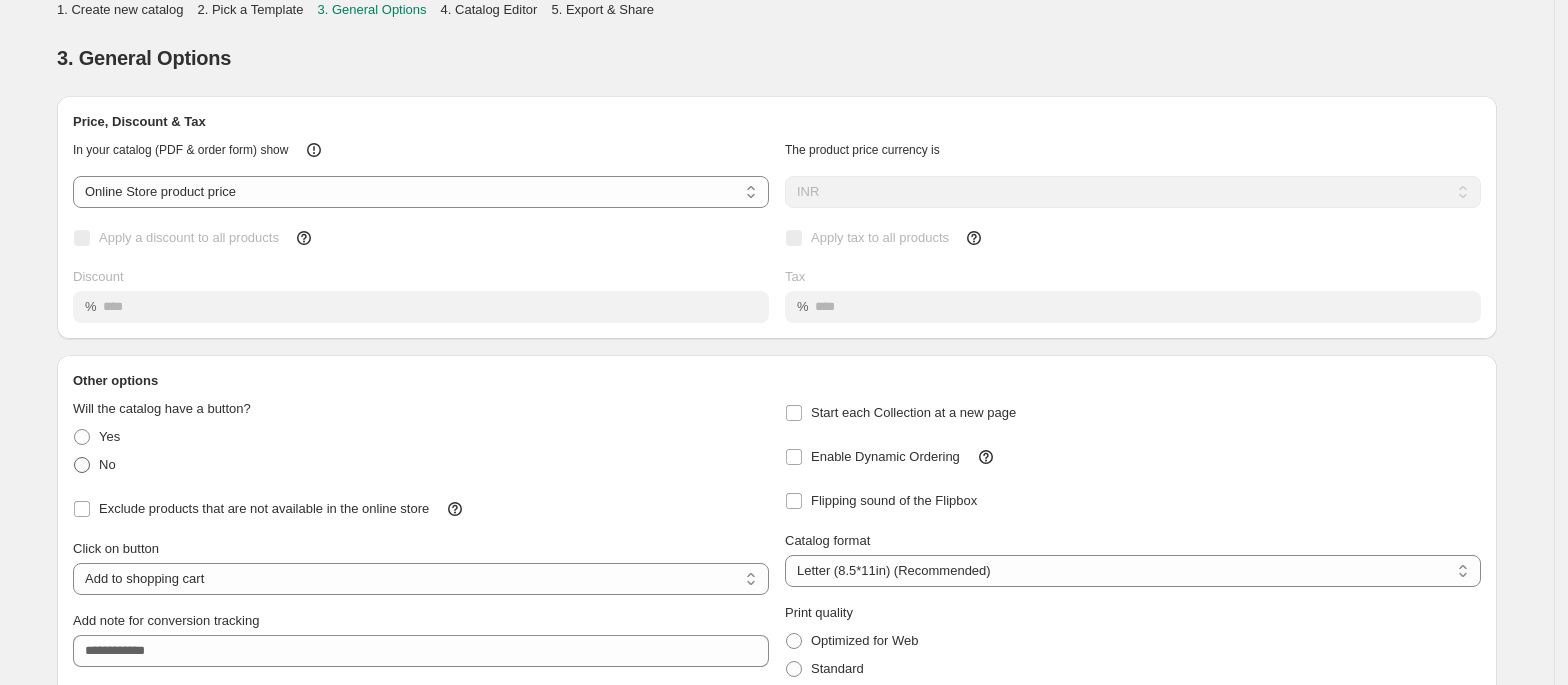 click on "No" at bounding box center [107, 464] 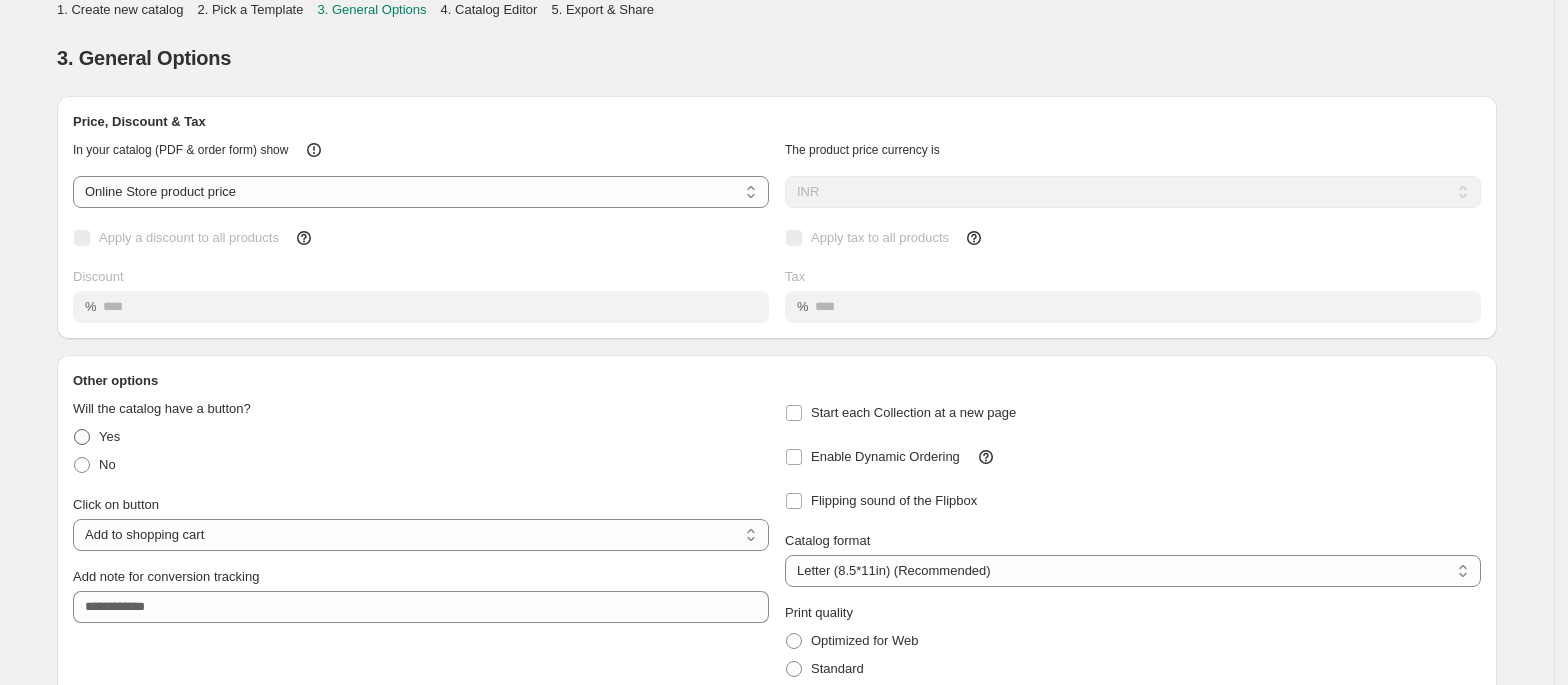 click on "Yes" at bounding box center [96, 437] 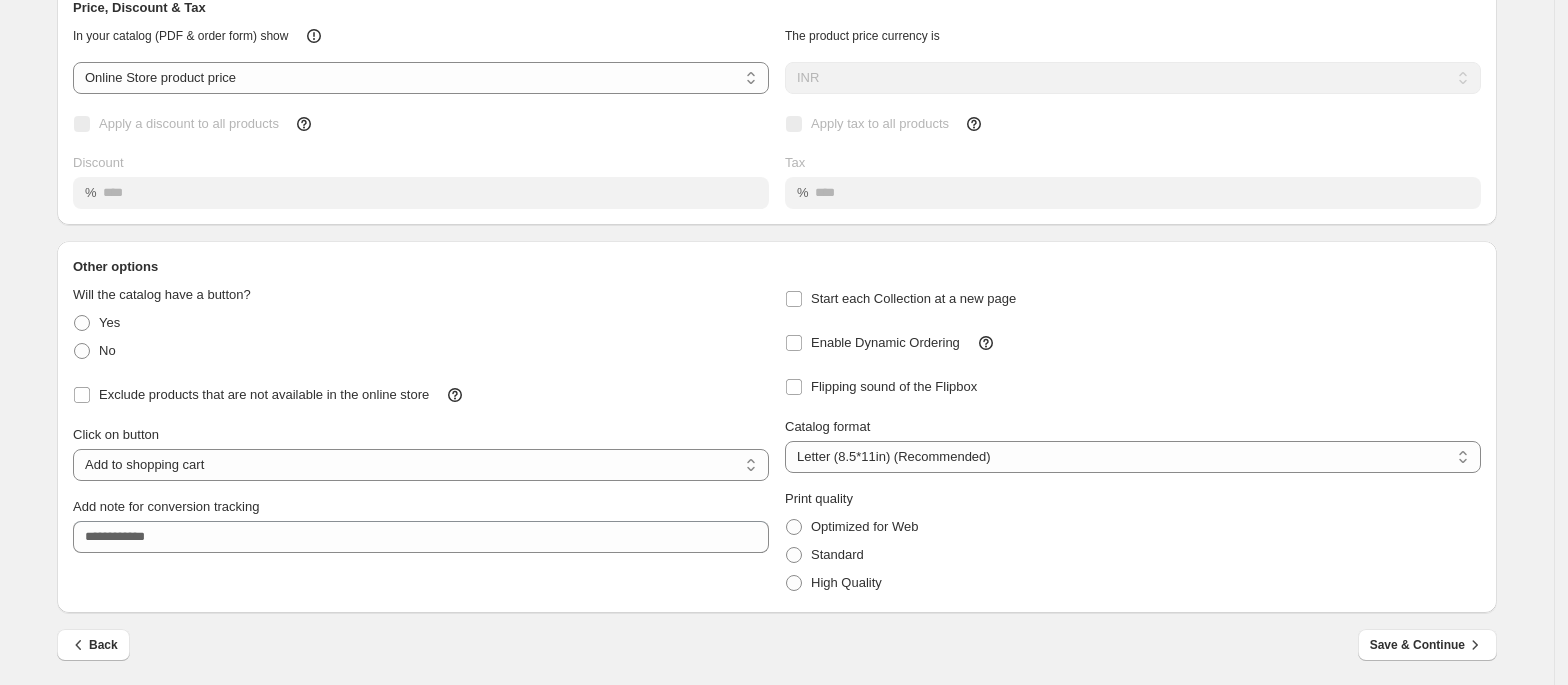 scroll, scrollTop: 0, scrollLeft: 0, axis: both 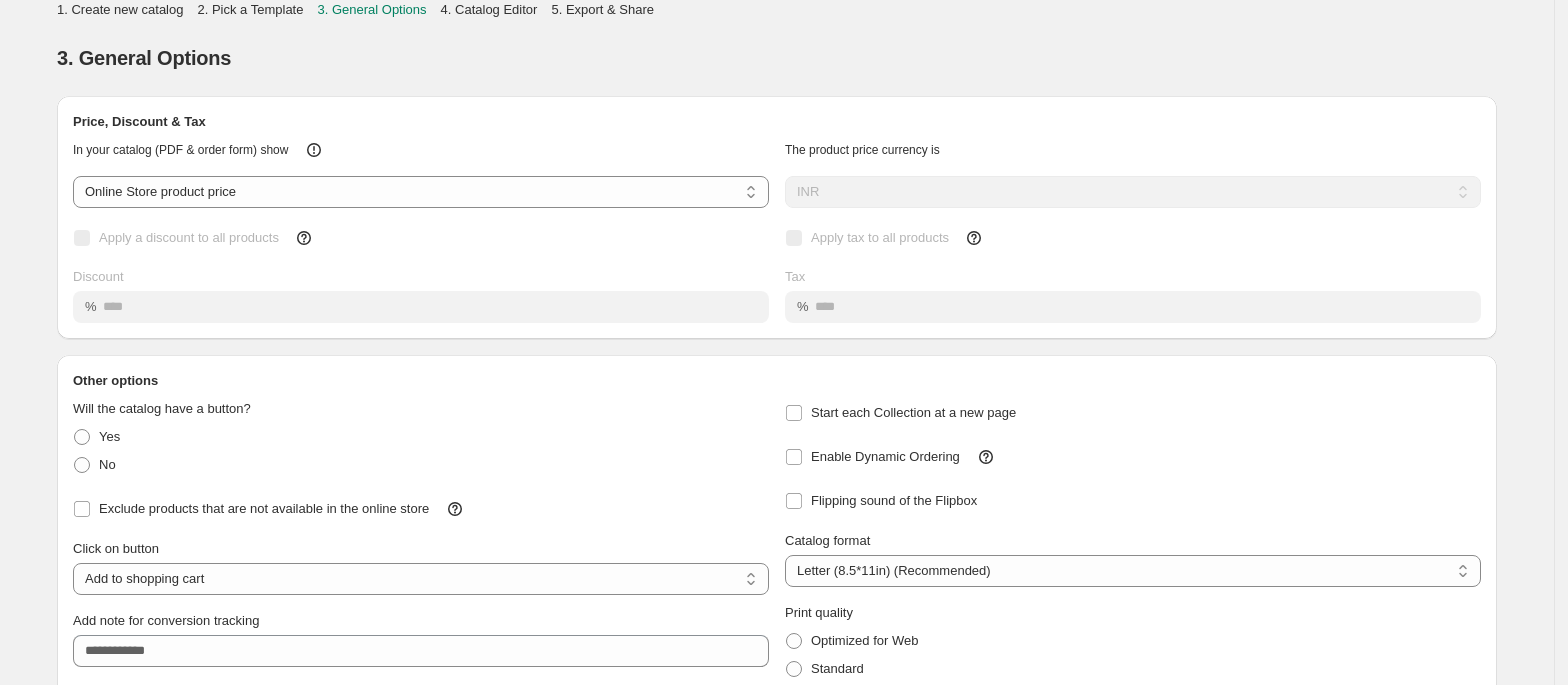click on "2. Pick a Template" at bounding box center (250, 9) 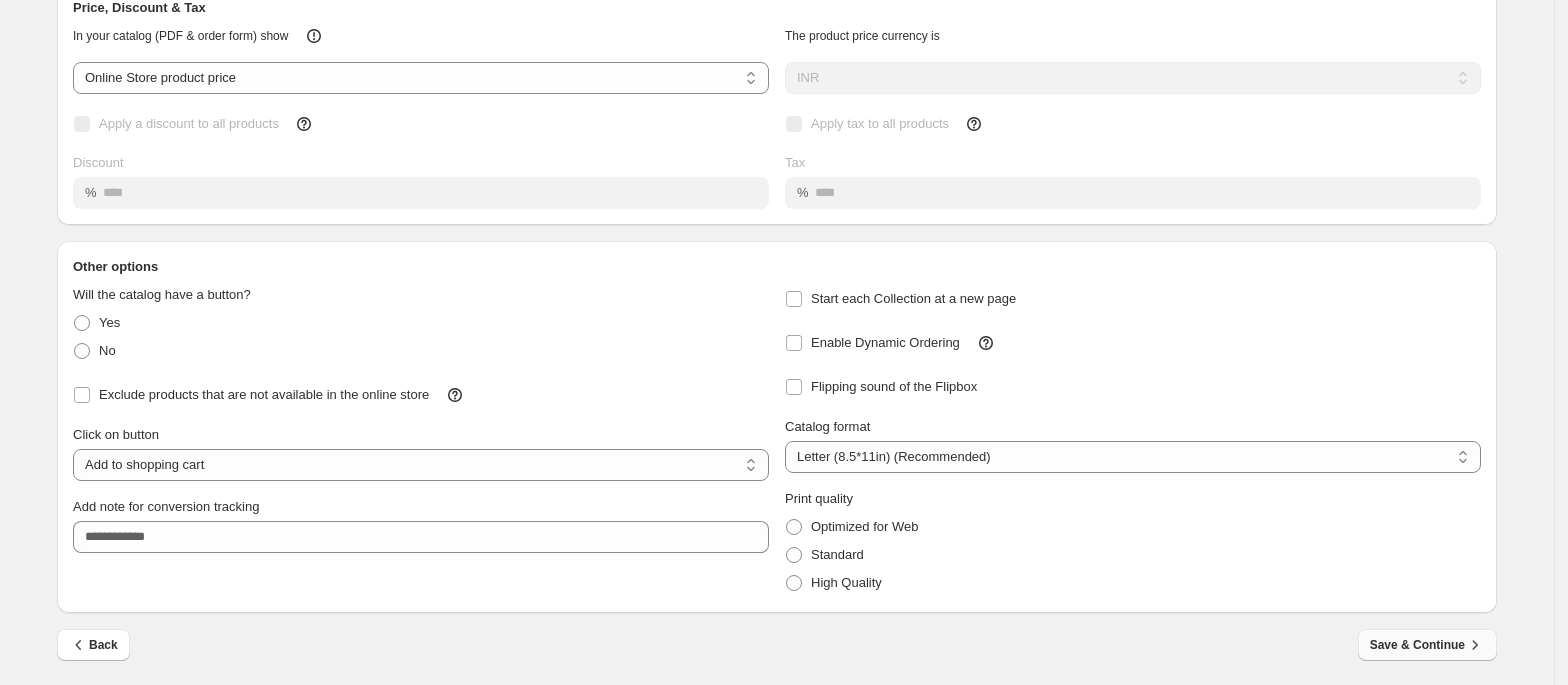 click on "Save & Continue" at bounding box center (1427, 645) 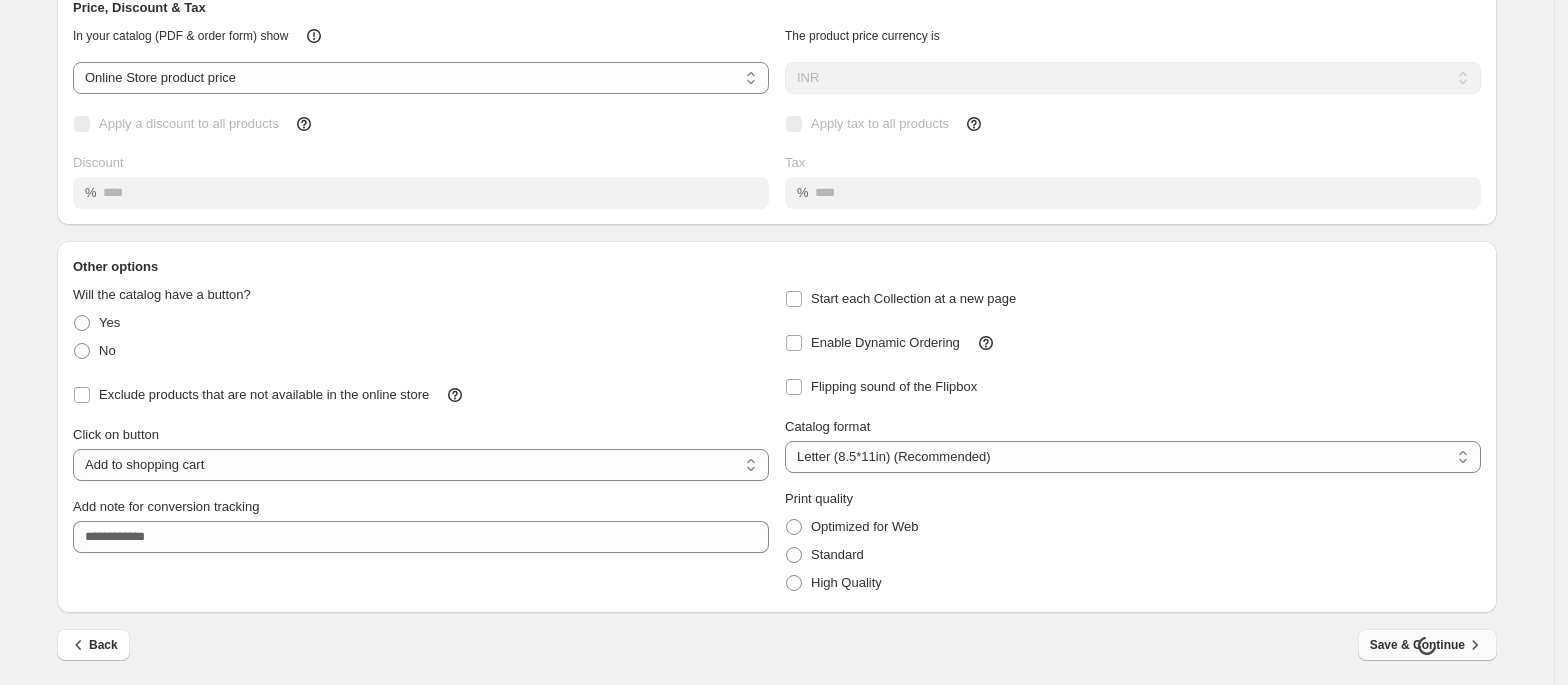 scroll, scrollTop: 0, scrollLeft: 0, axis: both 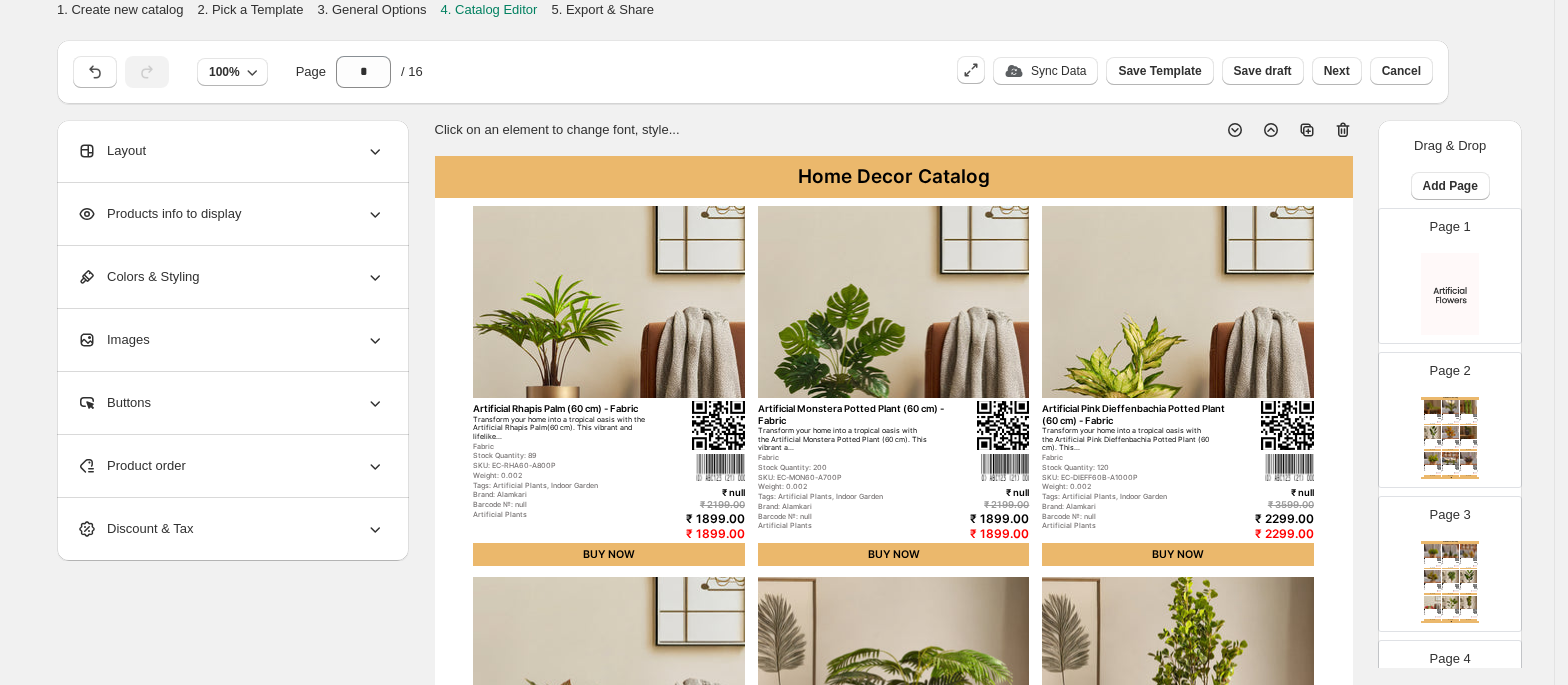 click on "Layout" at bounding box center [231, 151] 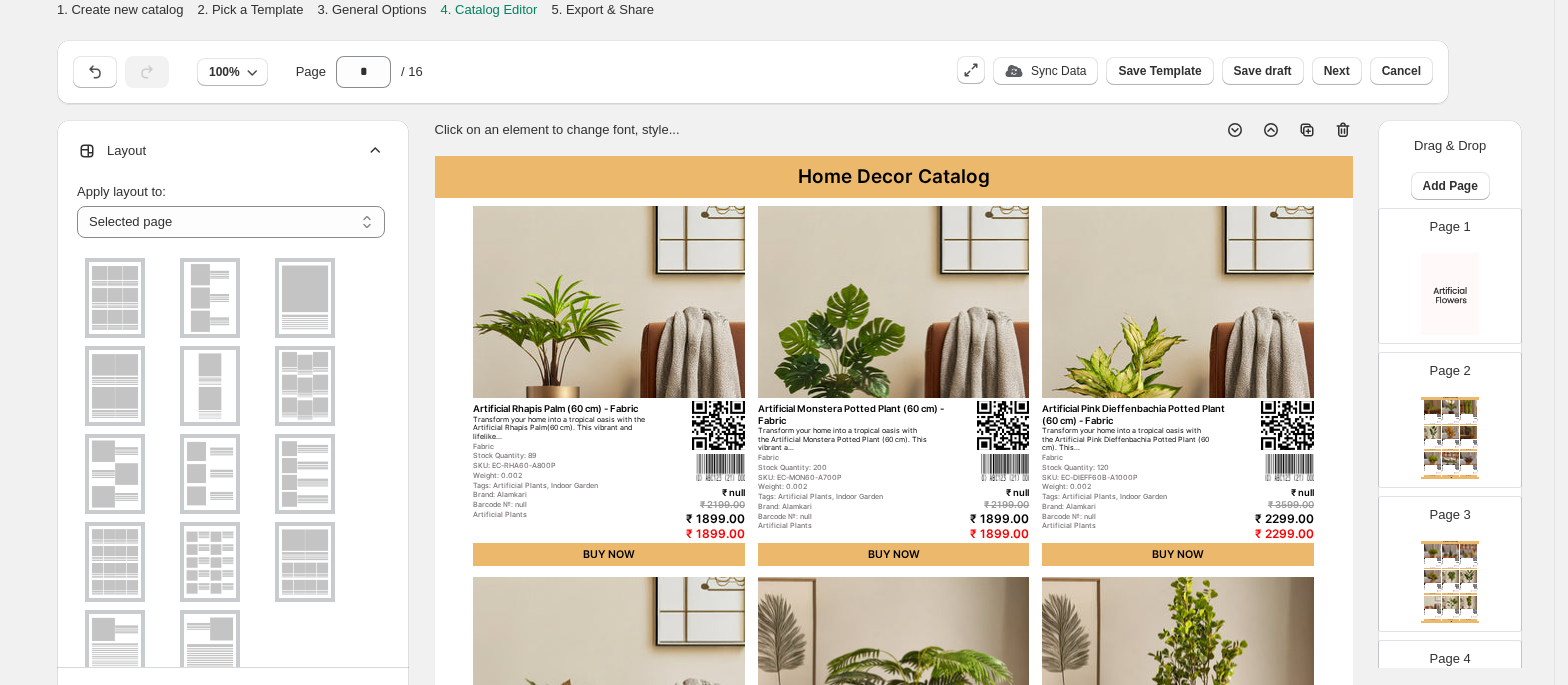 click on "**********" at bounding box center [231, 460] 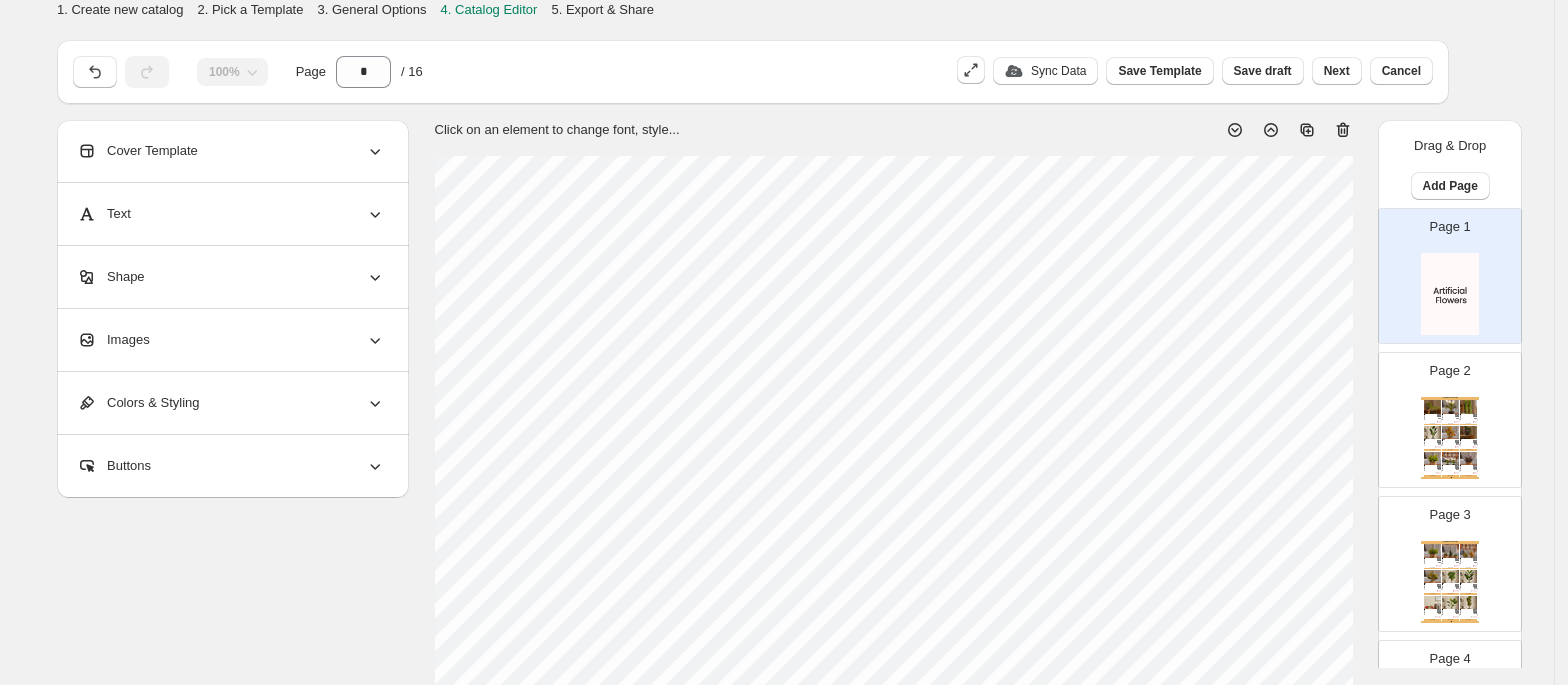 click on "Cover Template" at bounding box center [231, 151] 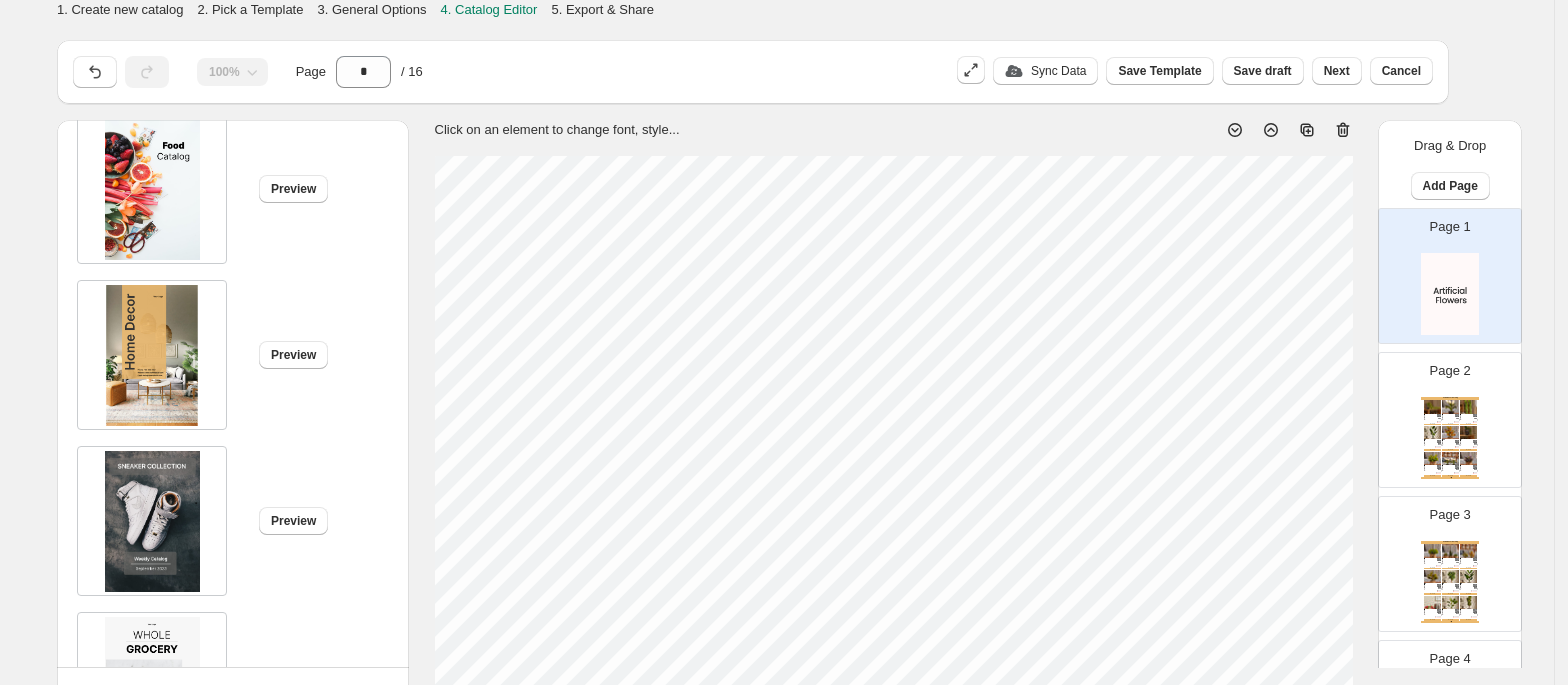 scroll, scrollTop: 462, scrollLeft: 0, axis: vertical 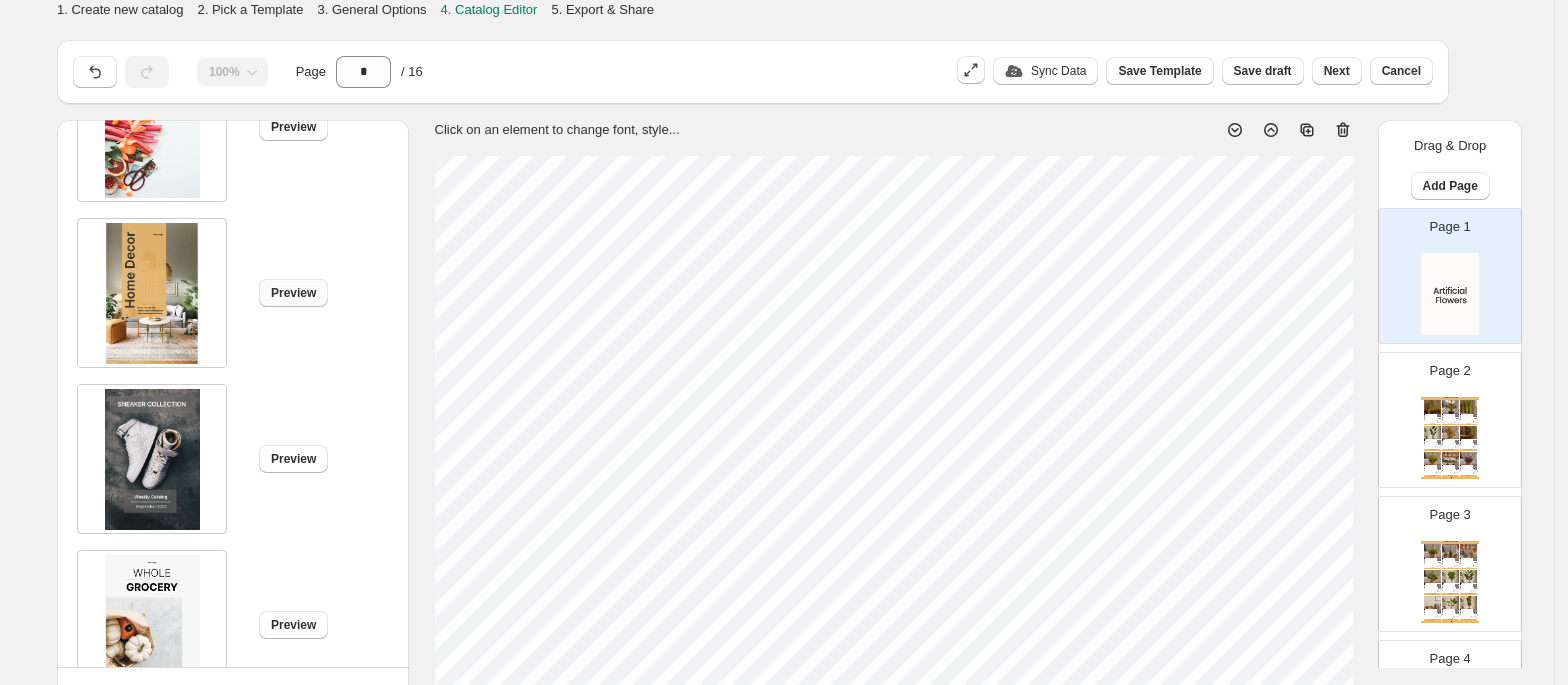 click on "Preview" at bounding box center (293, 293) 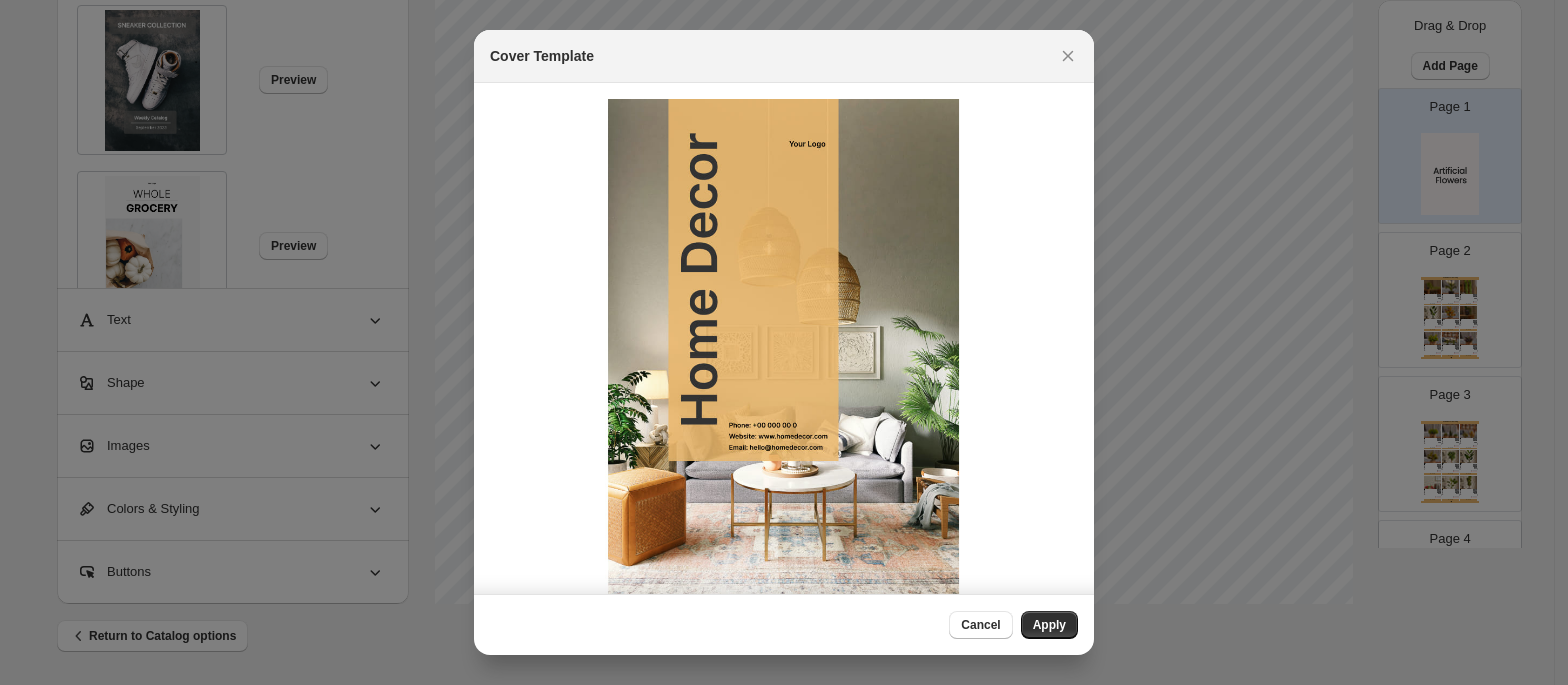 scroll, scrollTop: 0, scrollLeft: 0, axis: both 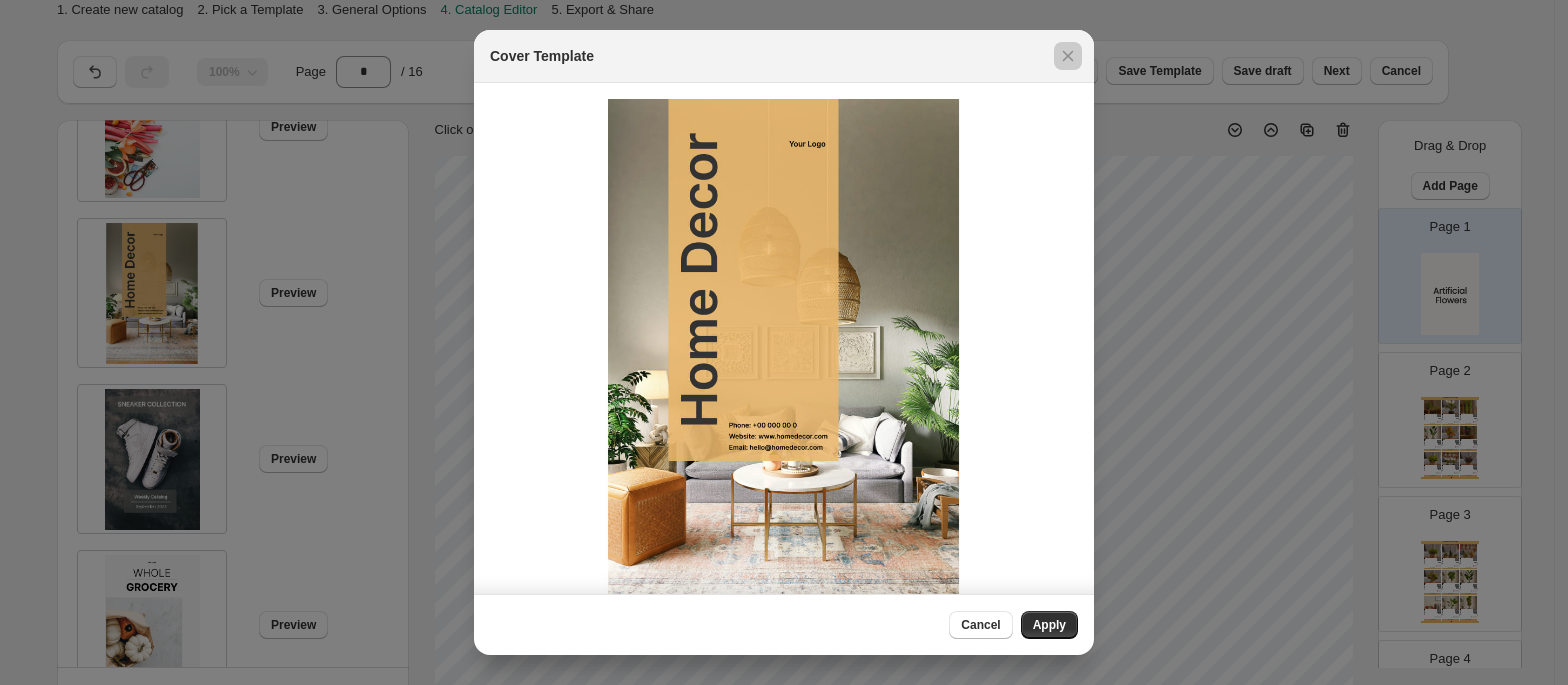 click at bounding box center (784, 342) 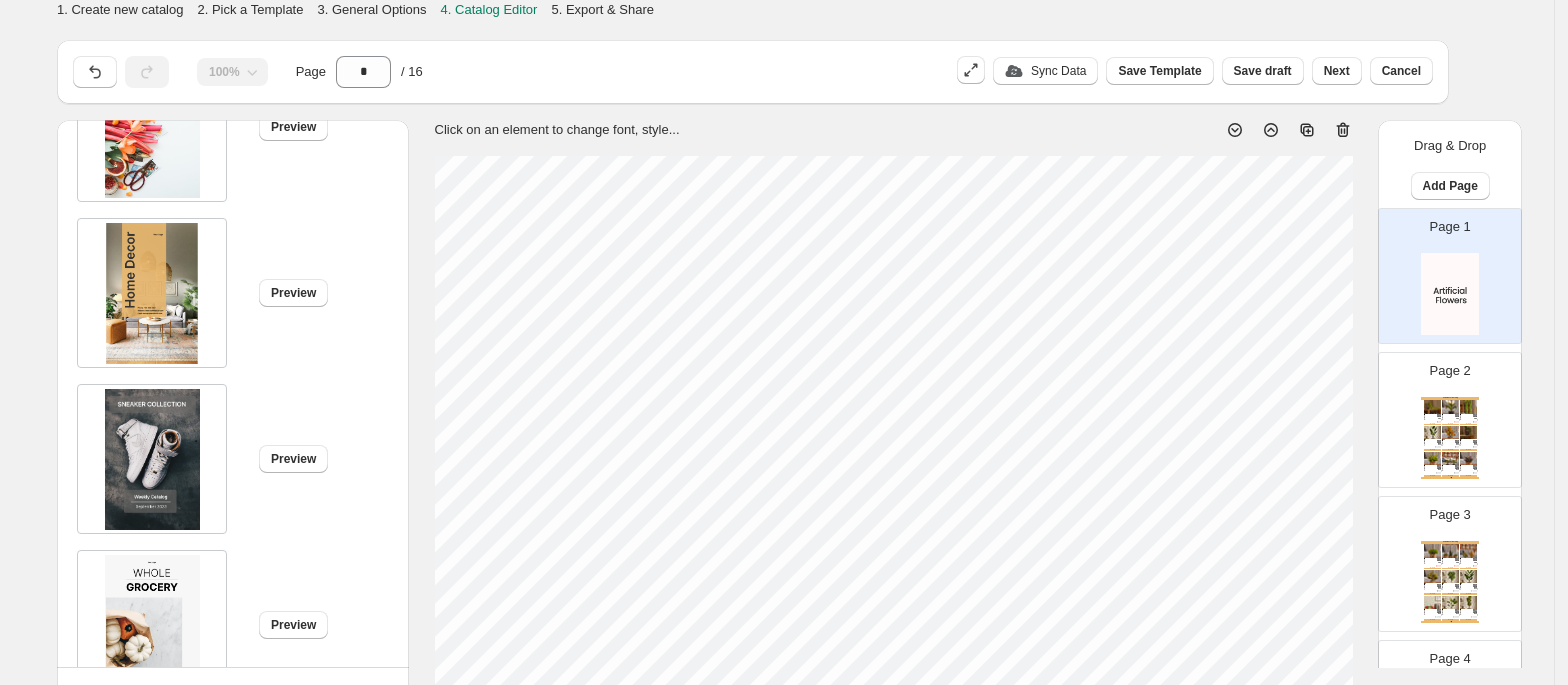 click at bounding box center (152, 293) 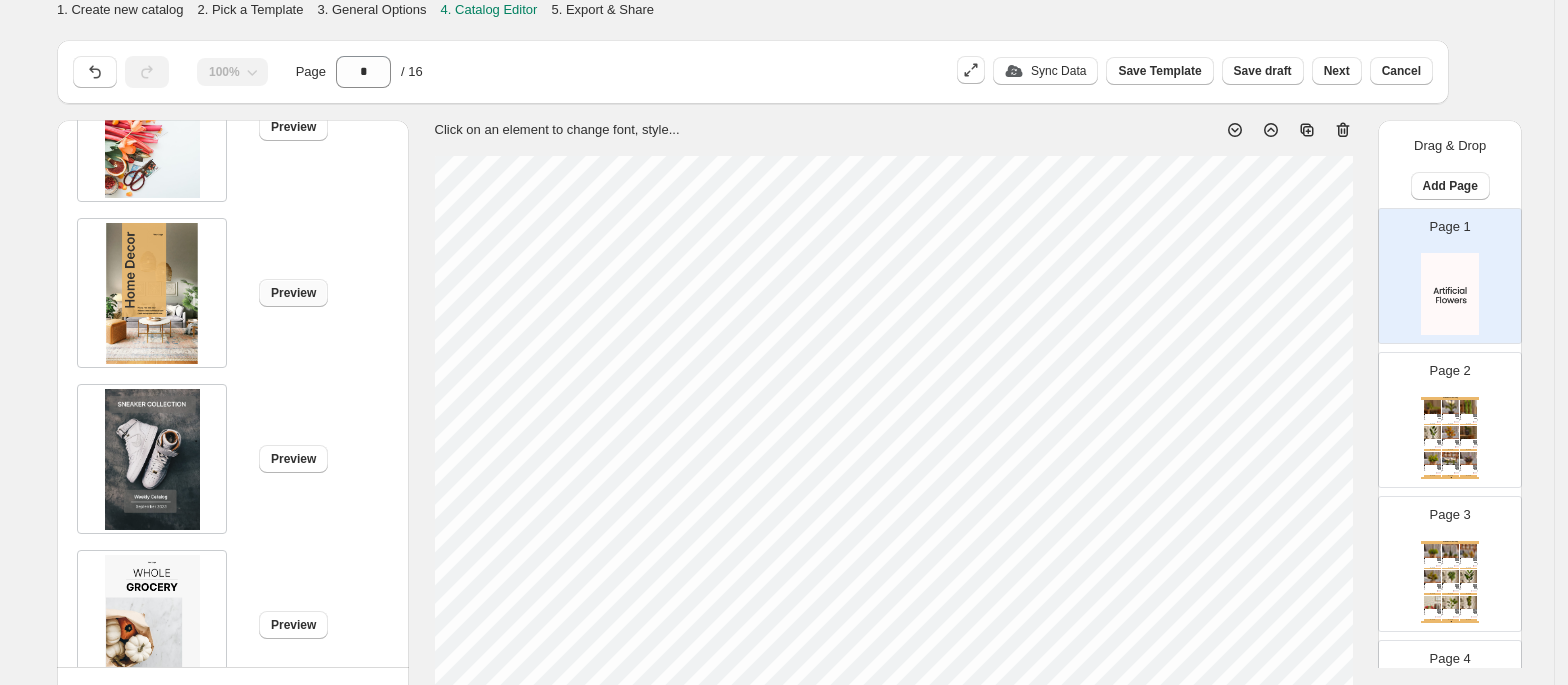 drag, startPoint x: 338, startPoint y: 305, endPoint x: 317, endPoint y: 297, distance: 22.472204 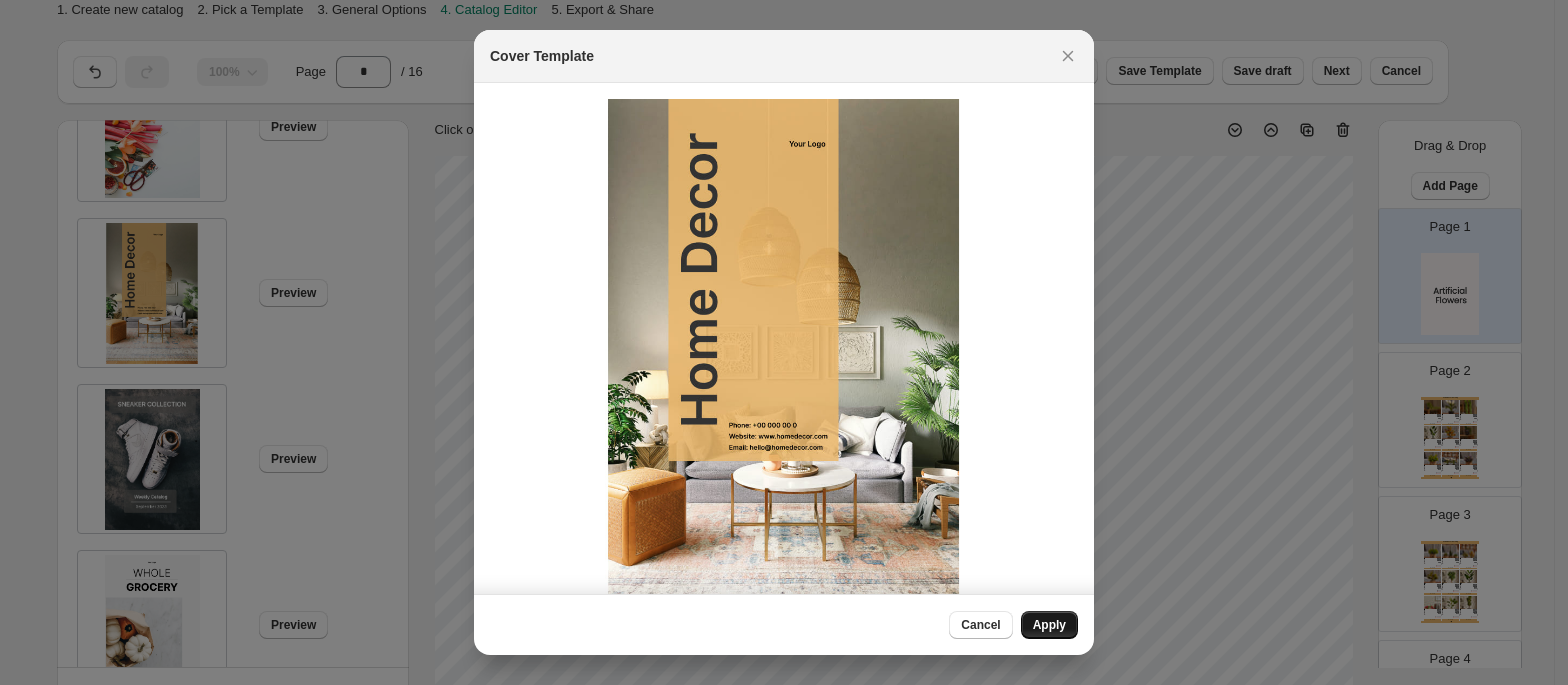 click on "Apply" at bounding box center (1049, 625) 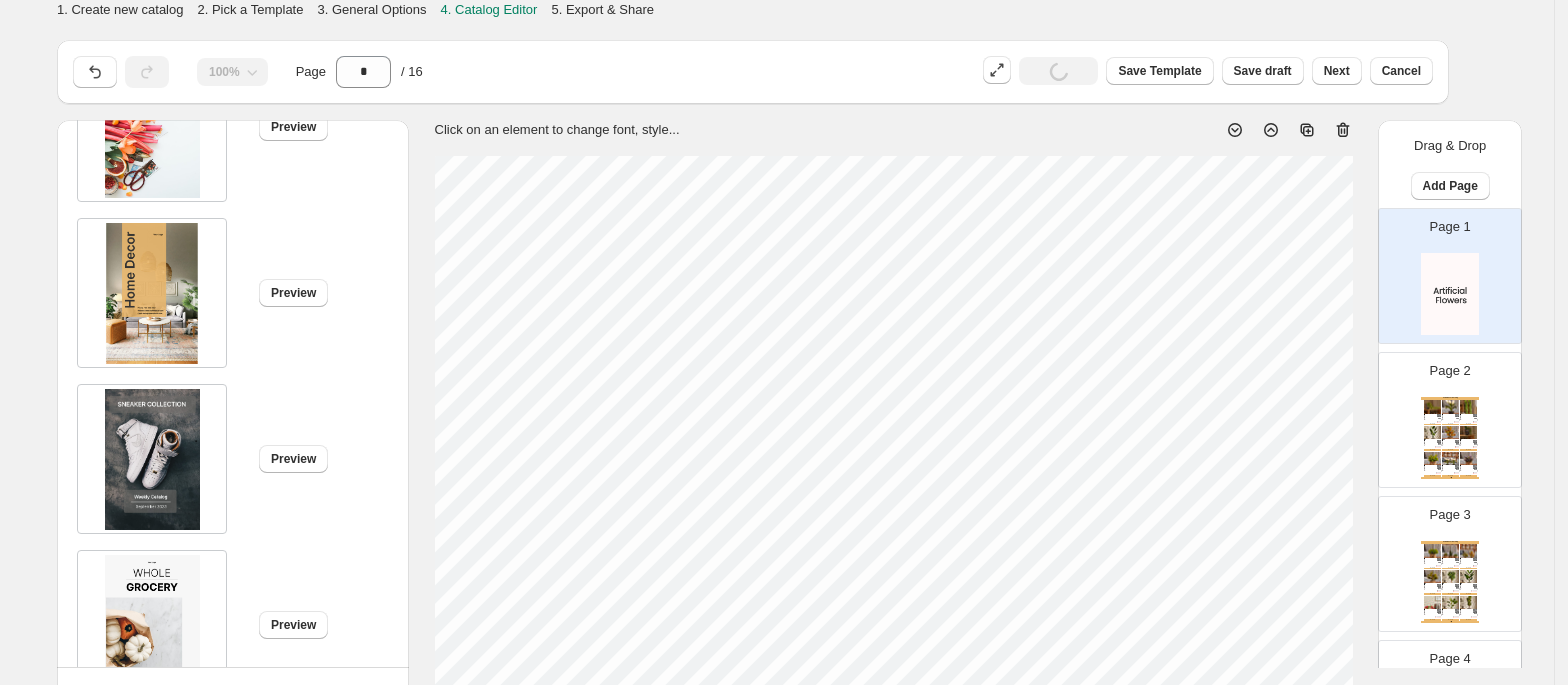 type on "*" 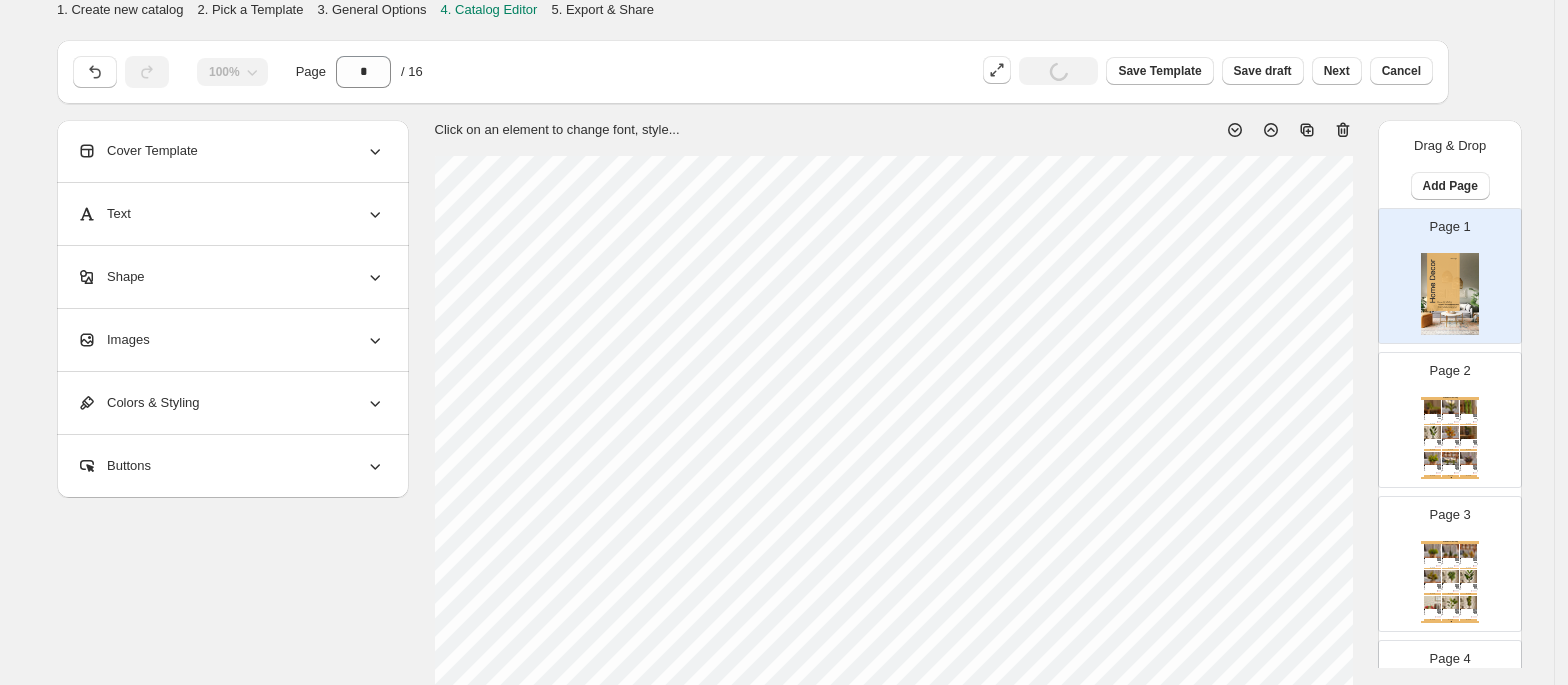 scroll, scrollTop: 0, scrollLeft: 0, axis: both 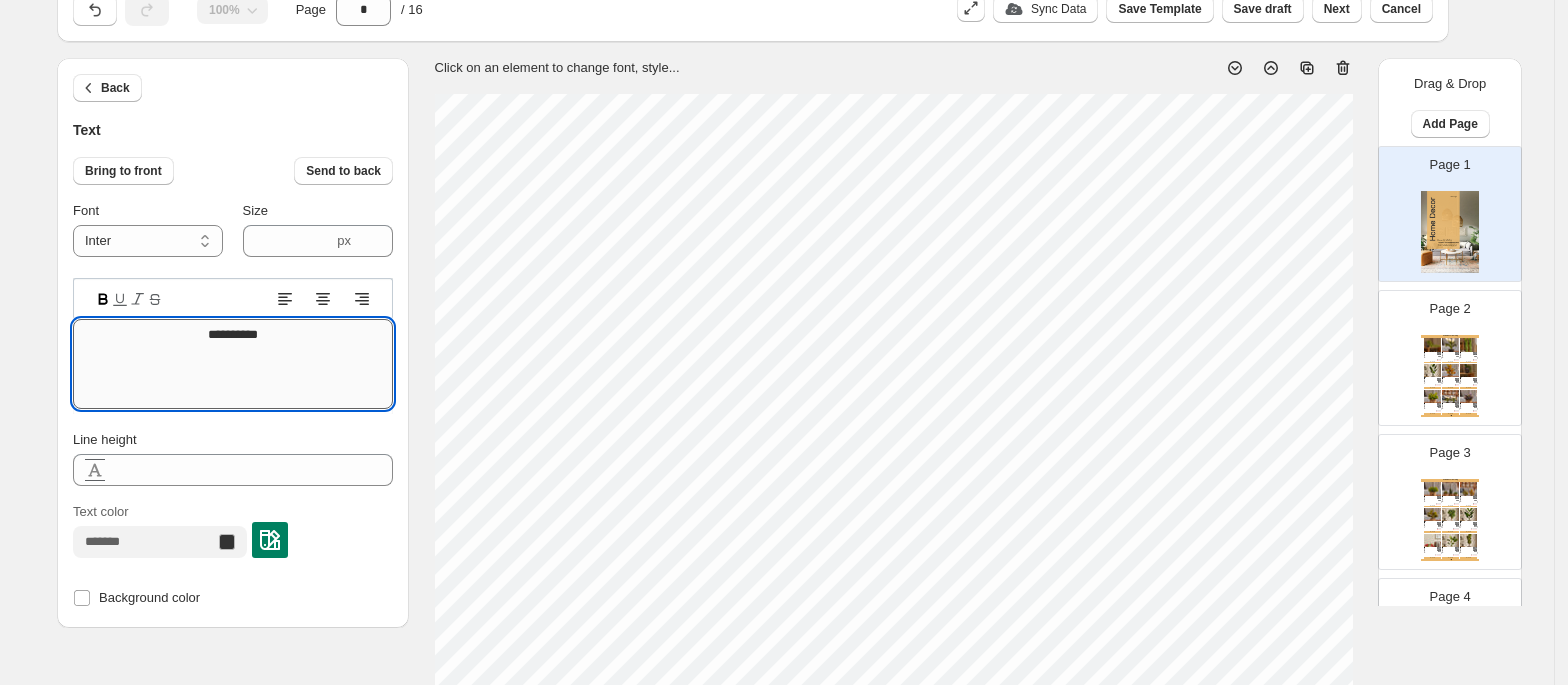 click on "**********" at bounding box center [233, 364] 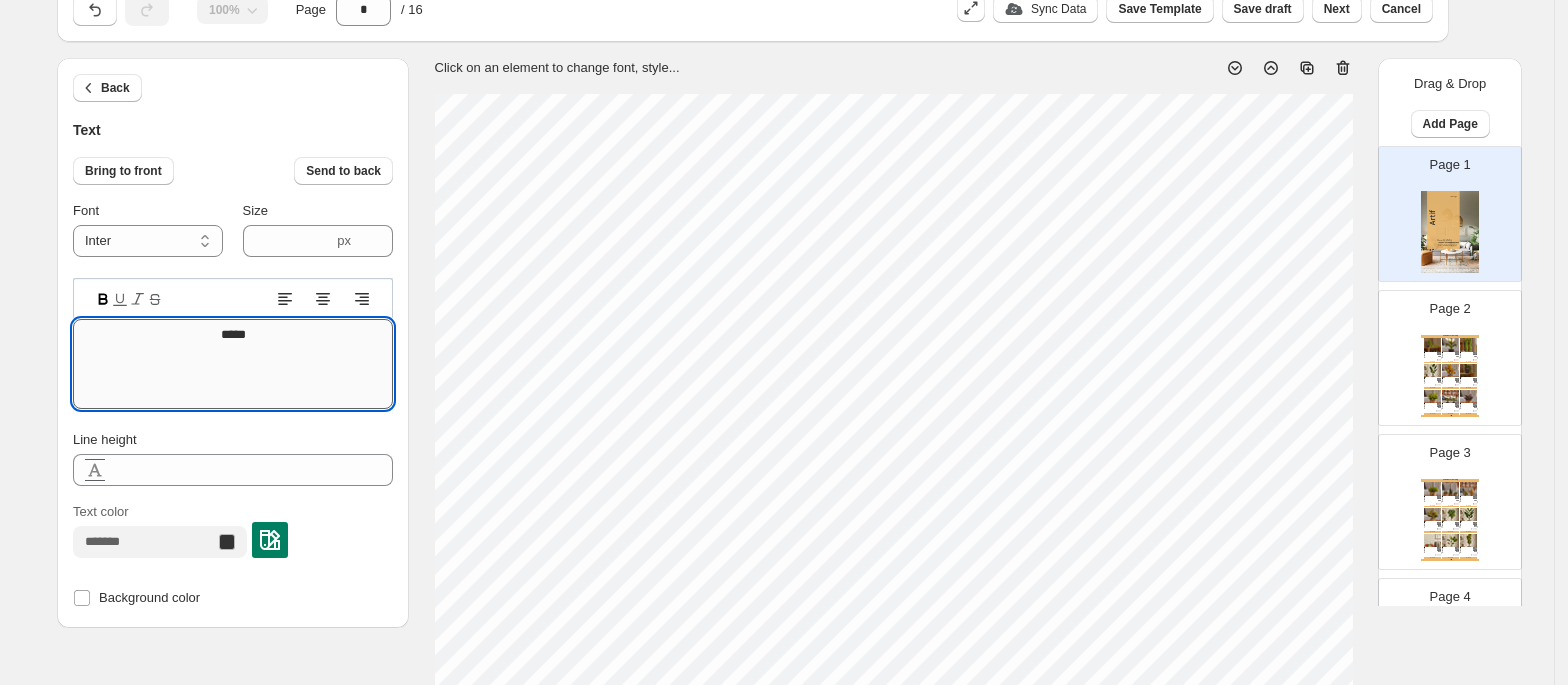 type on "******" 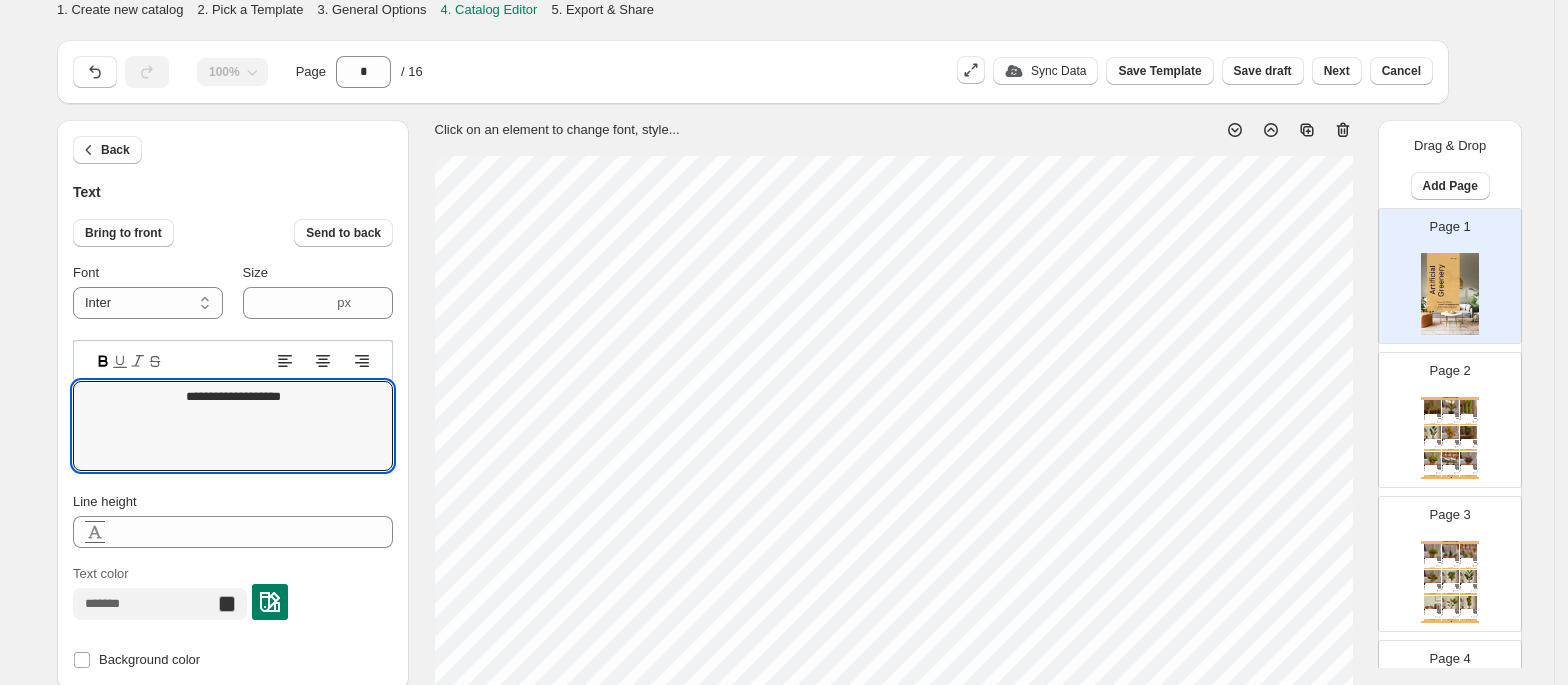 scroll, scrollTop: 225, scrollLeft: 0, axis: vertical 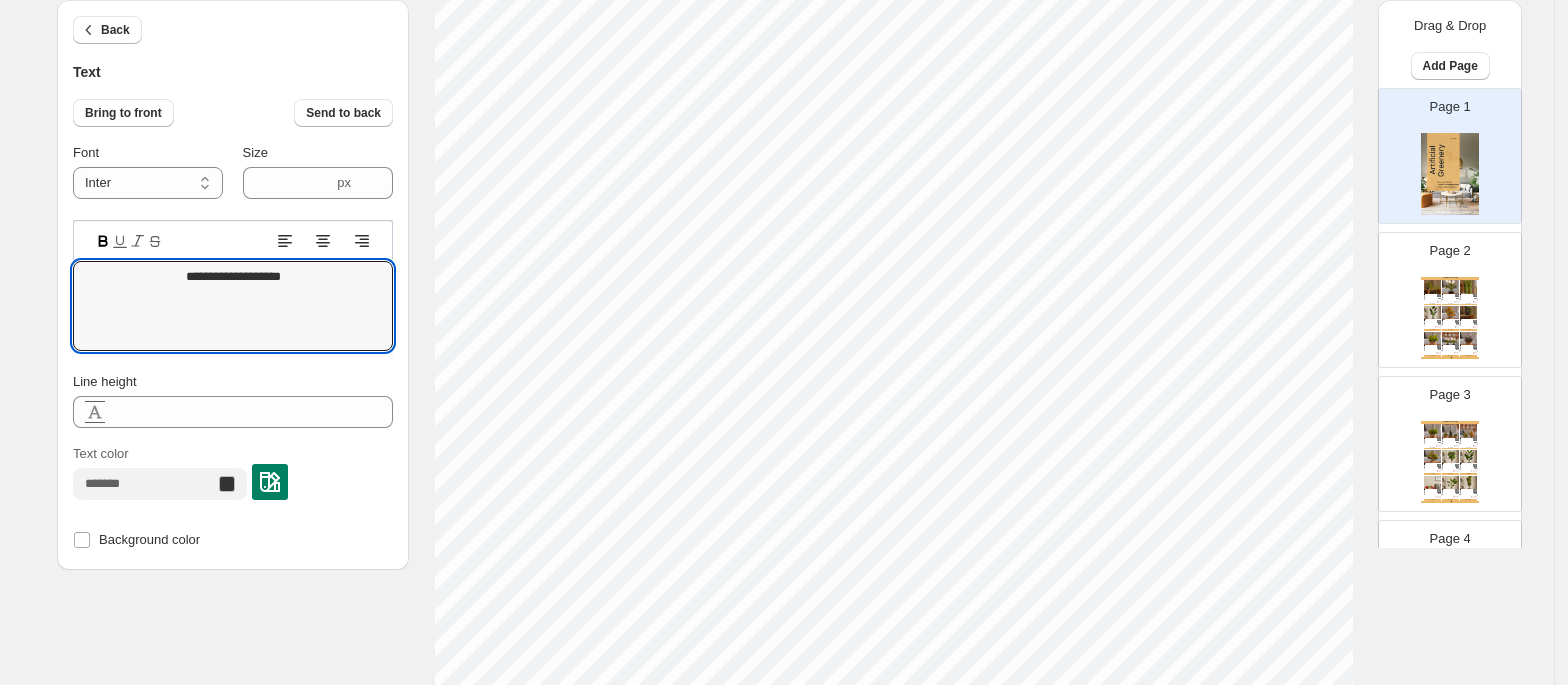 type on "**********" 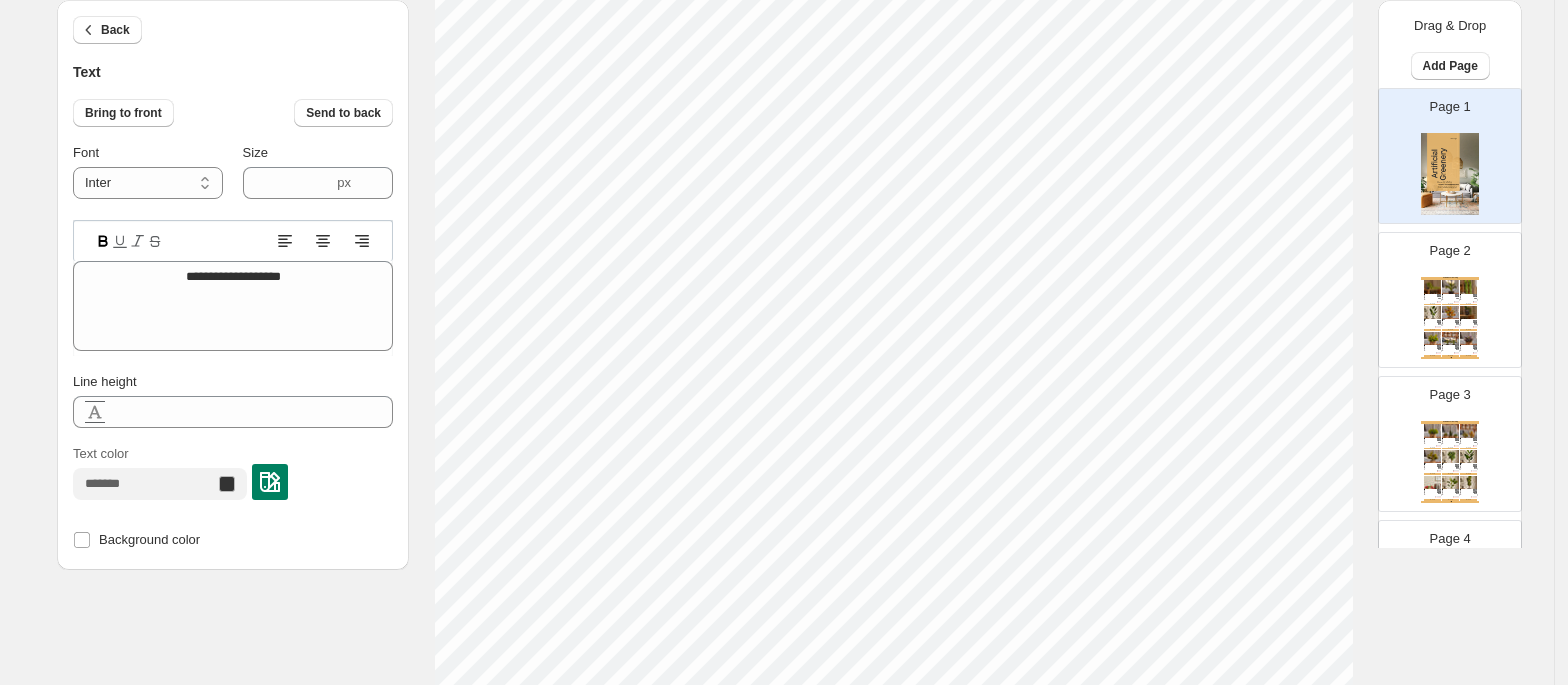 scroll, scrollTop: 286, scrollLeft: 0, axis: vertical 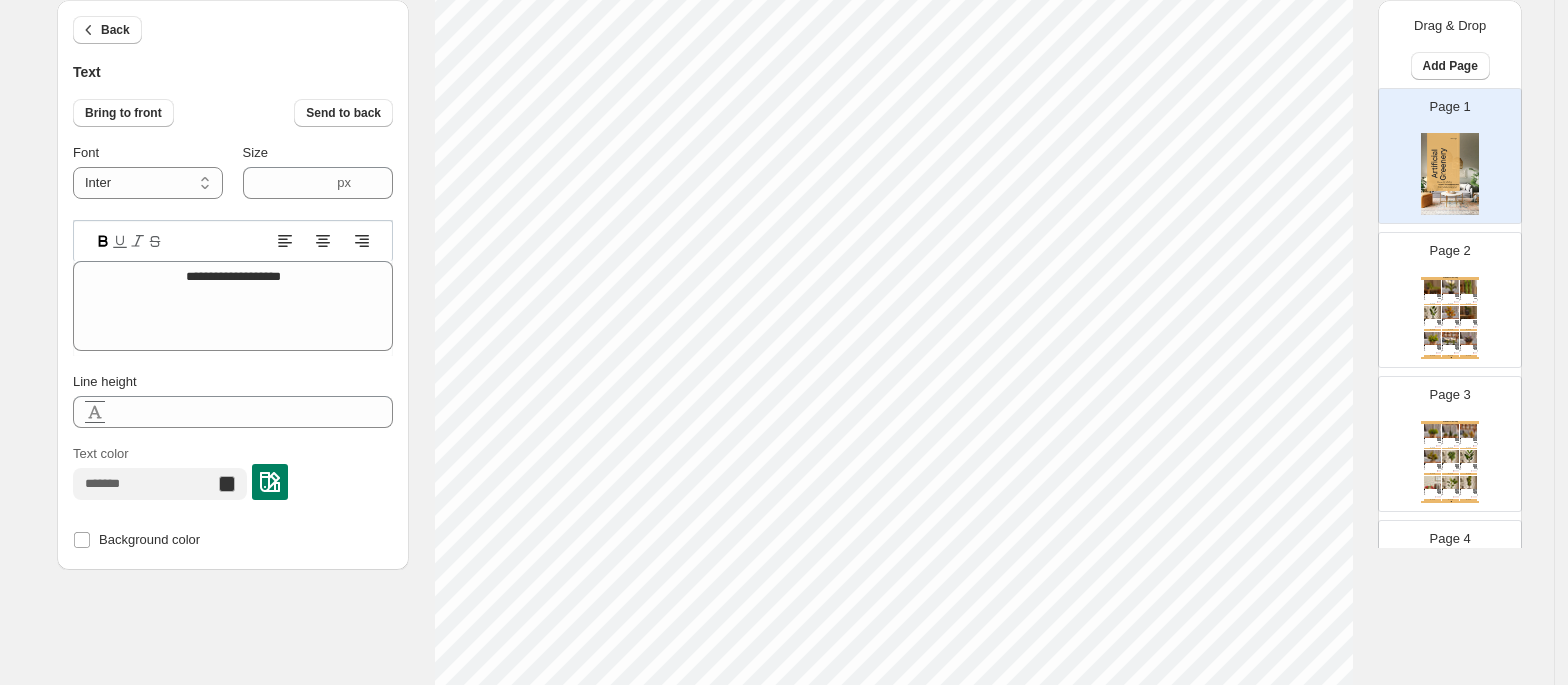 click on "**********" at bounding box center [784, 56] 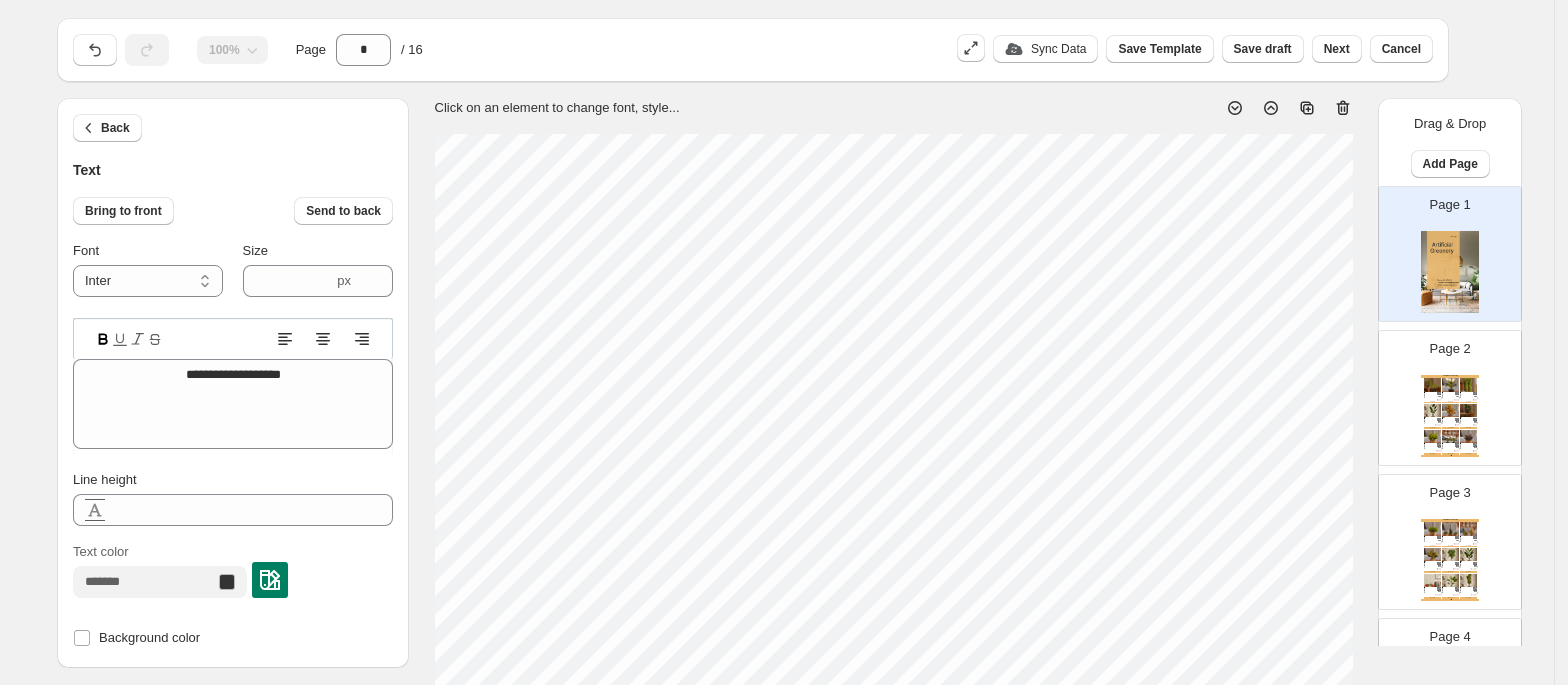 scroll, scrollTop: 0, scrollLeft: 0, axis: both 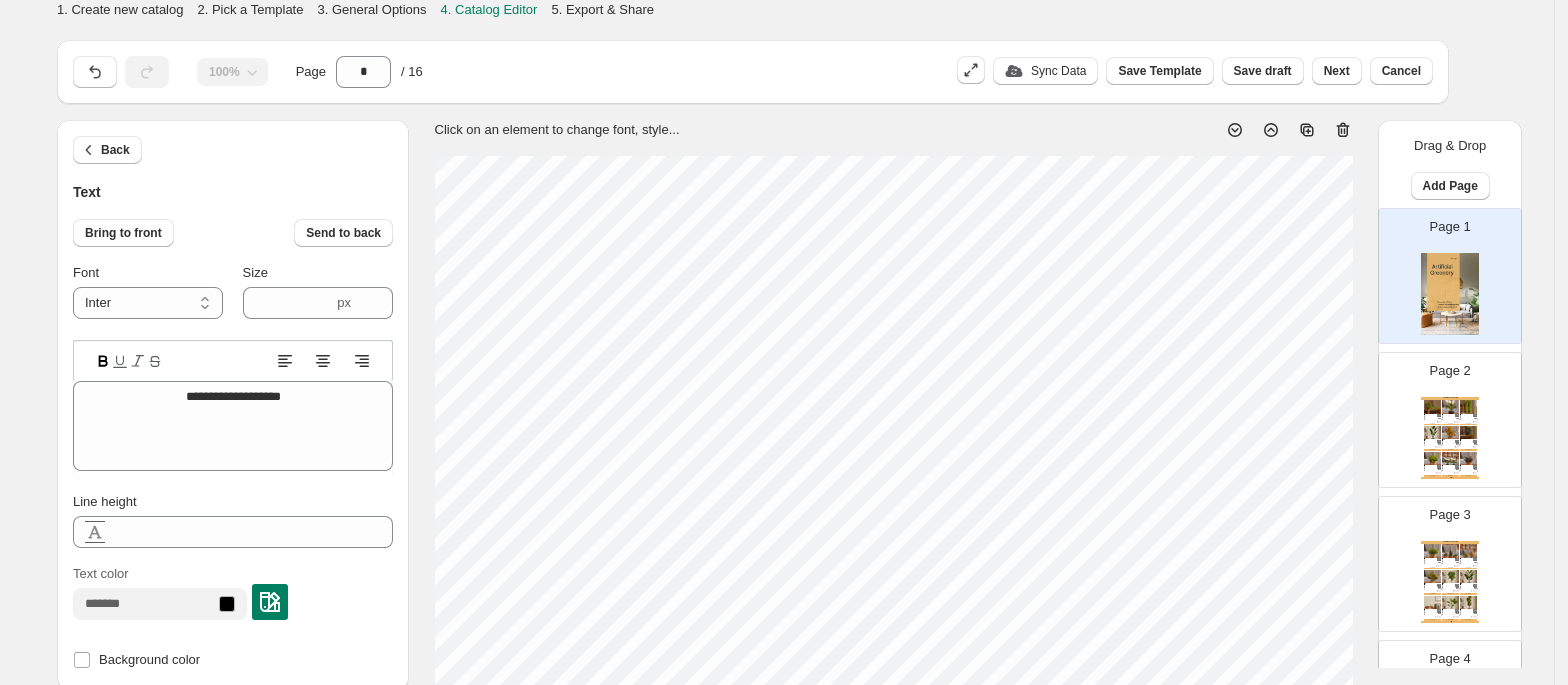 type on "****" 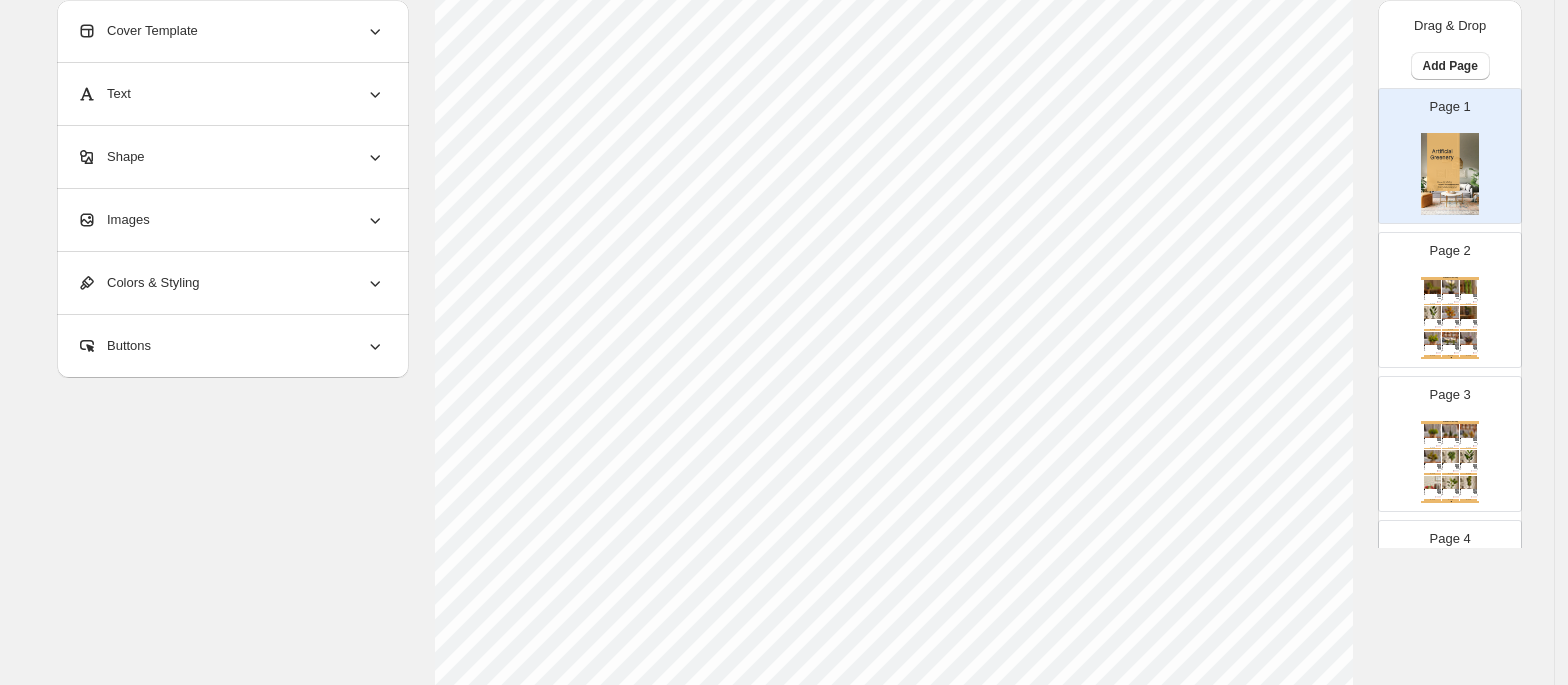scroll, scrollTop: 462, scrollLeft: 0, axis: vertical 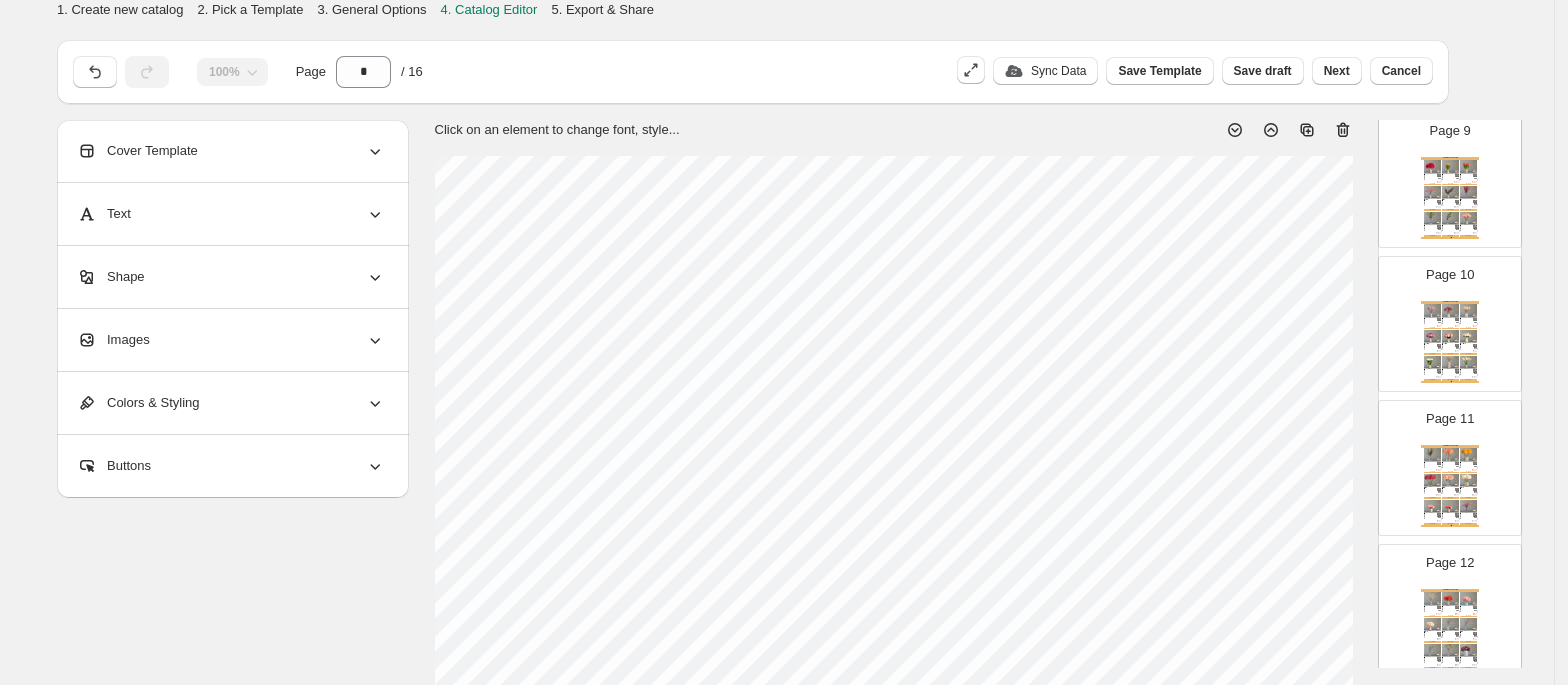 click on "Cover Template" at bounding box center [231, 151] 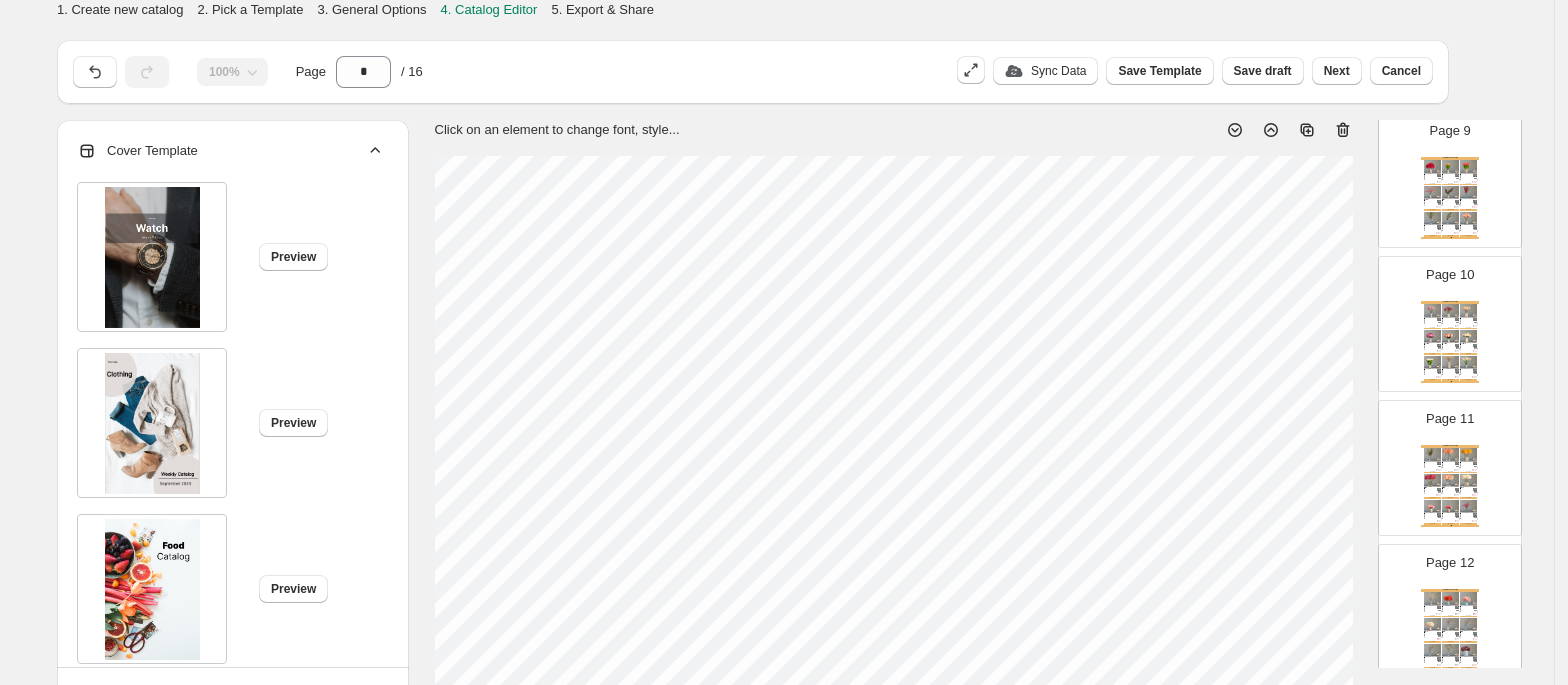 click on "Cover Template" at bounding box center (231, 151) 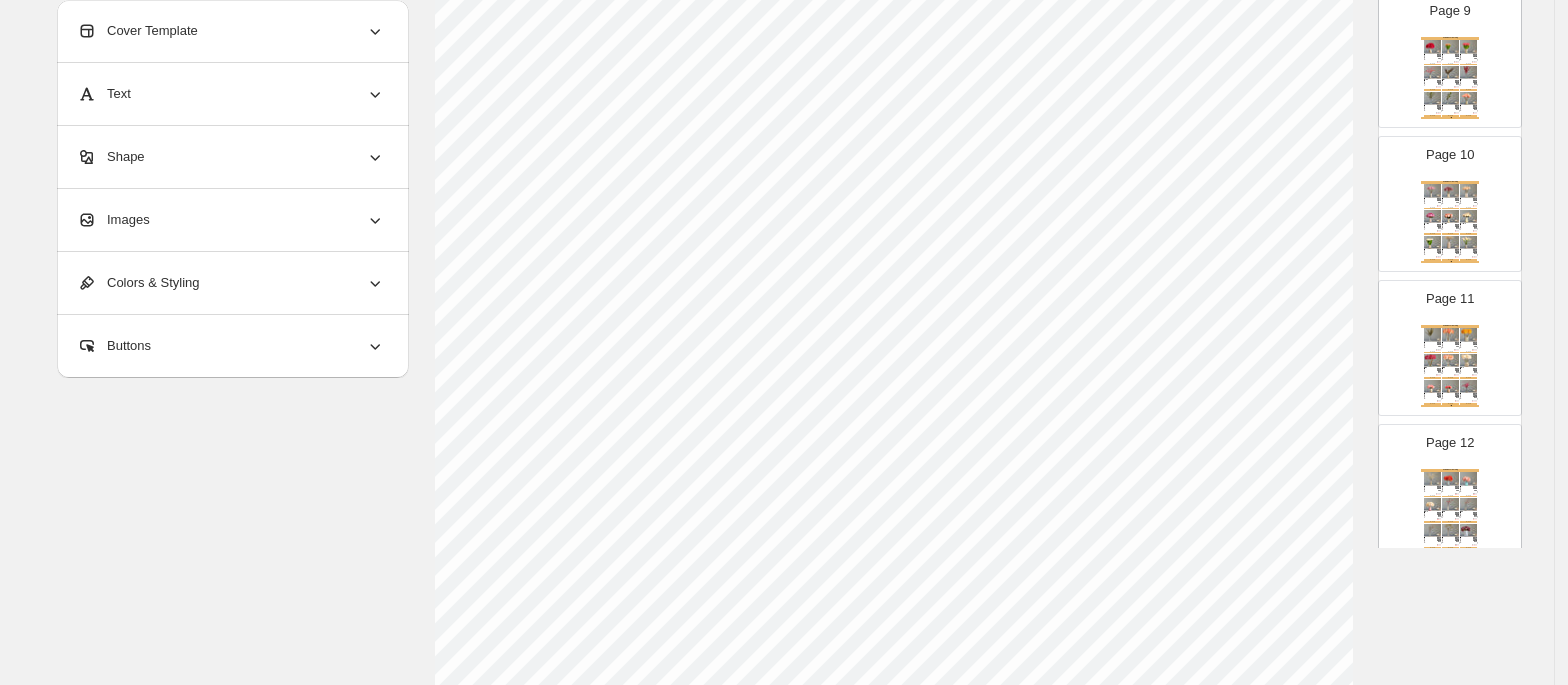 scroll, scrollTop: 237, scrollLeft: 0, axis: vertical 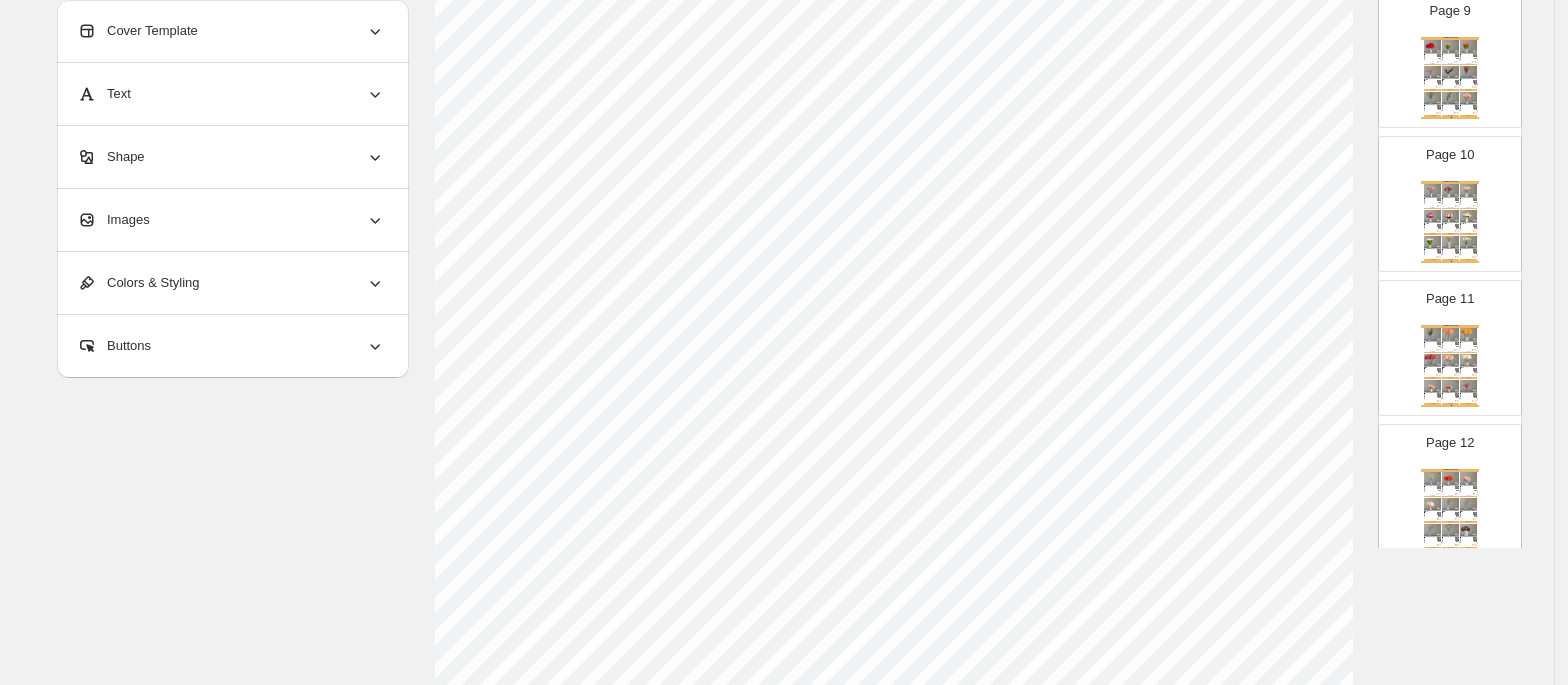 click on "Images" at bounding box center (231, 220) 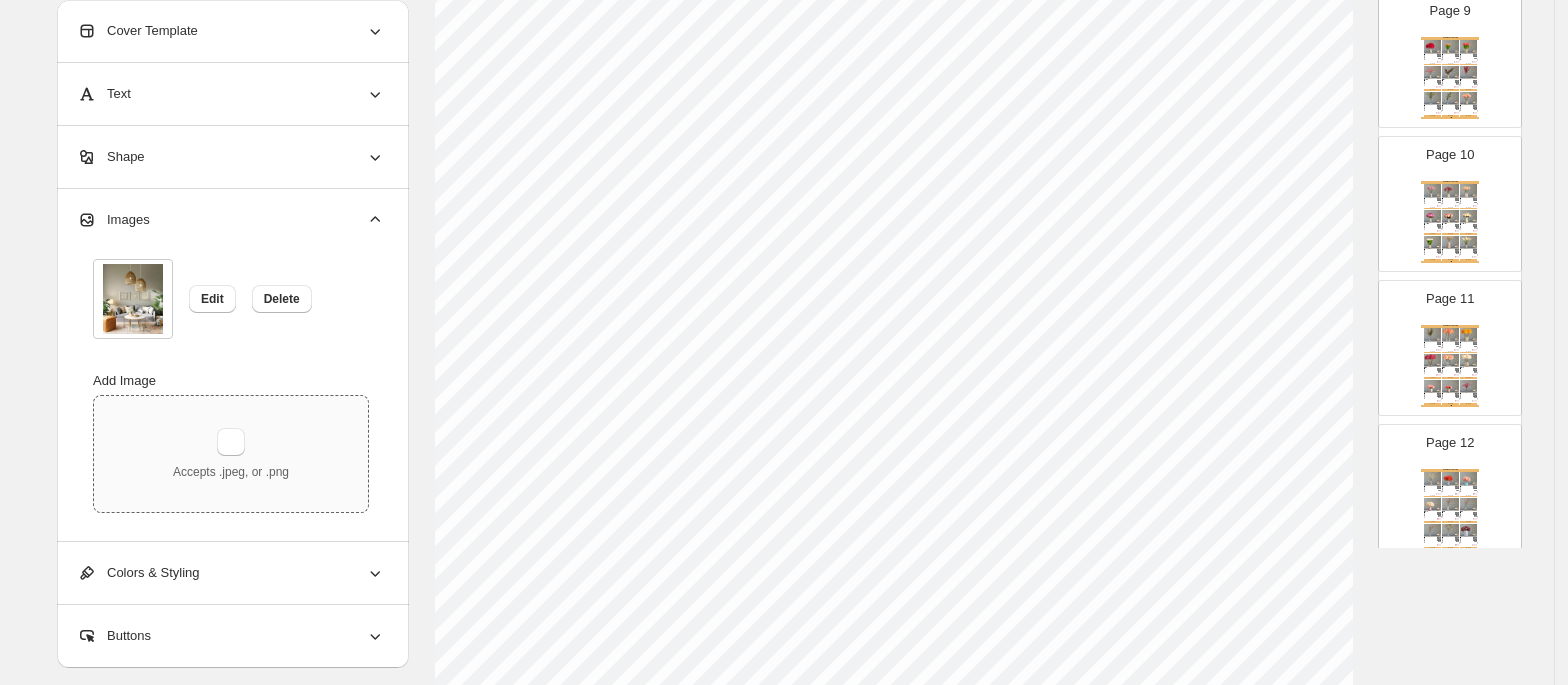 click on "Accepts .jpeg, or .png" at bounding box center [231, 454] 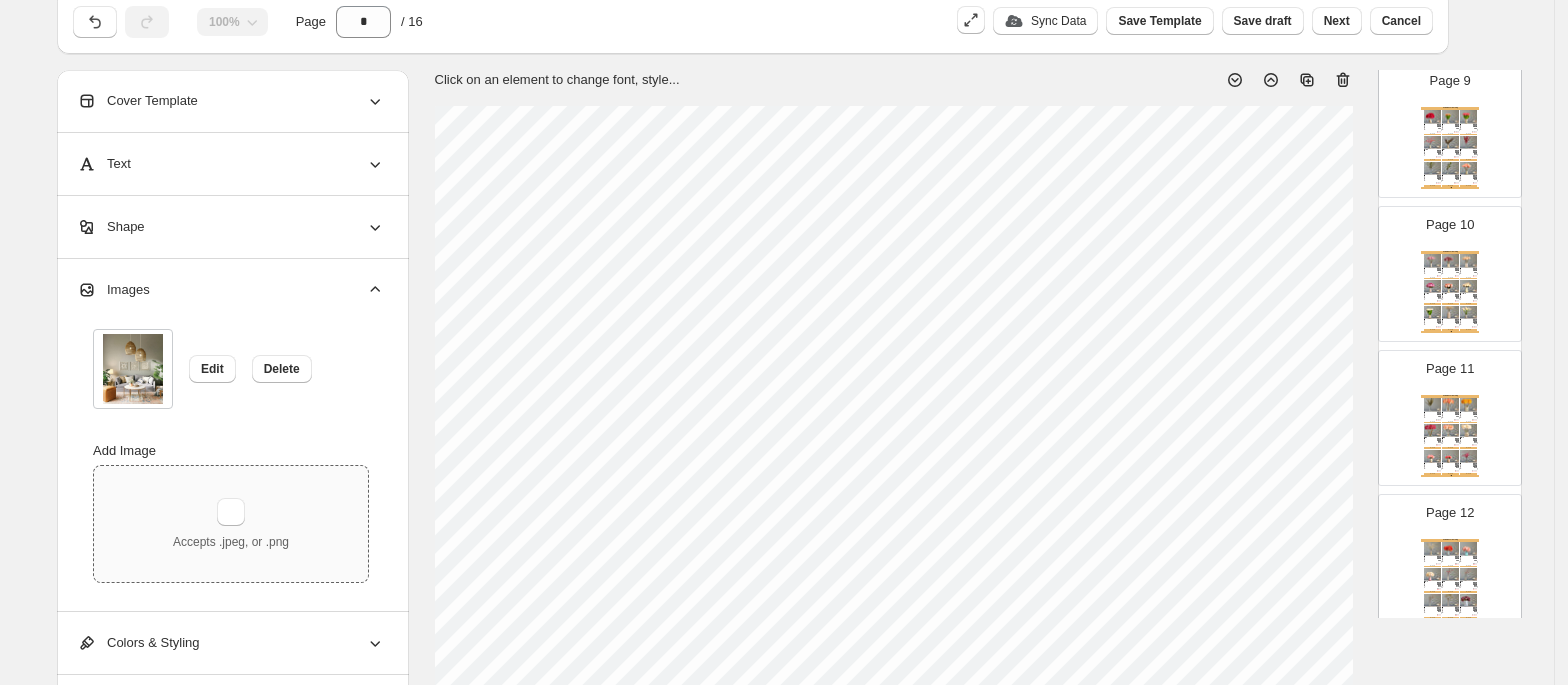 scroll, scrollTop: 52, scrollLeft: 0, axis: vertical 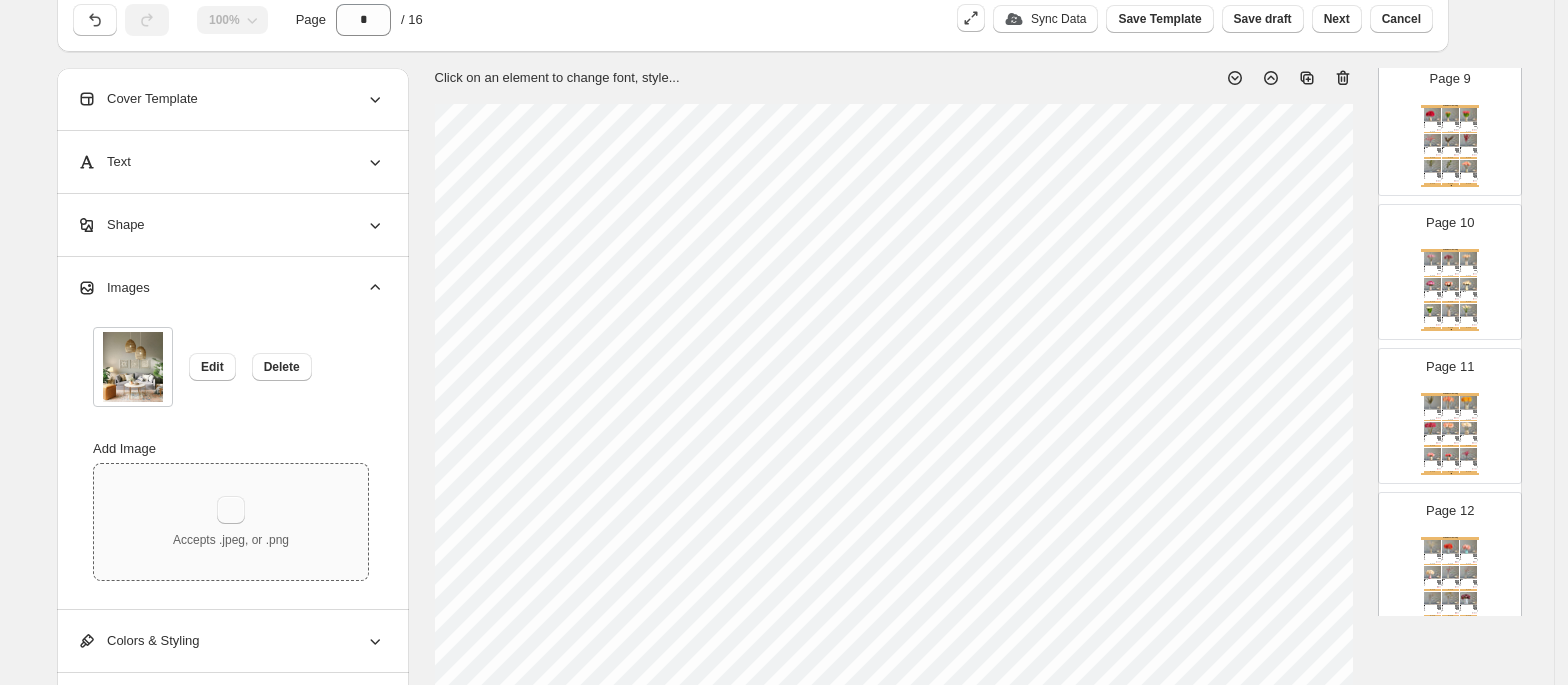 click at bounding box center [231, 510] 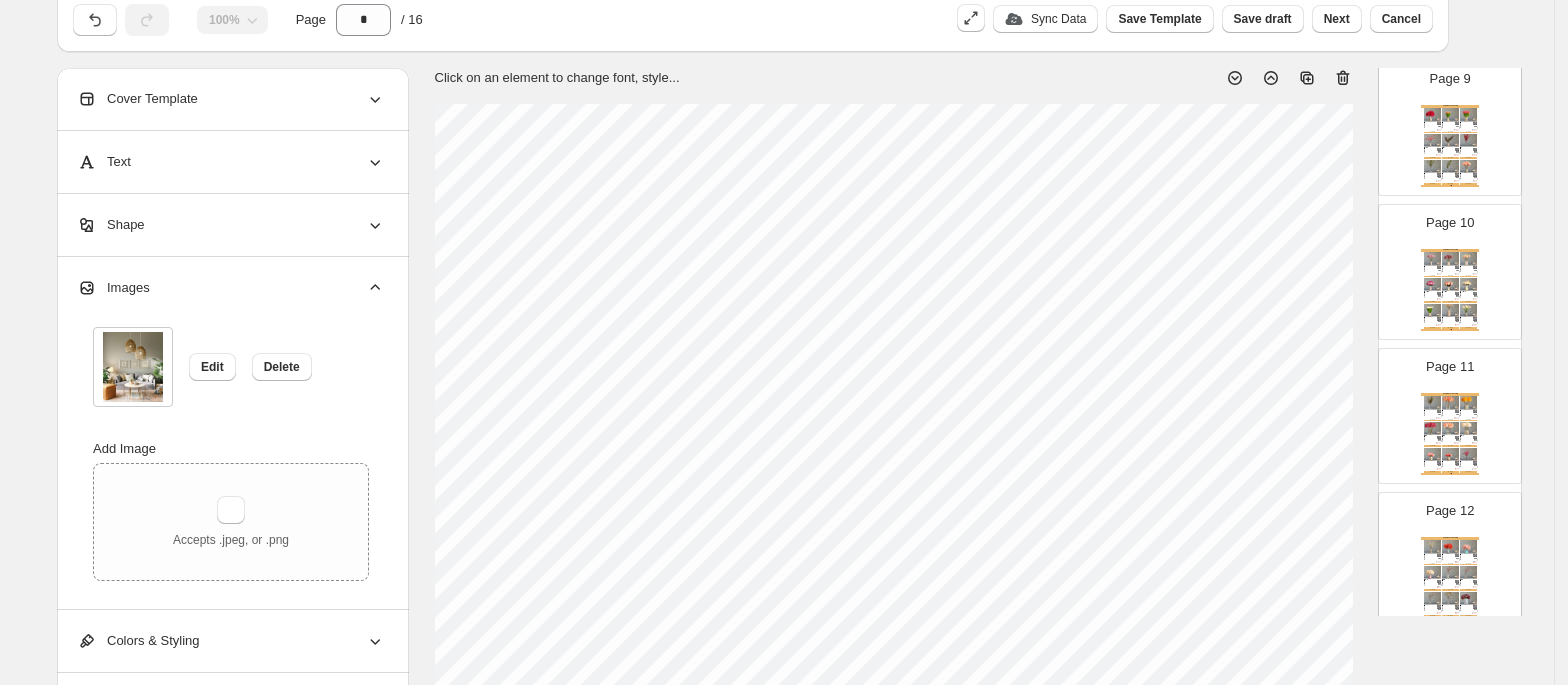 type 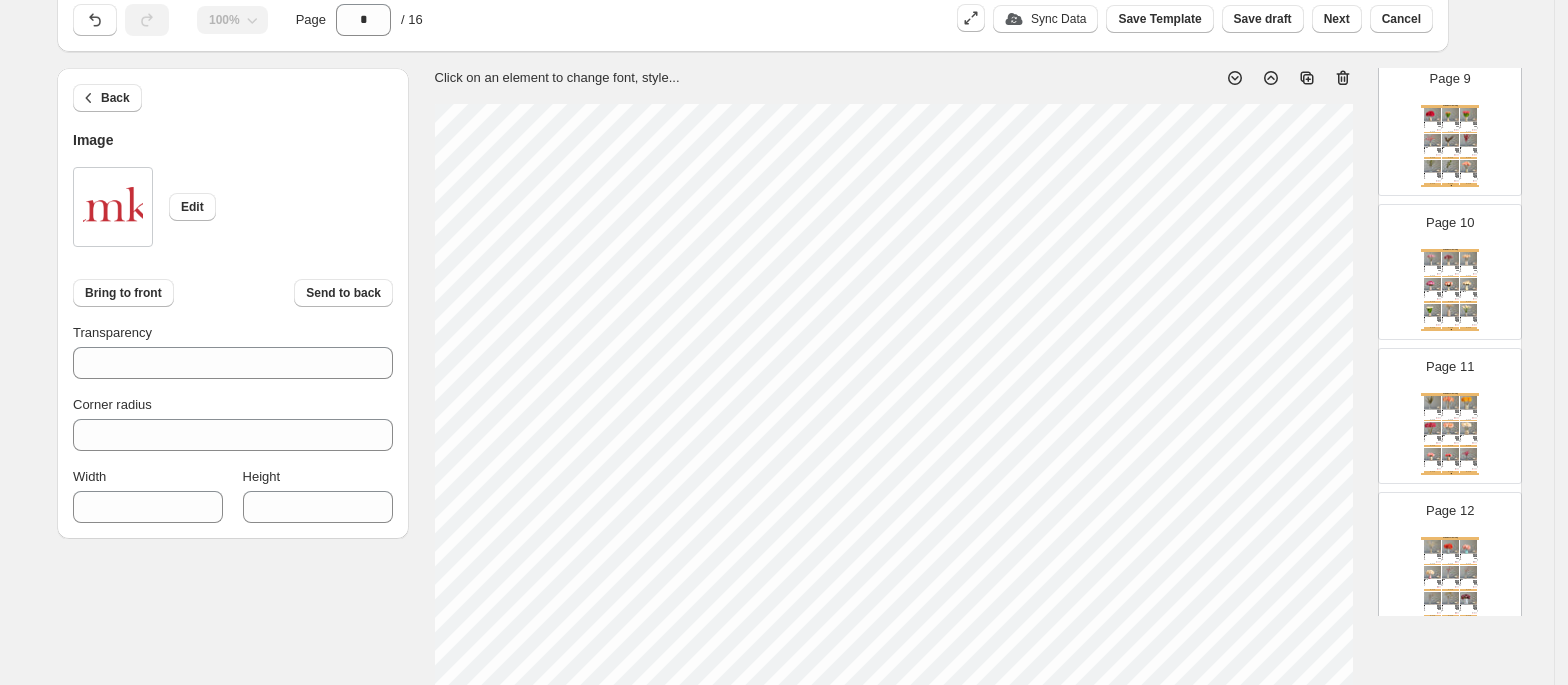 type on "**" 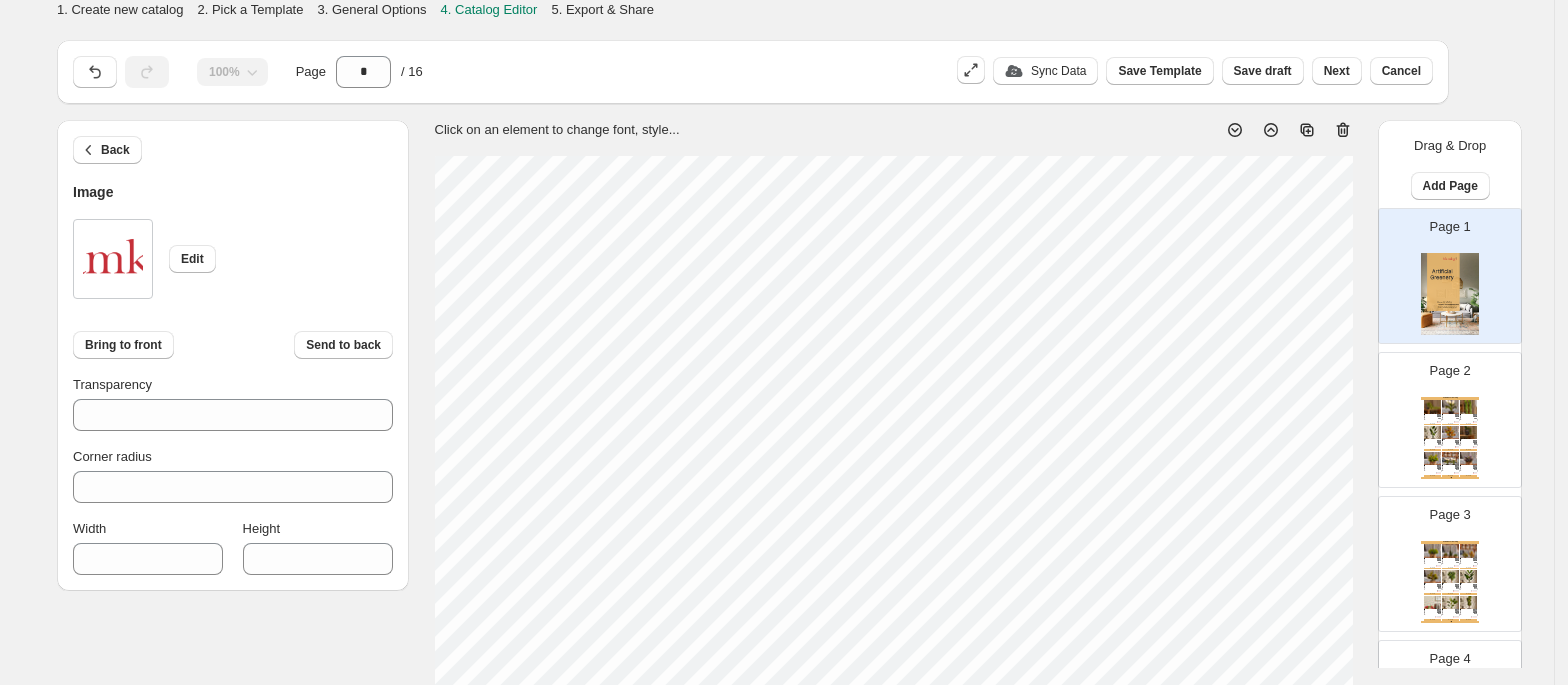 scroll, scrollTop: 52, scrollLeft: 0, axis: vertical 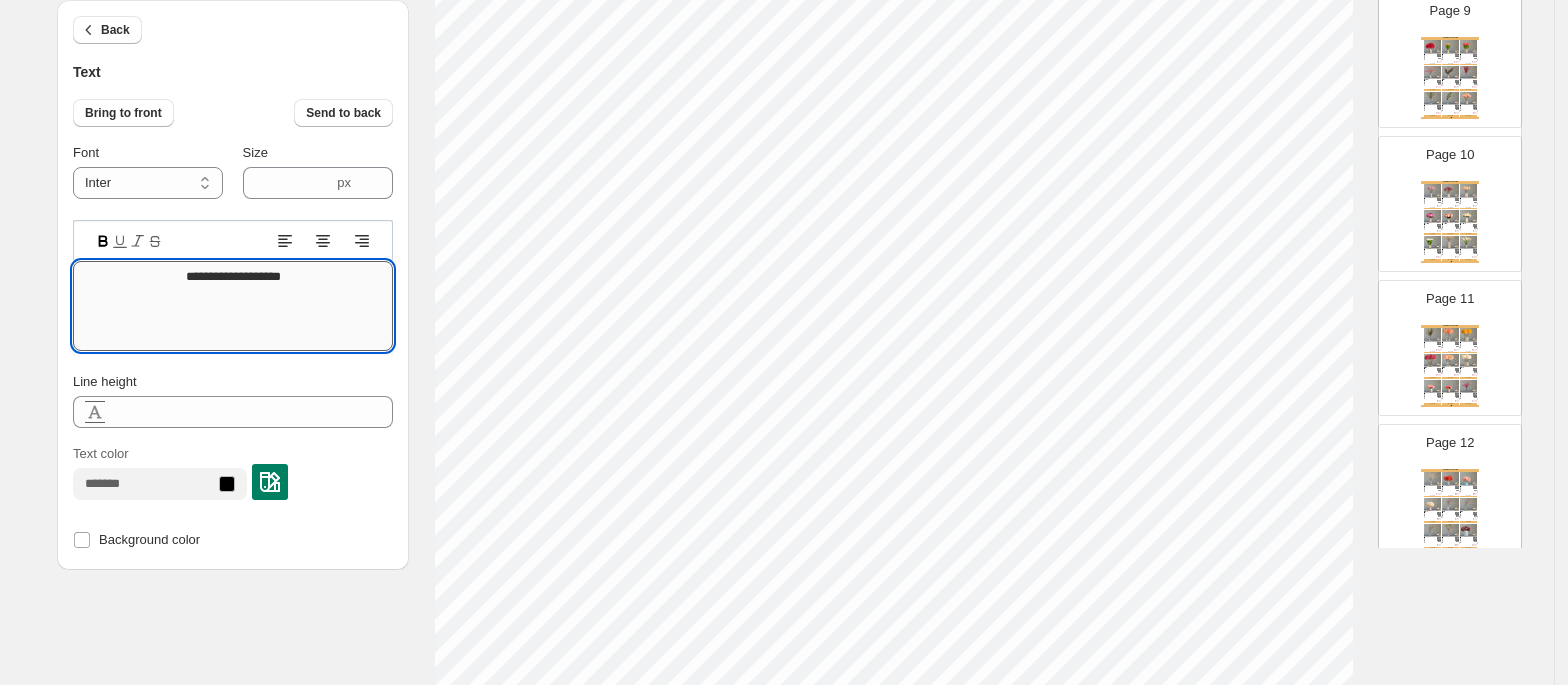 click on "**********" at bounding box center [233, 306] 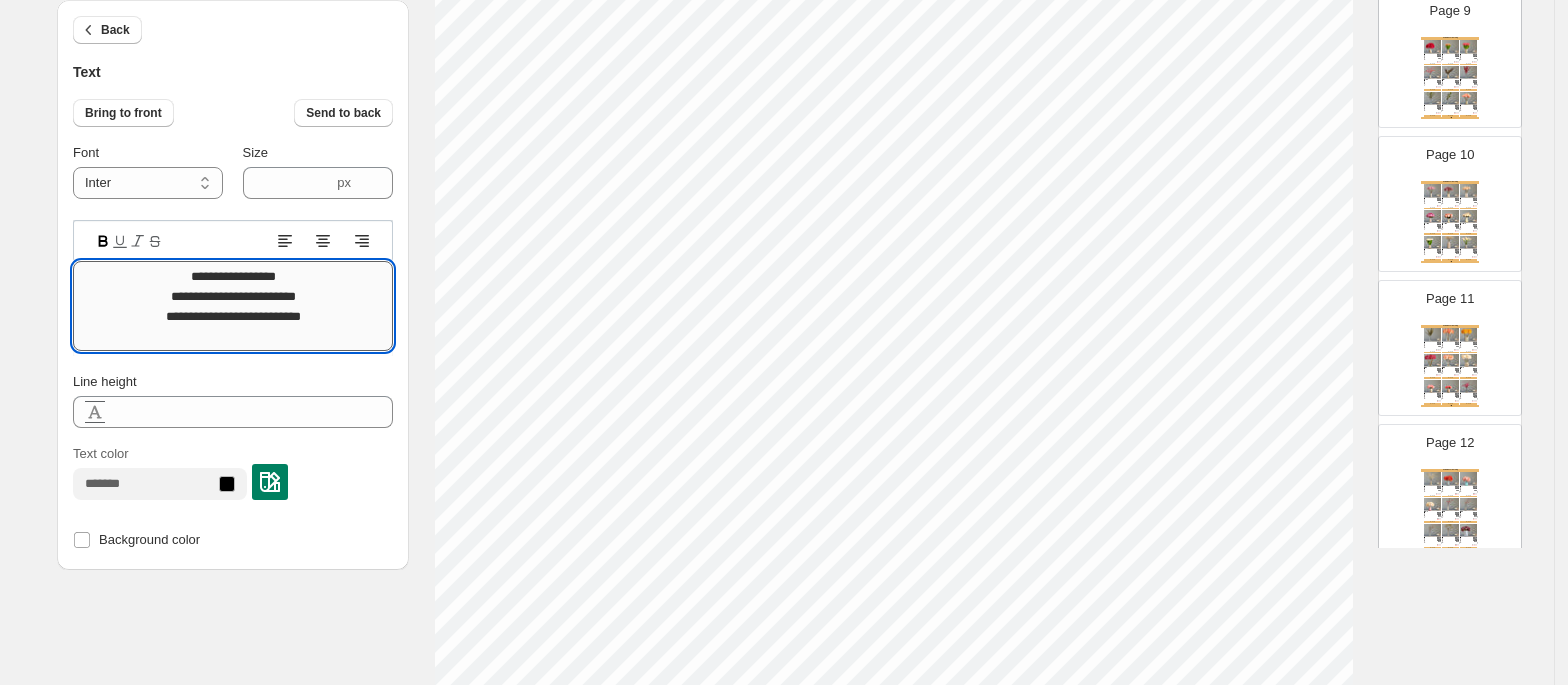 click on "**********" at bounding box center (233, 306) 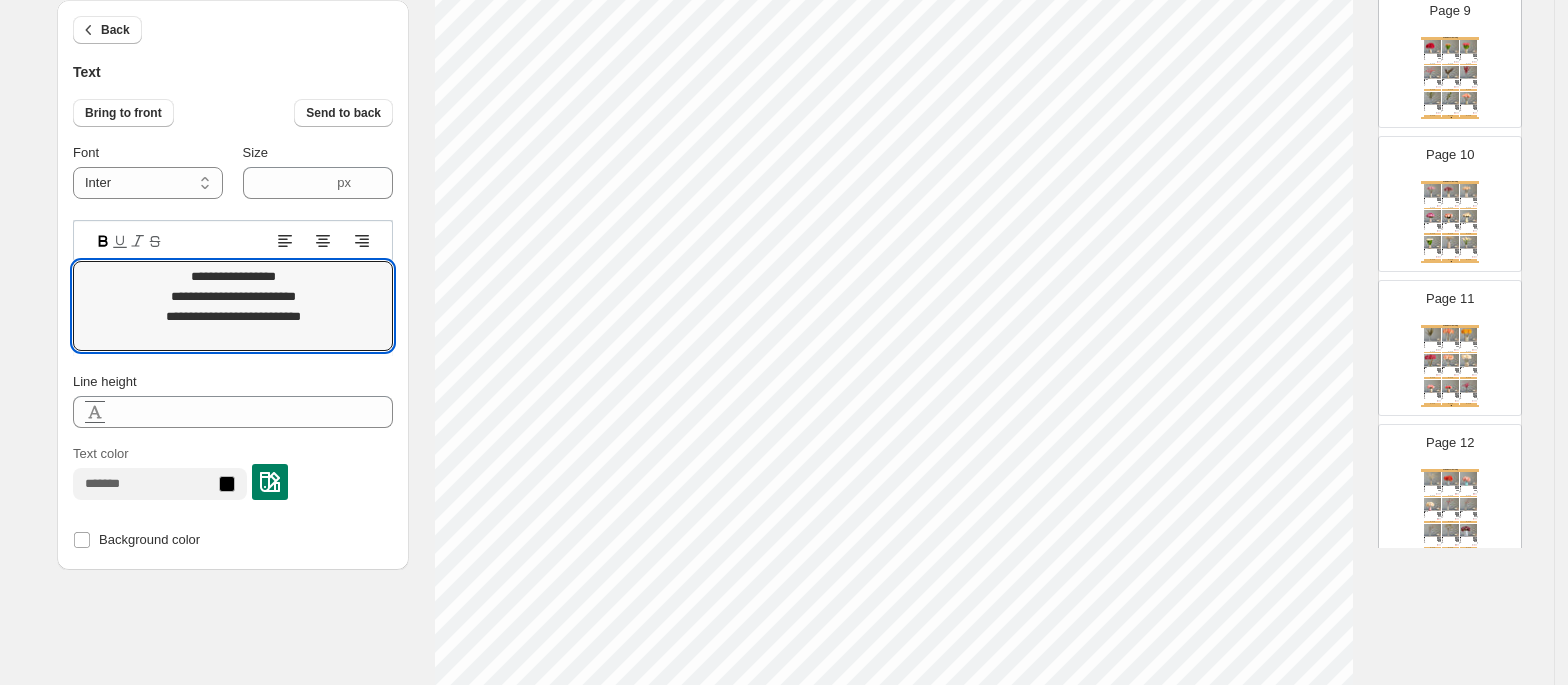 click 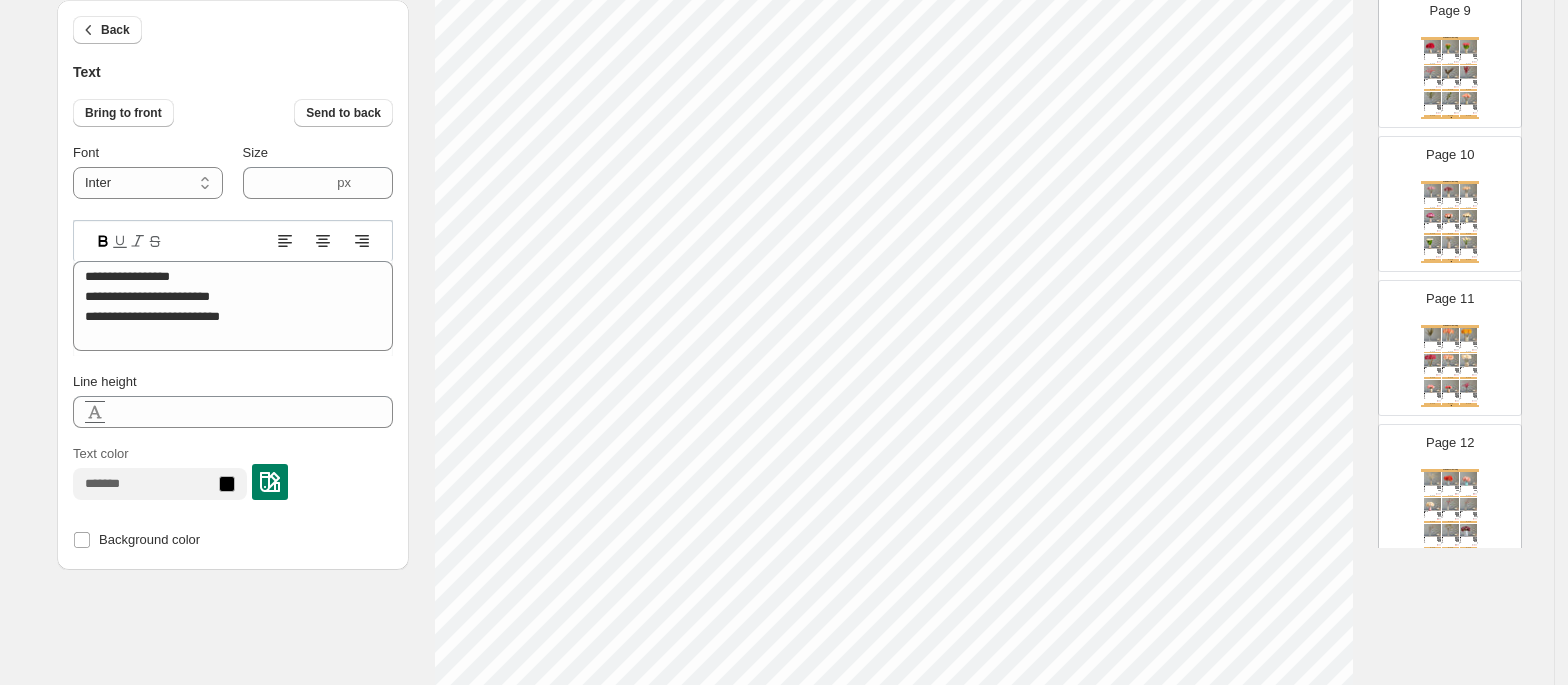 type on "**********" 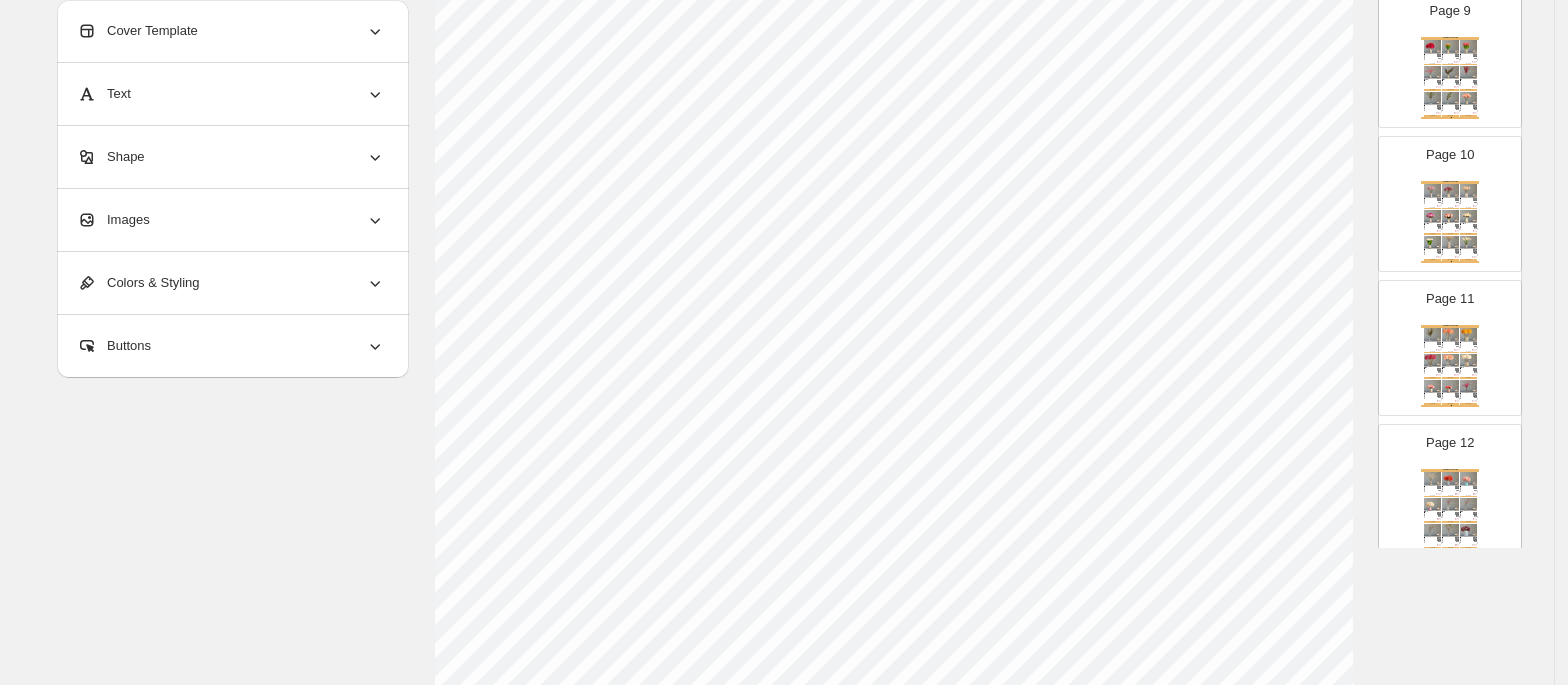 scroll, scrollTop: 520, scrollLeft: 0, axis: vertical 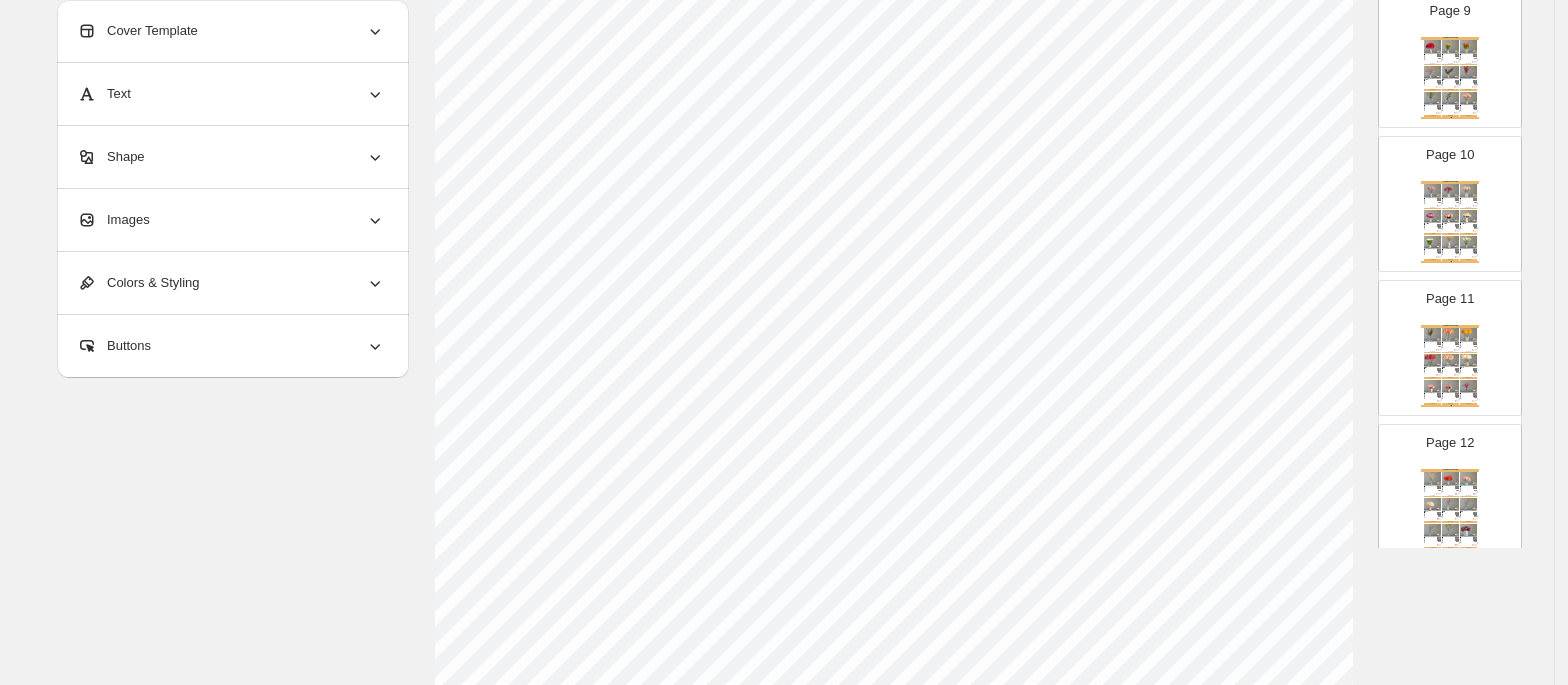 click on "Page 9 Home Decor Catalog Artificial Bougainvillea Bouquets (Set of 2, 48 cm) - Fabric Enhance your décor with the natural beauty of the Artificial Bougainvillea Bouquets (Set of 2, 48 cm). This... Fabric Stock Quantity:  198 SKU:  EC-BOUGBQ48-A220F-2 Weight:  0 Tags:  Artificial Flowers, Indoor Garden Brand:  Alamkari Barcode №:  null Artificial Flowers ₹ null ₹ 899.00 ₹ 759.00 ₹ 759.00 BUY NOW Artificial Tulip Flower Sticks (5 Sticks, 50 cm, Beige) - Polyurethane Enhance your décor with the natural beauty of the Artificial Tulip Flower Sticks (5 Sticks, 50 cm, Beige). ... Polyurethane Stock Quantity:  296 SKU:  EC-TUL50-A100F-BEI-5 Weight:  0 Tags:  Artificial Flowers, Indoor Garden Brand:  Alamkari Barcode №:  null Artificial Flowers ₹ null ₹ 1399.00 ₹ 854.00 ₹ 854.00 BUY NOW Artificial Tulip Flower Sticks (5 Sticks, 50 cm, Pink) - Polyurethane Enhance your décor with the natural beauty of the Artificial Tulip Flower Sticks (5 Sticks, 50 cm, Pink). T... Polyurethane Weight:  0 Fabric" at bounding box center [1450, 60] 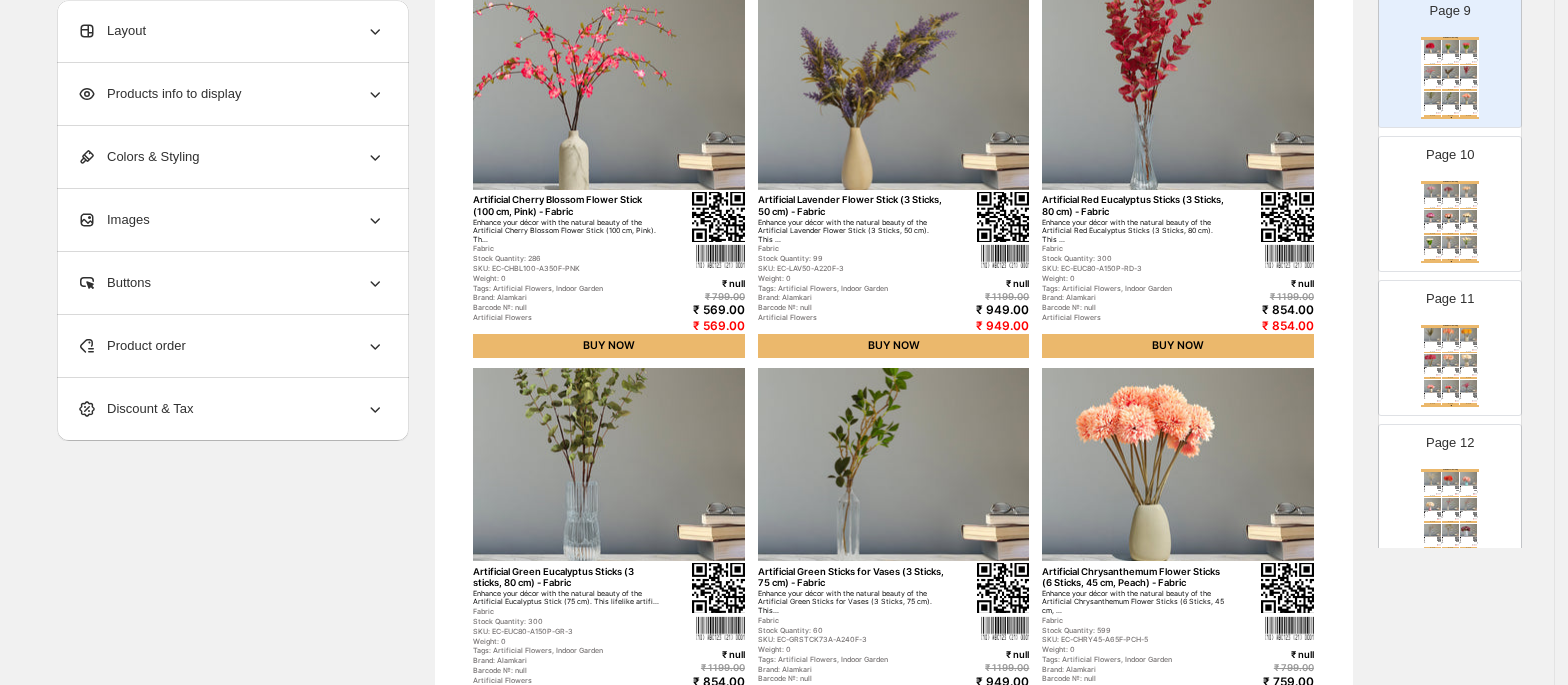 scroll, scrollTop: 740, scrollLeft: 0, axis: vertical 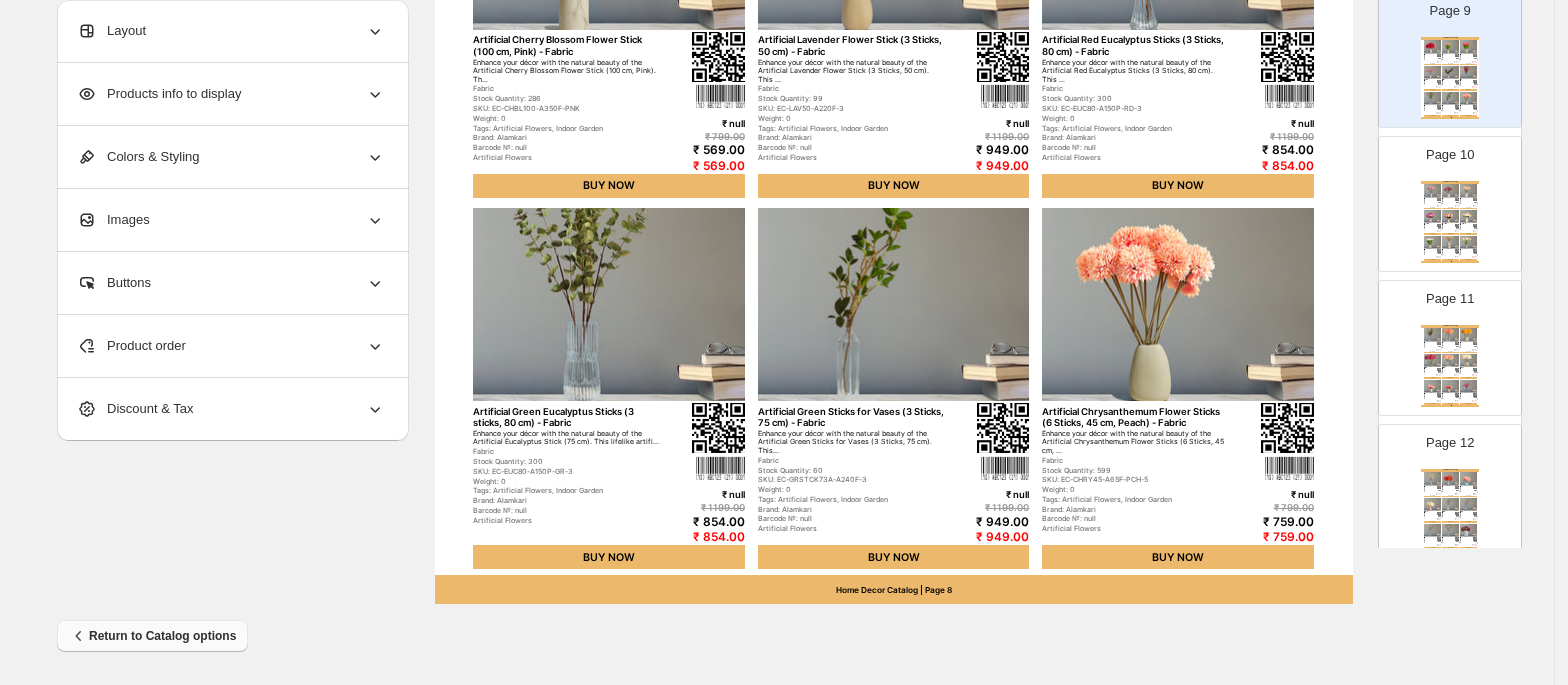 click on "Return to Catalog options" at bounding box center (152, 636) 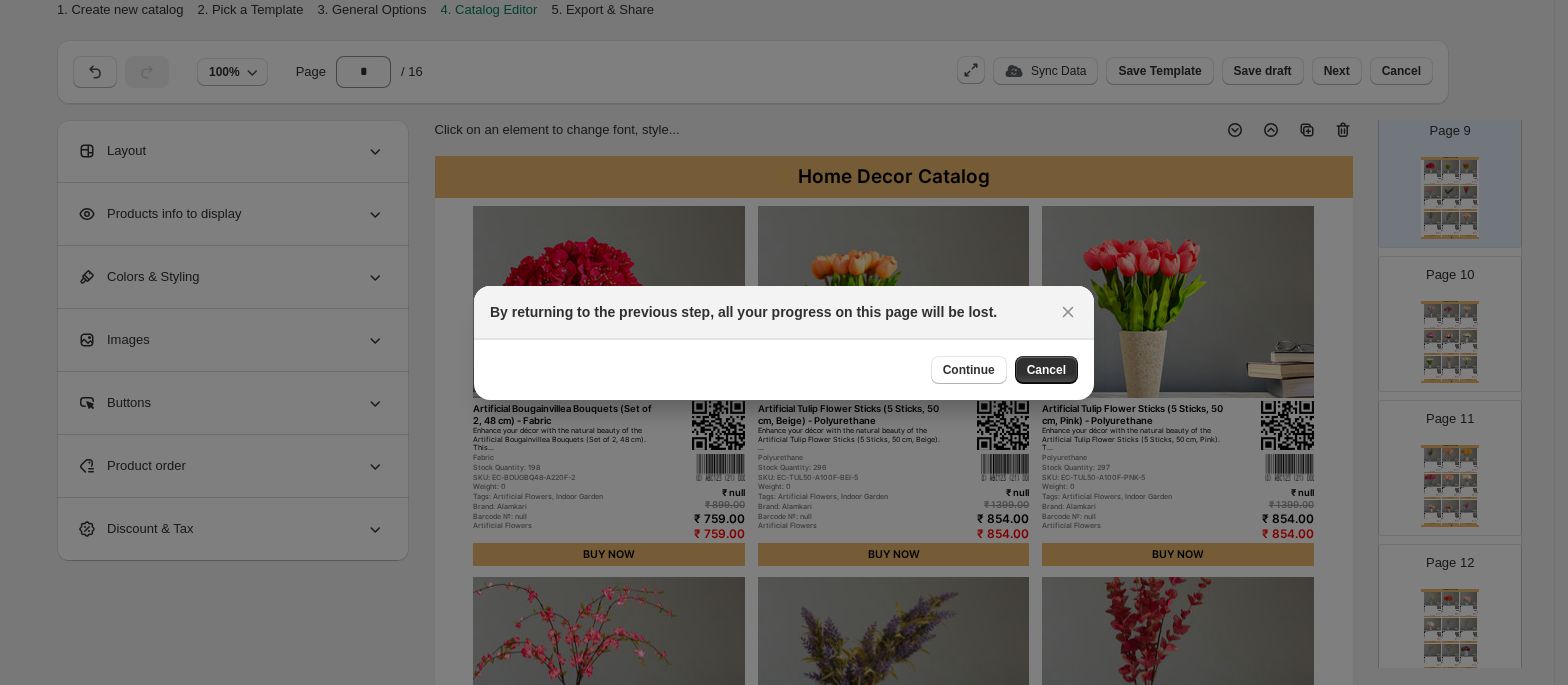 scroll, scrollTop: 0, scrollLeft: 0, axis: both 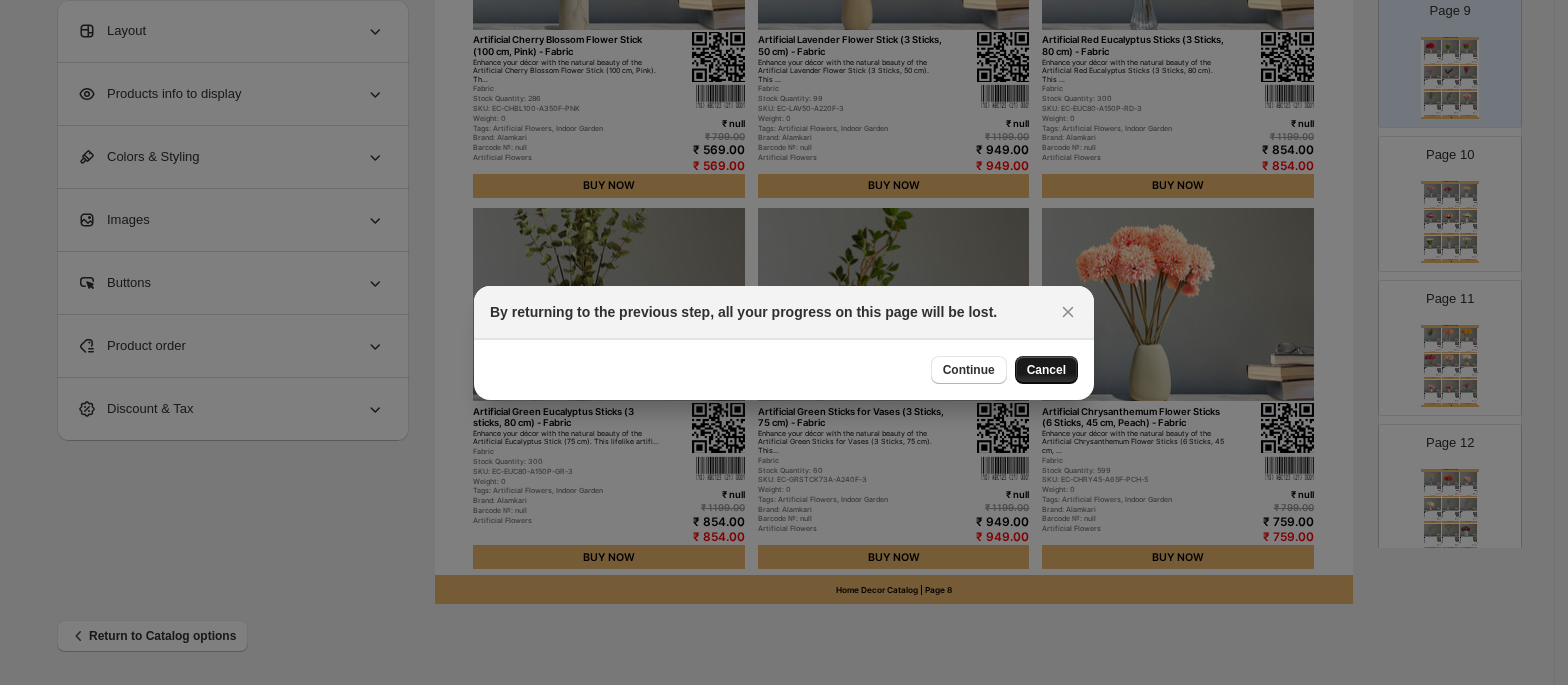 click on "Cancel" at bounding box center (1046, 370) 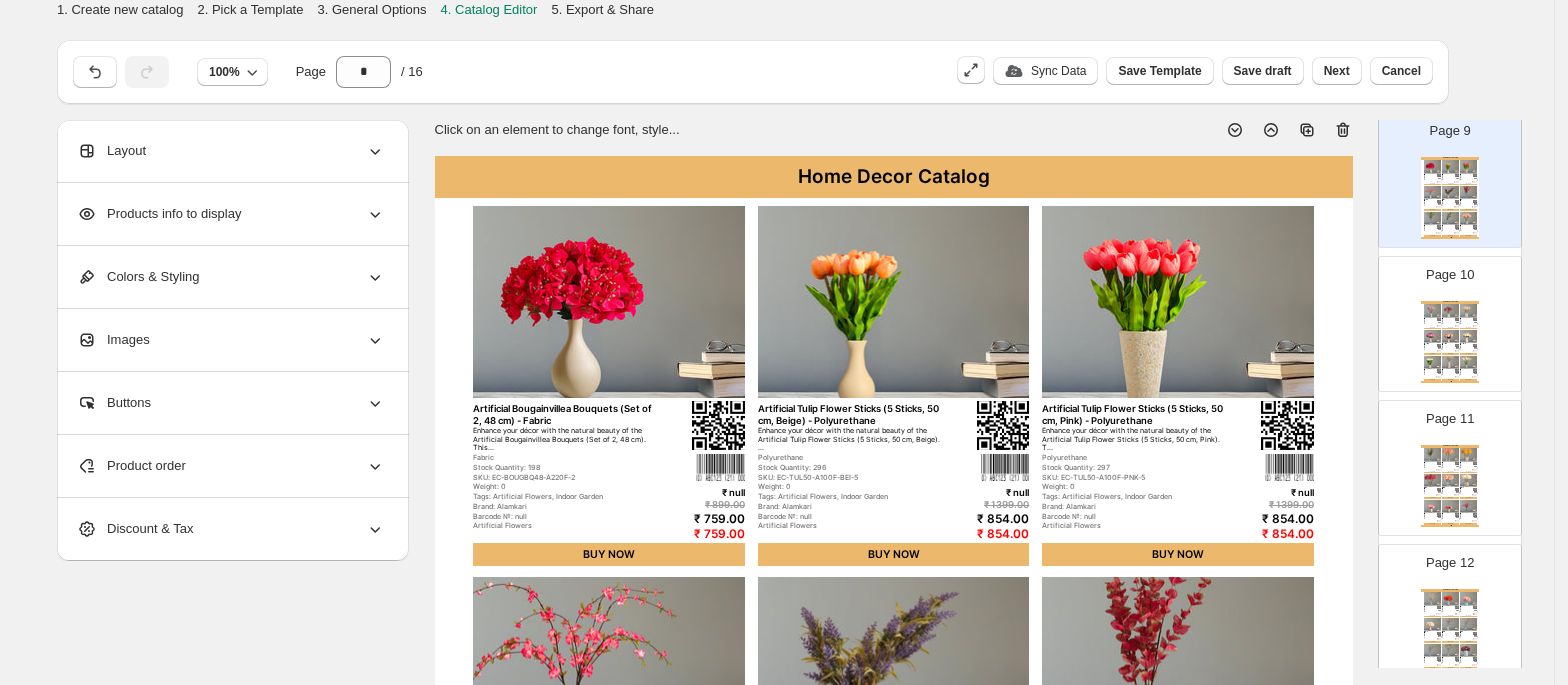 scroll, scrollTop: 740, scrollLeft: 0, axis: vertical 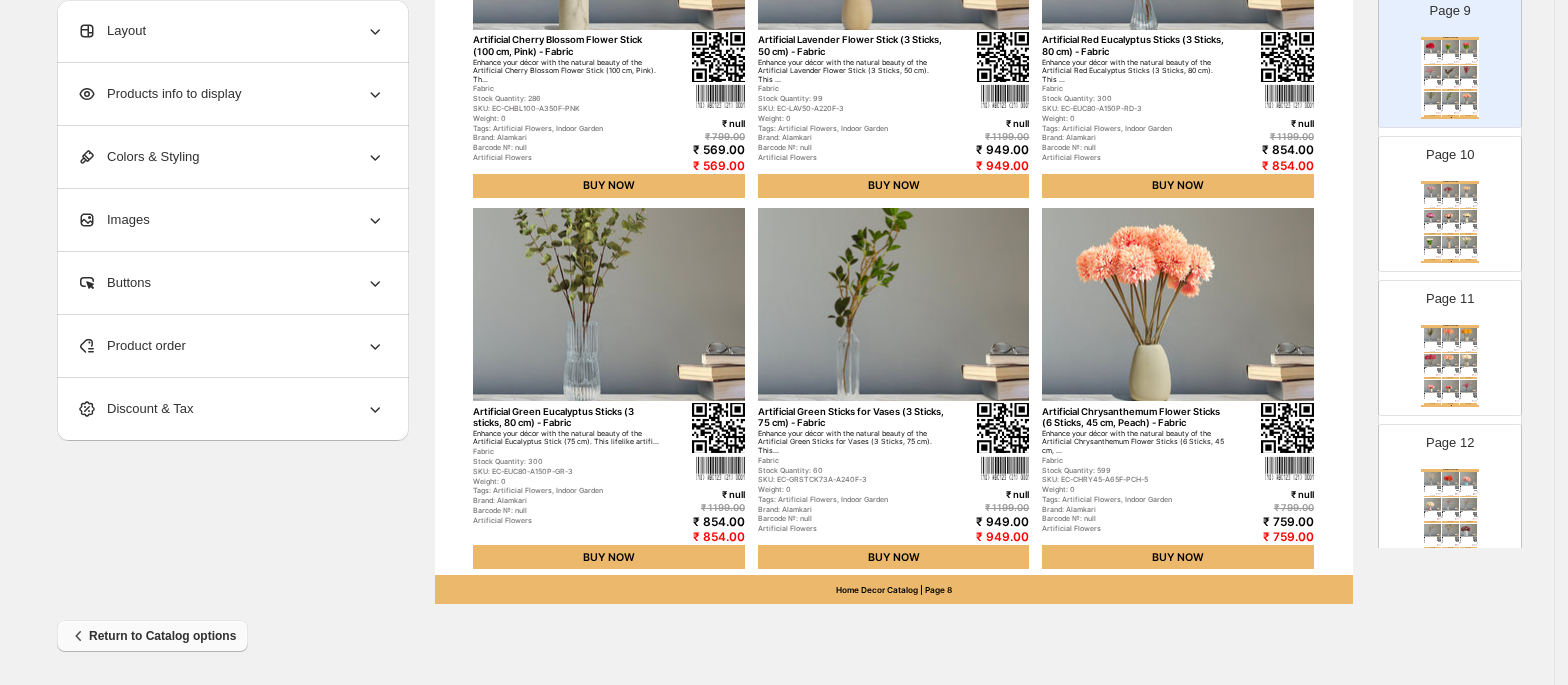 click on "Return to Catalog options" at bounding box center [152, 636] 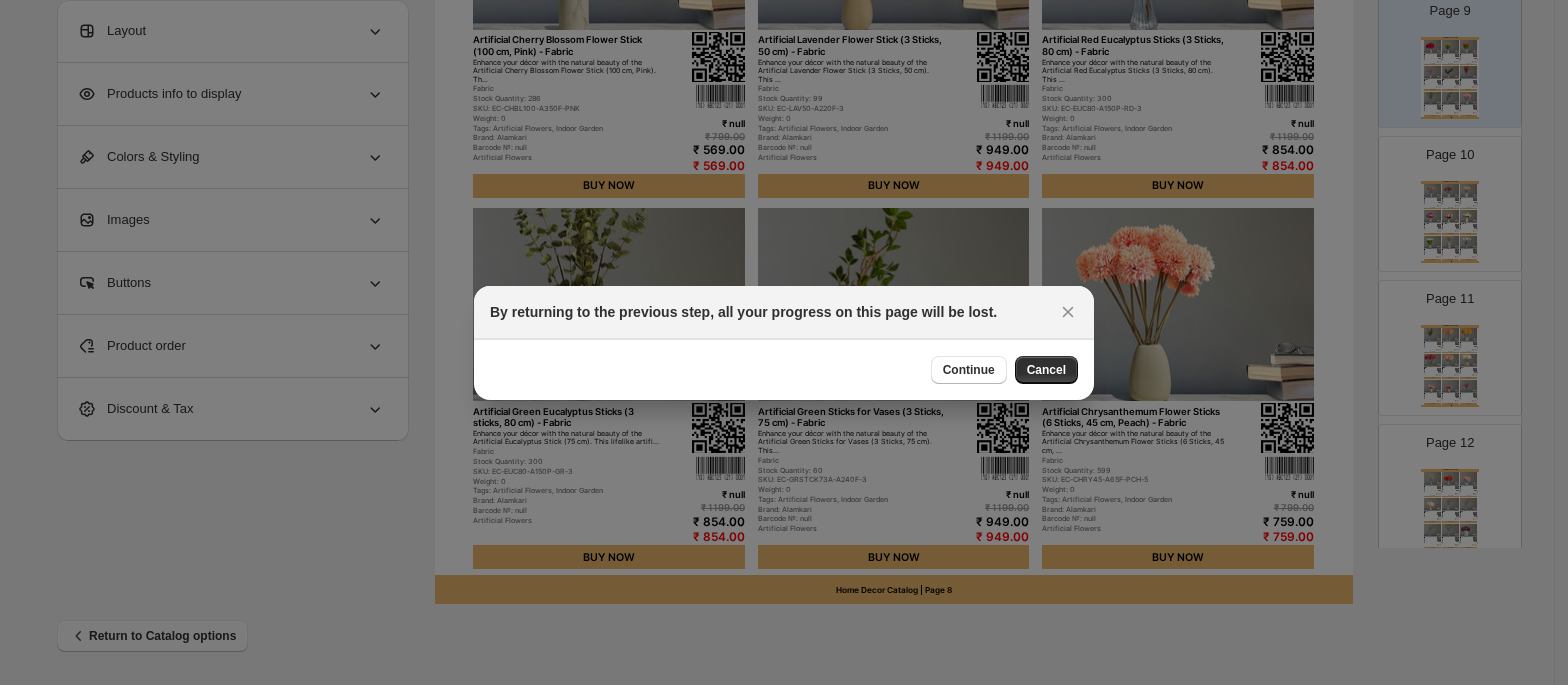 scroll, scrollTop: 0, scrollLeft: 0, axis: both 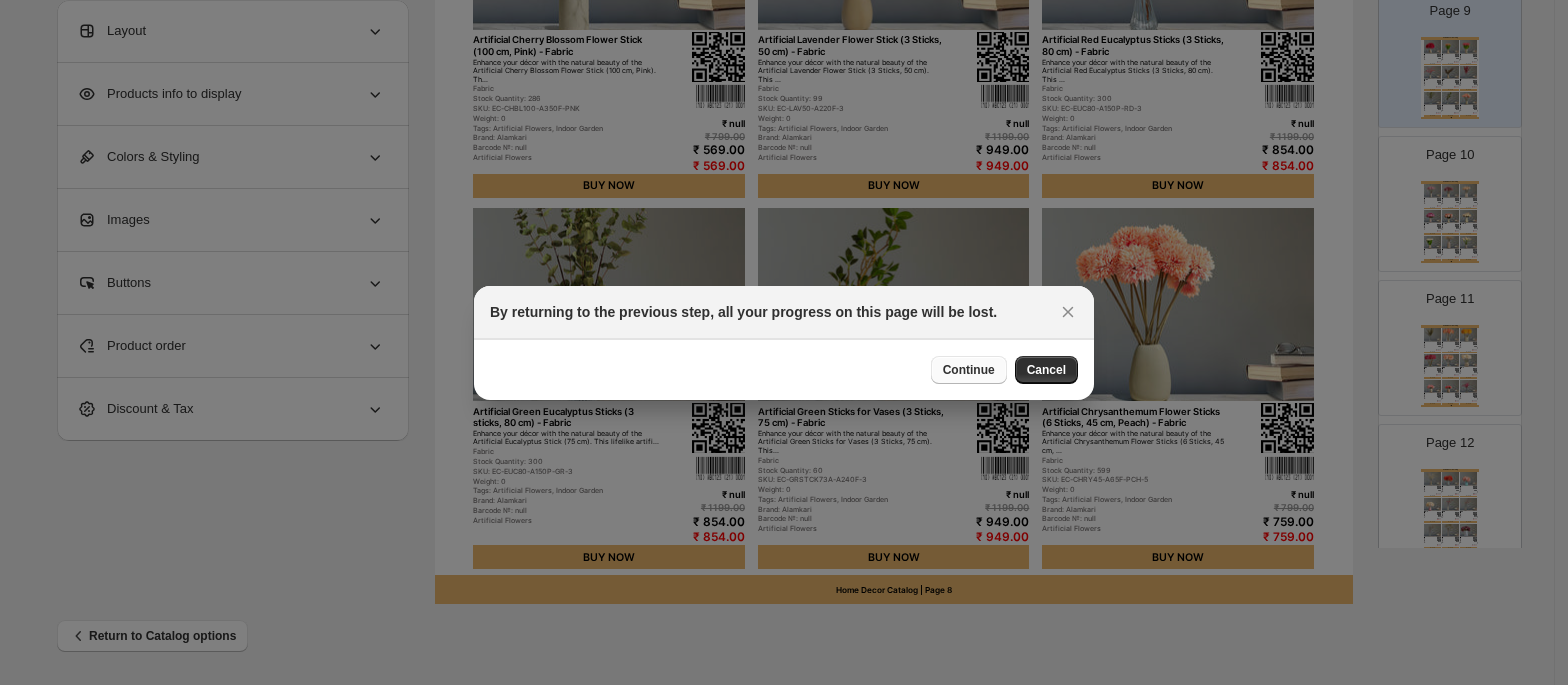 click on "Continue" at bounding box center [969, 370] 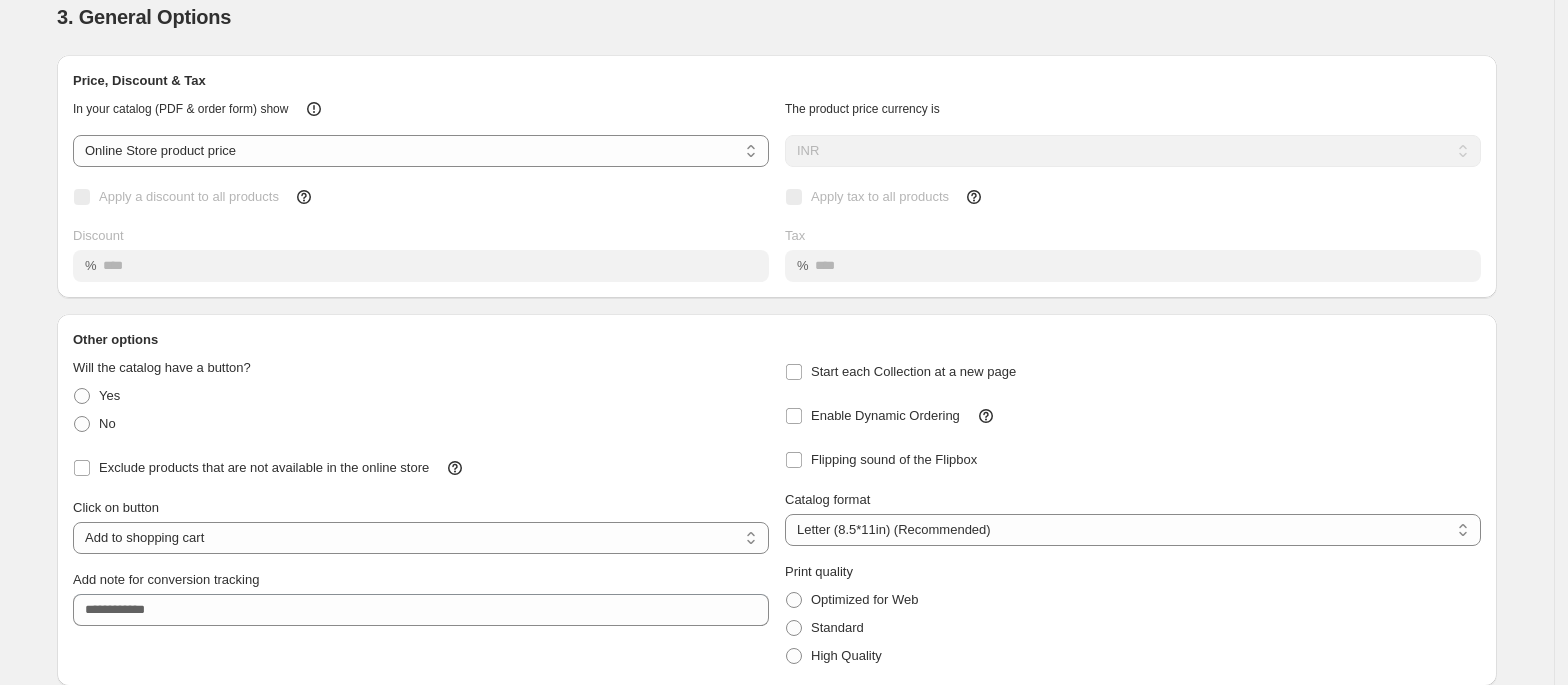 scroll, scrollTop: 42, scrollLeft: 0, axis: vertical 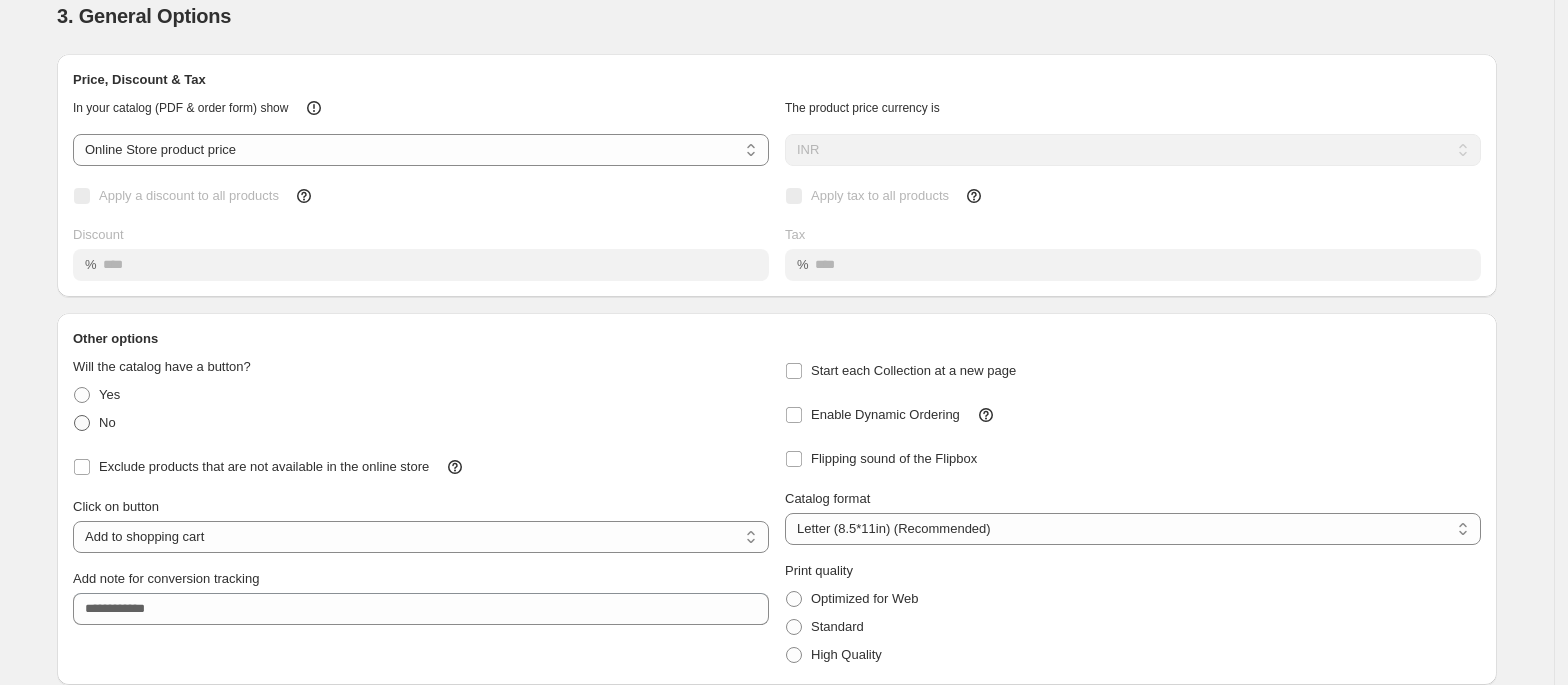 click on "No" at bounding box center (94, 423) 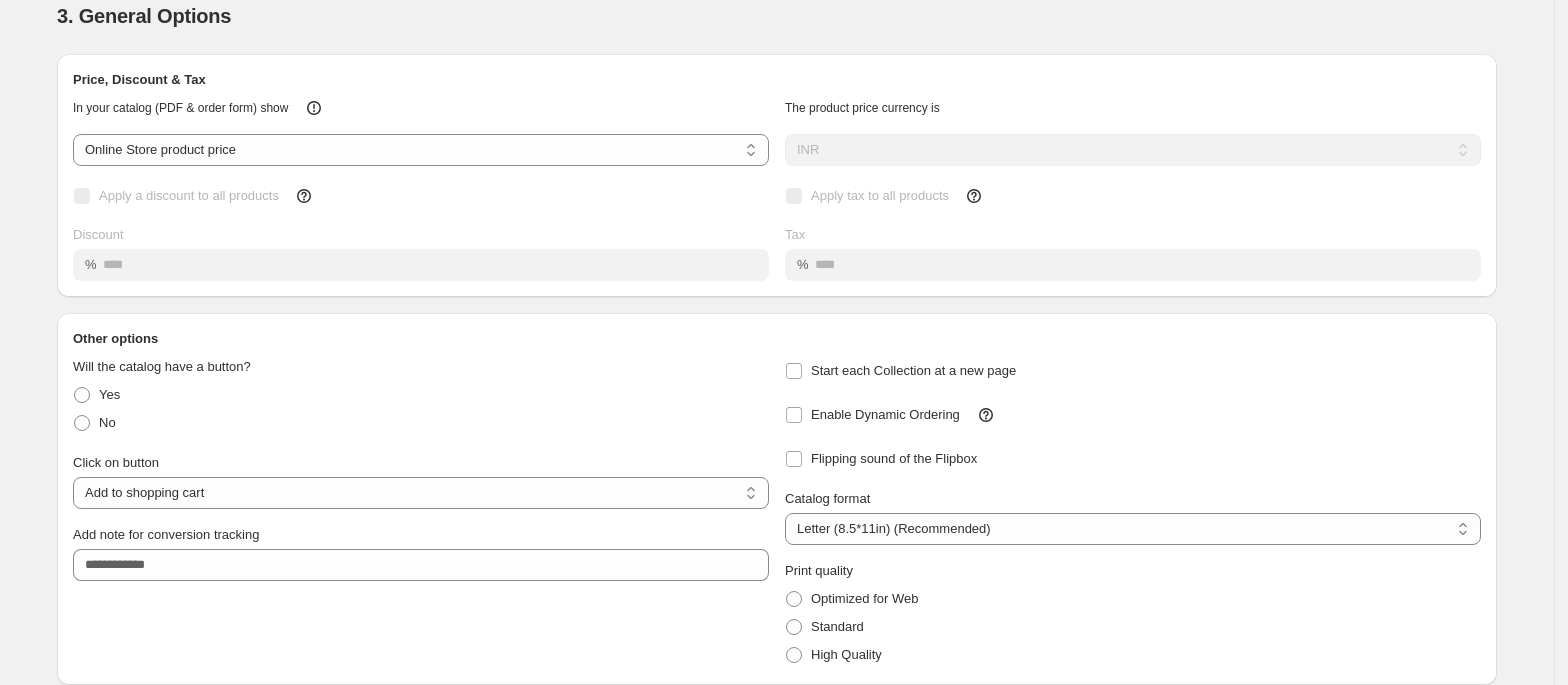 drag, startPoint x: 292, startPoint y: 492, endPoint x: 281, endPoint y: 540, distance: 49.24429 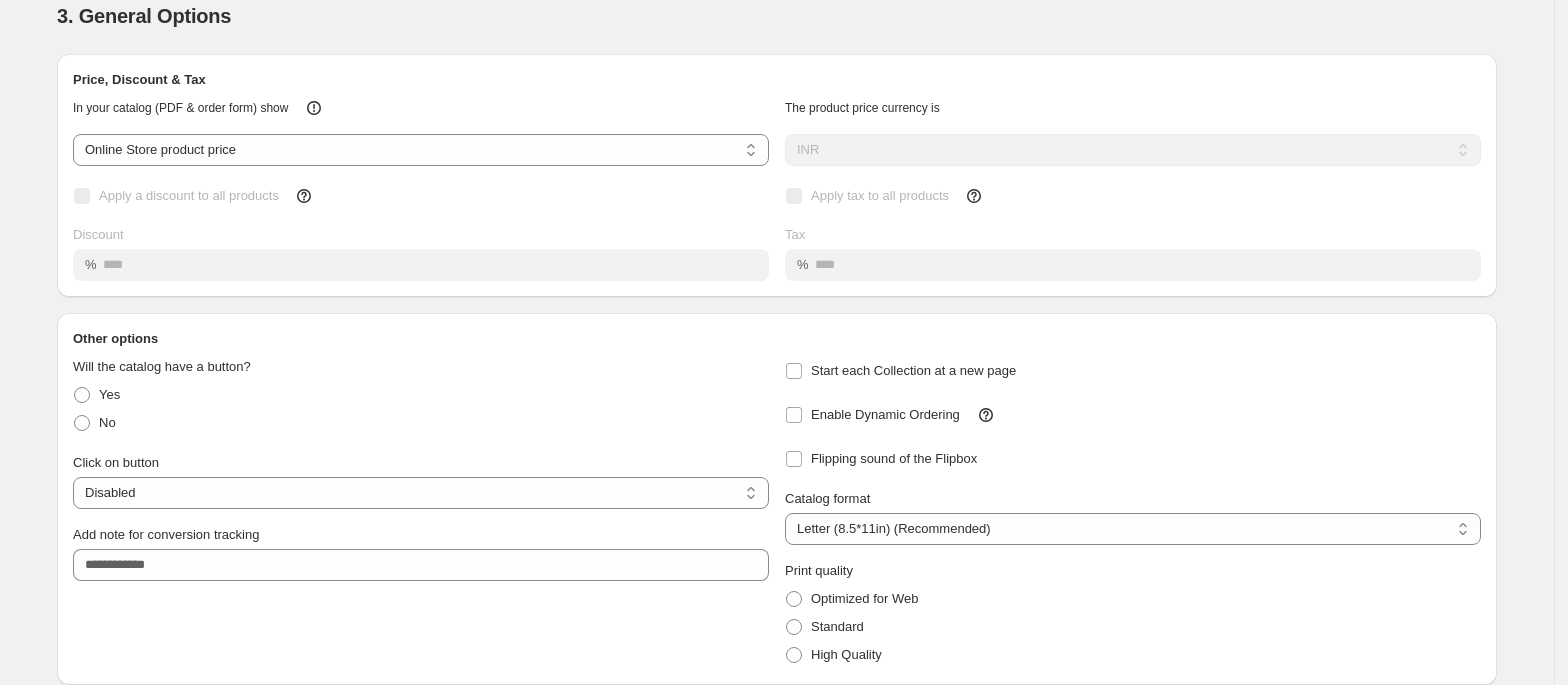 scroll, scrollTop: 114, scrollLeft: 0, axis: vertical 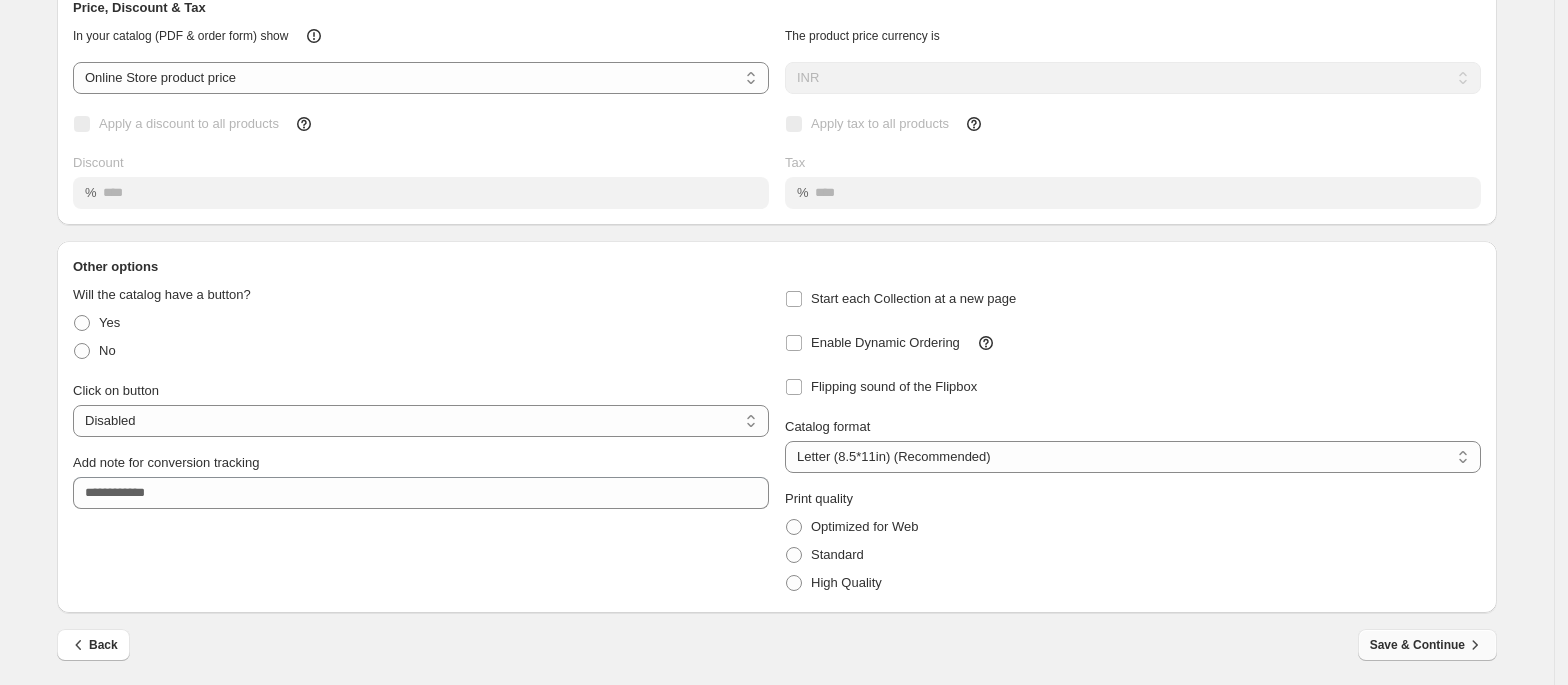 click on "Save & Continue" at bounding box center (1427, 645) 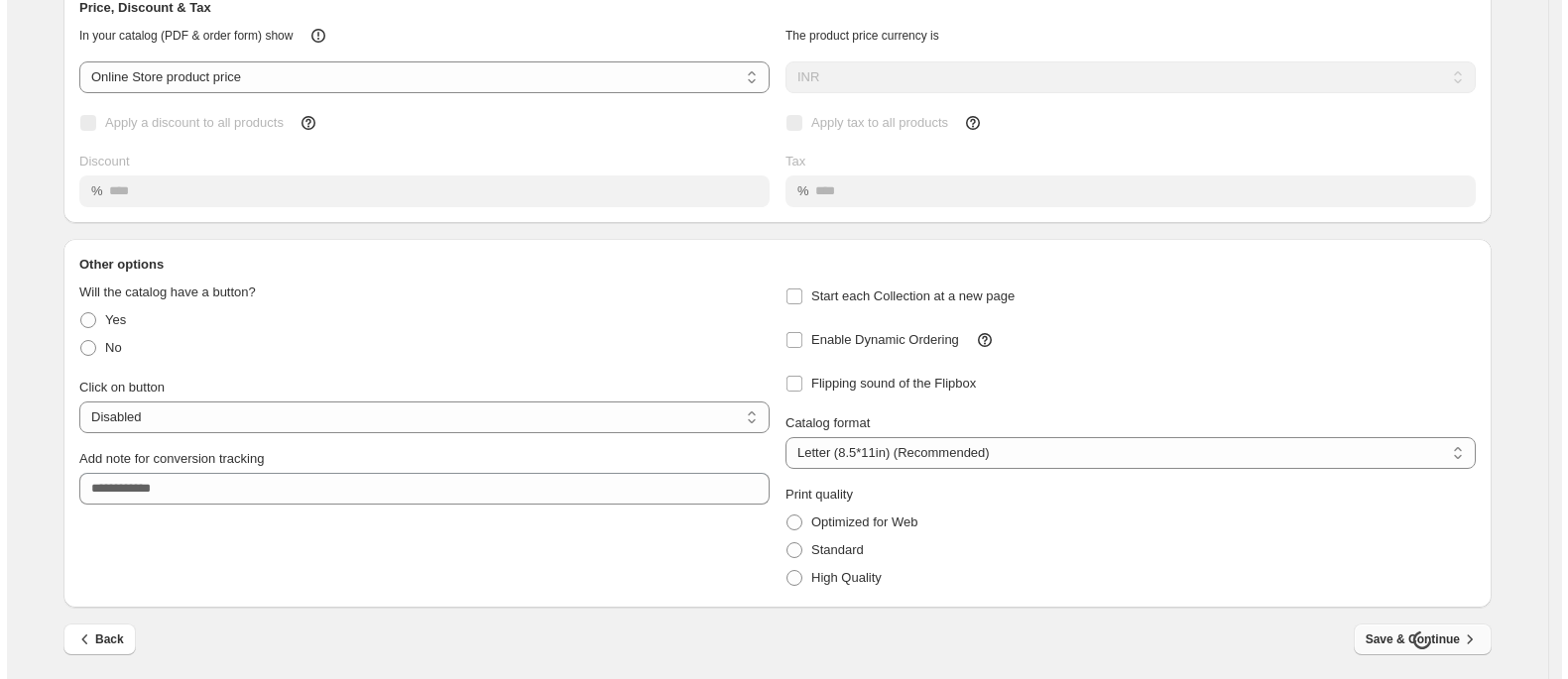 scroll, scrollTop: 0, scrollLeft: 0, axis: both 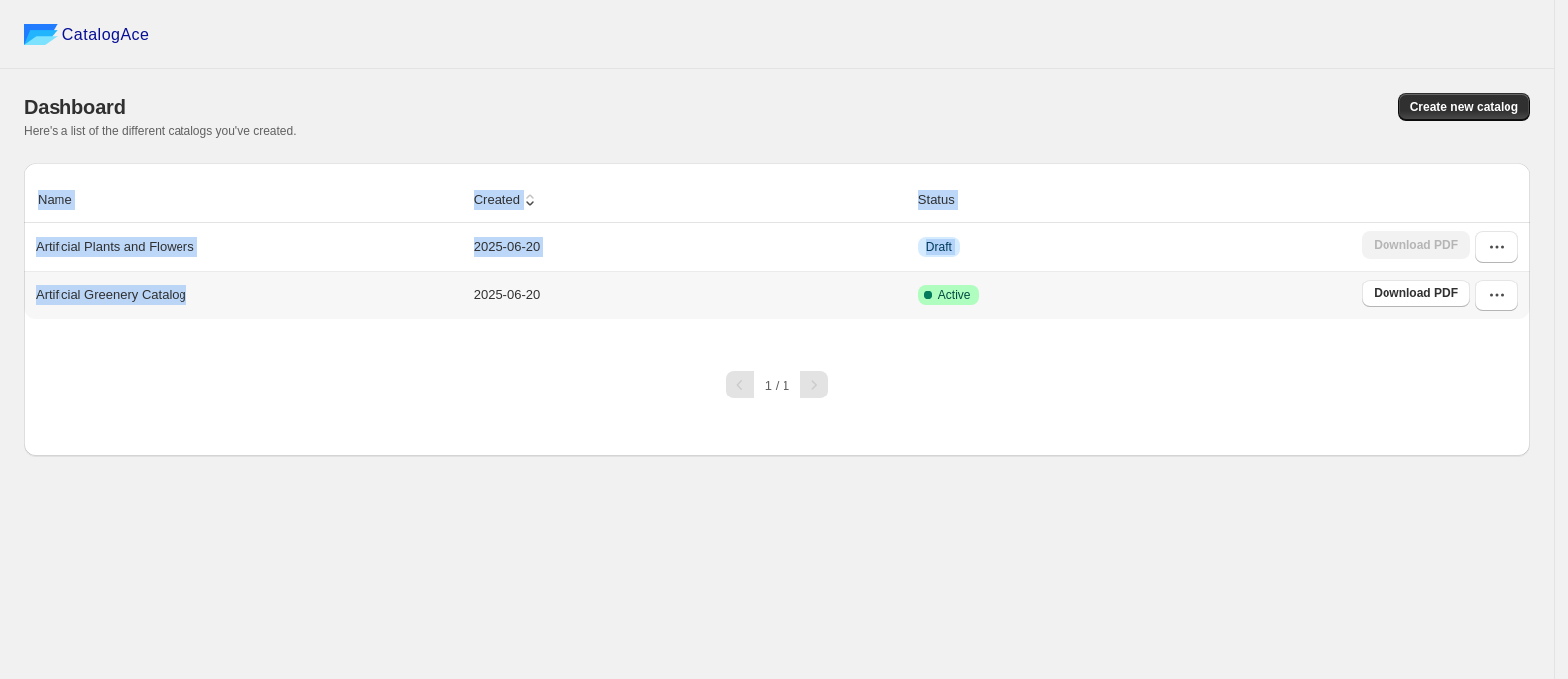 drag, startPoint x: 246, startPoint y: 298, endPoint x: 1282, endPoint y: 349, distance: 1037.2545 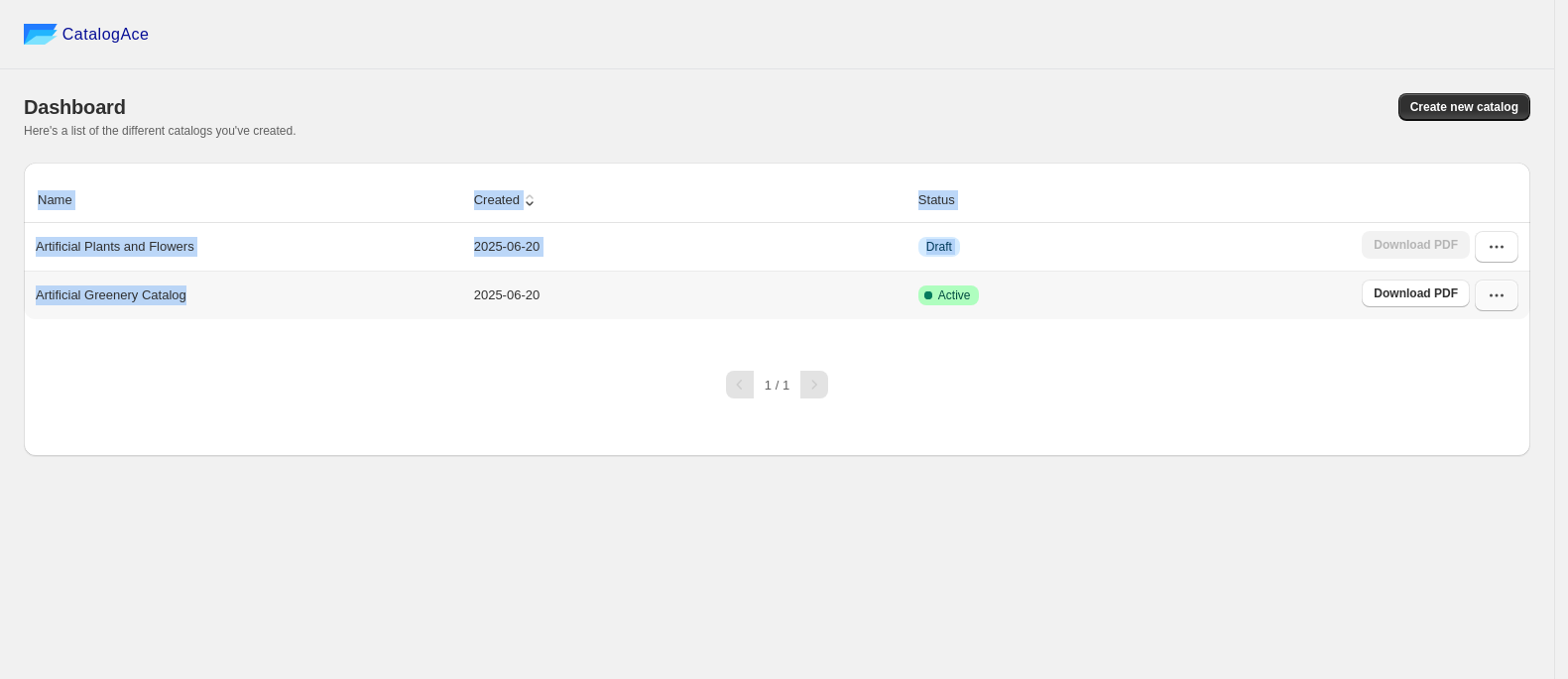 click at bounding box center [1497, 295] 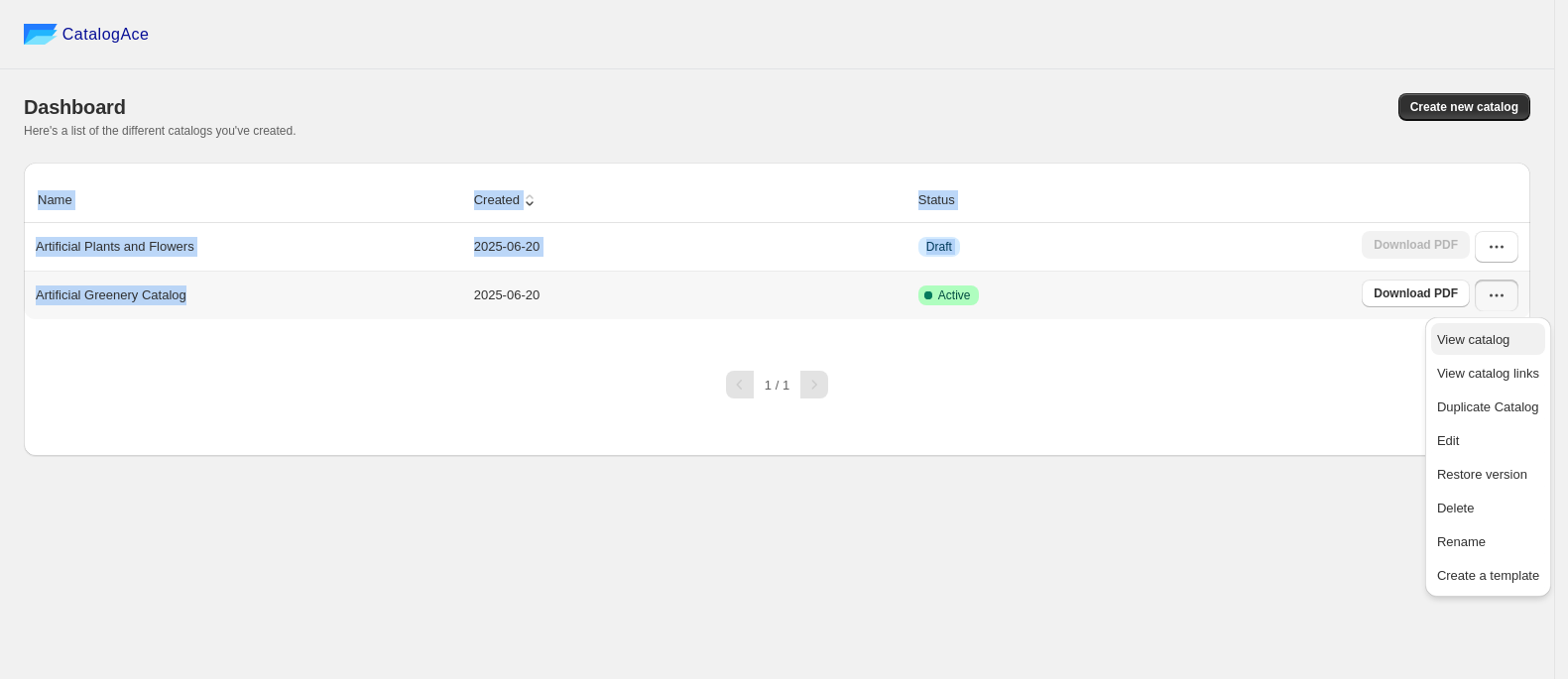 click on "View catalog" at bounding box center (1473, 339) 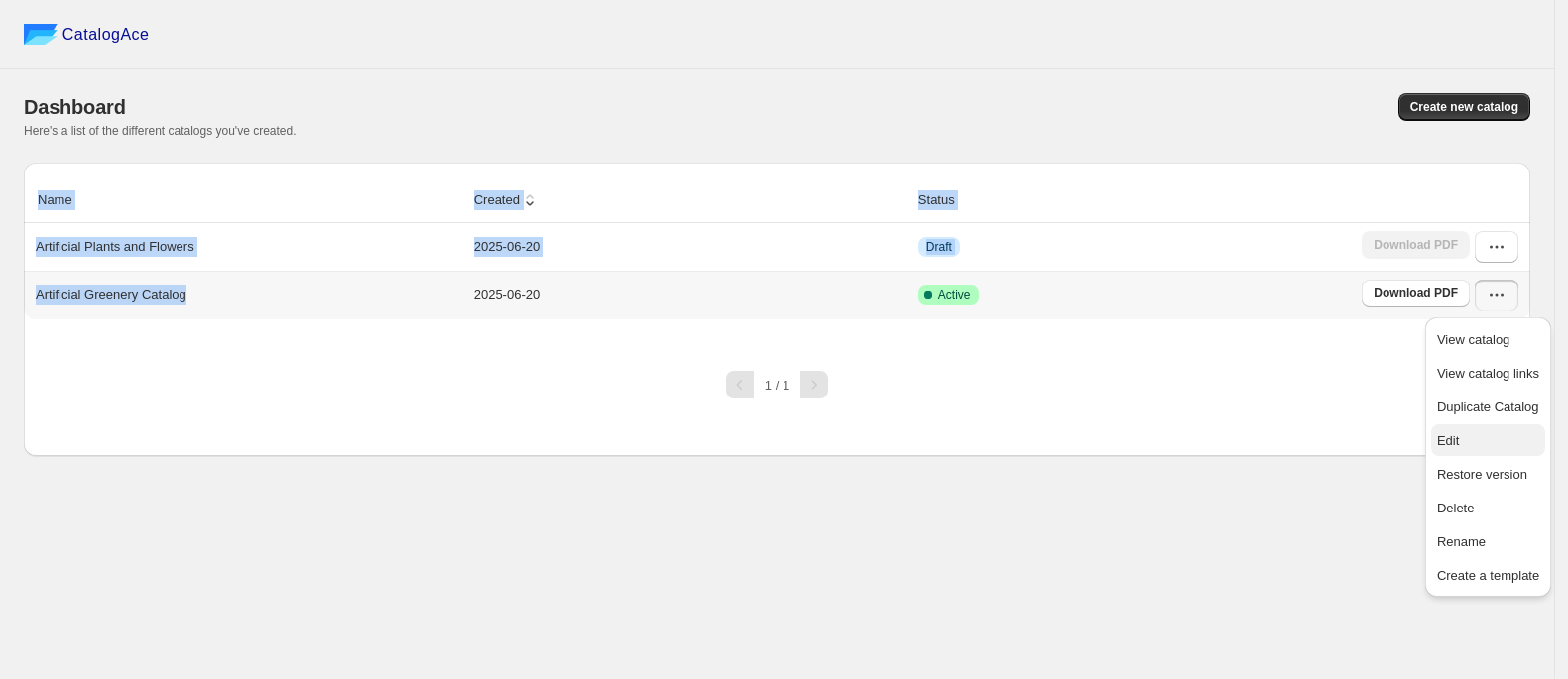 click on "Edit" at bounding box center (1448, 440) 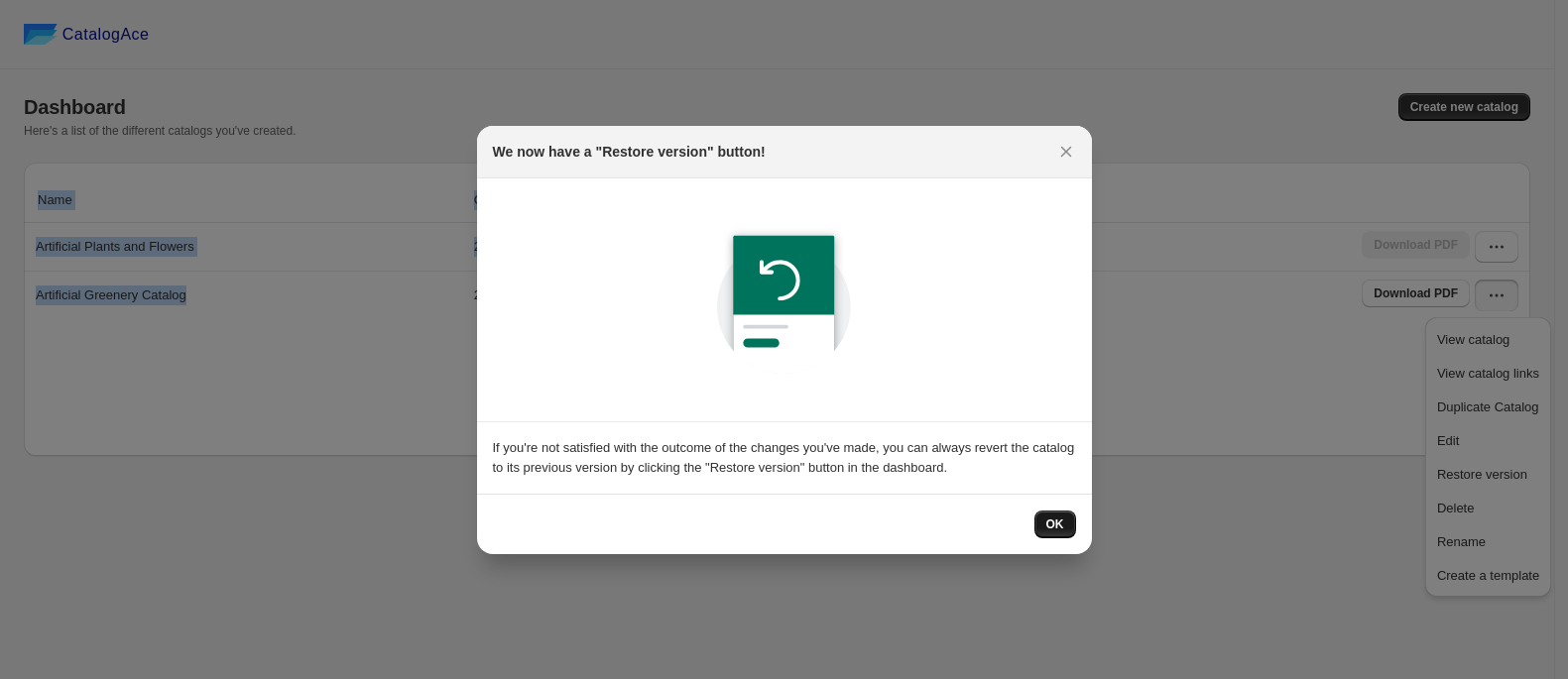 click on "OK" at bounding box center [1055, 524] 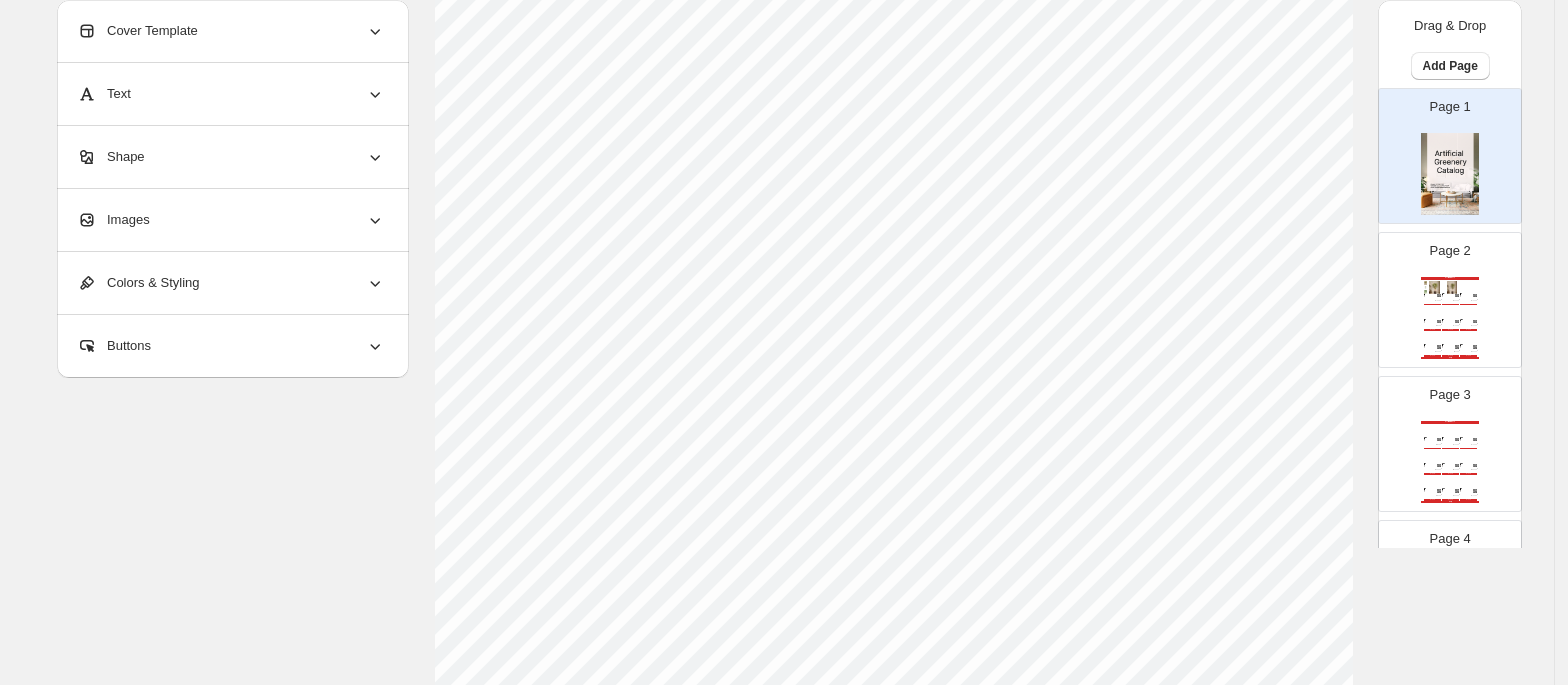 scroll, scrollTop: 366, scrollLeft: 0, axis: vertical 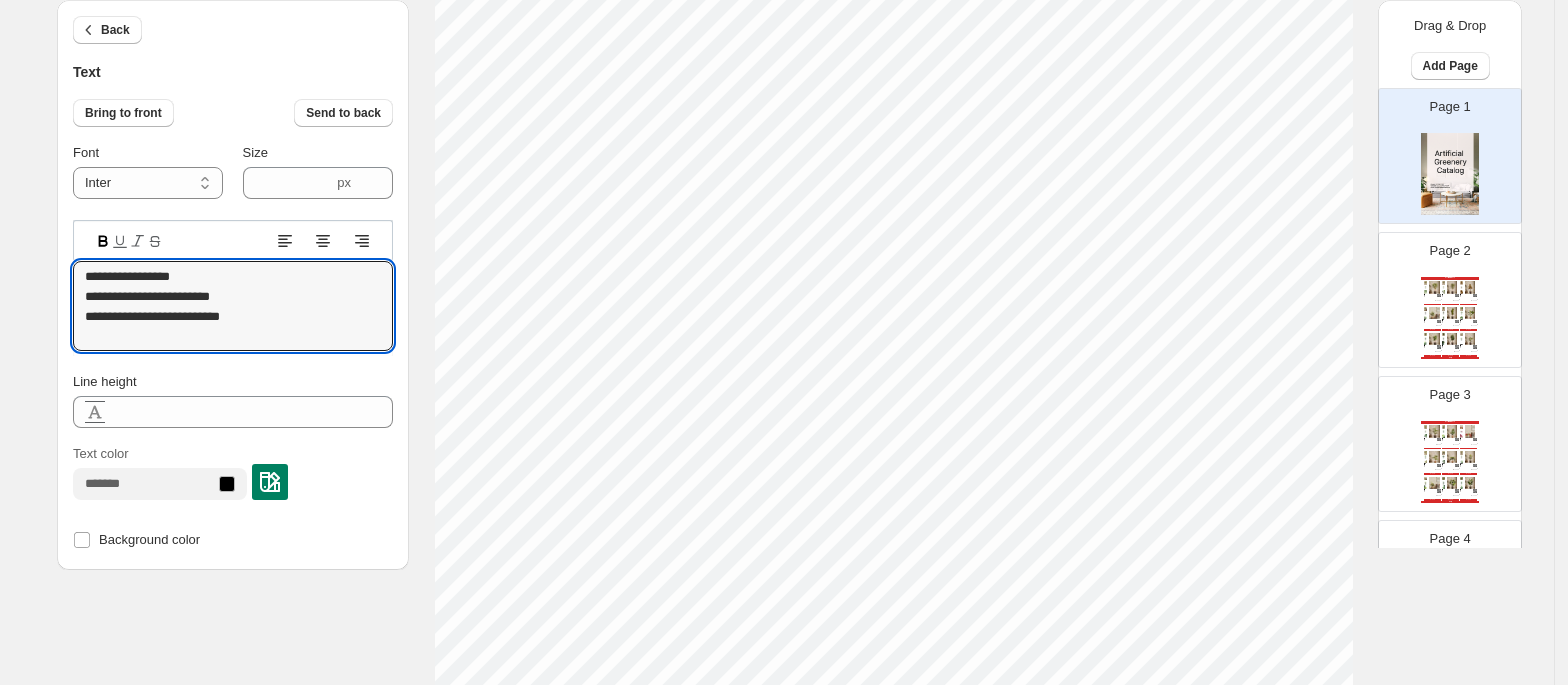 drag, startPoint x: 294, startPoint y: 313, endPoint x: 65, endPoint y: 274, distance: 232.29723 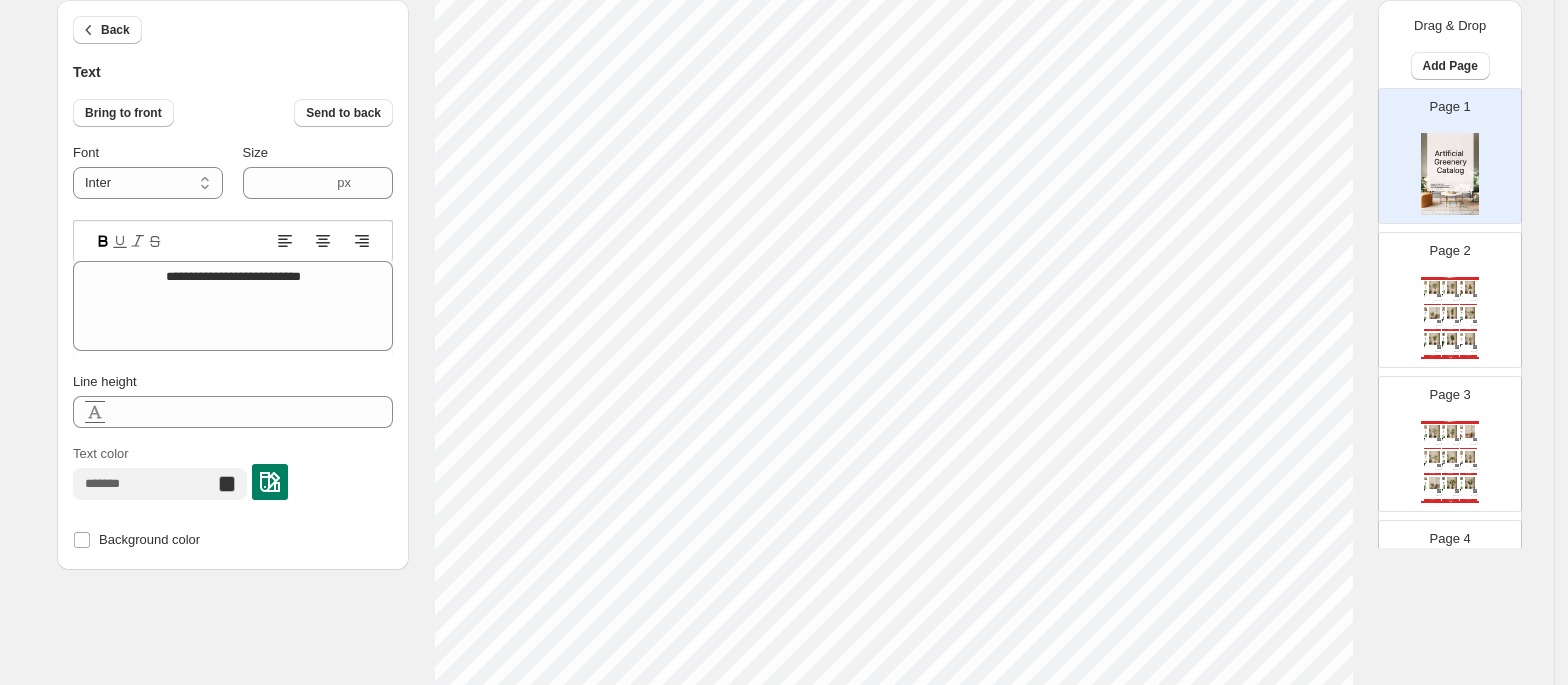 scroll, scrollTop: 21, scrollLeft: 10, axis: both 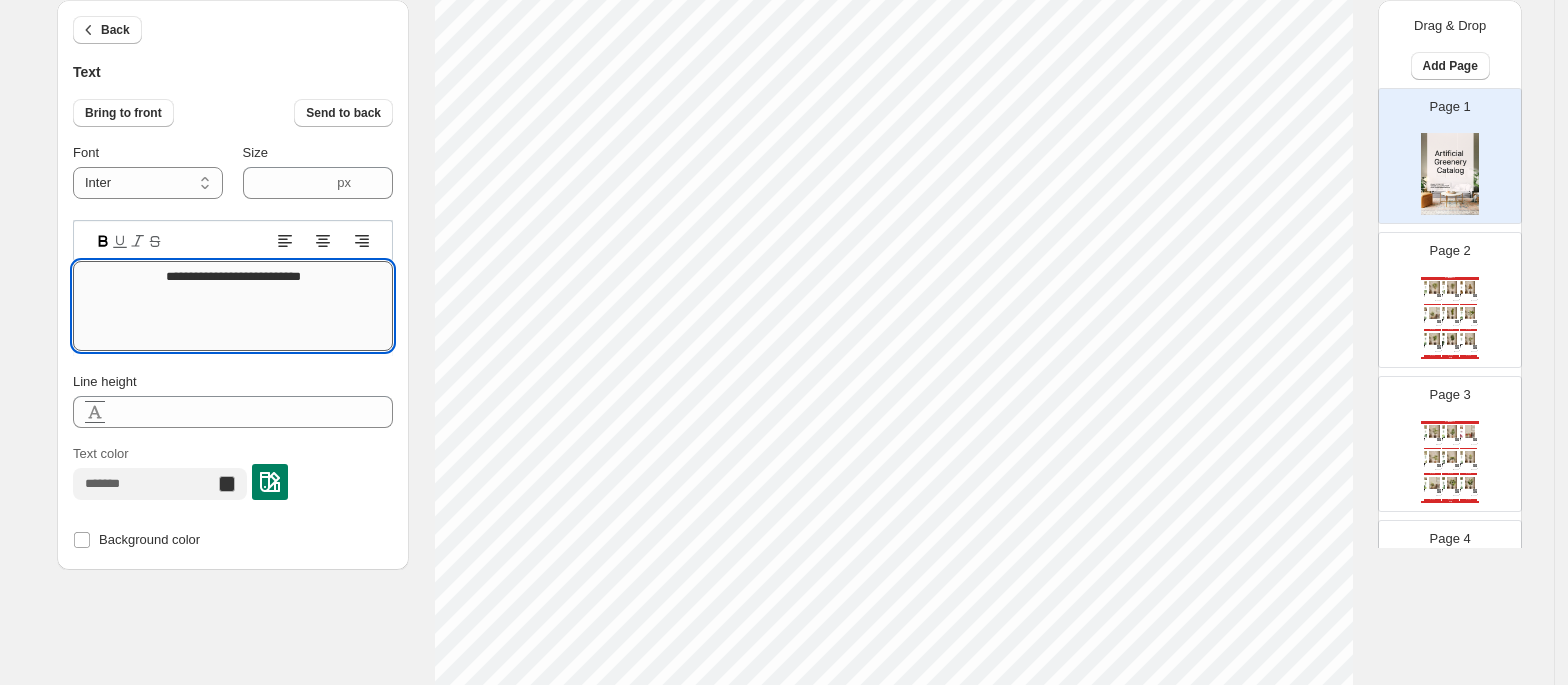 click on "**********" at bounding box center [233, 306] 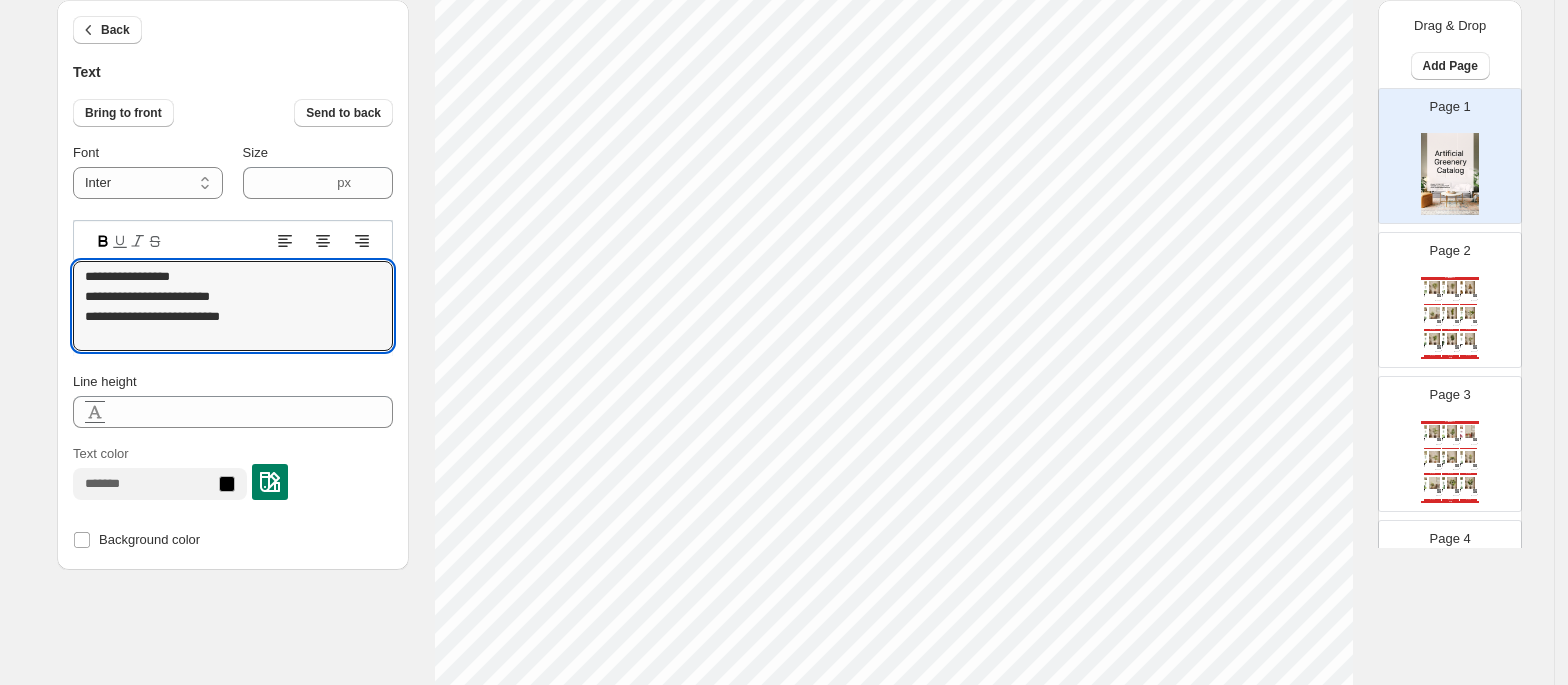 drag, startPoint x: 329, startPoint y: 326, endPoint x: 56, endPoint y: 264, distance: 279.95178 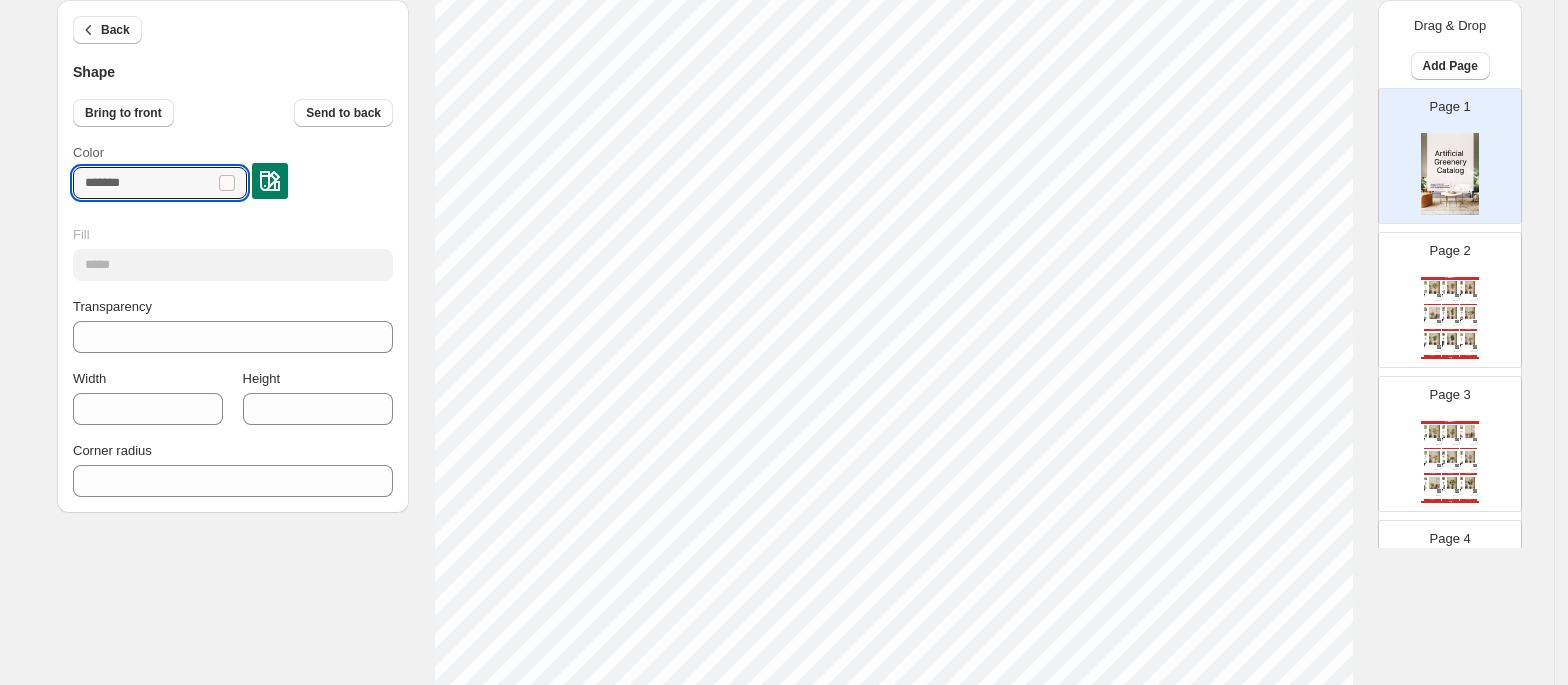 click on "Color" at bounding box center (144, 183) 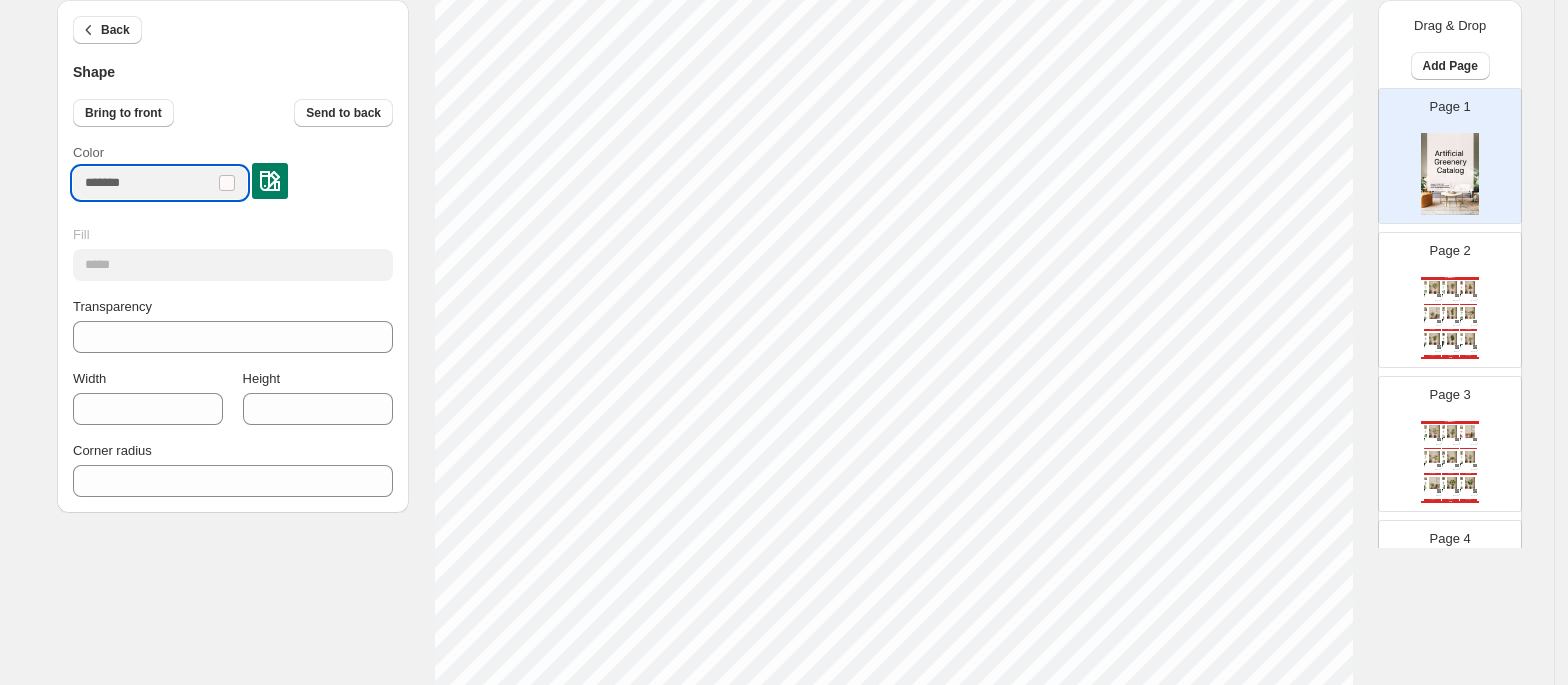click on "Color" at bounding box center [144, 183] 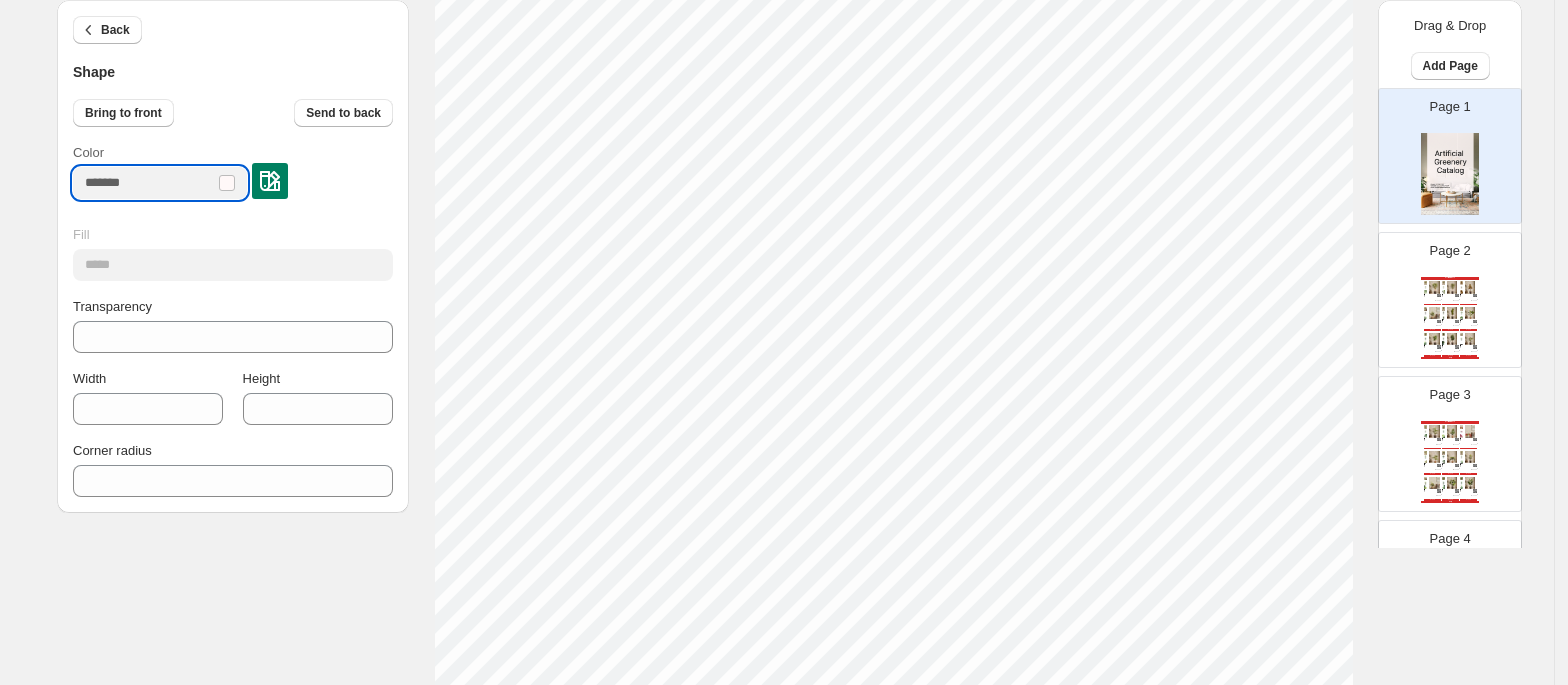 drag, startPoint x: 154, startPoint y: 186, endPoint x: 26, endPoint y: 181, distance: 128.09763 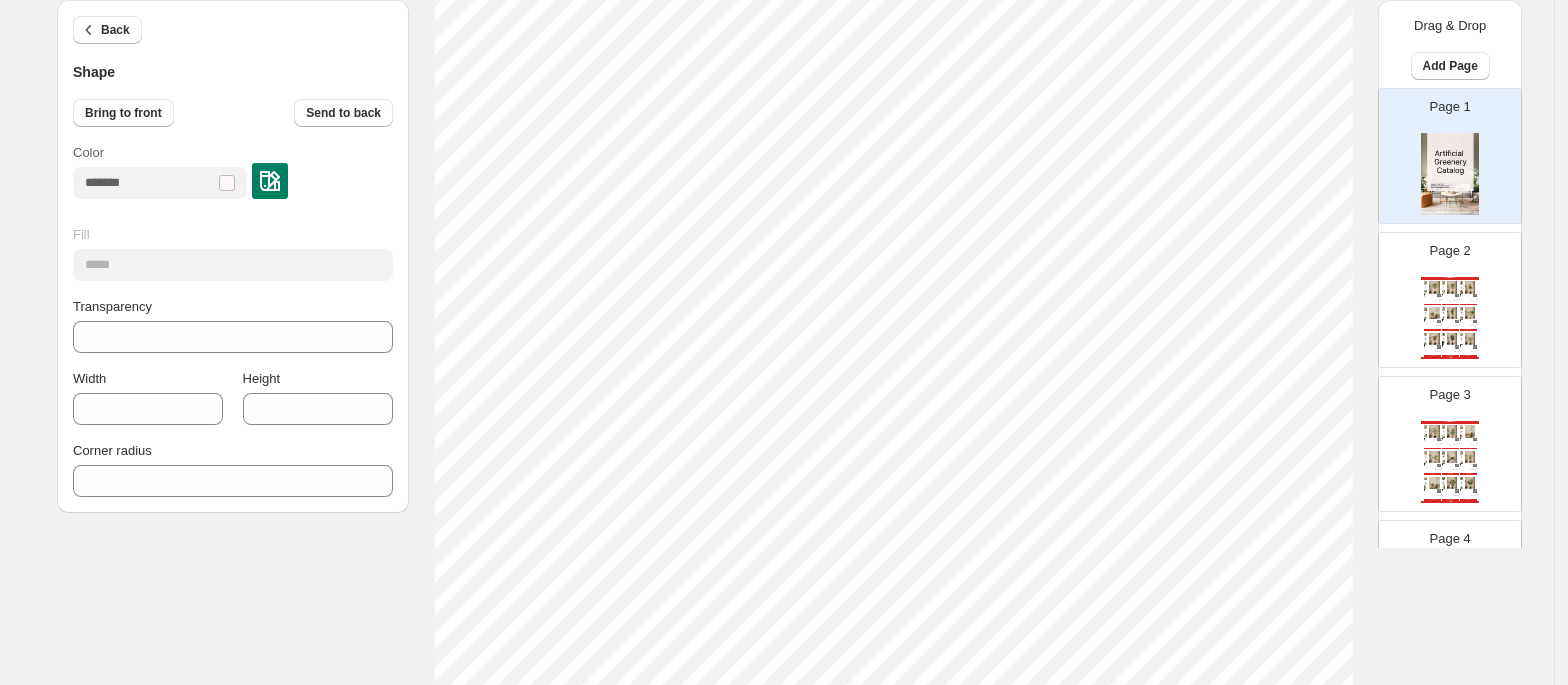 click at bounding box center [227, 183] 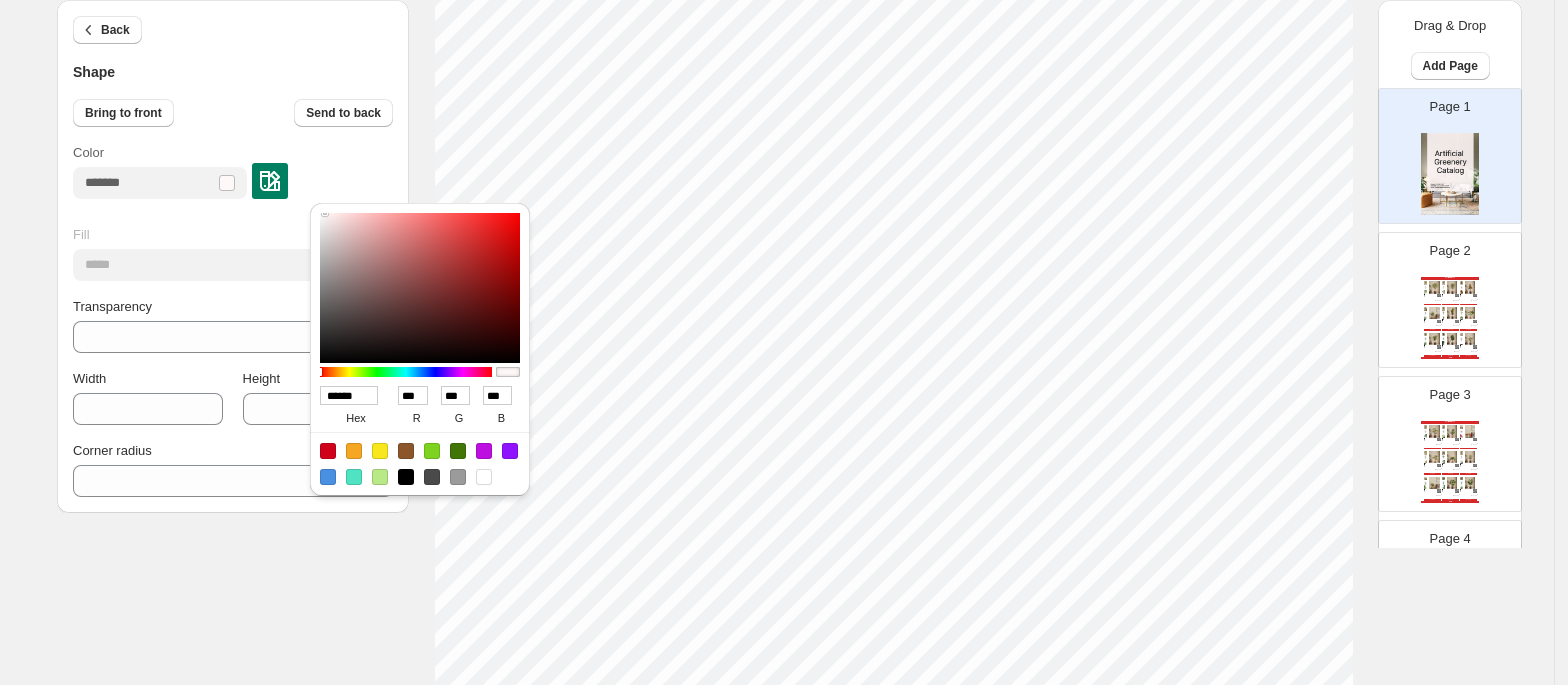 click on "******" at bounding box center (349, 395) 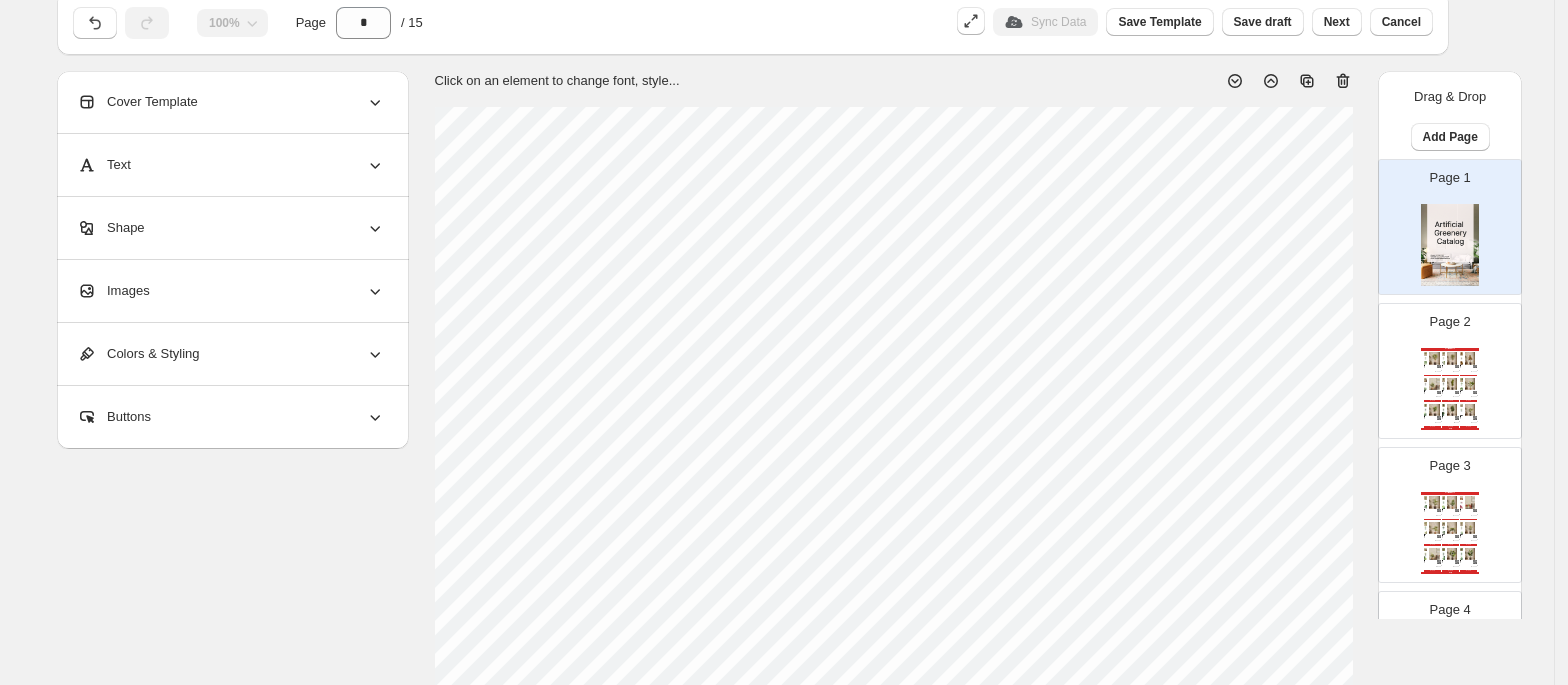 scroll, scrollTop: 0, scrollLeft: 0, axis: both 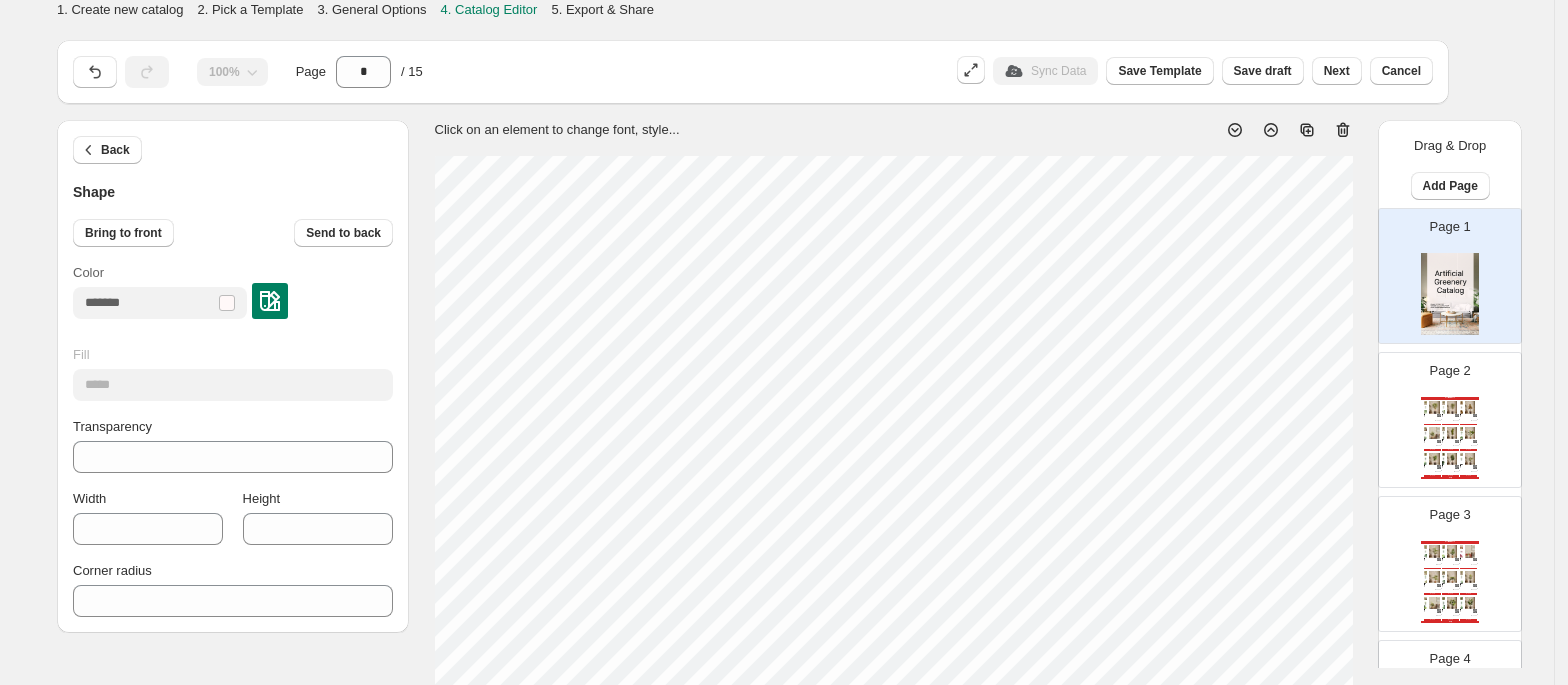 click on "Click on an element to change font, style..." at bounding box center [893, 732] 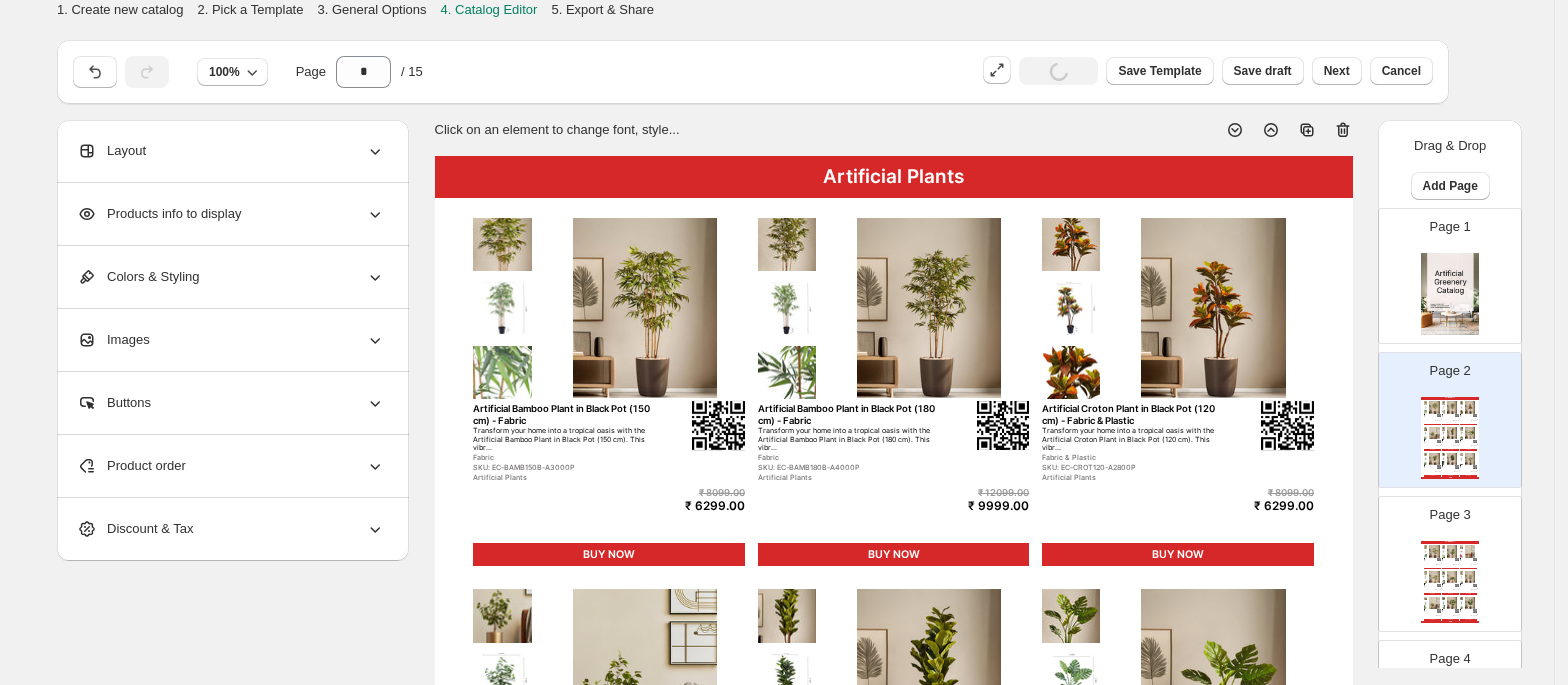 click on "Artificial Plants" at bounding box center [894, 177] 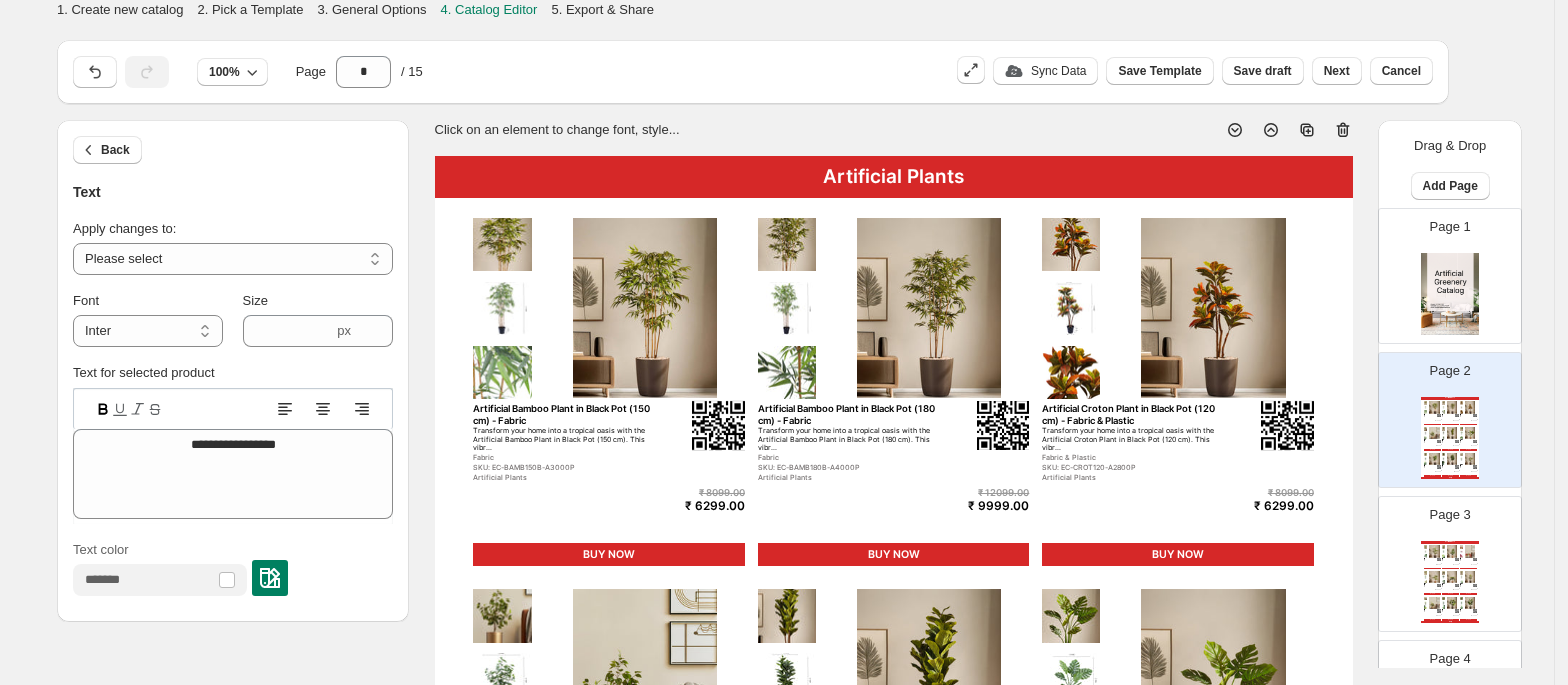 click on "Artificial Plants" at bounding box center (894, 177) 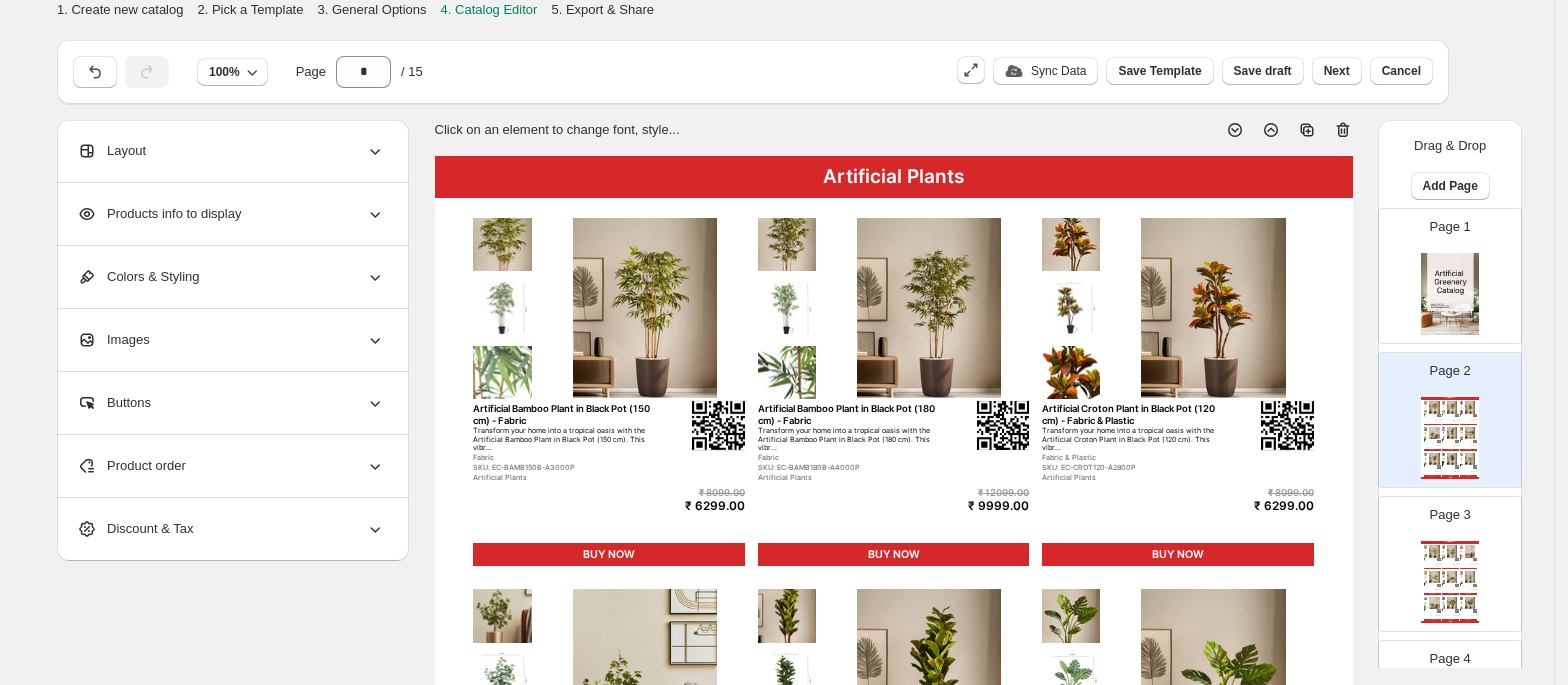 click on "Artificial Plants" at bounding box center [894, 177] 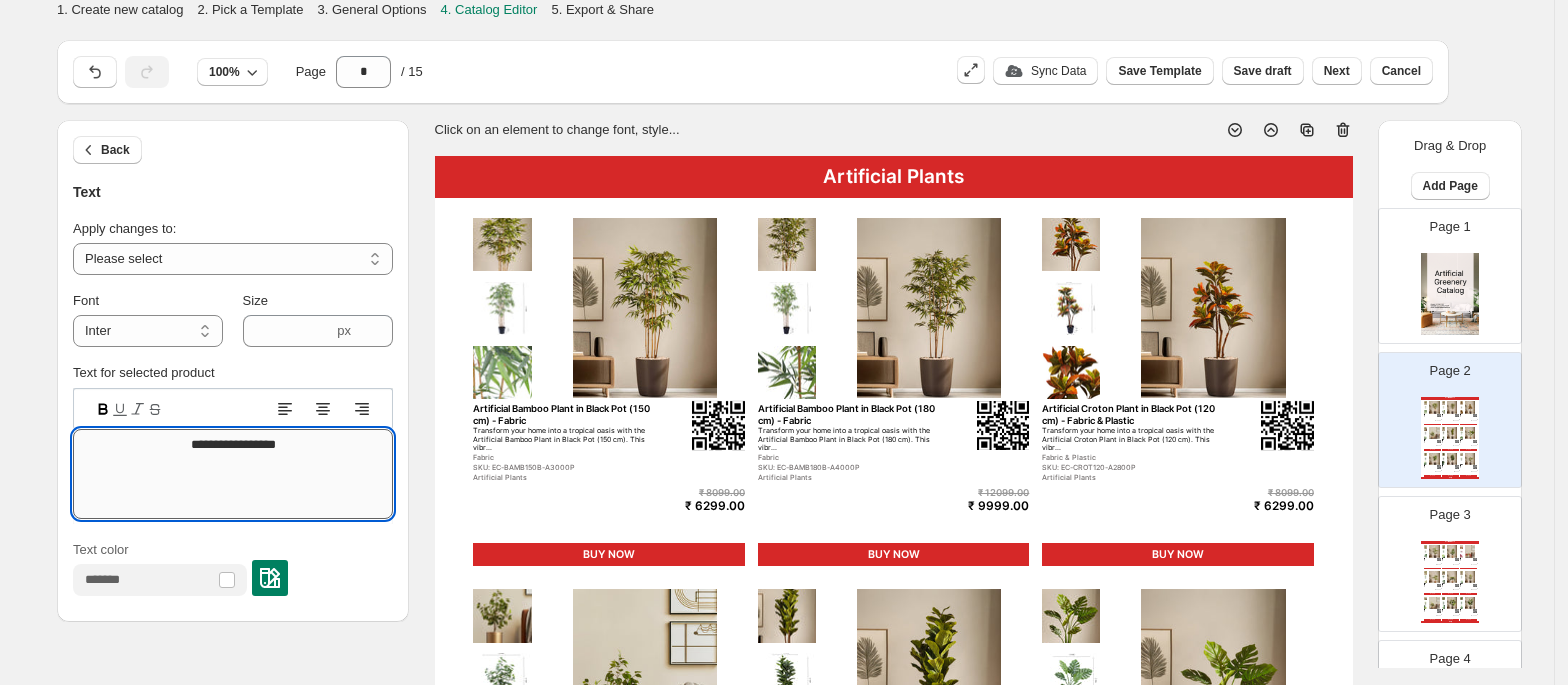 click on "**********" at bounding box center [233, 474] 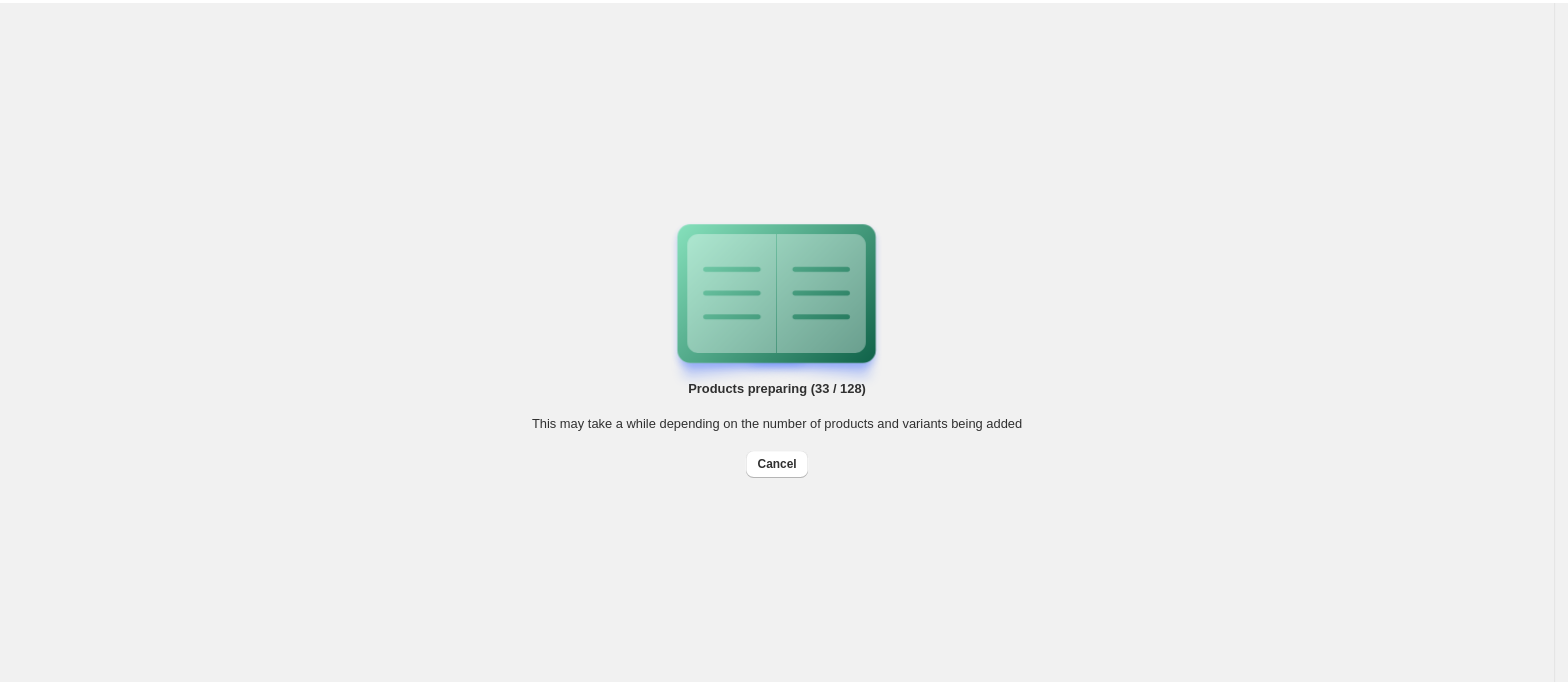 scroll, scrollTop: 0, scrollLeft: 0, axis: both 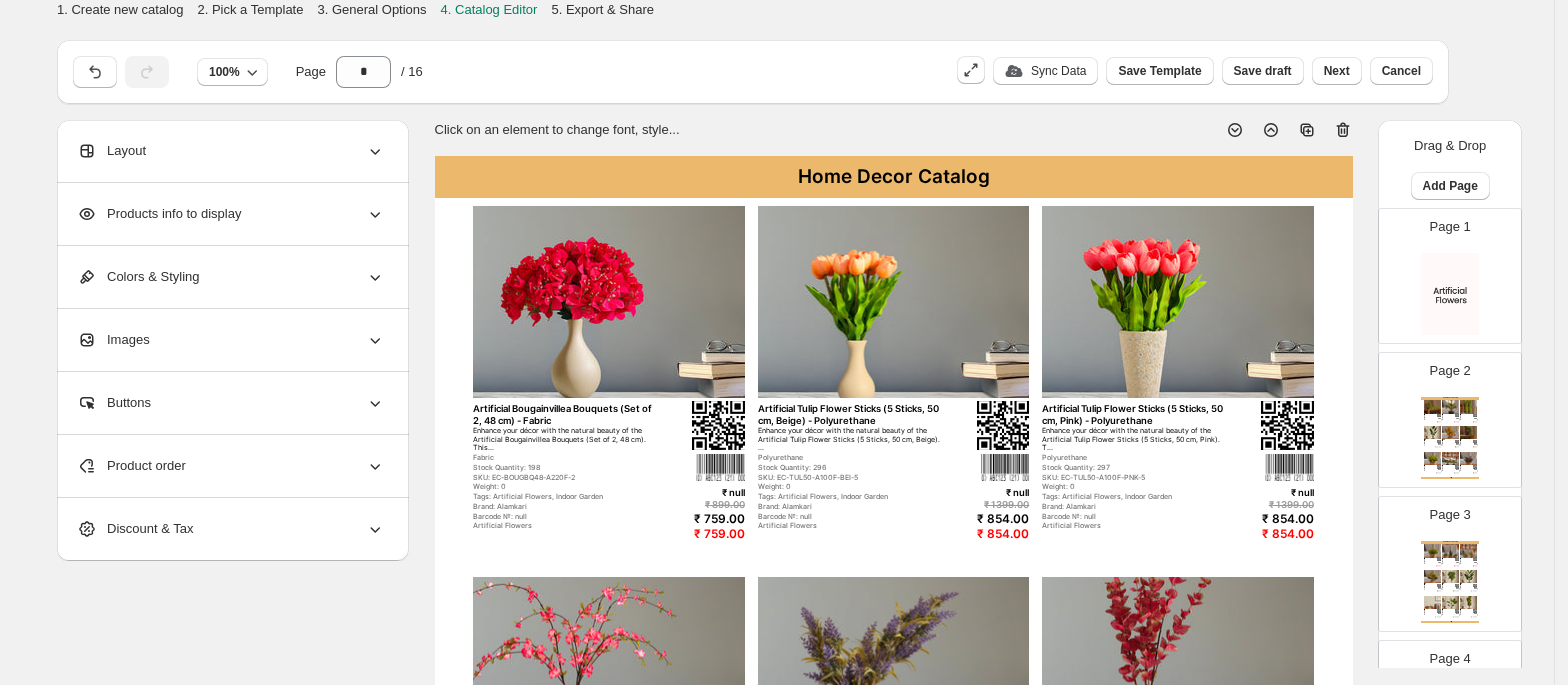 click at bounding box center (1450, 294) 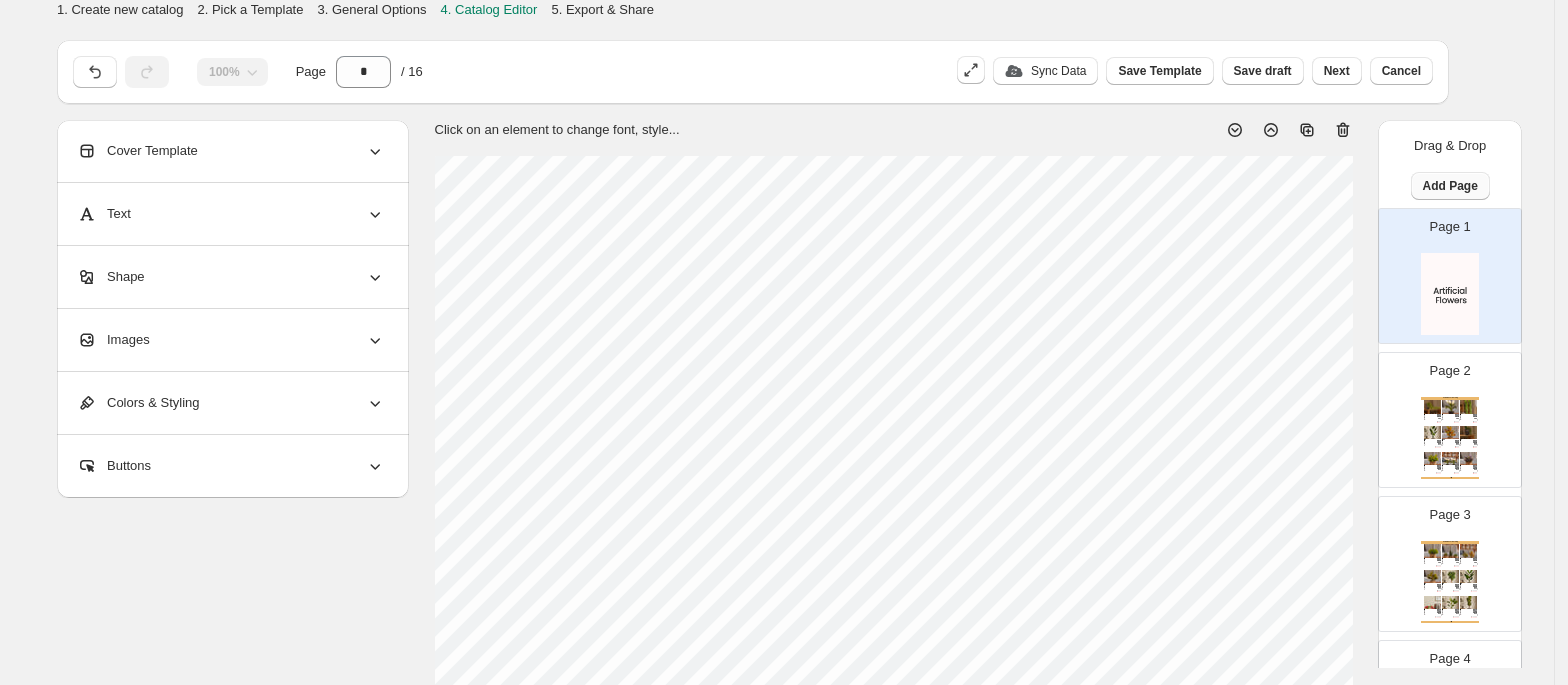 click on "Add Page" at bounding box center [1450, 186] 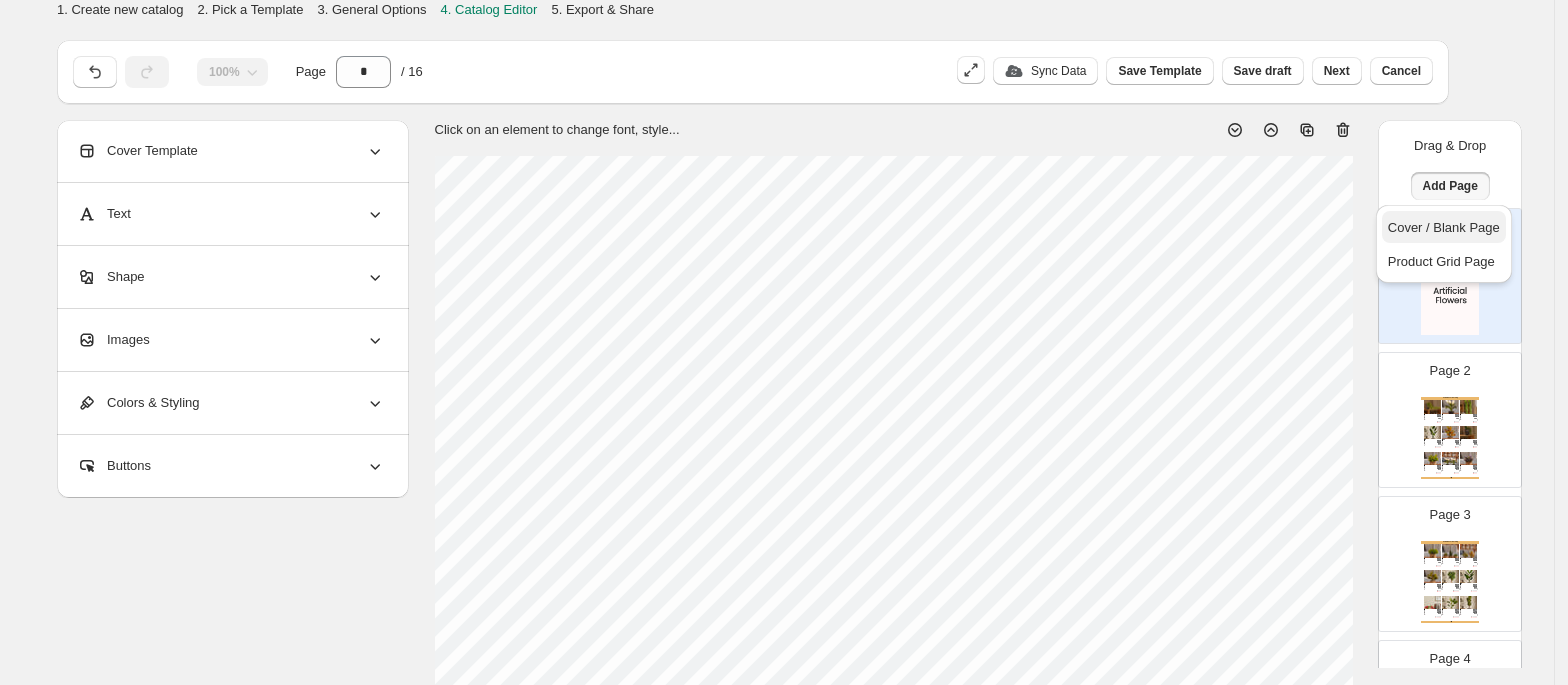 click on "Cover / Blank Page" at bounding box center [1444, 227] 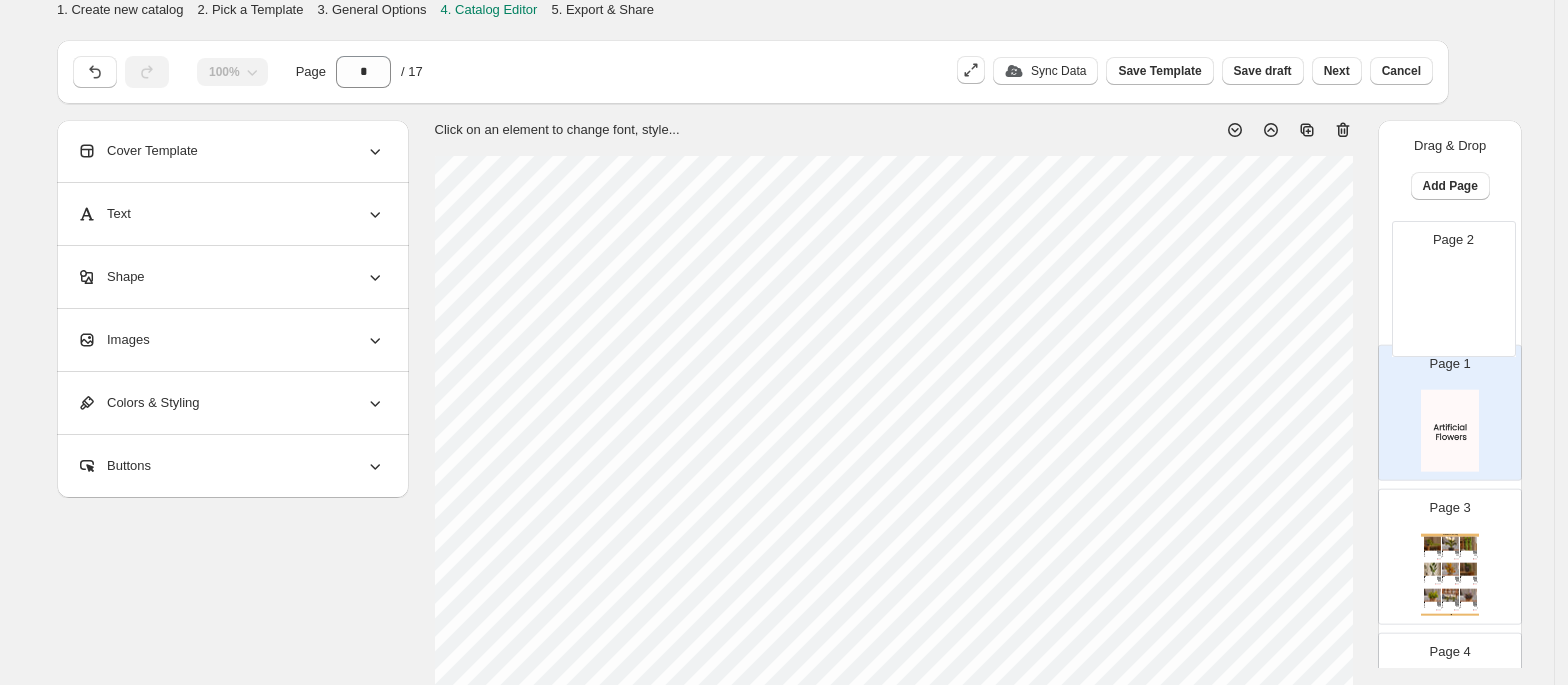 drag, startPoint x: 1426, startPoint y: 433, endPoint x: 1436, endPoint y: 274, distance: 159.31415 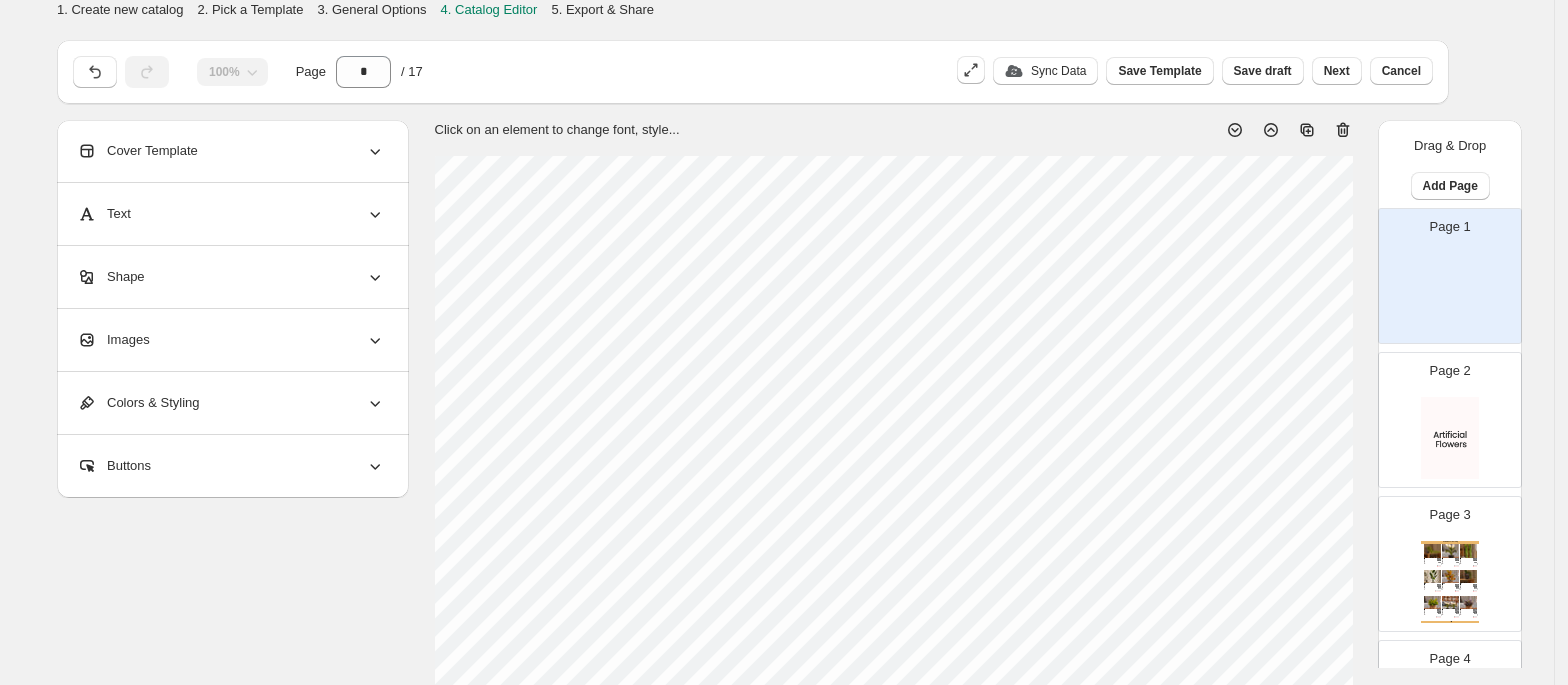 click at bounding box center [1450, 438] 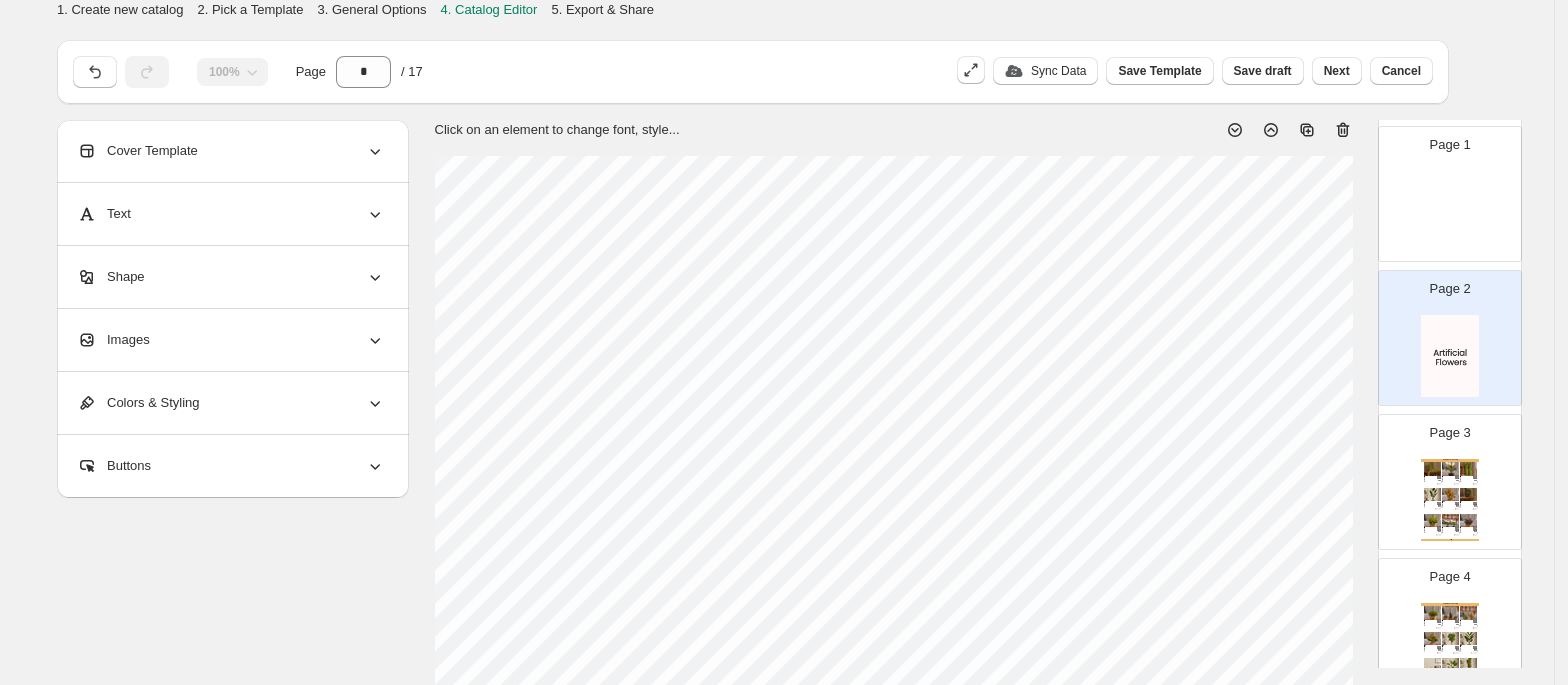 scroll, scrollTop: 80, scrollLeft: 0, axis: vertical 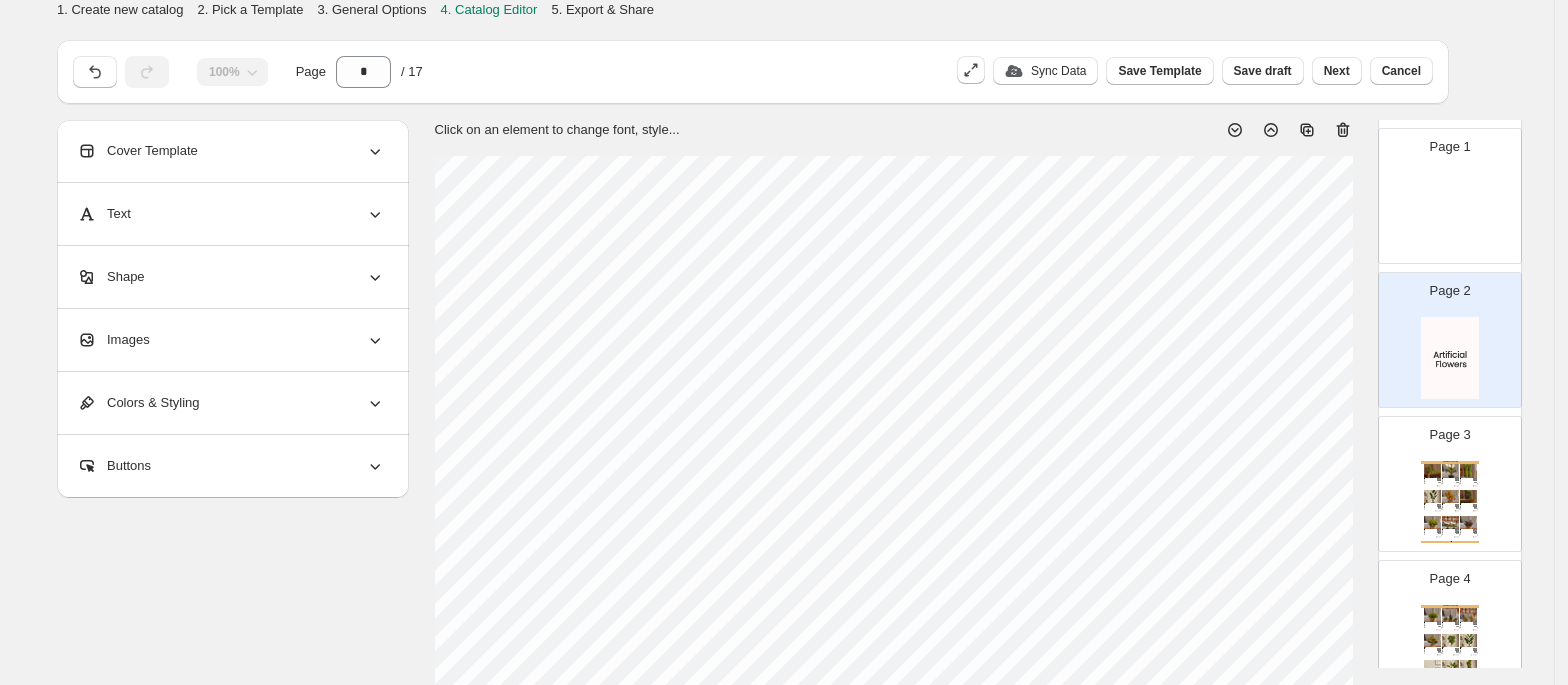 click on "Cover Template" at bounding box center (231, 151) 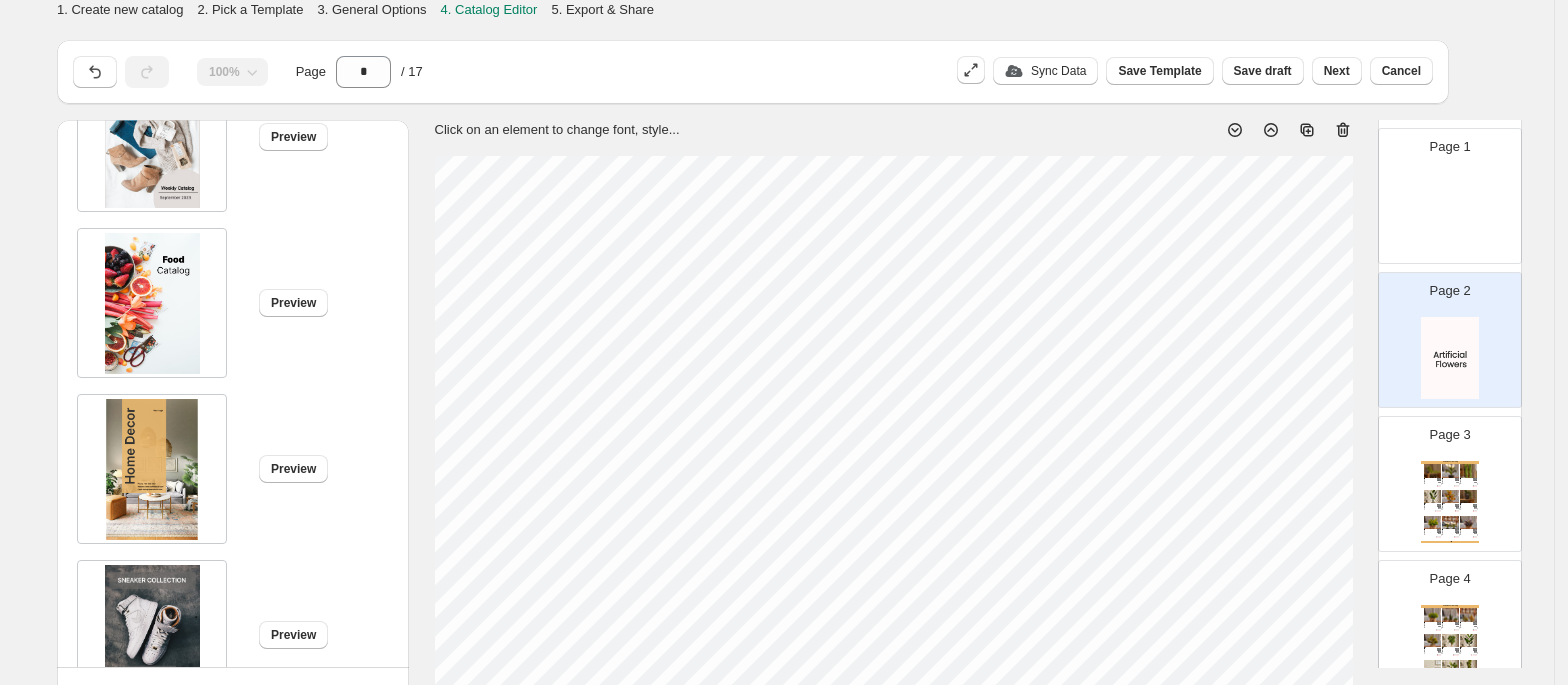 scroll, scrollTop: 288, scrollLeft: 0, axis: vertical 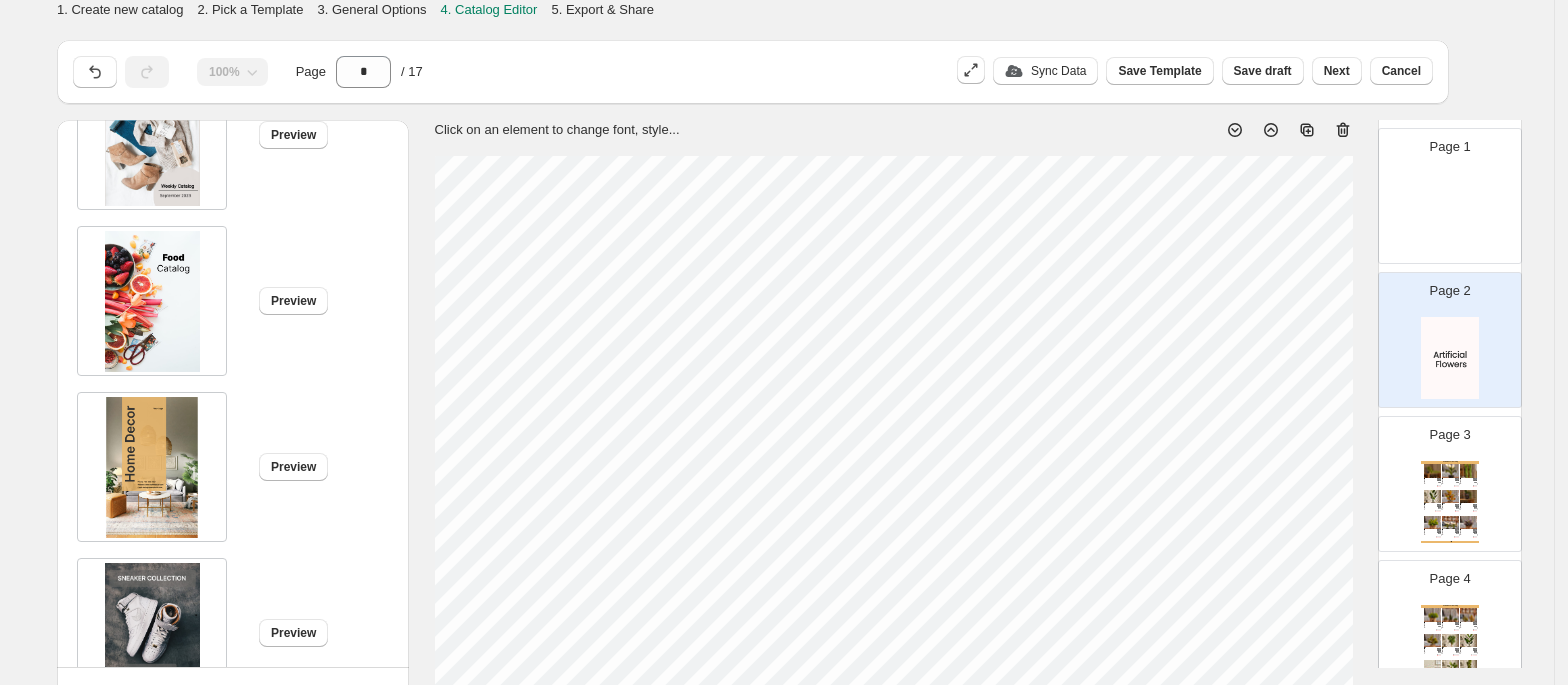 click at bounding box center [152, 467] 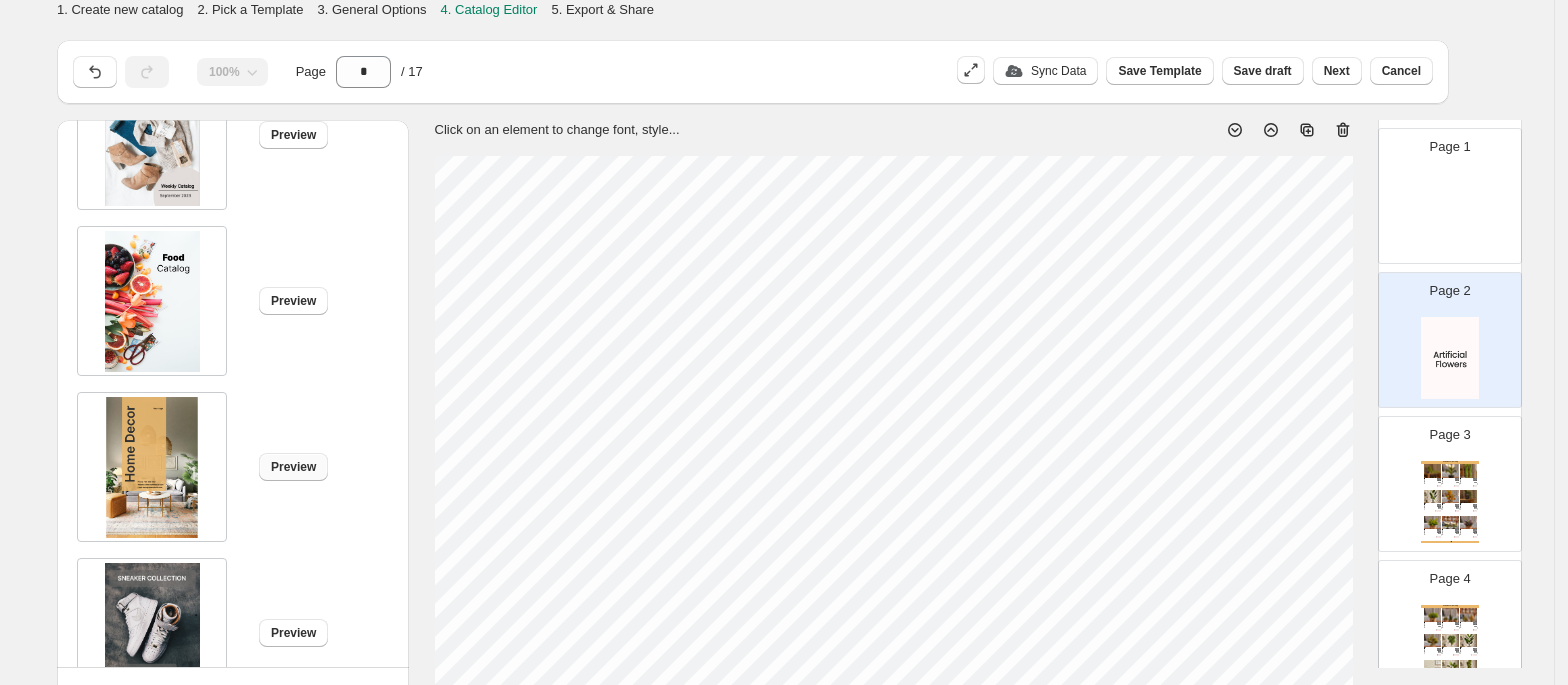 click on "Preview" at bounding box center [293, 467] 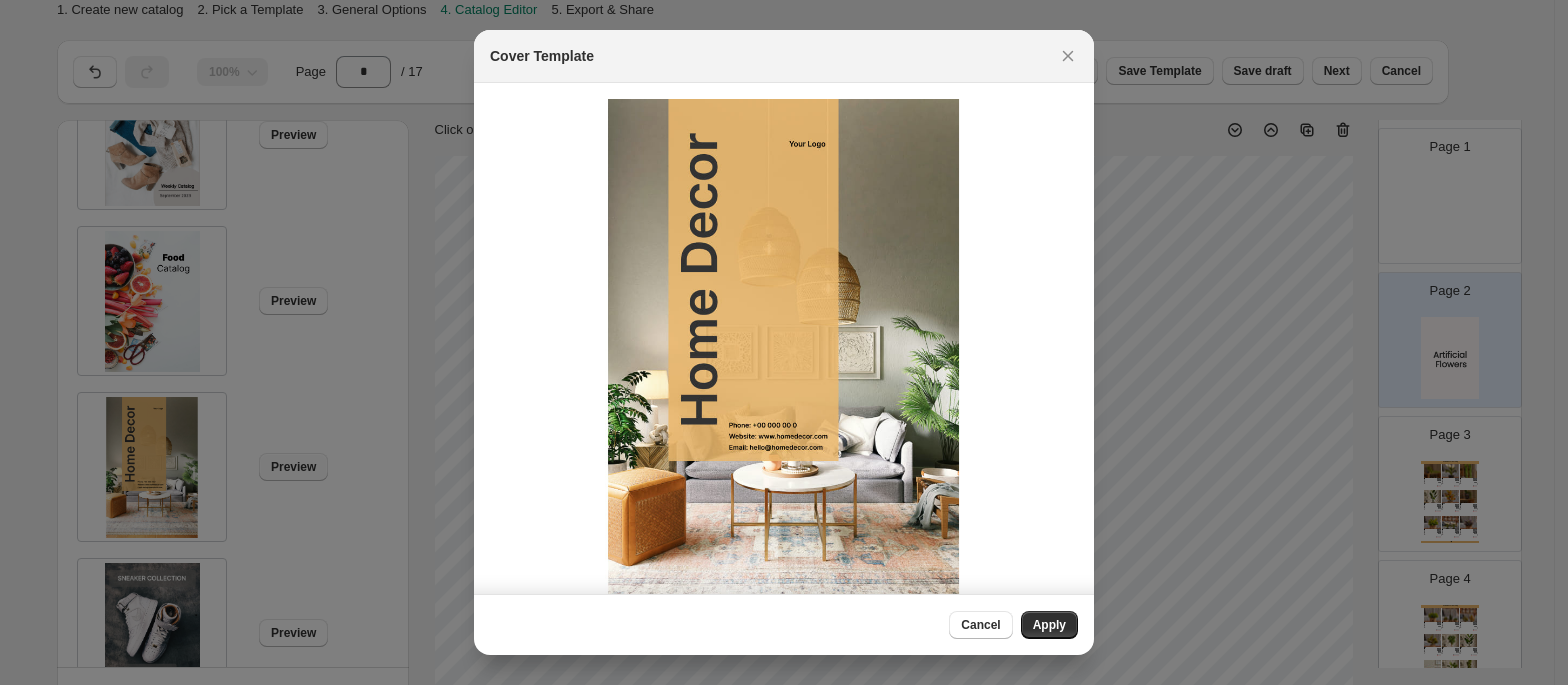 scroll, scrollTop: 0, scrollLeft: 0, axis: both 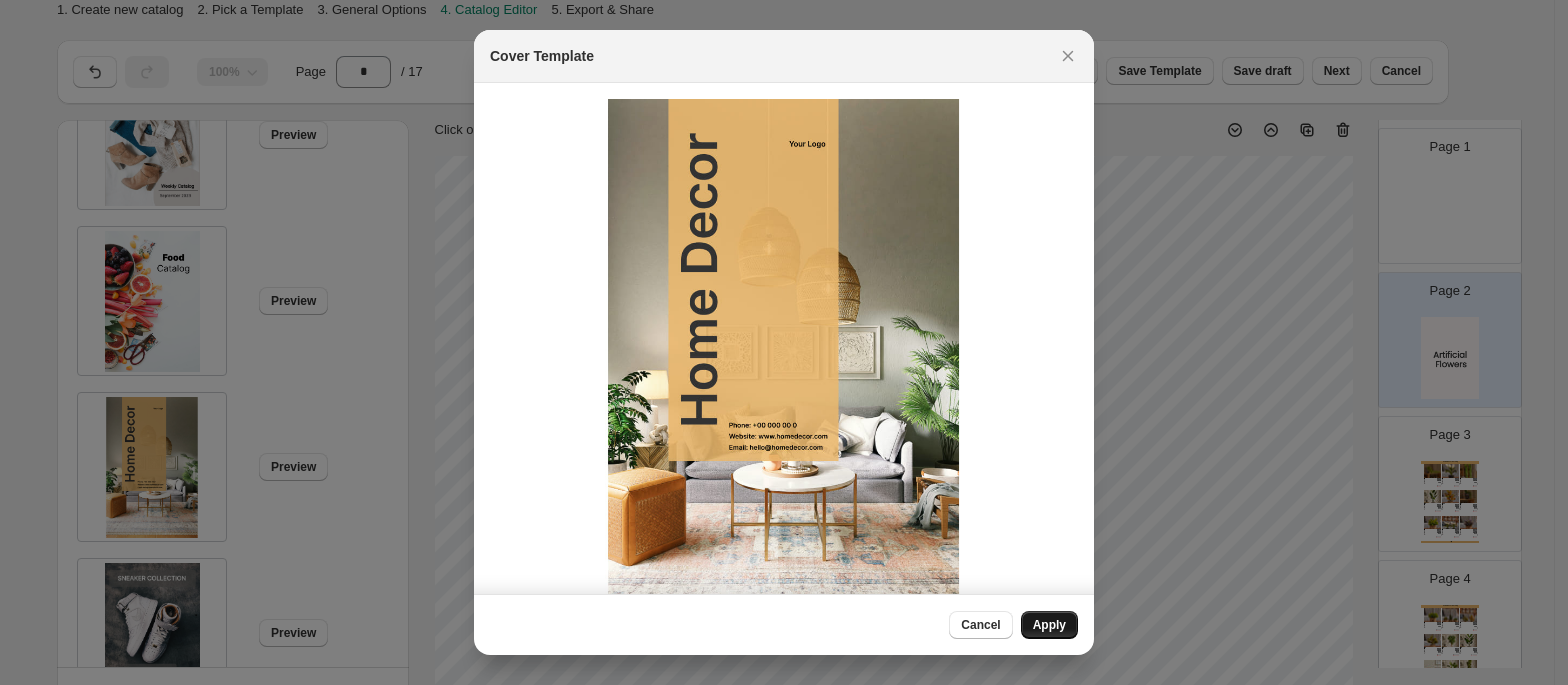 click on "Apply" at bounding box center (1049, 625) 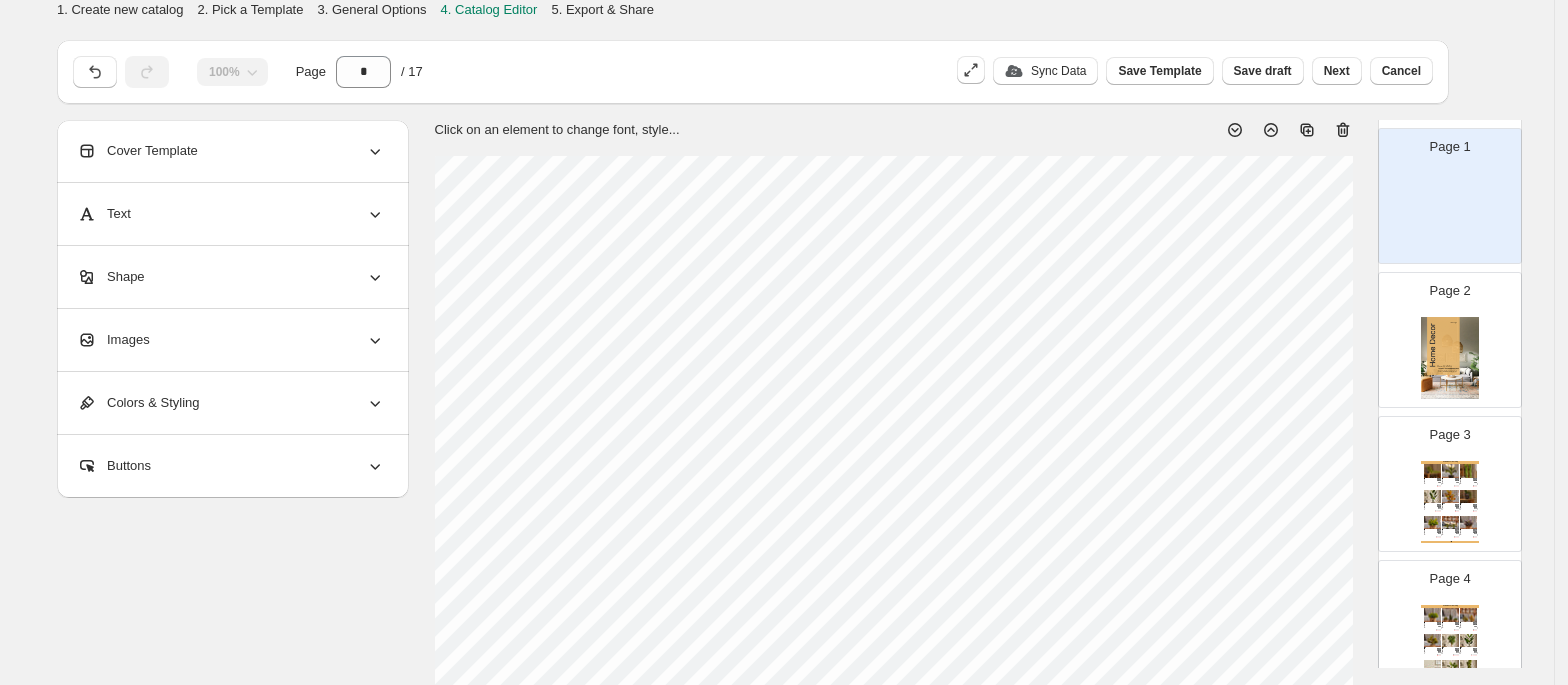 scroll, scrollTop: 0, scrollLeft: 0, axis: both 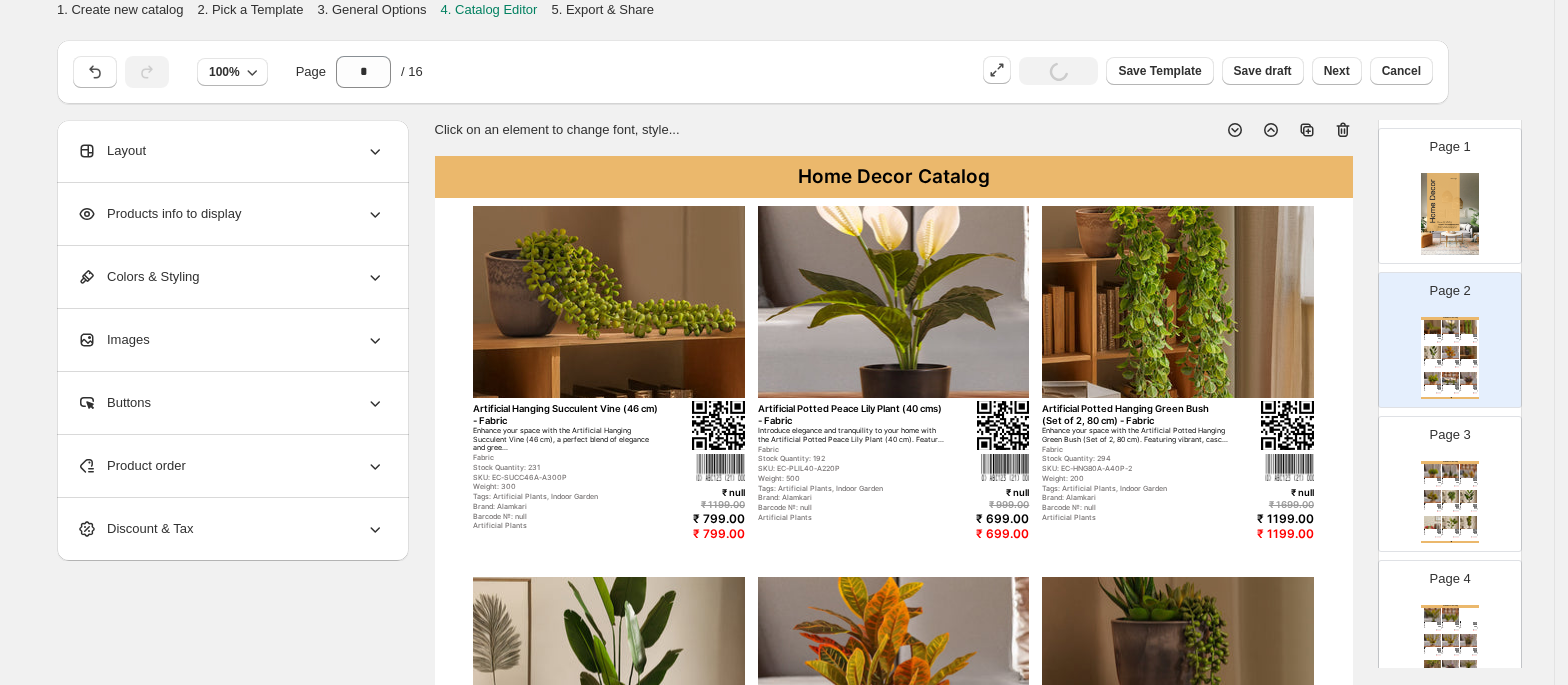 click at bounding box center [1450, 214] 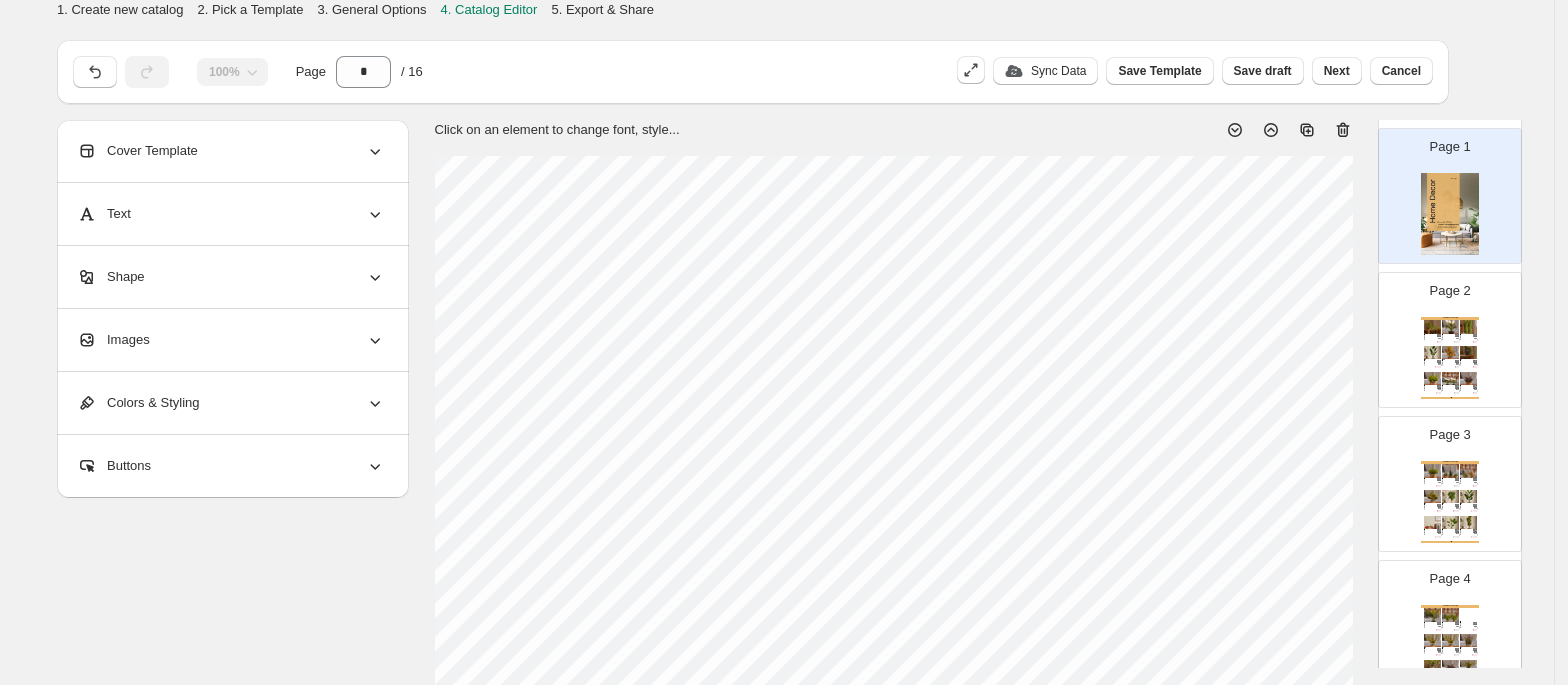 click on "Page 2 Home Decor Catalog Artificial Hanging Succulent Vine (46 cm) - Fabric Enhance your space with the Artificial Hanging Succulent Vine (46 cm), a perfect blend of elegance and gree... Fabric Stock Quantity:  231 SKU:  EC-SUCC46A-A300P Weight:  300 Tags:  Artificial Plants, Indoor Garden Brand:  Alamkari Barcode №:  null Artificial Plants ₹ null ₹ 1199.00 ₹ 799.00 ₹ 799.00 Artificial Potted Peace Lily Plant (40 cms) - Fabric Introduce elegance and tranquility to your home with the Artificial Potted Peace Lily Plant (40 cm). Featur... Fabric Stock Quantity:  192 SKU:  EC-PLIL40-A220P Weight:  500 Tags:  Artificial Plants, Indoor Garden Brand:  Alamkari Barcode №:  null Artificial Plants ₹ null ₹ 999.00 ₹ 699.00 ₹ 699.00 Artificial Potted Hanging Green Bush (Set of 2, 80 cm) - Fabric Enhance your space with the Artificial Potted Hanging Green Bush (Set of 2, 80 cm). Featuring vibrant, casc... Fabric Stock Quantity:  294 SKU:  EC-HNG80A-A40P-2 Weight:  200 Brand:  Alamkari ₹ null Fabric" at bounding box center [1442, 332] 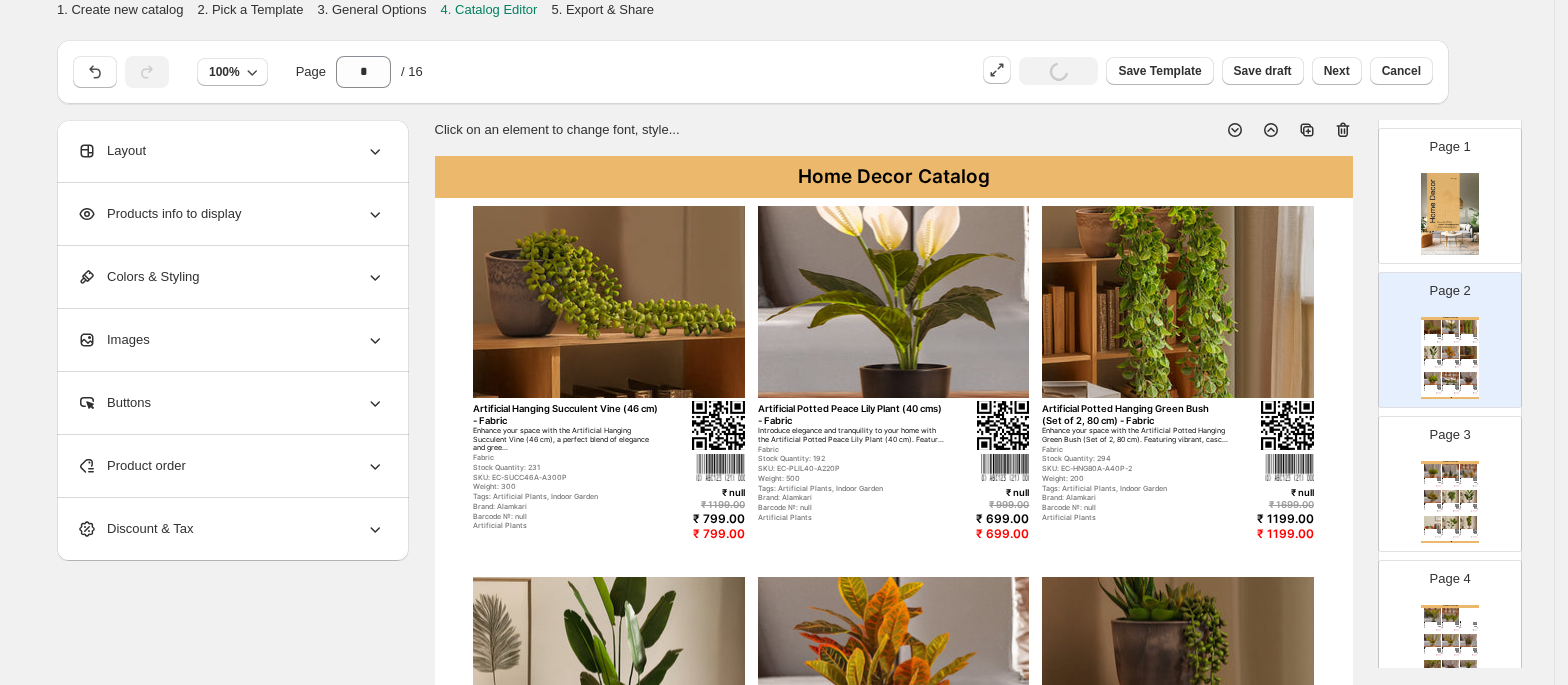 click at bounding box center (1450, 214) 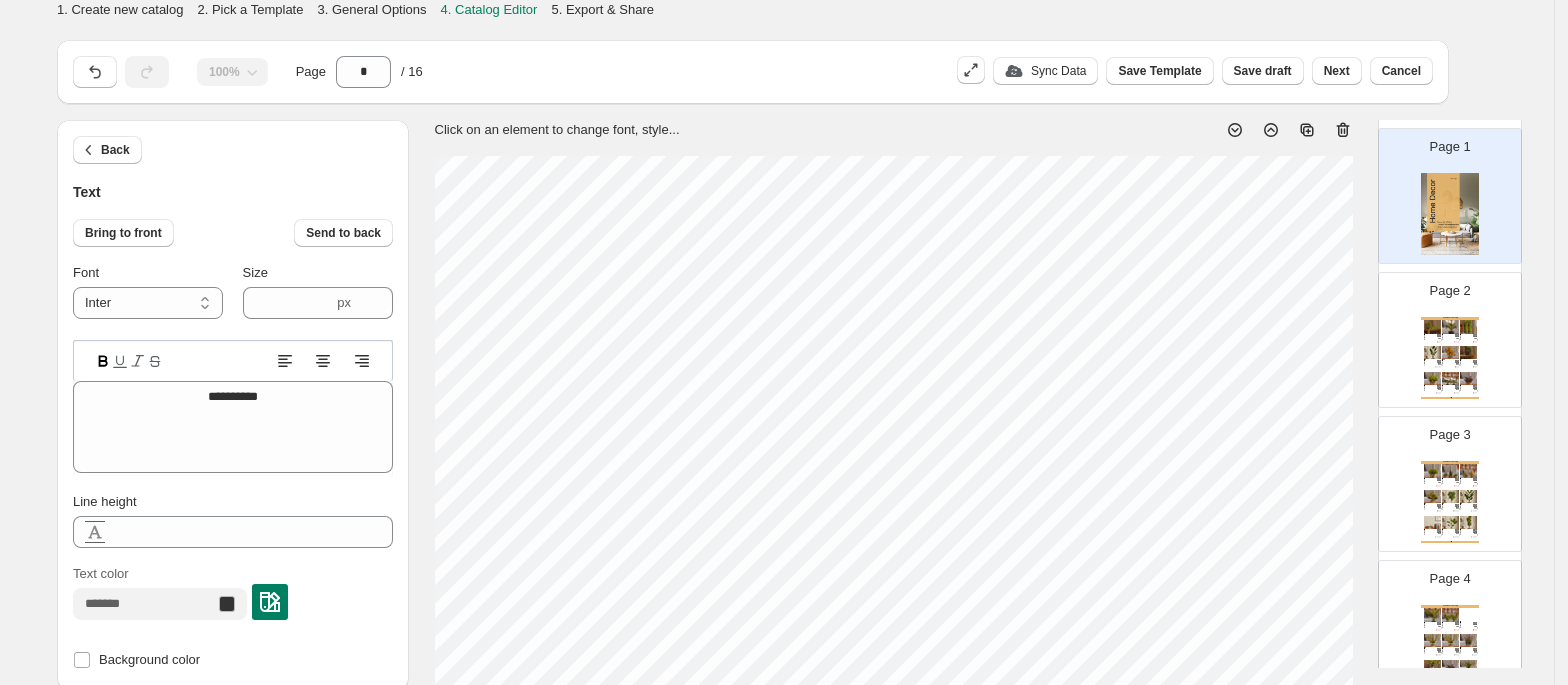 scroll, scrollTop: 21, scrollLeft: 2, axis: both 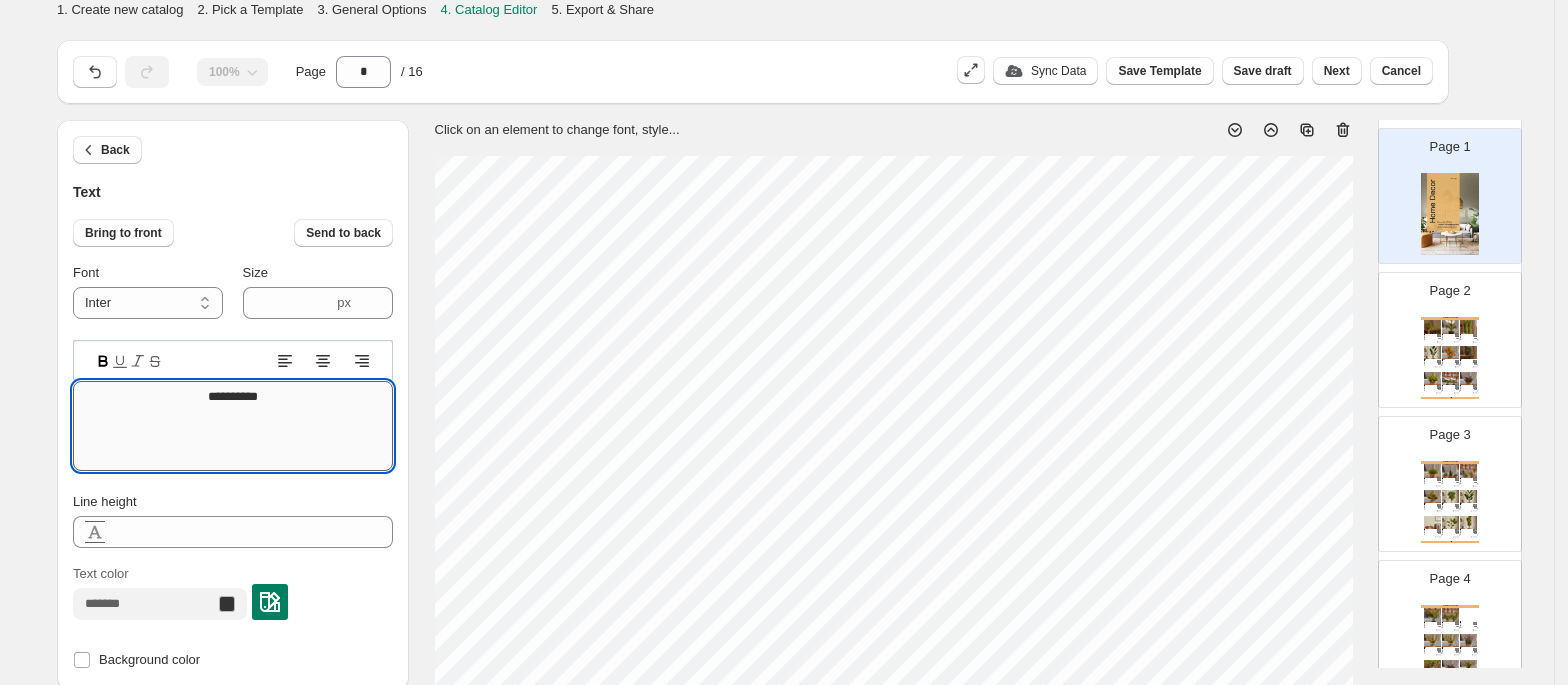 click on "**********" at bounding box center (233, 426) 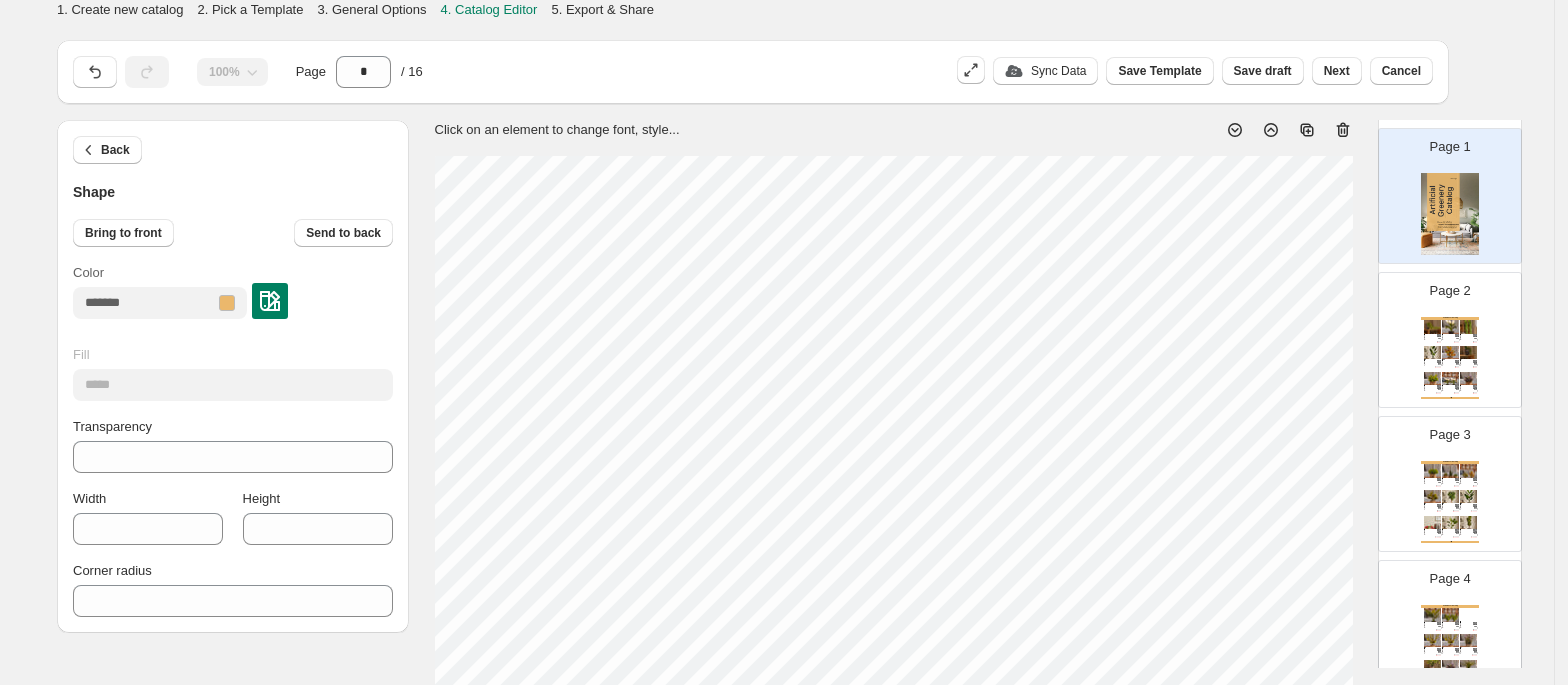 type on "***" 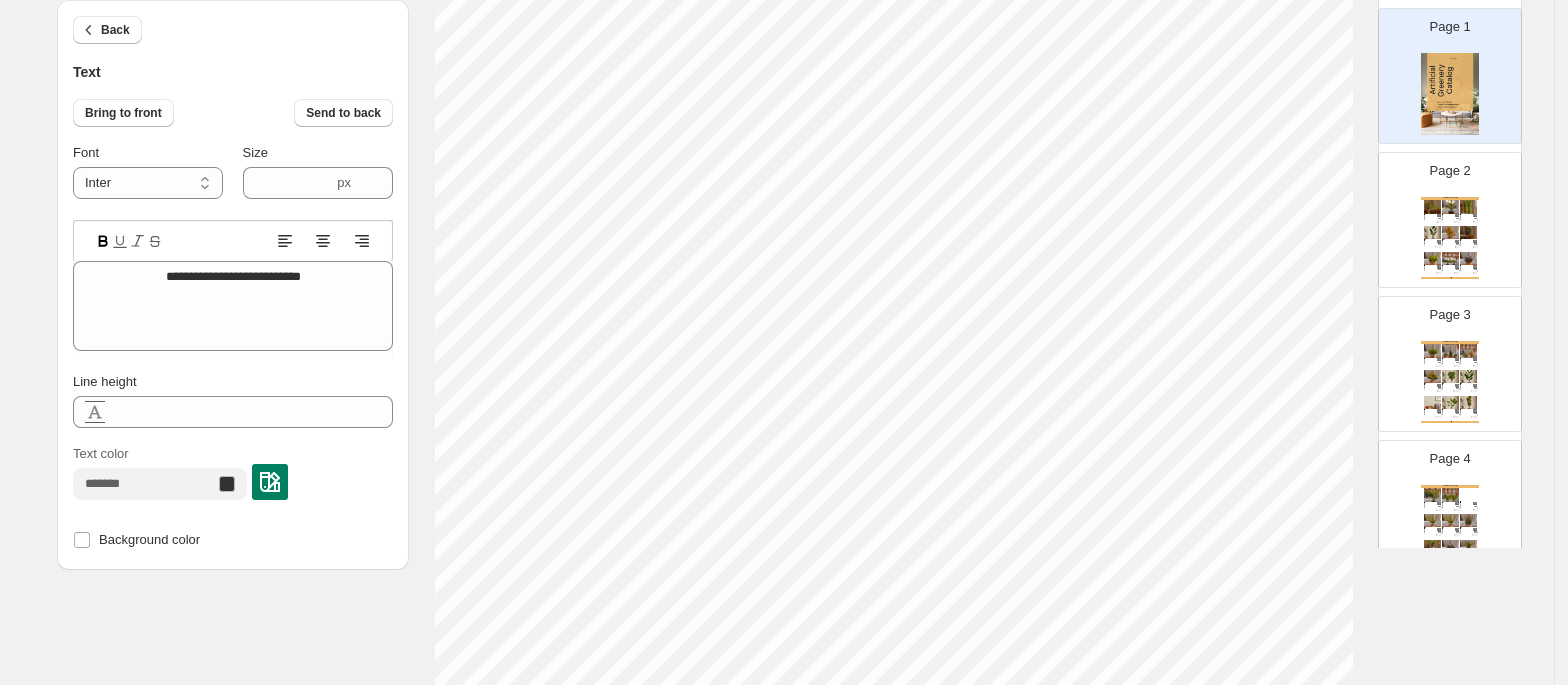 scroll, scrollTop: 193, scrollLeft: 0, axis: vertical 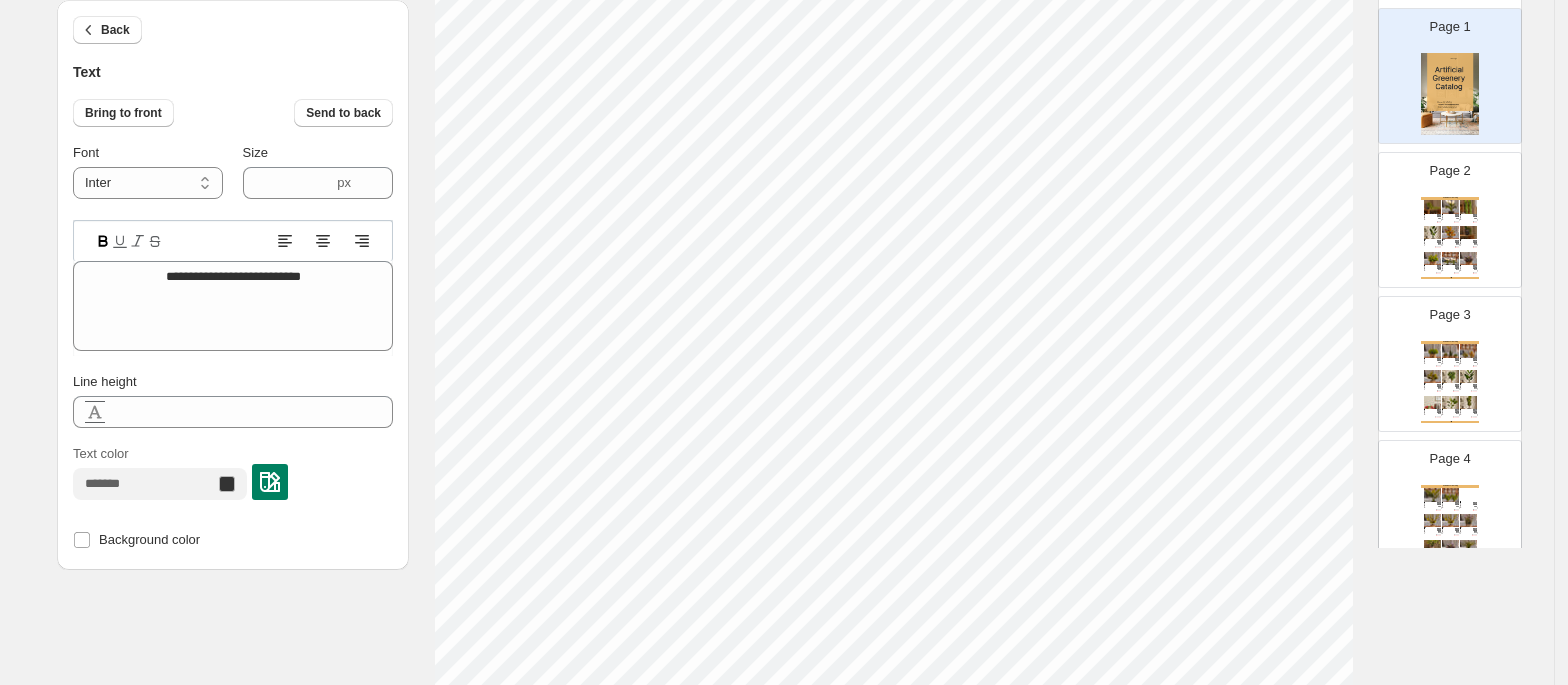 type on "****" 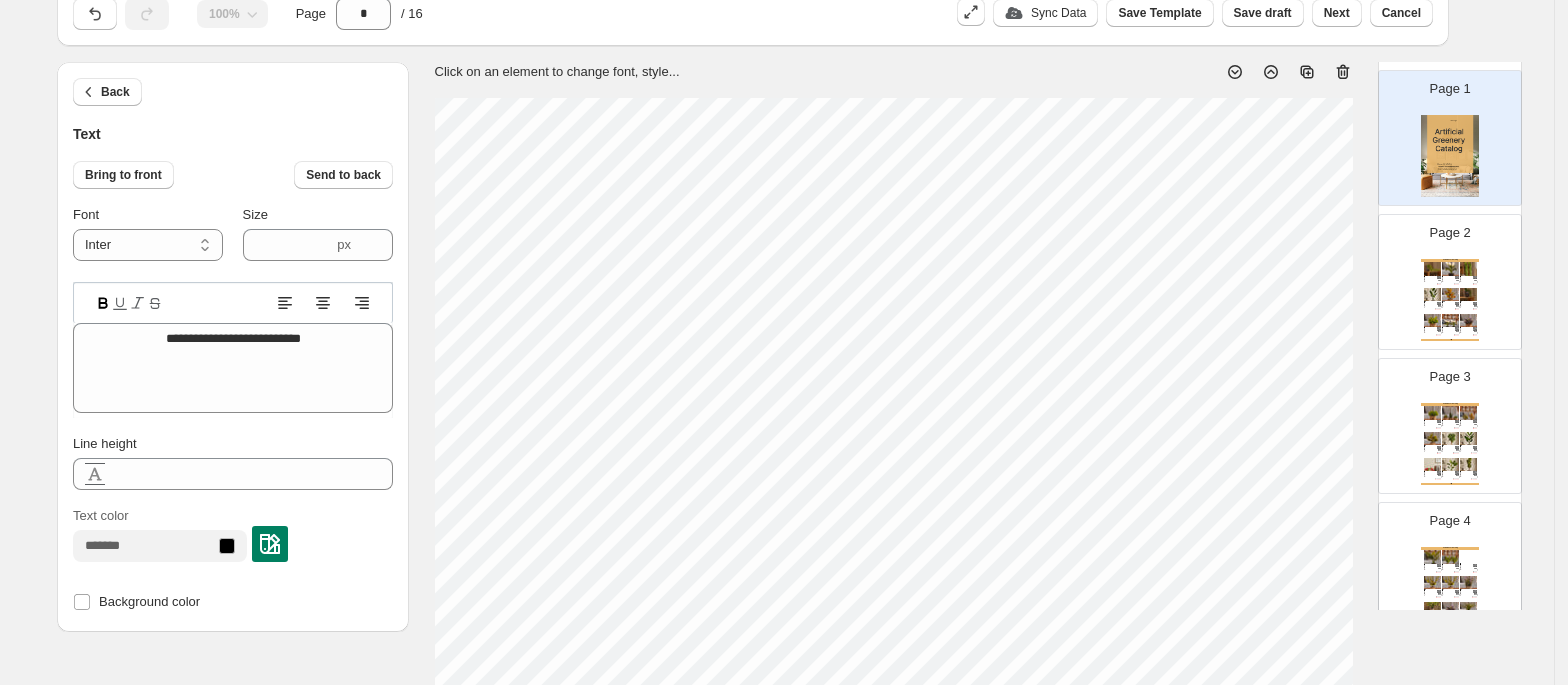 scroll, scrollTop: 44, scrollLeft: 0, axis: vertical 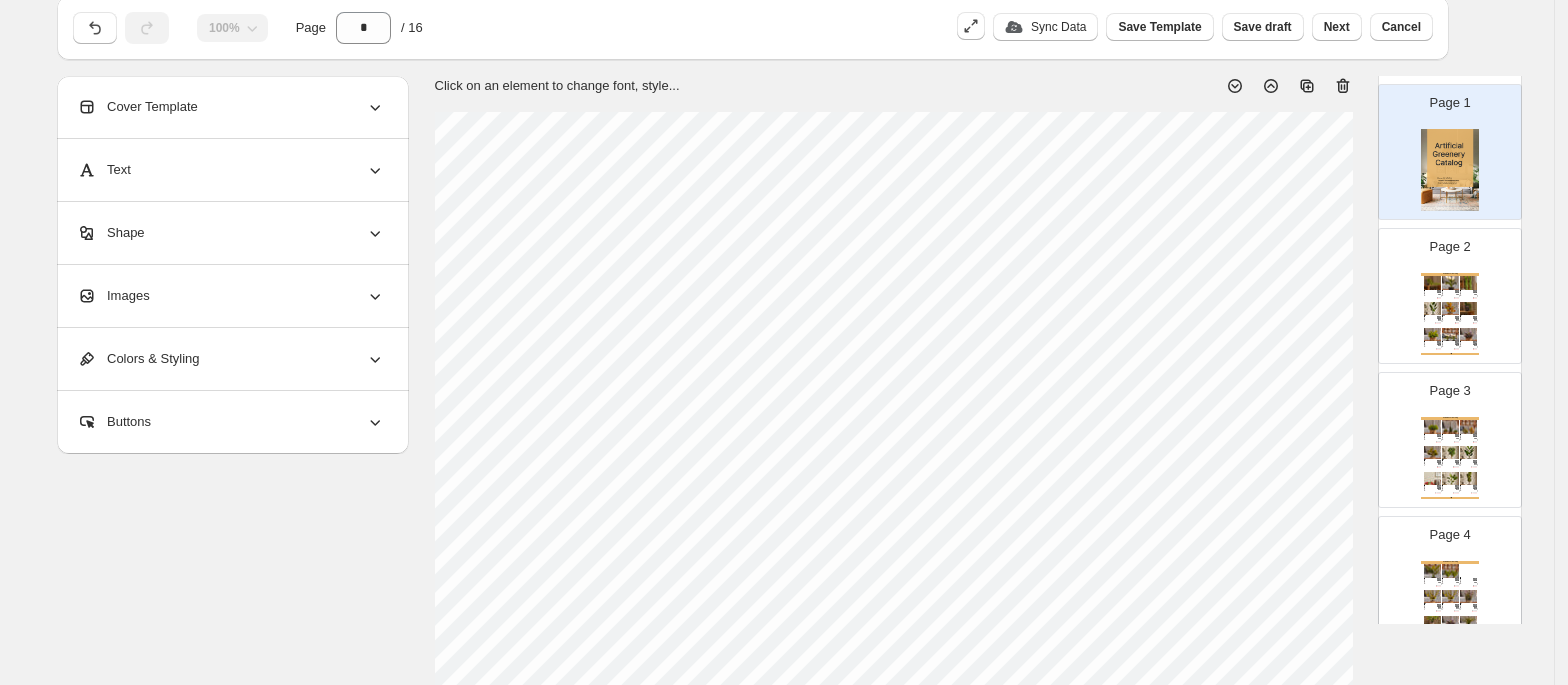 click on "Images" at bounding box center (231, 296) 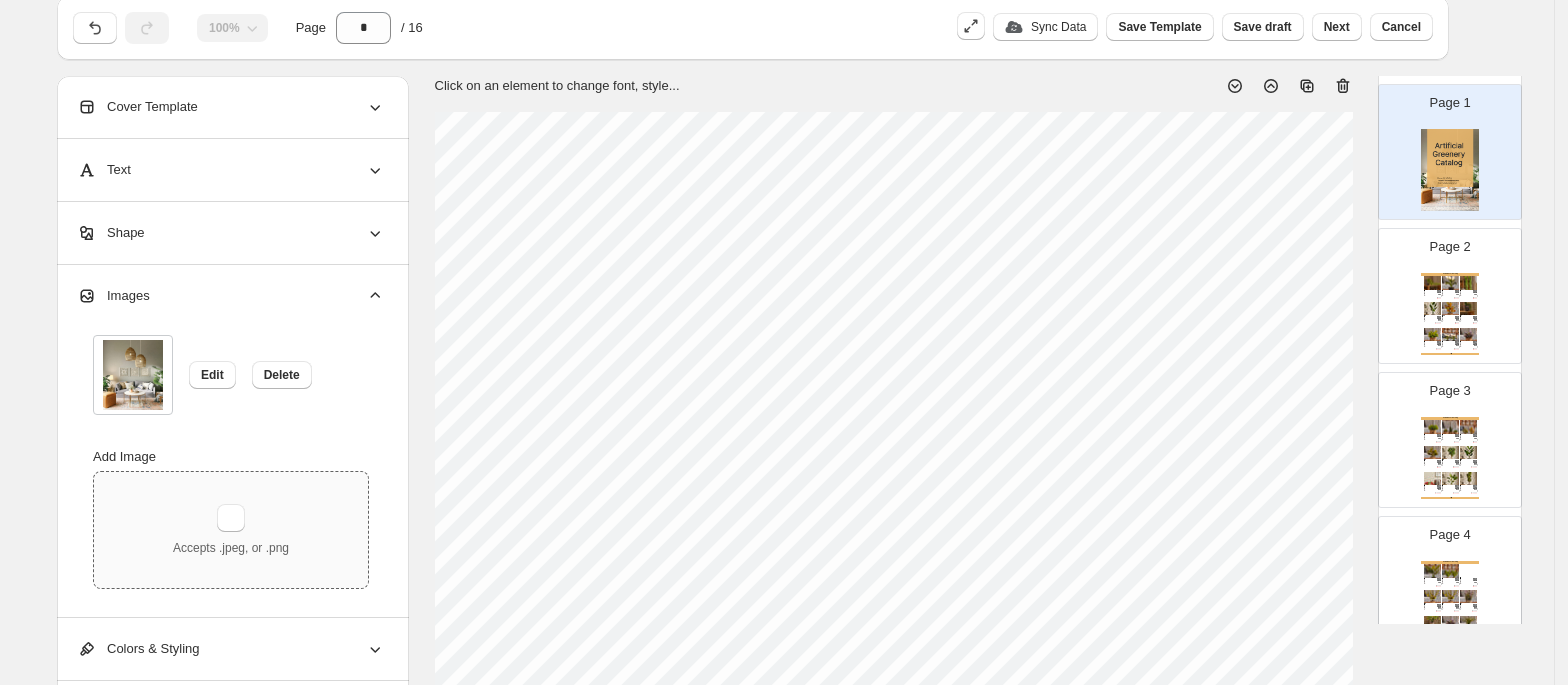 click on "Accepts .jpeg, or .png" at bounding box center (231, 530) 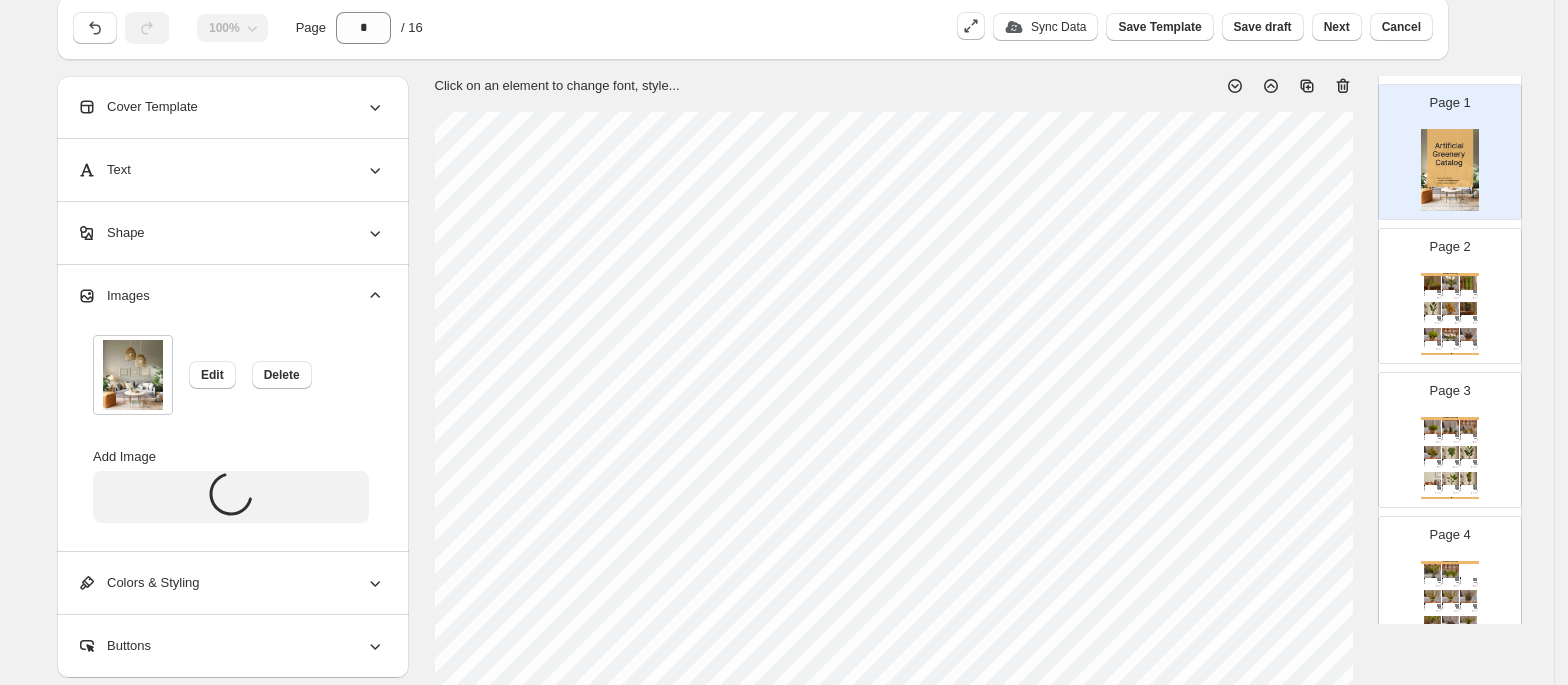 type 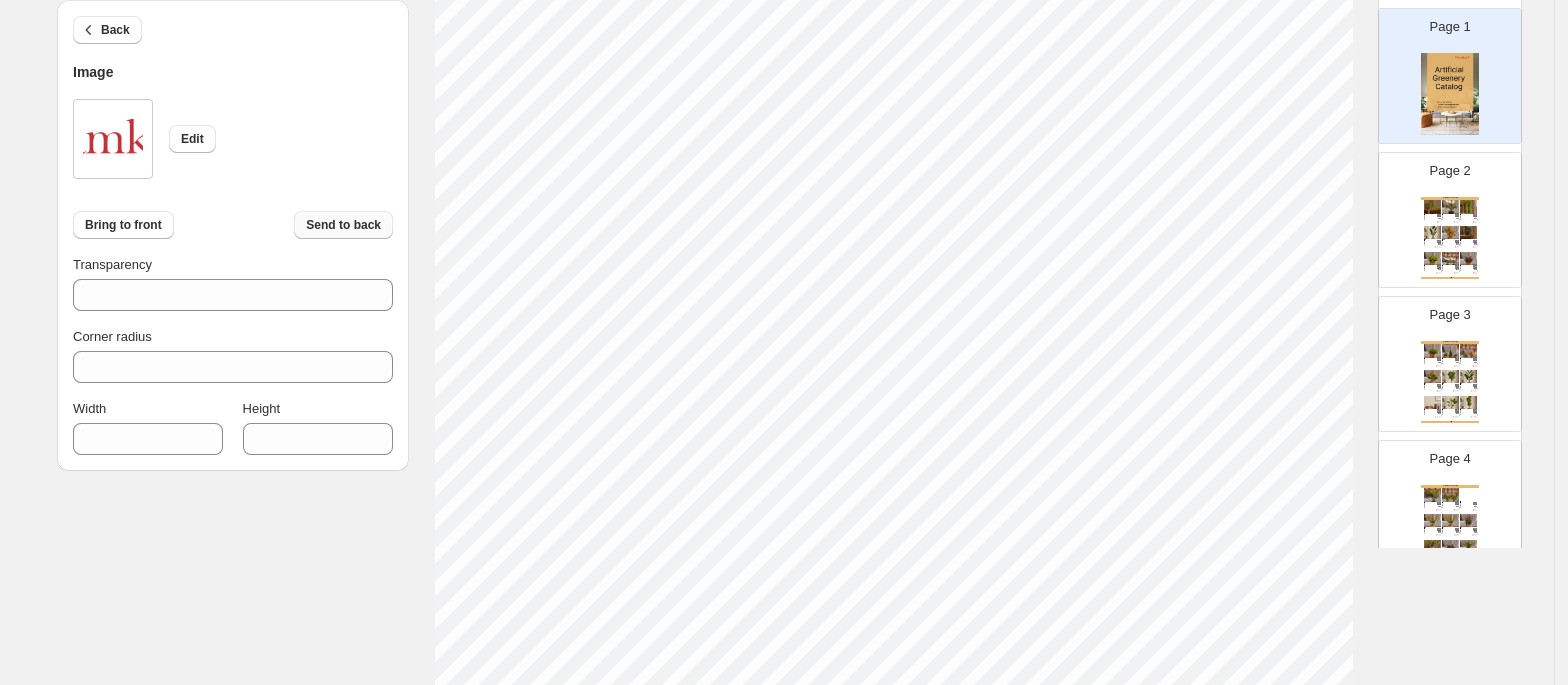 scroll, scrollTop: 521, scrollLeft: 0, axis: vertical 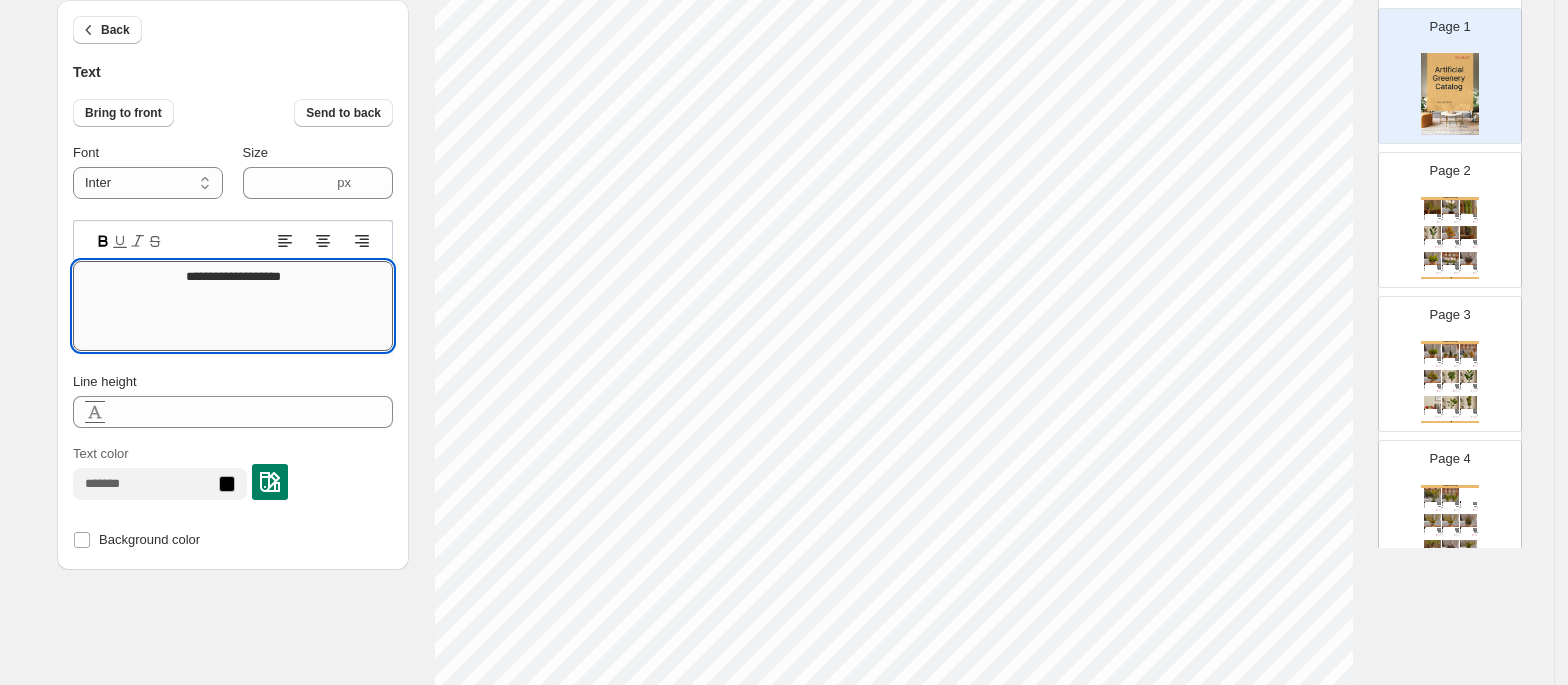 click on "**********" at bounding box center (233, 306) 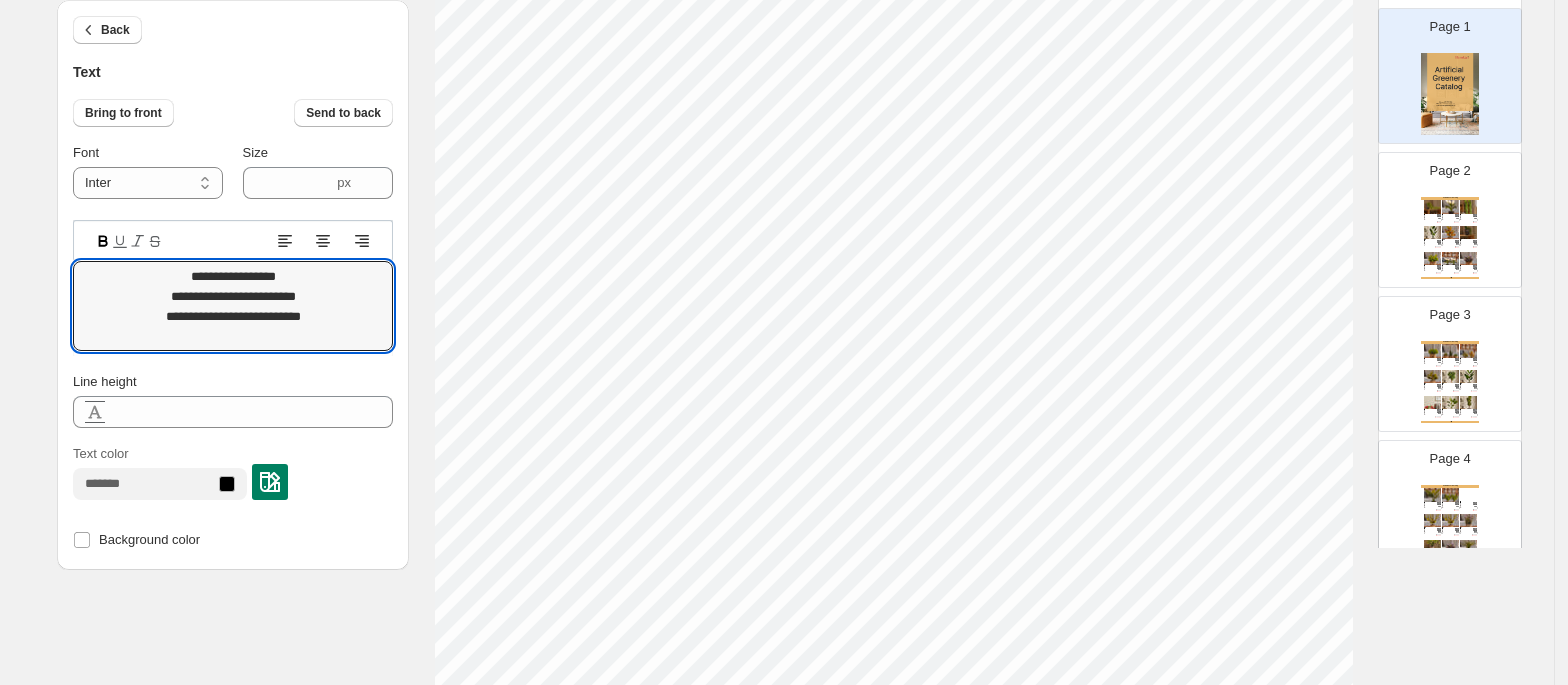 type on "**********" 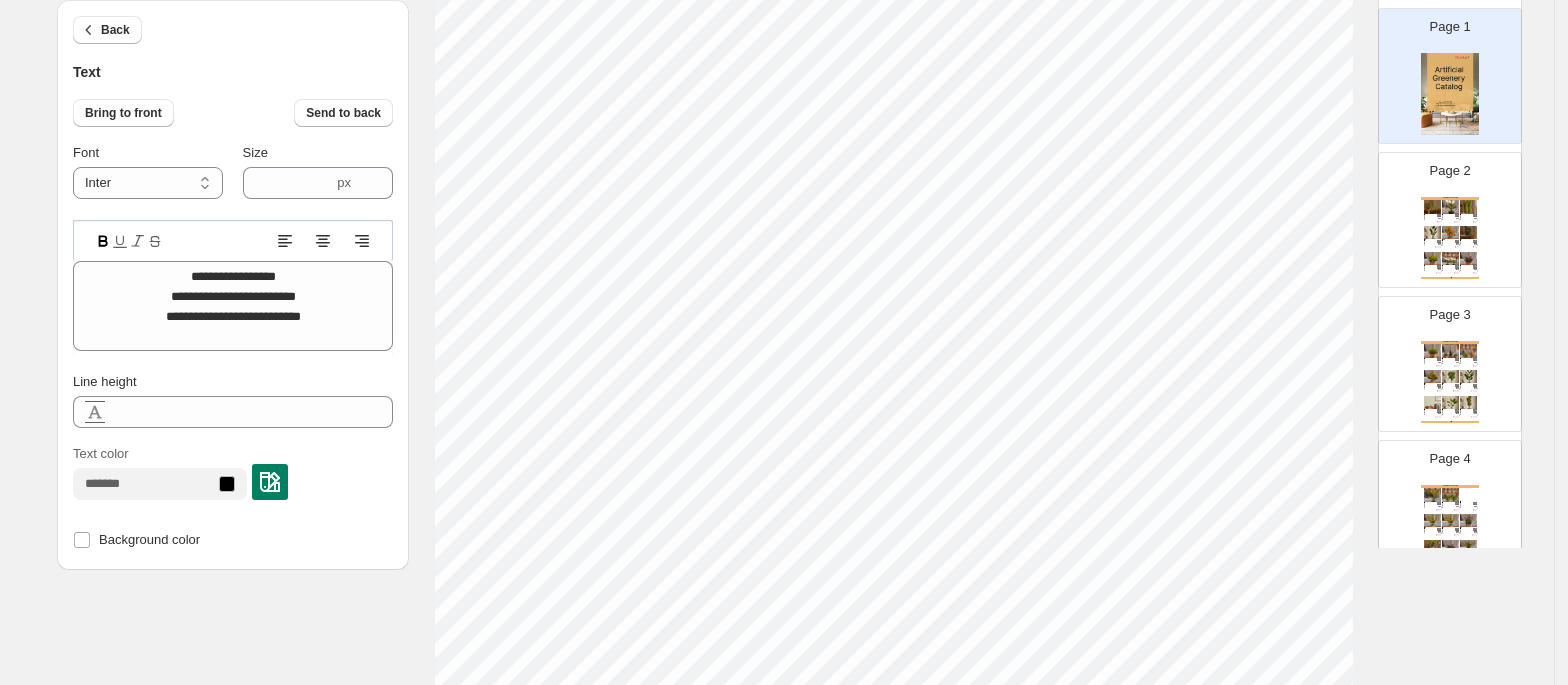 click 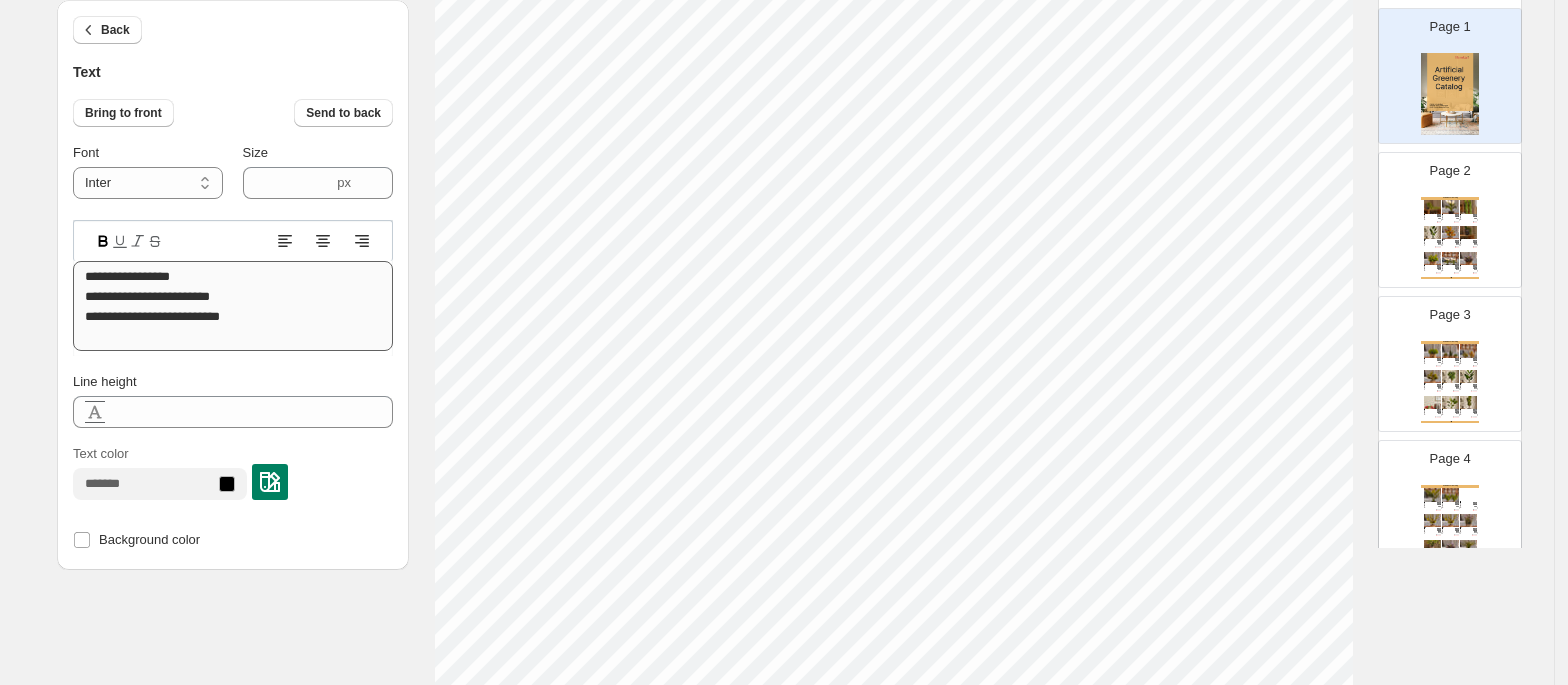 scroll, scrollTop: 262, scrollLeft: 0, axis: vertical 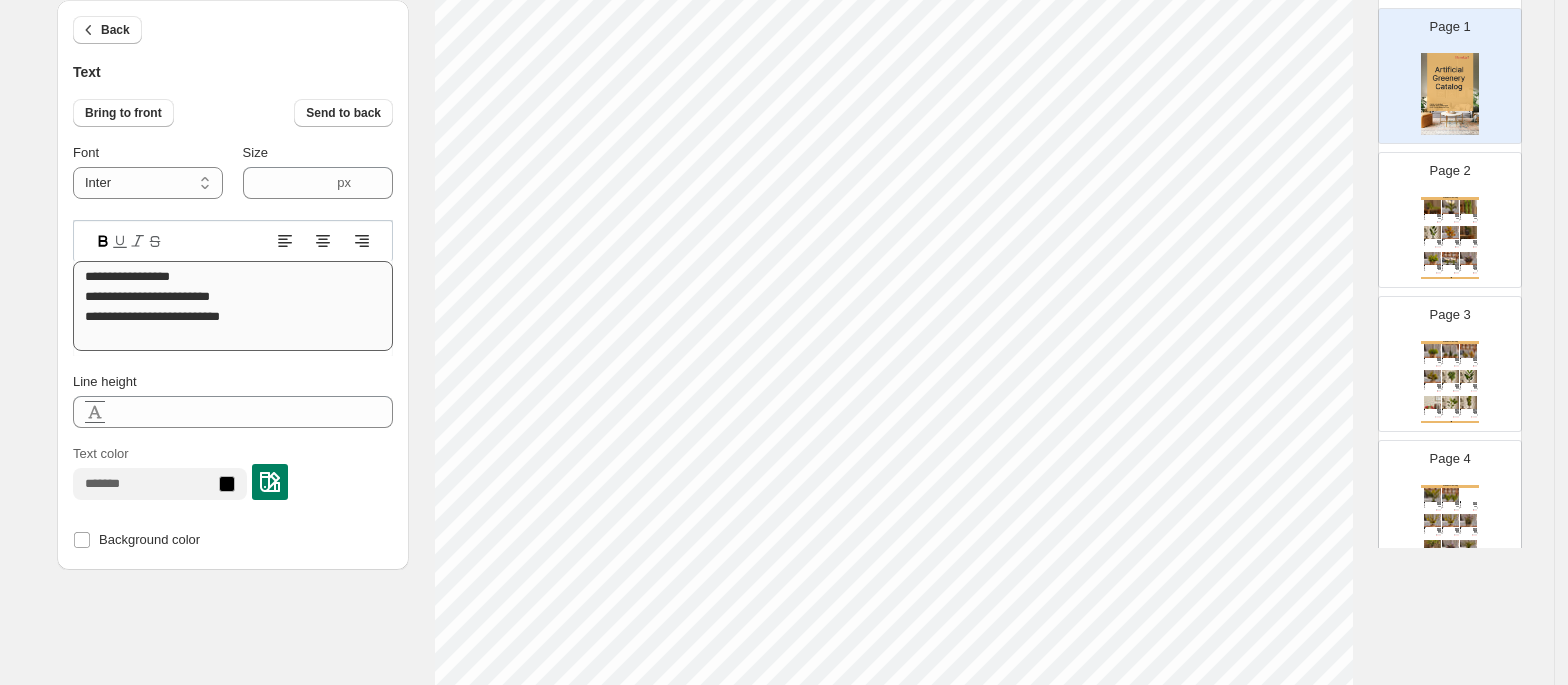type on "*****" 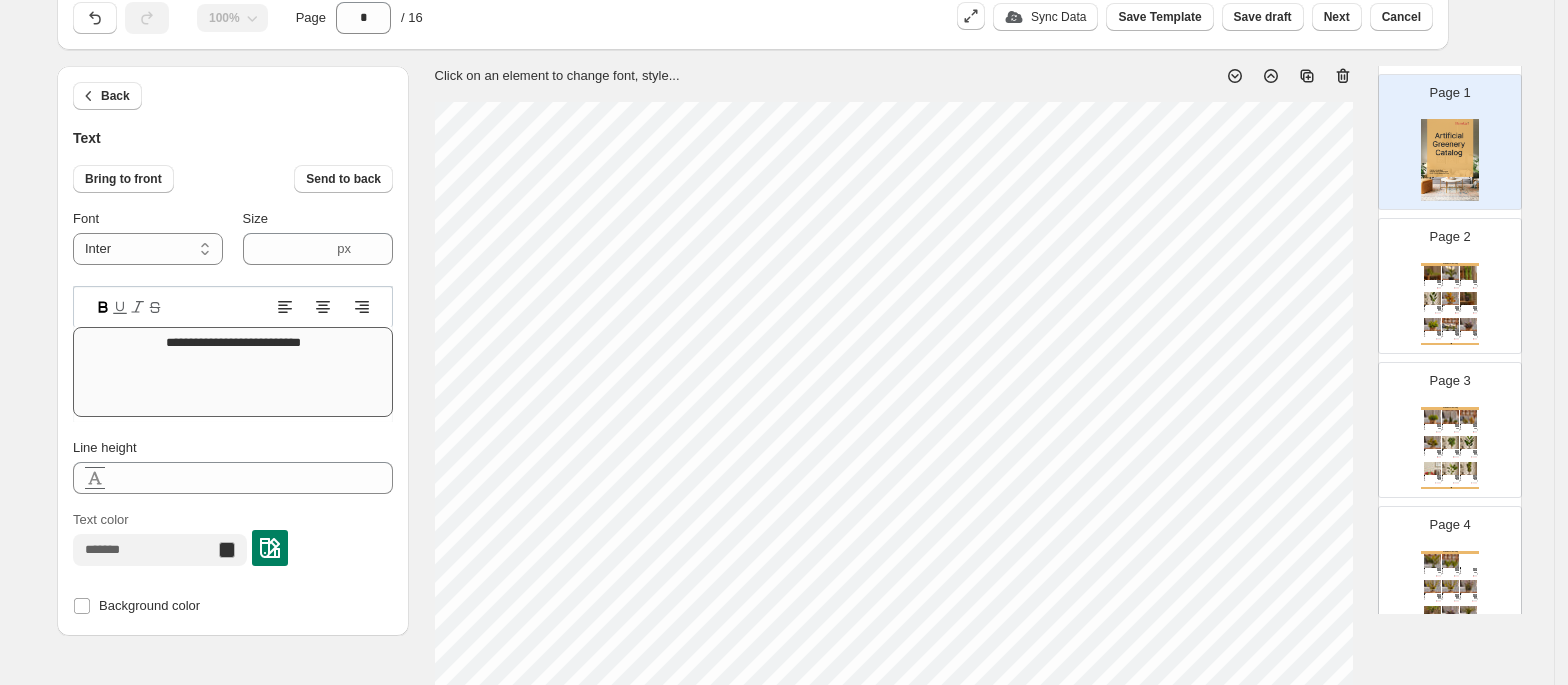 scroll, scrollTop: 0, scrollLeft: 0, axis: both 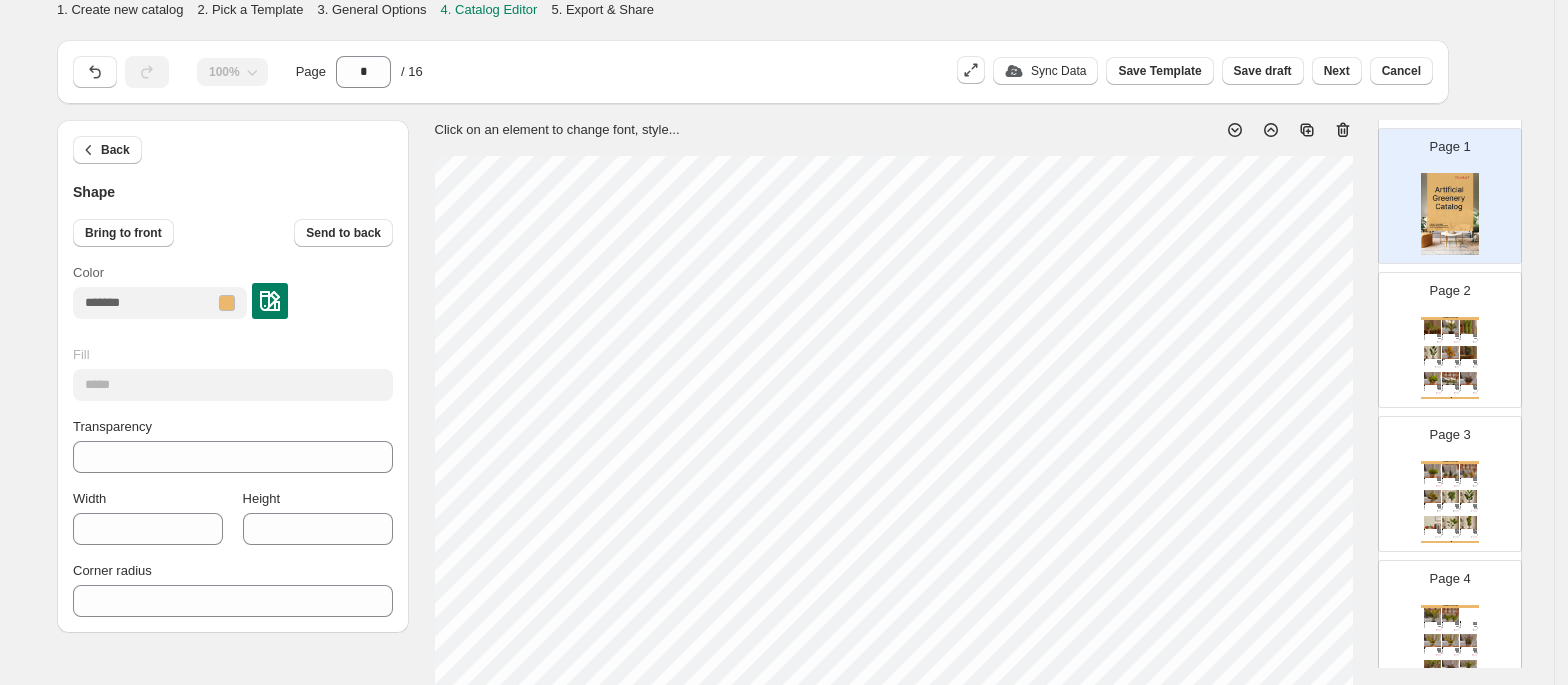 click at bounding box center (270, 301) 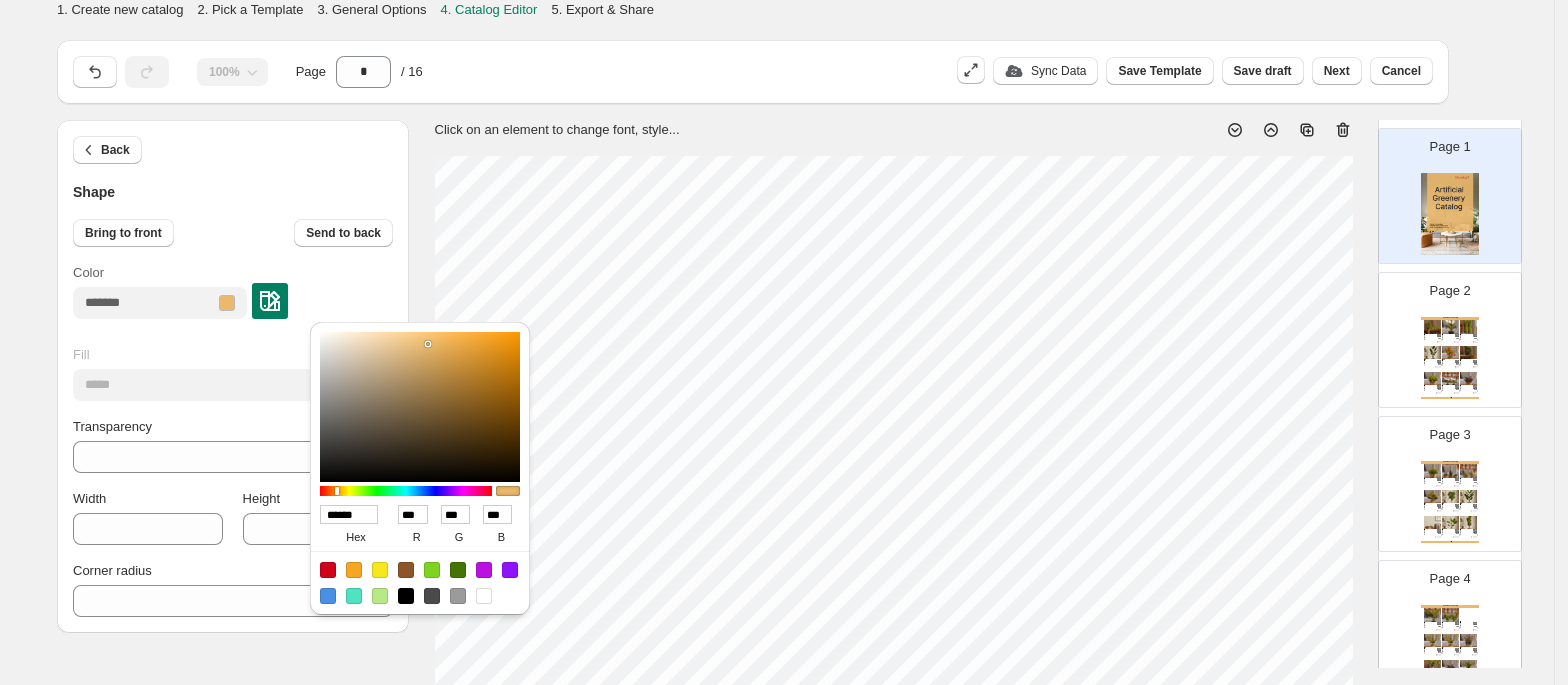 click on "******" at bounding box center [349, 514] 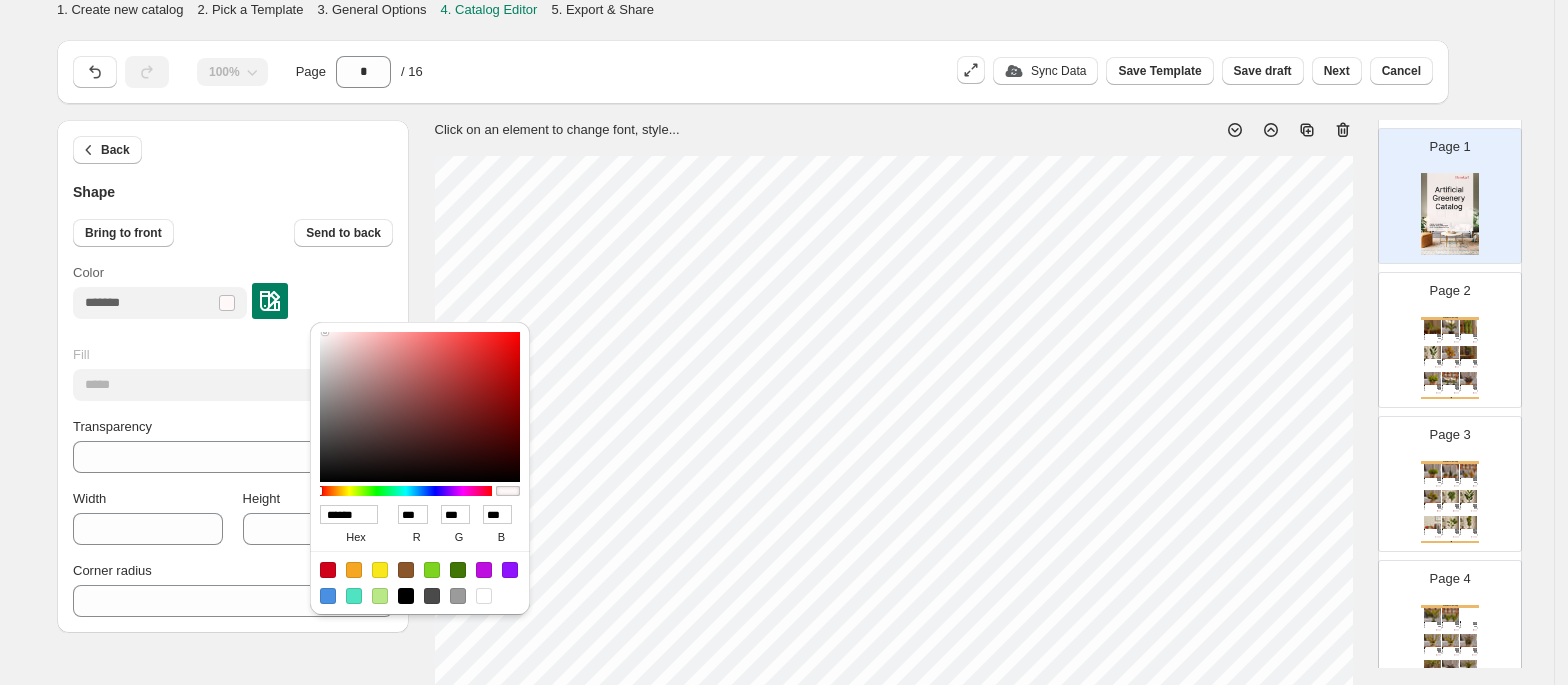 type on "******" 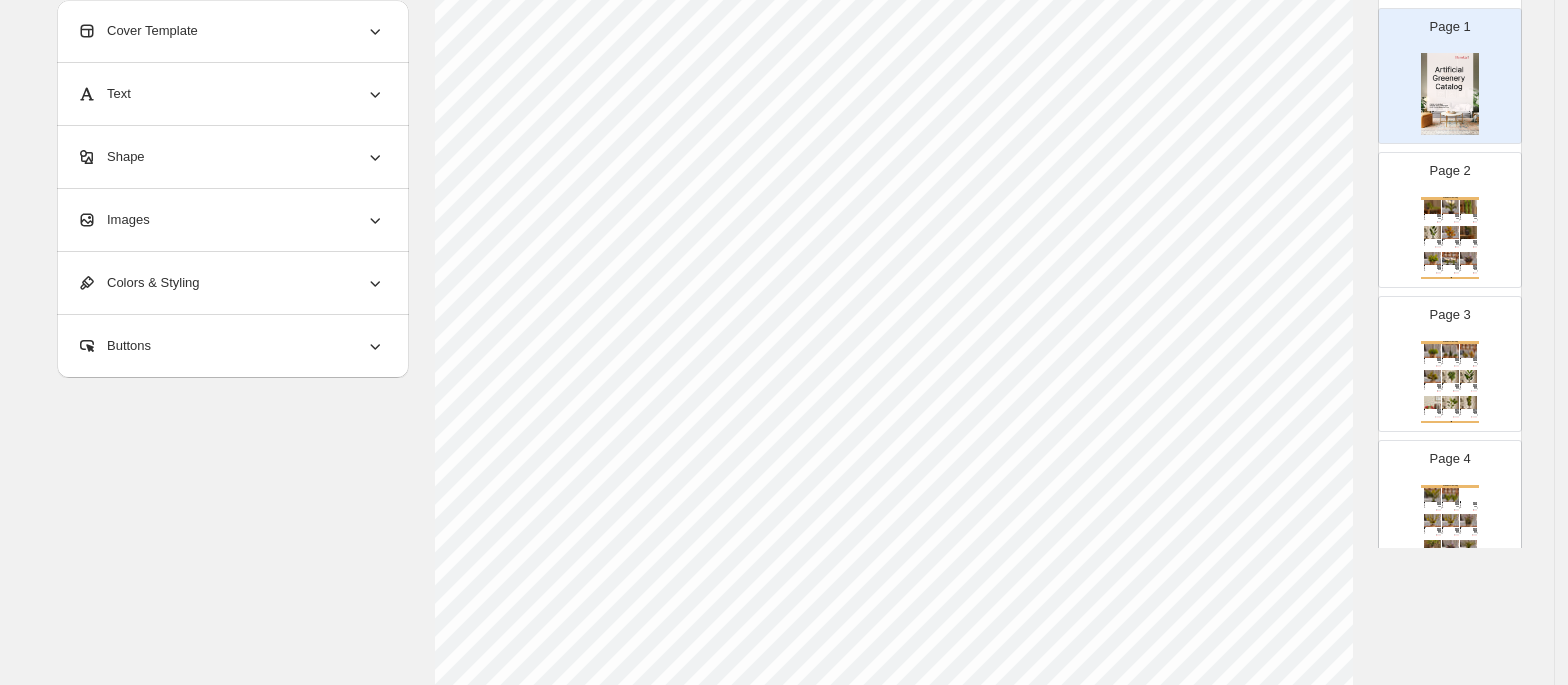 scroll, scrollTop: 397, scrollLeft: 0, axis: vertical 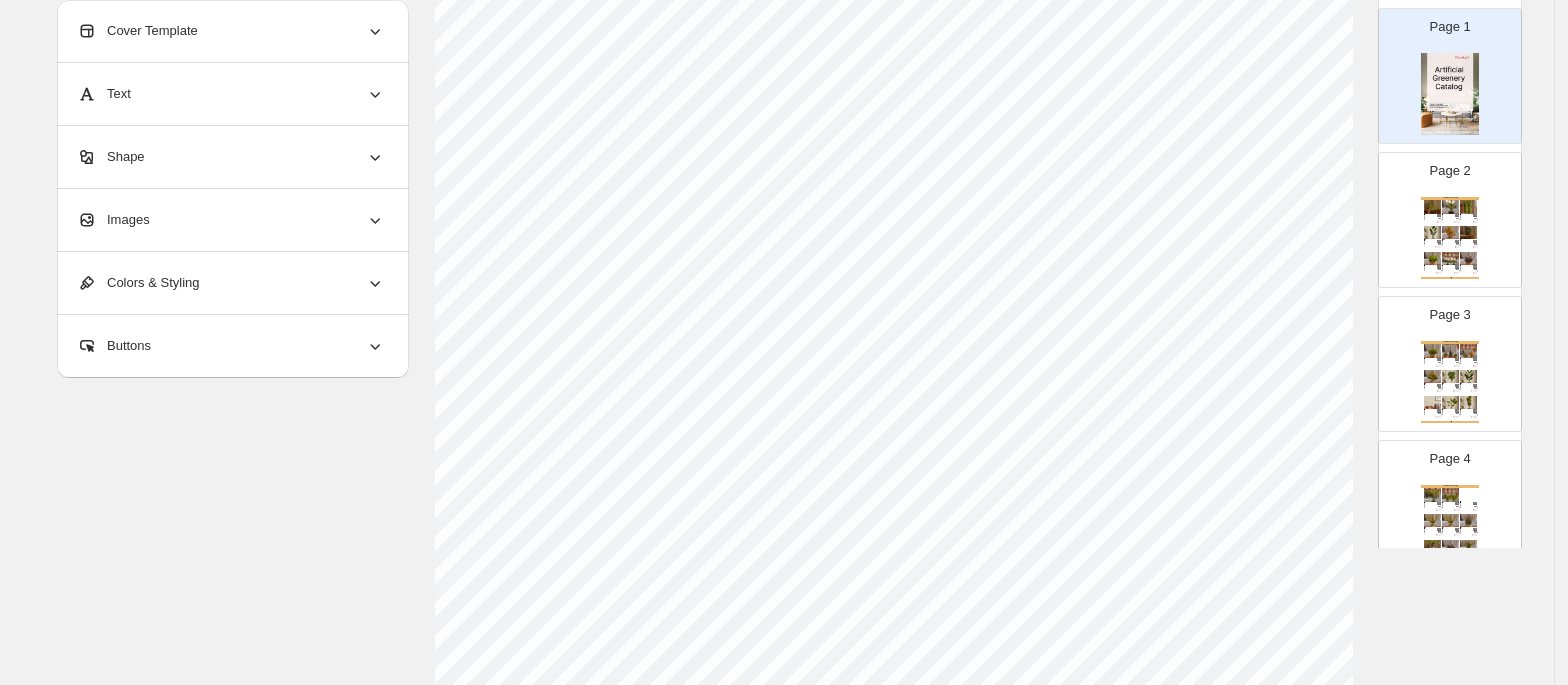 click on "Page 2" at bounding box center [1450, 171] 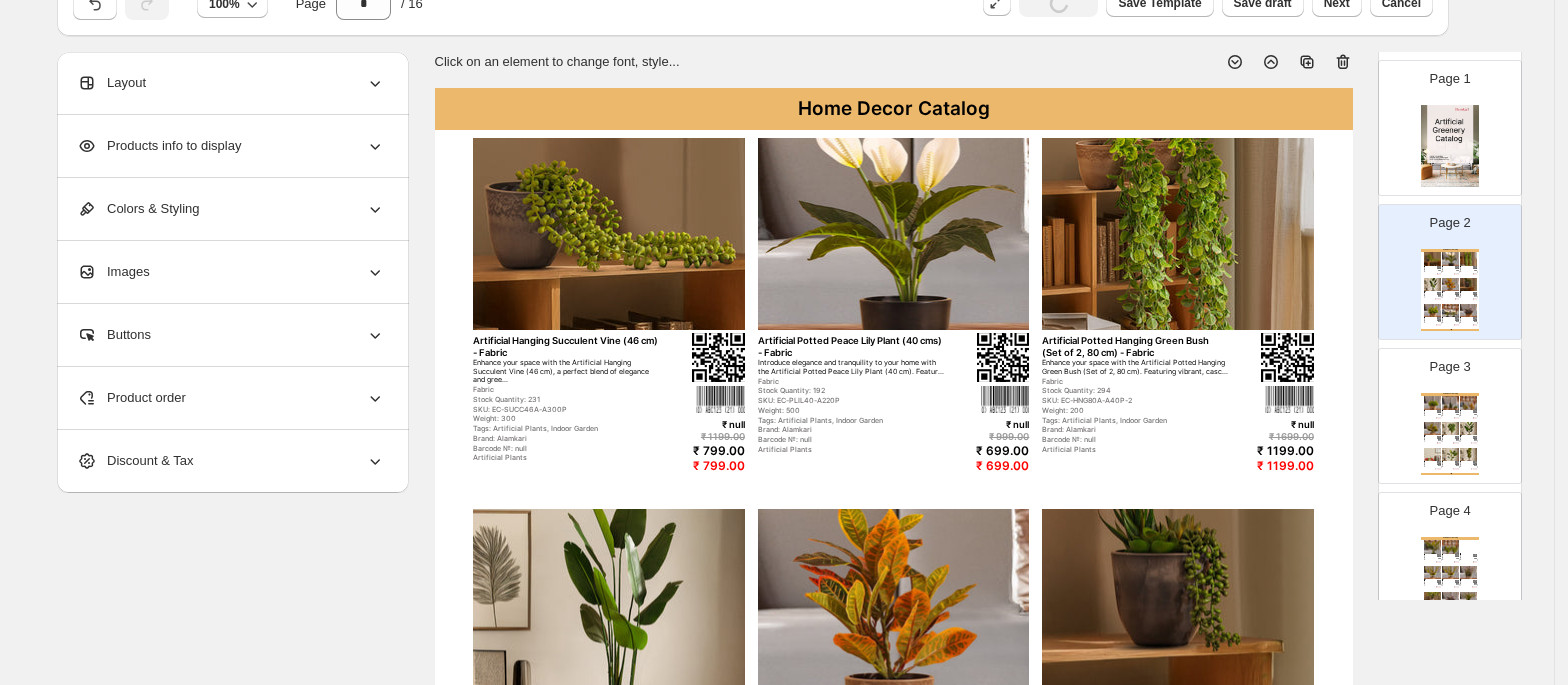 scroll, scrollTop: 132, scrollLeft: 0, axis: vertical 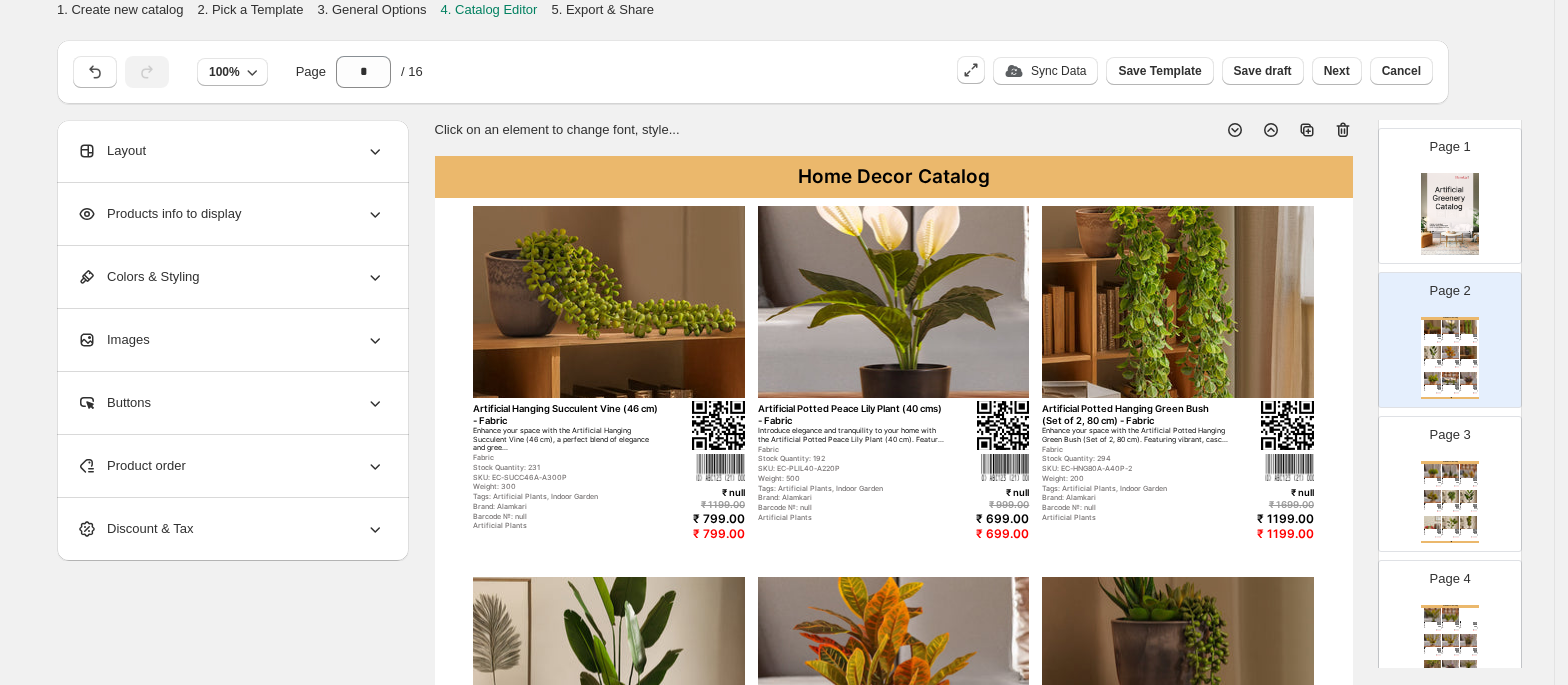 click on "Home Decor Catalog" at bounding box center (894, 177) 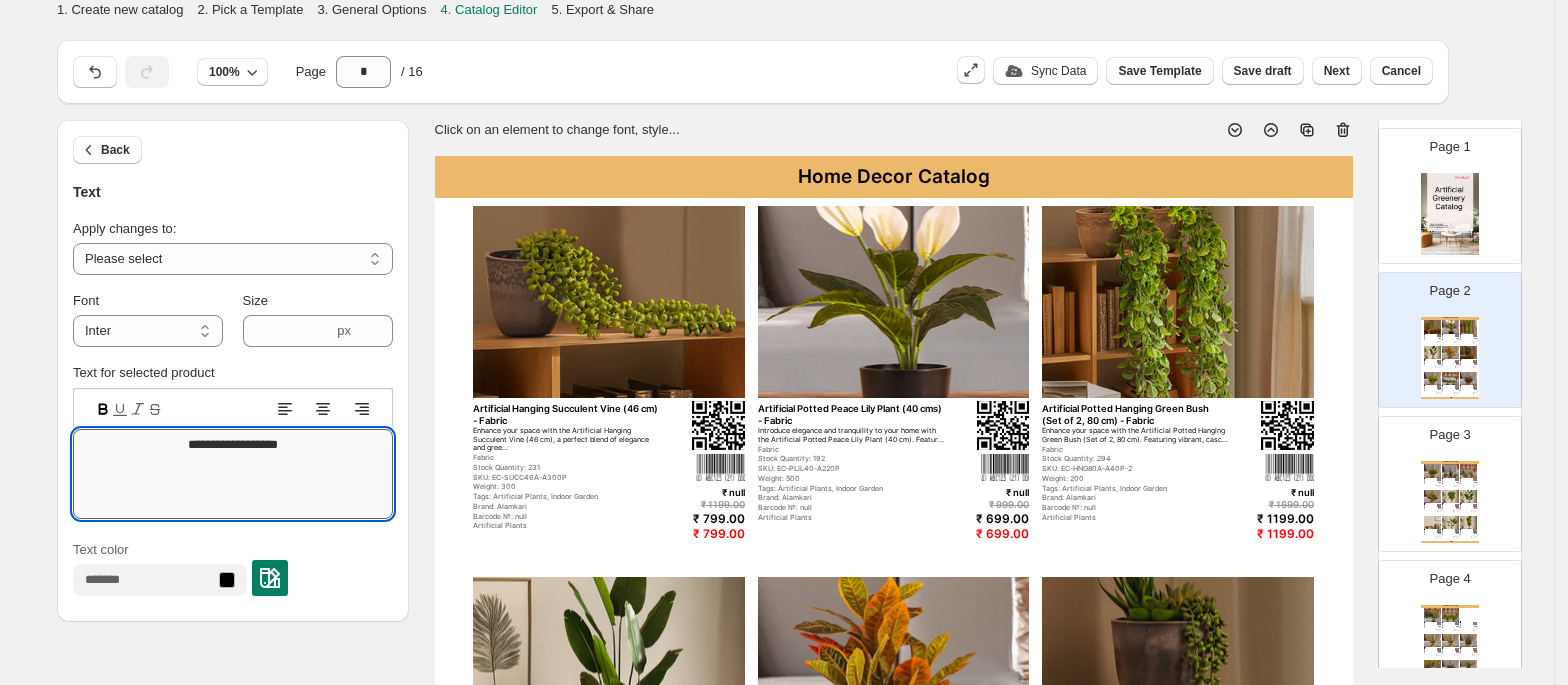 click on "**********" at bounding box center (233, 474) 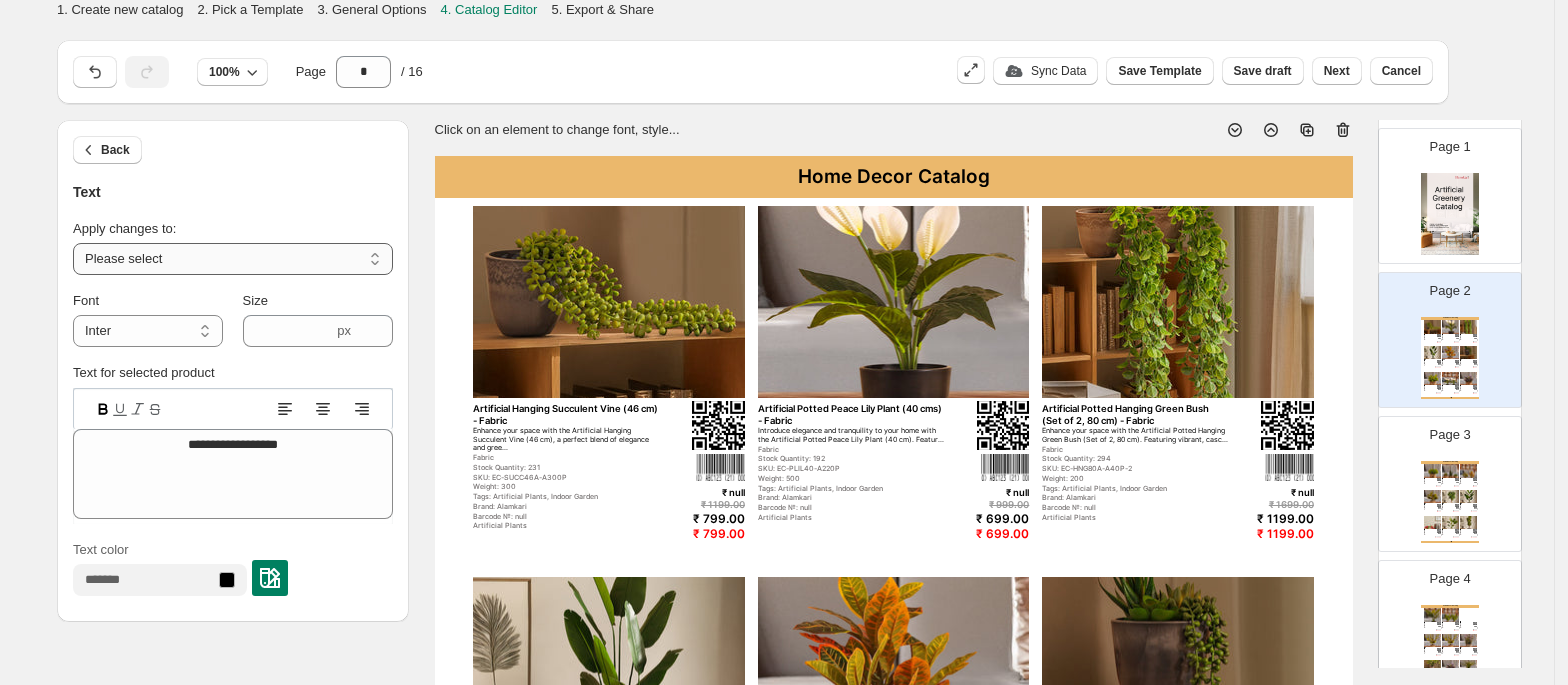 click on "**********" at bounding box center (233, 259) 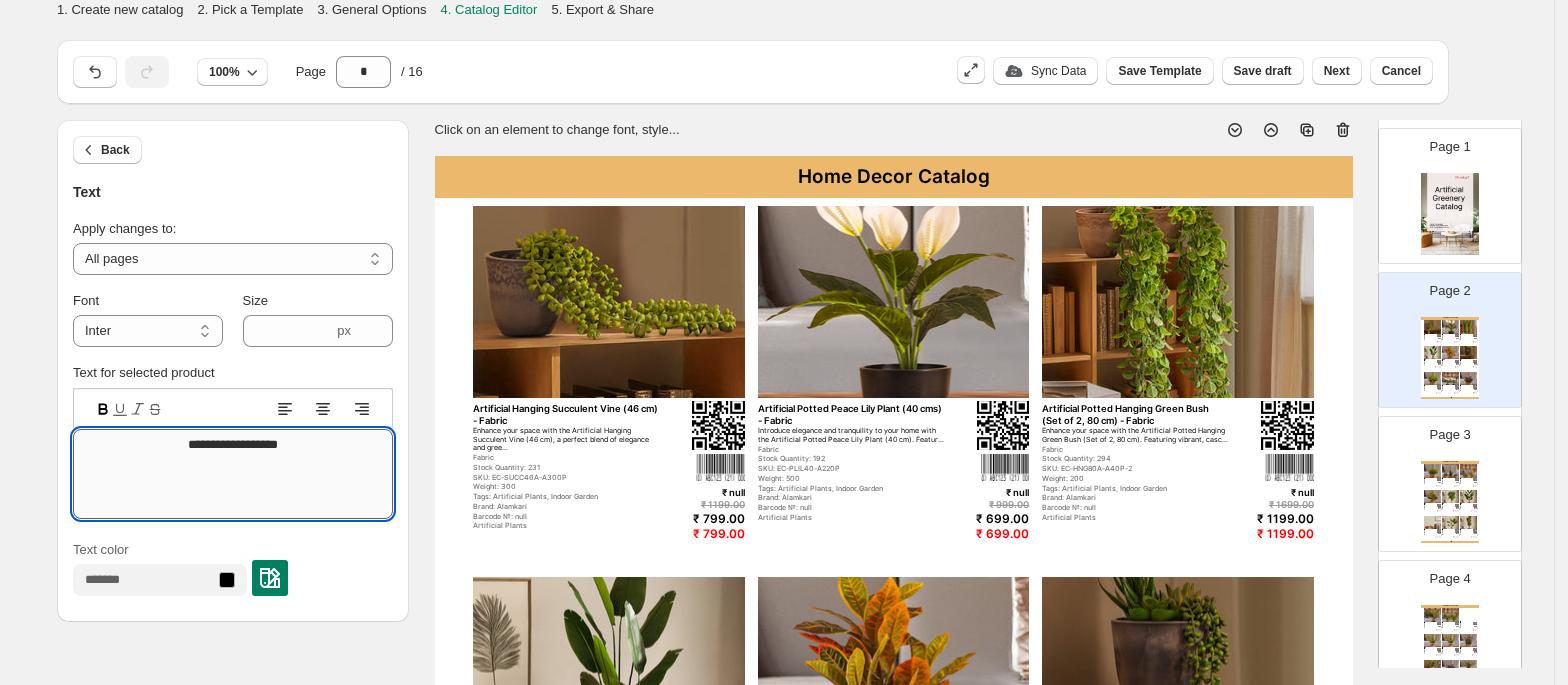 click on "**********" at bounding box center (233, 474) 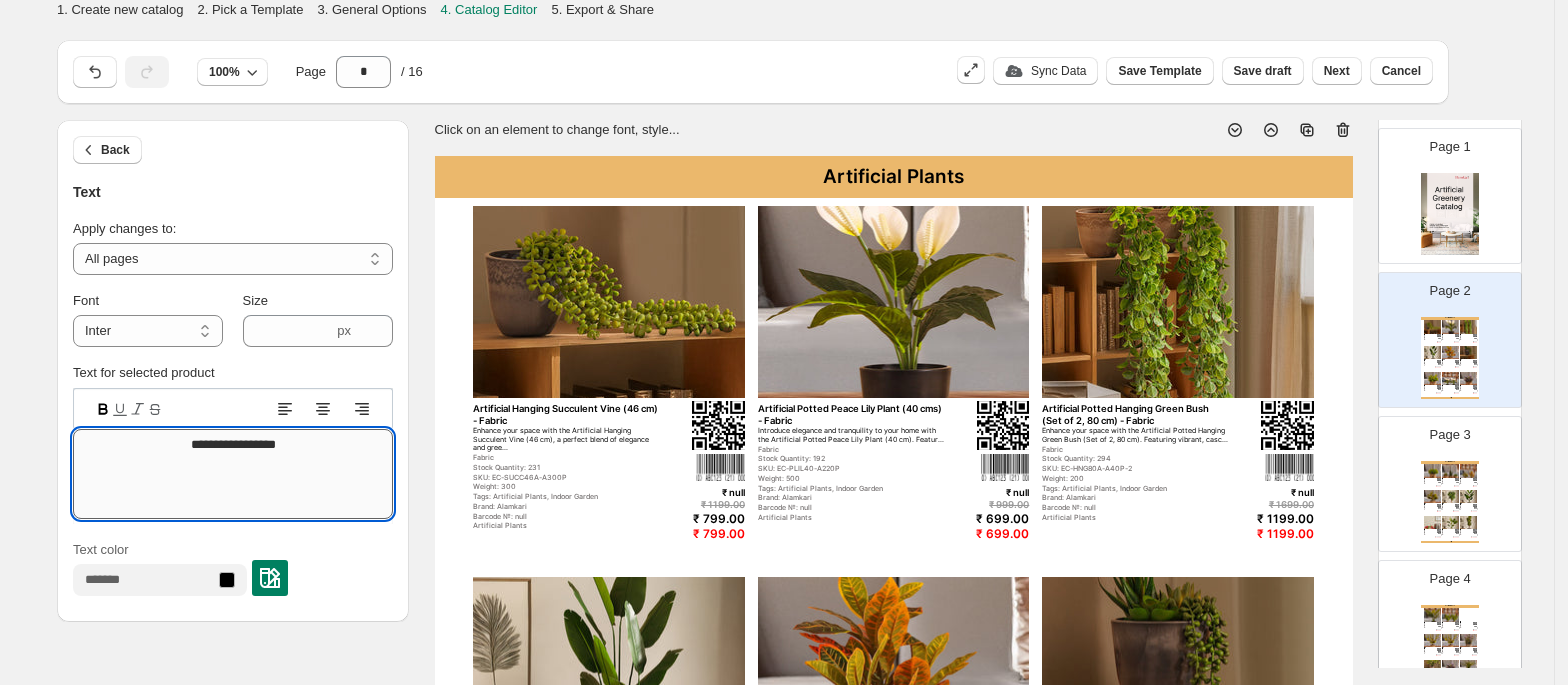 drag, startPoint x: 292, startPoint y: 449, endPoint x: 248, endPoint y: 449, distance: 44 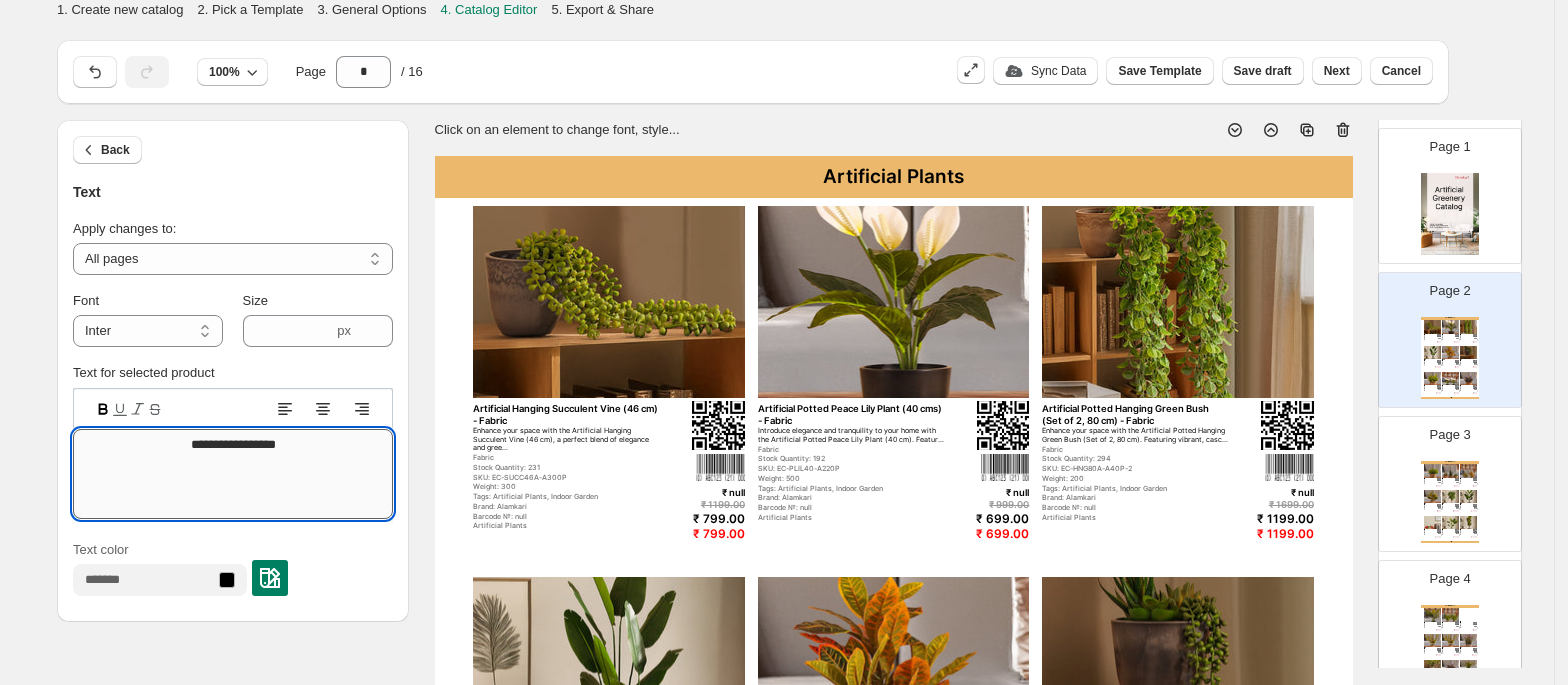 click on "**********" at bounding box center (233, 474) 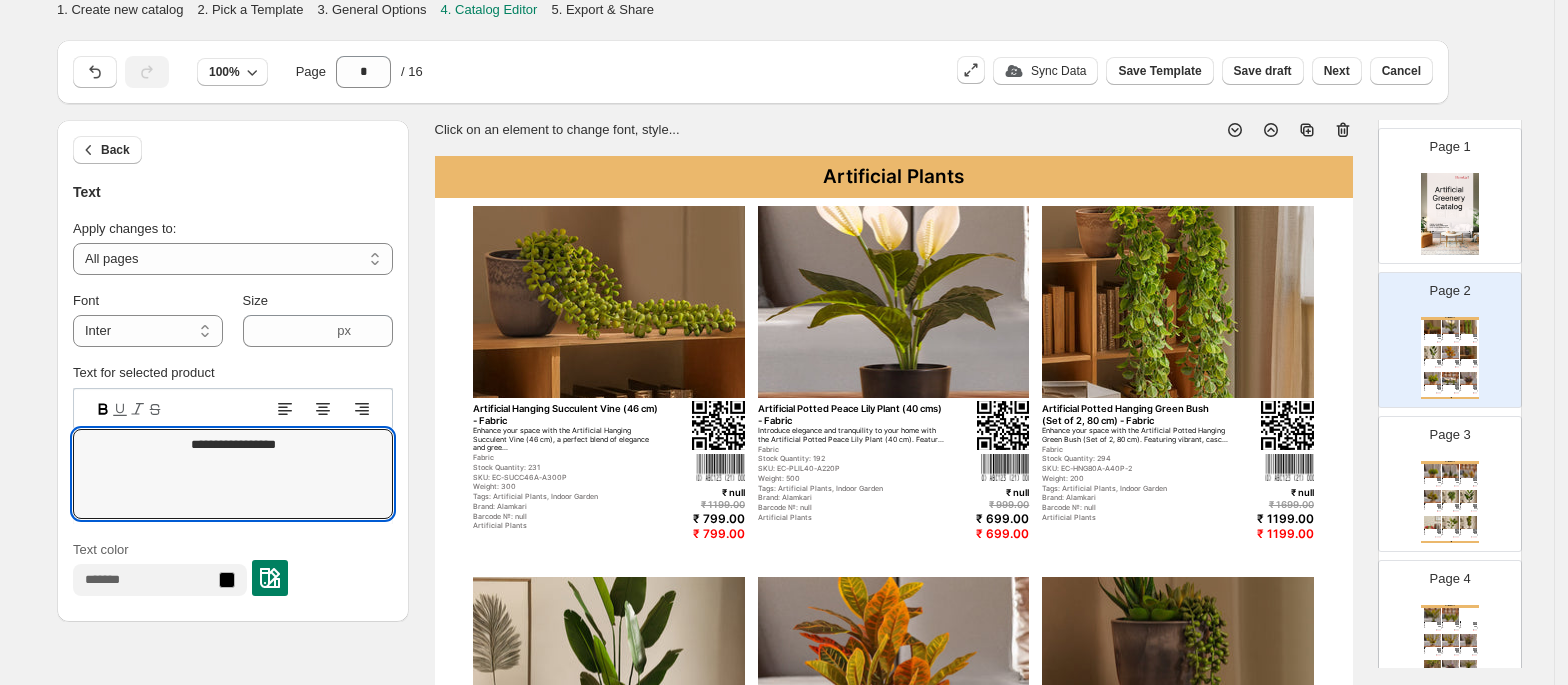 type on "**********" 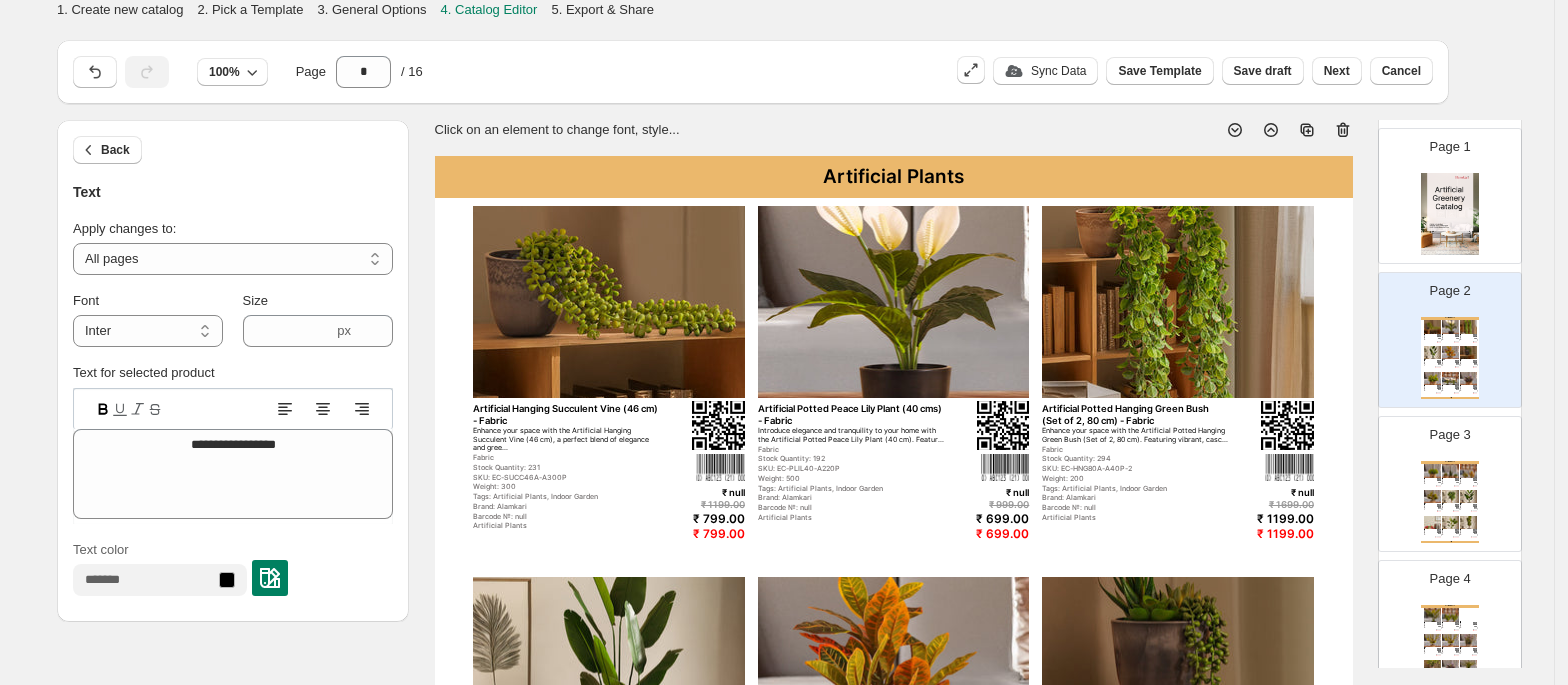 click on "**********" at bounding box center (777, 713) 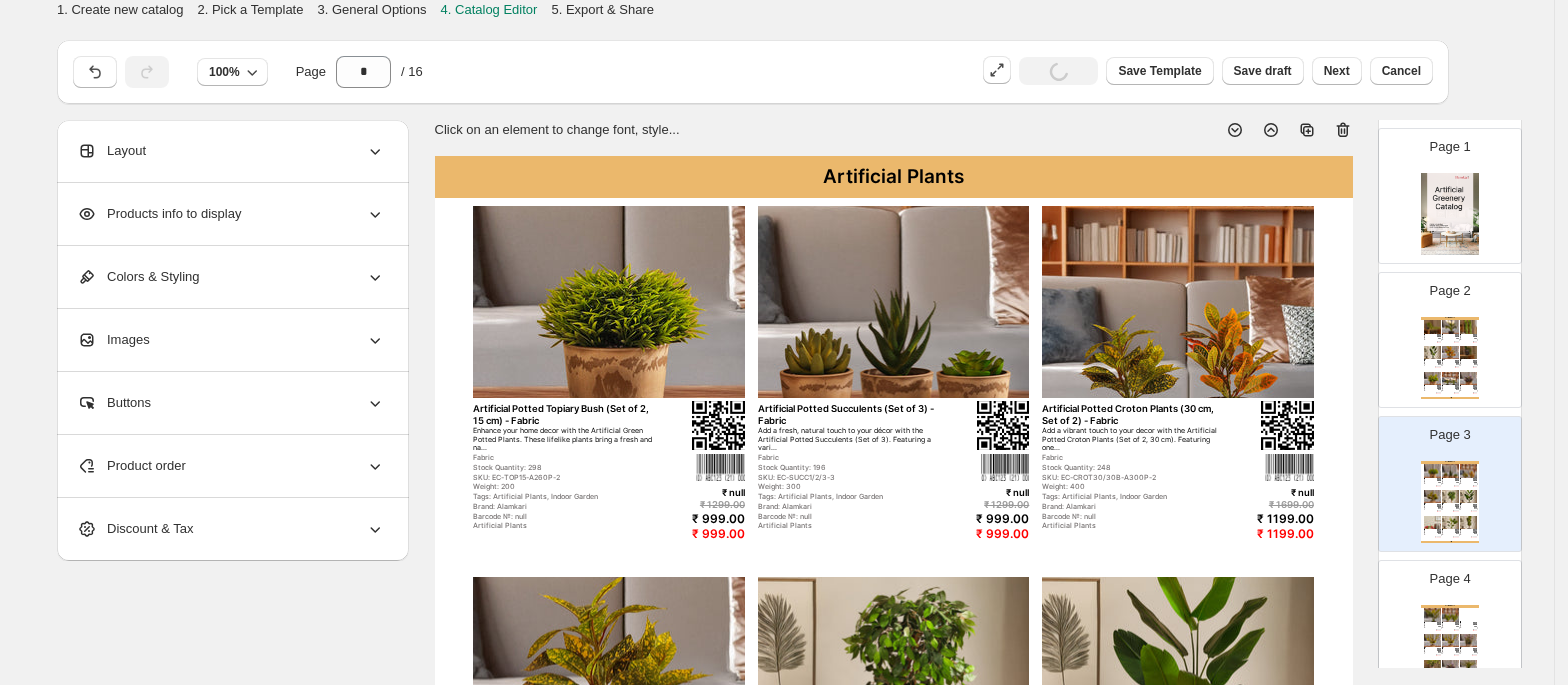 click on "Page 2 Artificial Plants Artificial Hanging Succulent Vine (46 cm) - Fabric Enhance your space with the Artificial Hanging Succulent Vine (46 cm), a perfect blend of elegance and gree... Fabric Stock Quantity:  231 SKU:  EC-SUCC46A-A300P Weight:  300 Tags:  Artificial Plants, Indoor Garden Brand:  Alamkari Barcode №:  null Artificial Plants ₹ null ₹ 1199.00 ₹ 799.00 ₹ 799.00 Artificial Potted Peace Lily Plant (40 cms) - Fabric Introduce elegance and tranquility to your home with the Artificial Potted Peace Lily Plant (40 cm). Featur... Fabric Stock Quantity:  192 SKU:  EC-PLIL40-A220P Weight:  500 Tags:  Artificial Plants, Indoor Garden Brand:  Alamkari Barcode №:  null Artificial Plants ₹ null ₹ 999.00 ₹ 699.00 ₹ 699.00 Artificial Potted Hanging Green Bush (Set of 2, 80 cm) - Fabric Enhance your space with the Artificial Potted Hanging Green Bush (Set of 2, 80 cm). Featuring vibrant, casc... Fabric Stock Quantity:  294 SKU:  EC-HNG80A-A40P-2 Weight:  200 Brand:  Alamkari Artificial Plants" at bounding box center (1442, 332) 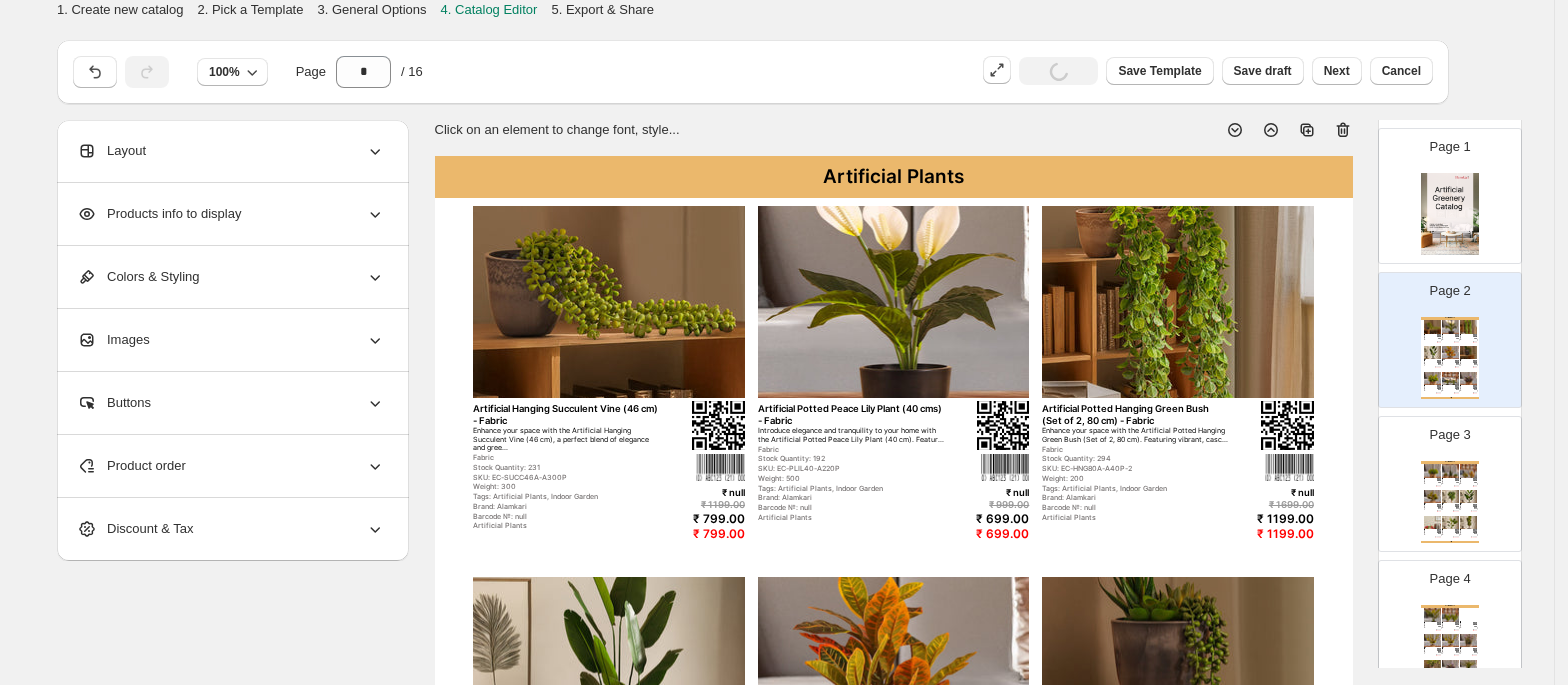 click on "Page 2 Artificial Plants Artificial Hanging Succulent Vine (46 cm) - Fabric Enhance your space with the Artificial Hanging Succulent Vine (46 cm), a perfect blend of elegance and gree... Fabric Stock Quantity:  231 SKU:  EC-SUCC46A-A300P Weight:  300 Tags:  Artificial Plants, Indoor Garden Brand:  Alamkari Barcode №:  null Artificial Plants ₹ null ₹ 1199.00 ₹ 799.00 ₹ 799.00 Artificial Potted Peace Lily Plant (40 cms) - Fabric Introduce elegance and tranquility to your home with the Artificial Potted Peace Lily Plant (40 cm). Featur... Fabric Stock Quantity:  192 SKU:  EC-PLIL40-A220P Weight:  500 Tags:  Artificial Plants, Indoor Garden Brand:  Alamkari Barcode №:  null Artificial Plants ₹ null ₹ 999.00 ₹ 699.00 ₹ 699.00 Artificial Potted Hanging Green Bush (Set of 2, 80 cm) - Fabric Enhance your space with the Artificial Potted Hanging Green Bush (Set of 2, 80 cm). Featuring vibrant, casc... Fabric Stock Quantity:  294 SKU:  EC-HNG80A-A40P-2 Weight:  200 Brand:  Alamkari Artificial Plants" at bounding box center (1442, 332) 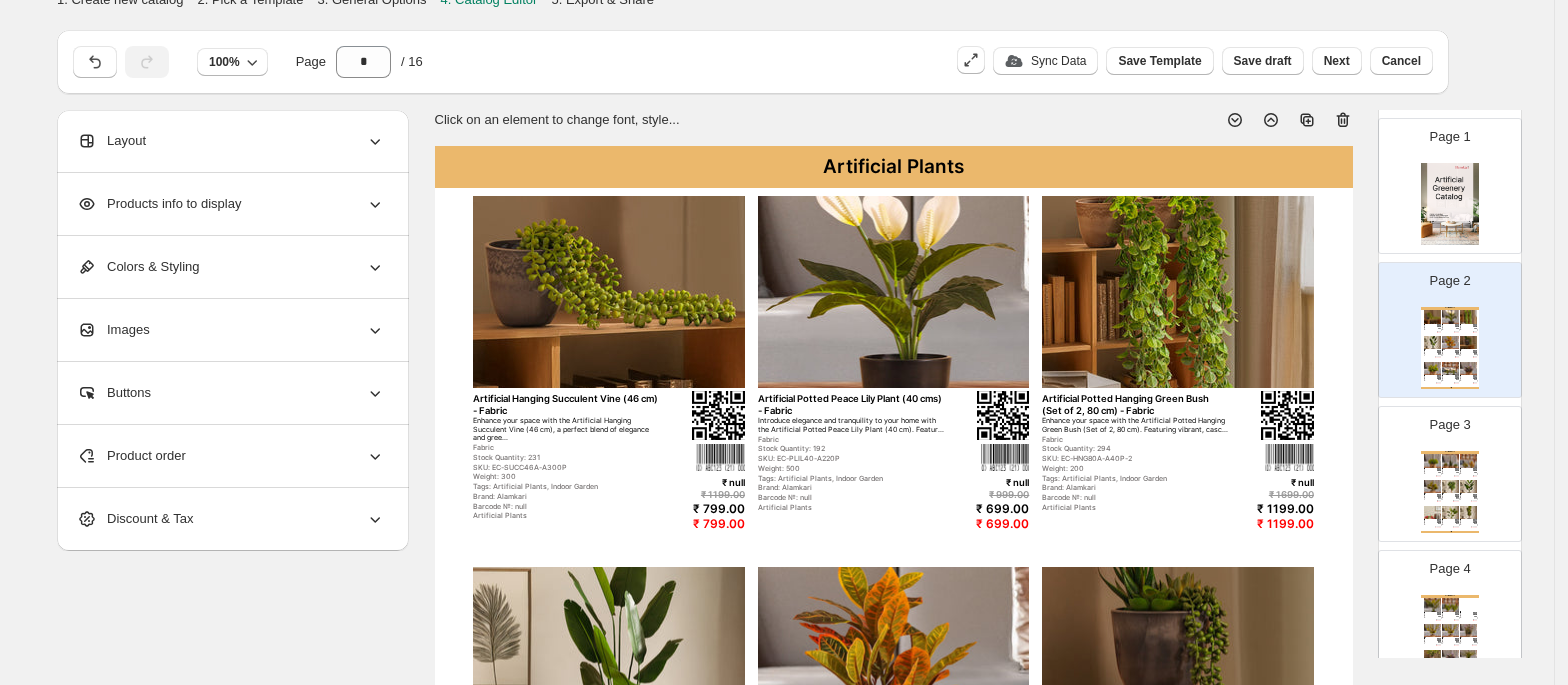 scroll, scrollTop: 9, scrollLeft: 0, axis: vertical 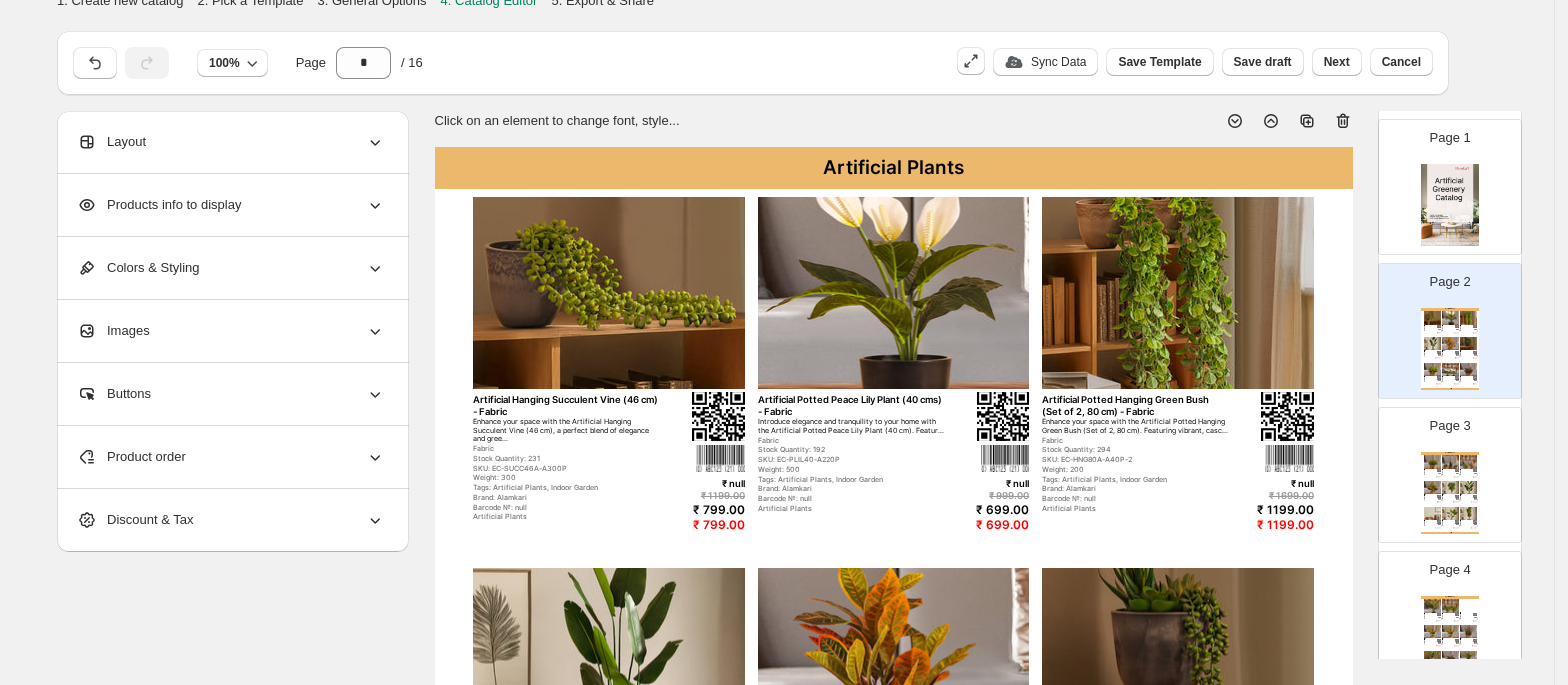 click on "Artificial Hanging Succulent Vine (46 cm) - Fabric Enhance your space with the Artificial Hanging Succulent Vine (46 cm), a perfect blend of elegance and gree... Fabric Stock Quantity:  231 SKU:  EC-SUCC46A-A300P Weight:  300 Tags:  Artificial Plants, Indoor Garden Brand:  Alamkari Barcode №:  null Artificial Plants" at bounding box center (609, 458) 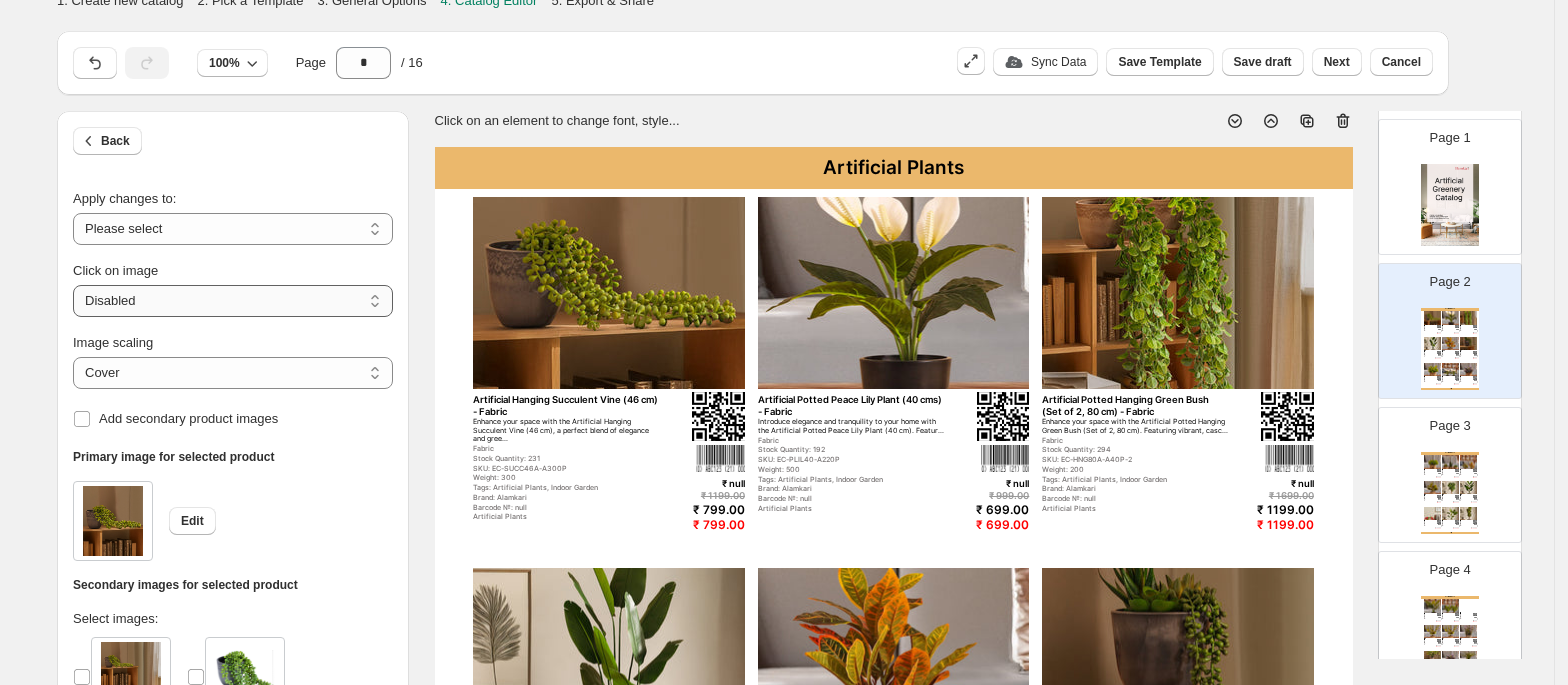 drag, startPoint x: 217, startPoint y: 224, endPoint x: 205, endPoint y: 293, distance: 70.035706 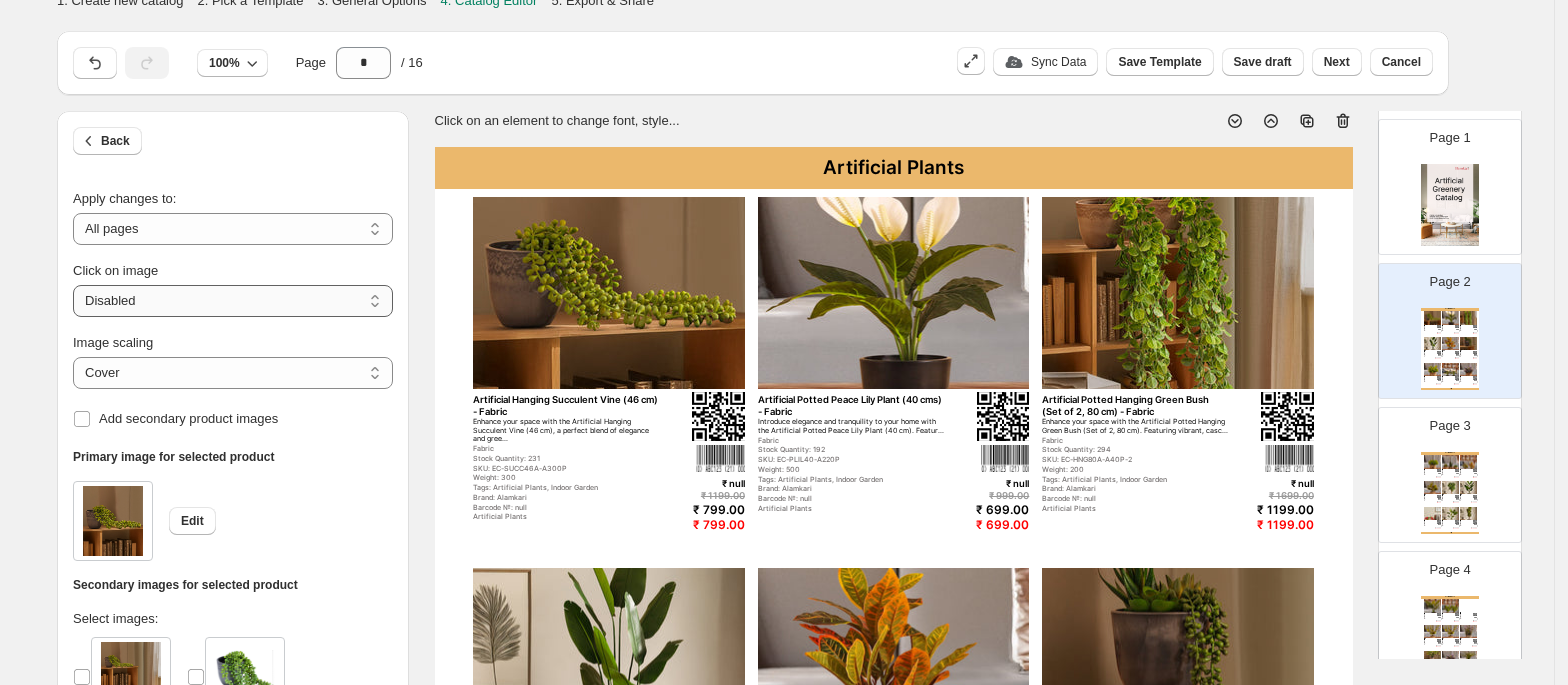 scroll, scrollTop: 98, scrollLeft: 0, axis: vertical 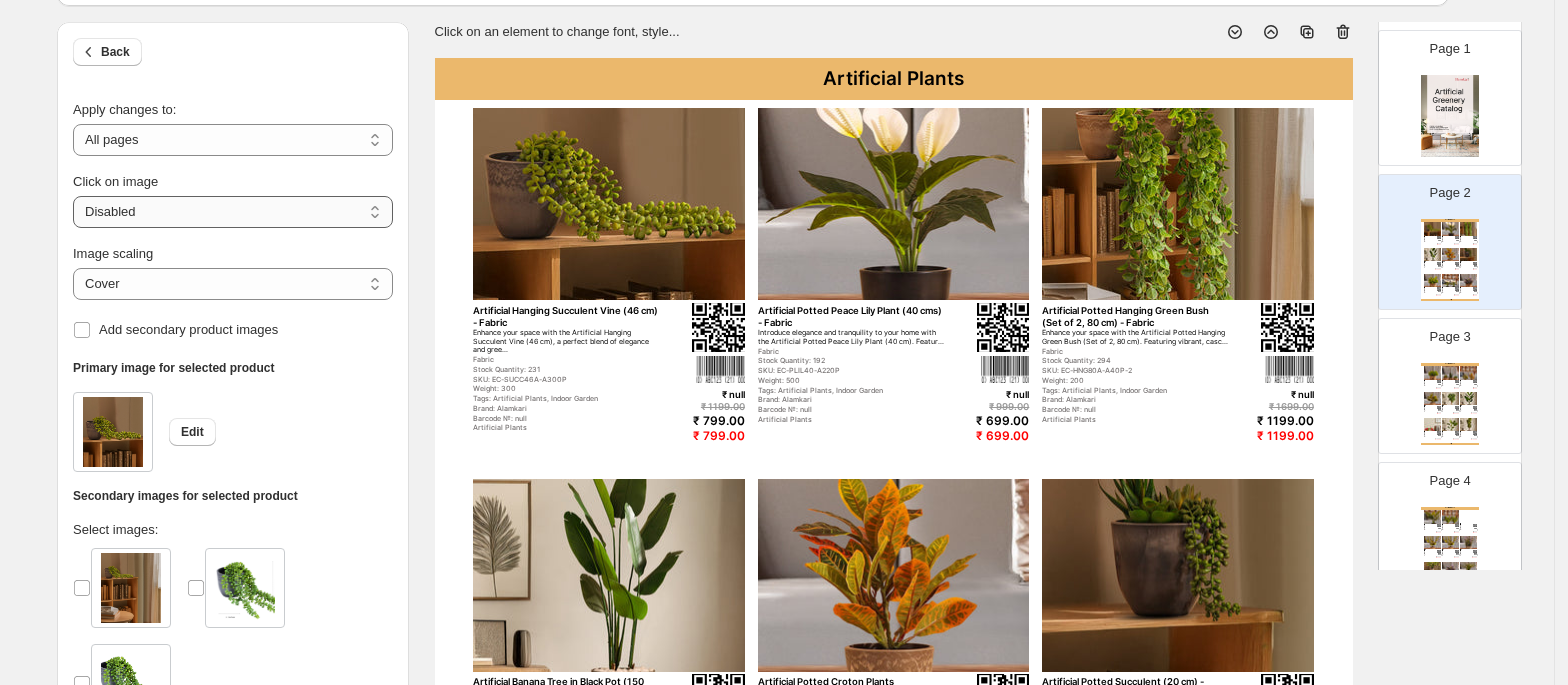 click on "**********" at bounding box center (233, 212) 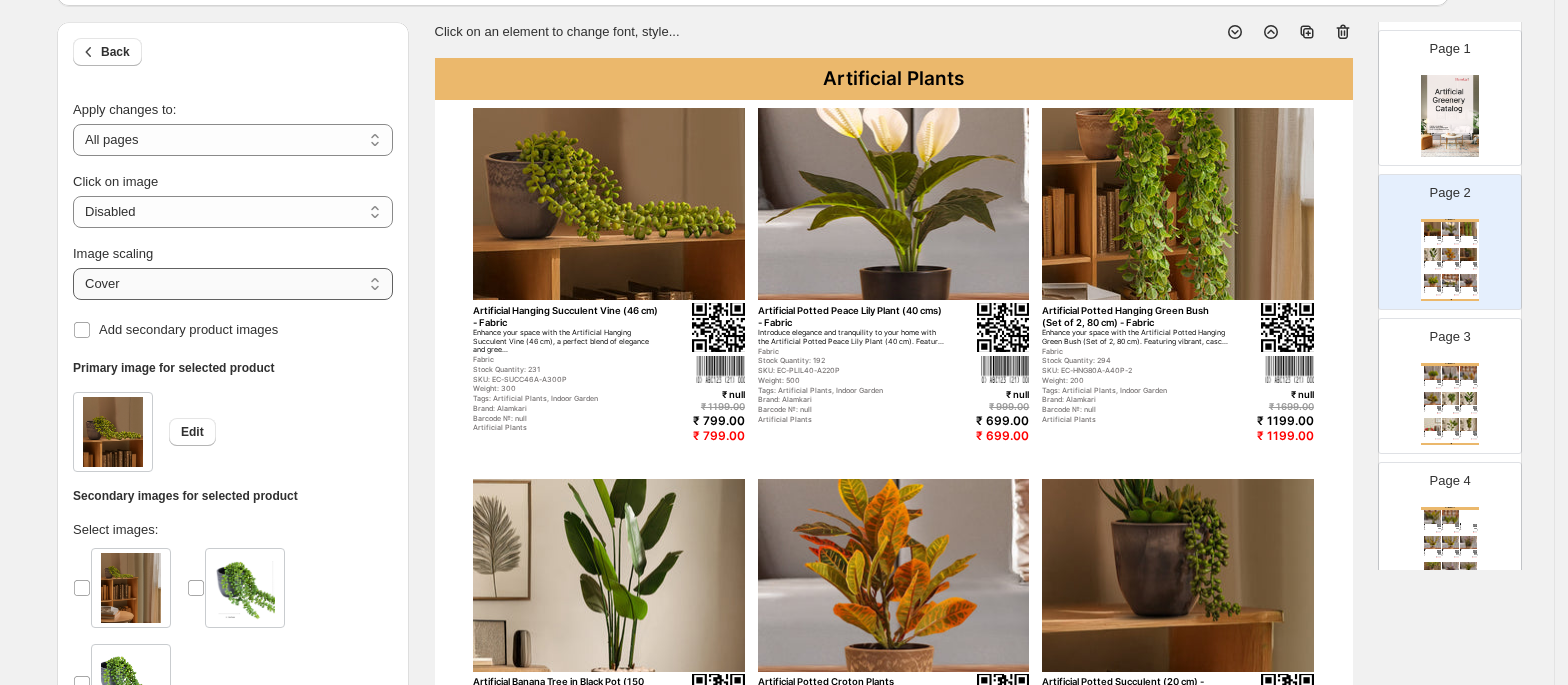 click on "***** *******" at bounding box center [233, 284] 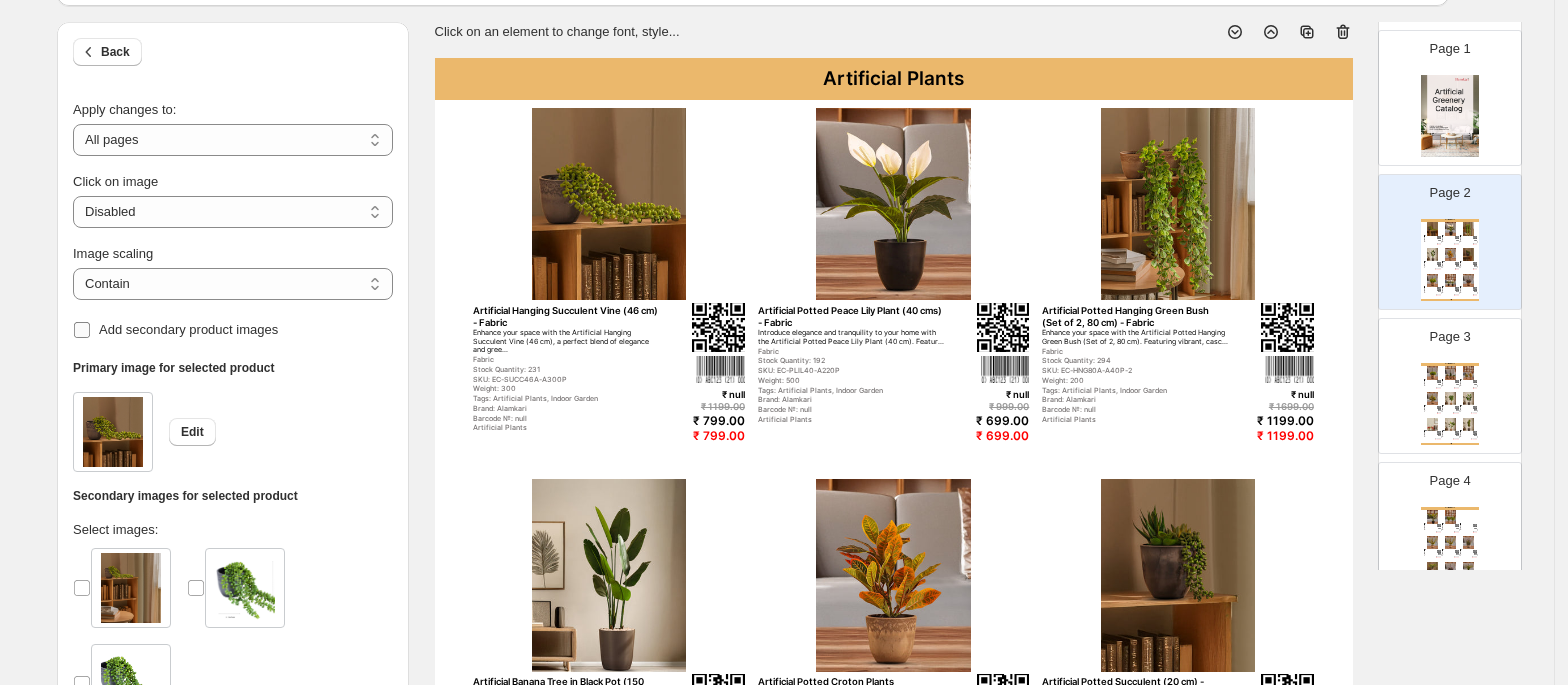 click on "Add secondary product images" at bounding box center (188, 329) 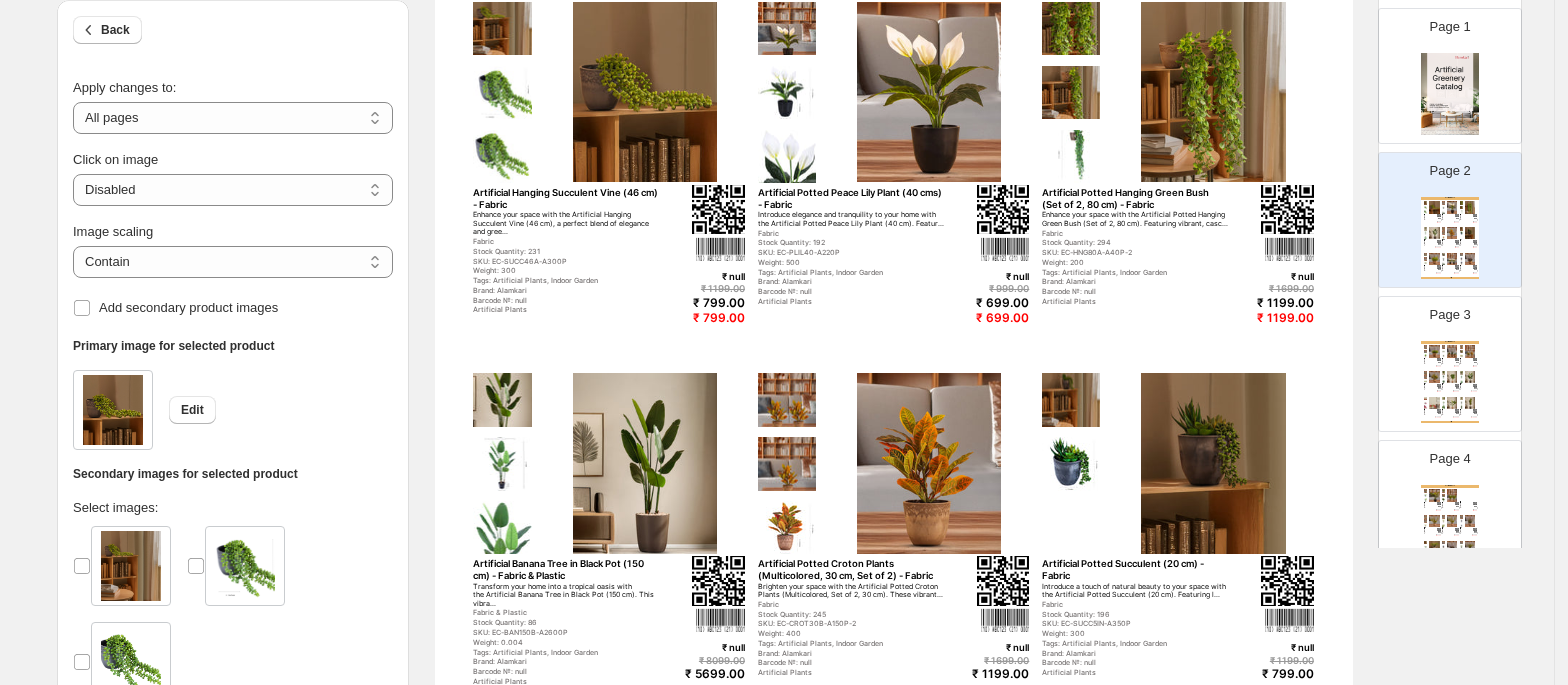 scroll, scrollTop: 0, scrollLeft: 0, axis: both 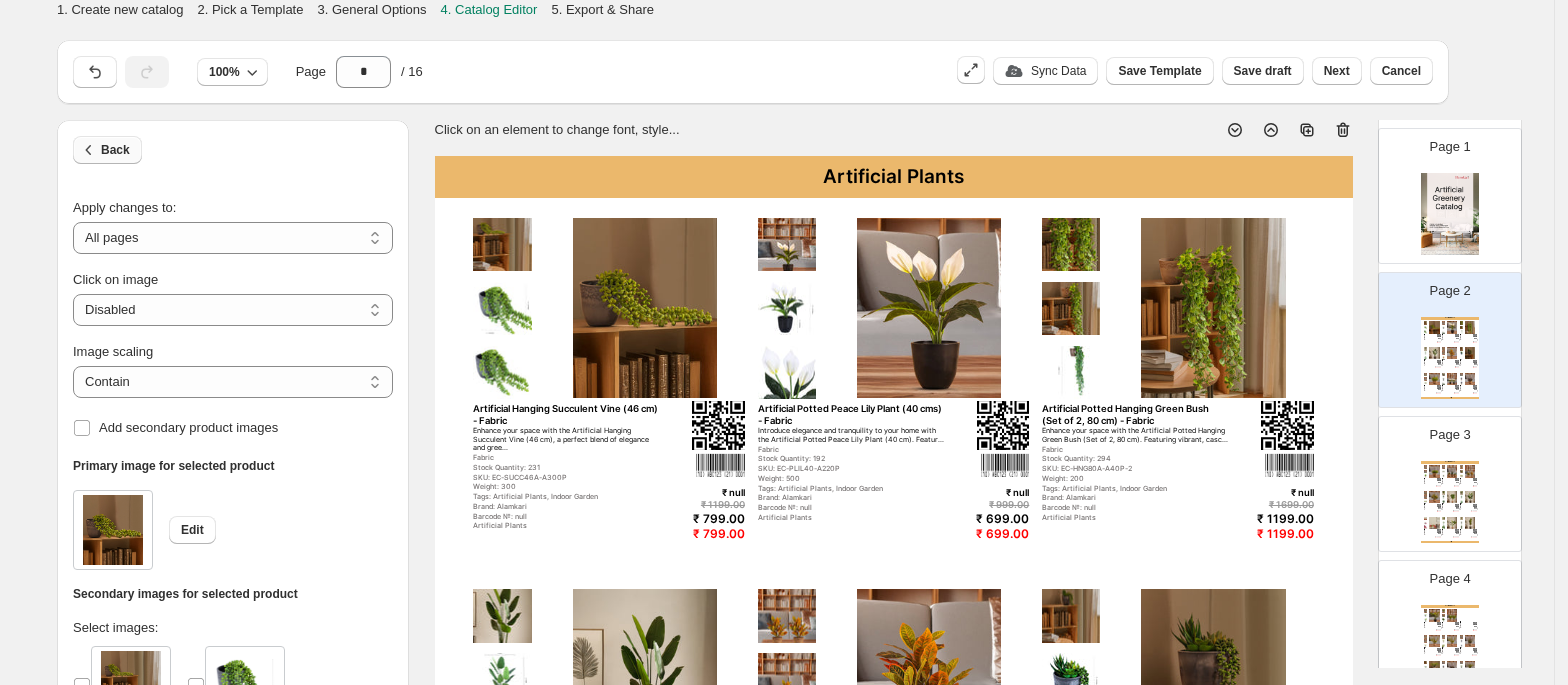 click on "Back" at bounding box center (233, 151) 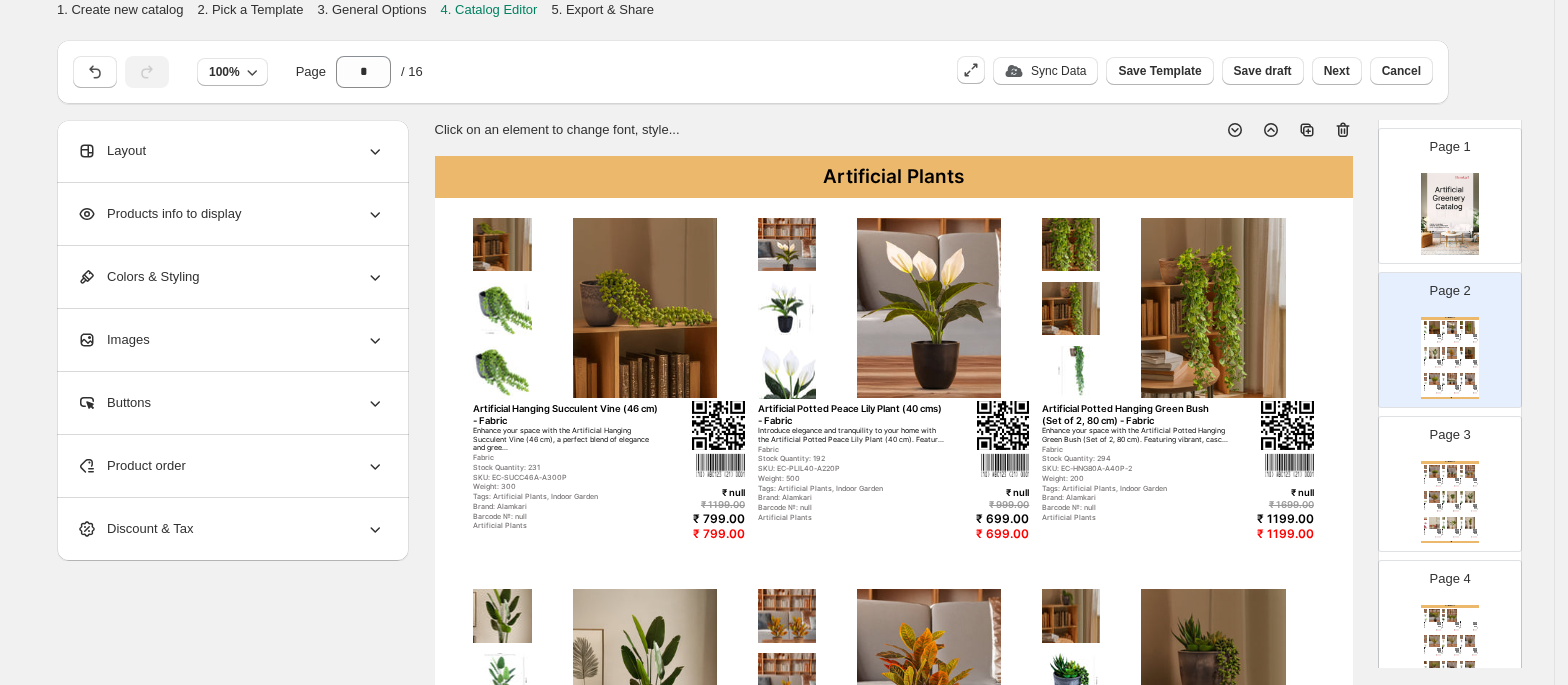 click on "Layout" at bounding box center (231, 151) 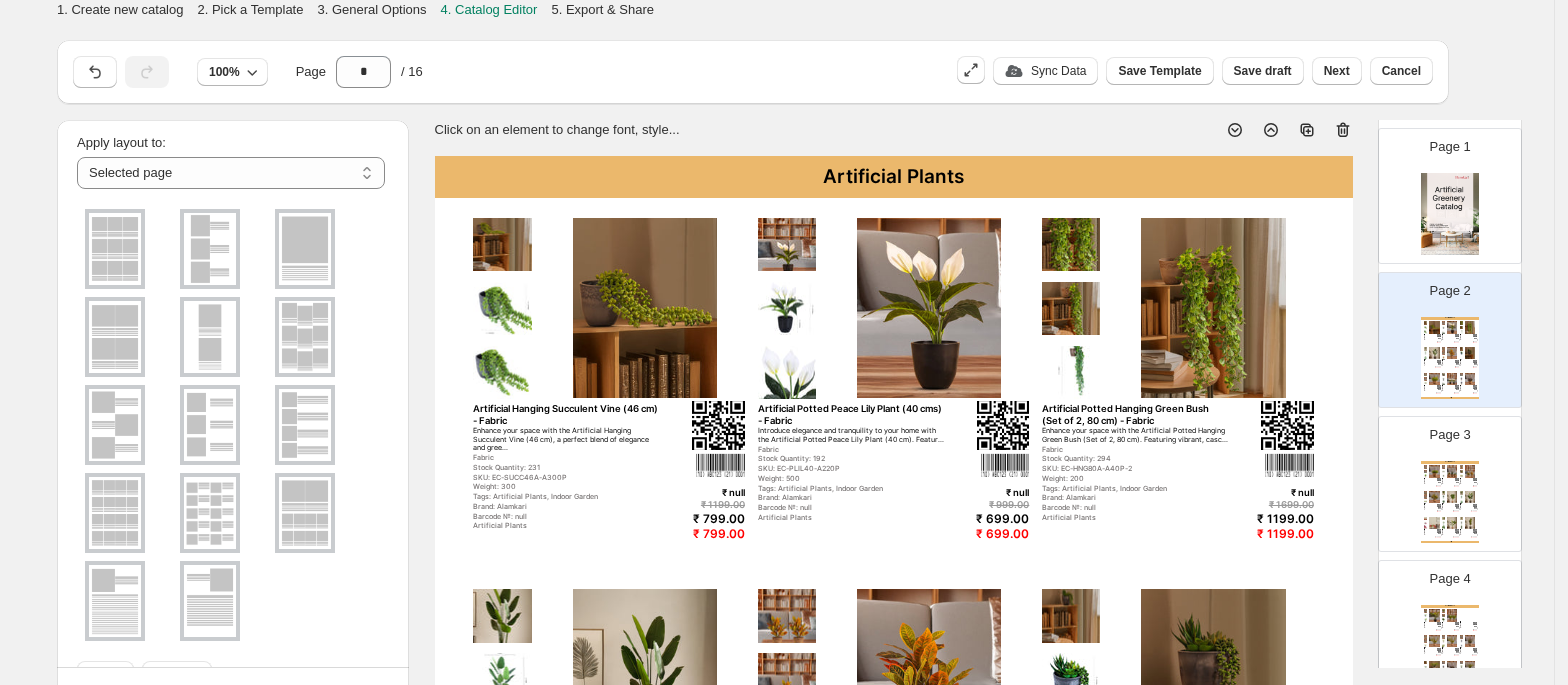 scroll, scrollTop: 0, scrollLeft: 0, axis: both 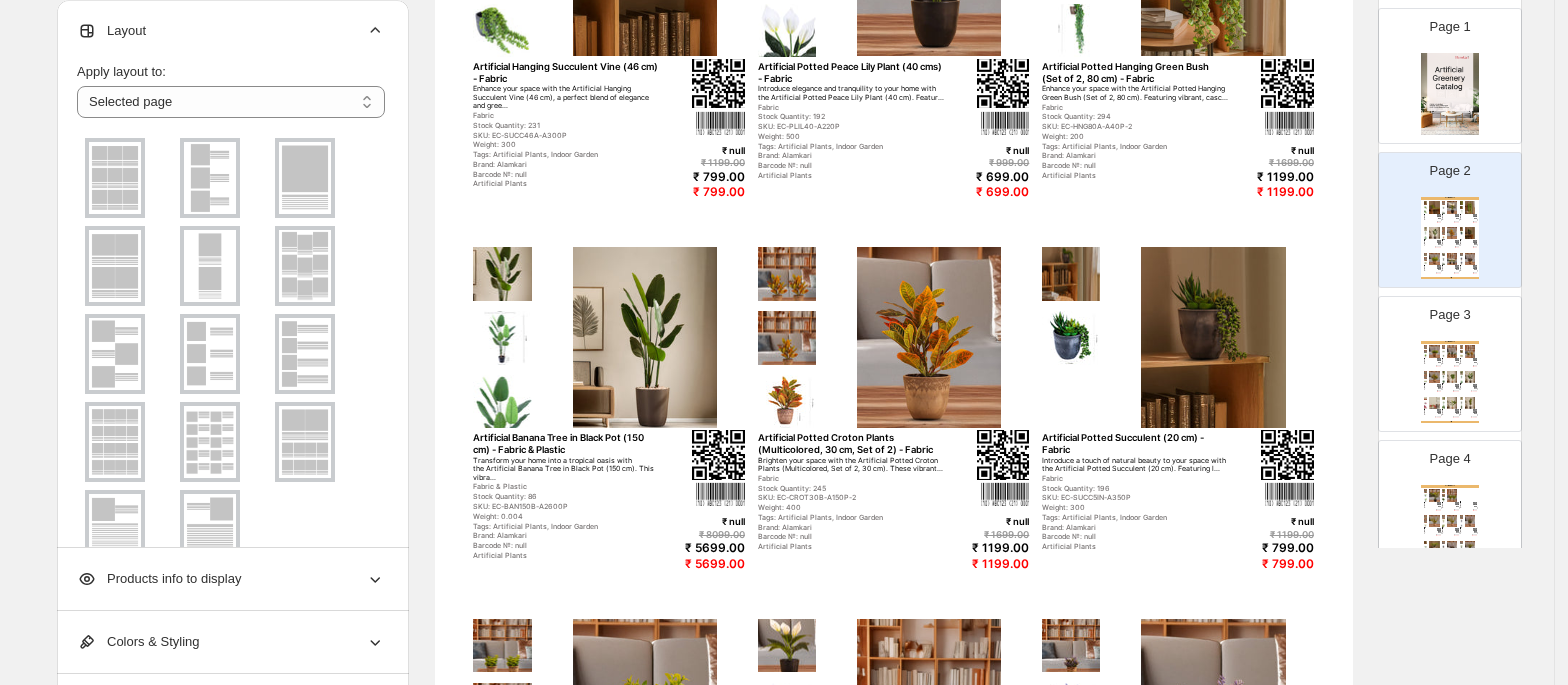 click at bounding box center [115, 354] 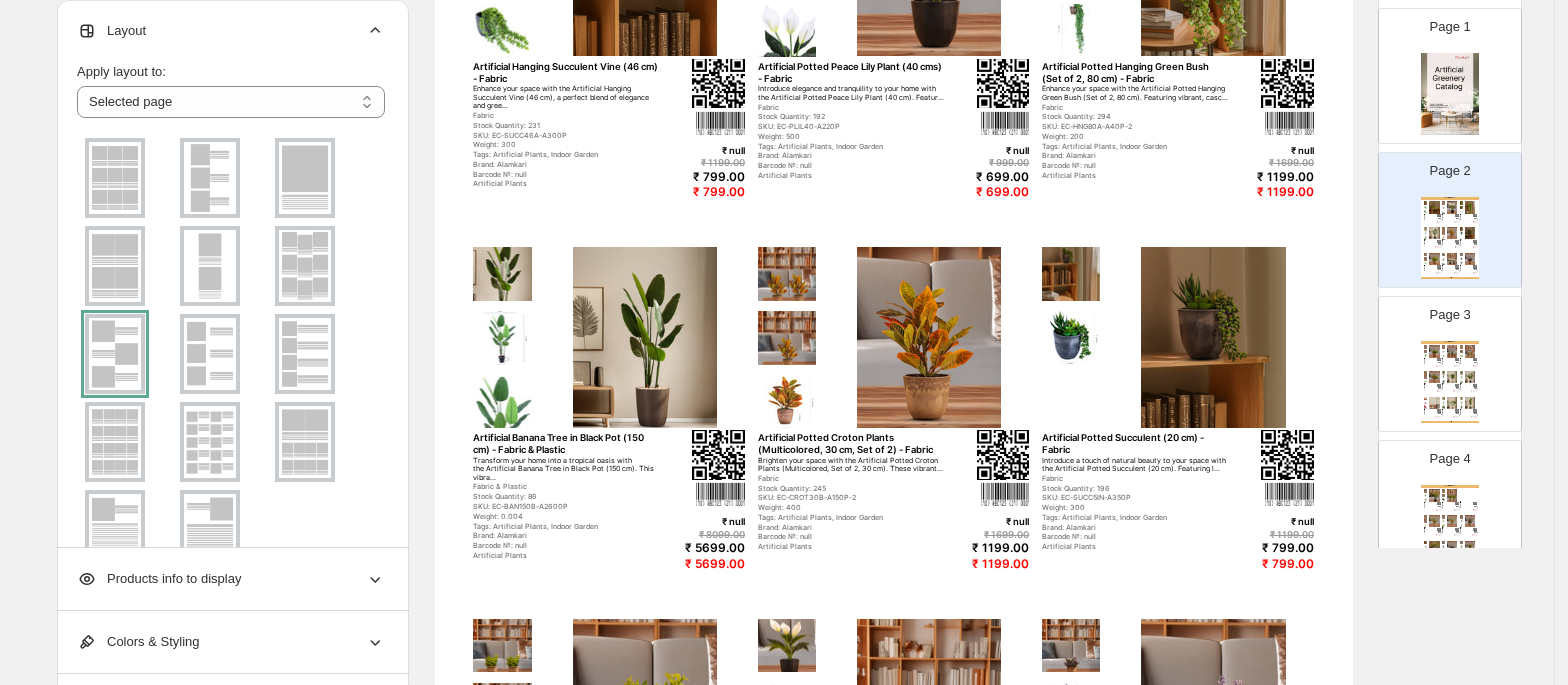 scroll, scrollTop: 108, scrollLeft: 0, axis: vertical 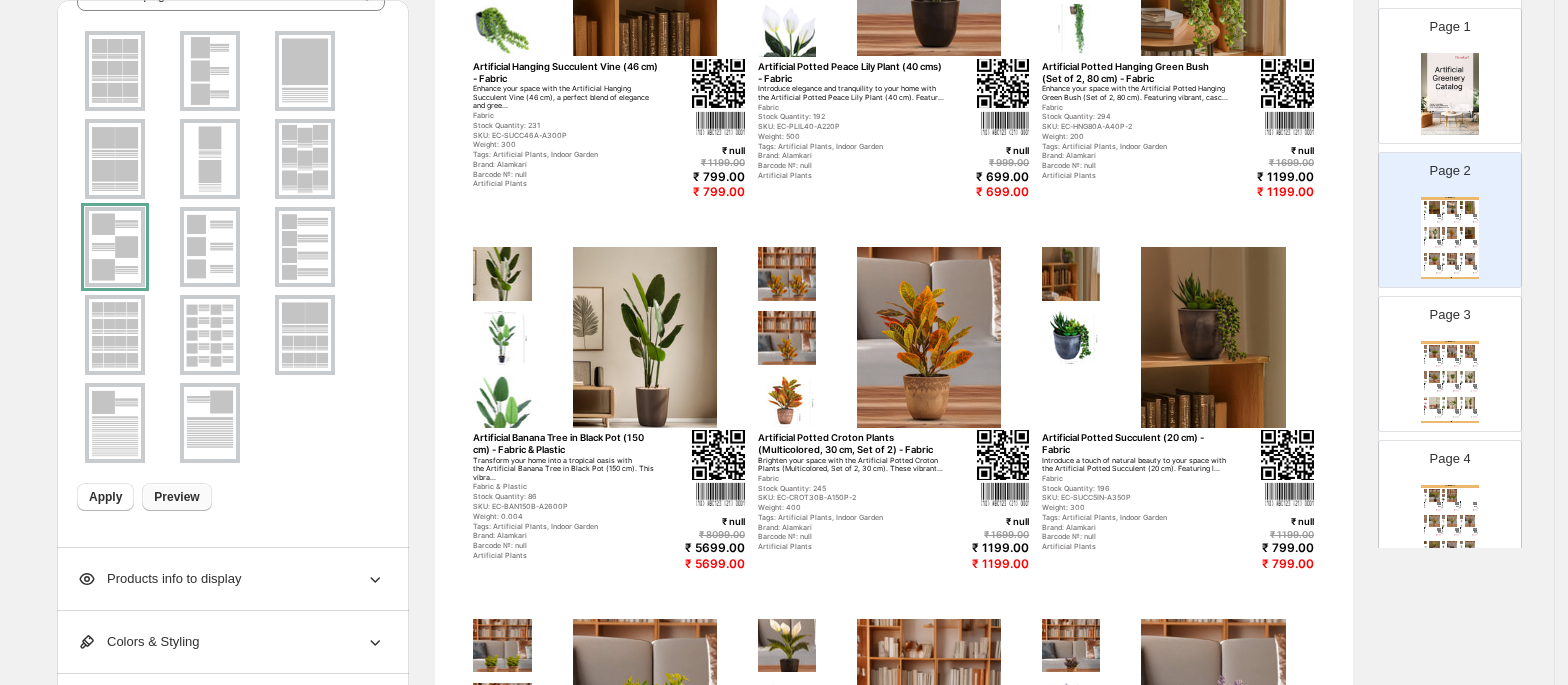 click on "Preview" at bounding box center [176, 497] 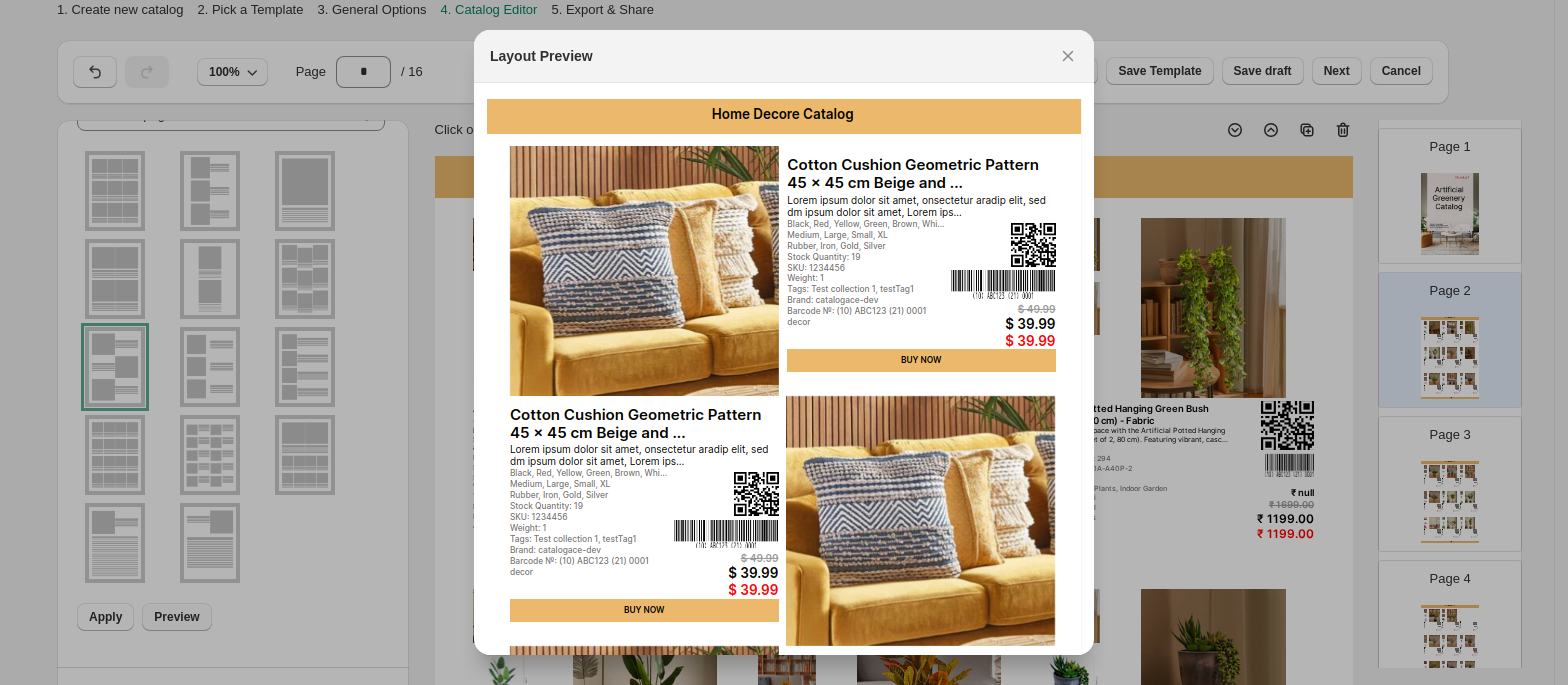 scroll, scrollTop: 0, scrollLeft: 0, axis: both 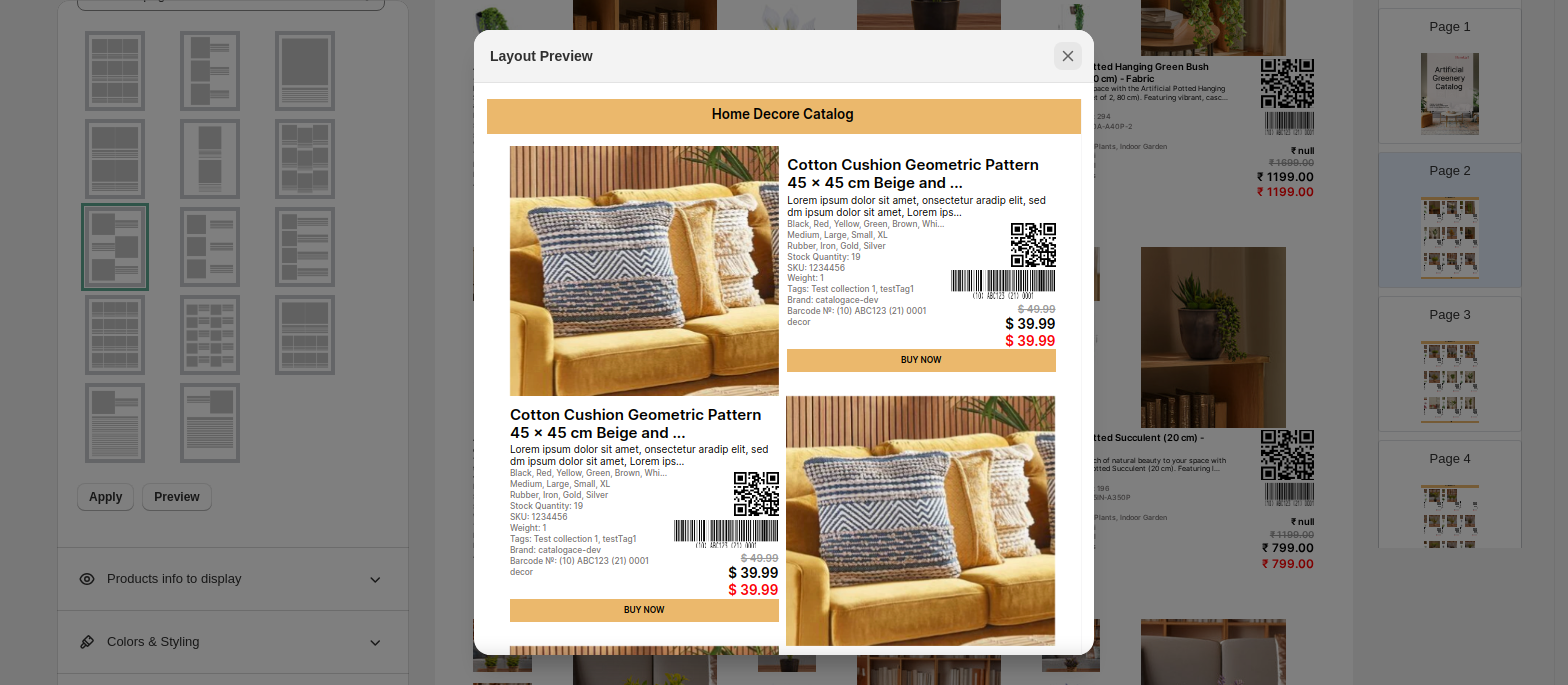 click 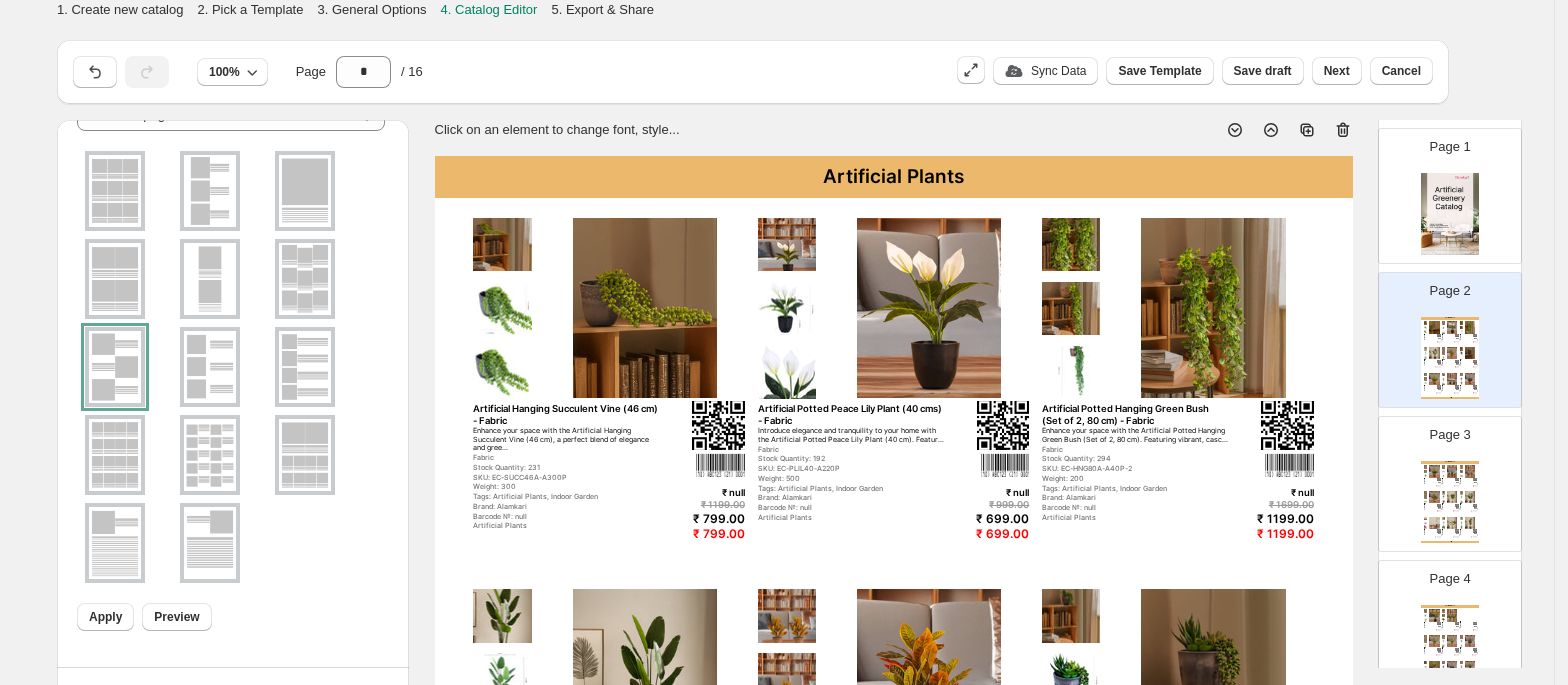 scroll, scrollTop: 342, scrollLeft: 0, axis: vertical 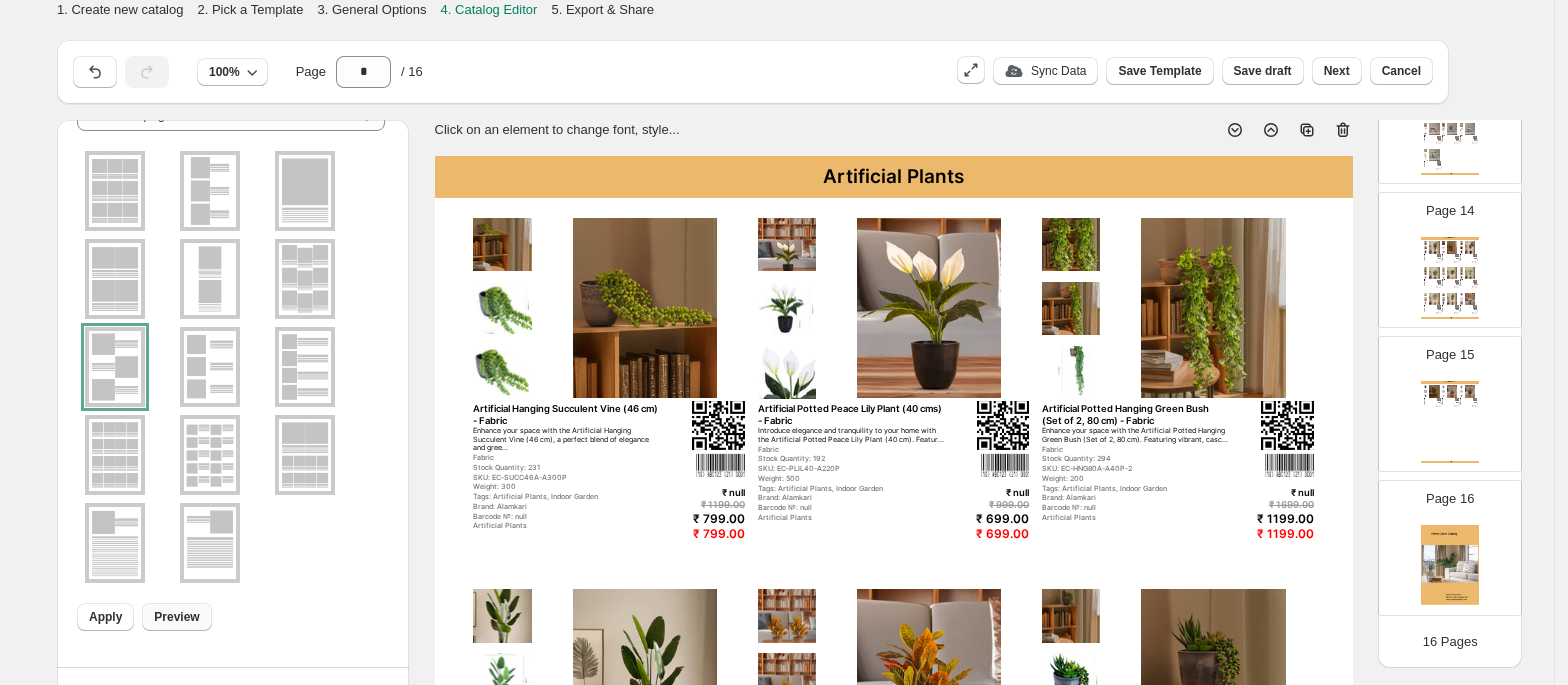 click on "Preview" at bounding box center [176, 617] 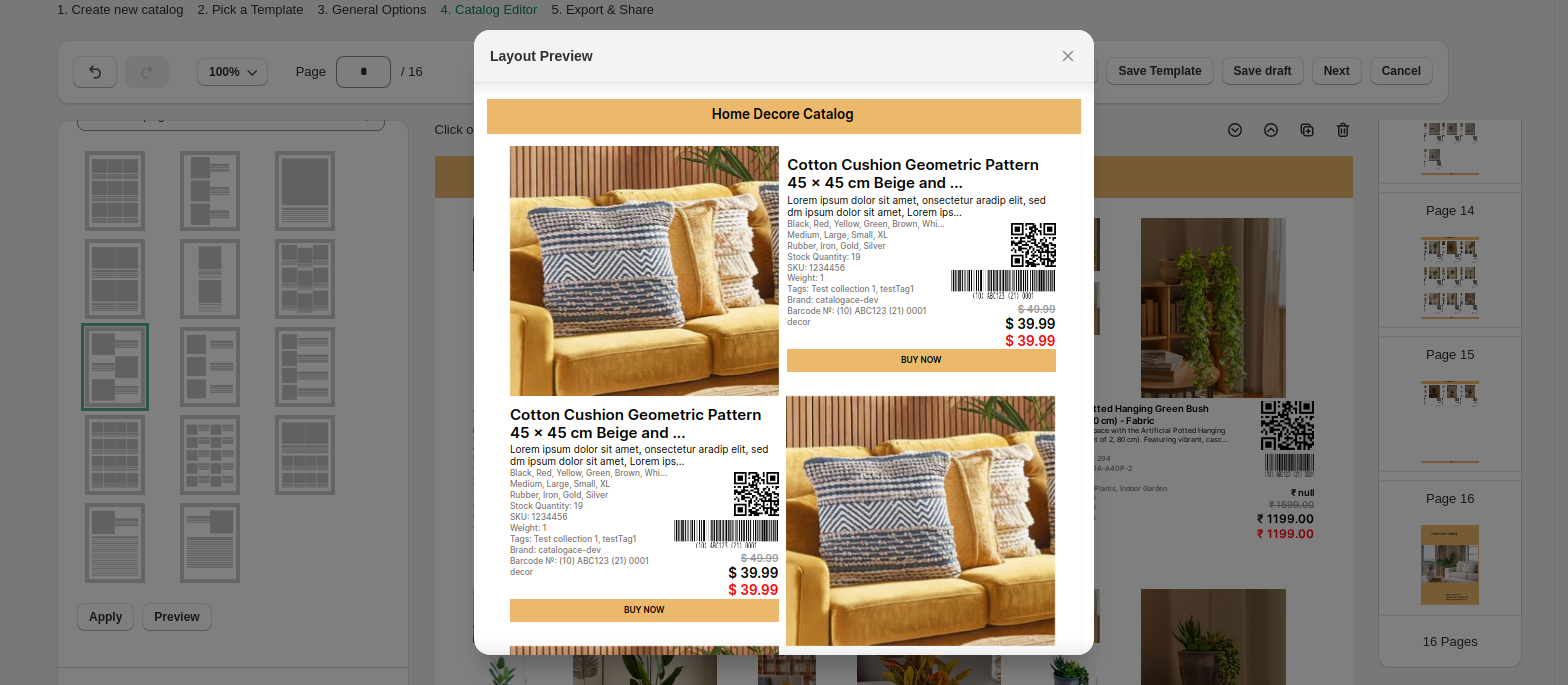scroll, scrollTop: 301, scrollLeft: 0, axis: vertical 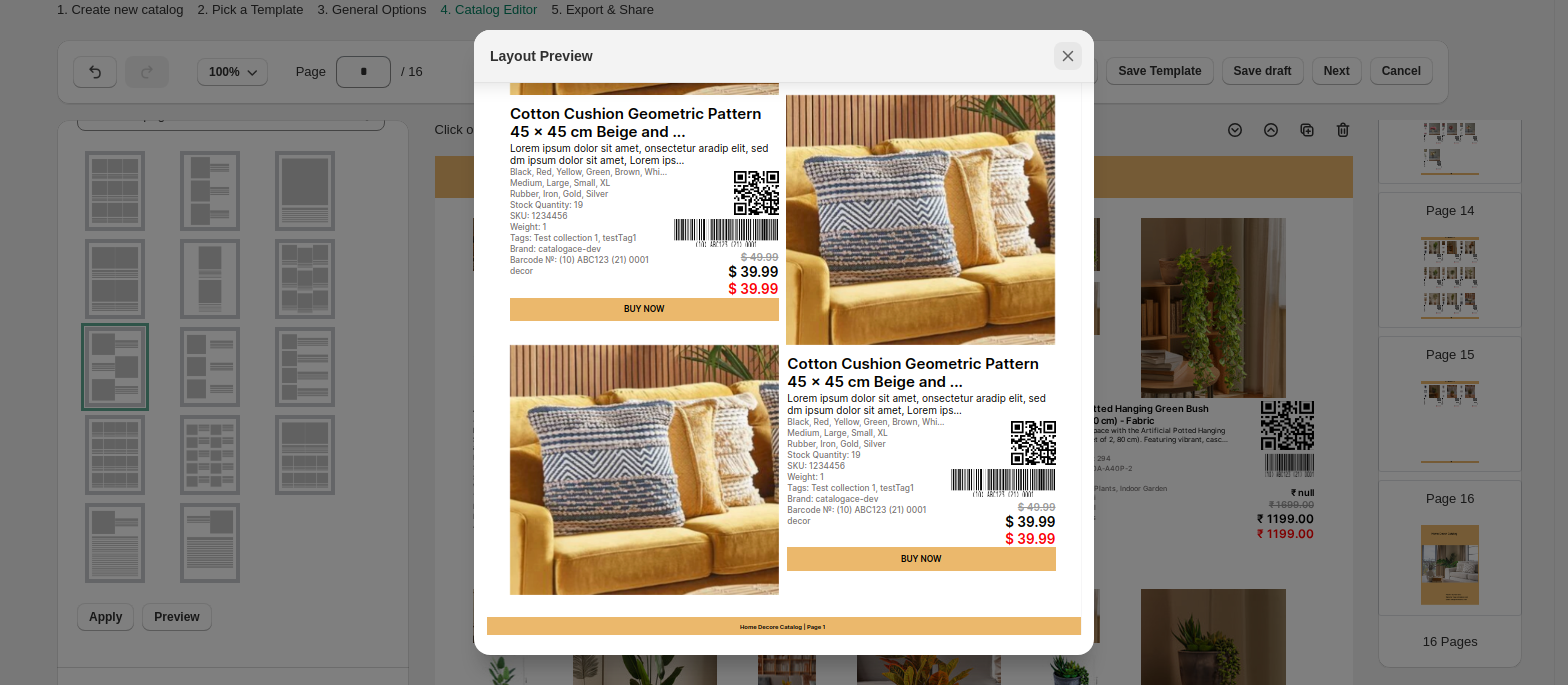 click 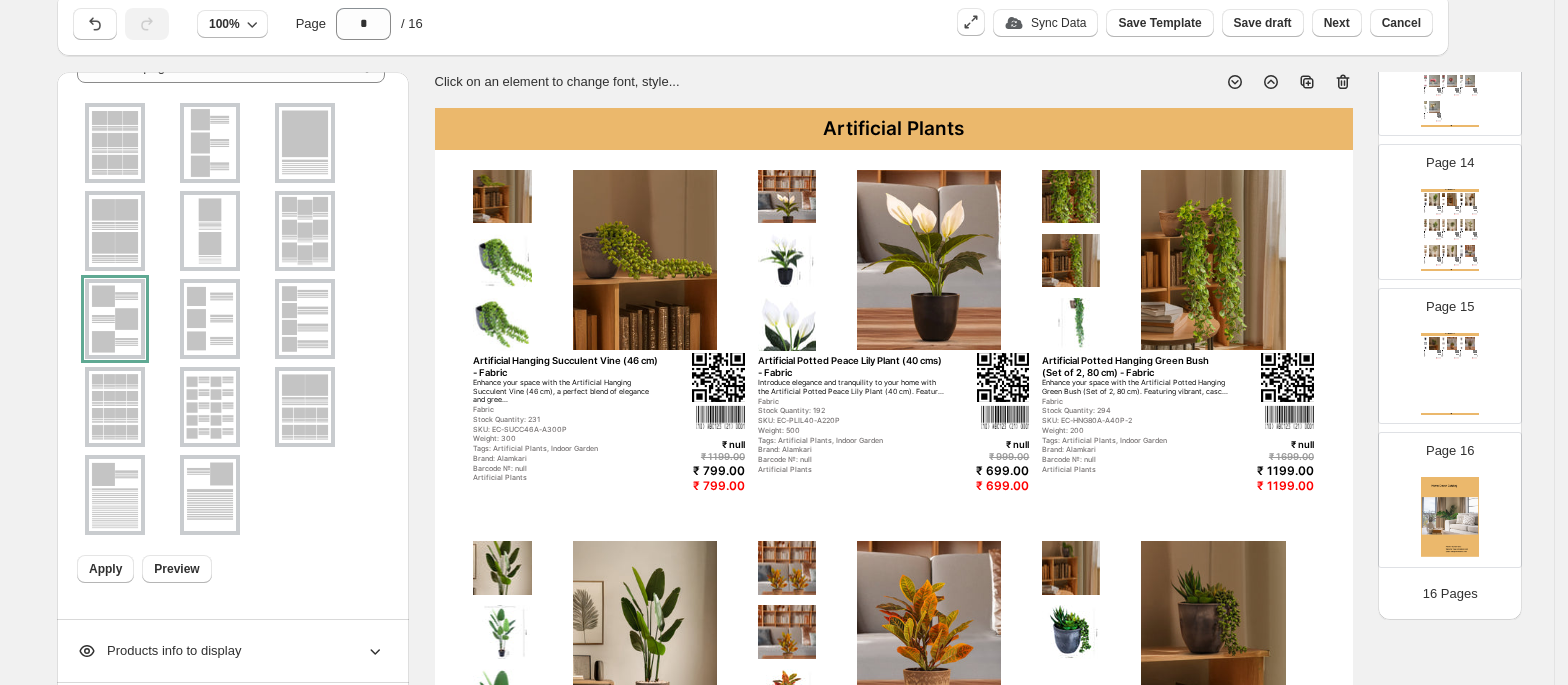 scroll, scrollTop: 46, scrollLeft: 0, axis: vertical 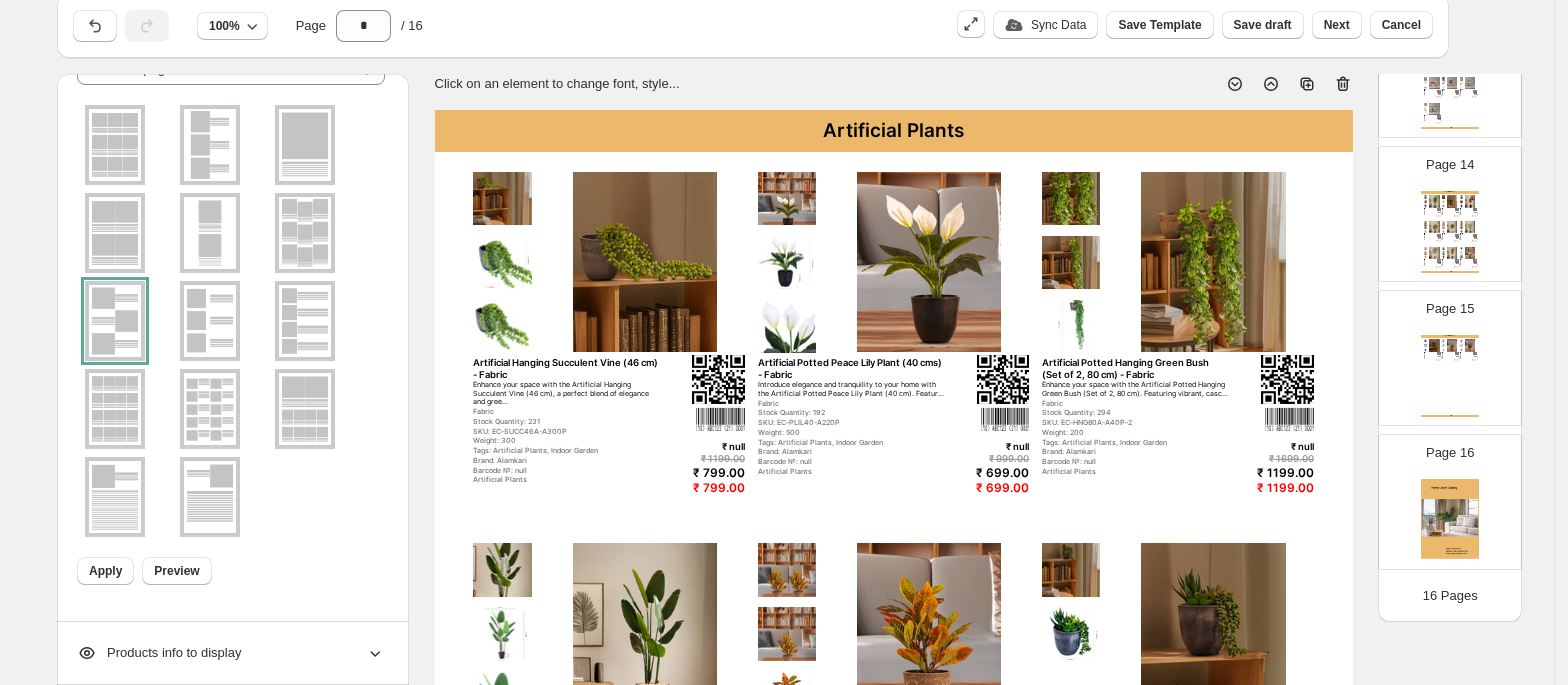 click on "Artificial Plants Artificial Hanging Succulent Vine (46 cm) - Fabric Enhance your space with the Artificial Hanging Succulent Vine (46 cm), a perfect blend of elegance and gree... Fabric Stock Quantity:  231 SKU:  EC-SUCC46A-A300P Weight:  300 Tags:  Artificial Plants, Indoor Garden Brand:  Alamkari Barcode №:  null Artificial Plants ₹ null ₹ 1199.00 ₹ 799.00 ₹ 799.00 Artificial Potted Peace Lily Plant (40 cms) - Fabric Introduce elegance and tranquility to your home with the Artificial Potted Peace Lily Plant (40 cm). Featur... Fabric Stock Quantity:  192 SKU:  EC-PLIL40-A220P Weight:  500 Tags:  Artificial Plants, Indoor Garden Brand:  Alamkari Barcode №:  null Artificial Plants ₹ null ₹ 999.00 ₹ 699.00 ₹ 699.00 Artificial Potted Hanging Green Bush (Set of 2, 80 cm) - Fabric Enhance your space with the Artificial Potted Hanging Green Bush (Set of 2, 80 cm). Featuring vibrant, casc... Fabric Stock Quantity:  294 SKU:  EC-HNG80A-A40P-2 Weight:  200 Tags:  Artificial Plants, Indoor Garden" at bounding box center [894, 704] 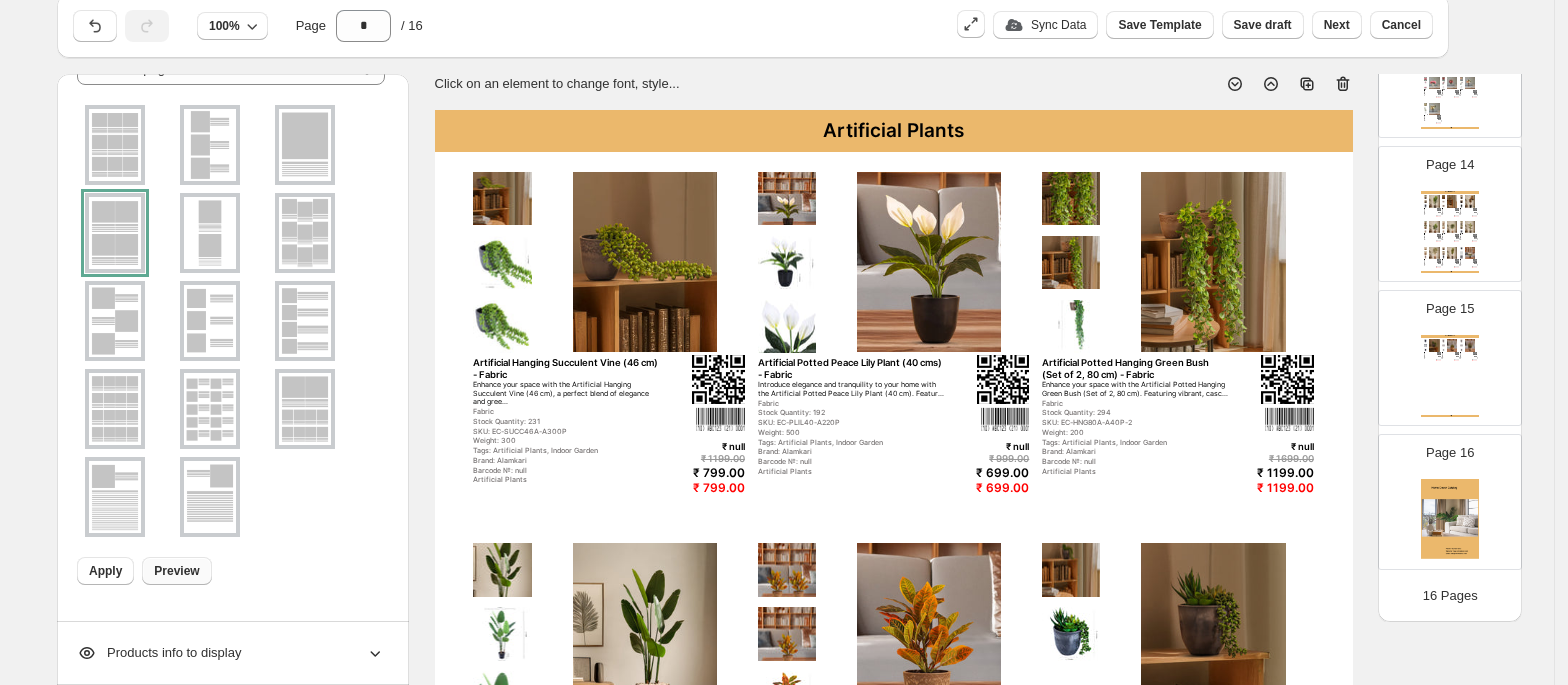 click on "Preview" at bounding box center [176, 571] 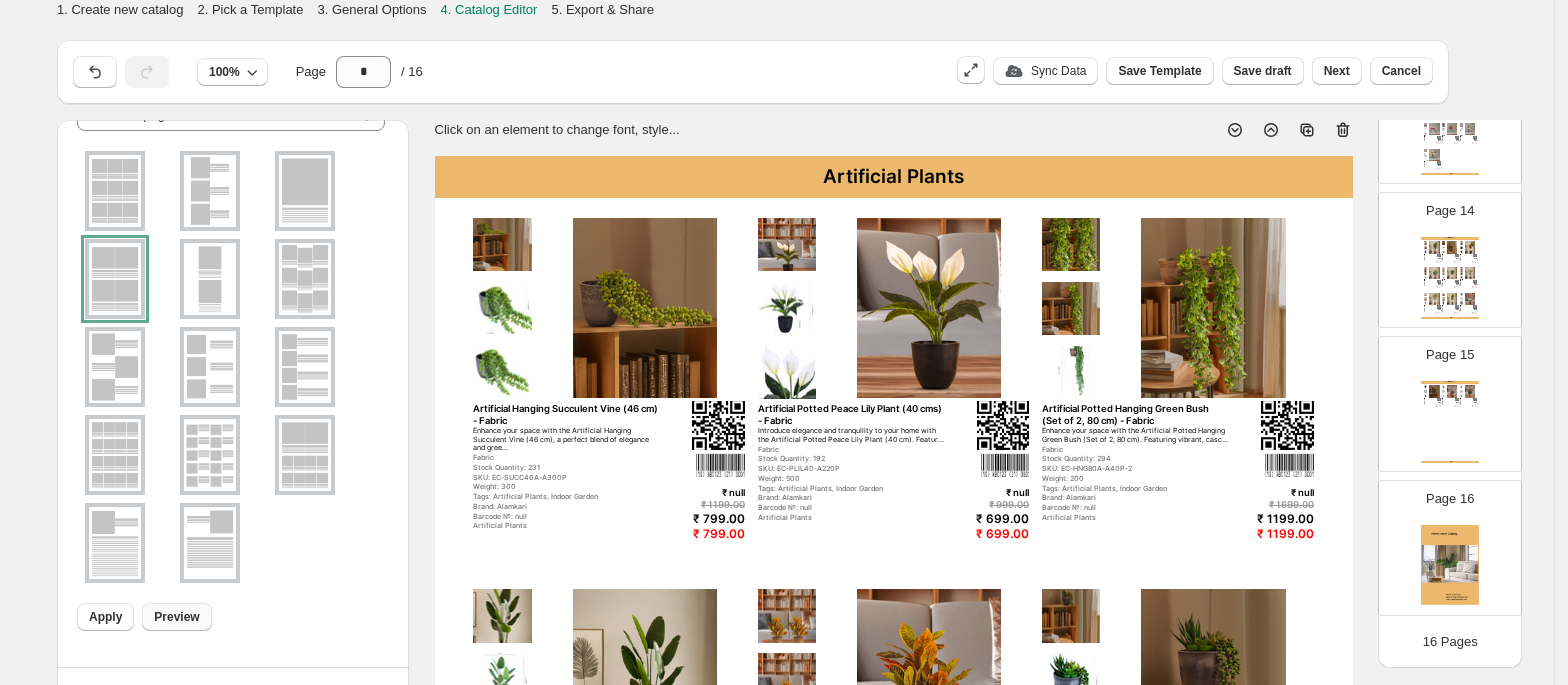 scroll, scrollTop: 46, scrollLeft: 0, axis: vertical 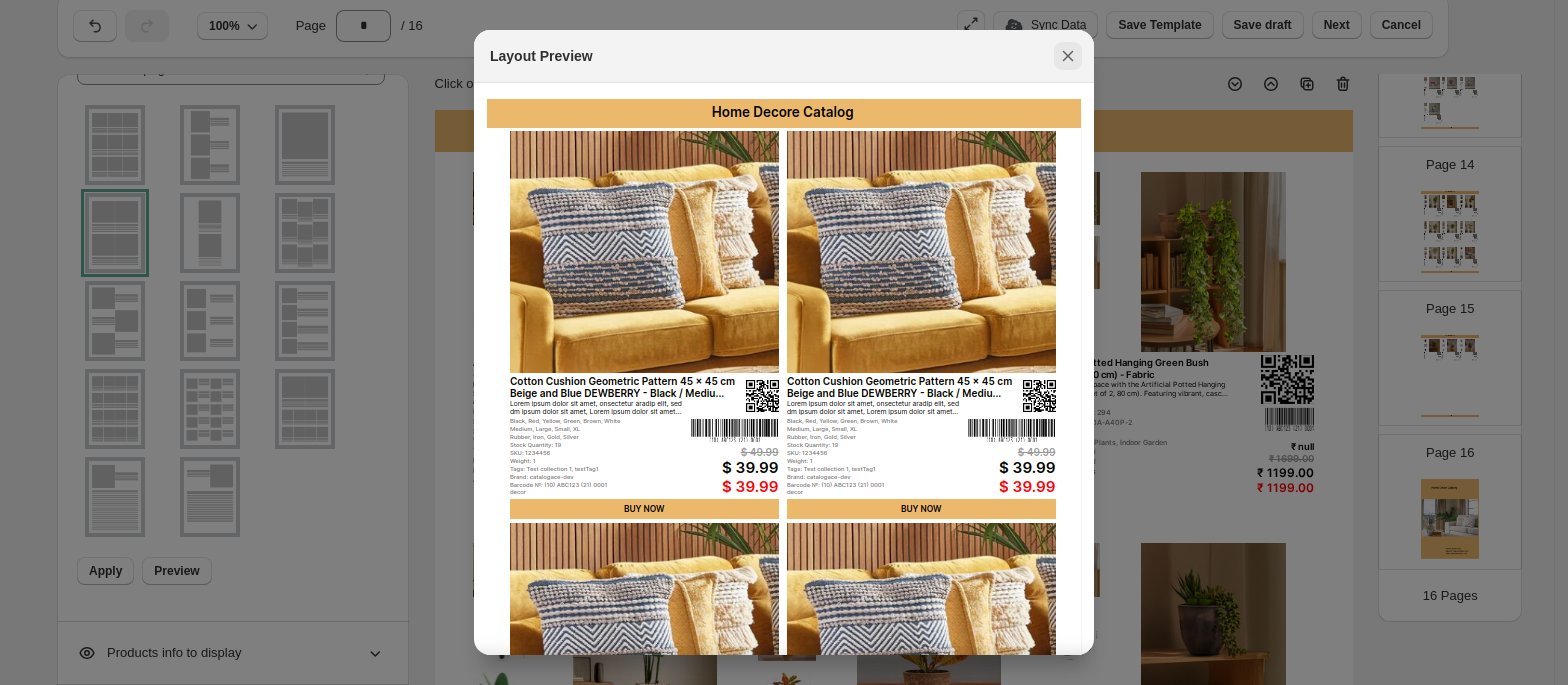 click on "Layout Preview" at bounding box center [784, 56] 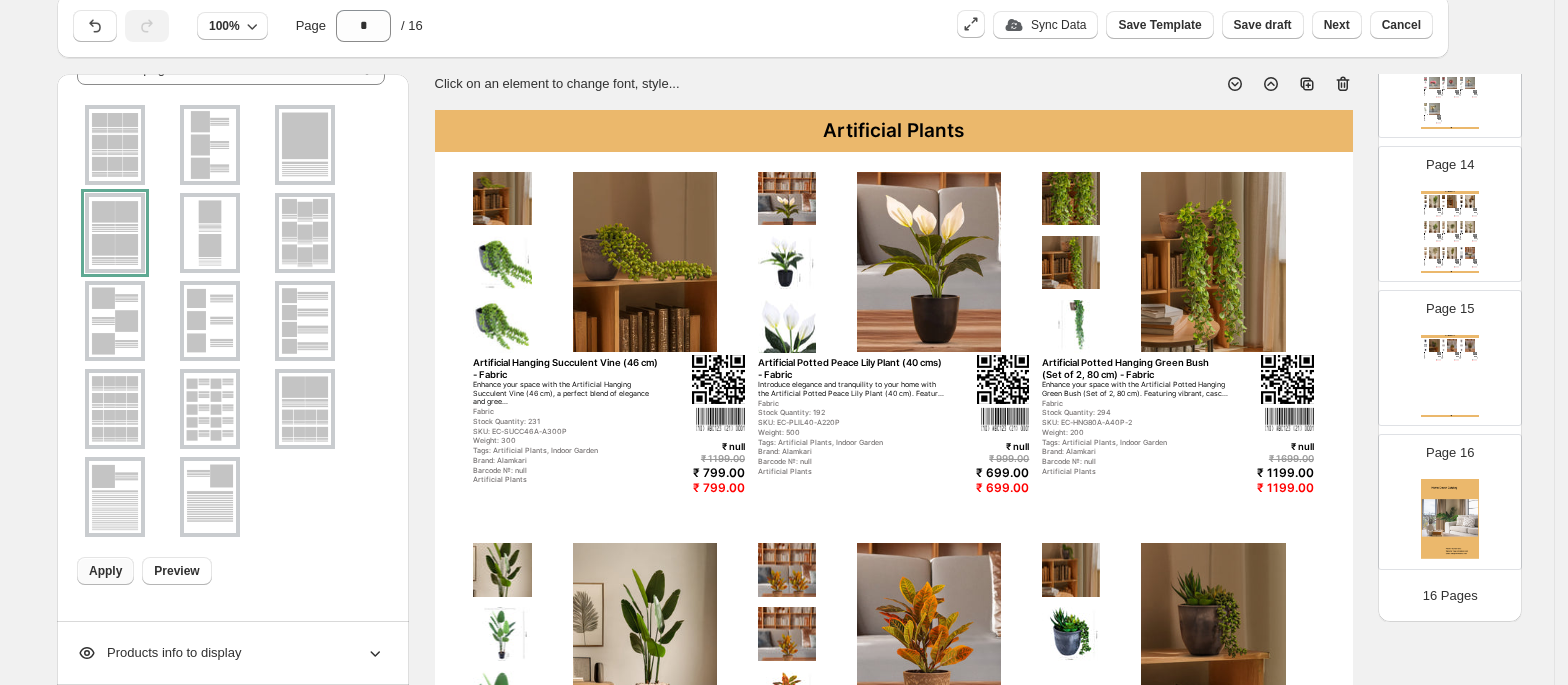 click on "Apply" at bounding box center [105, 571] 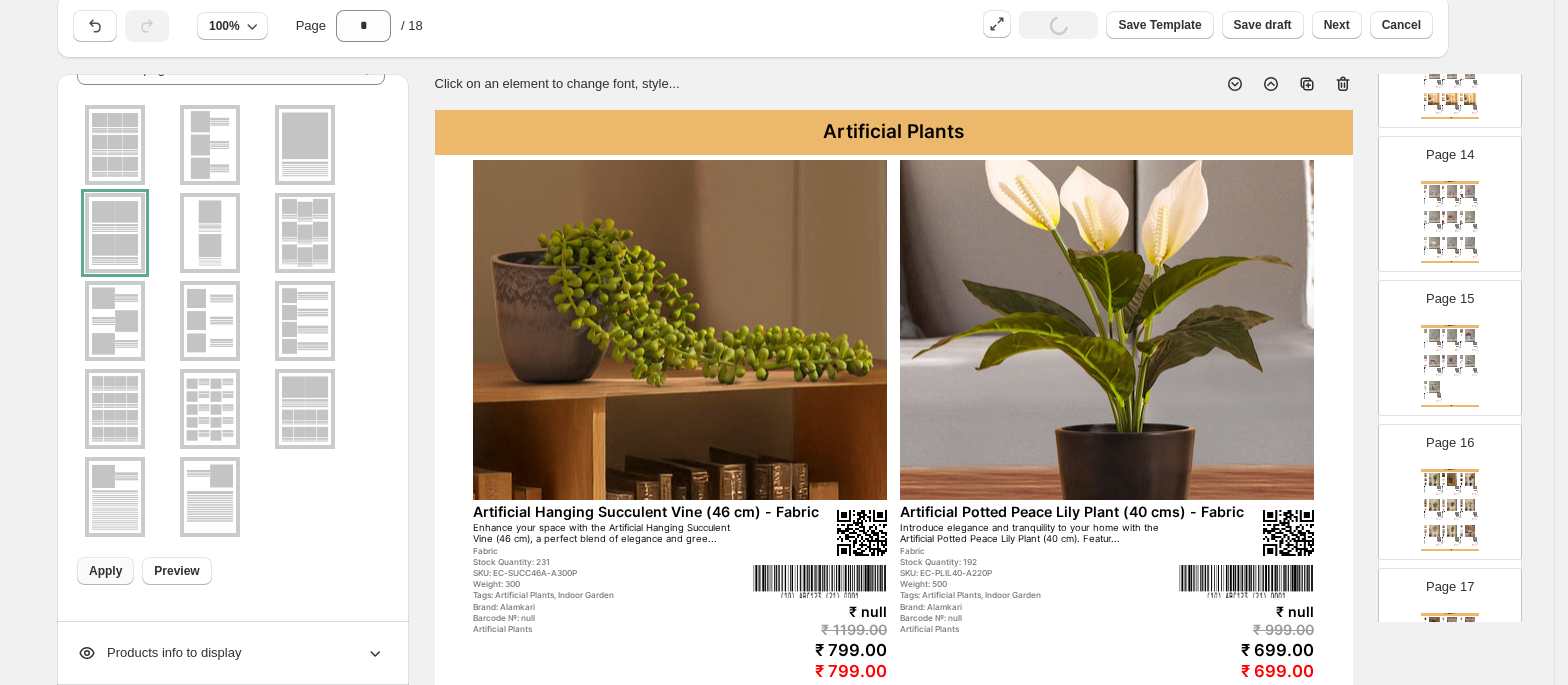 scroll, scrollTop: 0, scrollLeft: 0, axis: both 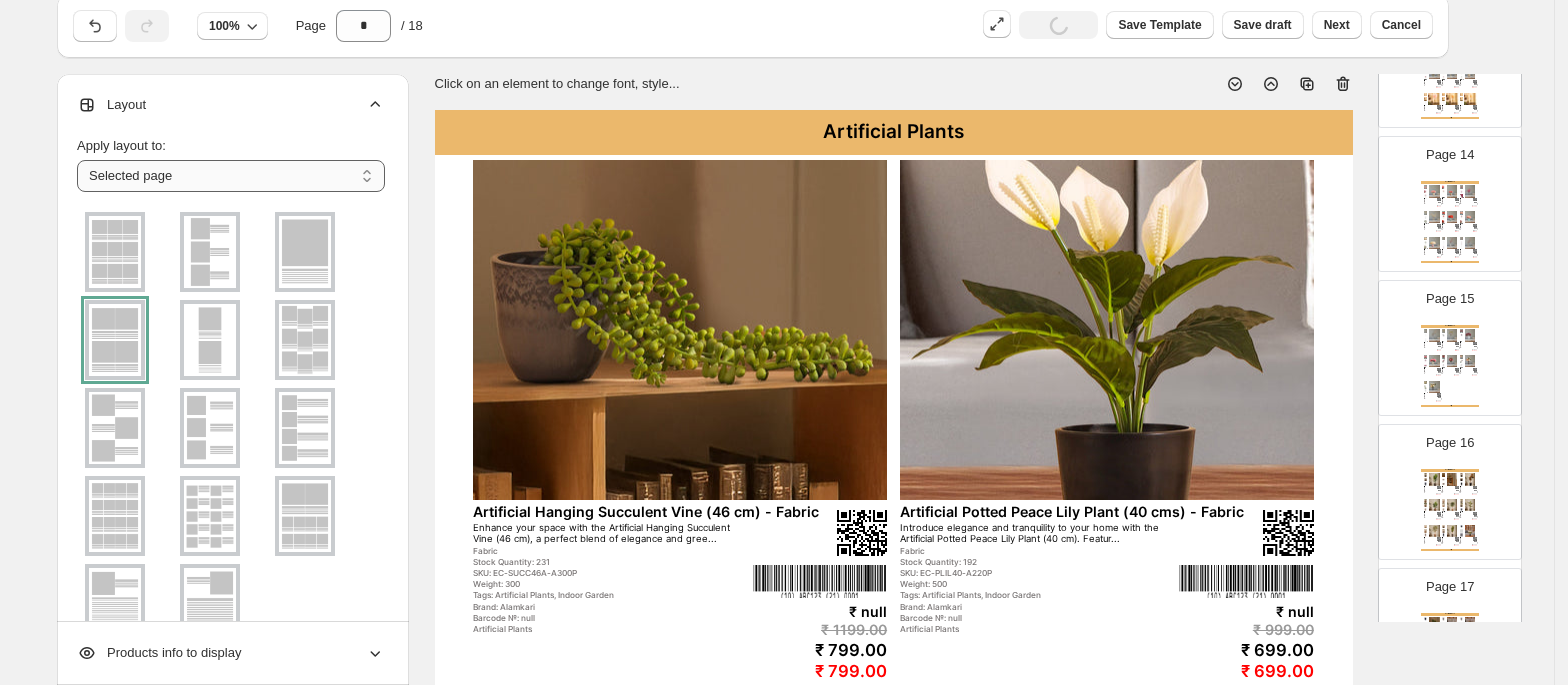 click on "**********" at bounding box center (231, 176) 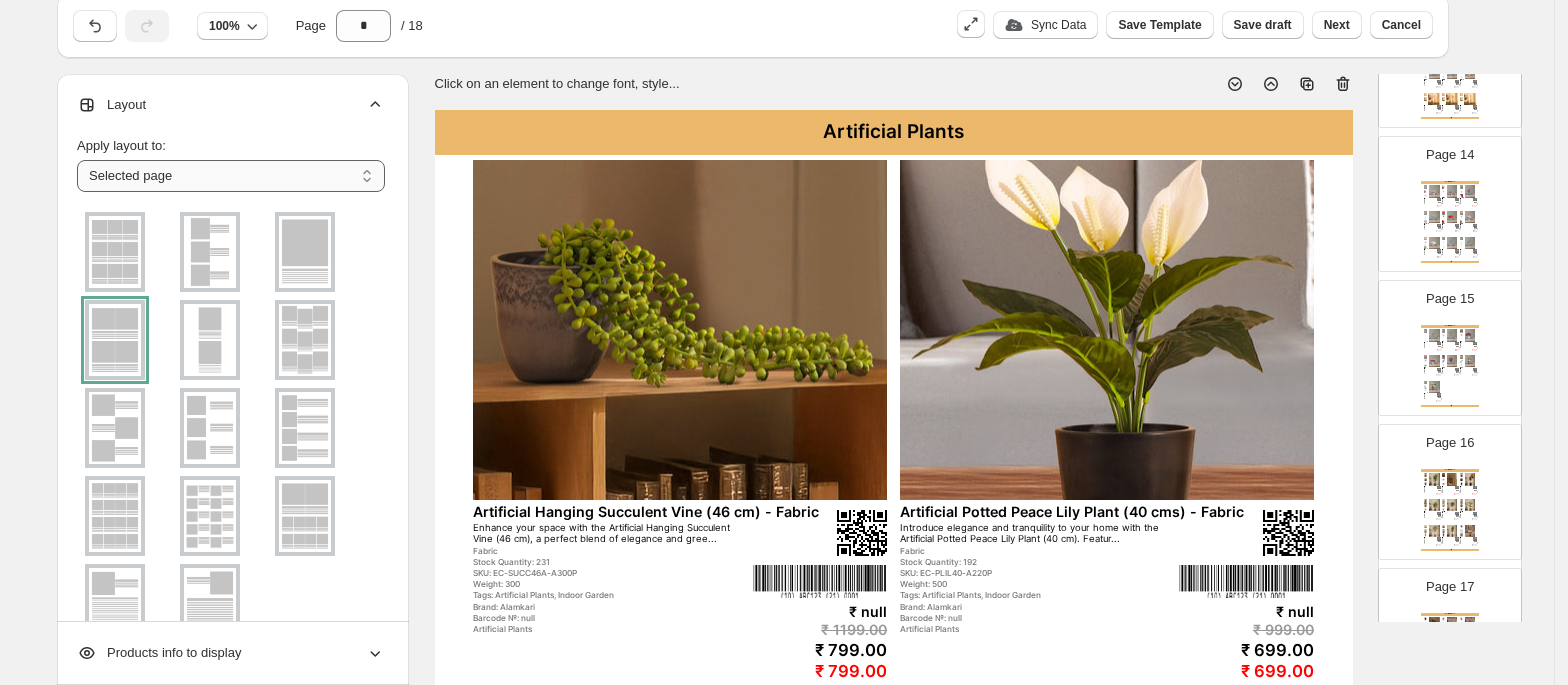 click on "**********" at bounding box center (231, 176) 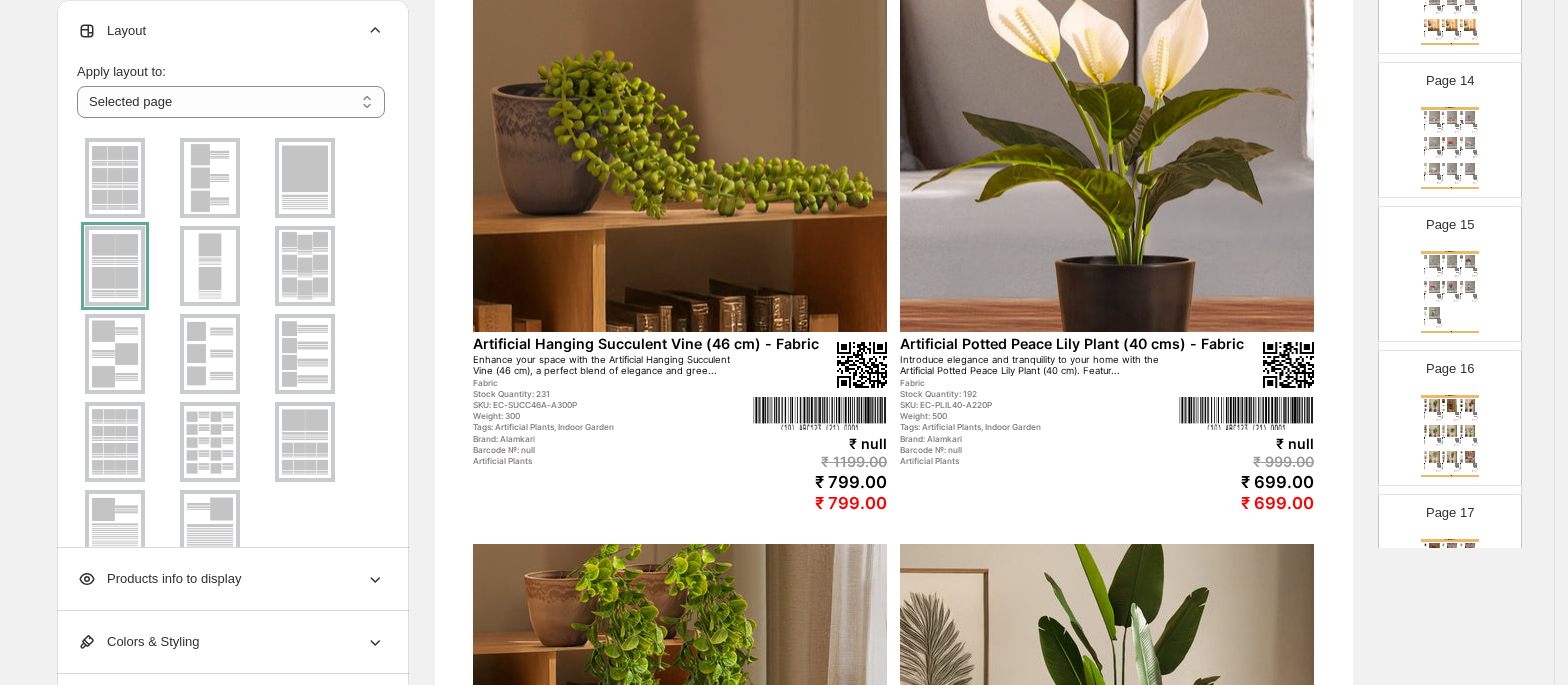 scroll, scrollTop: 217, scrollLeft: 0, axis: vertical 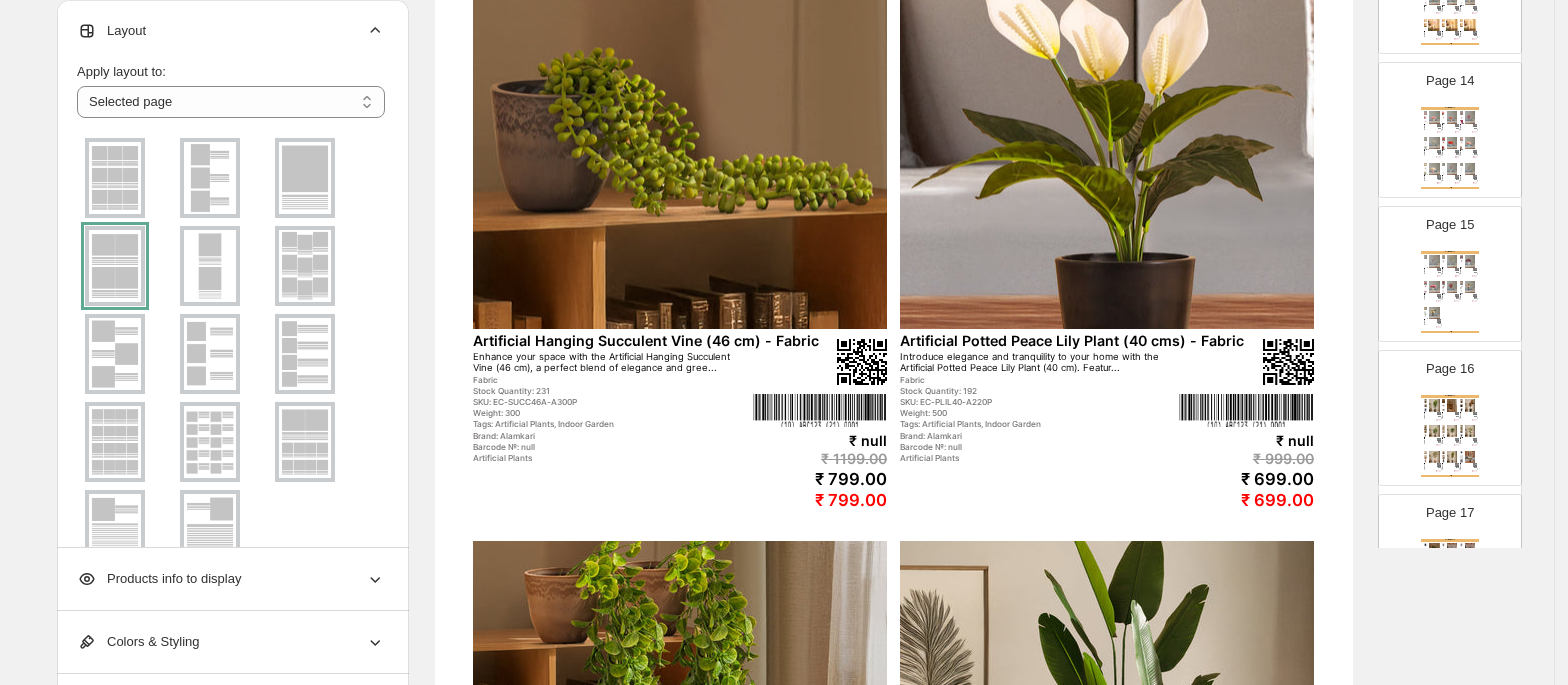click at bounding box center (680, 159) 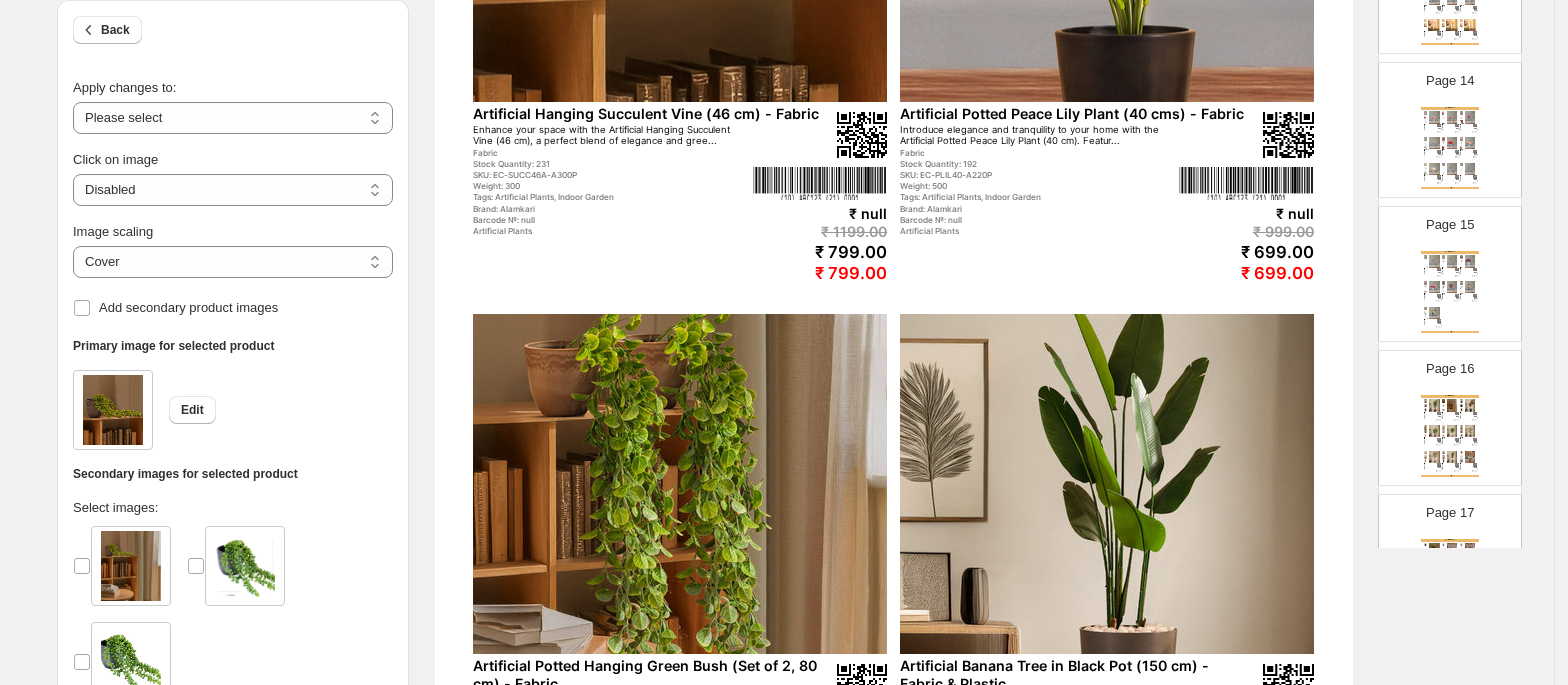 scroll, scrollTop: 453, scrollLeft: 0, axis: vertical 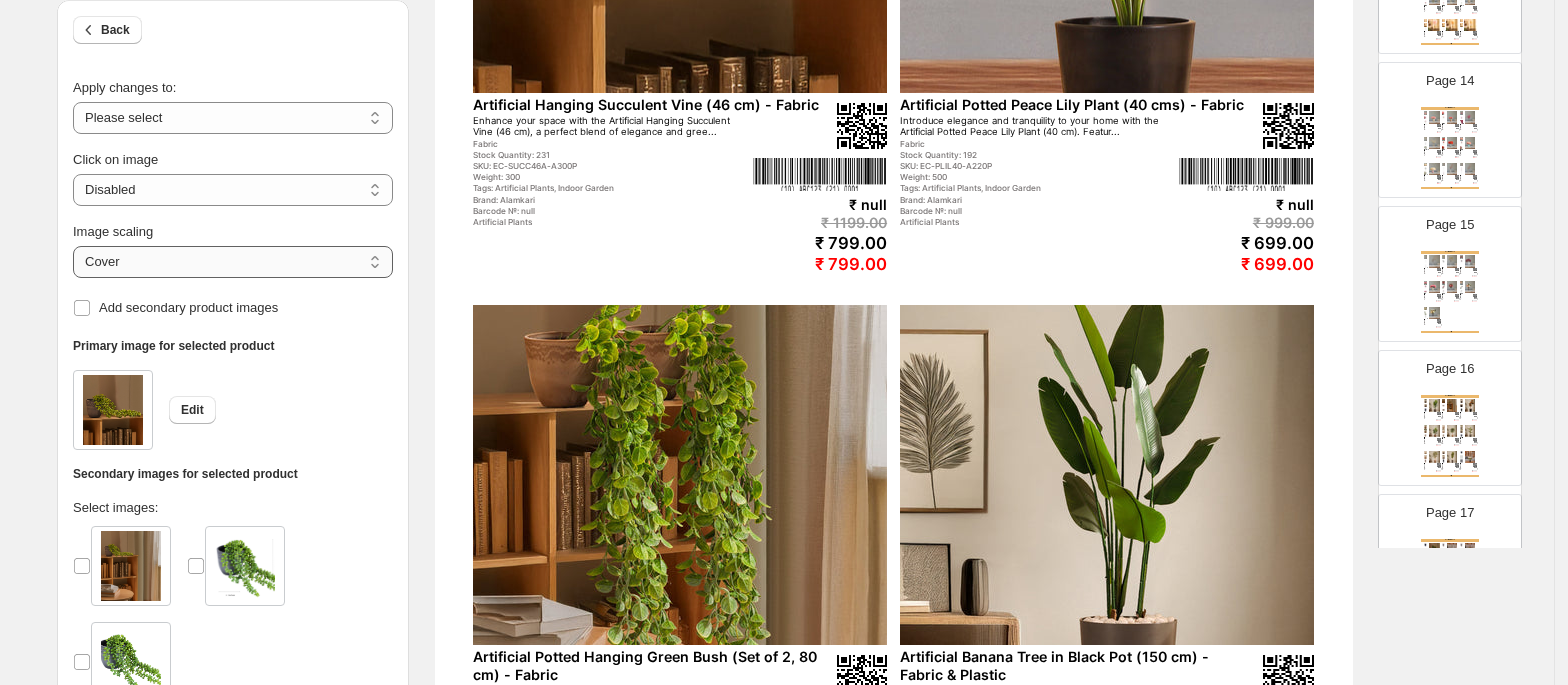 click on "***** *******" at bounding box center [233, 262] 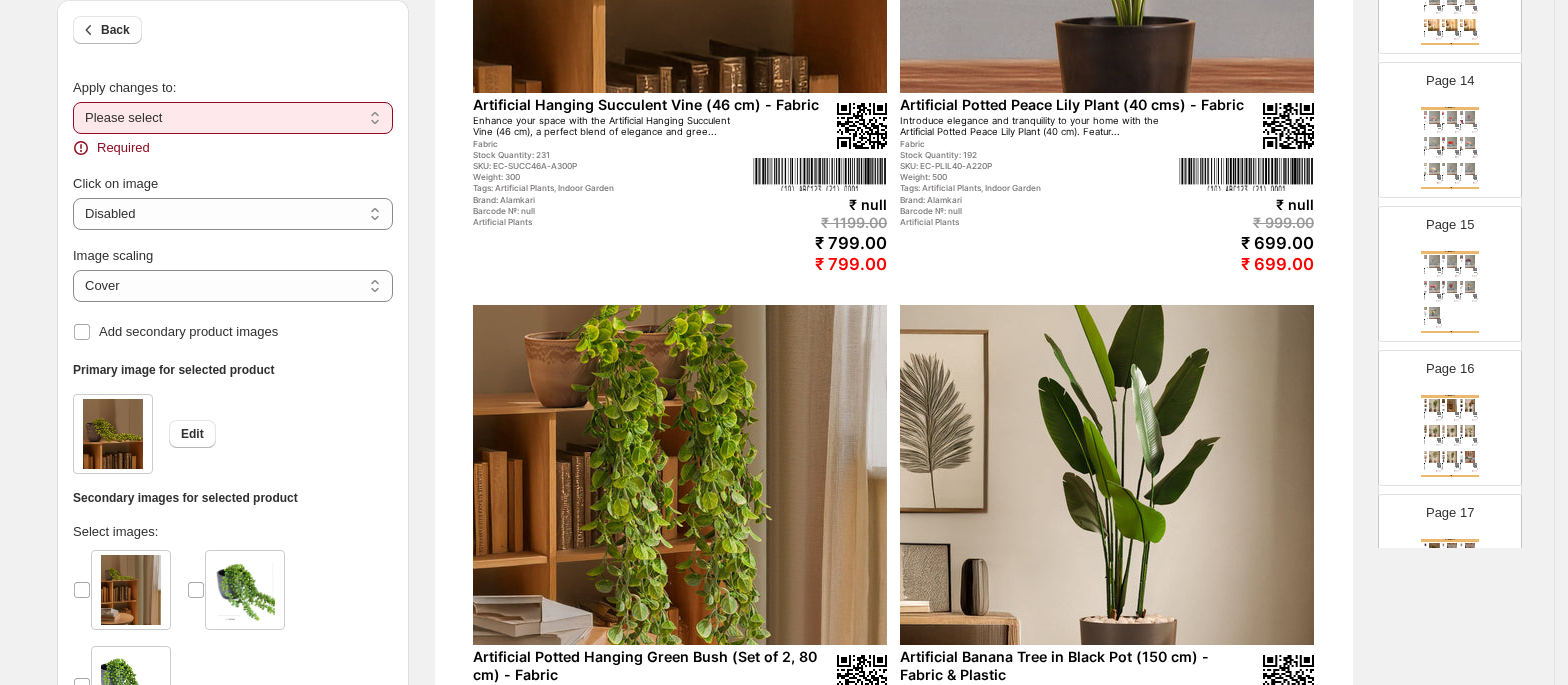 click on "**********" at bounding box center [233, 118] 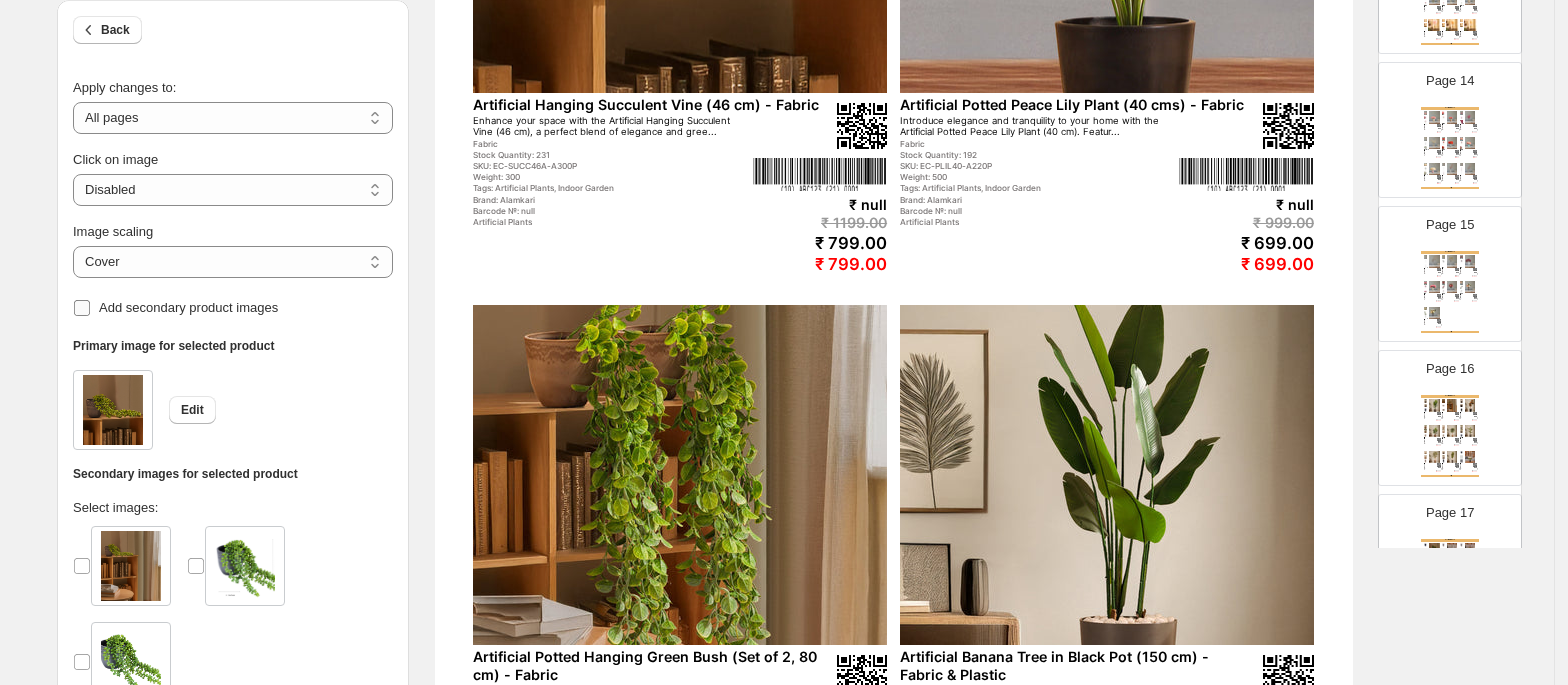 click on "Add secondary product images" at bounding box center (188, 307) 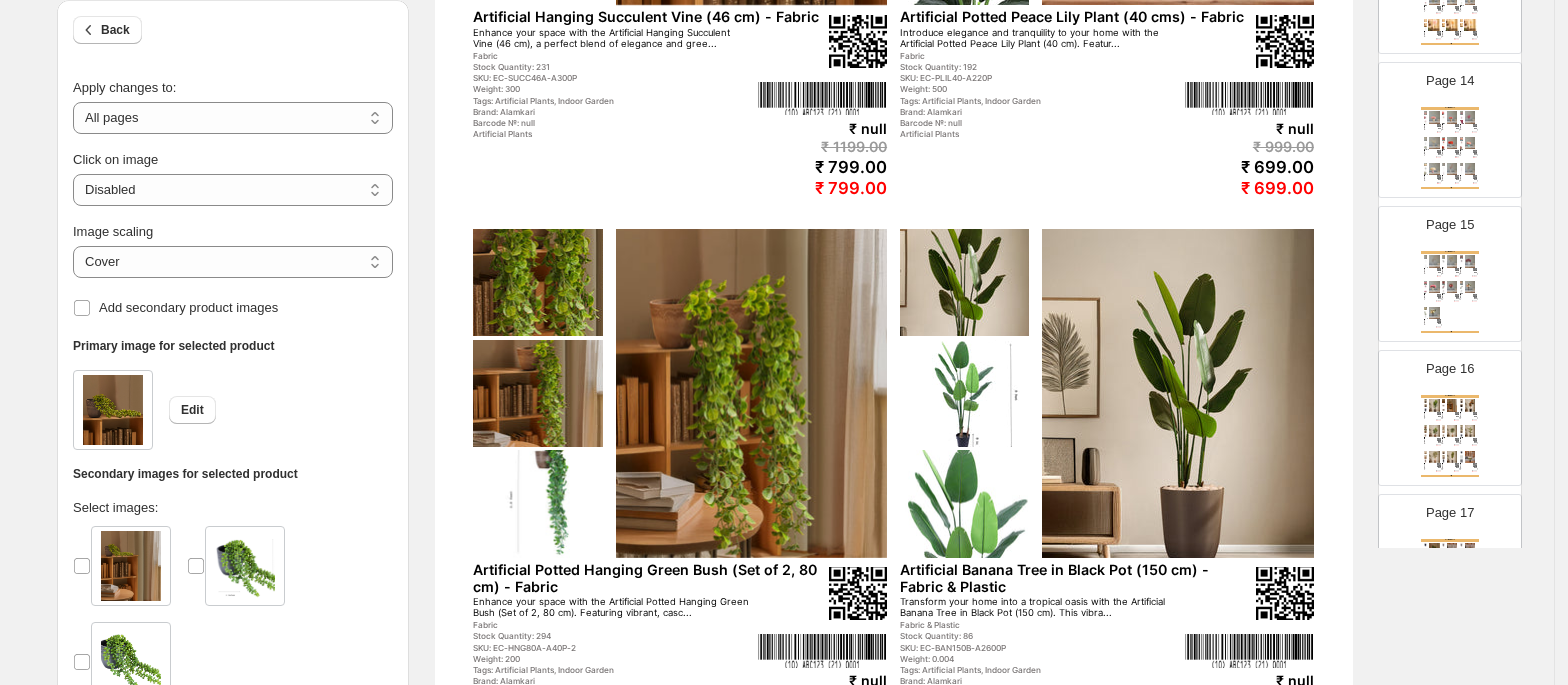 scroll, scrollTop: 740, scrollLeft: 0, axis: vertical 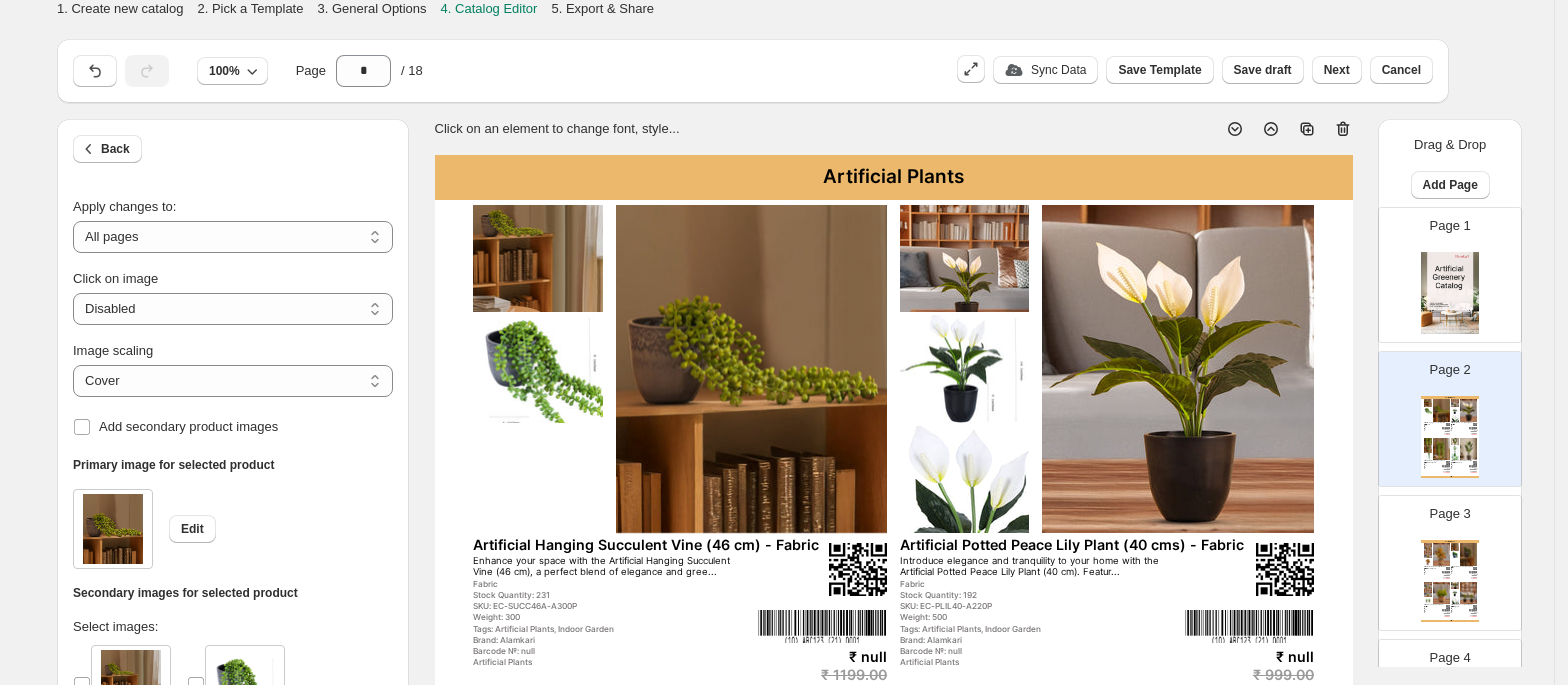 click at bounding box center [1178, 369] 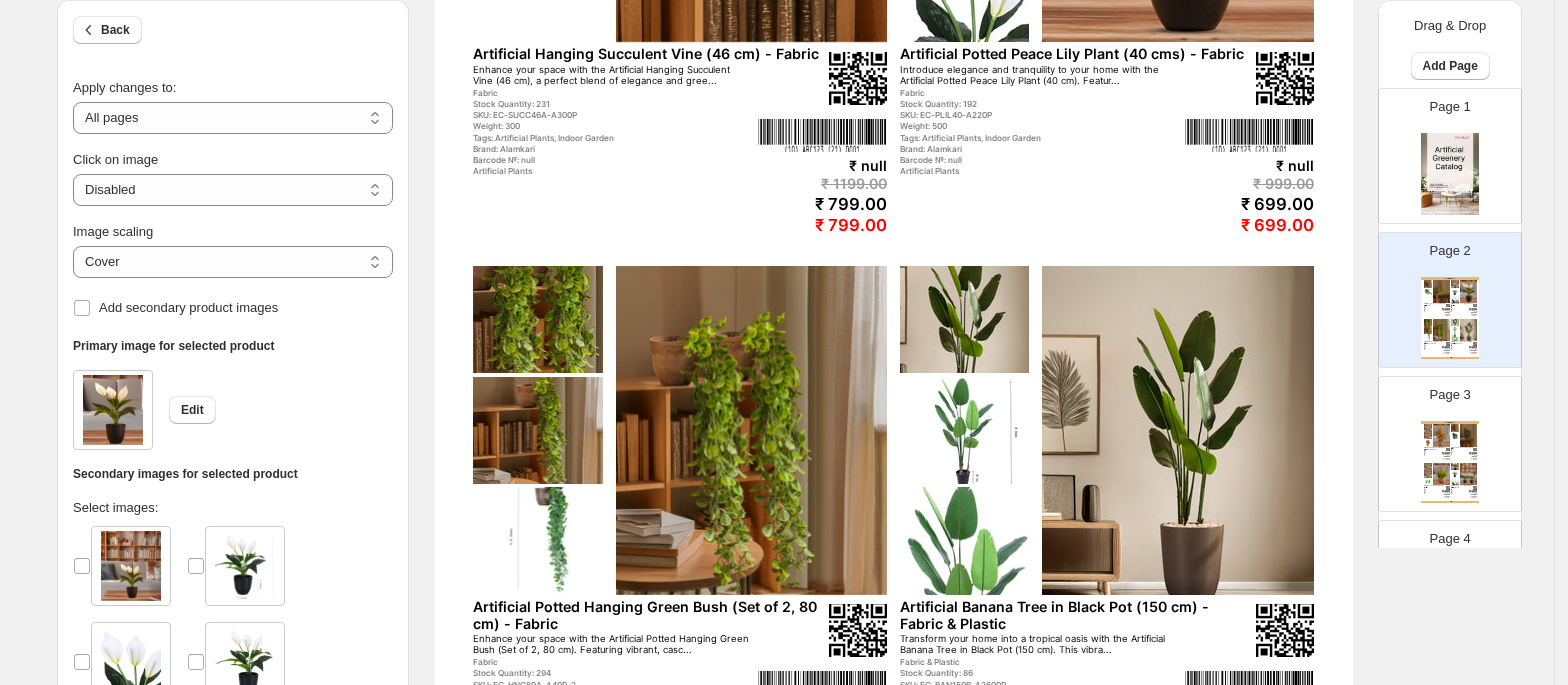 scroll, scrollTop: 740, scrollLeft: 0, axis: vertical 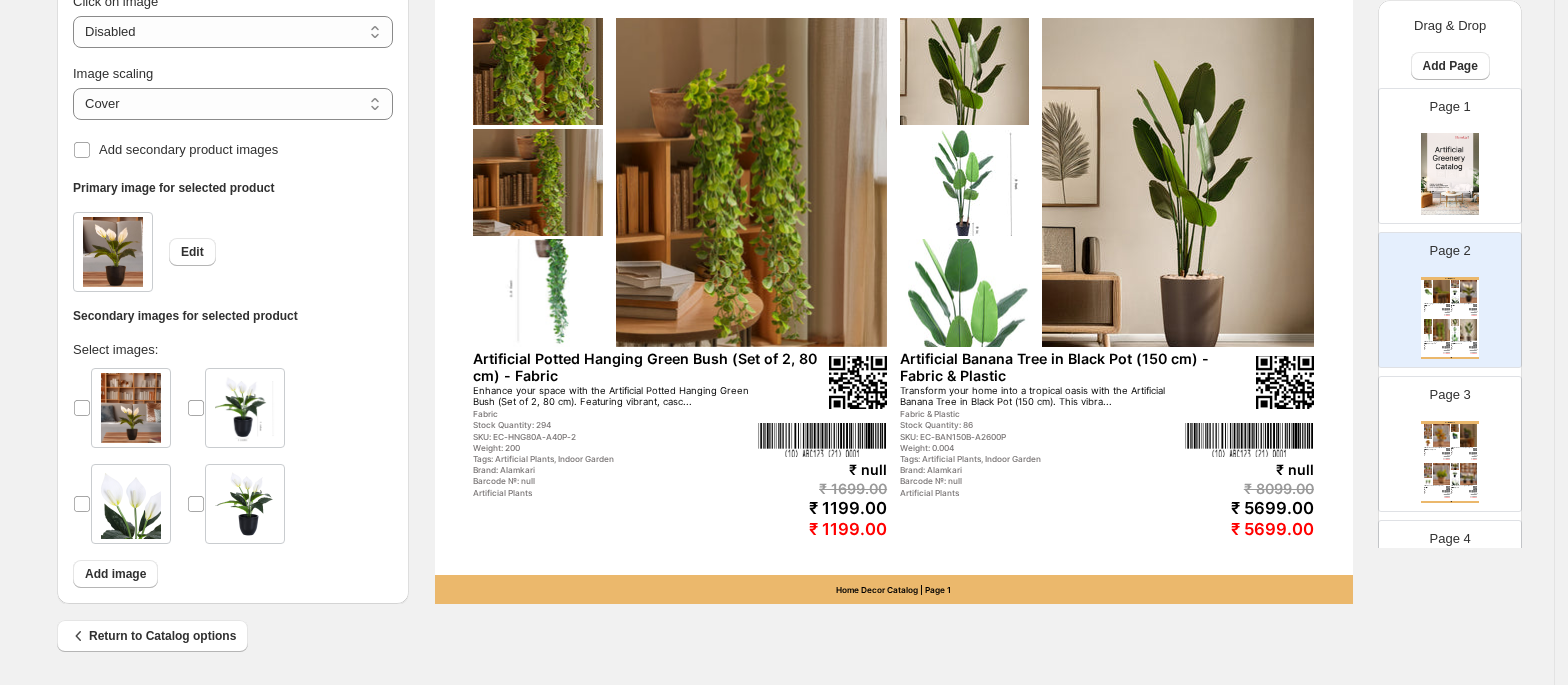 click on "Primary image for selected product Edit Secondary images for selected product Select images: Add image" at bounding box center [233, 388] 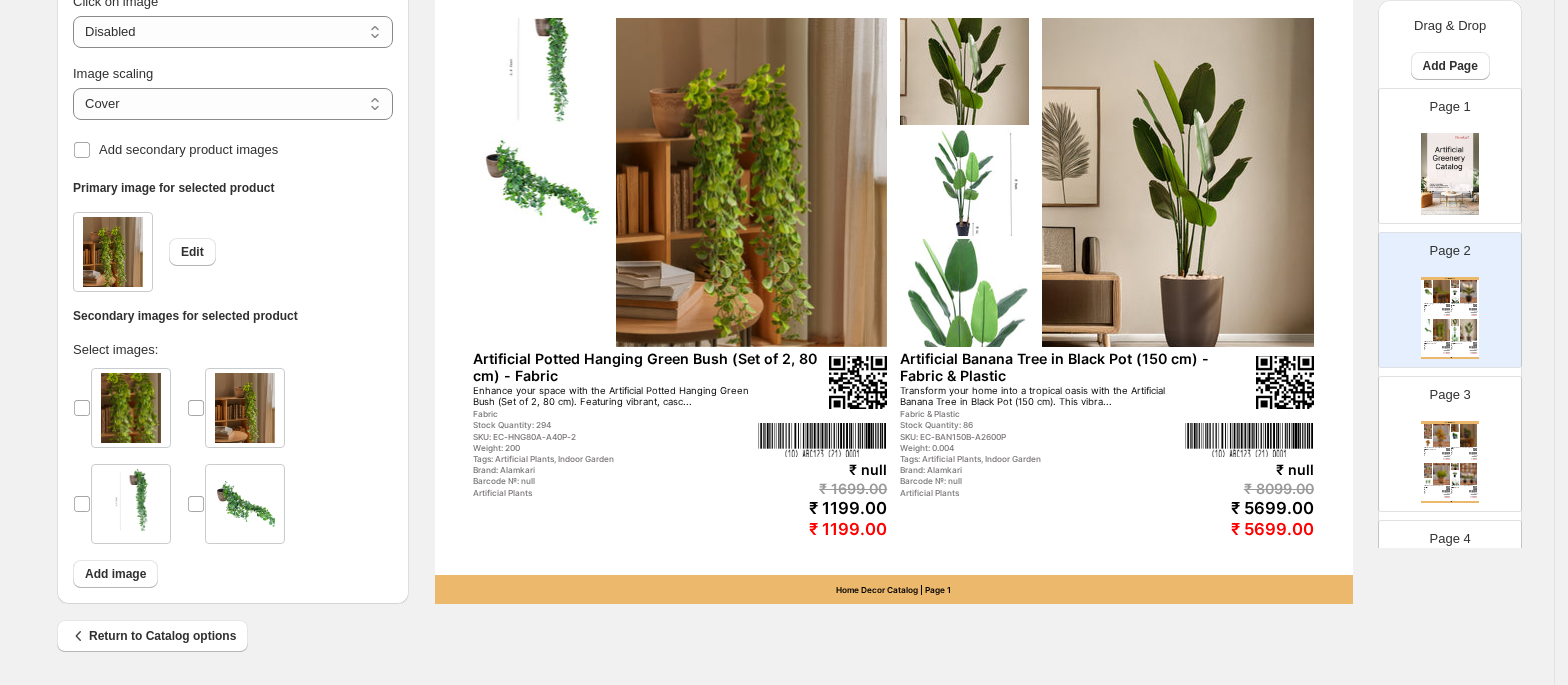 click at bounding box center [964, 182] 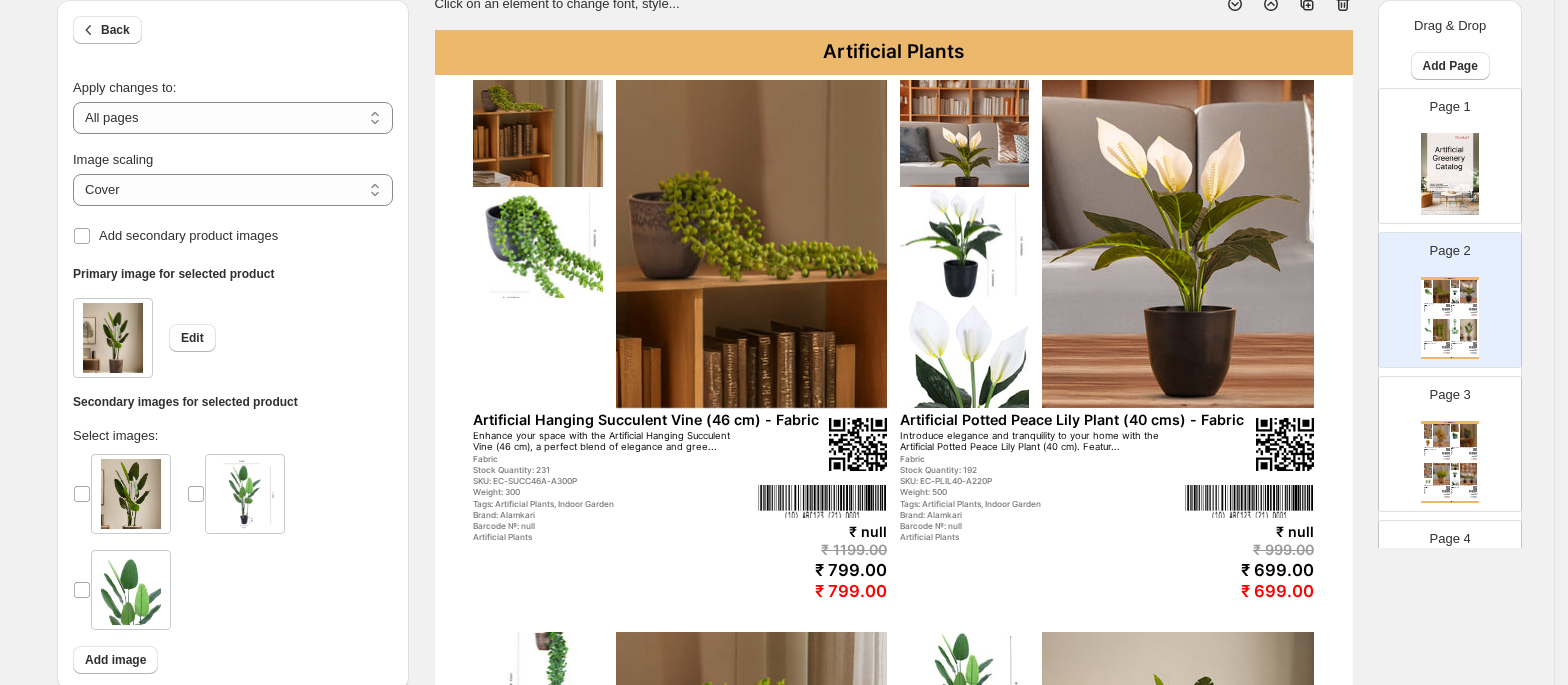 scroll, scrollTop: 0, scrollLeft: 0, axis: both 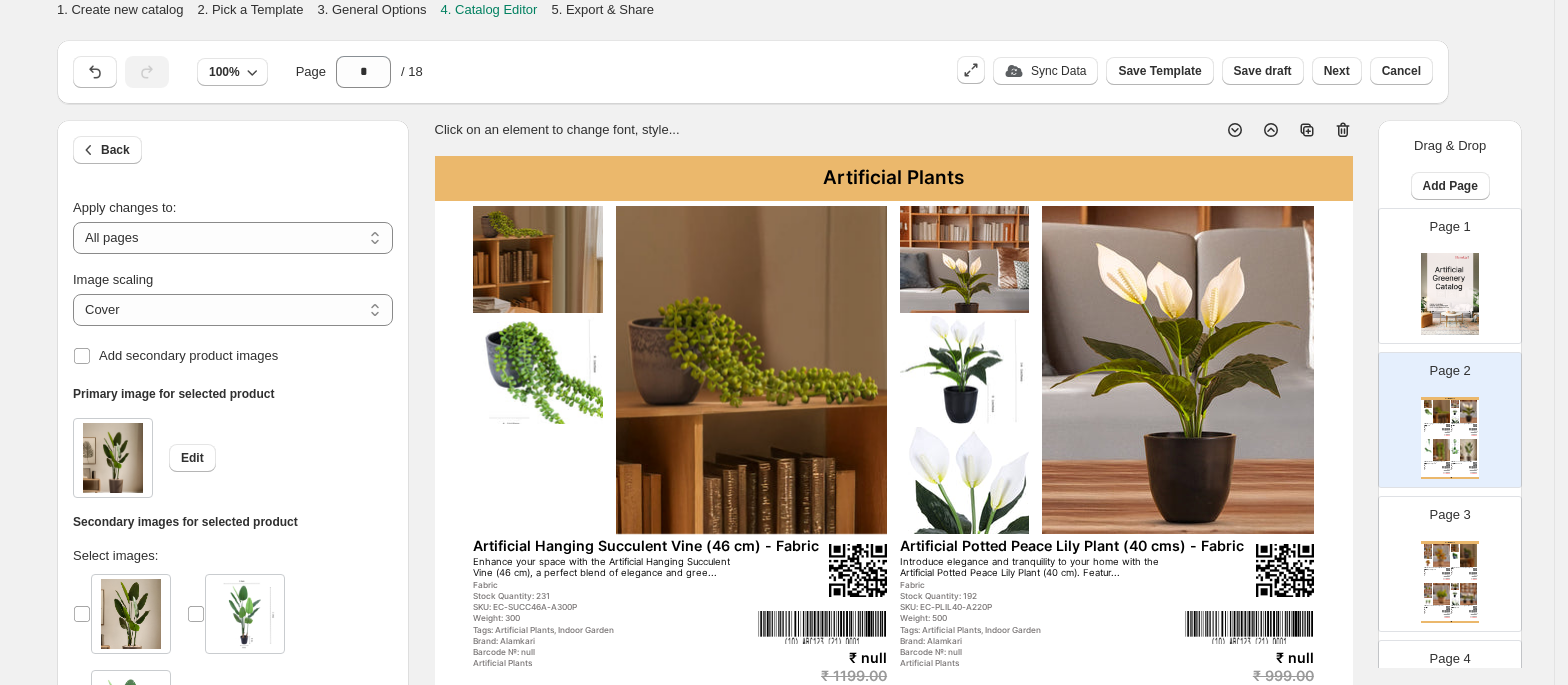 click at bounding box center [1178, 370] 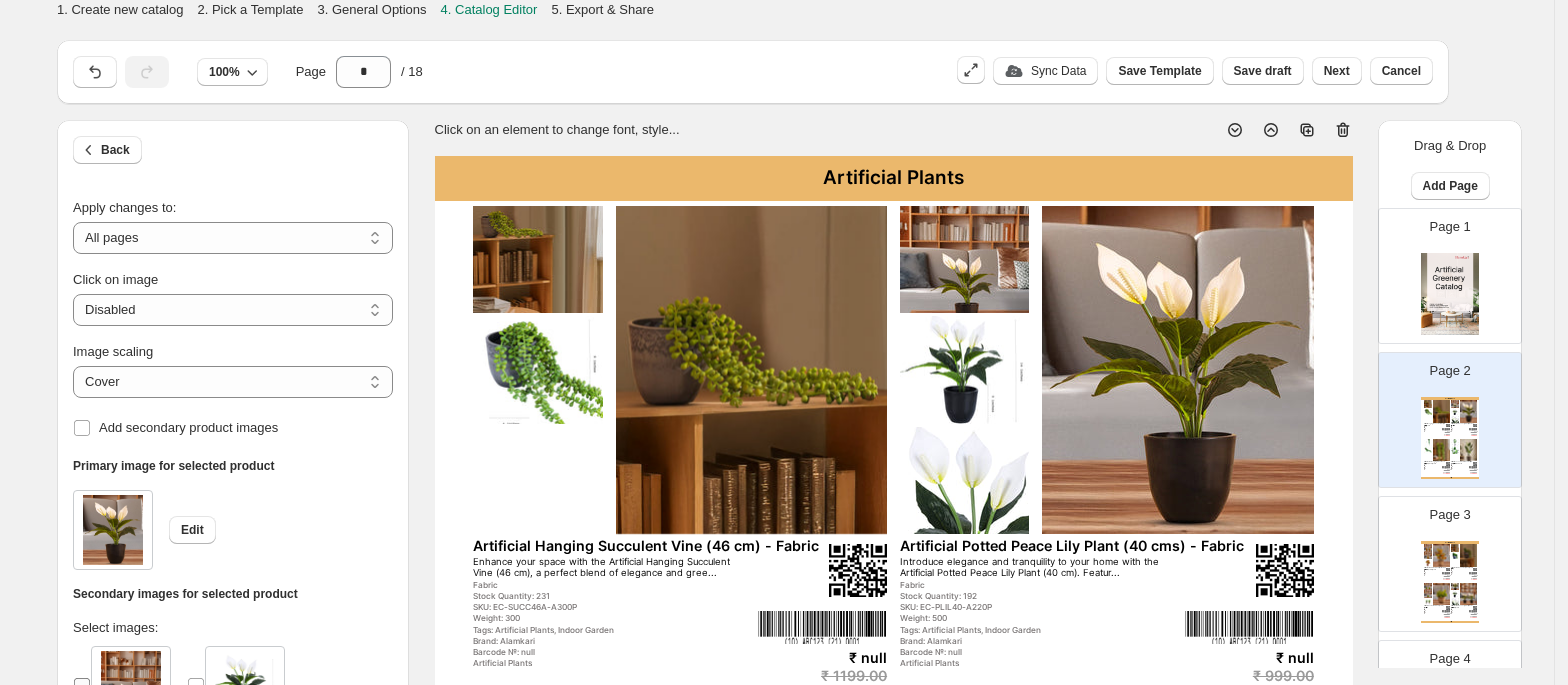 scroll, scrollTop: 84, scrollLeft: 0, axis: vertical 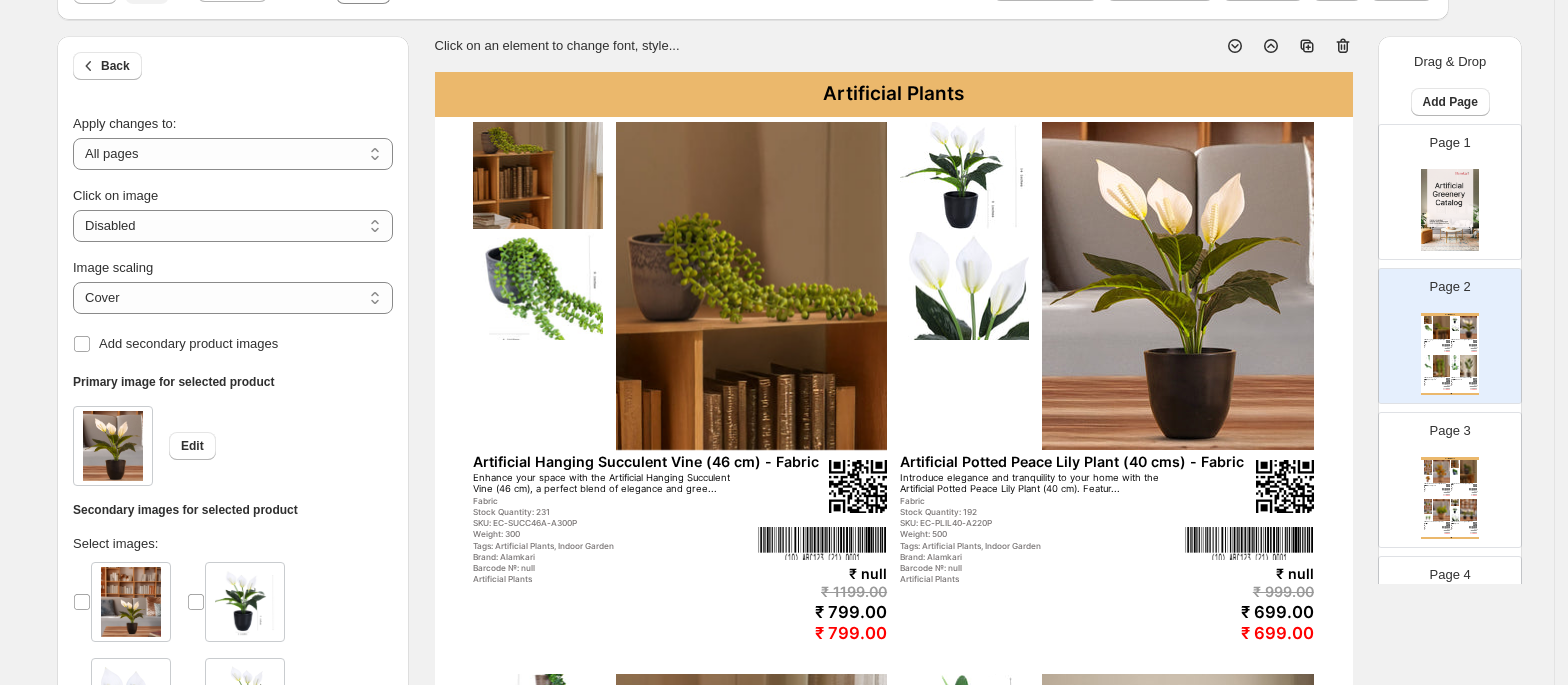 click at bounding box center (752, 286) 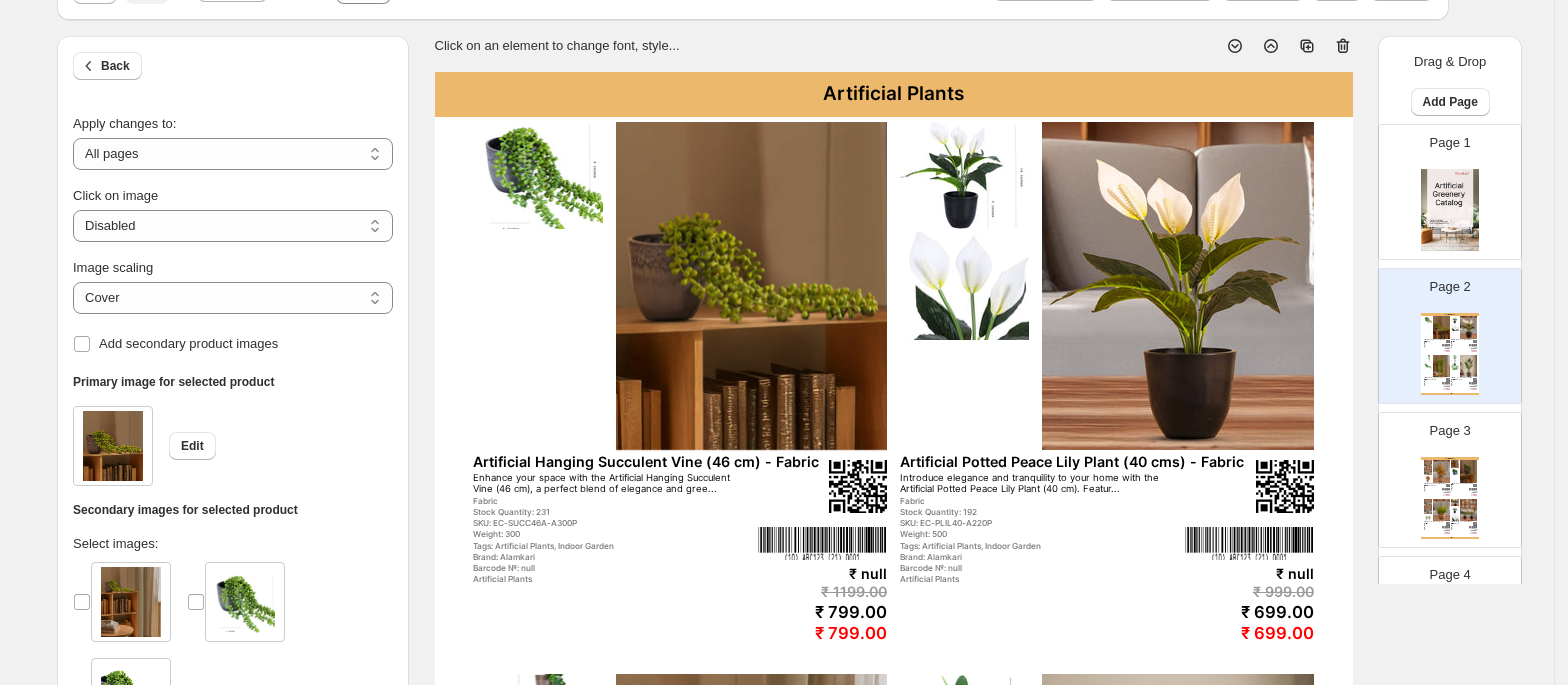 scroll, scrollTop: 200, scrollLeft: 0, axis: vertical 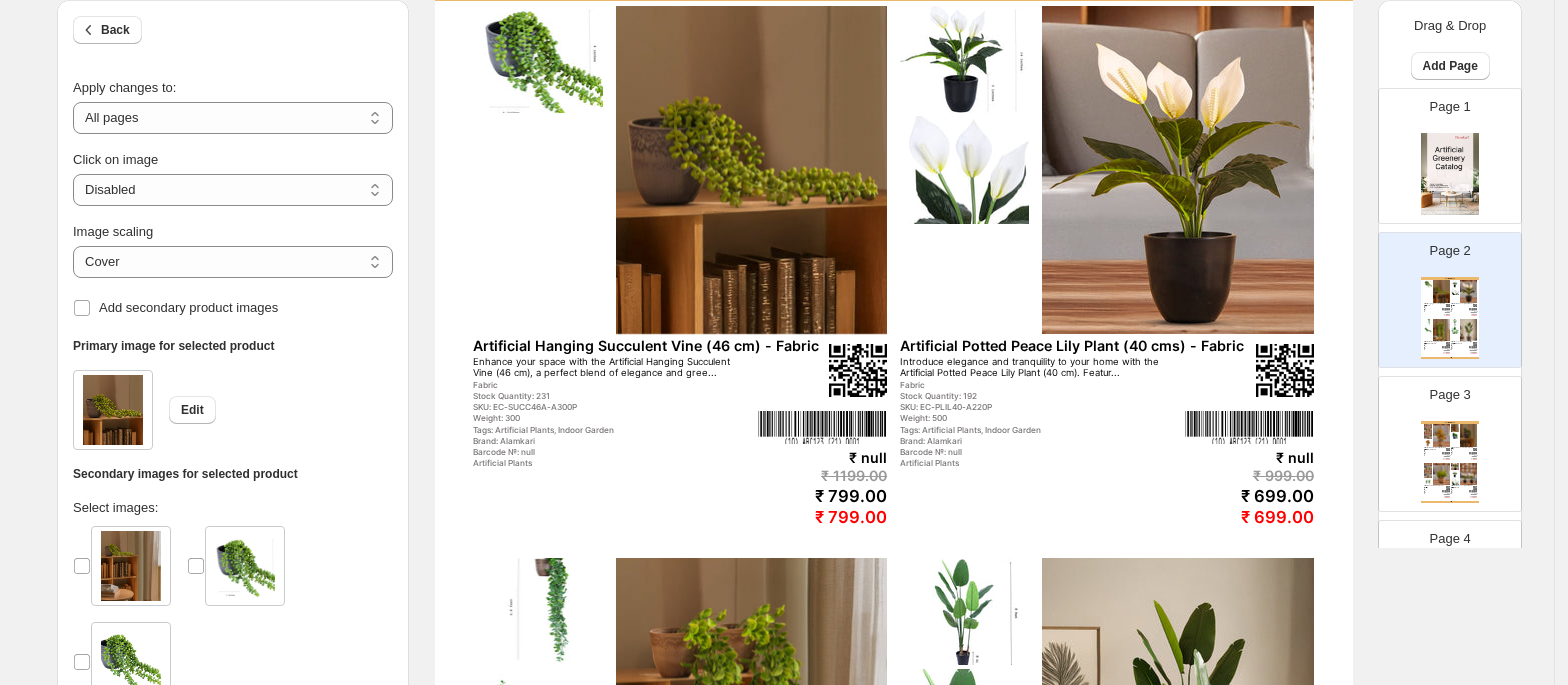 click at bounding box center (131, 566) 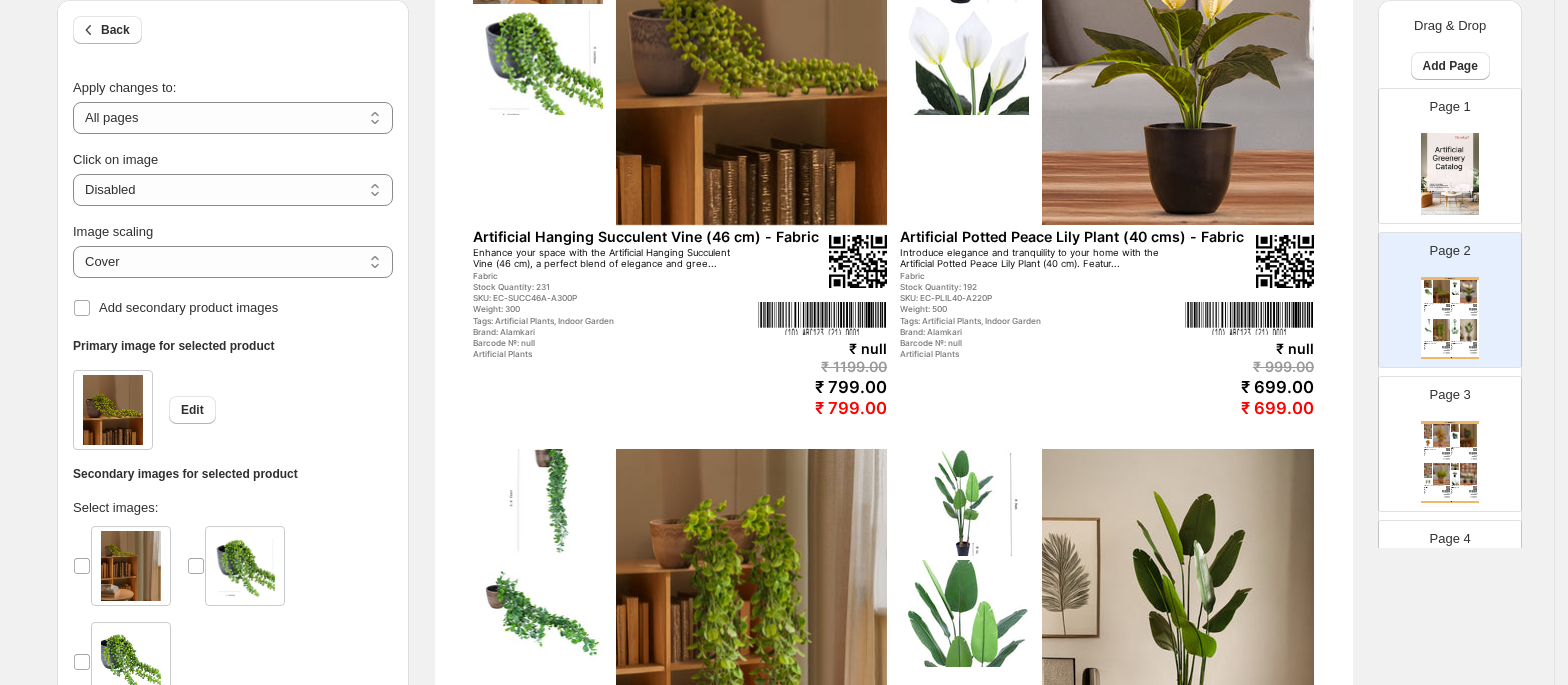 scroll, scrollTop: 317, scrollLeft: 0, axis: vertical 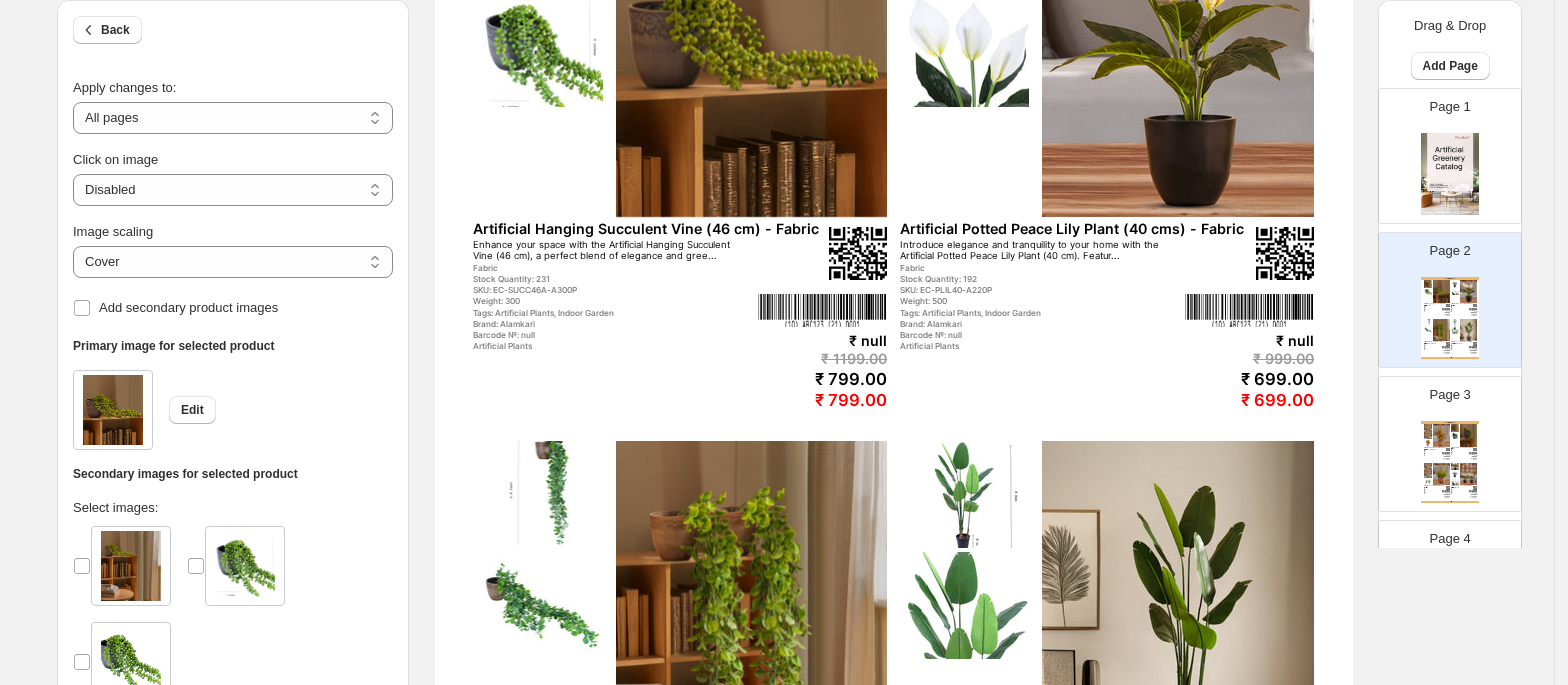 click on "Stock Quantity:  231" at bounding box center [612, 279] 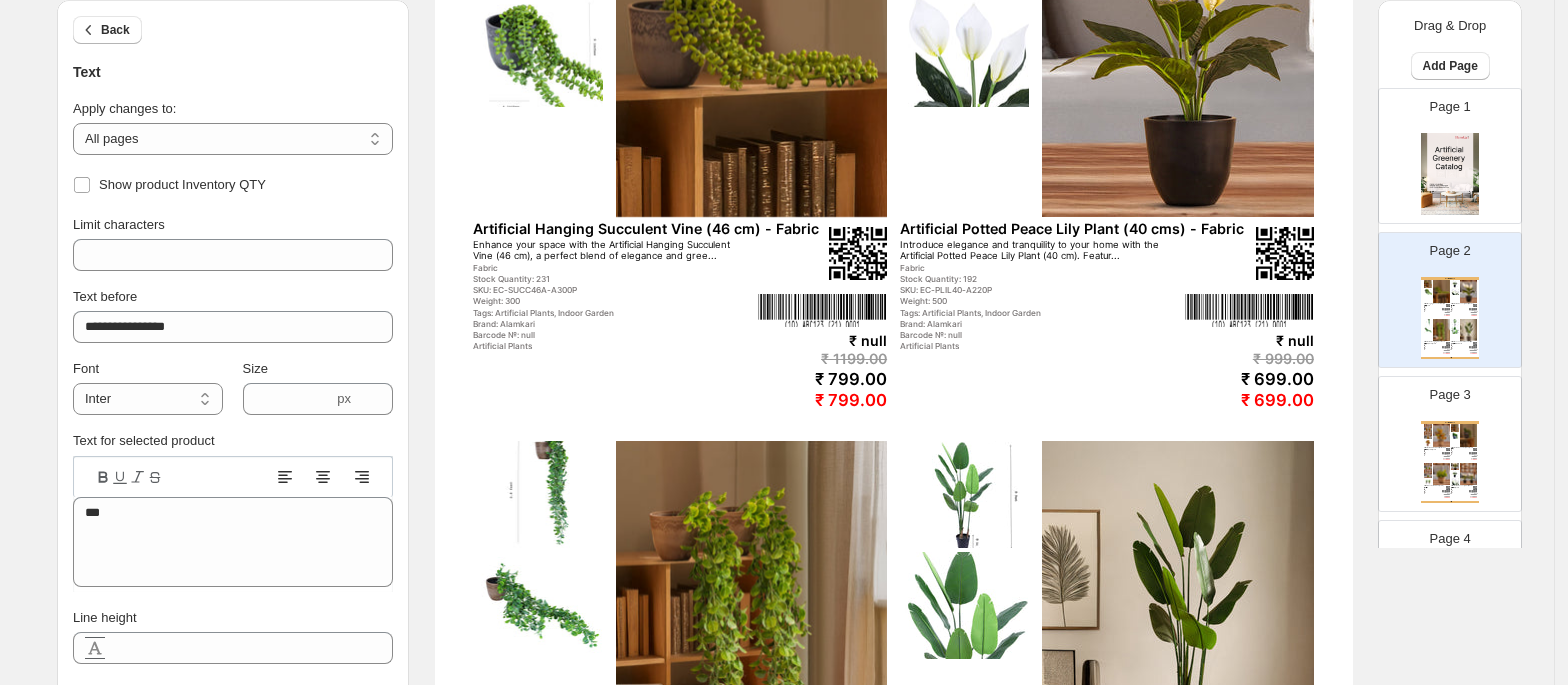 click on "Artificial Hanging Succulent Vine (46 cm) - Fabric" at bounding box center [651, 228] 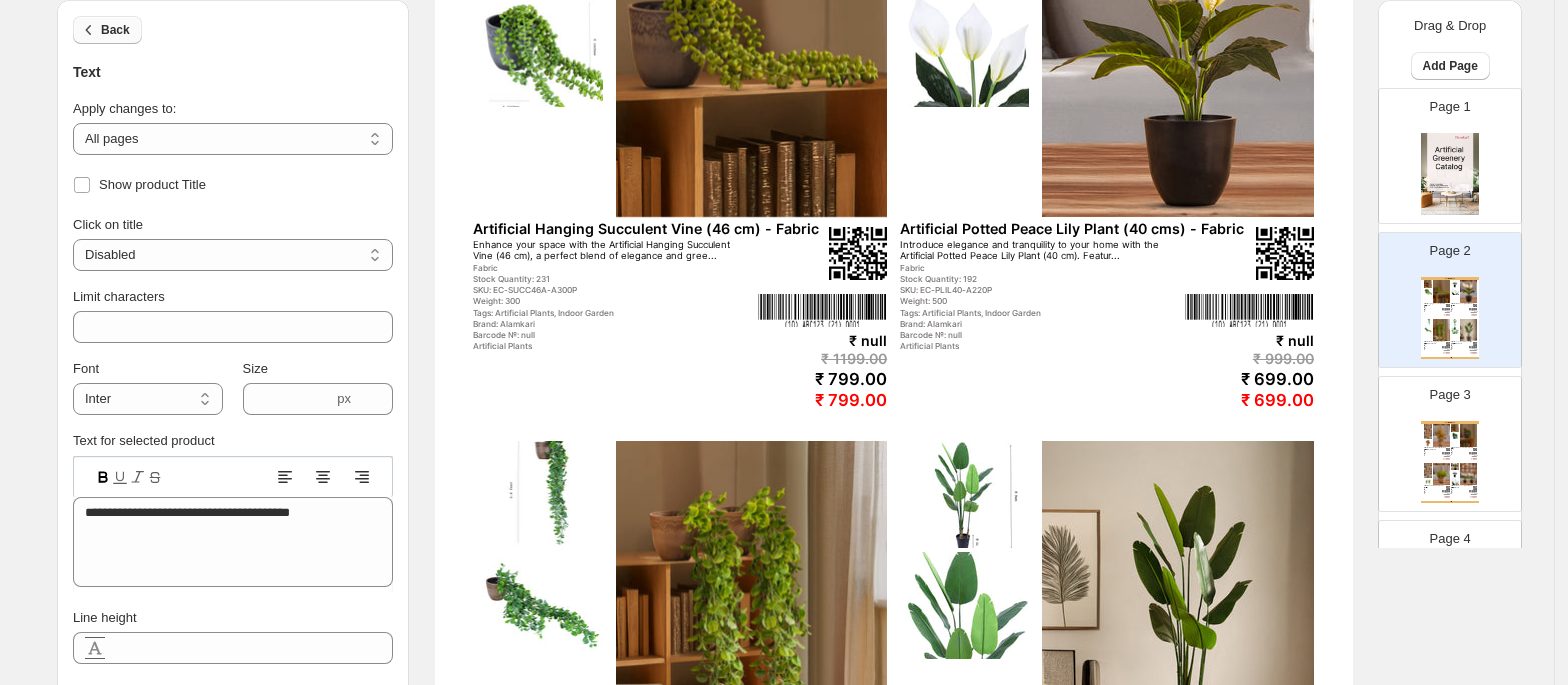 click on "Back" at bounding box center [107, 30] 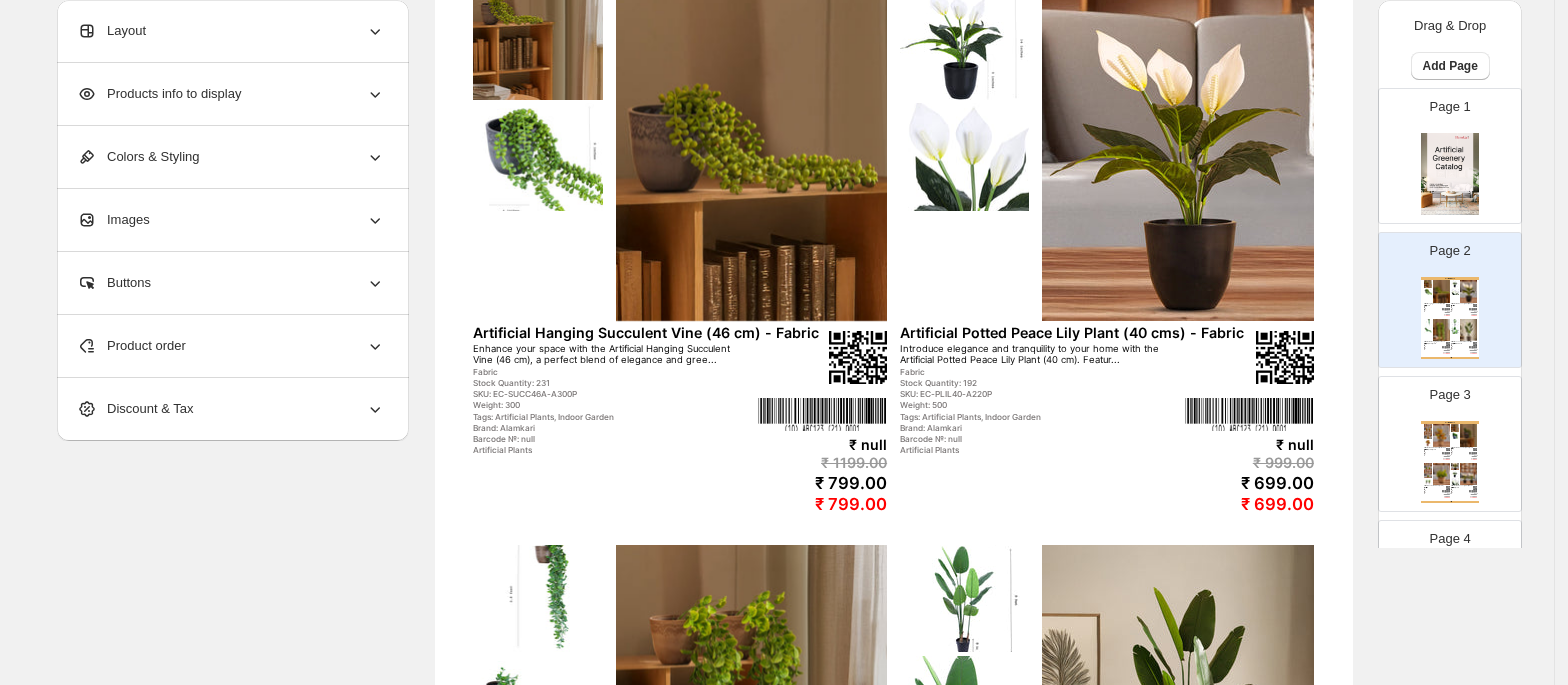 scroll, scrollTop: 0, scrollLeft: 0, axis: both 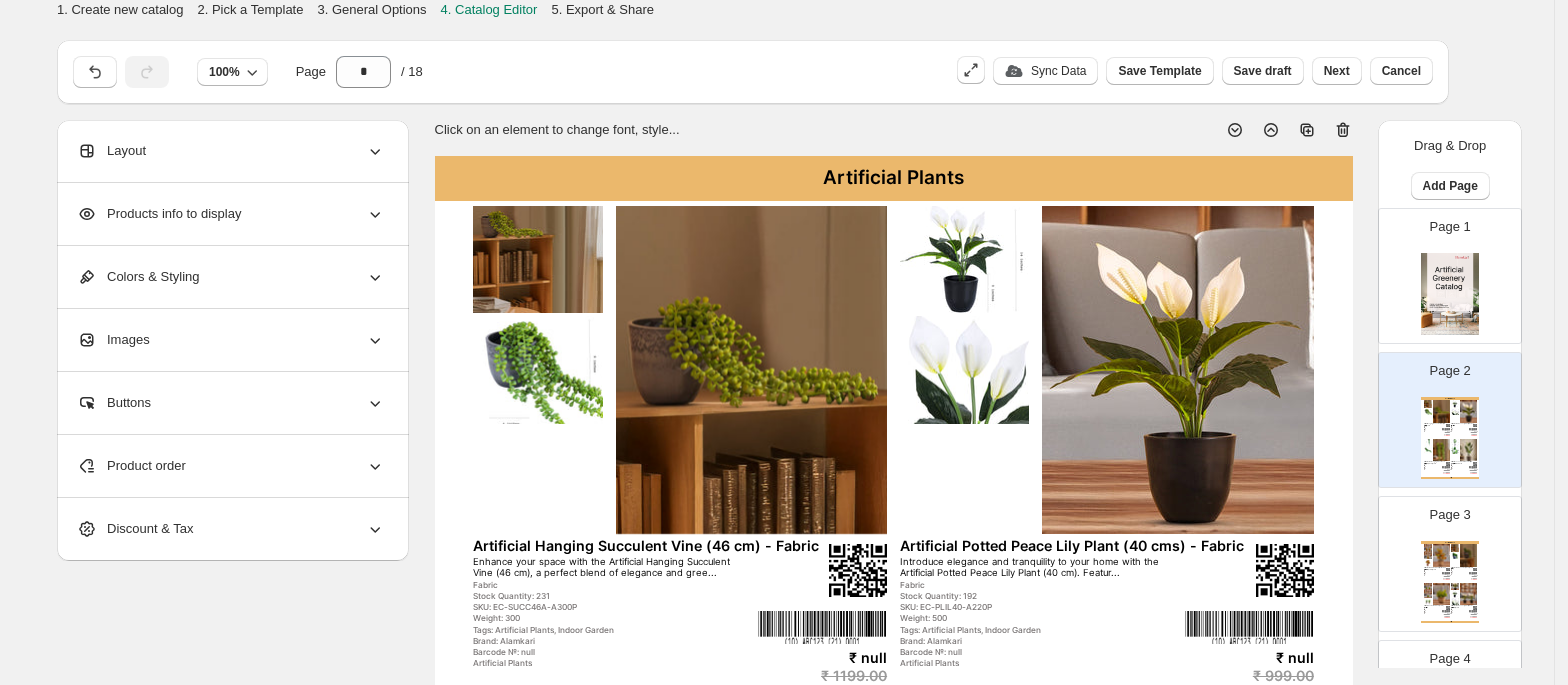 click at bounding box center (1428, 586) 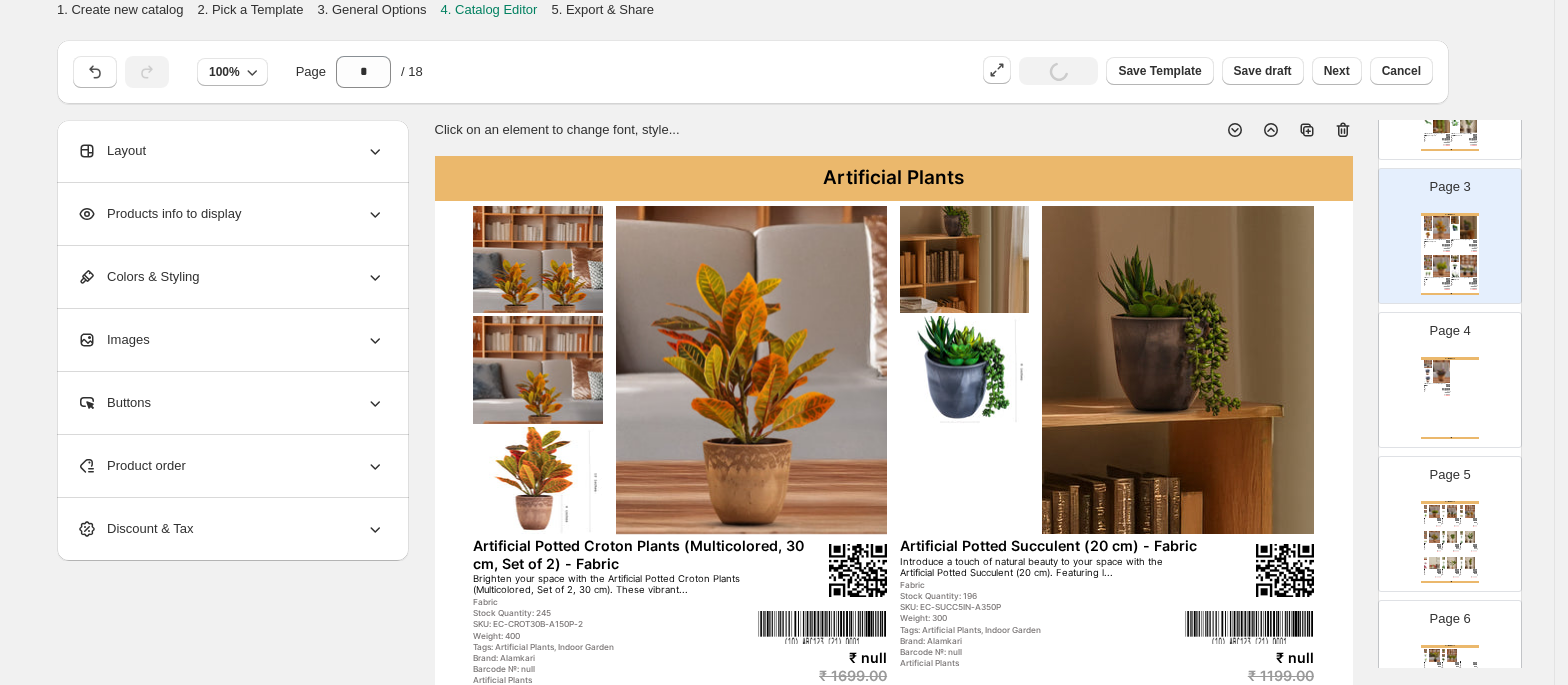 scroll, scrollTop: 329, scrollLeft: 0, axis: vertical 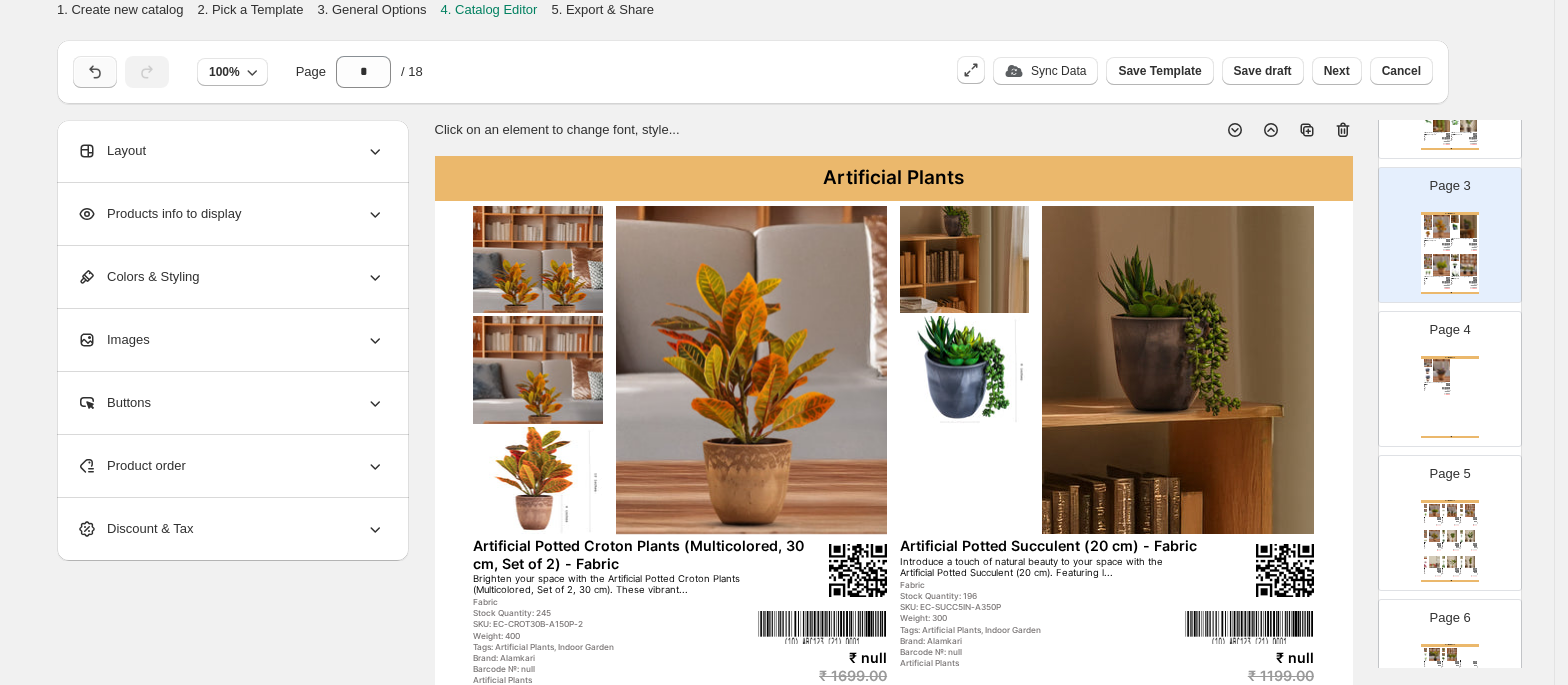 click at bounding box center [95, 72] 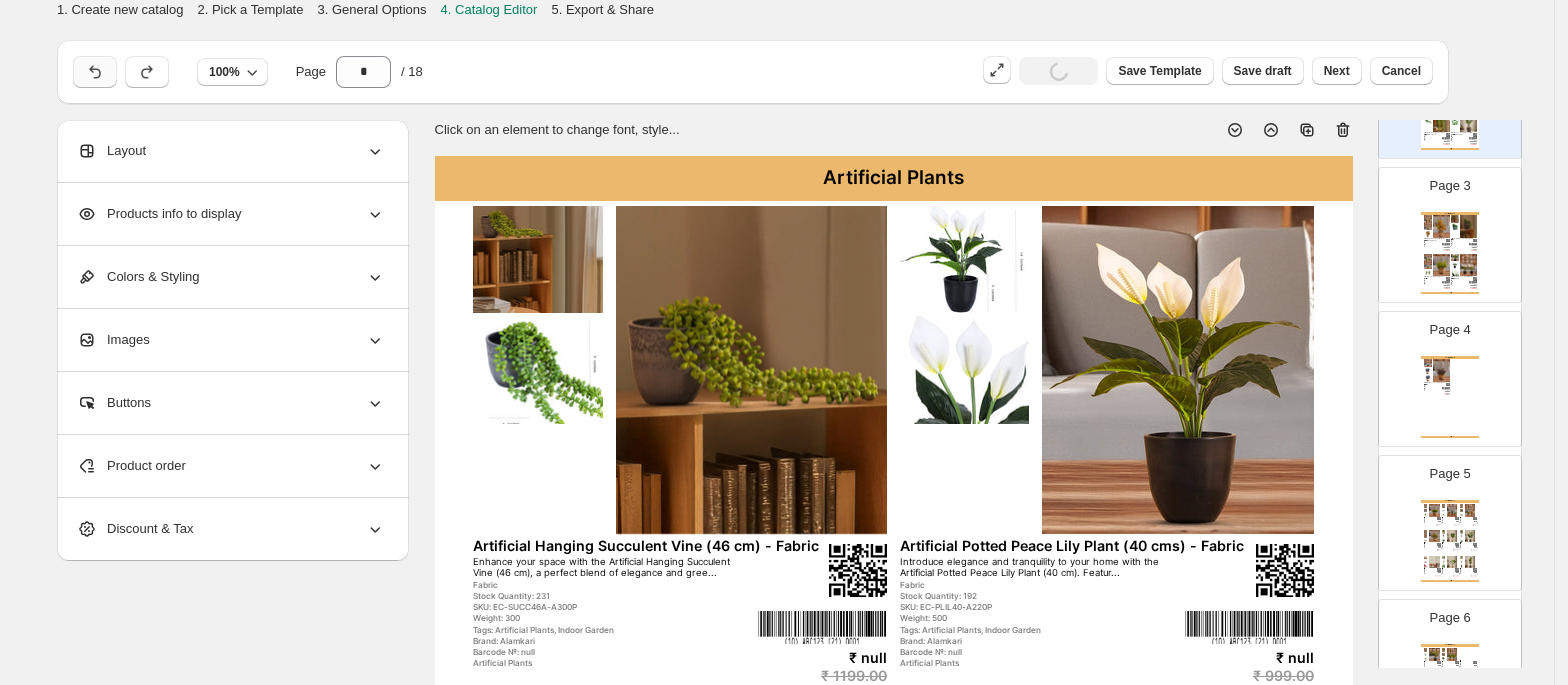 click at bounding box center [95, 72] 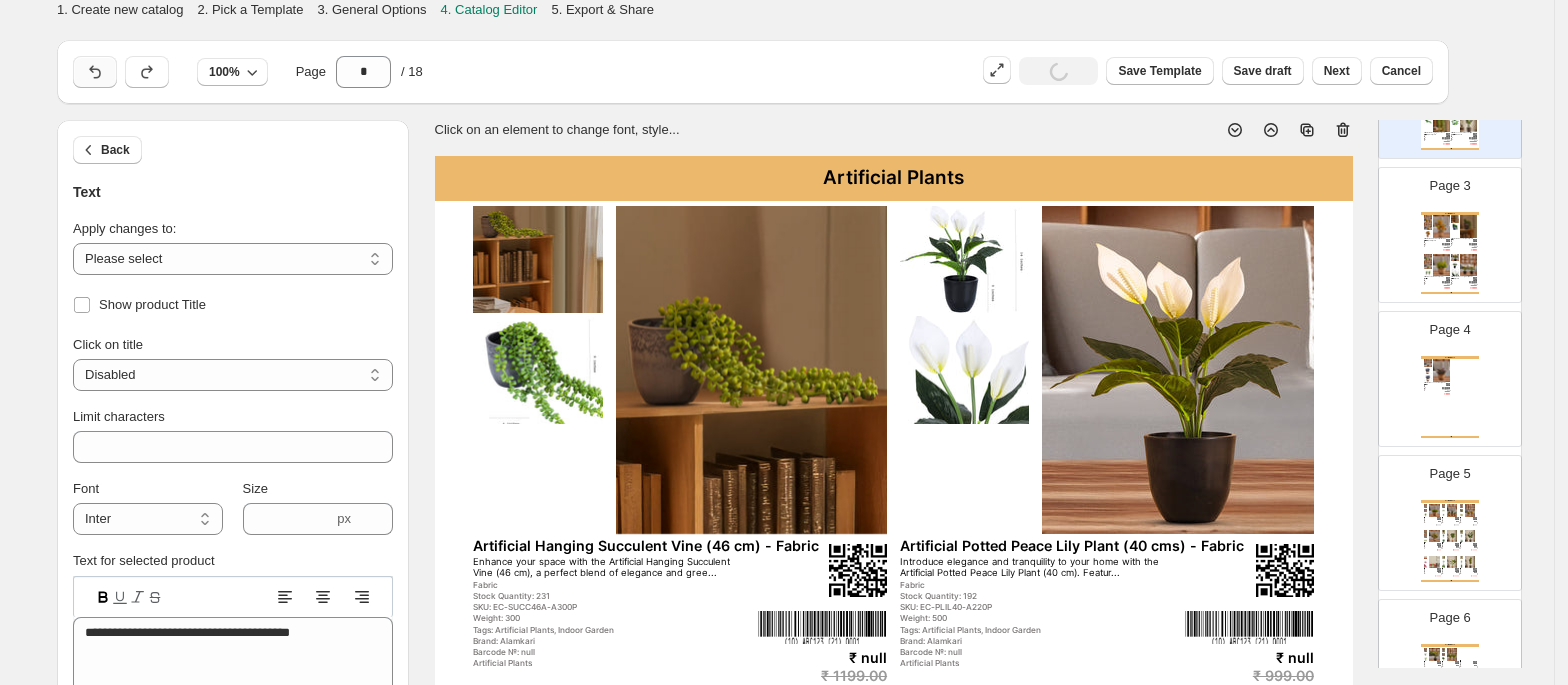 click at bounding box center (95, 72) 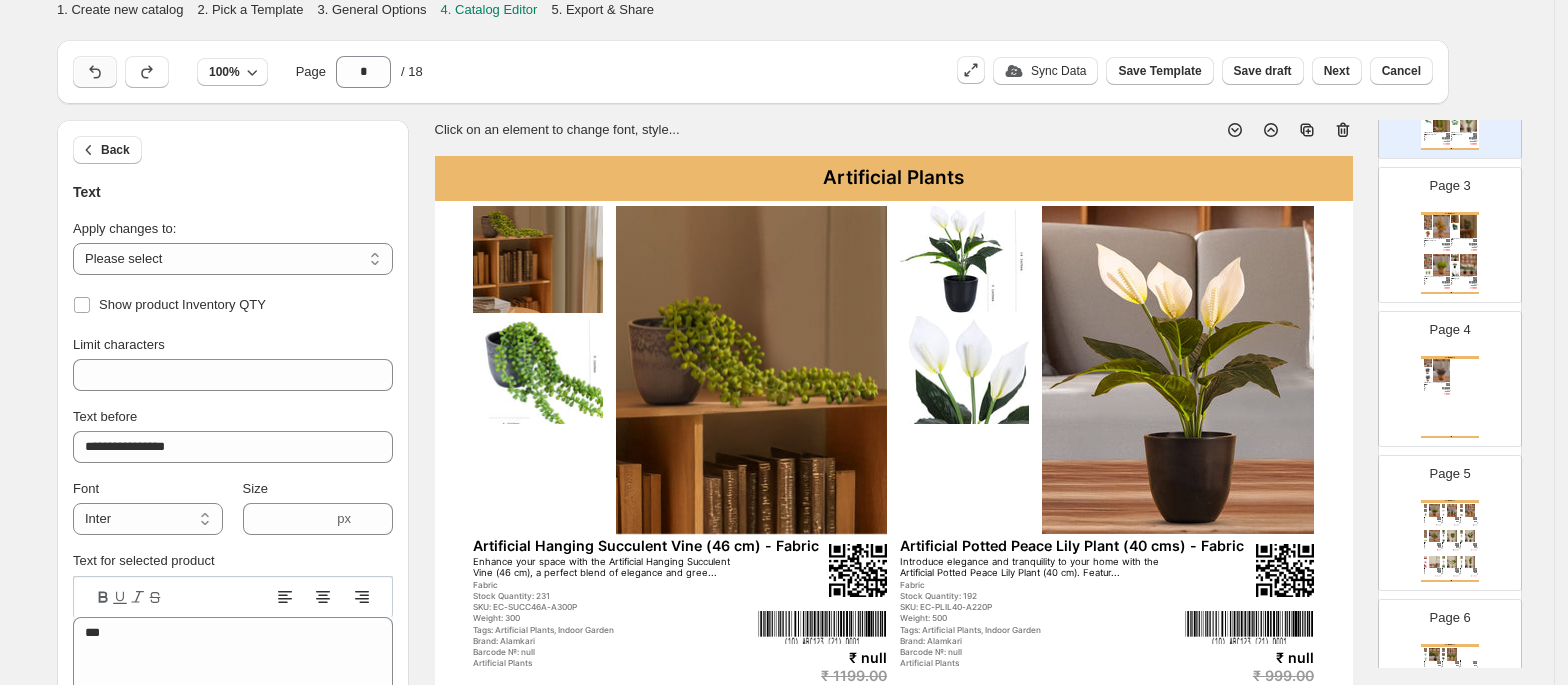 click at bounding box center [95, 72] 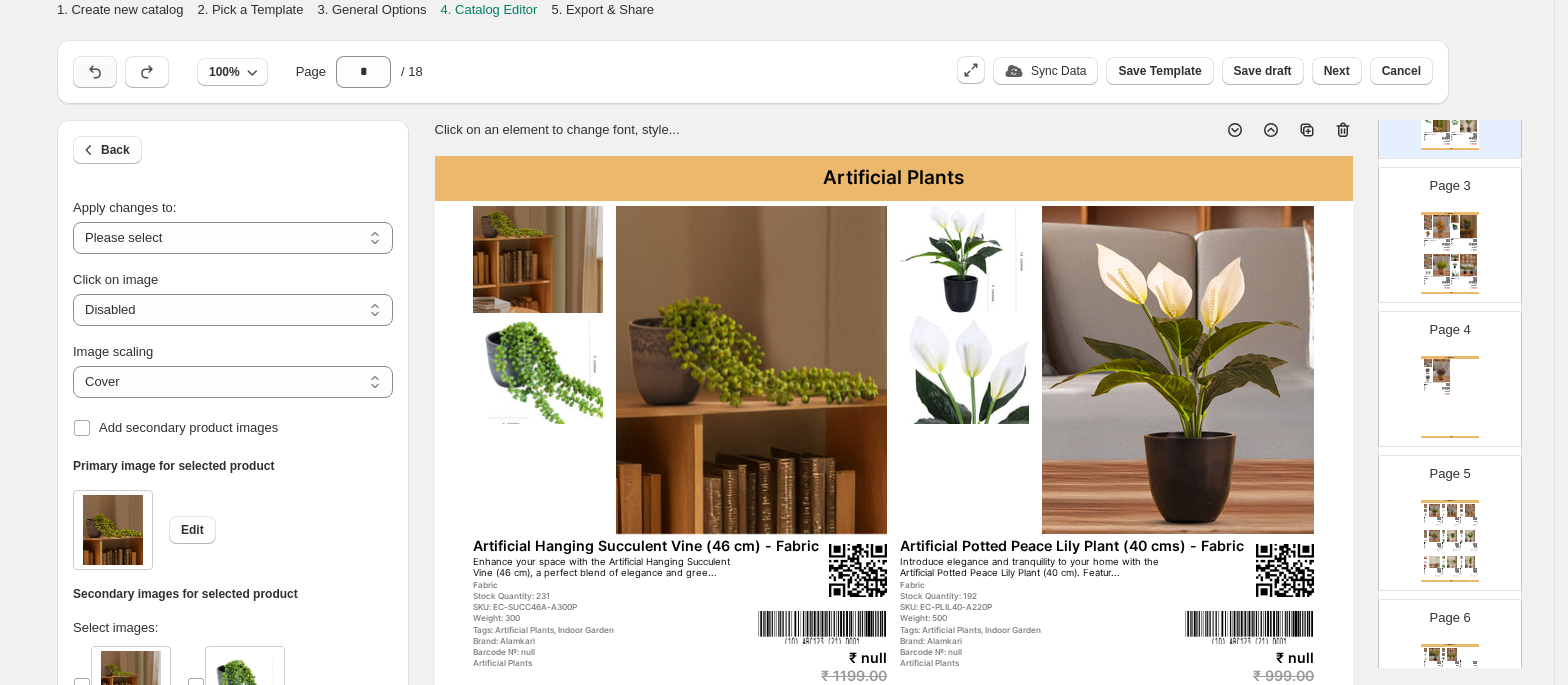 click at bounding box center [95, 72] 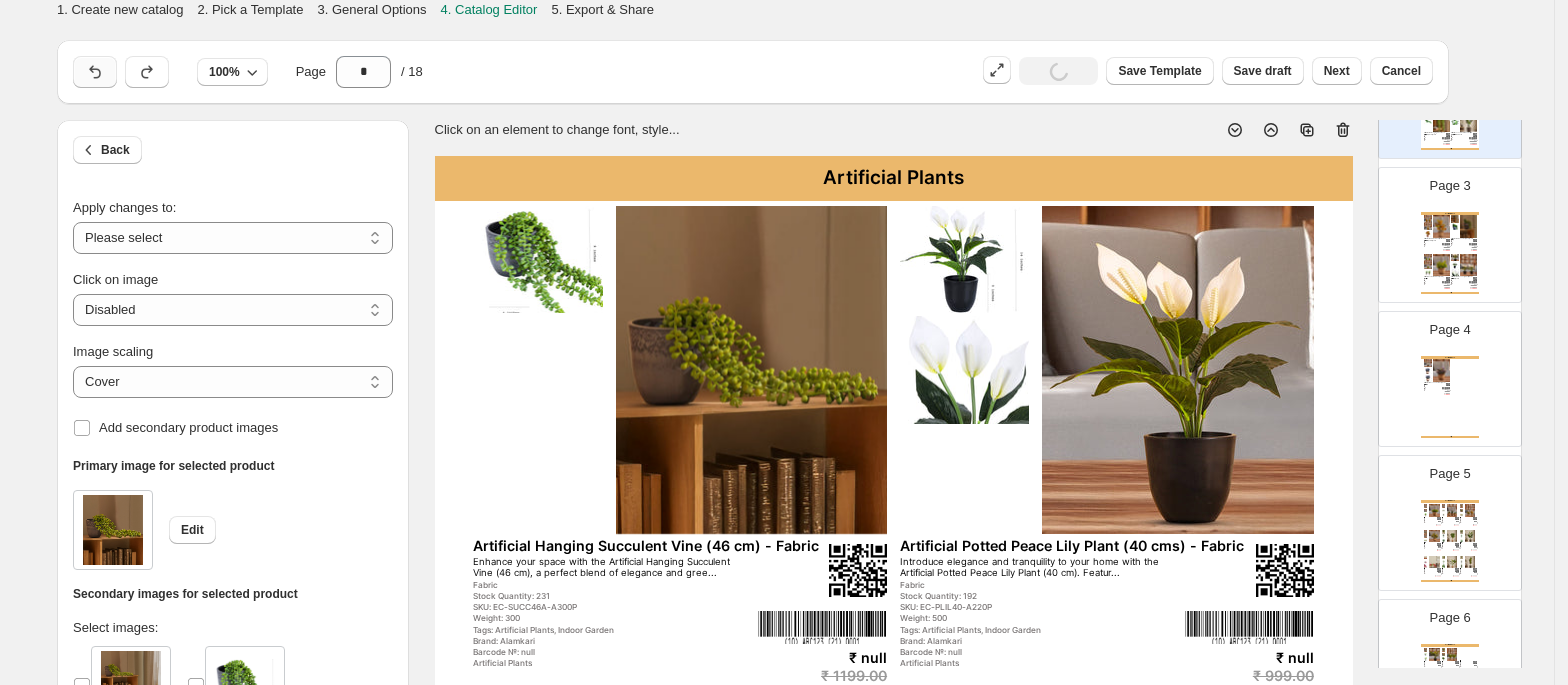 click at bounding box center [95, 72] 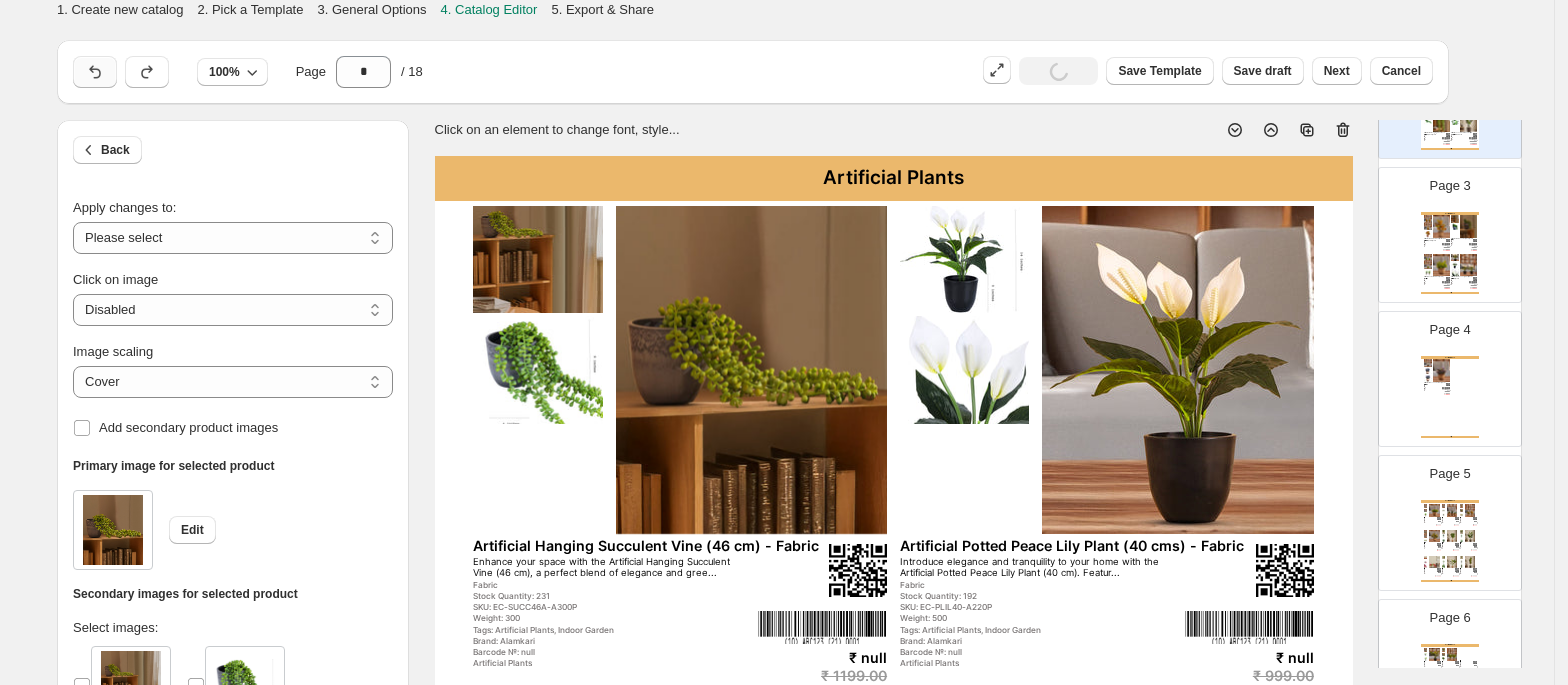click at bounding box center (95, 72) 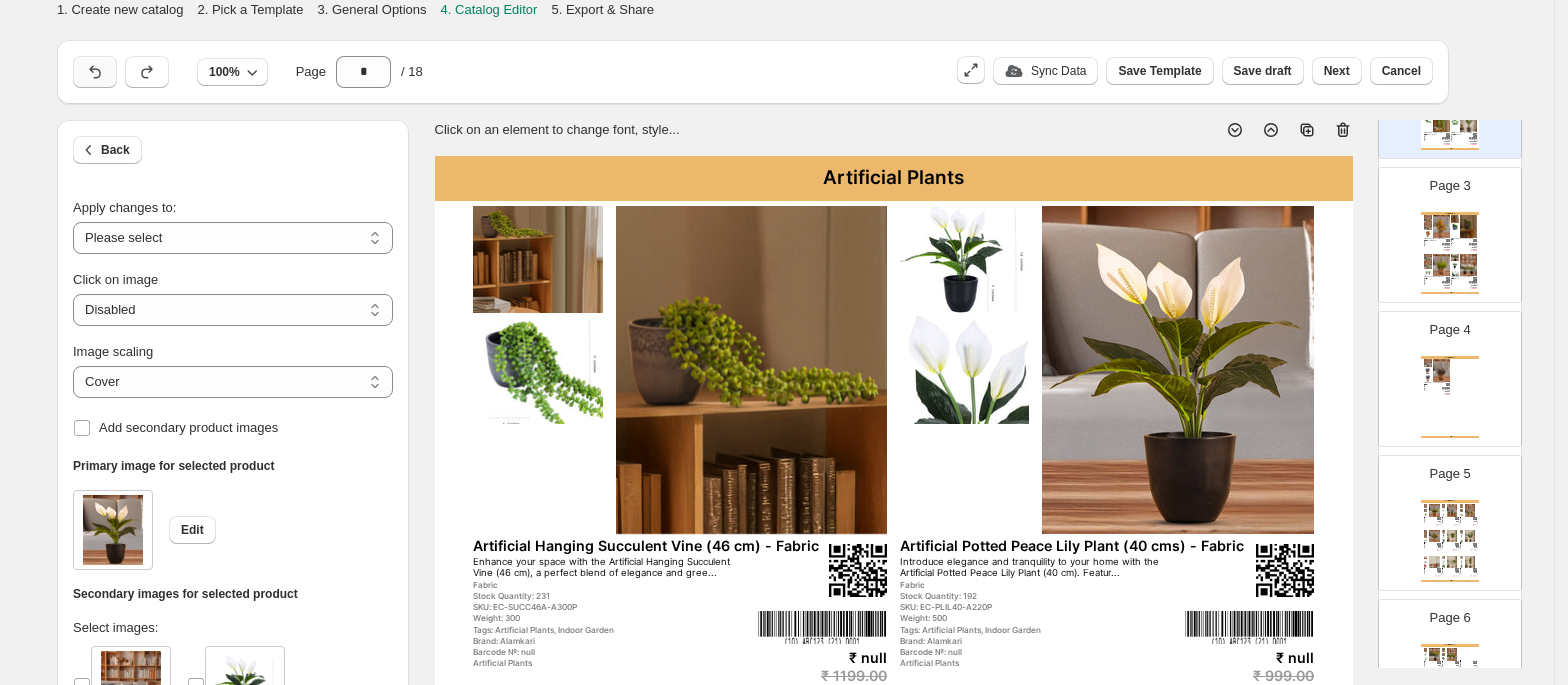click at bounding box center (95, 72) 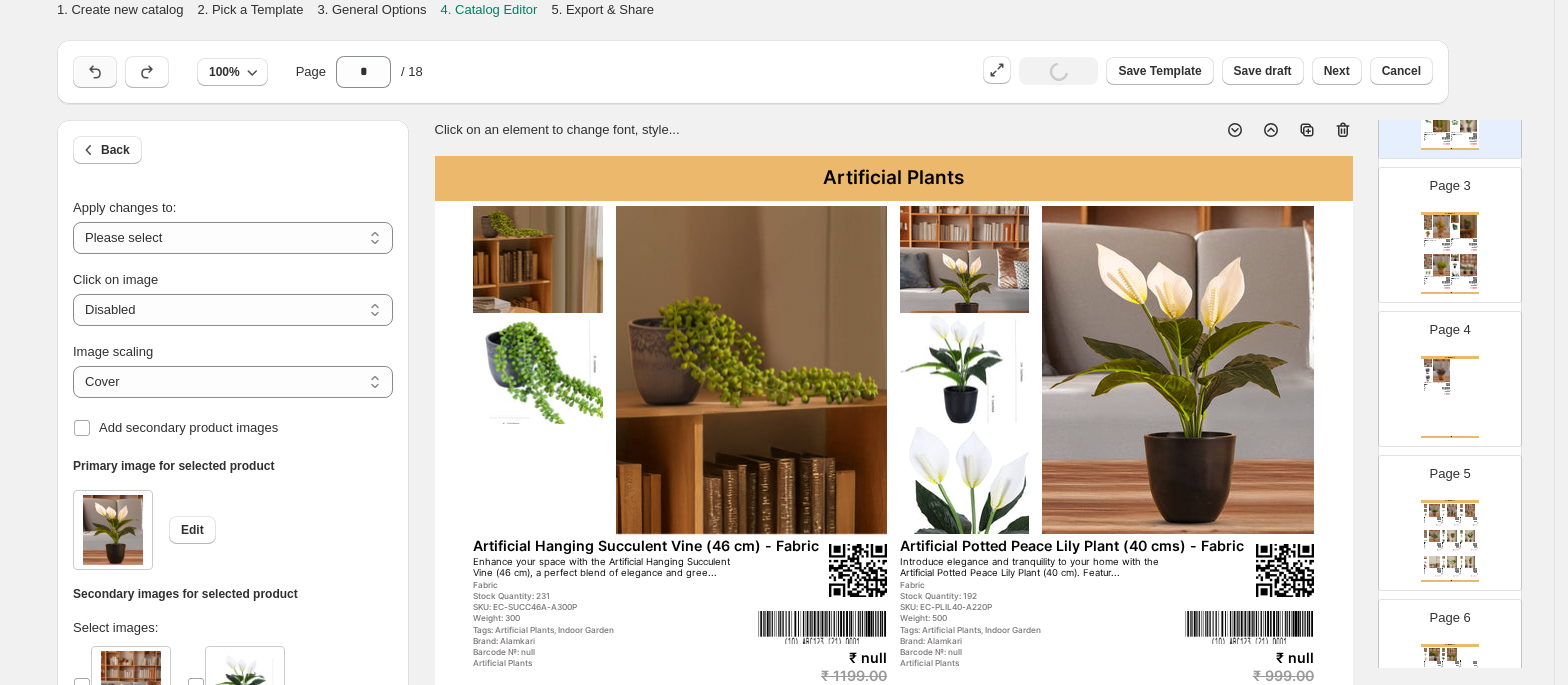 click at bounding box center [95, 72] 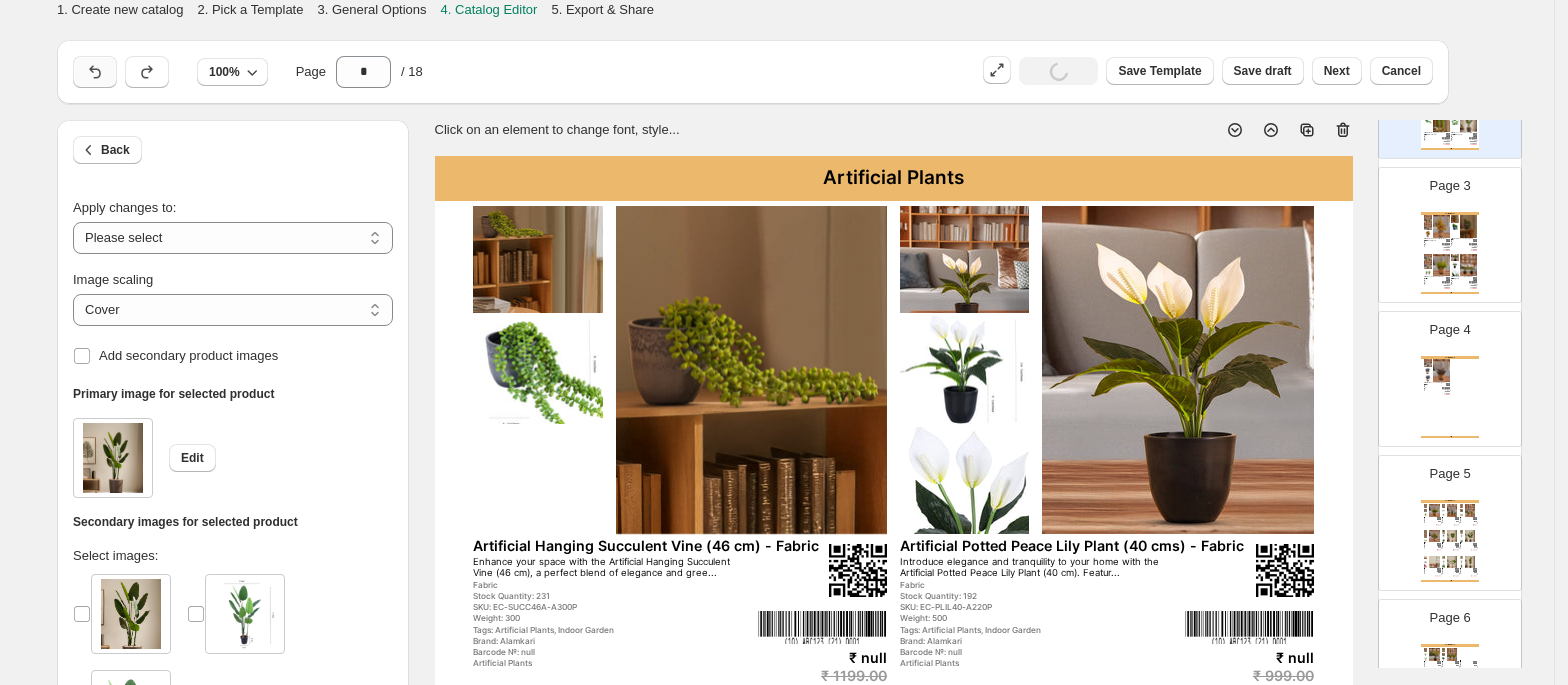 click at bounding box center (95, 72) 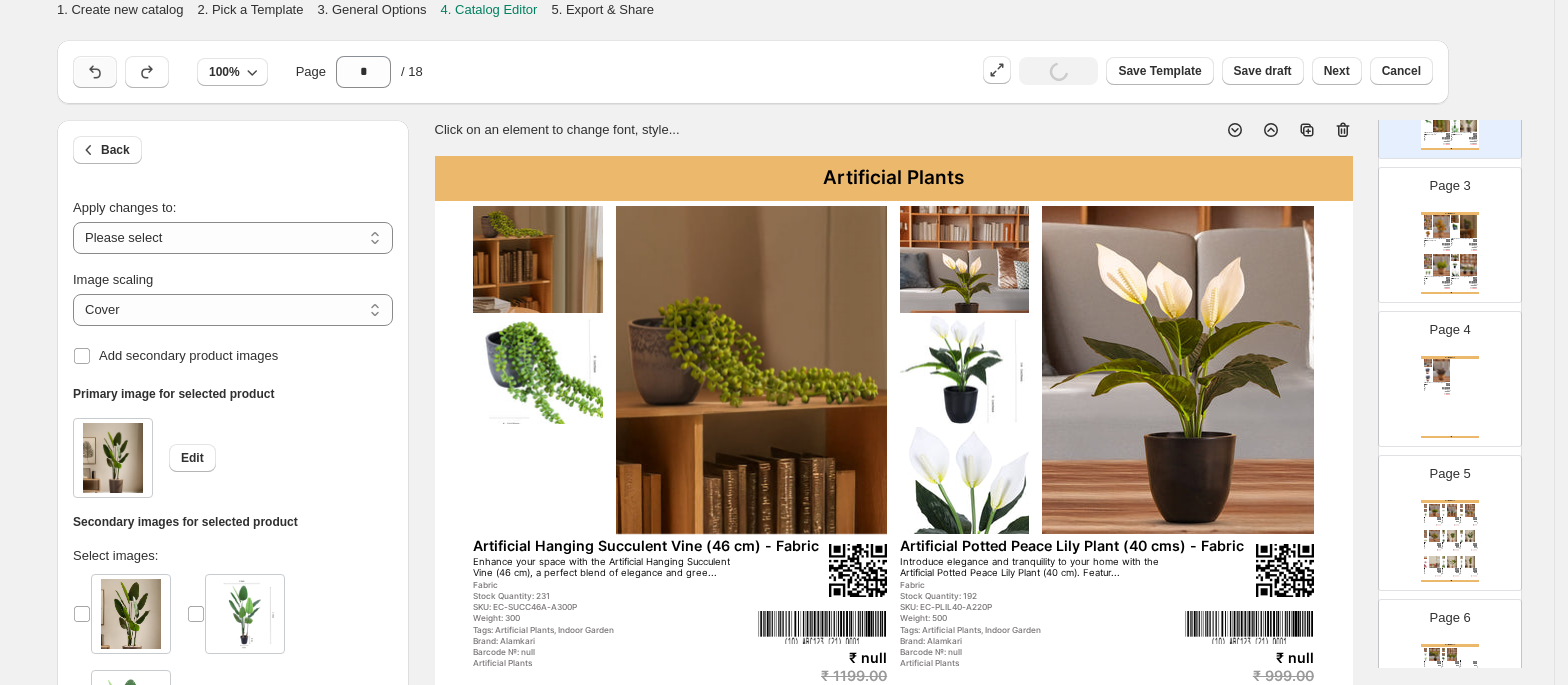 click at bounding box center (95, 72) 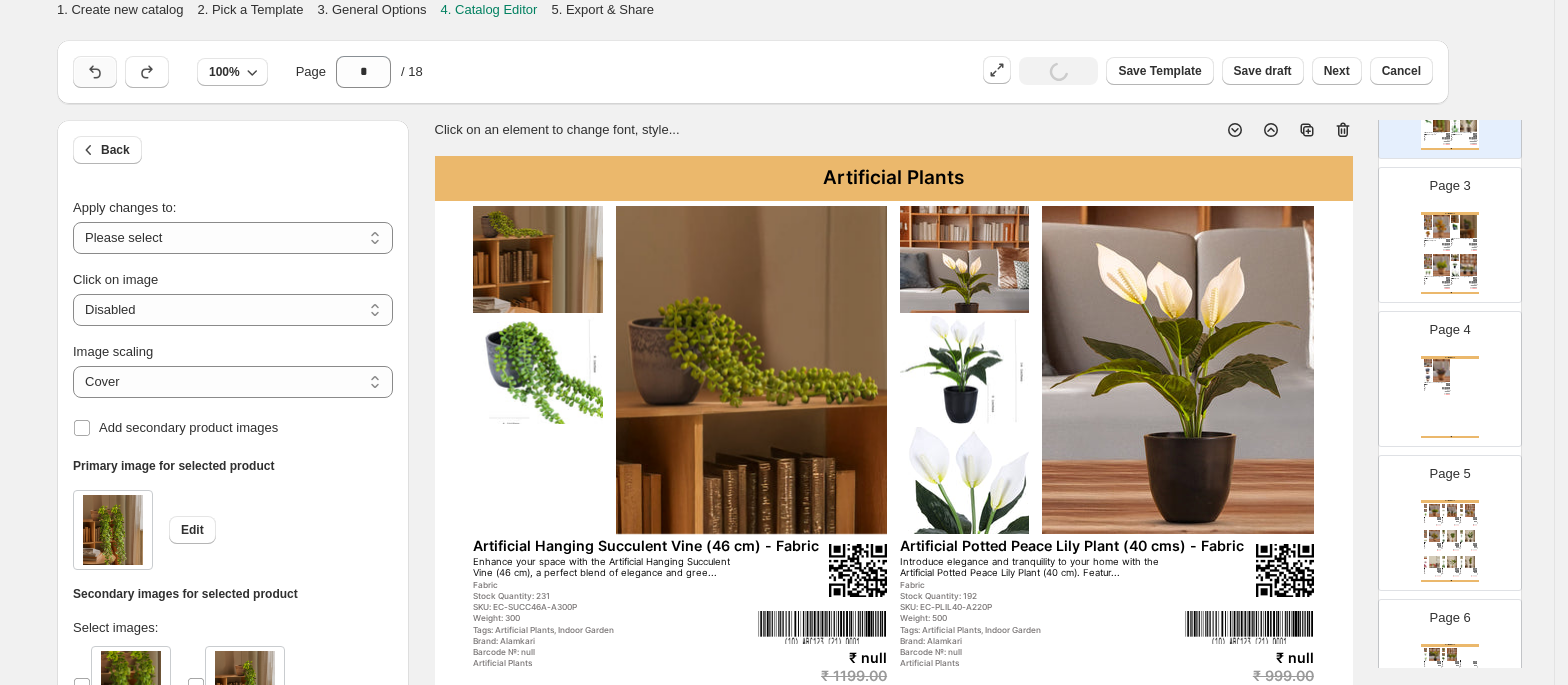 click at bounding box center [95, 72] 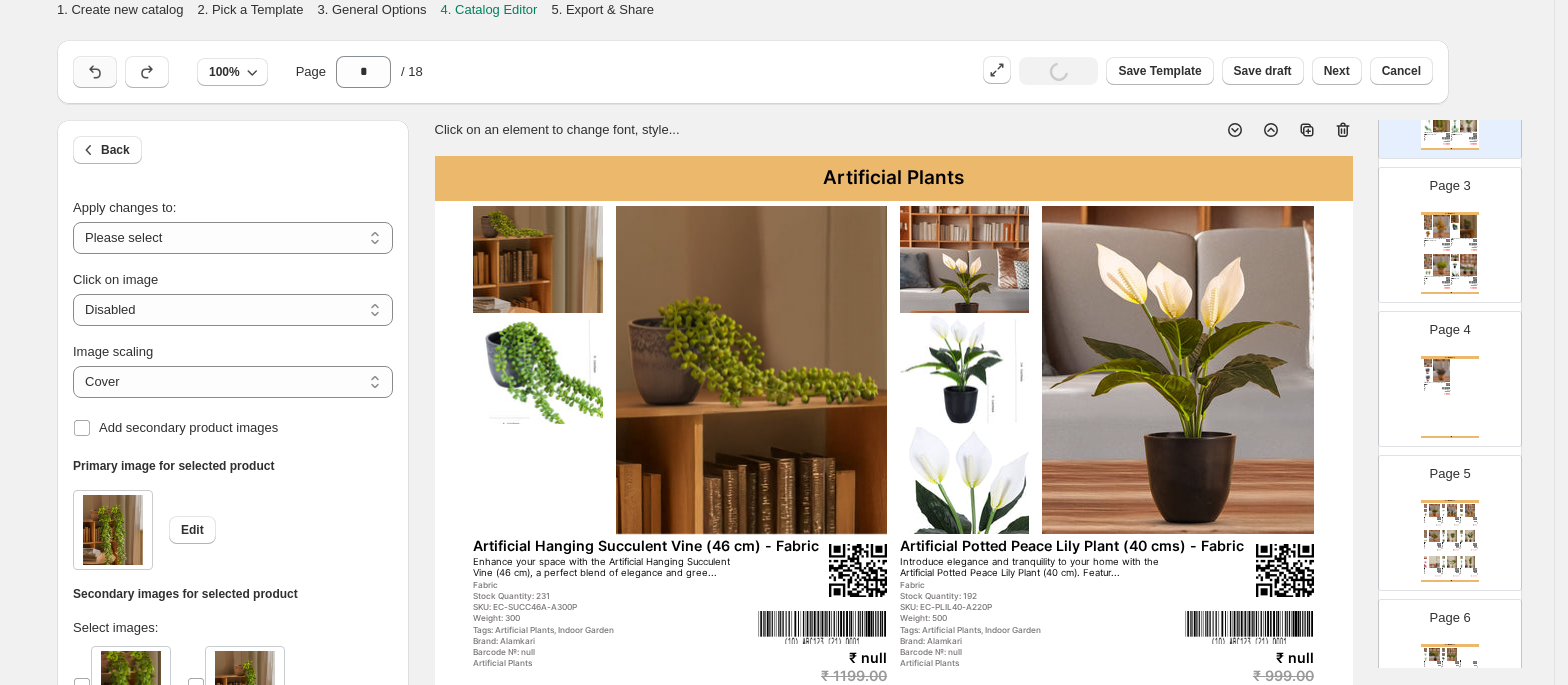 click at bounding box center [95, 72] 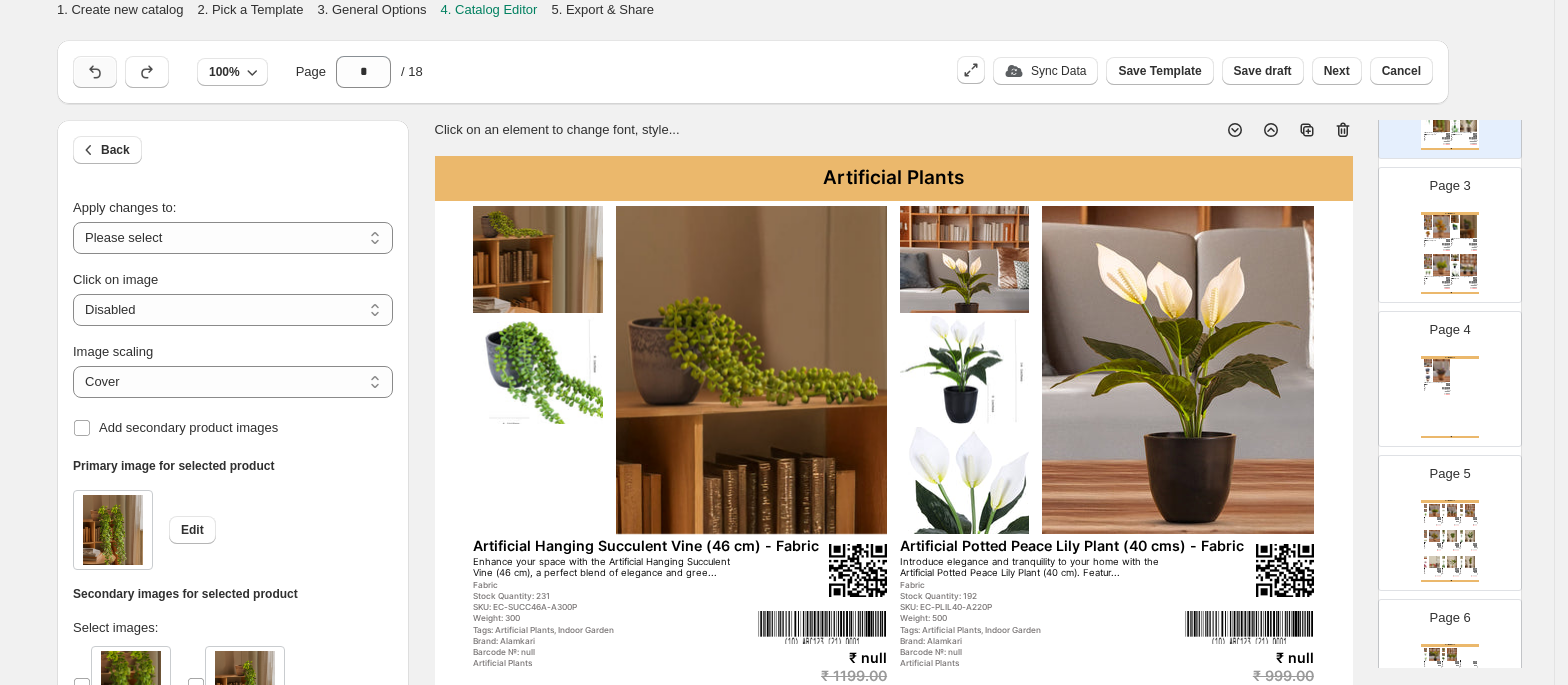 click at bounding box center (95, 72) 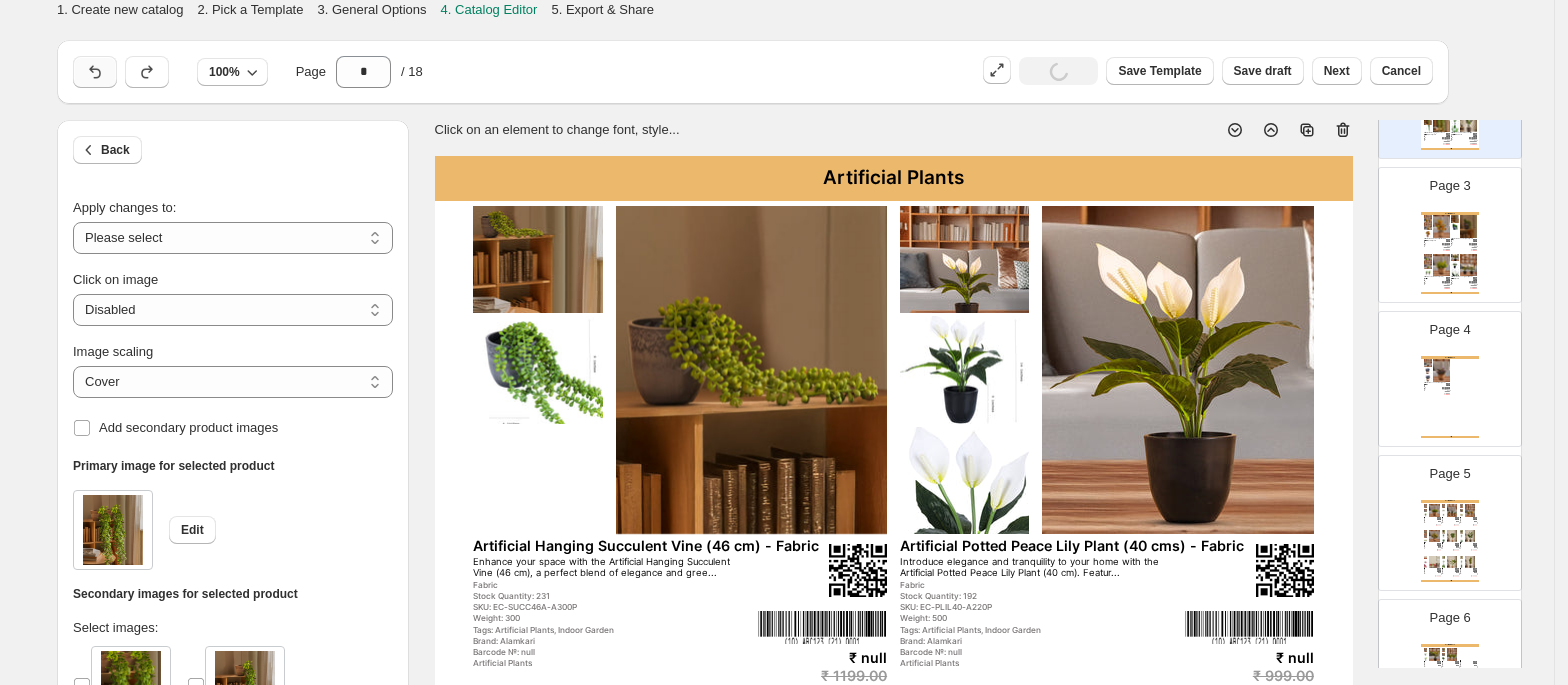 click at bounding box center [95, 72] 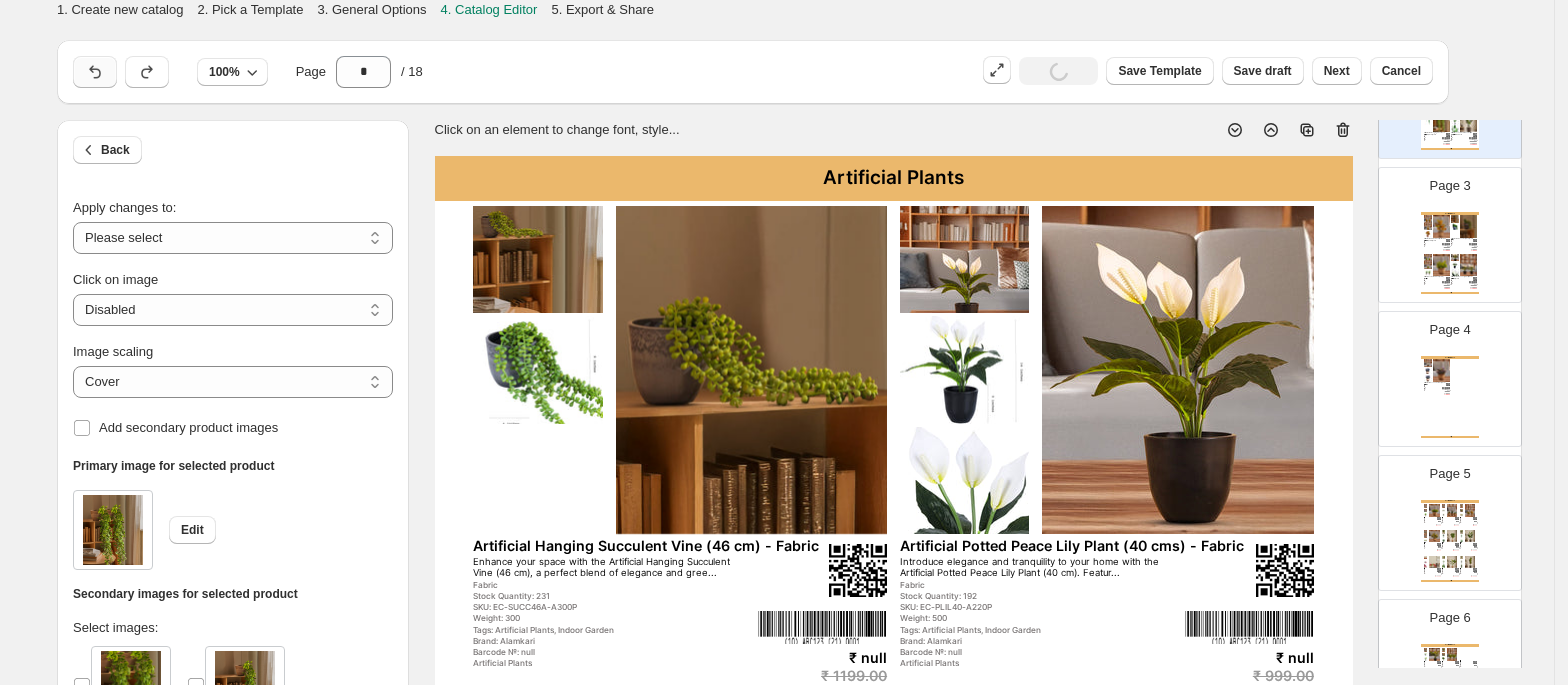 click at bounding box center [95, 72] 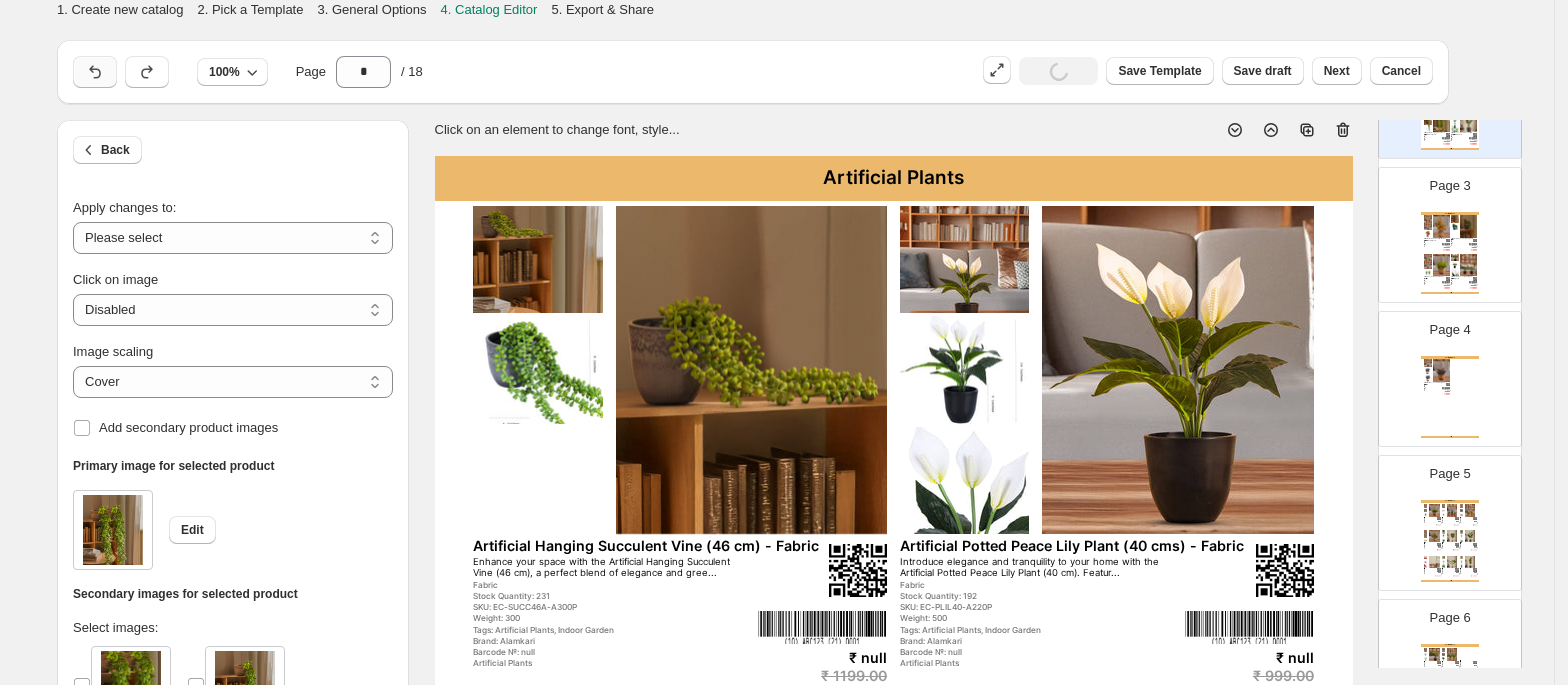 click at bounding box center (95, 72) 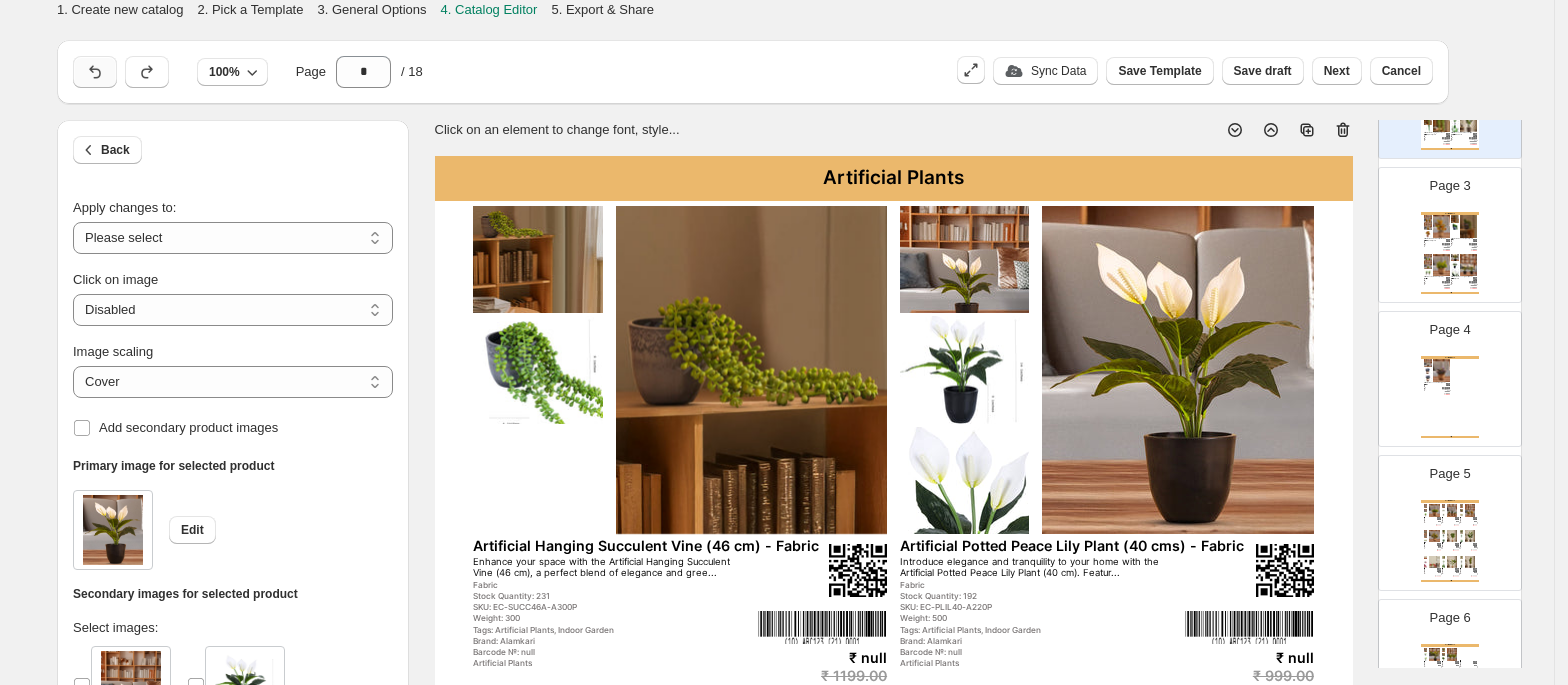click at bounding box center [95, 72] 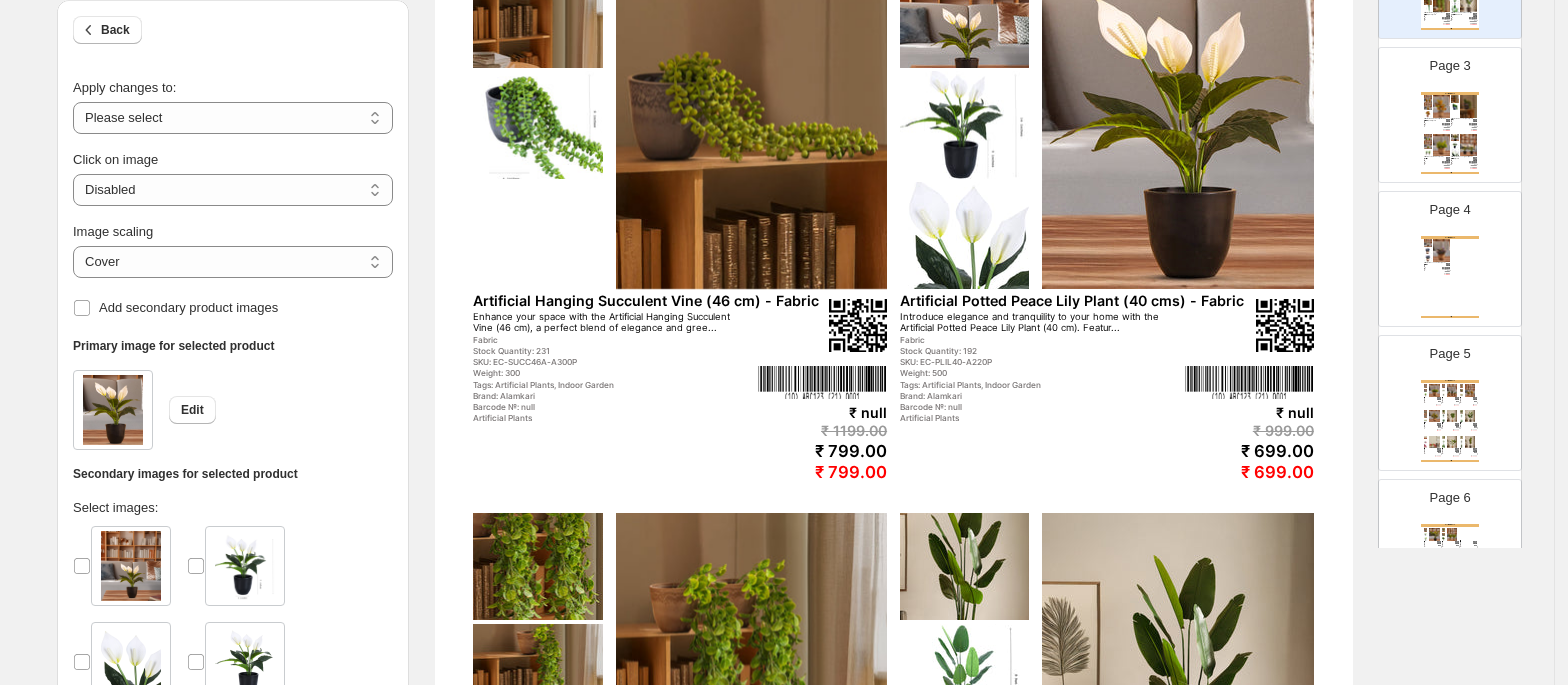 scroll, scrollTop: 0, scrollLeft: 0, axis: both 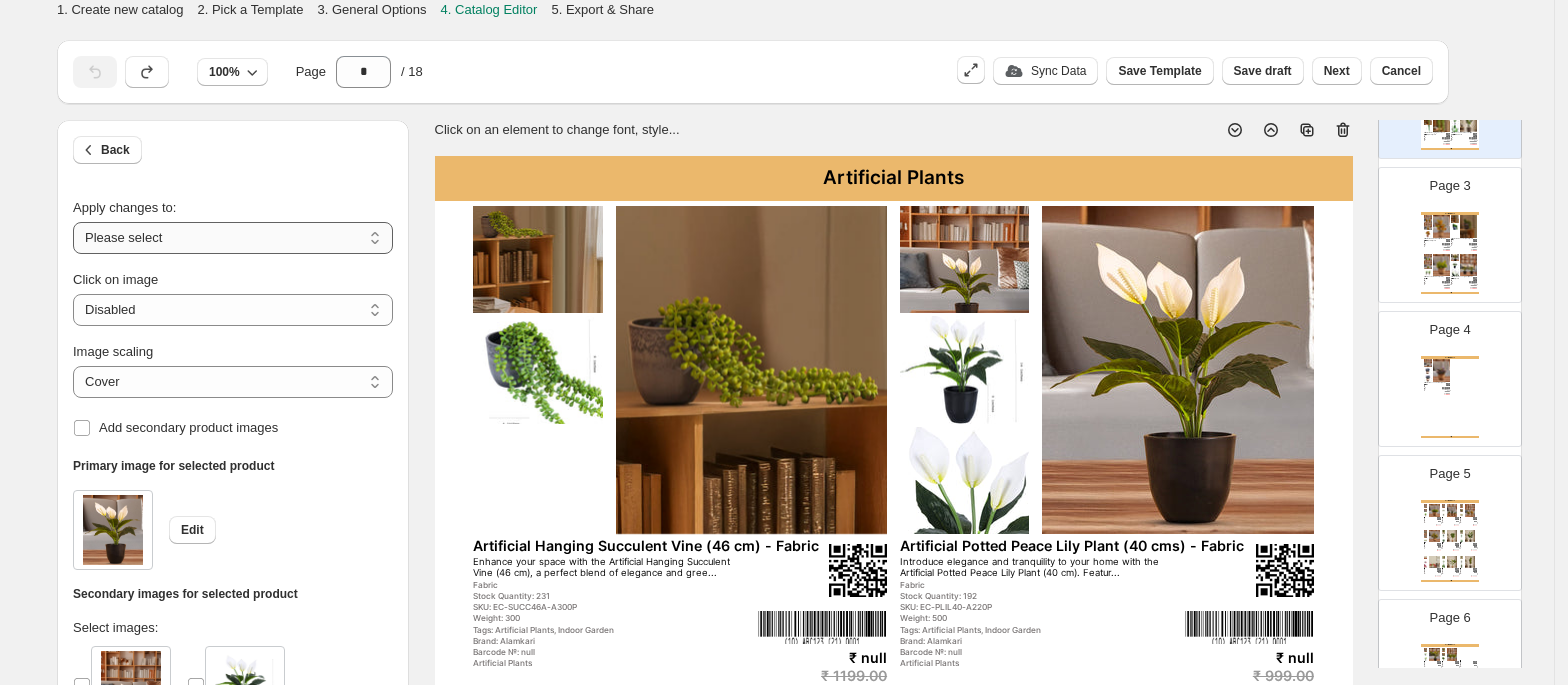 click on "**********" at bounding box center (233, 238) 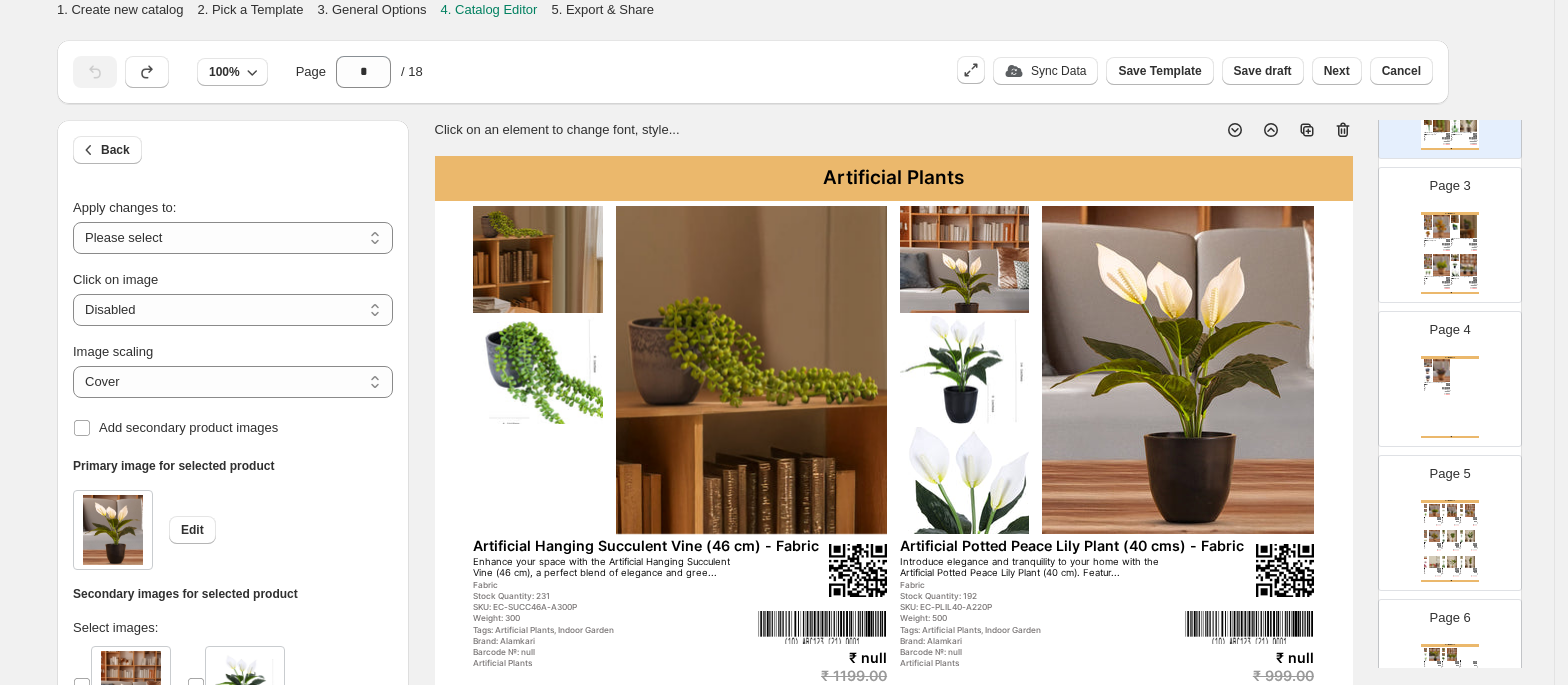 scroll, scrollTop: 0, scrollLeft: 0, axis: both 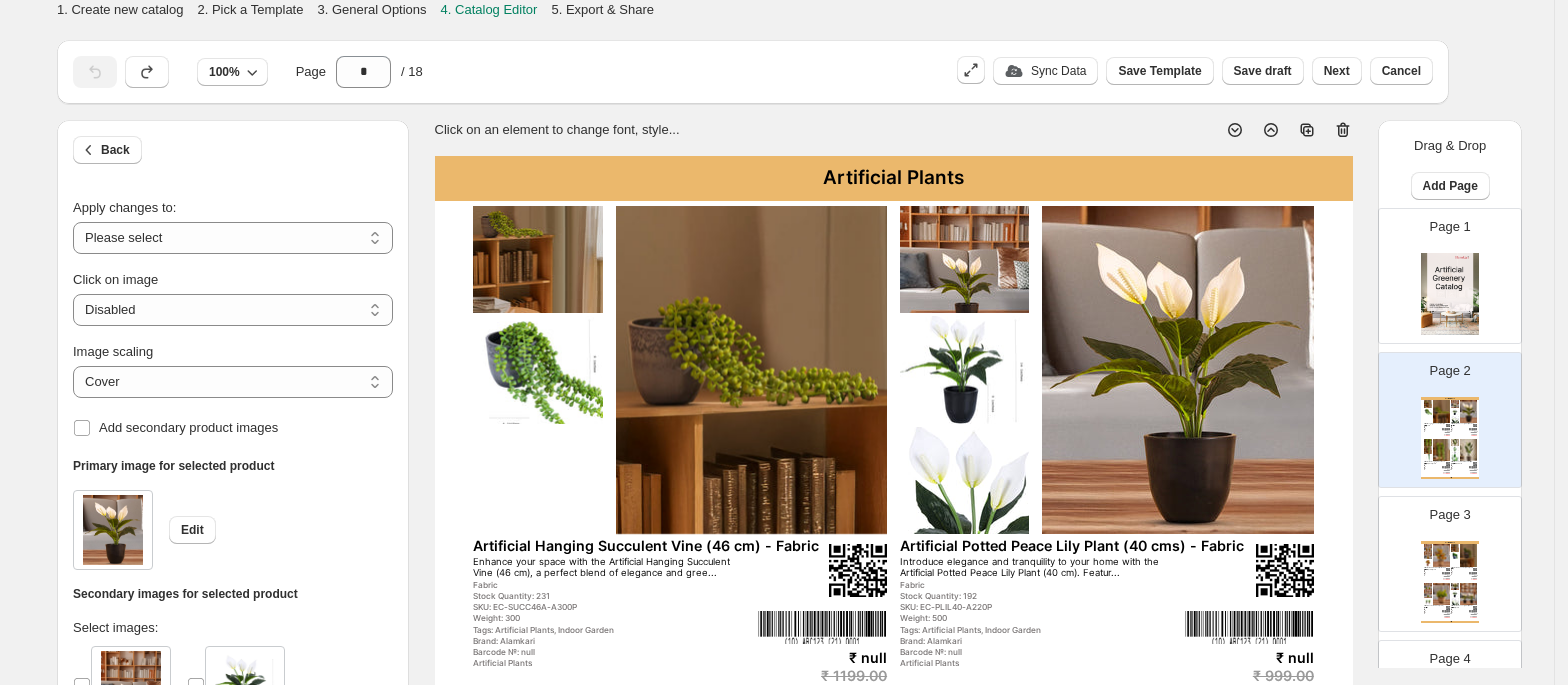 click on "Artificial Hanging Succulent Vine (46 cm) - Fabric" at bounding box center (1435, 424) 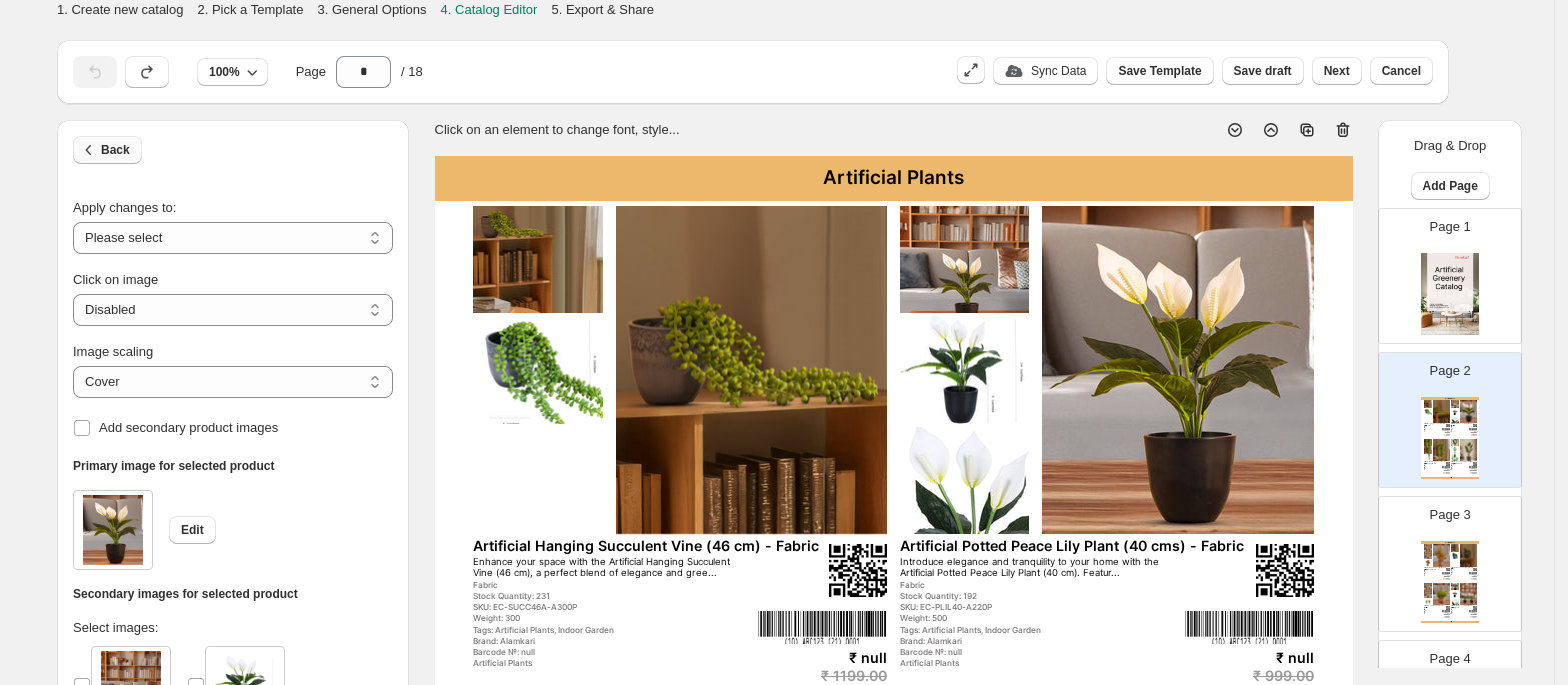 click 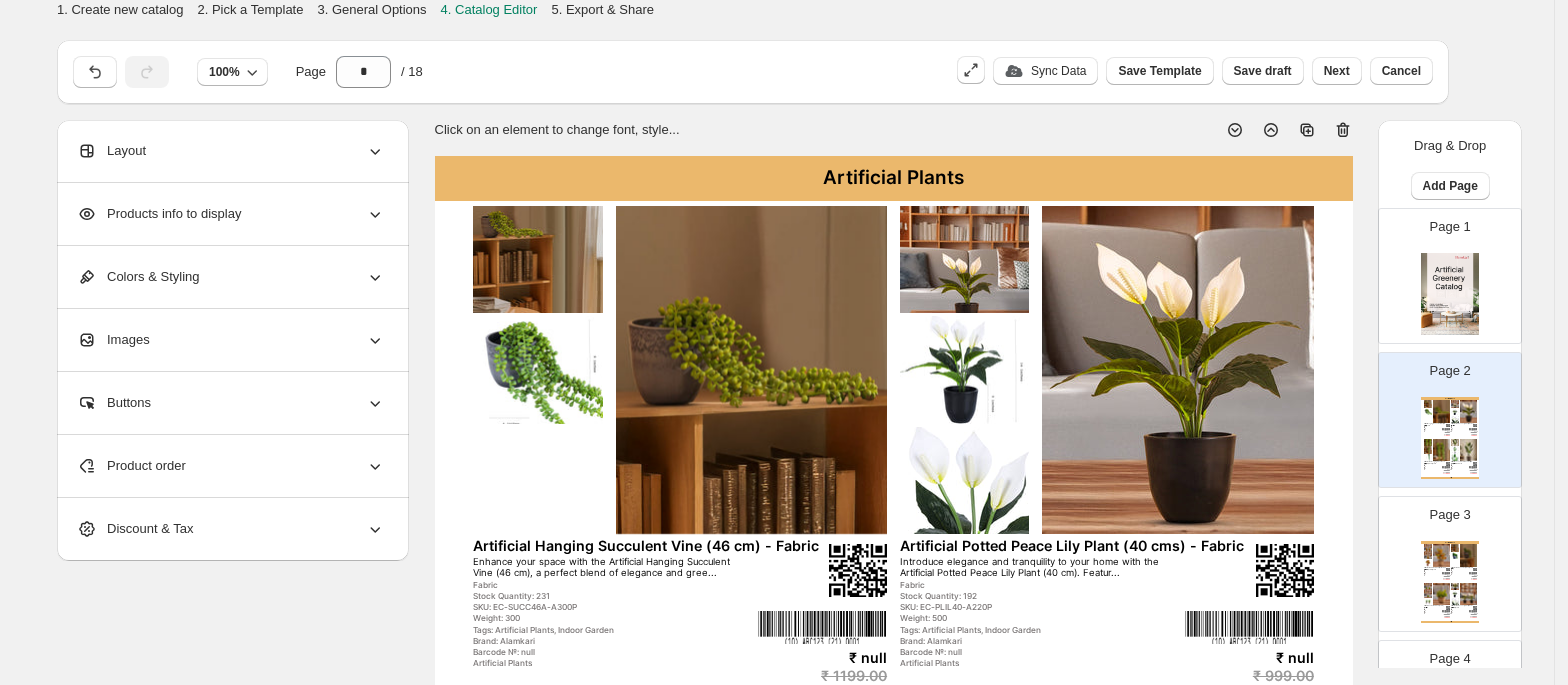 click on "Layout" at bounding box center [231, 151] 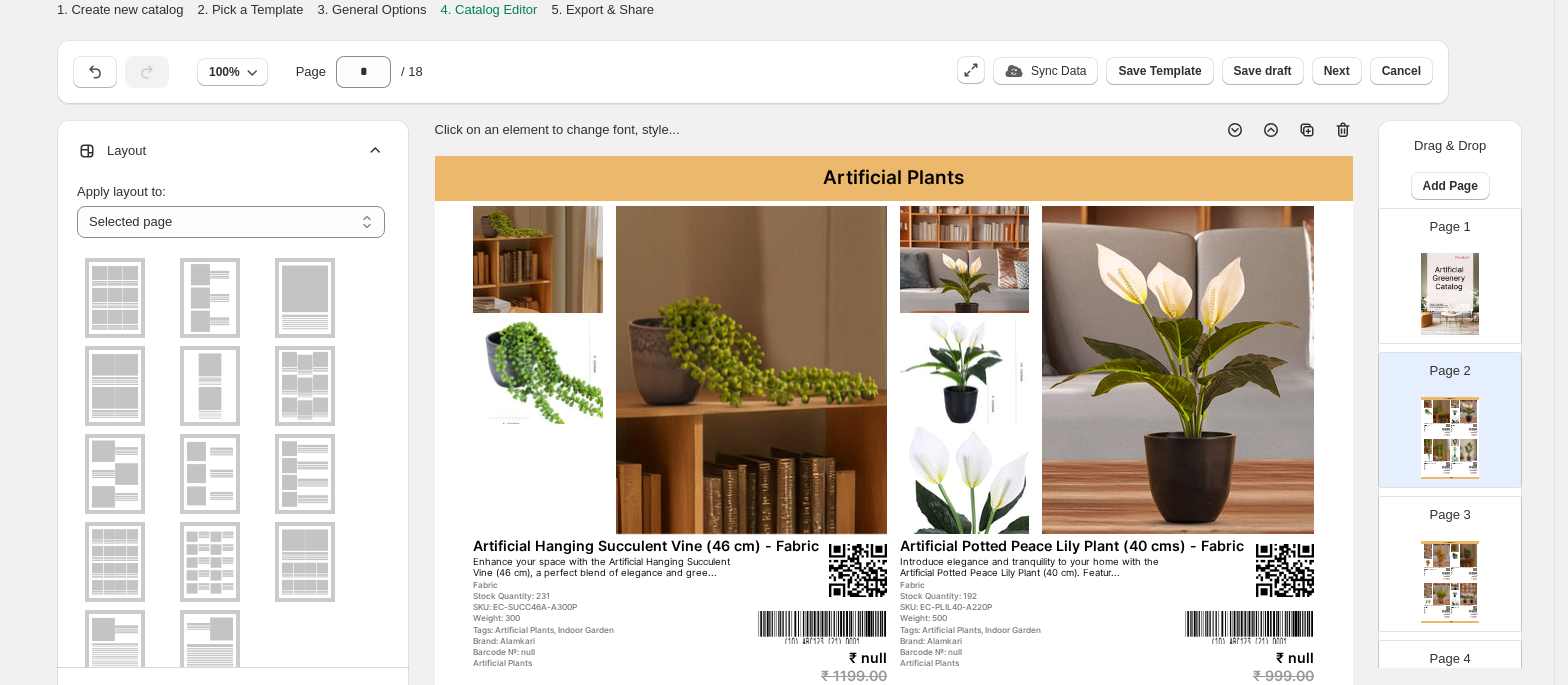 click at bounding box center [115, 298] 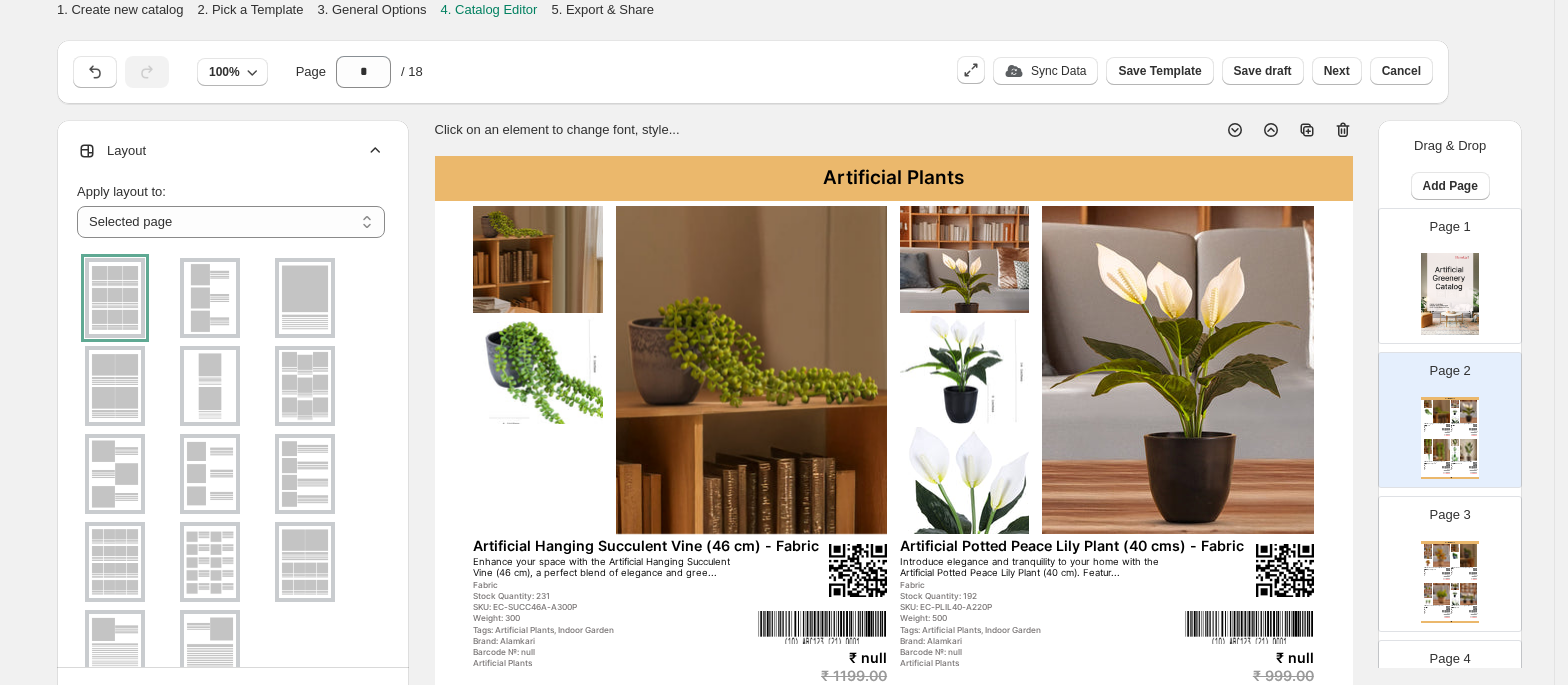 scroll, scrollTop: 108, scrollLeft: 0, axis: vertical 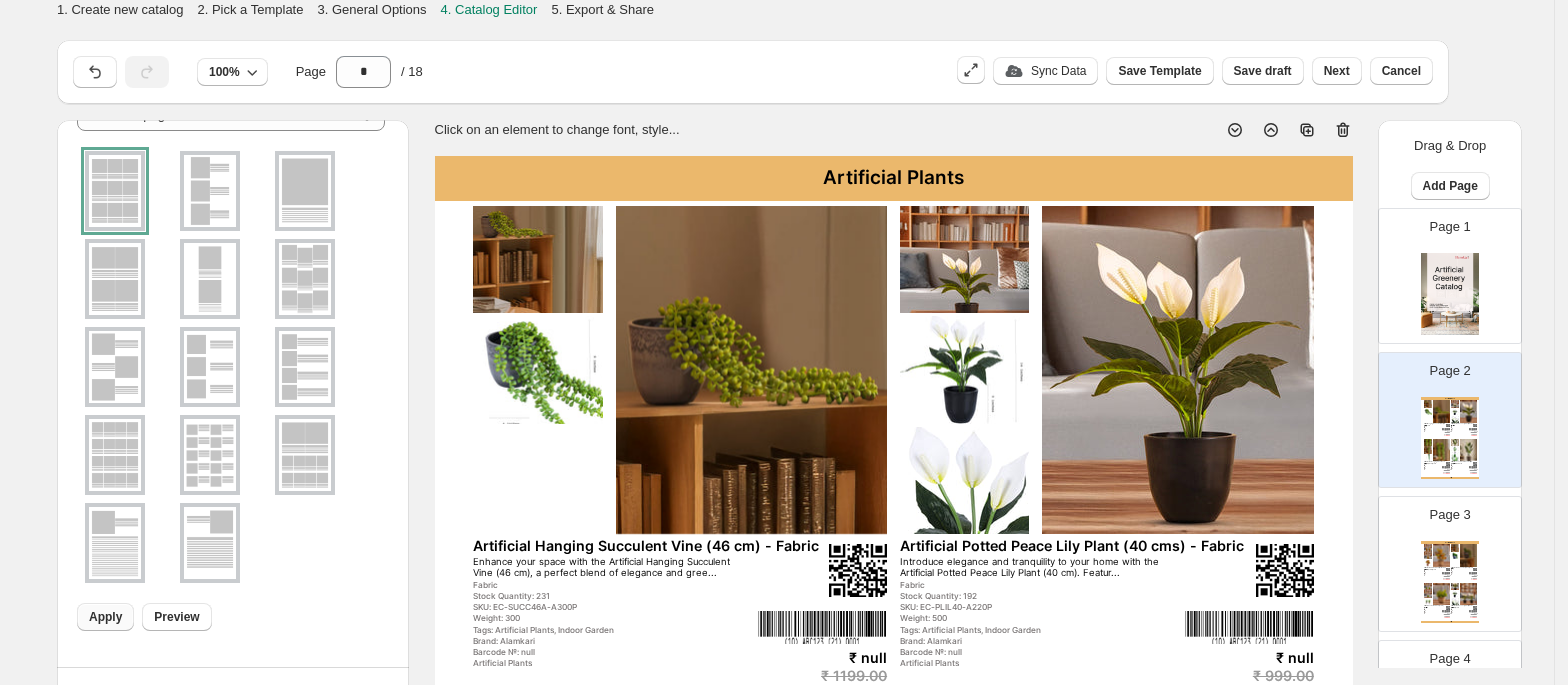 click on "Apply" at bounding box center [105, 617] 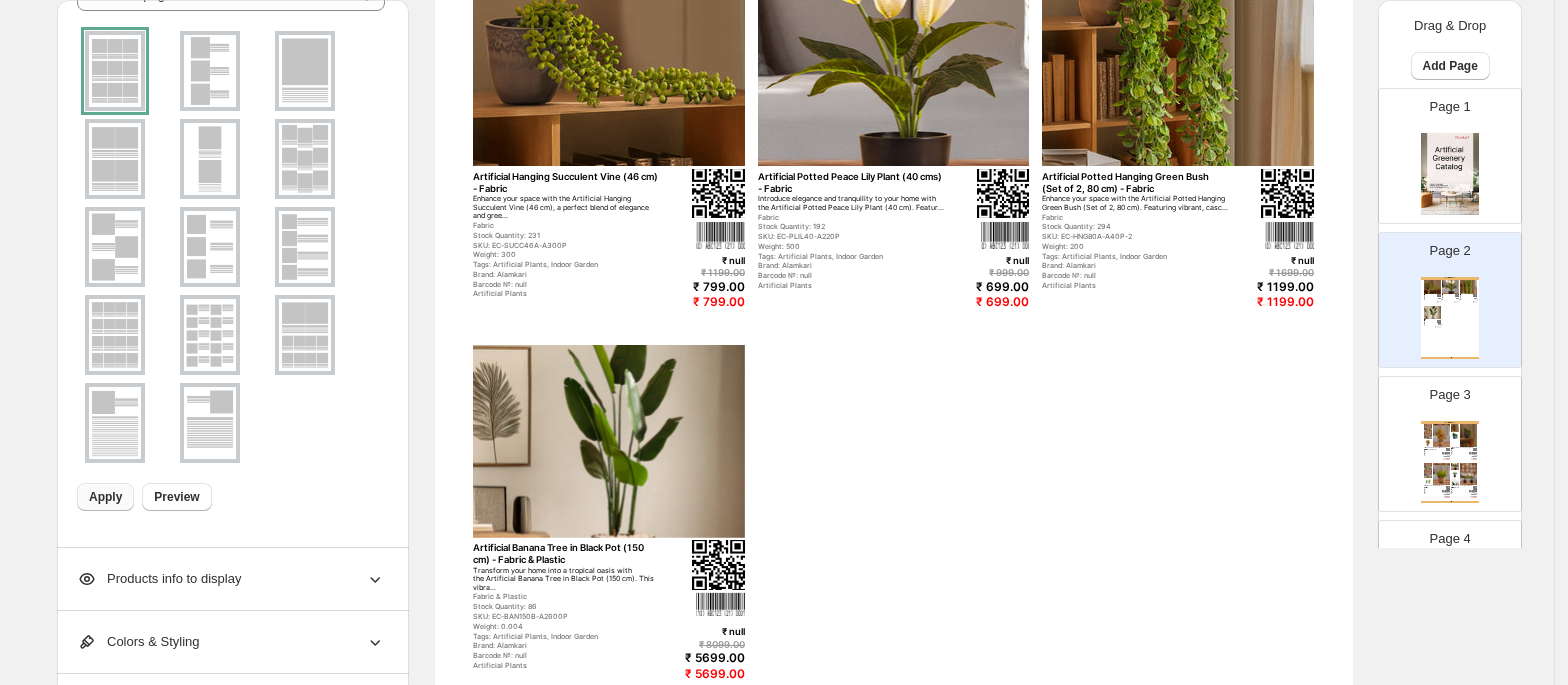 scroll, scrollTop: 233, scrollLeft: 0, axis: vertical 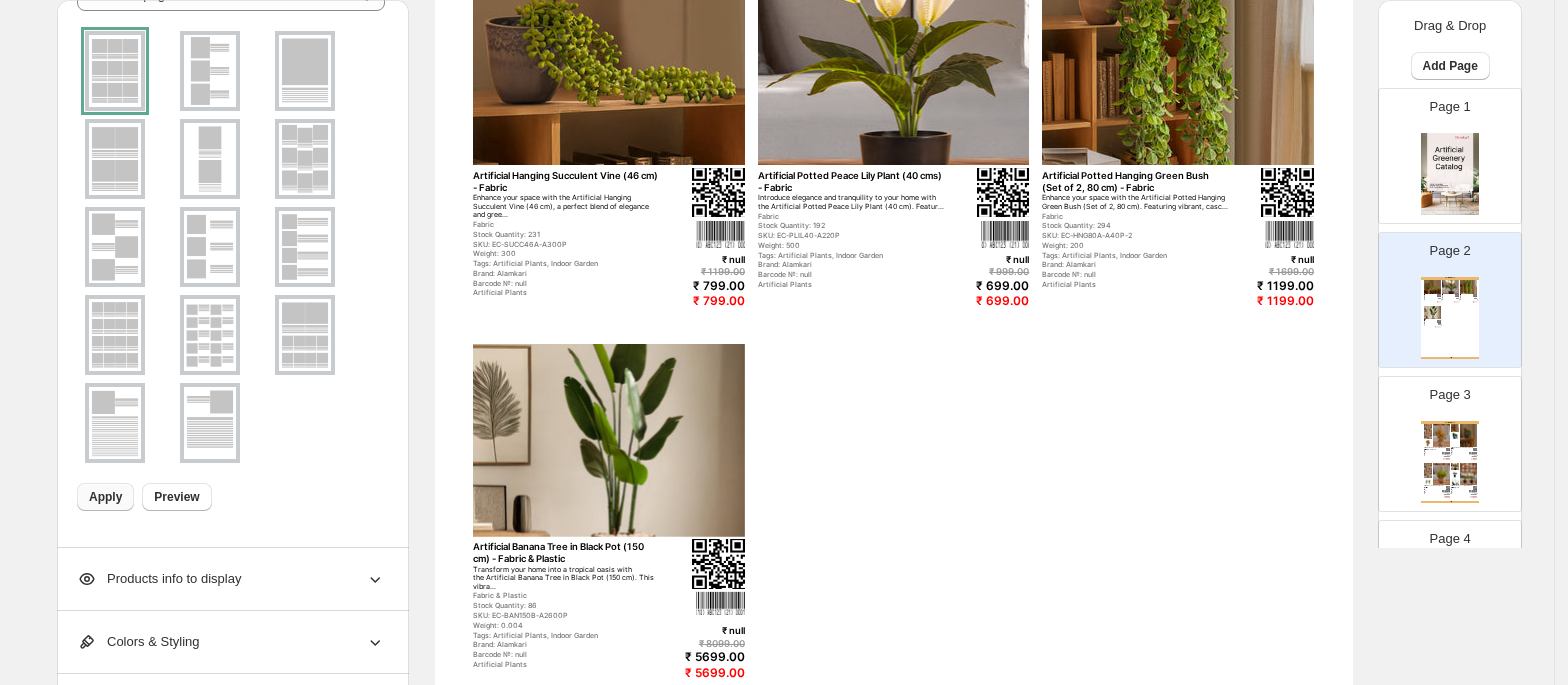 click at bounding box center [1455, 435] 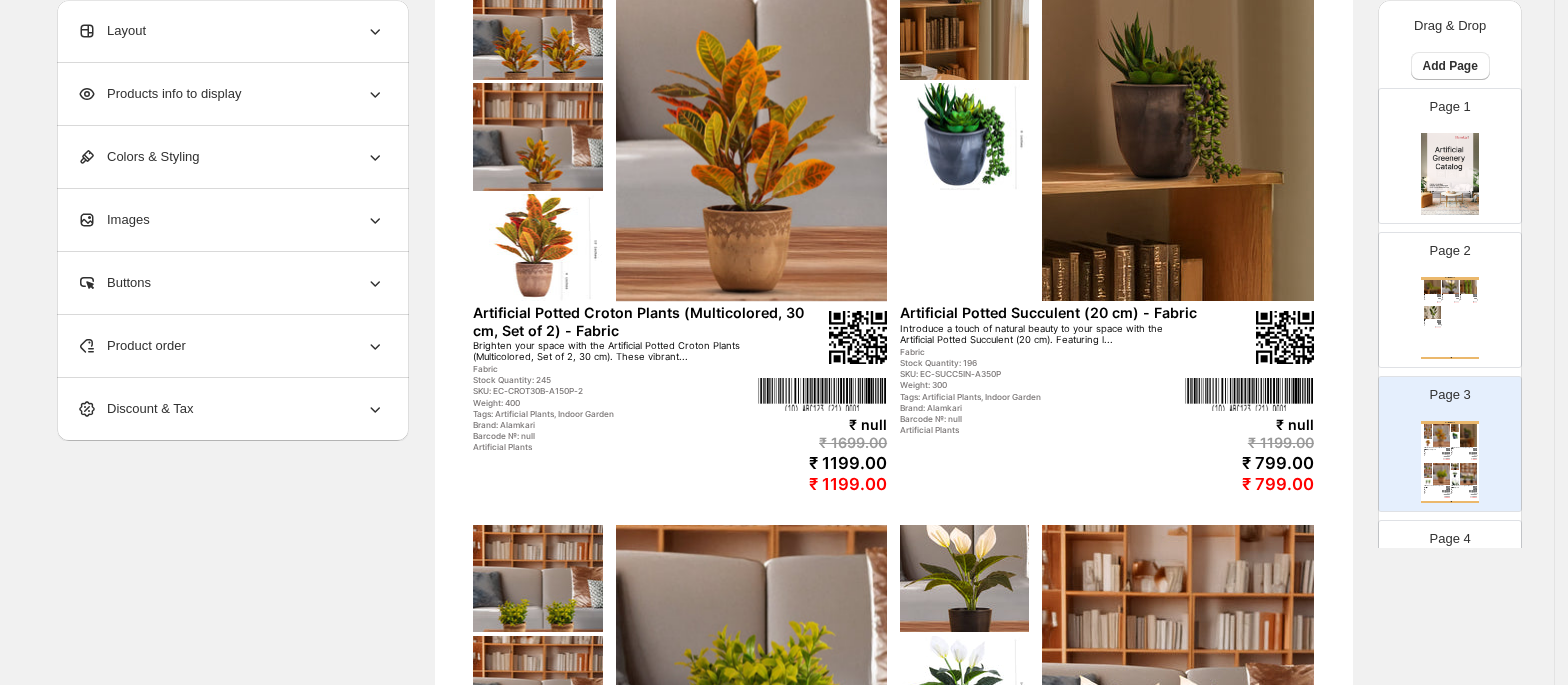 scroll, scrollTop: 0, scrollLeft: 0, axis: both 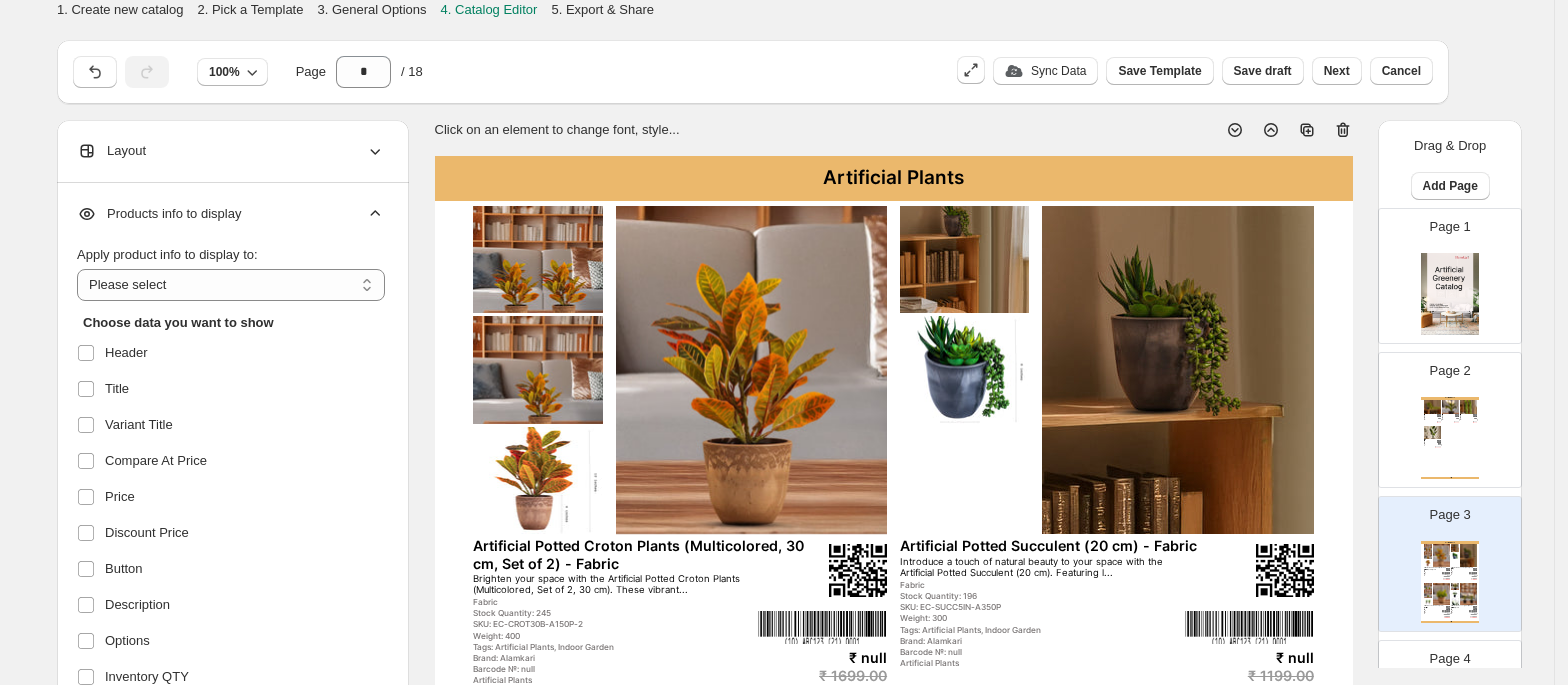 click at bounding box center (1468, 406) 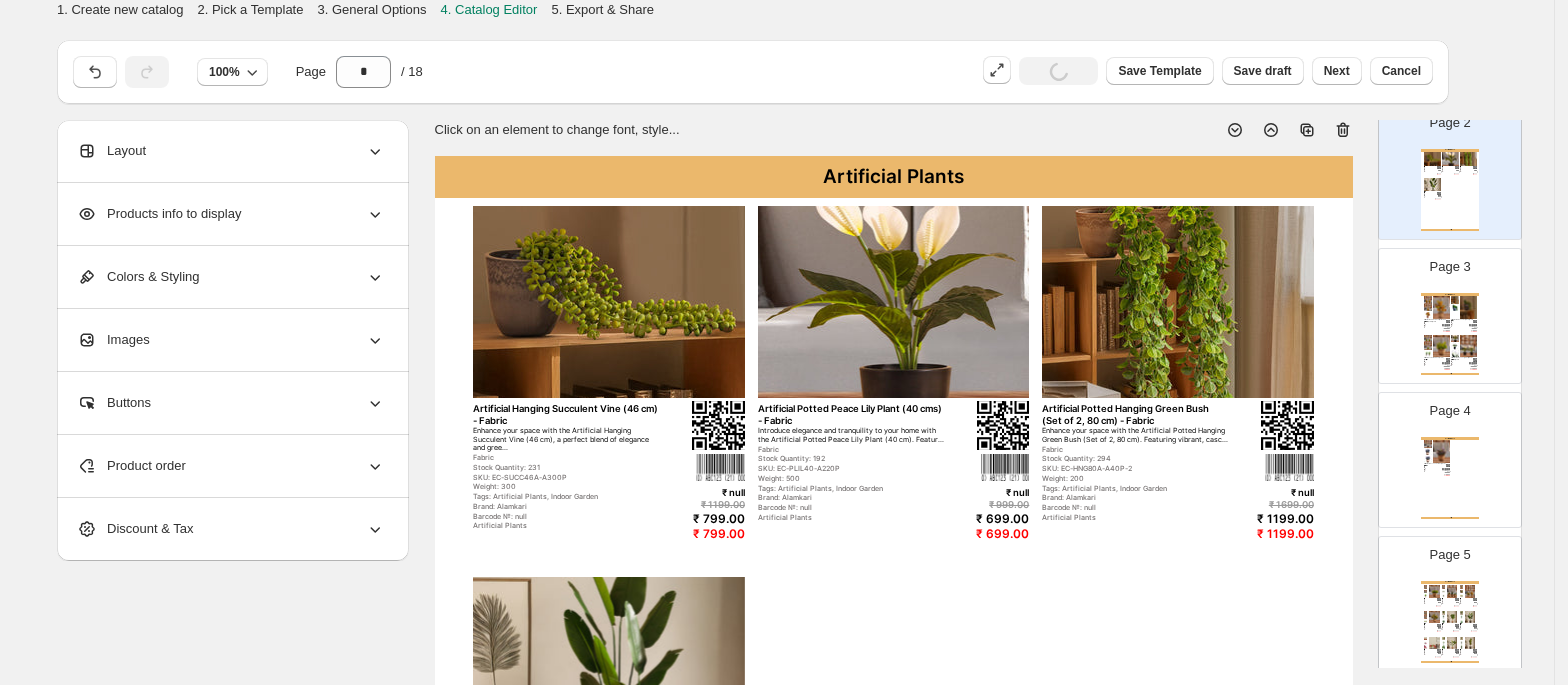 scroll, scrollTop: 0, scrollLeft: 0, axis: both 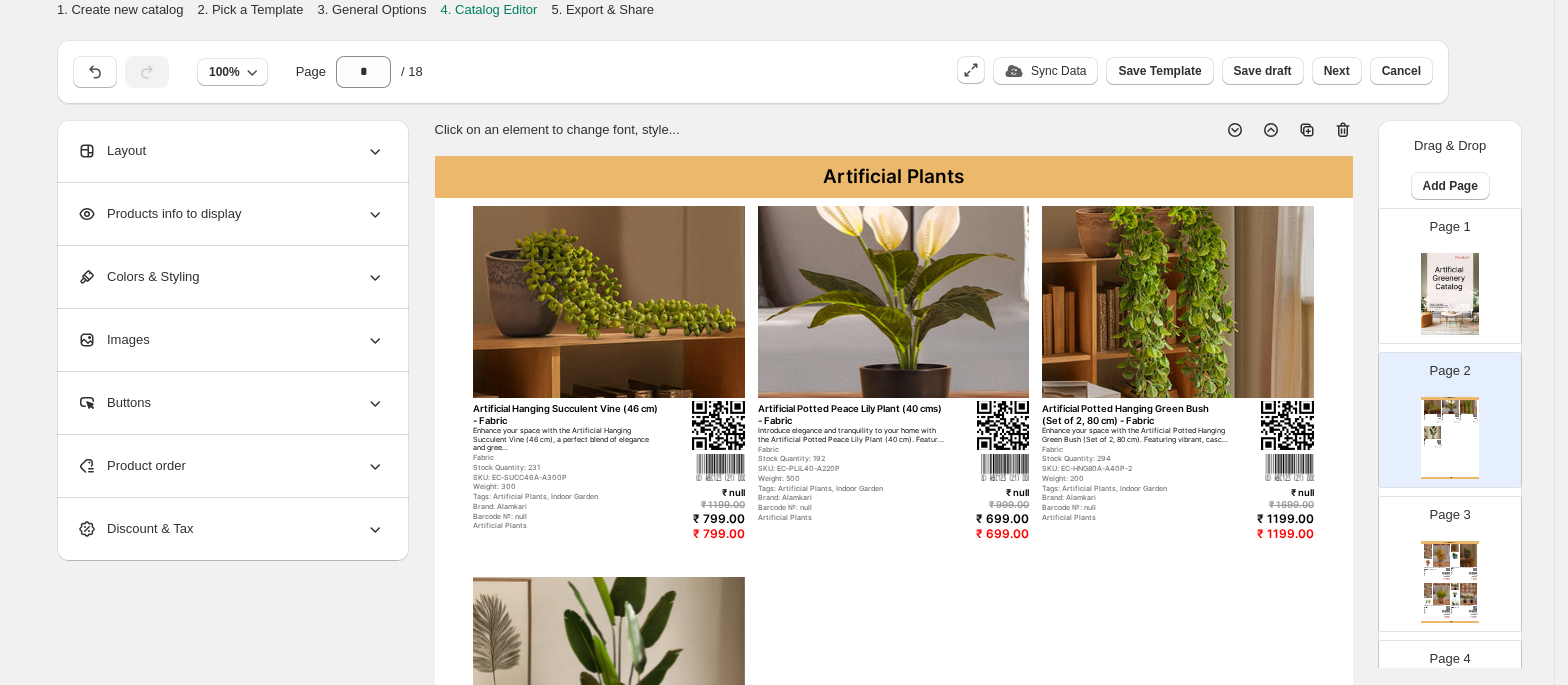 click on "Page 3" at bounding box center (1450, 515) 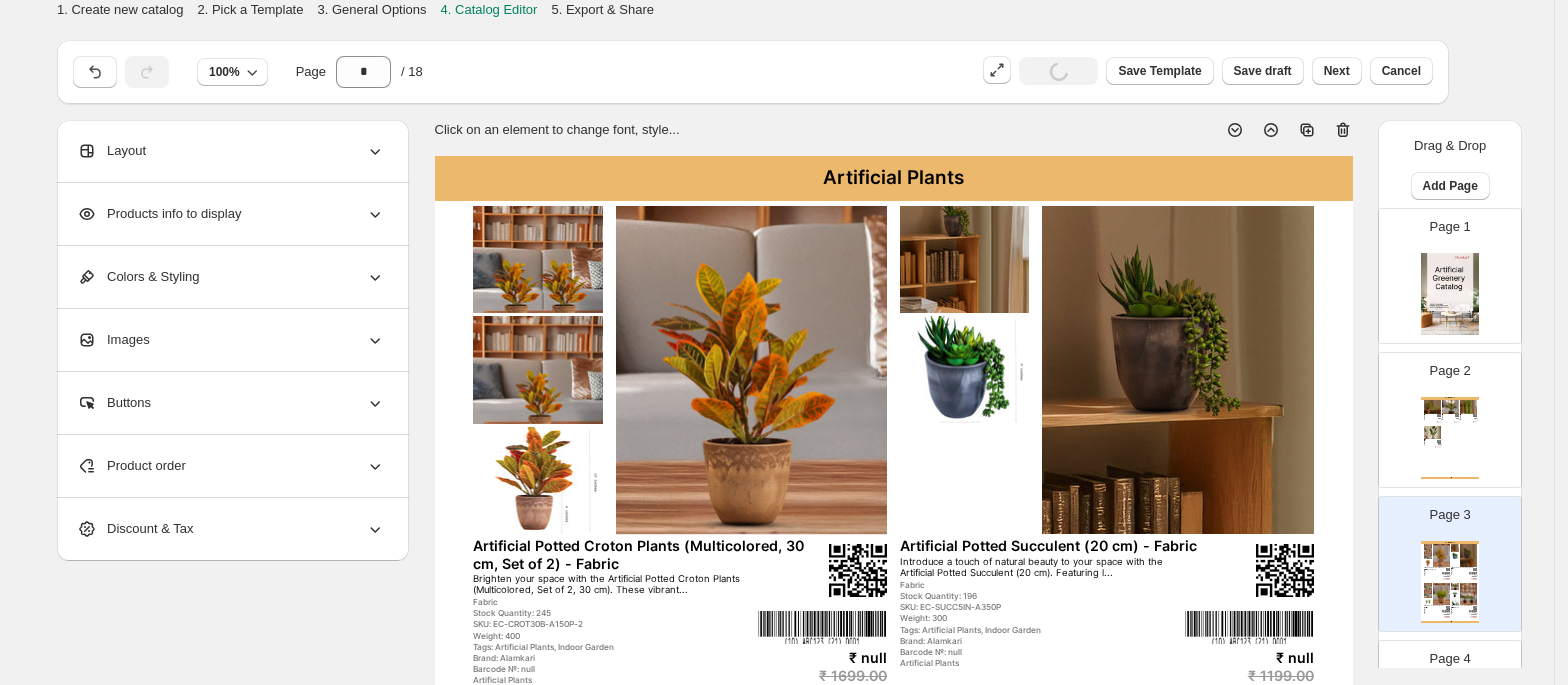 click on "Page 3" at bounding box center [1450, 515] 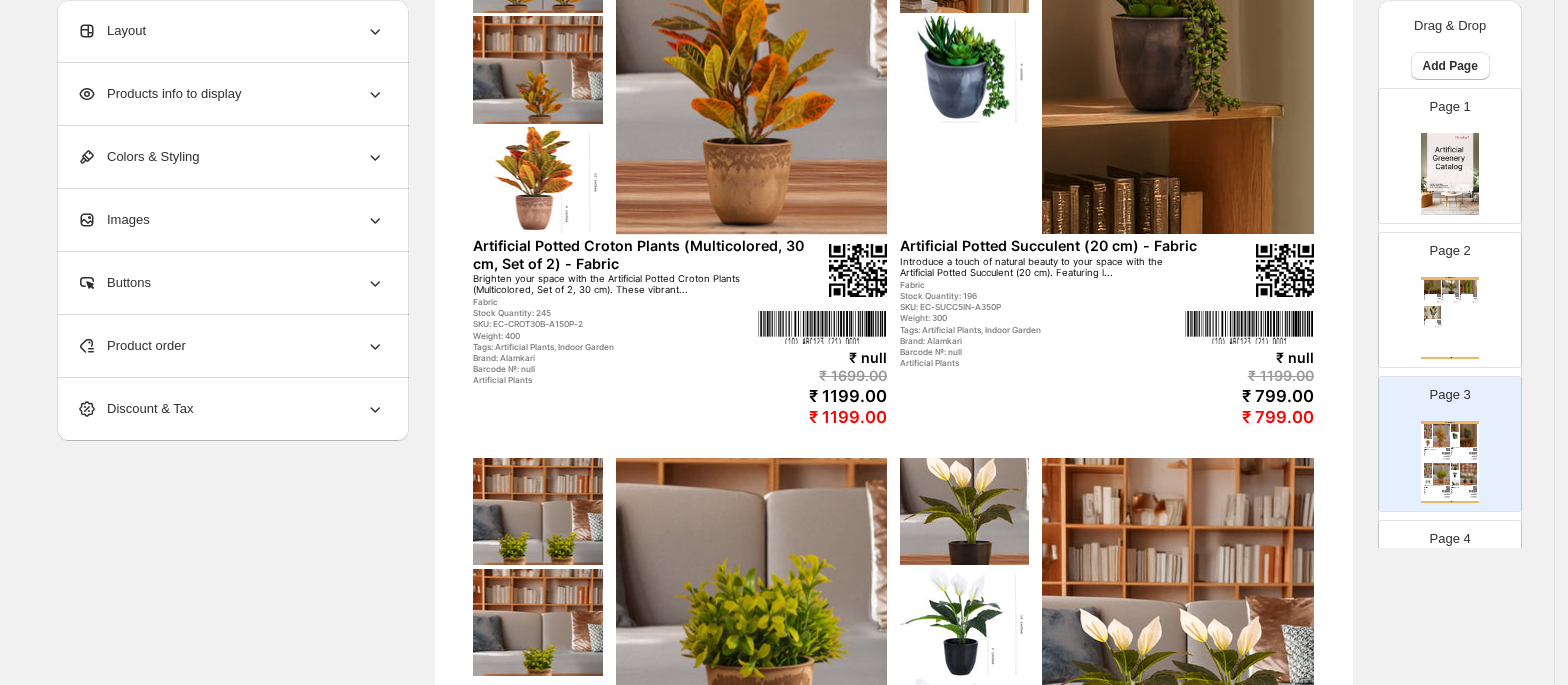scroll, scrollTop: 0, scrollLeft: 0, axis: both 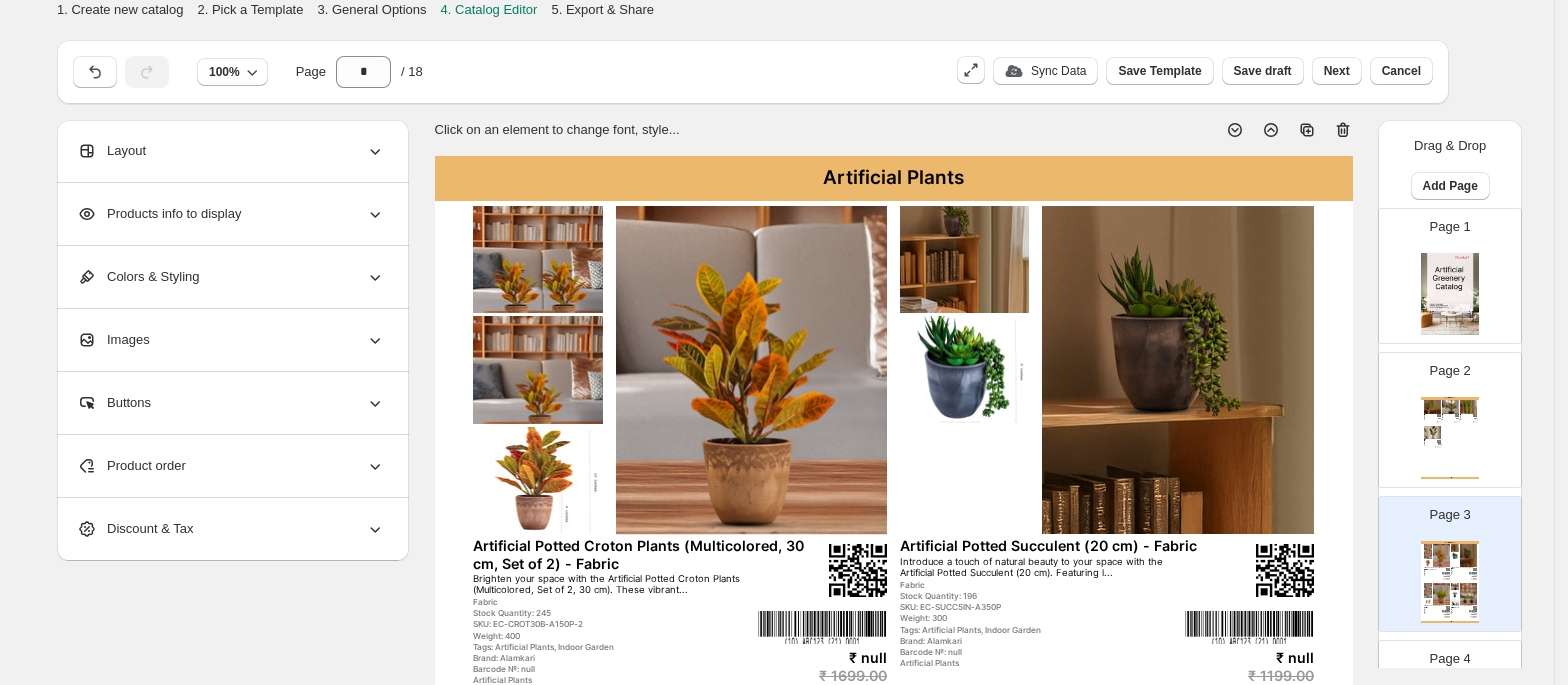 click on "Artificial Plants Artificial Hanging Succulent Vine (46 cm) - Fabric Enhance your space with the Artificial Hanging Succulent Vine (46 cm), a perfect blend of elegance and gree... Fabric Stock Quantity:  231 SKU:  EC-SUCC46A-A300P Weight:  300 Tags:  Artificial Plants, Indoor Garden Brand:  Alamkari Barcode №:  null Artificial Plants ₹ null ₹ 1199.00 ₹ 799.00 ₹ 799.00 Artificial Potted Peace Lily Plant (40 cms) - Fabric Introduce elegance and tranquility to your home with the Artificial Potted Peace Lily Plant (40 cm). Featur... Fabric Stock Quantity:  192 SKU:  EC-PLIL40-A220P Weight:  500 Tags:  Artificial Plants, Indoor Garden Brand:  Alamkari Barcode №:  null Artificial Plants ₹ null ₹ 999.00 ₹ 699.00 ₹ 699.00 Artificial Potted Hanging Green Bush (Set of 2, 80 cm) - Fabric Enhance your space with the Artificial Potted Hanging Green Bush (Set of 2, 80 cm). Featuring vibrant, casc... Fabric Stock Quantity:  294 SKU:  EC-HNG80A-A40P-2 Weight:  200 Tags:  Artificial Plants, Indoor Garden" at bounding box center (1450, 438) 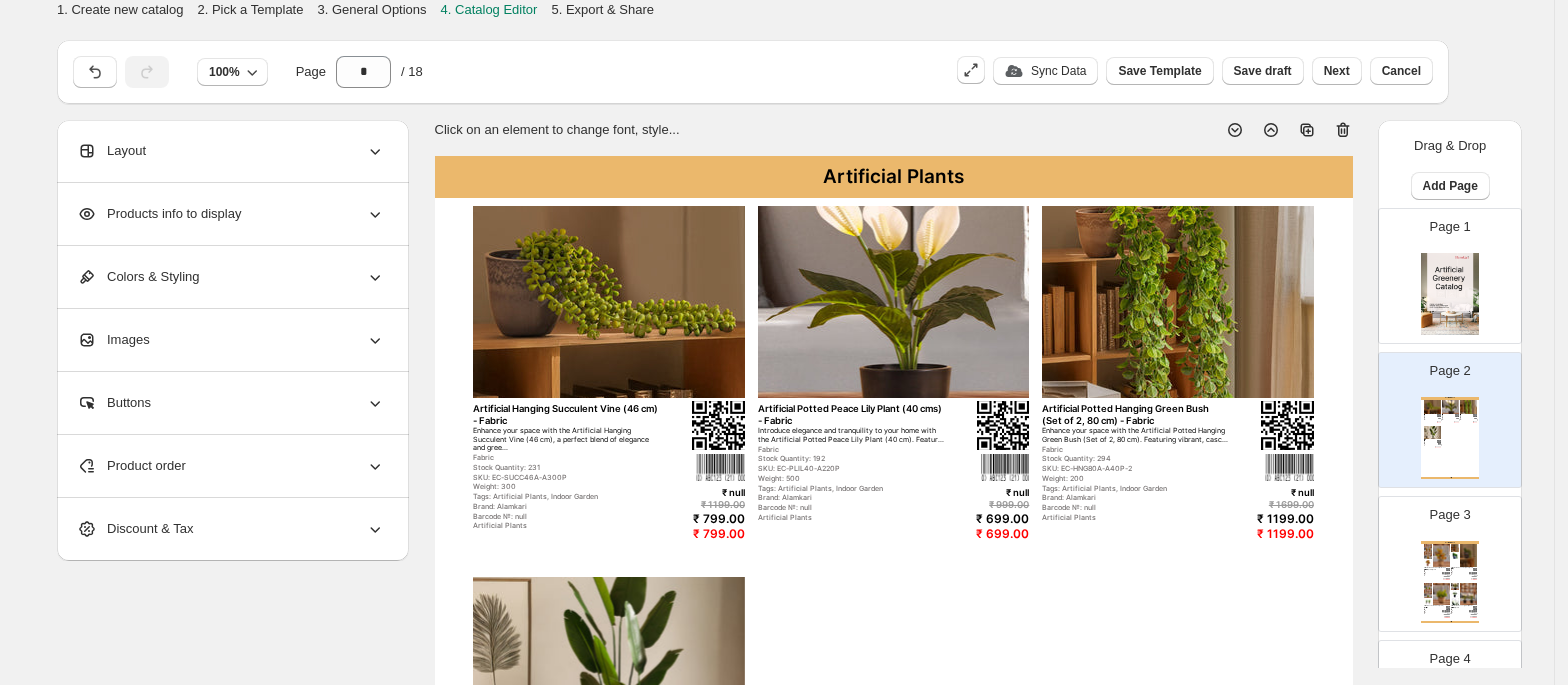 click at bounding box center [609, 302] 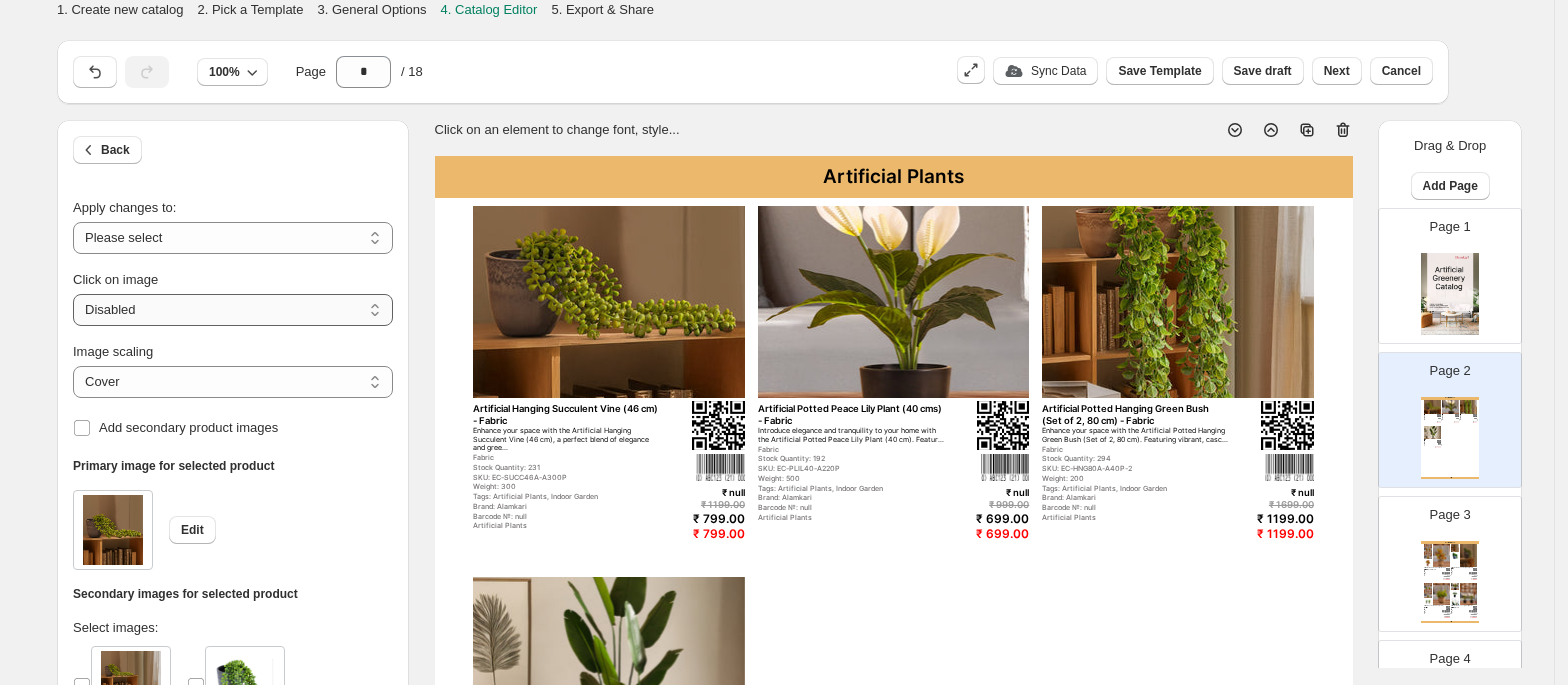 drag, startPoint x: 176, startPoint y: 312, endPoint x: 165, endPoint y: 306, distance: 12.529964 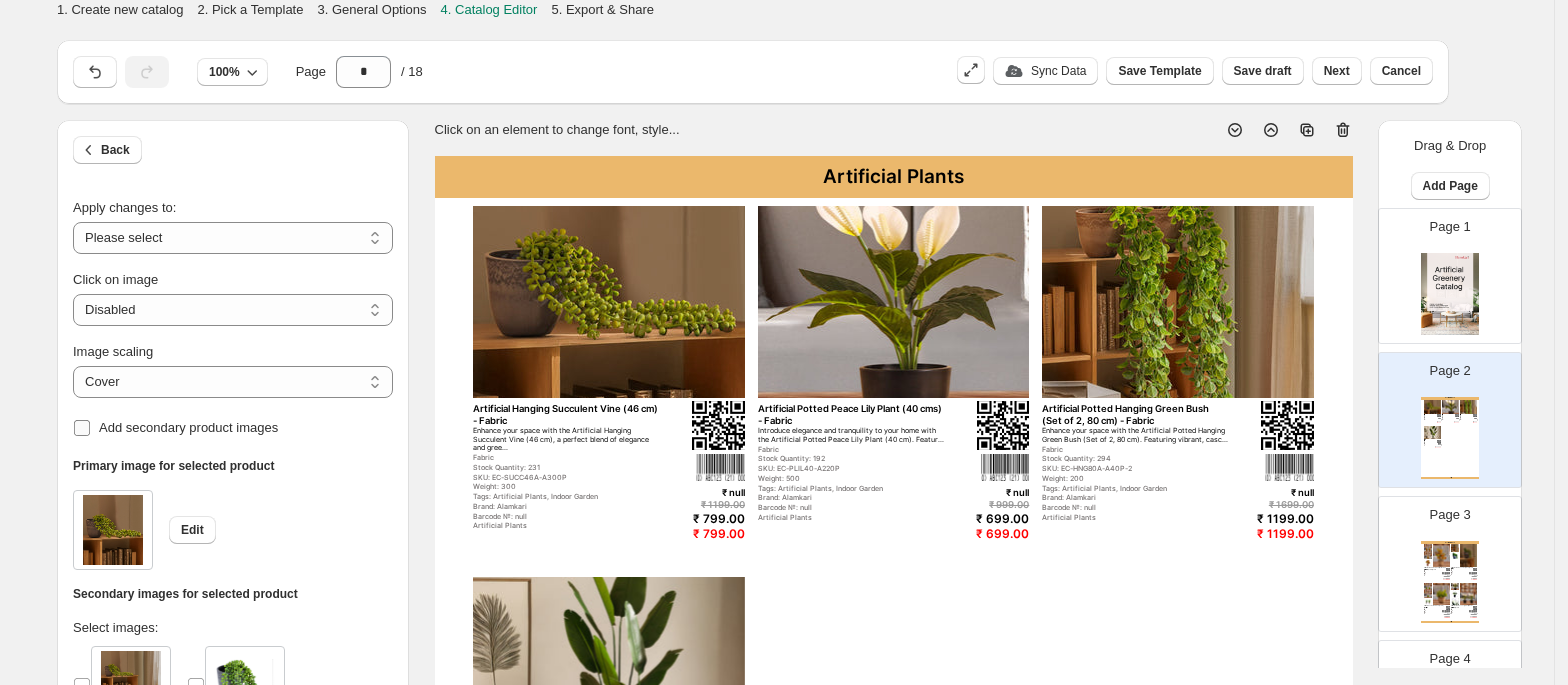 click on "Add secondary product images" at bounding box center (188, 427) 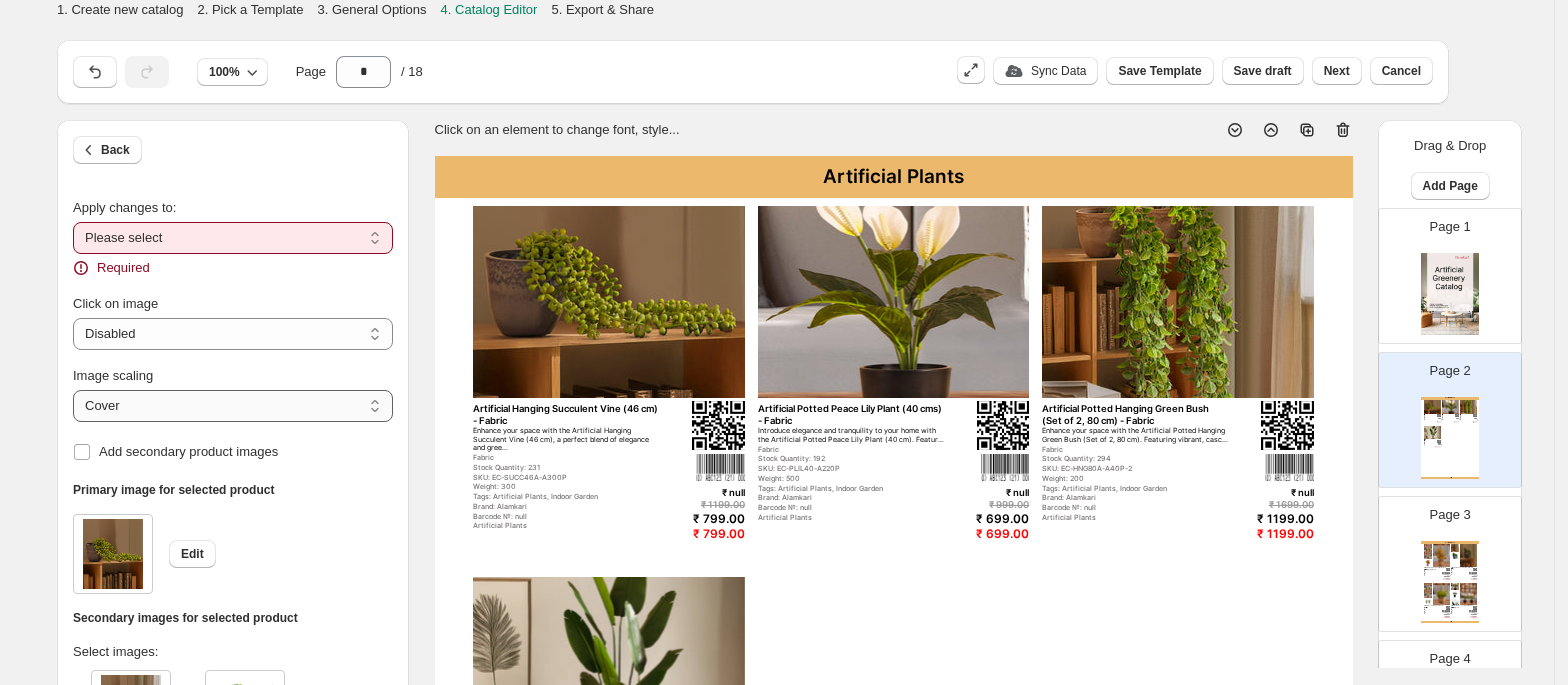 click on "***** *******" at bounding box center (233, 406) 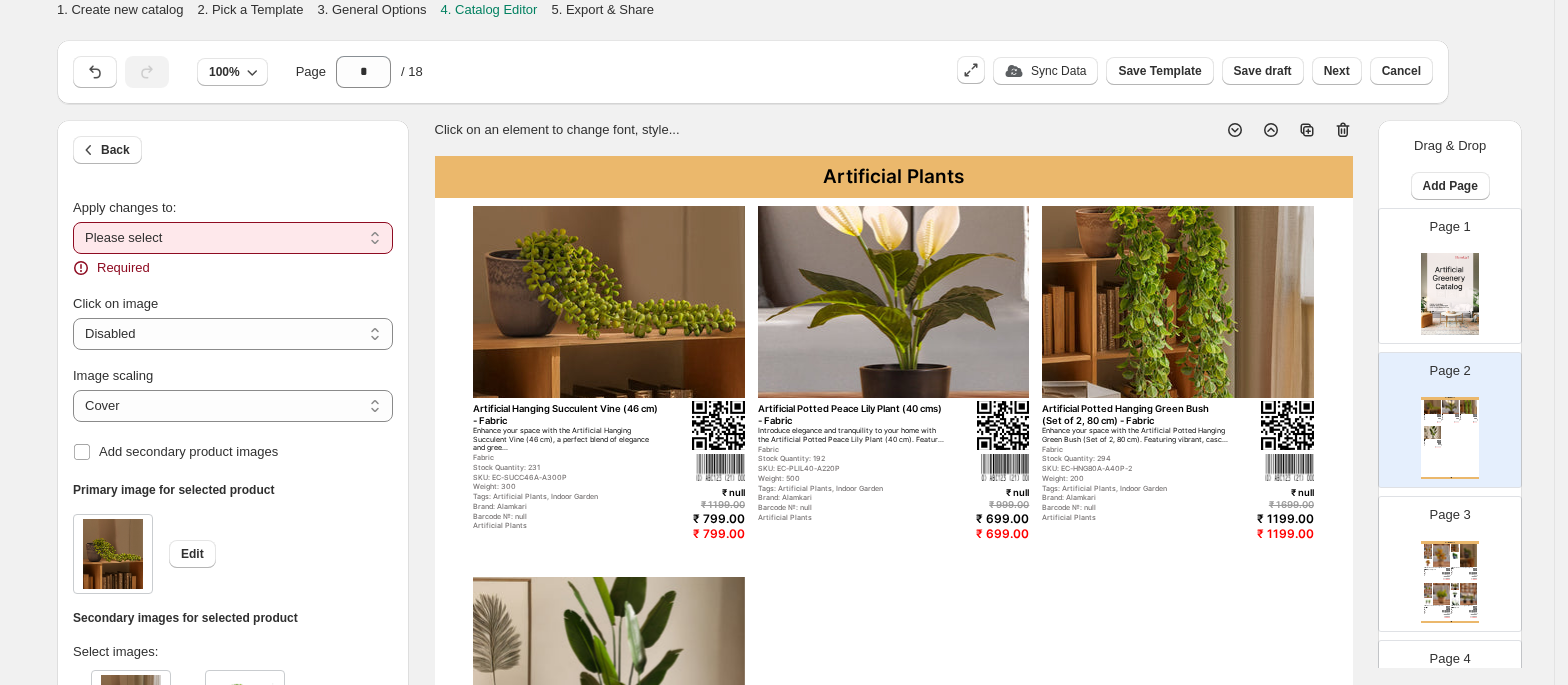 click on "**********" at bounding box center (233, 238) 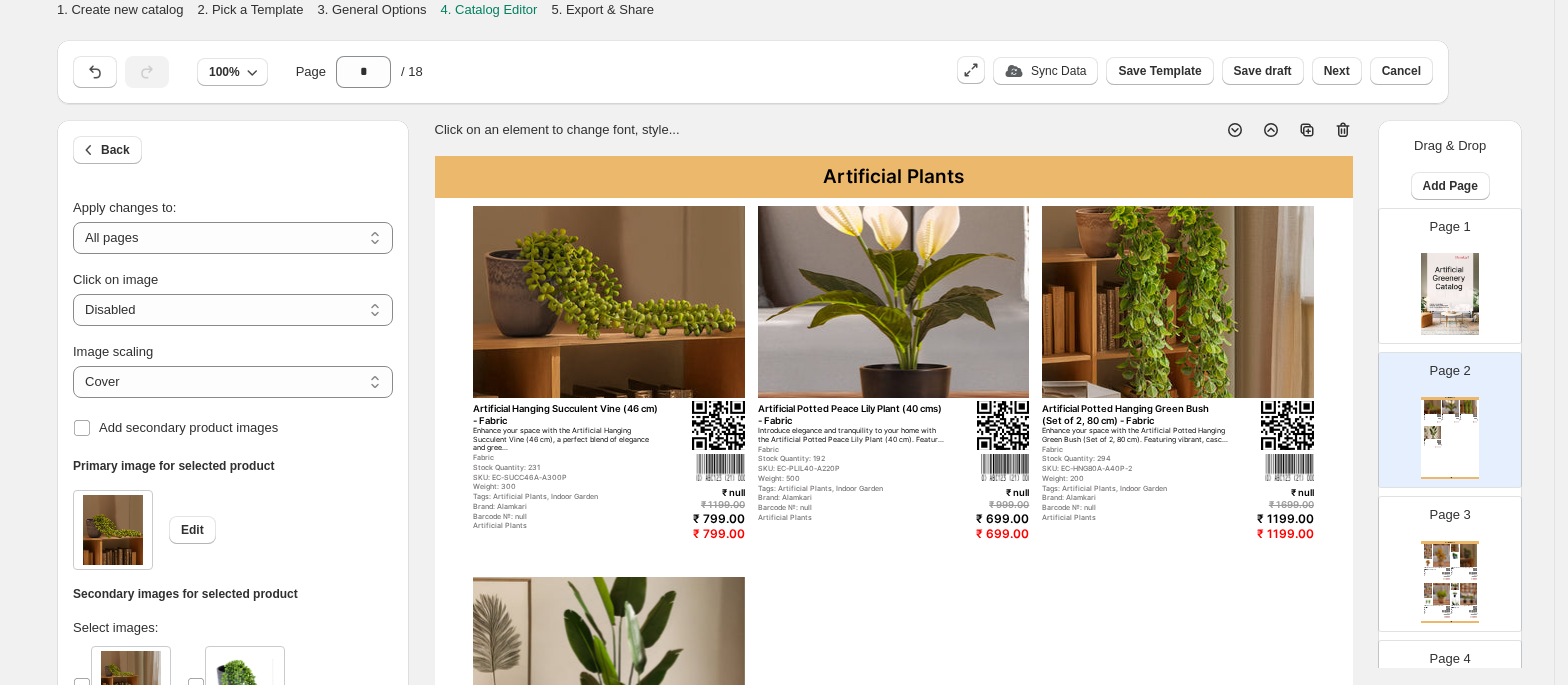 scroll, scrollTop: 96, scrollLeft: 0, axis: vertical 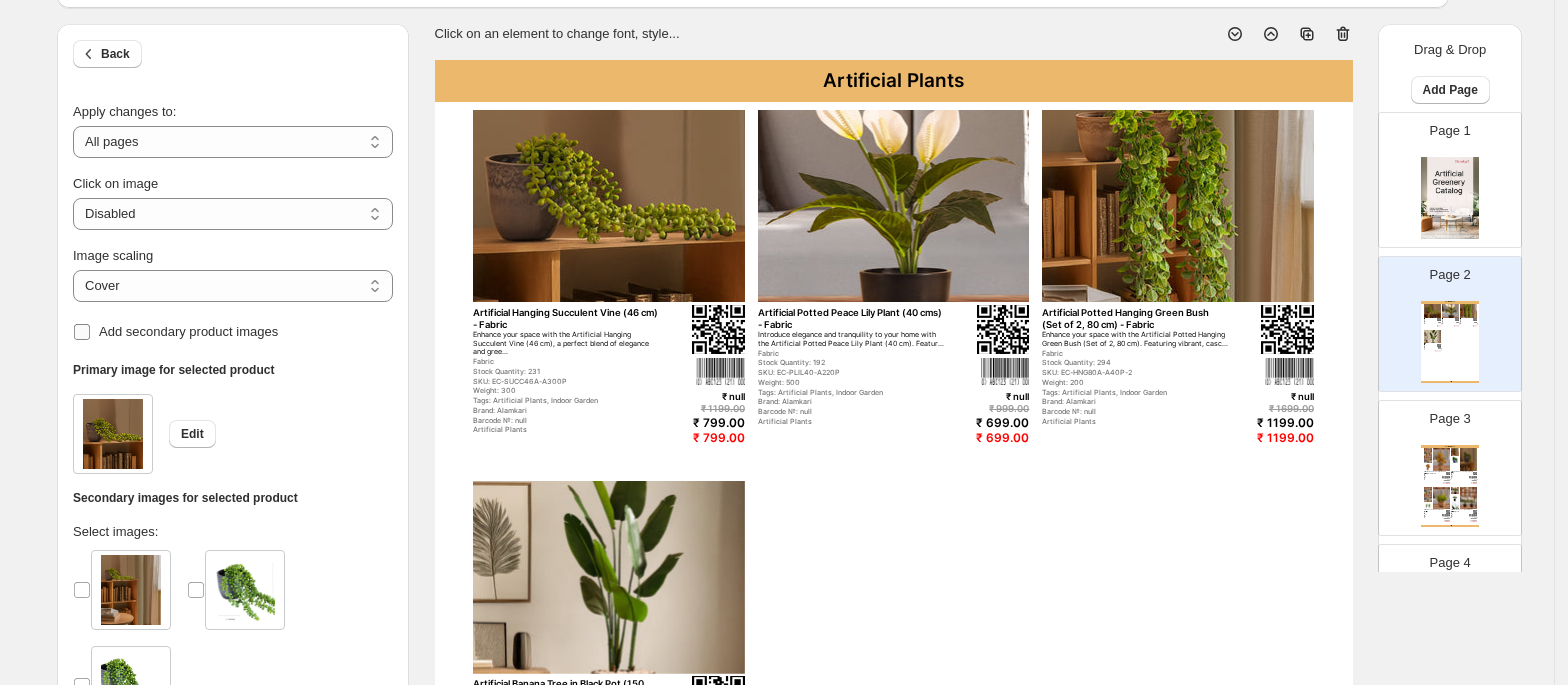 click on "Add secondary product images" at bounding box center [188, 331] 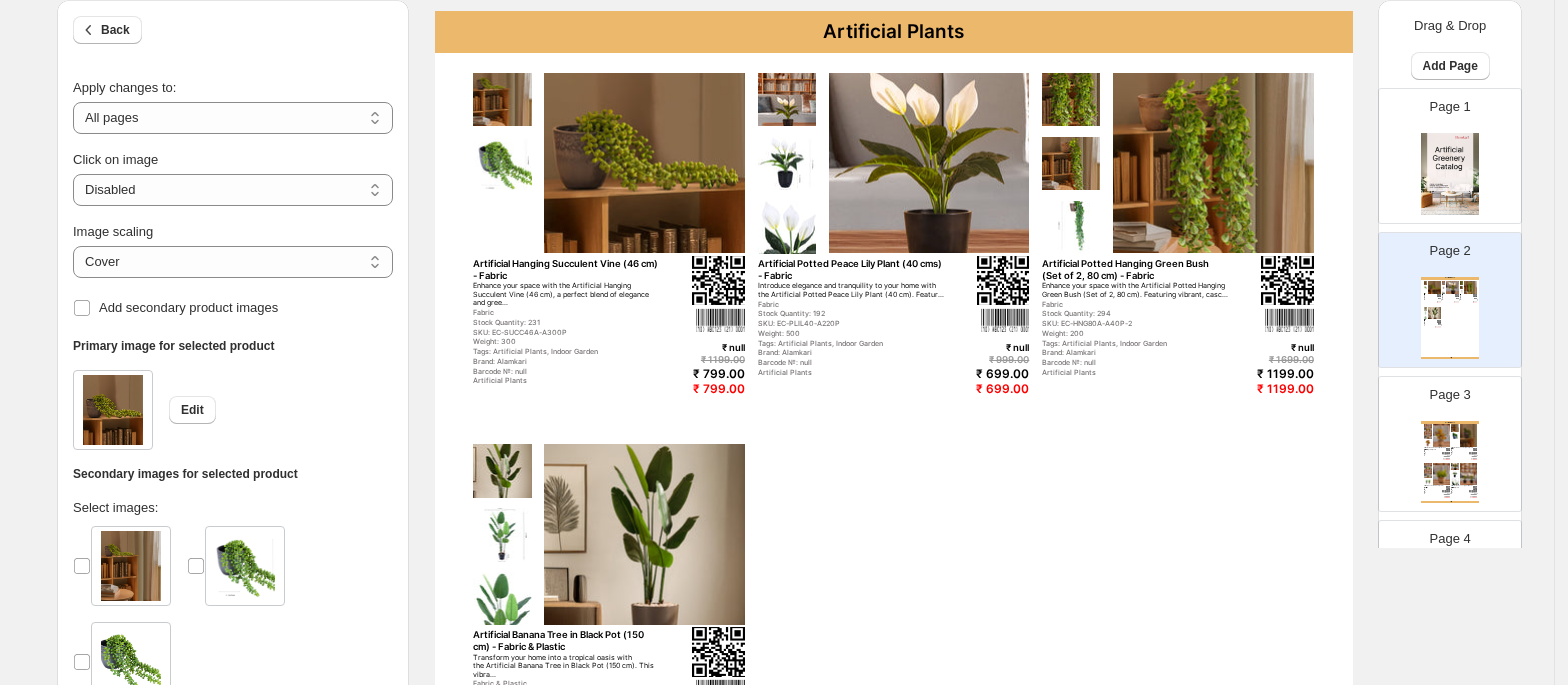 scroll, scrollTop: 121, scrollLeft: 0, axis: vertical 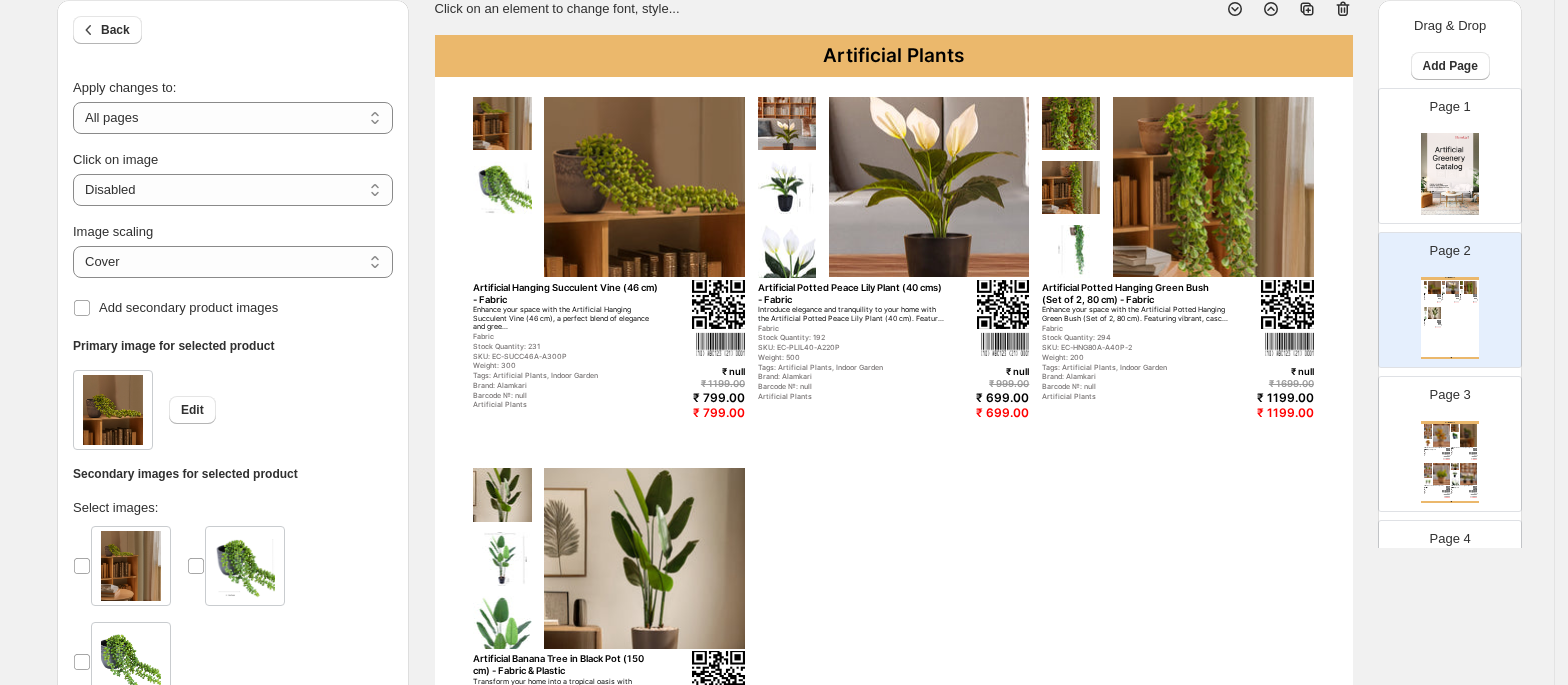 click at bounding box center [929, 187] 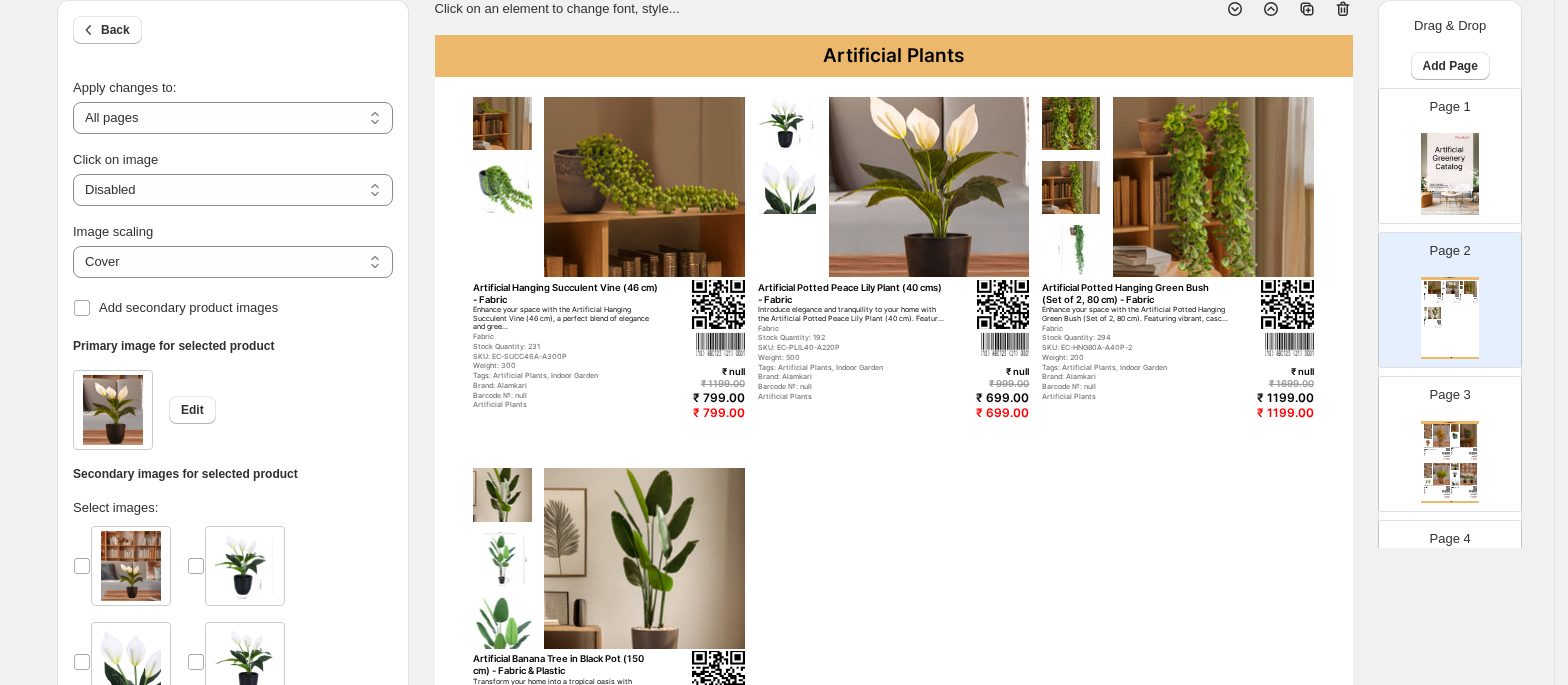 click at bounding box center (929, 187) 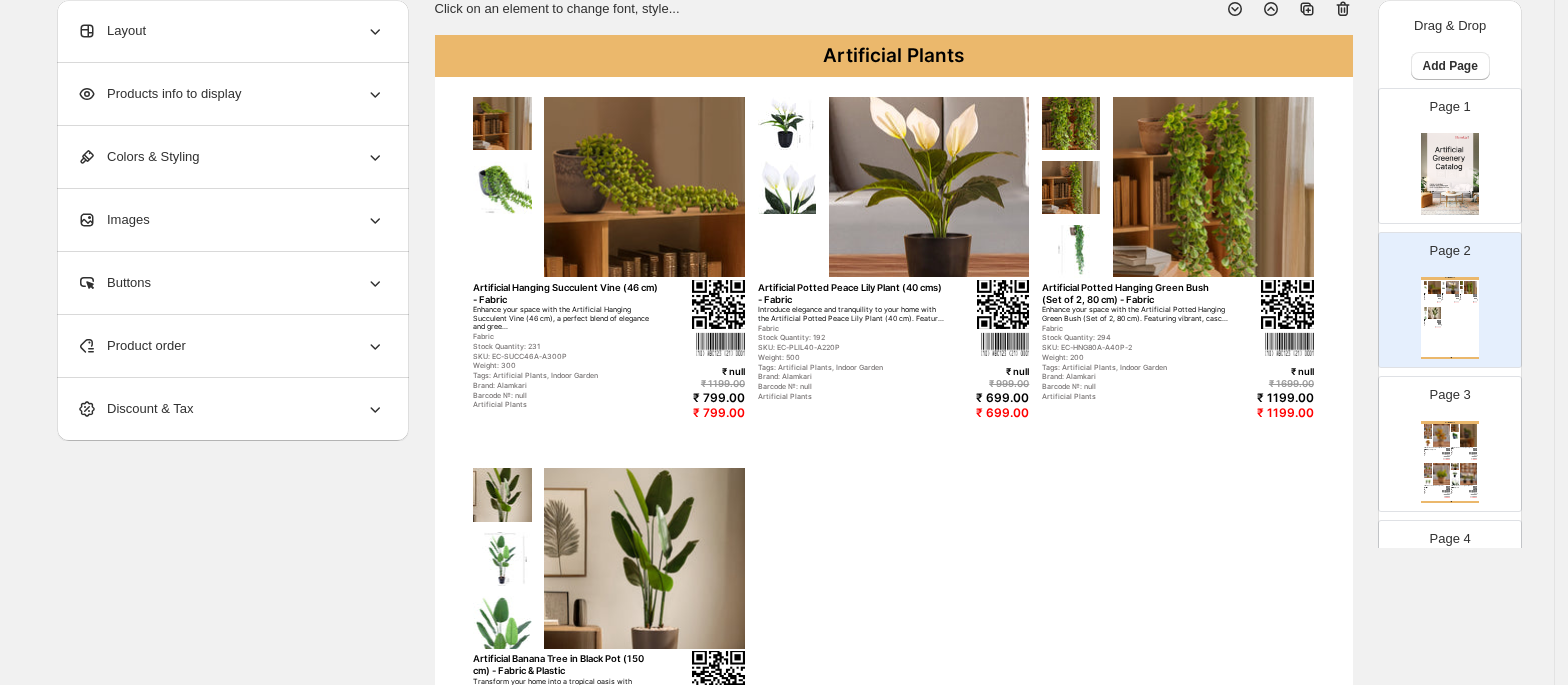 click at bounding box center [929, 187] 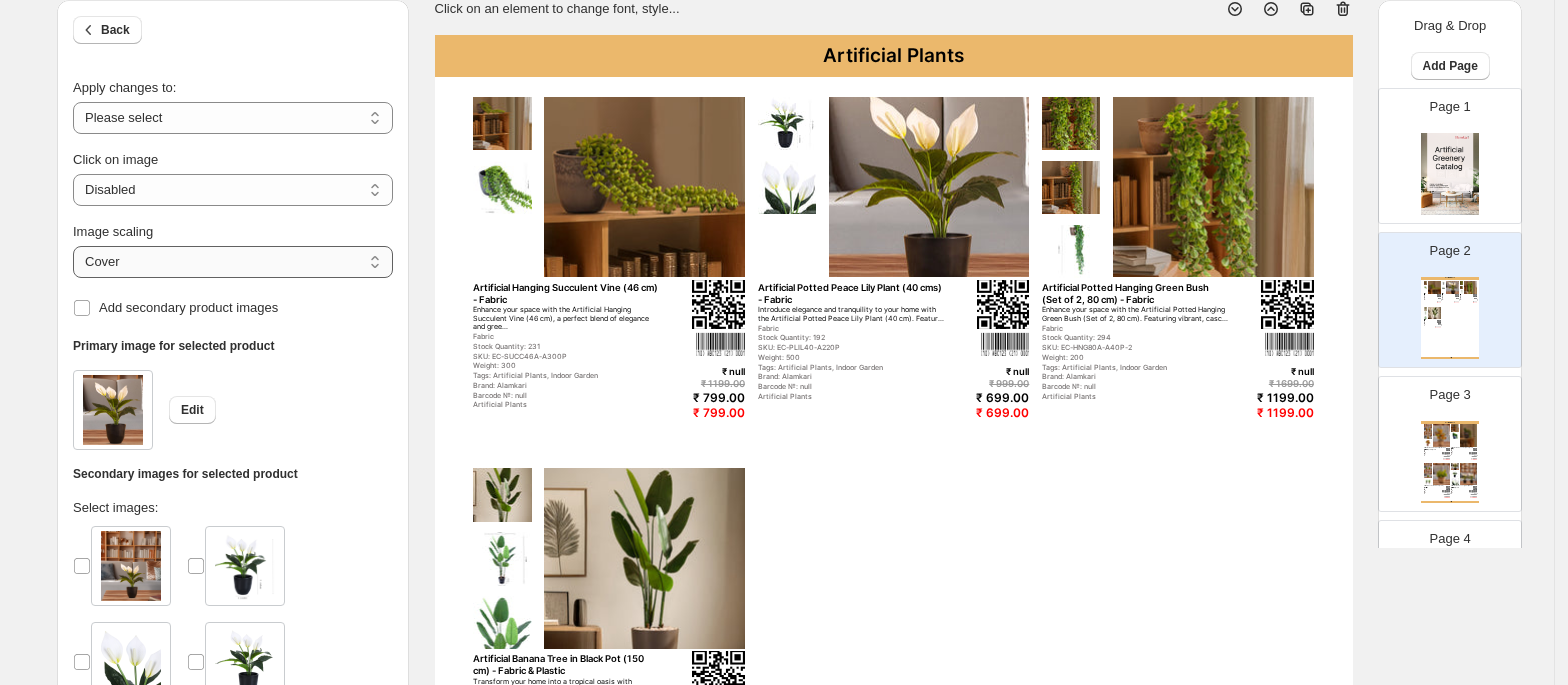click on "***** *******" at bounding box center [233, 262] 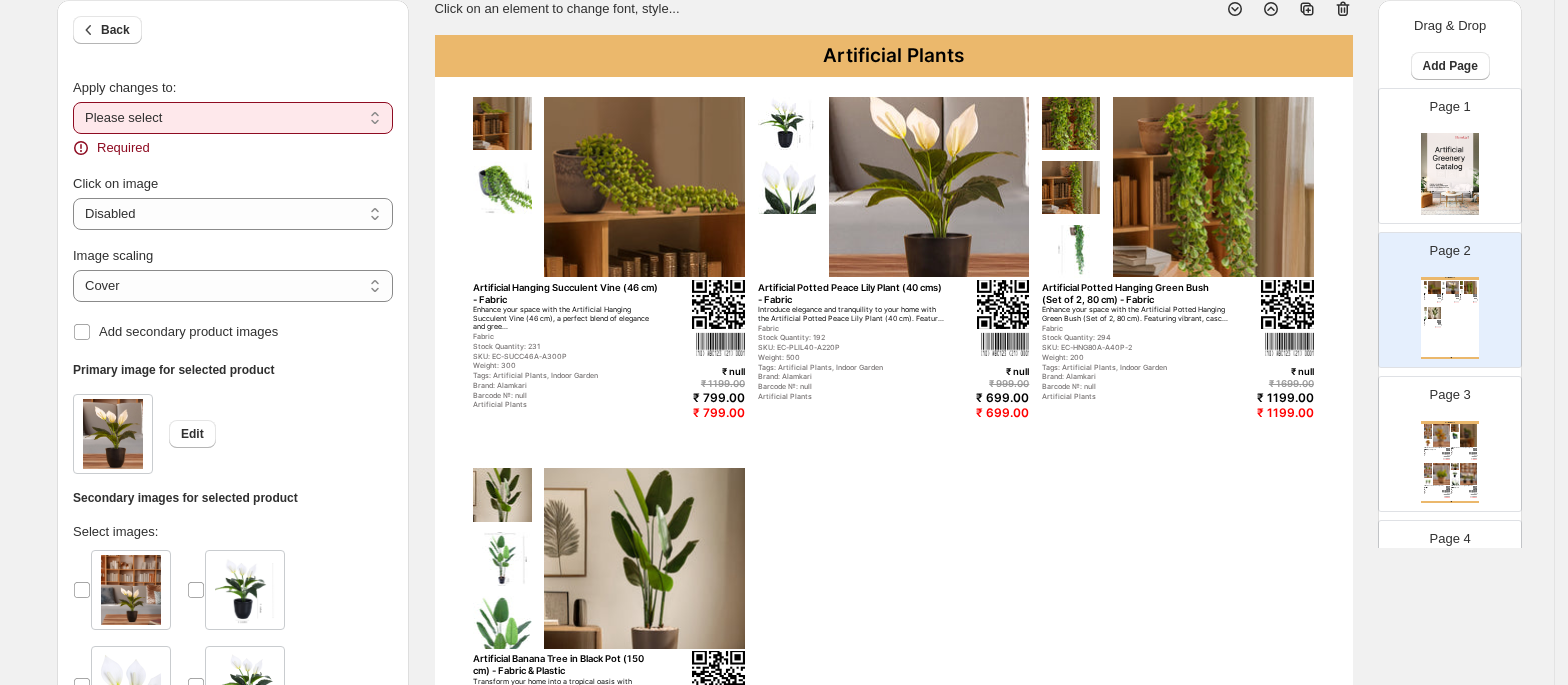click on "**********" at bounding box center [233, 118] 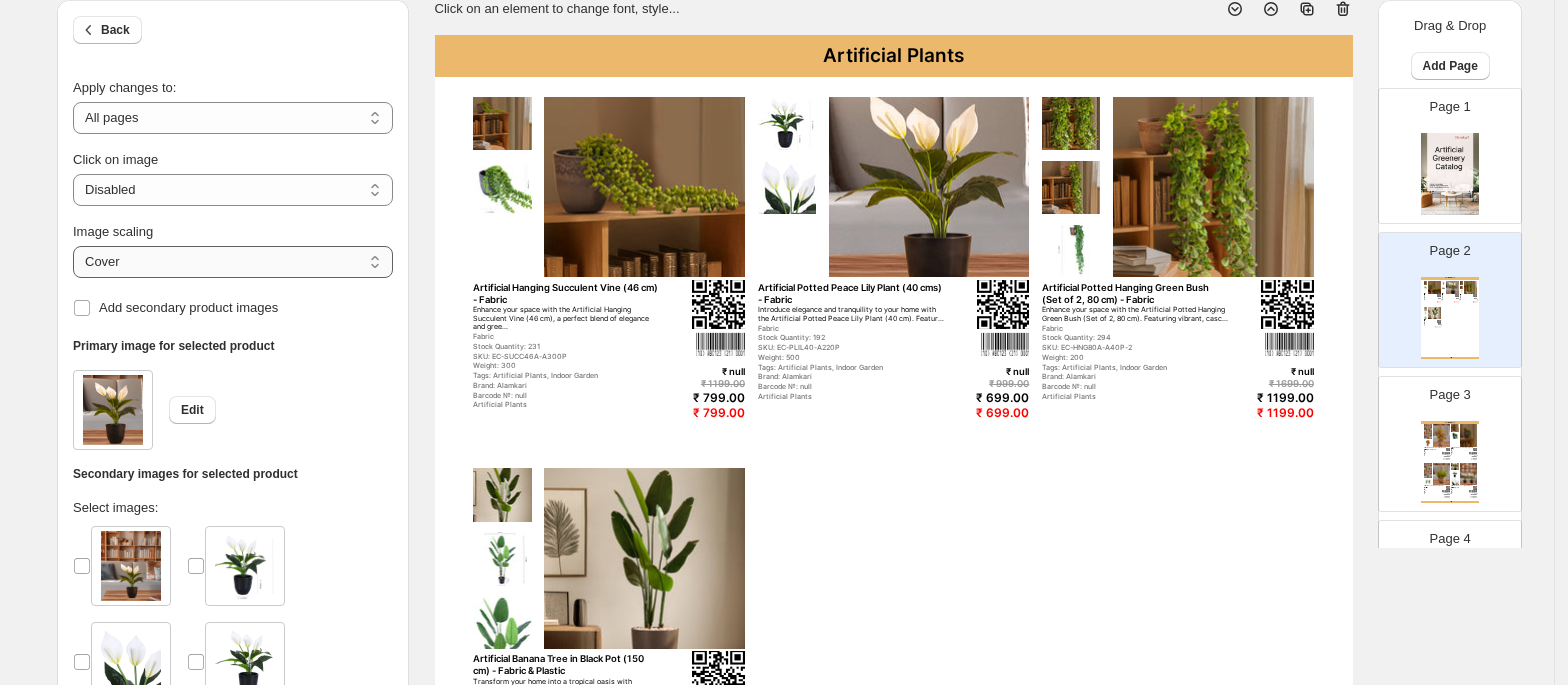 click on "***** *******" at bounding box center (233, 262) 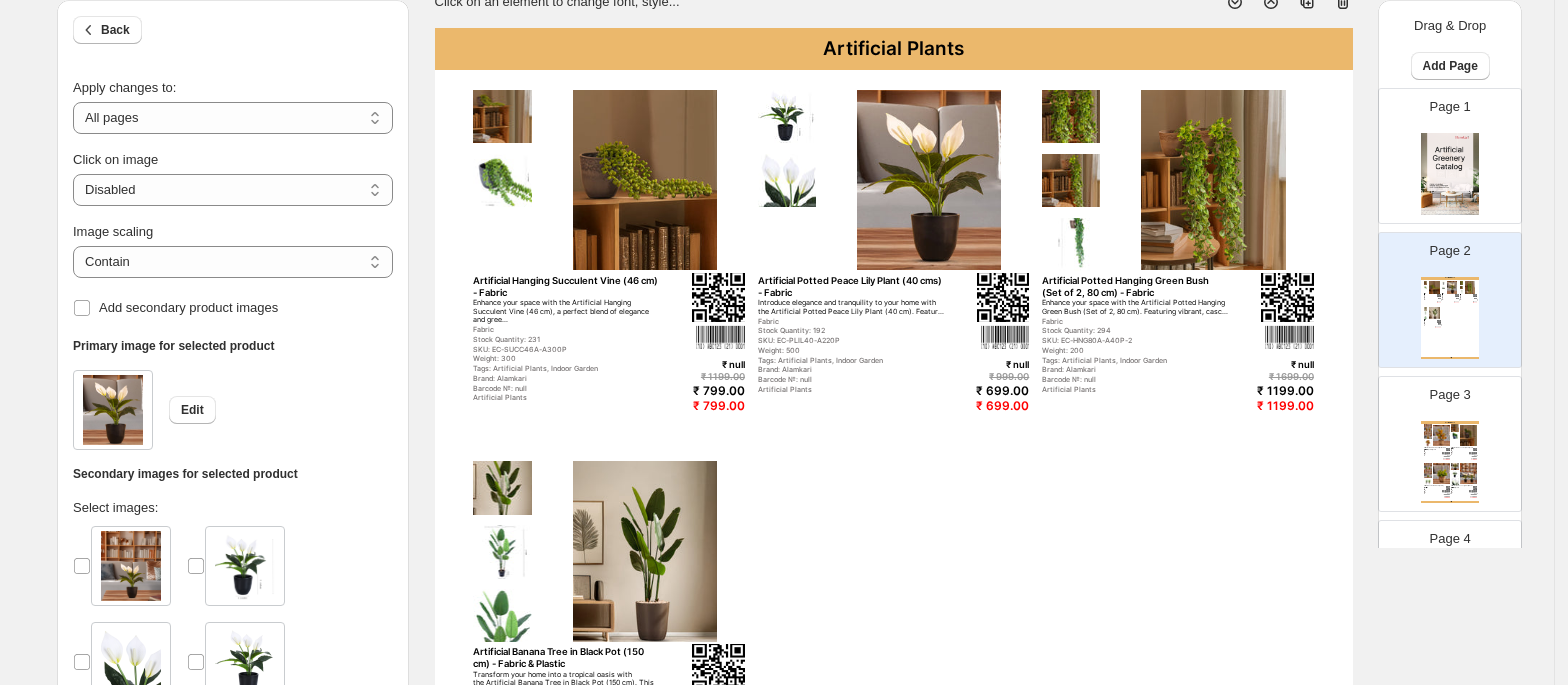 scroll, scrollTop: 121, scrollLeft: 0, axis: vertical 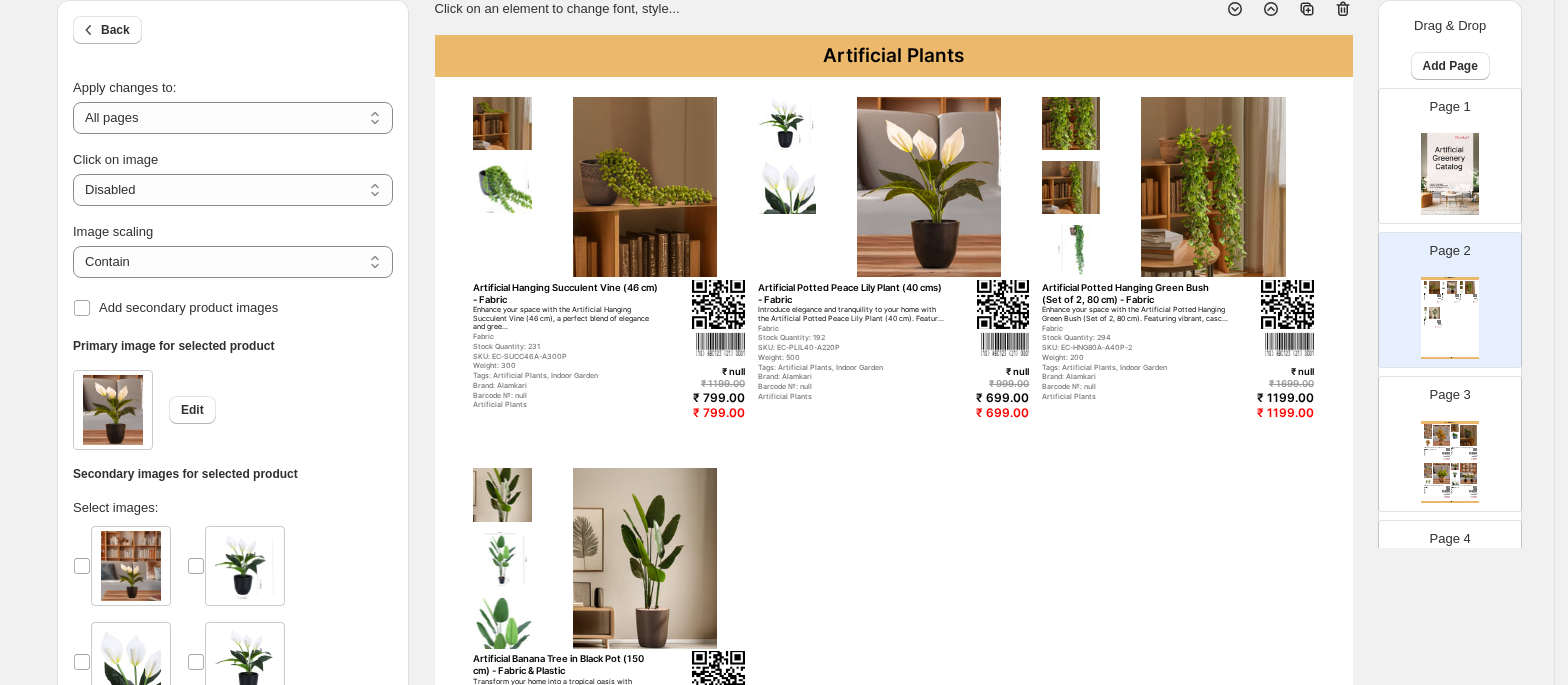 click at bounding box center [1428, 466] 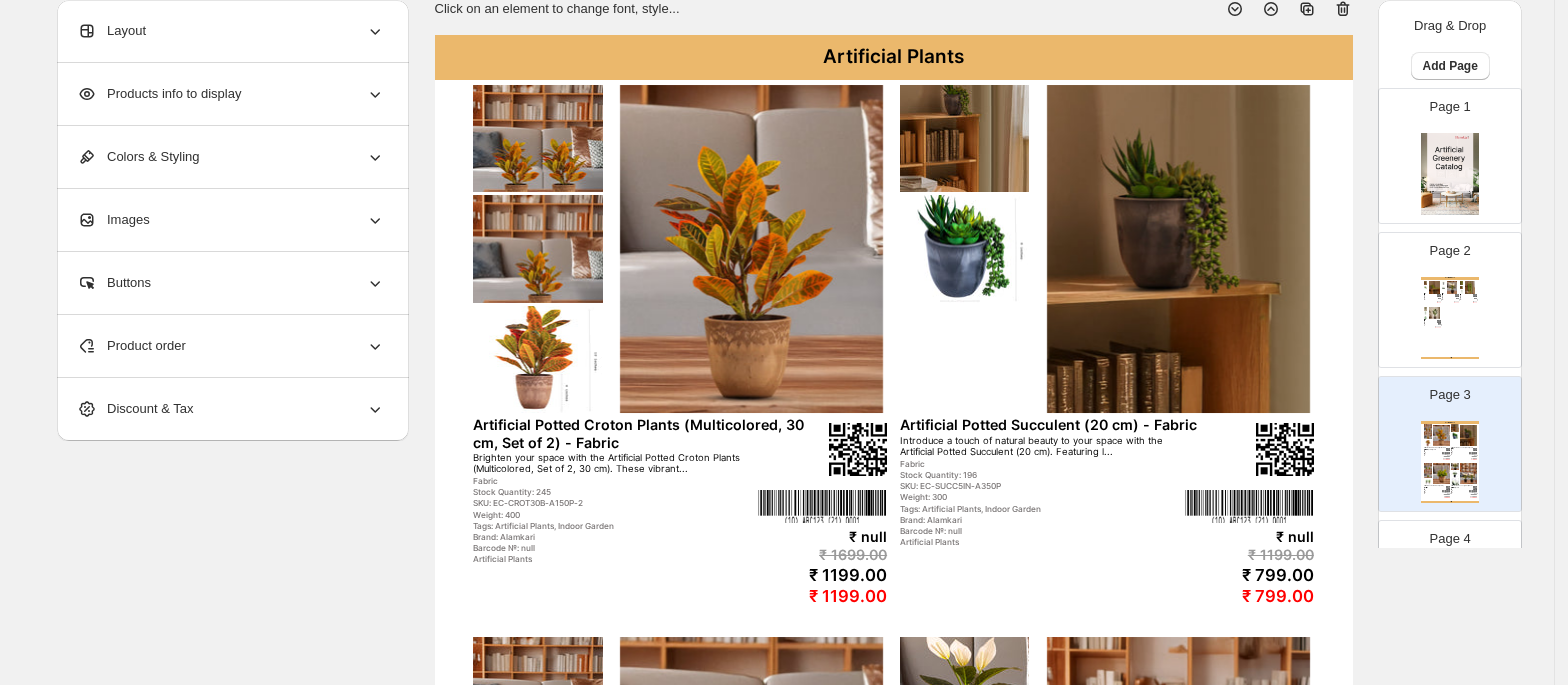 click on "SKU:  EC-PLIL40-A220P" at bounding box center (1448, 297) 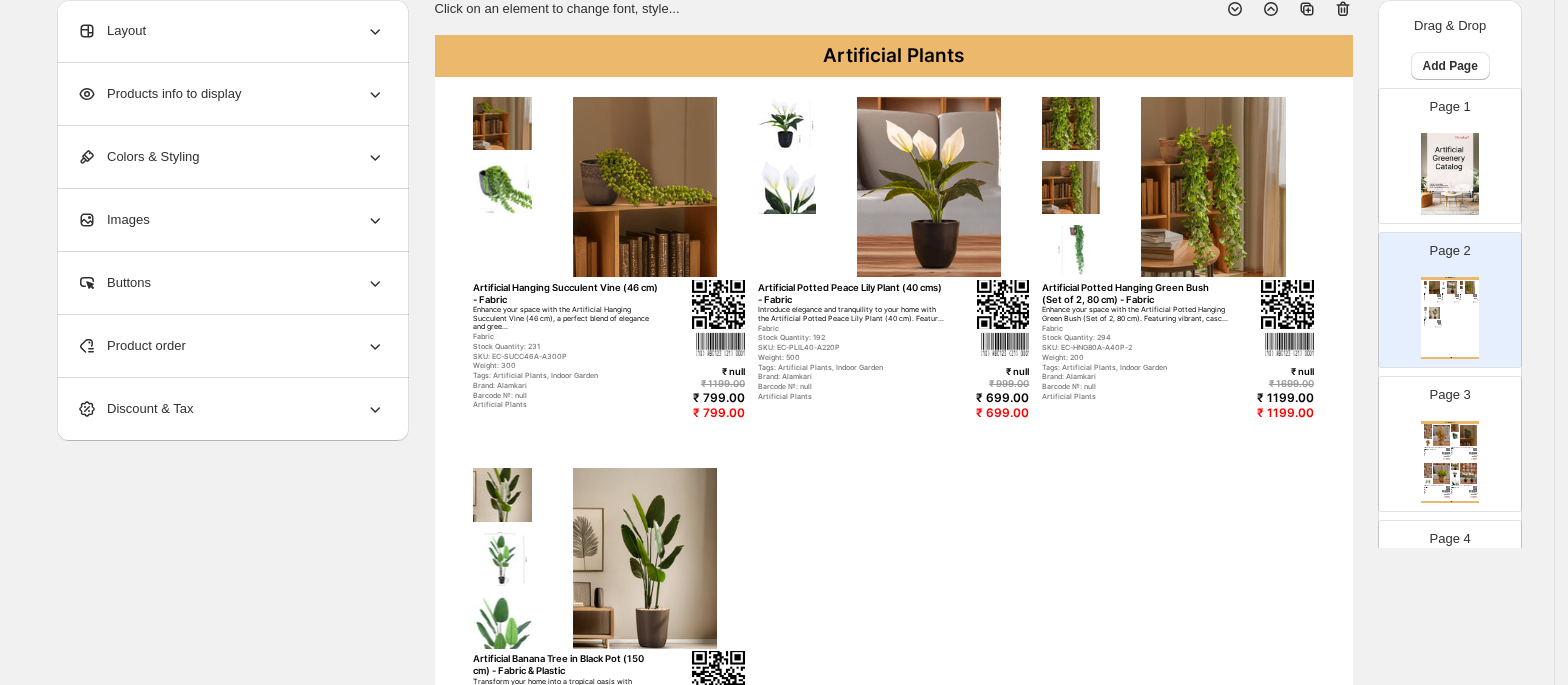 click on "Product order" at bounding box center [231, 346] 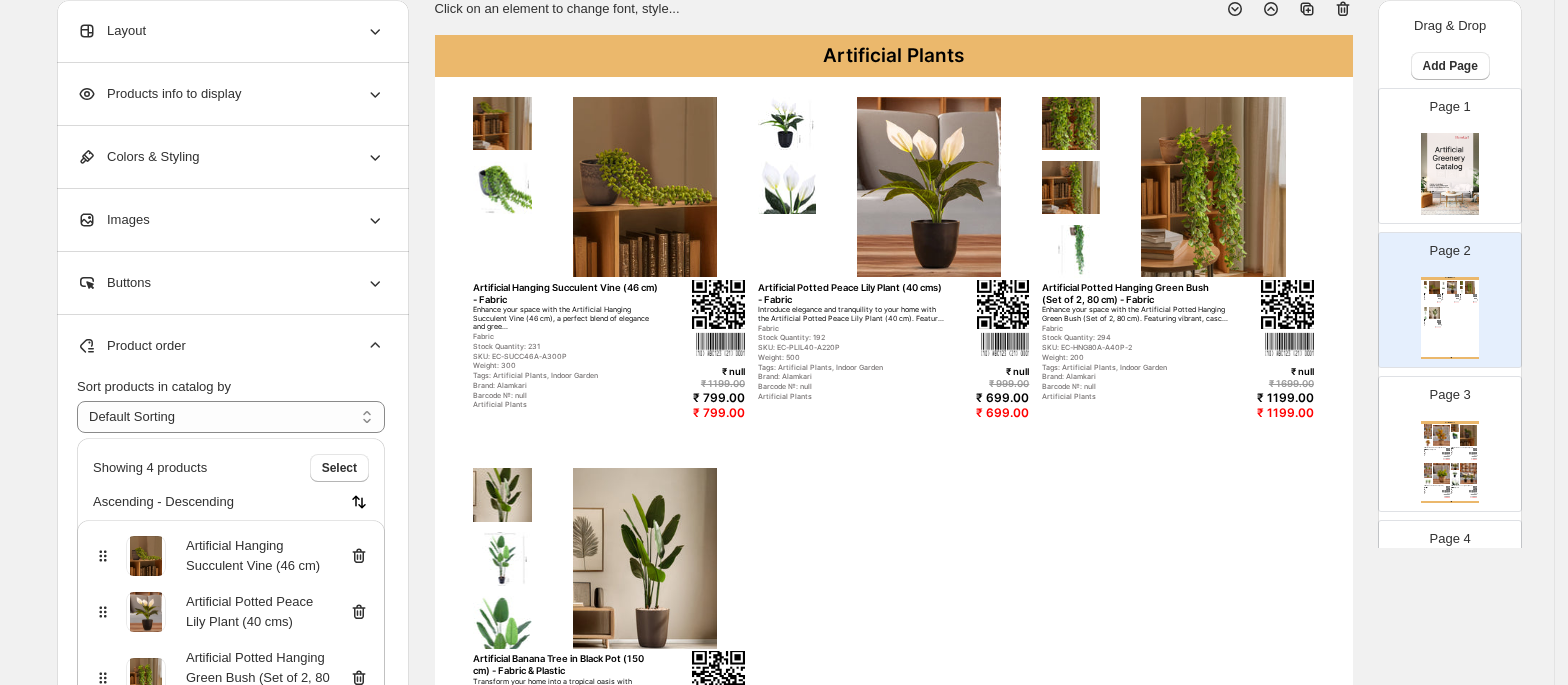 scroll, scrollTop: 85, scrollLeft: 0, axis: vertical 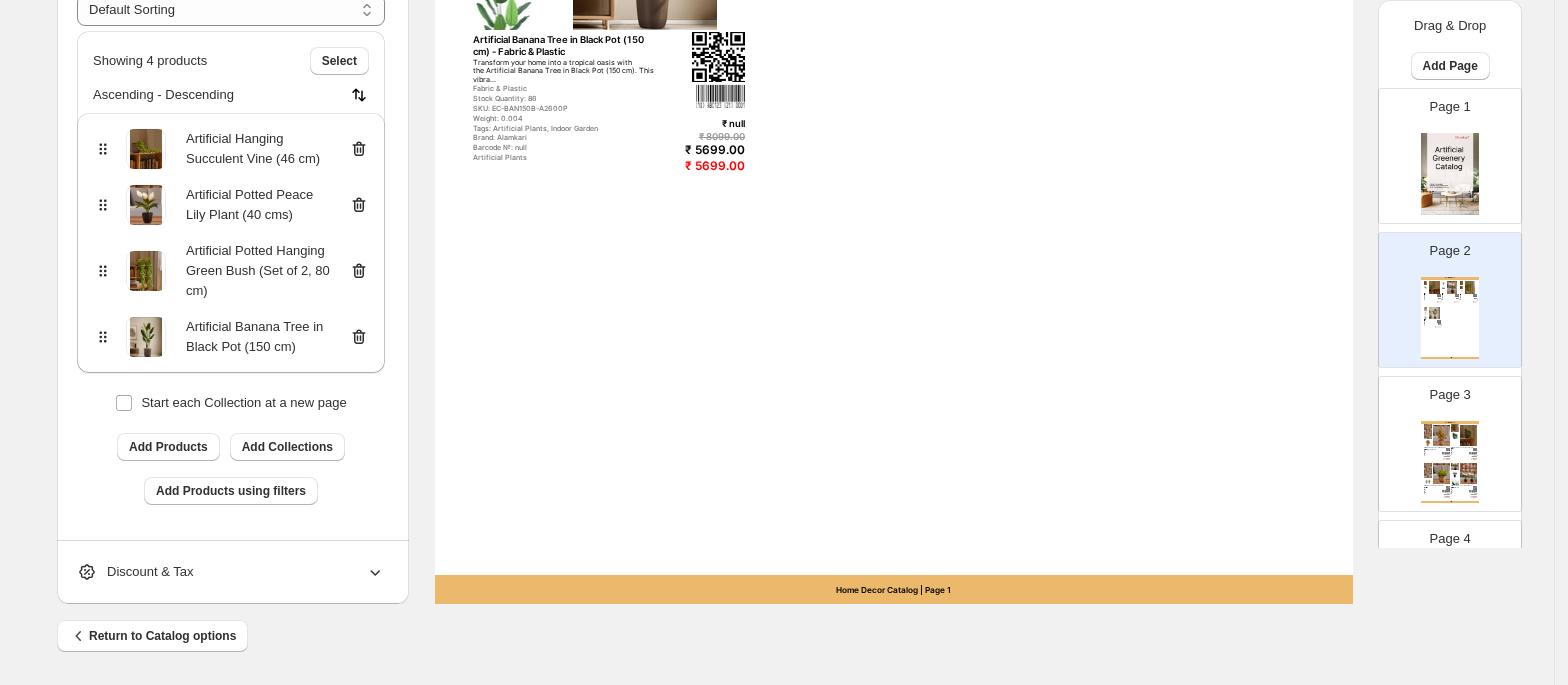 click at bounding box center (1441, 435) 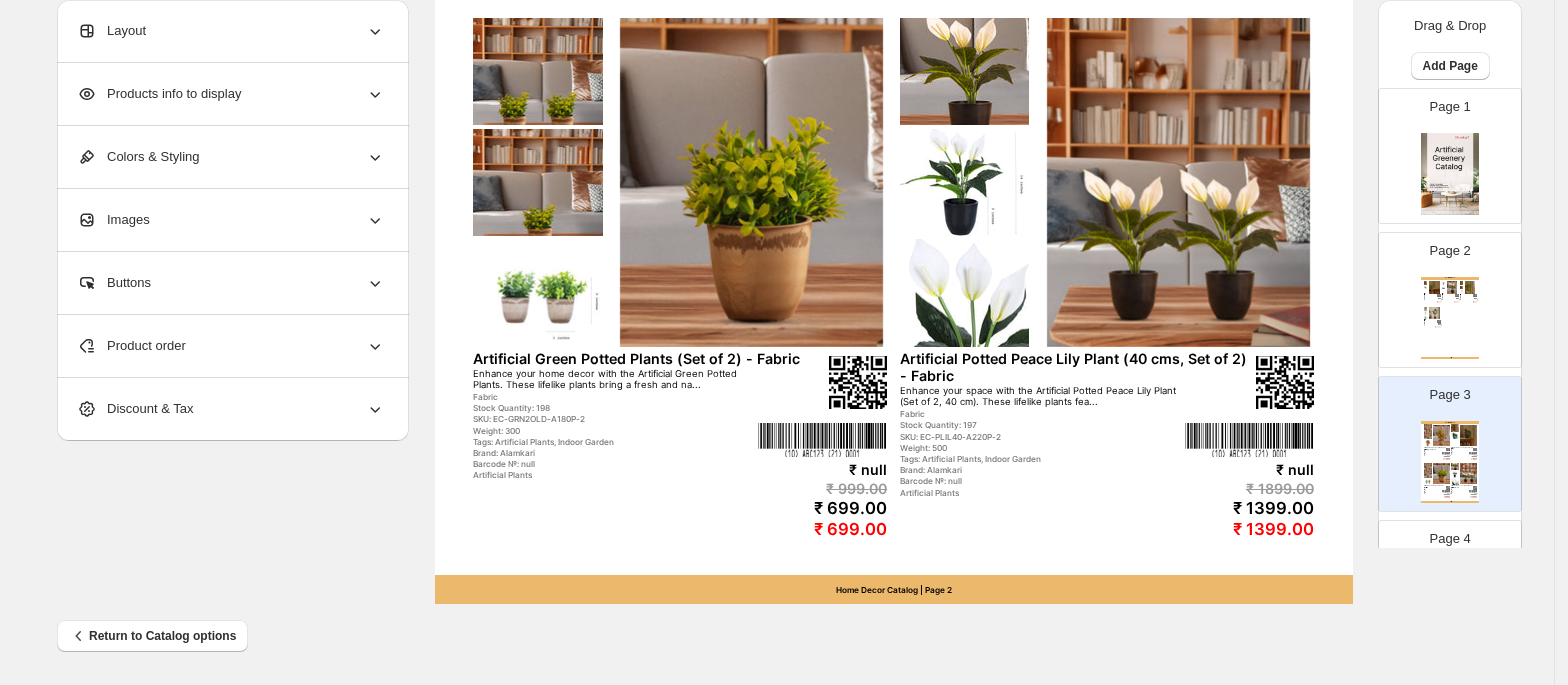 scroll, scrollTop: 0, scrollLeft: 0, axis: both 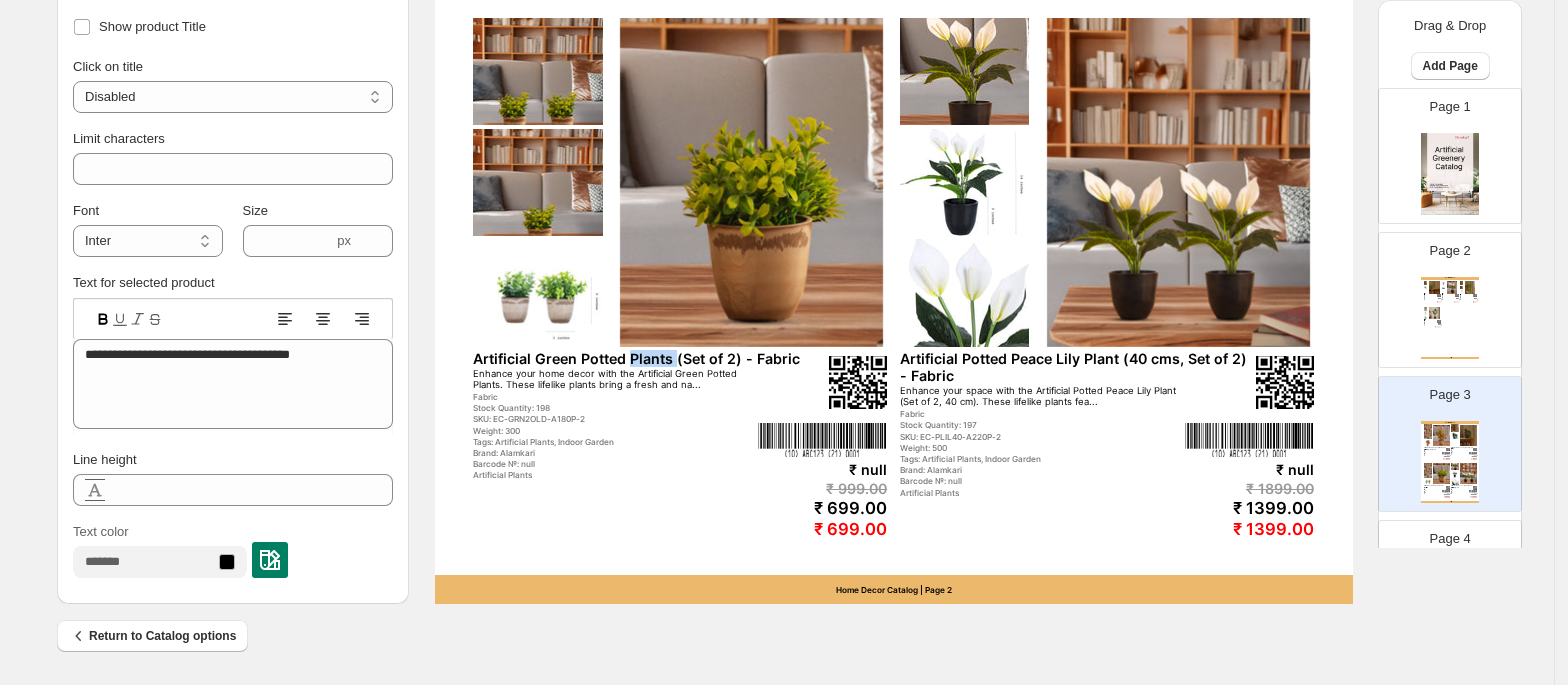 click on "Artificial Green Potted Plants (Set of 2) - Fabric" at bounding box center [651, 358] 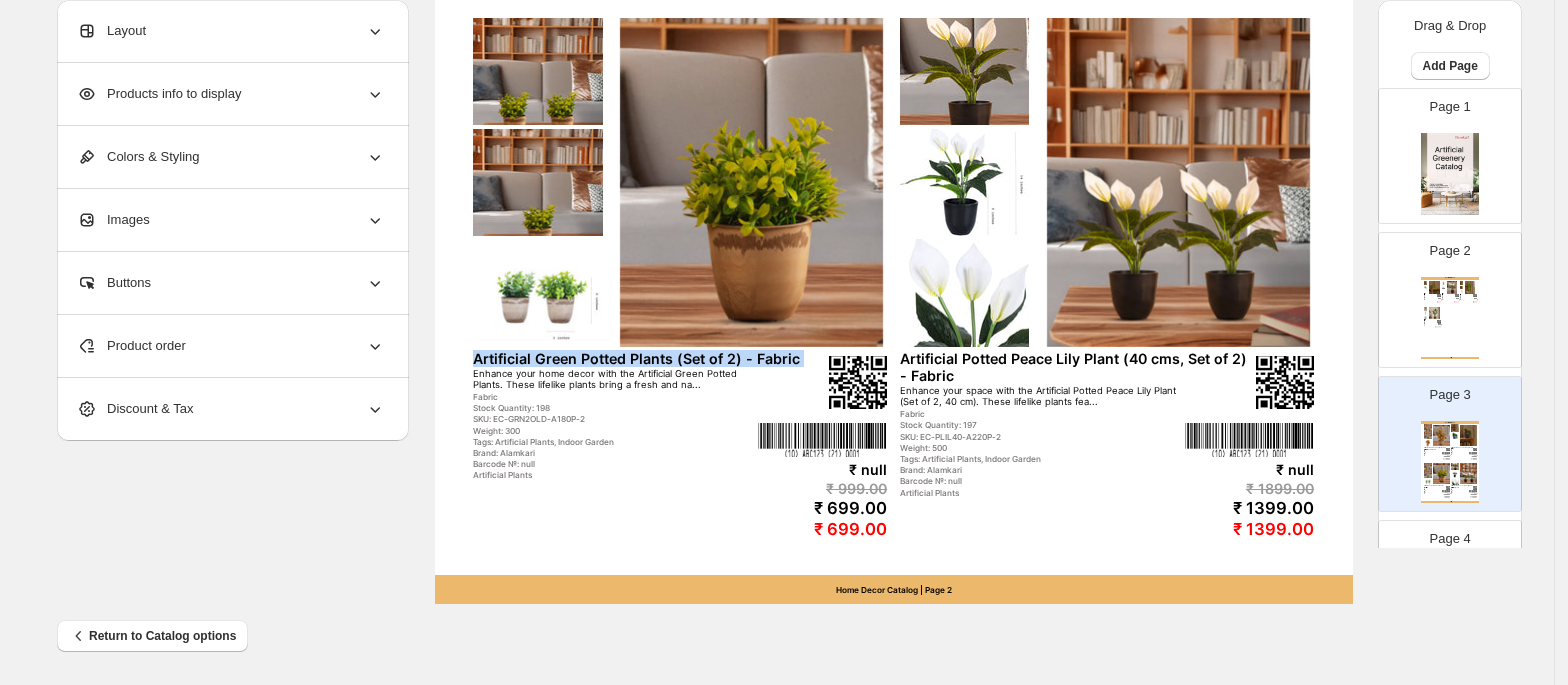 click on "Artificial Green Potted Plants (Set of 2) - Fabric" at bounding box center (651, 358) 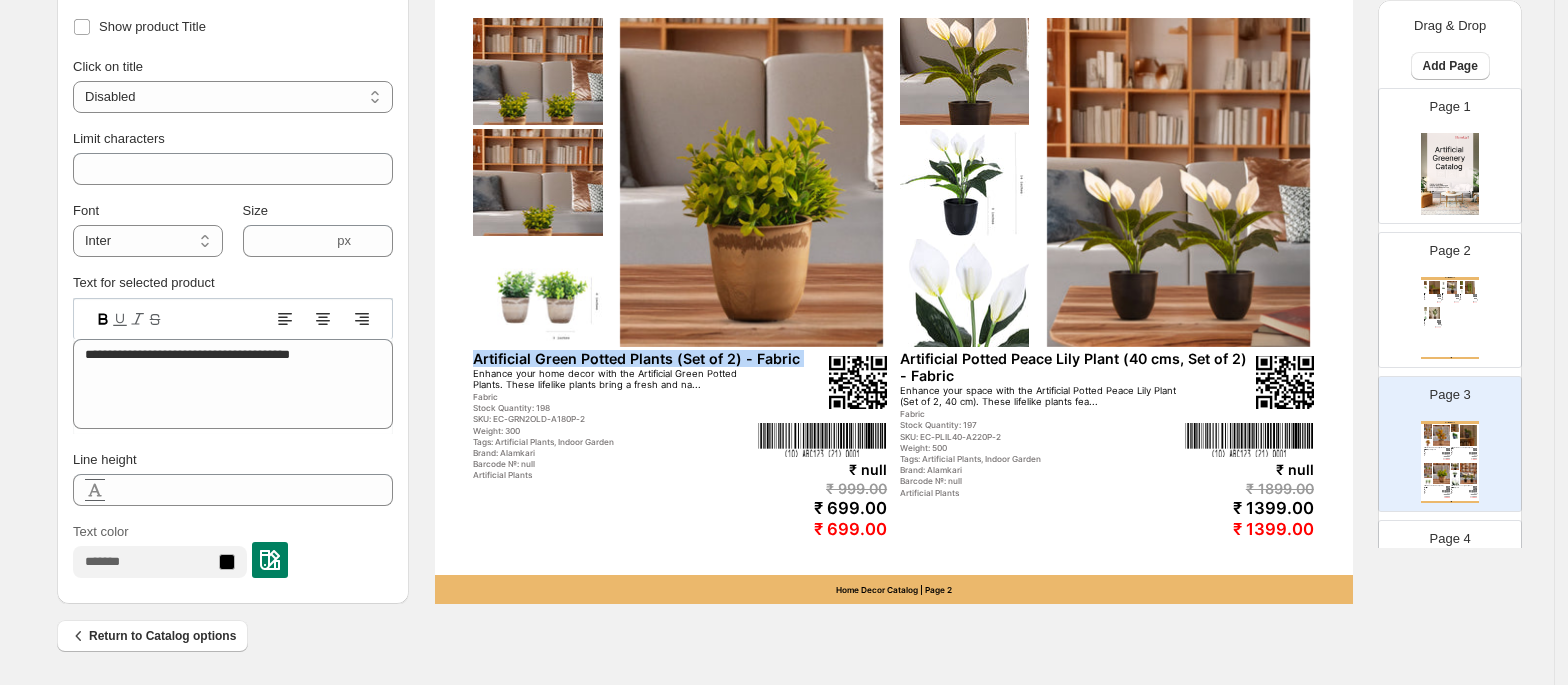 copy on "Artificial Green Potted Plants (Set of 2) - Fabric" 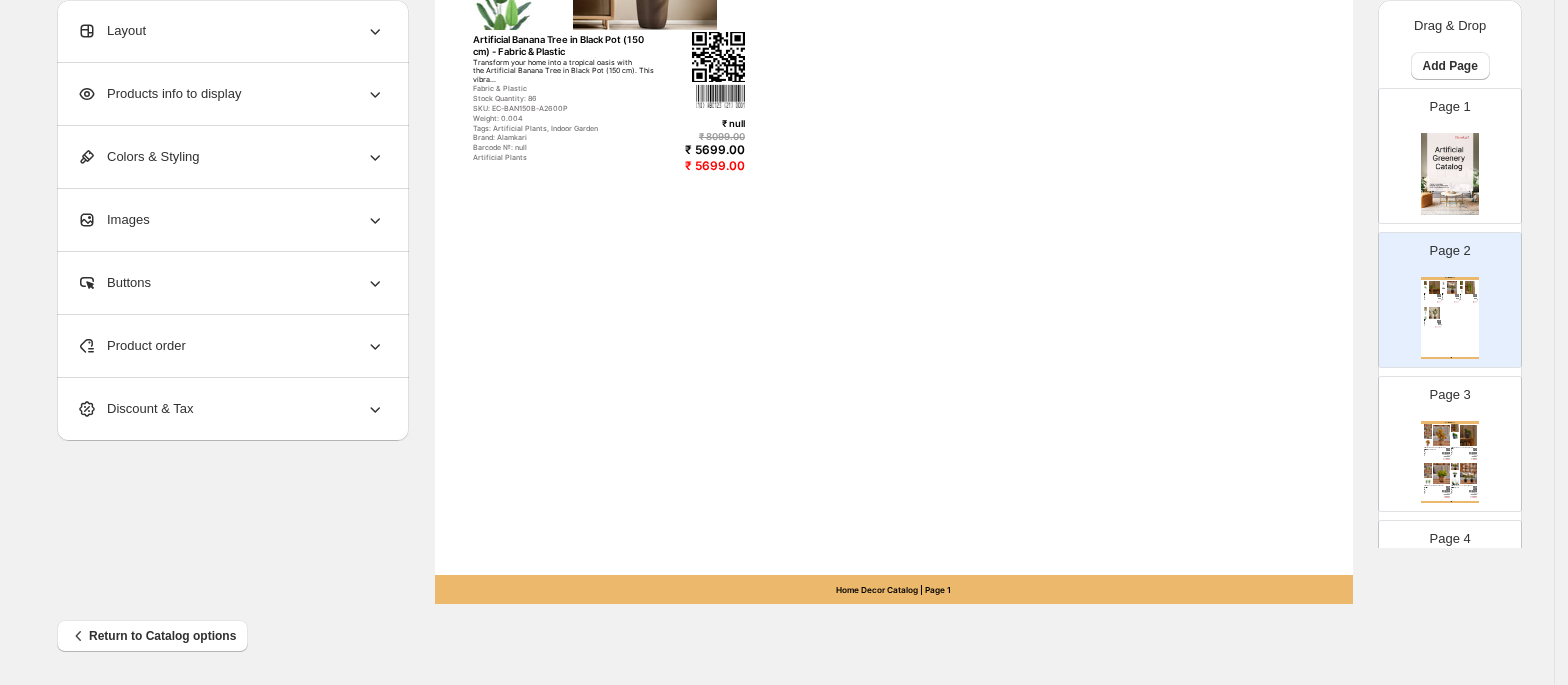 click on "Product order" at bounding box center (231, 346) 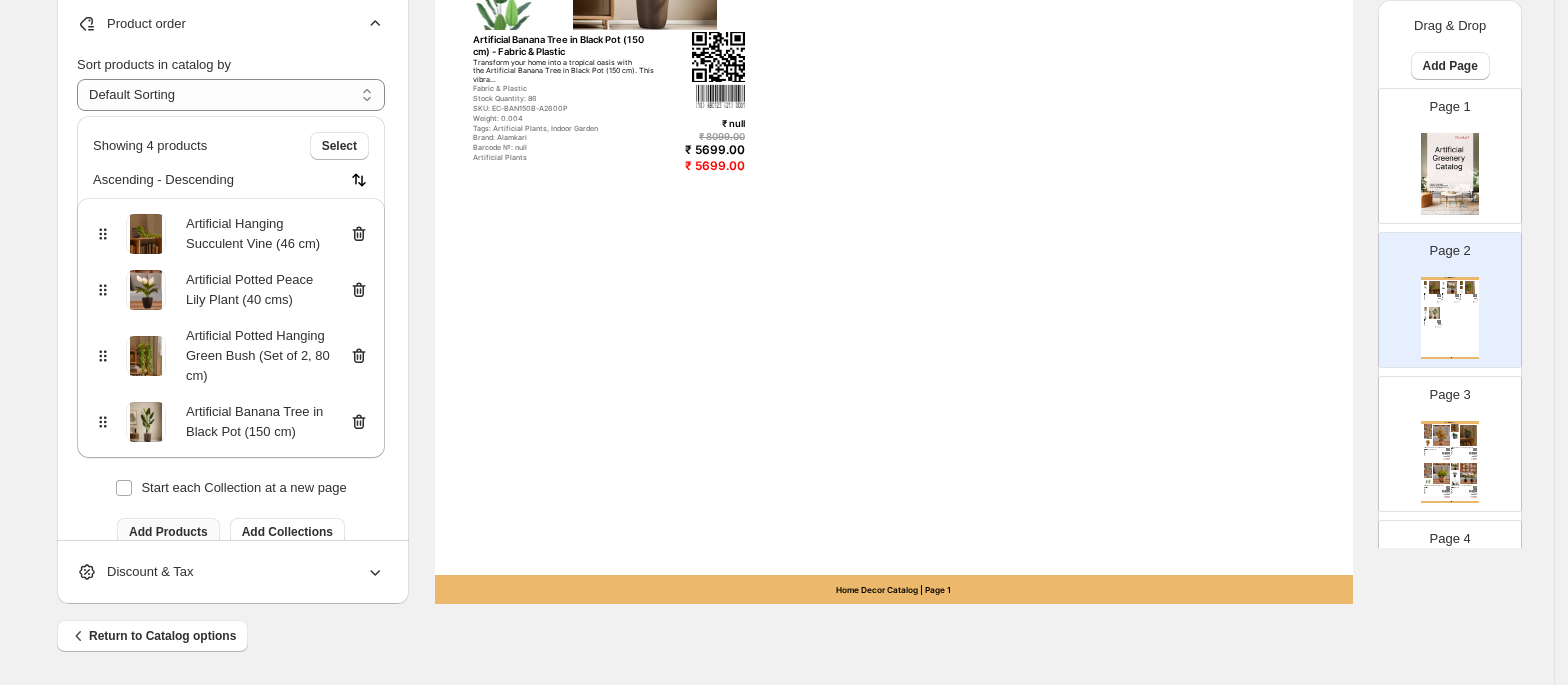click on "Add Products" at bounding box center (168, 532) 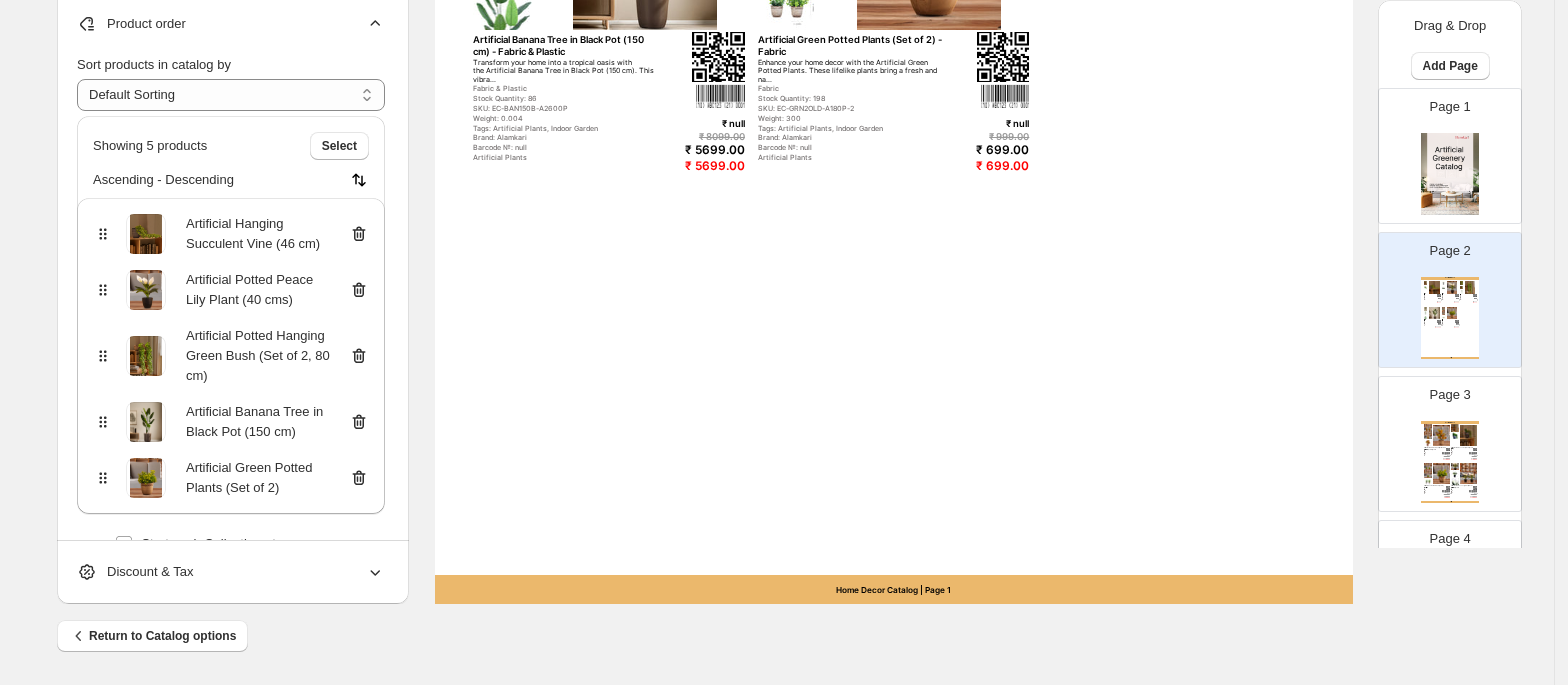 click on "Page 3 Artificial Plants Artificial Potted Croton Plants (Multicolored, 30 cm, Set of 2) - Fabric Brighten your space with the Artificial Potted Croton Plants (Multicolored, Set of 2, 30 cm). These vibrant... Fabric Stock Quantity:  245 SKU:  EC-CROT30B-A150P-2 Weight:  400 Tags:  Artificial Plants, Indoor Garden Brand:  Alamkari Barcode №:  null Artificial Plants ₹ null ₹ 1699.00 ₹ 1199.00 ₹ 1199.00 Artificial Potted Succulent (20 cm) - Fabric Introduce a touch of natural beauty to your space with the Artificial Potted Succulent (20 cm). Featuring l... Fabric Stock Quantity:  196 SKU:  EC-SUCC5IN-A350P Weight:  300 Tags:  Artificial Plants, Indoor Garden Brand:  Alamkari Barcode №:  null Artificial Plants ₹ null ₹ 1199.00 ₹ 799.00 ₹ 799.00 Artificial Green Potted Plants (Set of 2) - Fabric Enhance your home decor with the Artificial Green Potted Plants. These lifelike plants bring a fresh and na... Fabric Stock Quantity:  198 SKU:  EC-GRN2OLD-A180P-2 Weight:  300 Brand:  Alamkari ₹ null" at bounding box center [1450, 444] 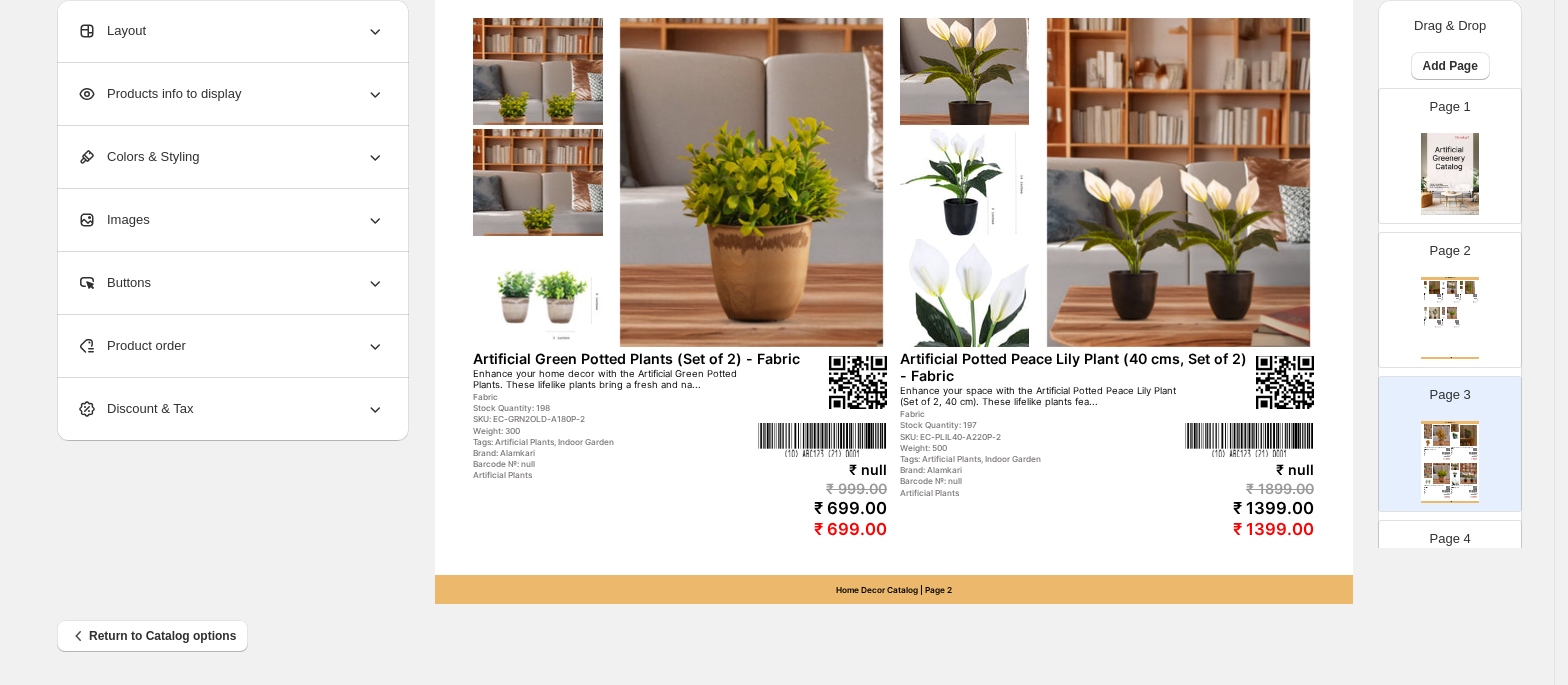 click on "Artificial Potted Peace Lily Plant (40 cms, Set of 2) - Fabric" at bounding box center (1078, 367) 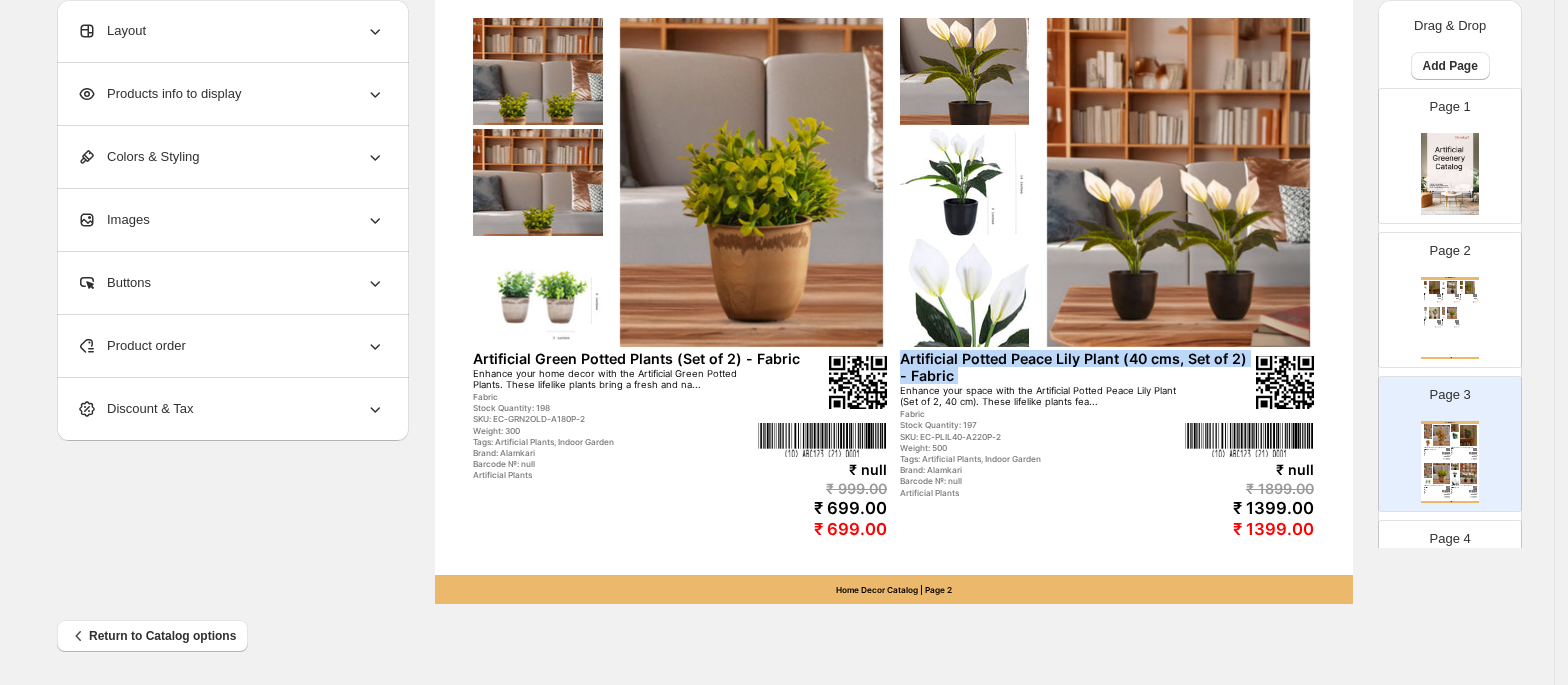 click on "Artificial Potted Peace Lily Plant (40 cms, Set of 2) - Fabric" at bounding box center [1078, 367] 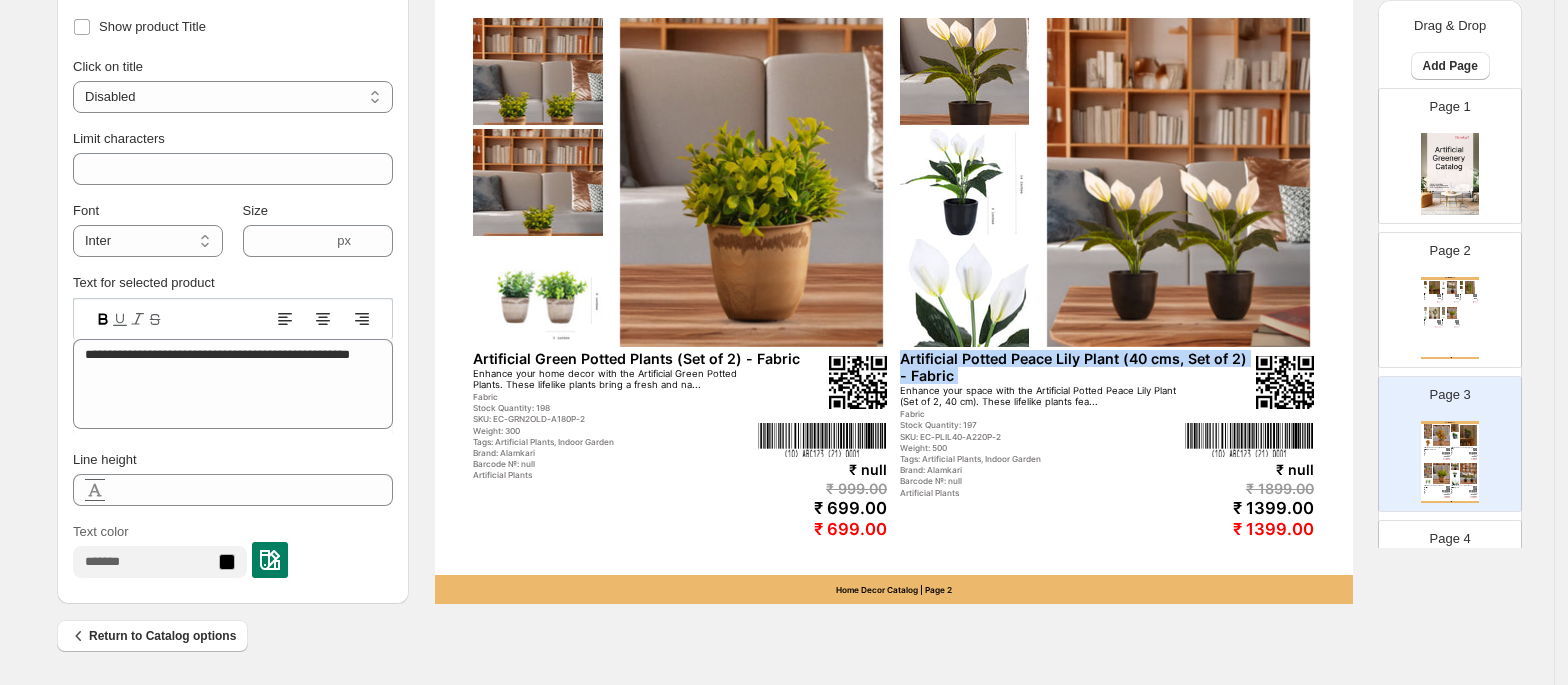 copy on "Artificial Potted Peace Lily Plant (40 cms, Set of 2) - Fabric" 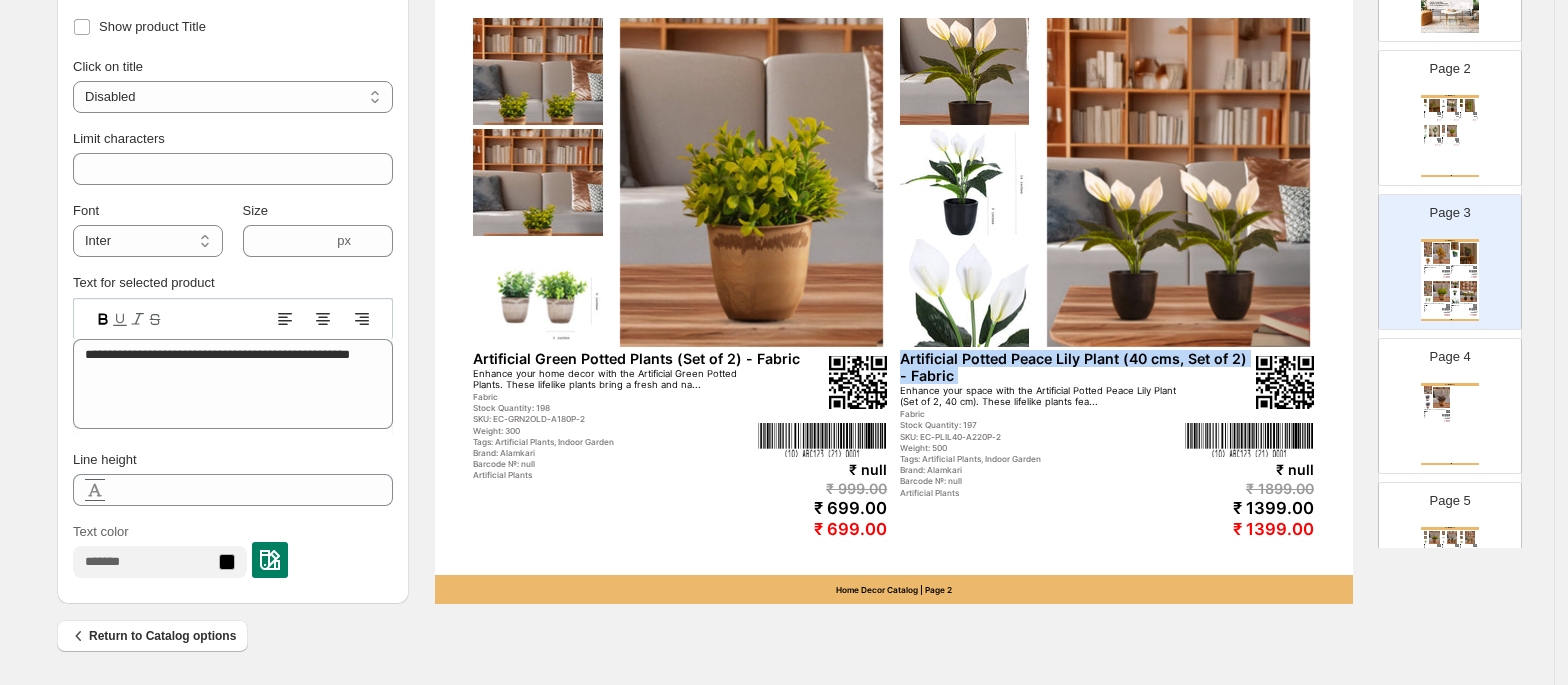 scroll, scrollTop: 186, scrollLeft: 0, axis: vertical 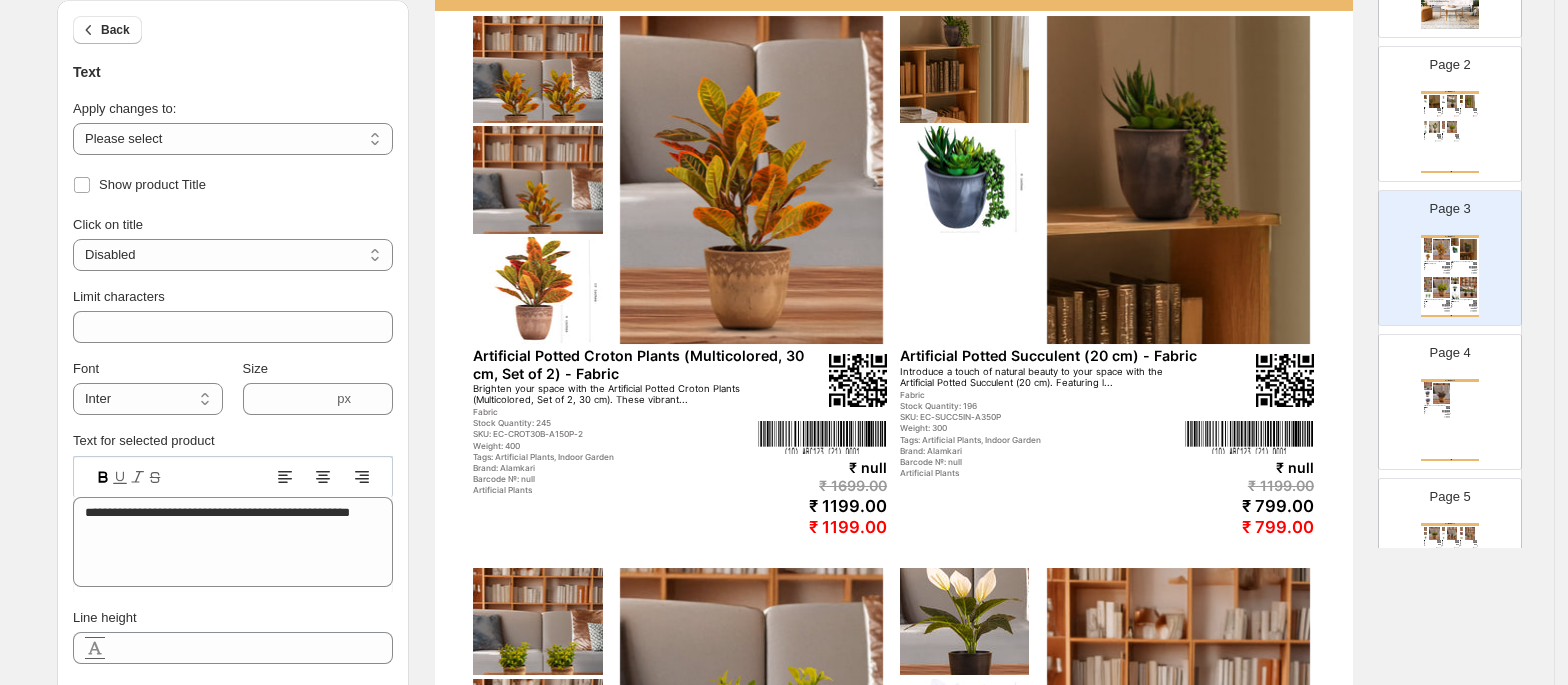 click on "Artificial Potted Croton Plants (Multicolored, 30 cm, Set of 2) - Fabric" at bounding box center (651, 364) 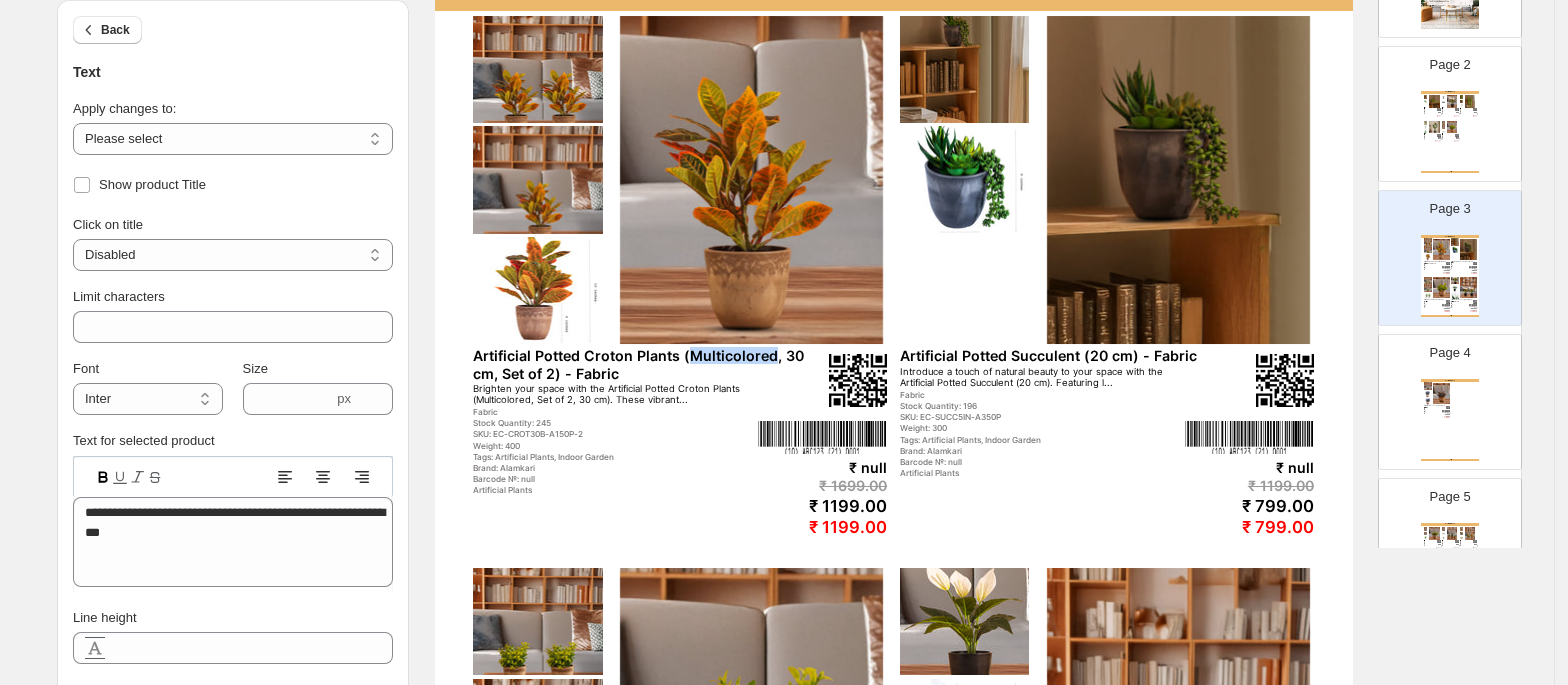 click on "Artificial Potted Croton Plants (Multicolored, 30 cm, Set of 2) - Fabric" at bounding box center (651, 364) 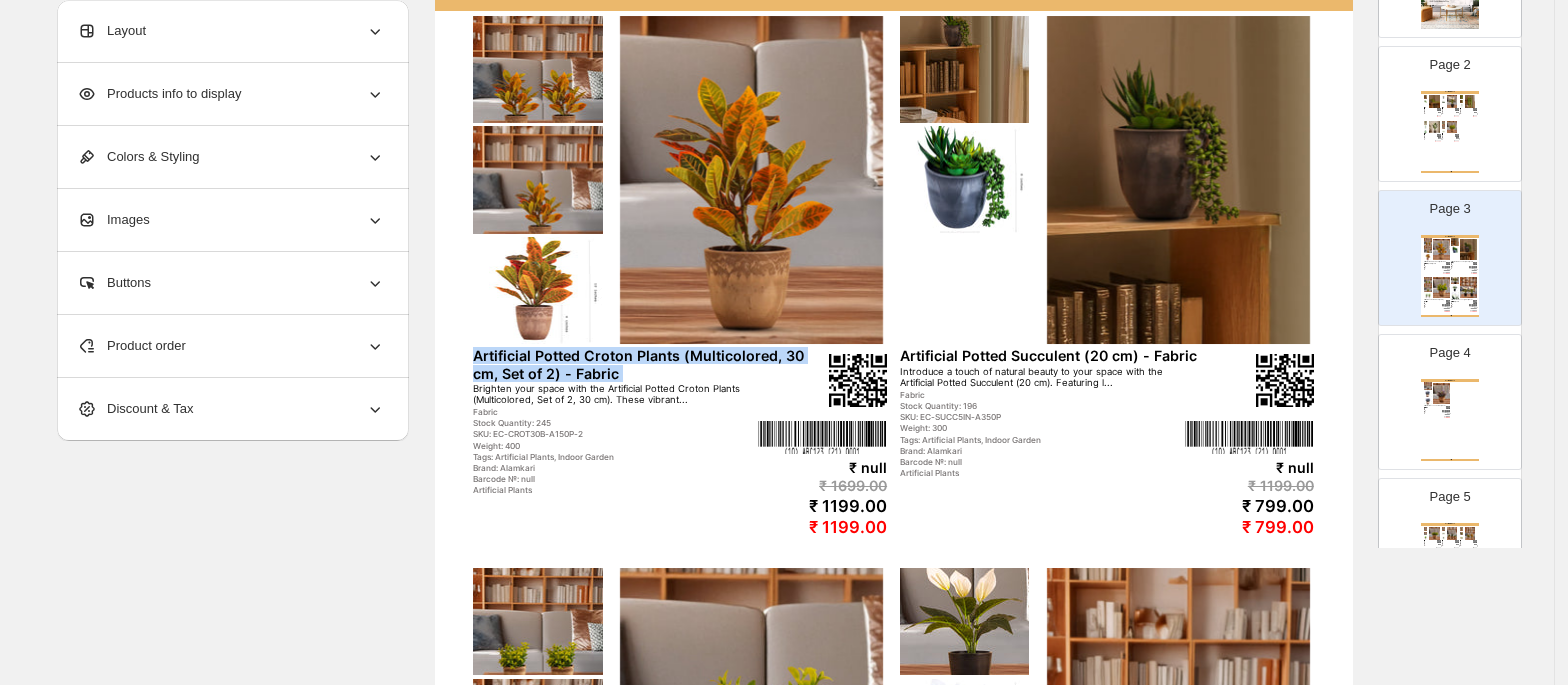 click on "Artificial Potted Croton Plants (Multicolored, 30 cm, Set of 2) - Fabric" at bounding box center [651, 364] 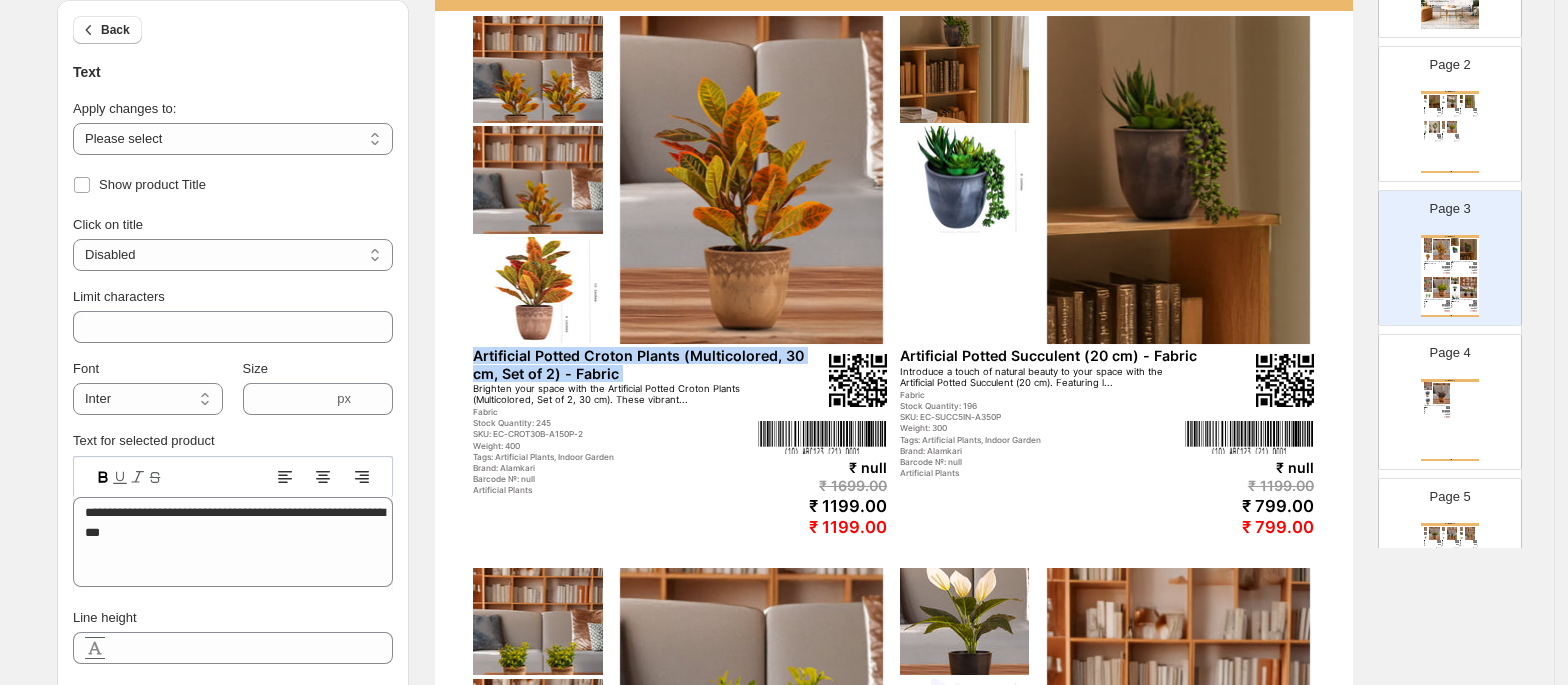 copy on "Artificial Potted Croton Plants (Multicolored, 30 cm, Set of 2) - Fabric" 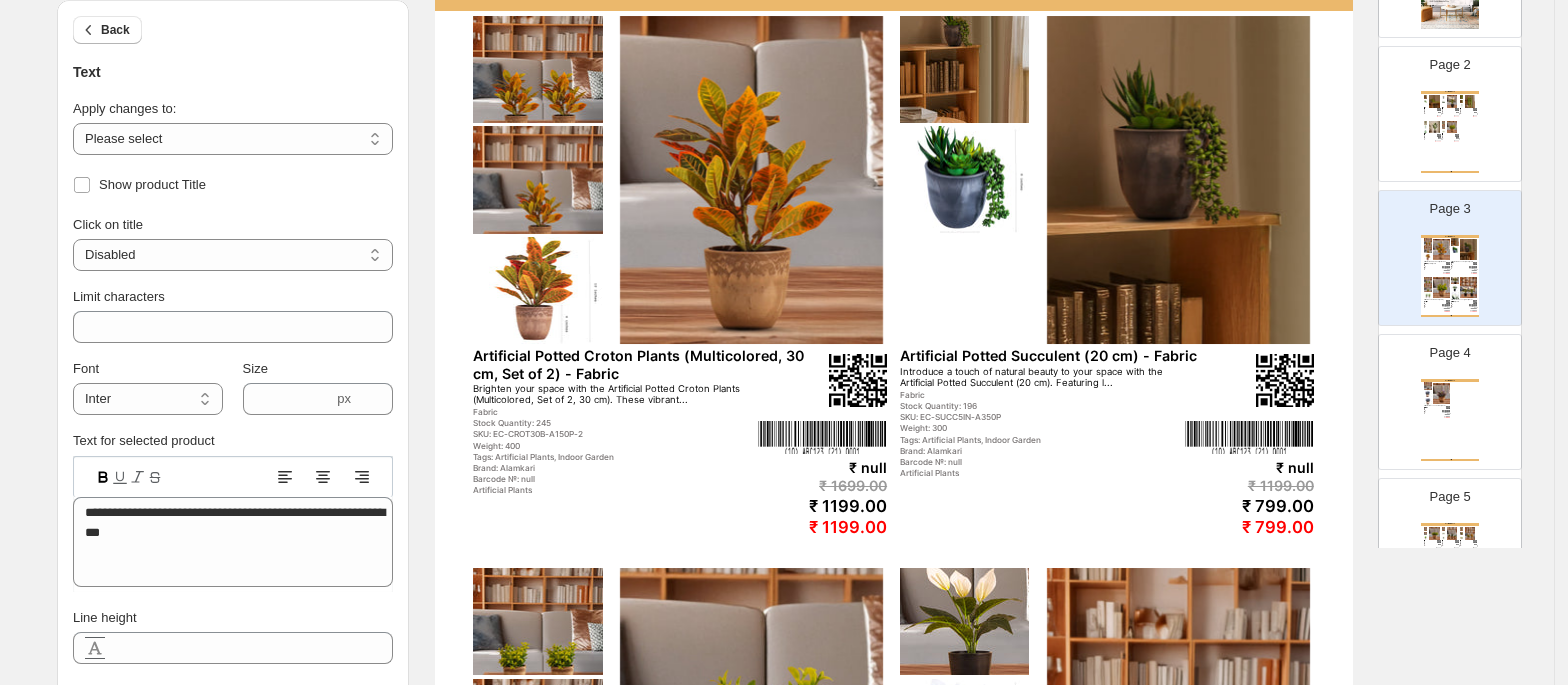 click on "Artificial Potted Succulent (20 cm) - Fabric" at bounding box center (1078, 355) 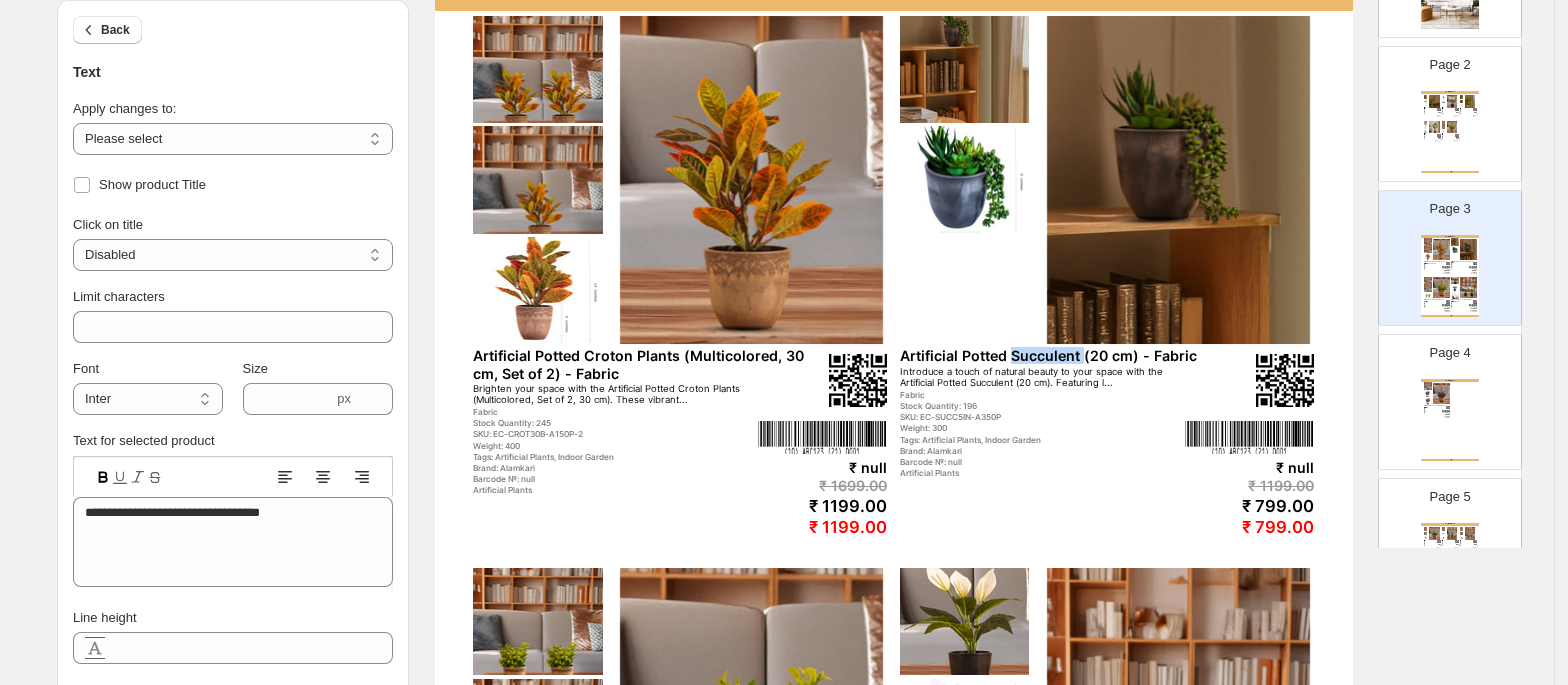 click on "Artificial Potted Succulent (20 cm) - Fabric" at bounding box center [1078, 355] 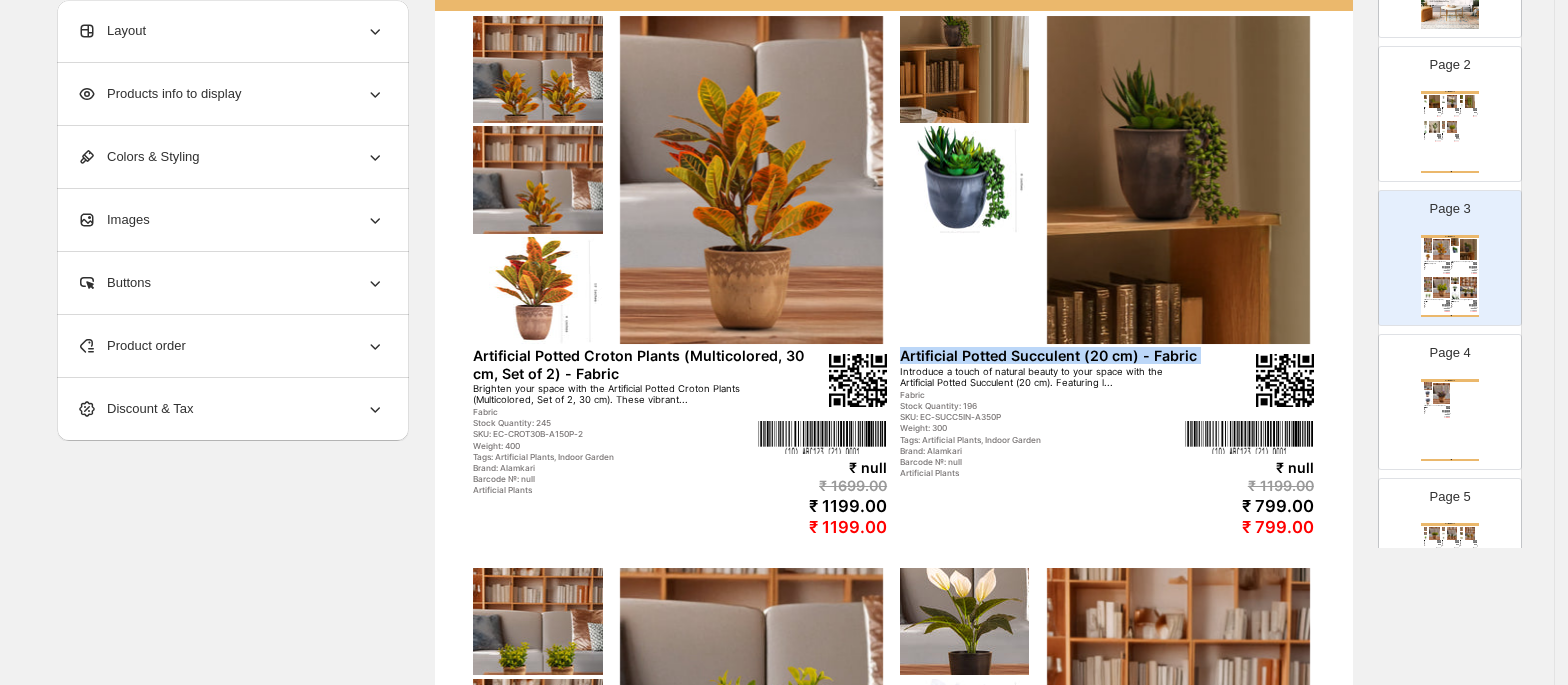click on "Artificial Potted Succulent (20 cm) - Fabric" at bounding box center (1078, 355) 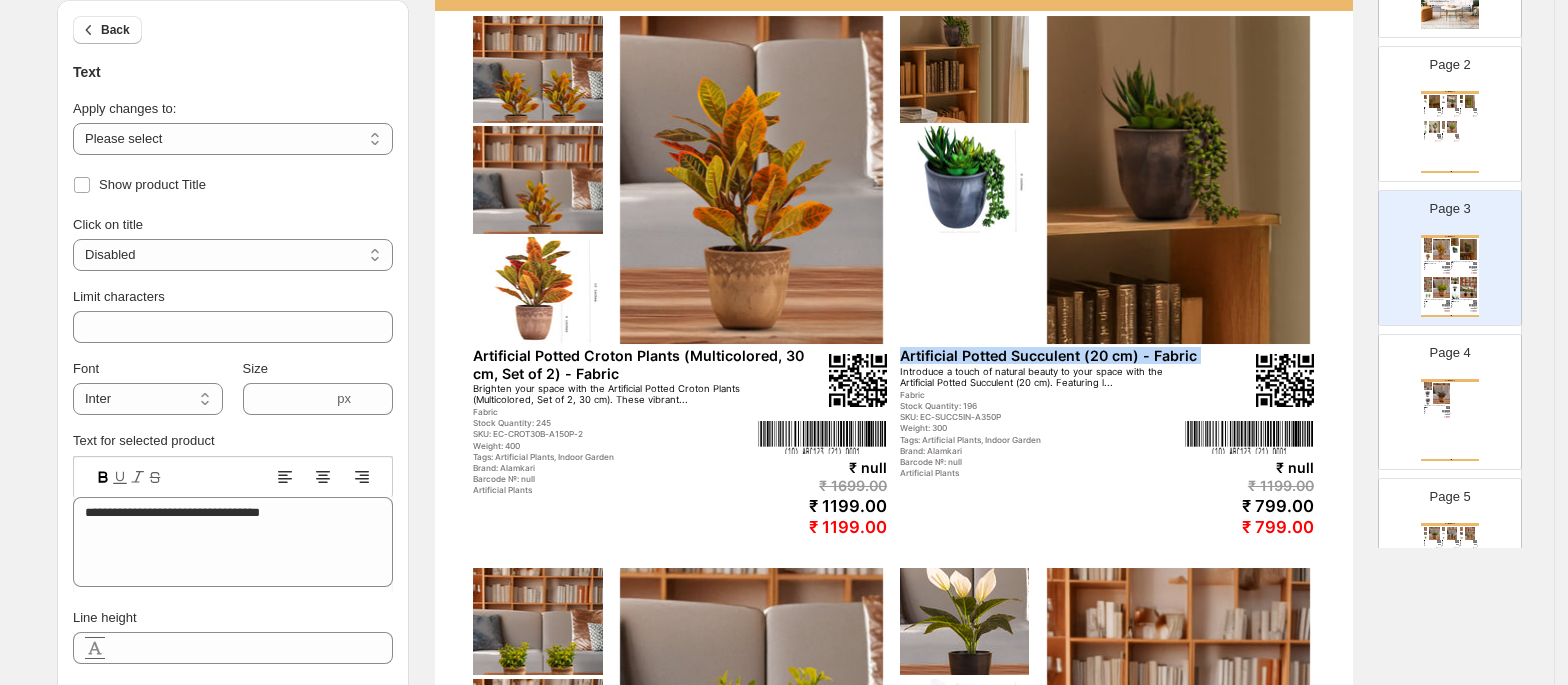 copy on "Artificial Potted Succulent (20 cm) - Fabric" 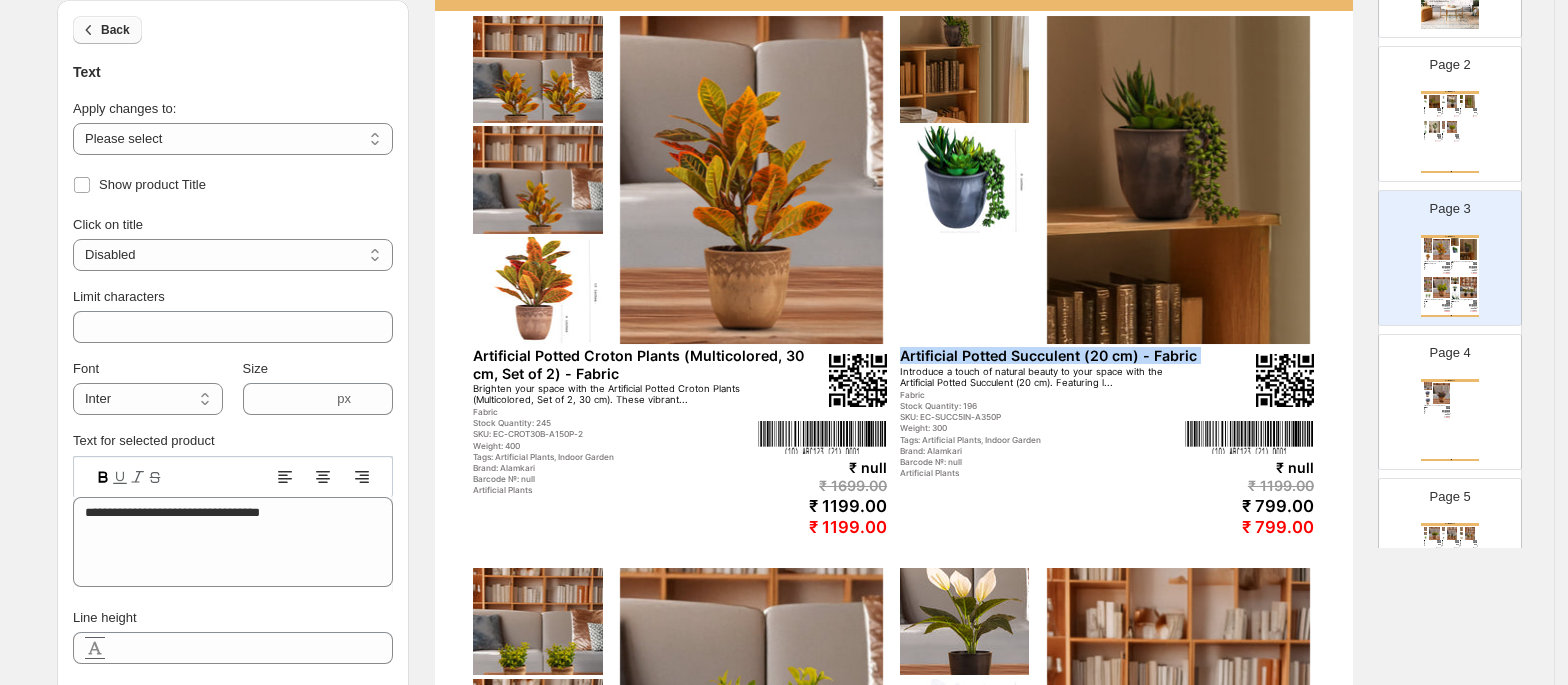 click on "Back" at bounding box center (115, 30) 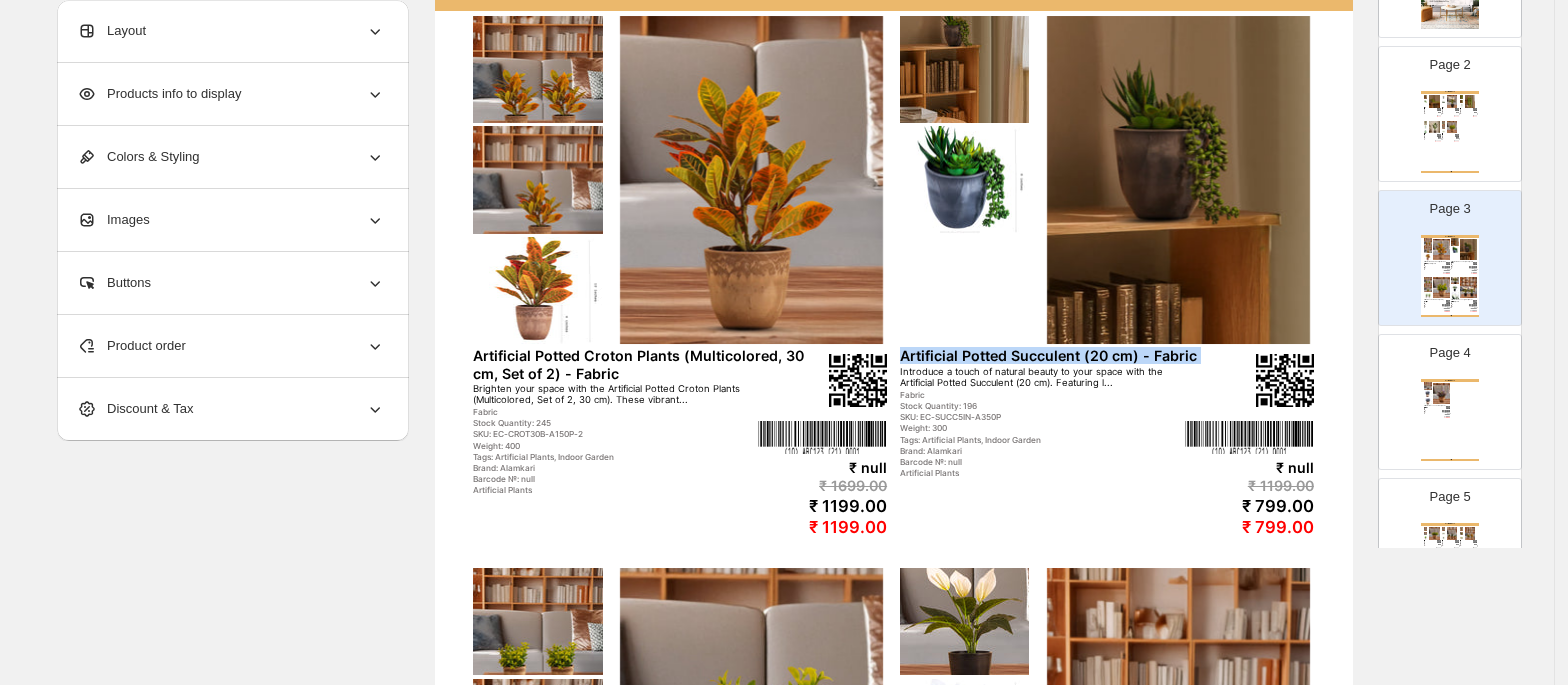 scroll, scrollTop: 0, scrollLeft: 0, axis: both 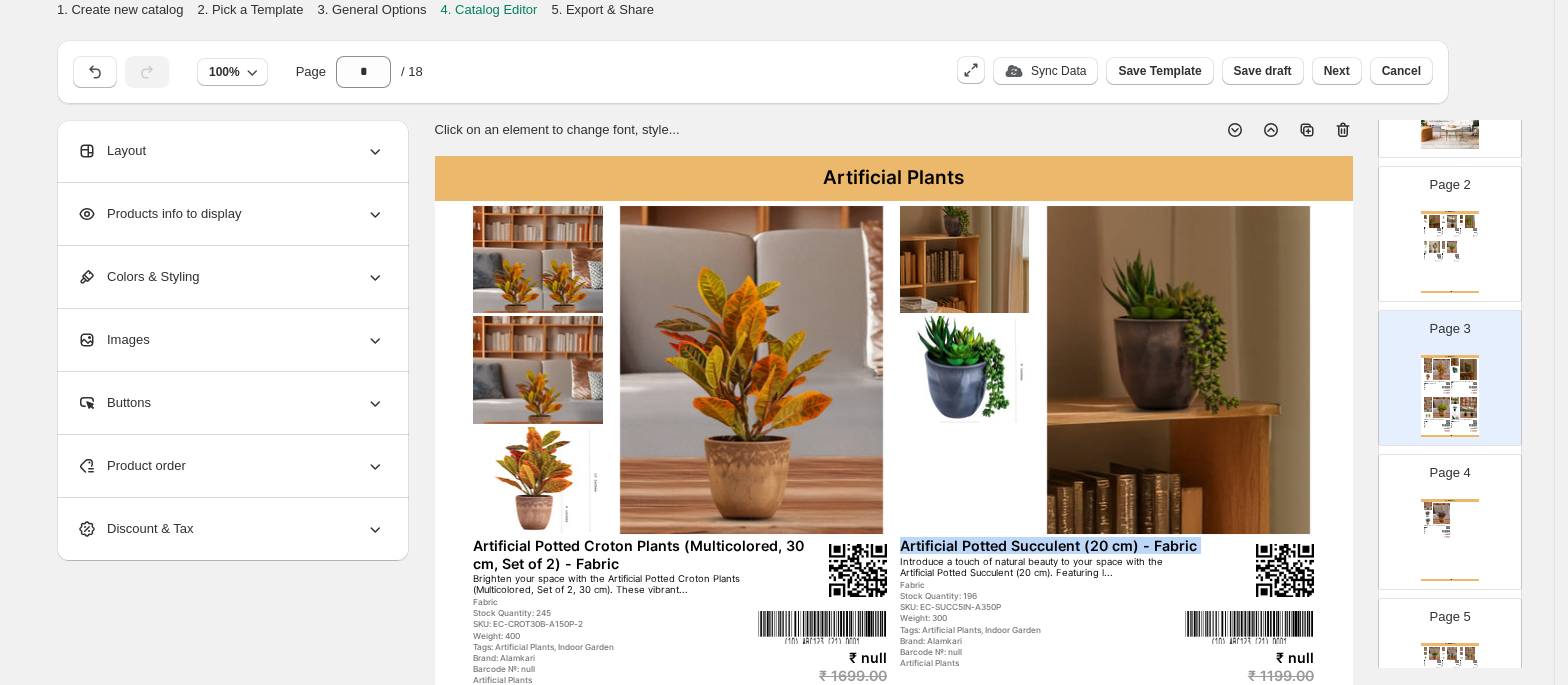 click on "Transform your home into a tropical oasis with the Artificial Banana Tree in Black Pot (150 cm). This vibra..." at bounding box center [1430, 255] 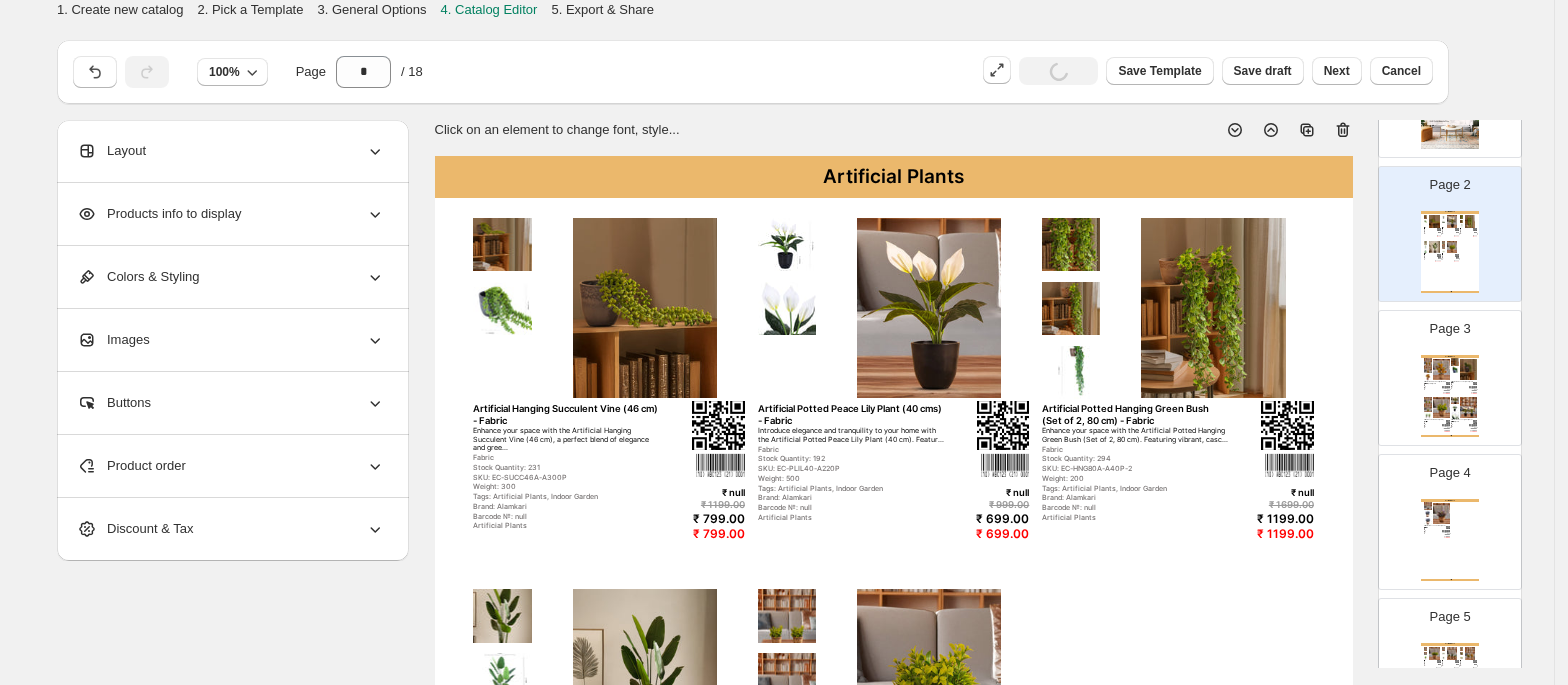 type on "*" 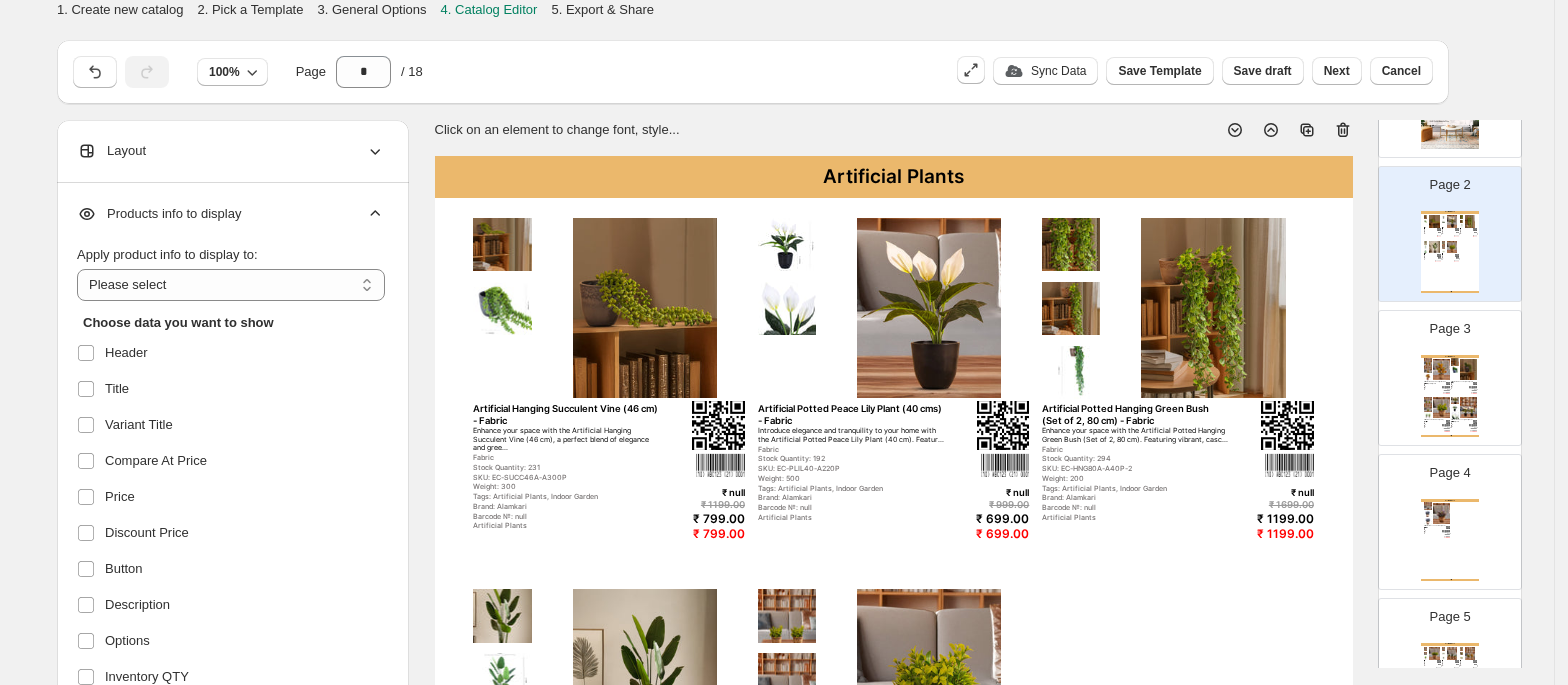 click on "Products info to display" at bounding box center (231, 214) 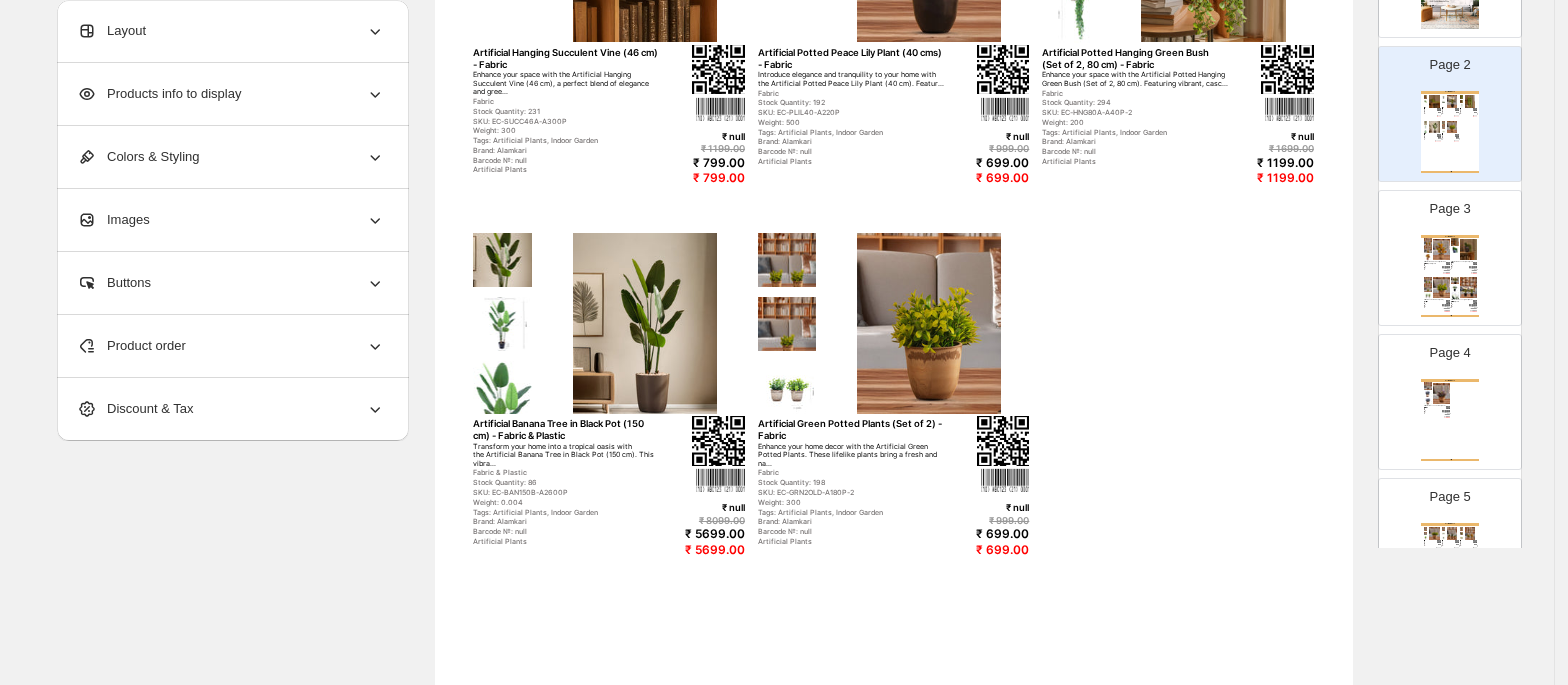 scroll, scrollTop: 362, scrollLeft: 0, axis: vertical 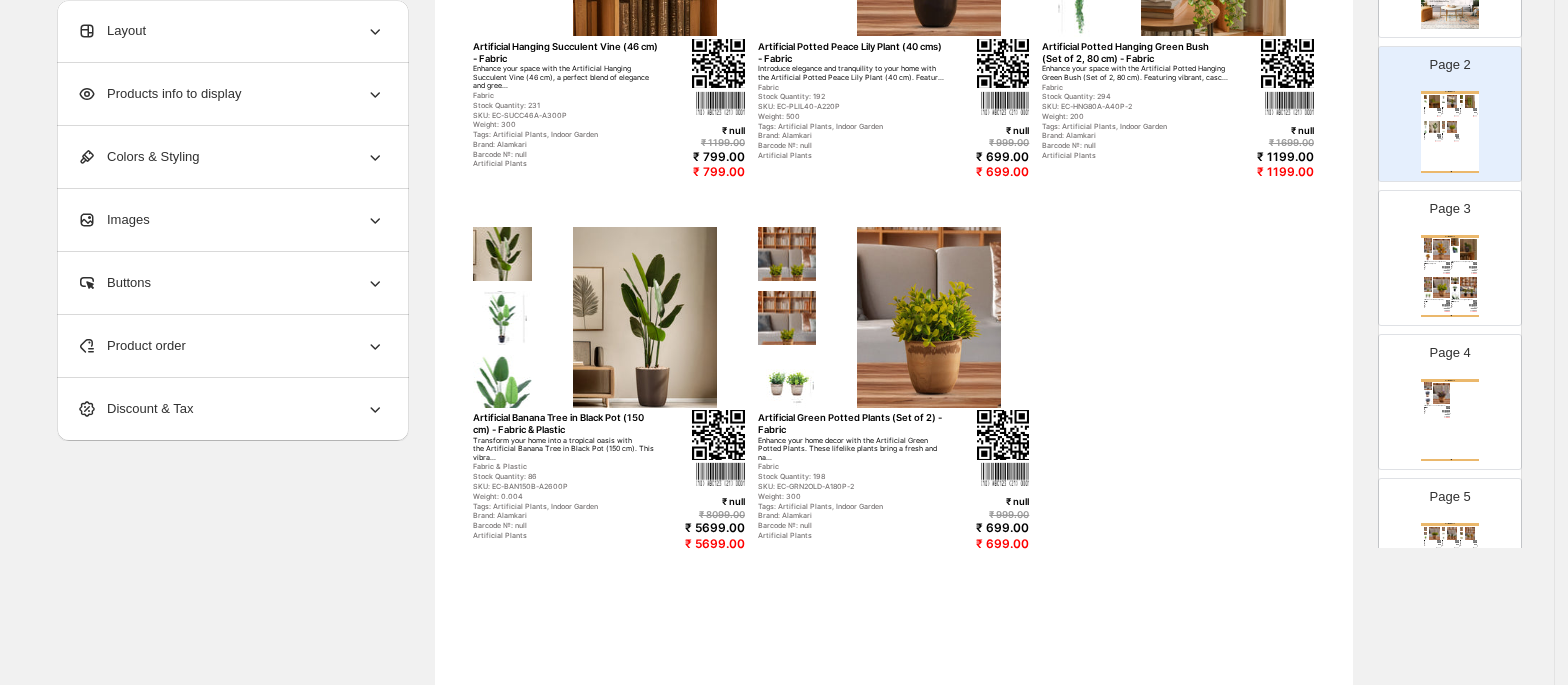 click on "Product order" at bounding box center [231, 346] 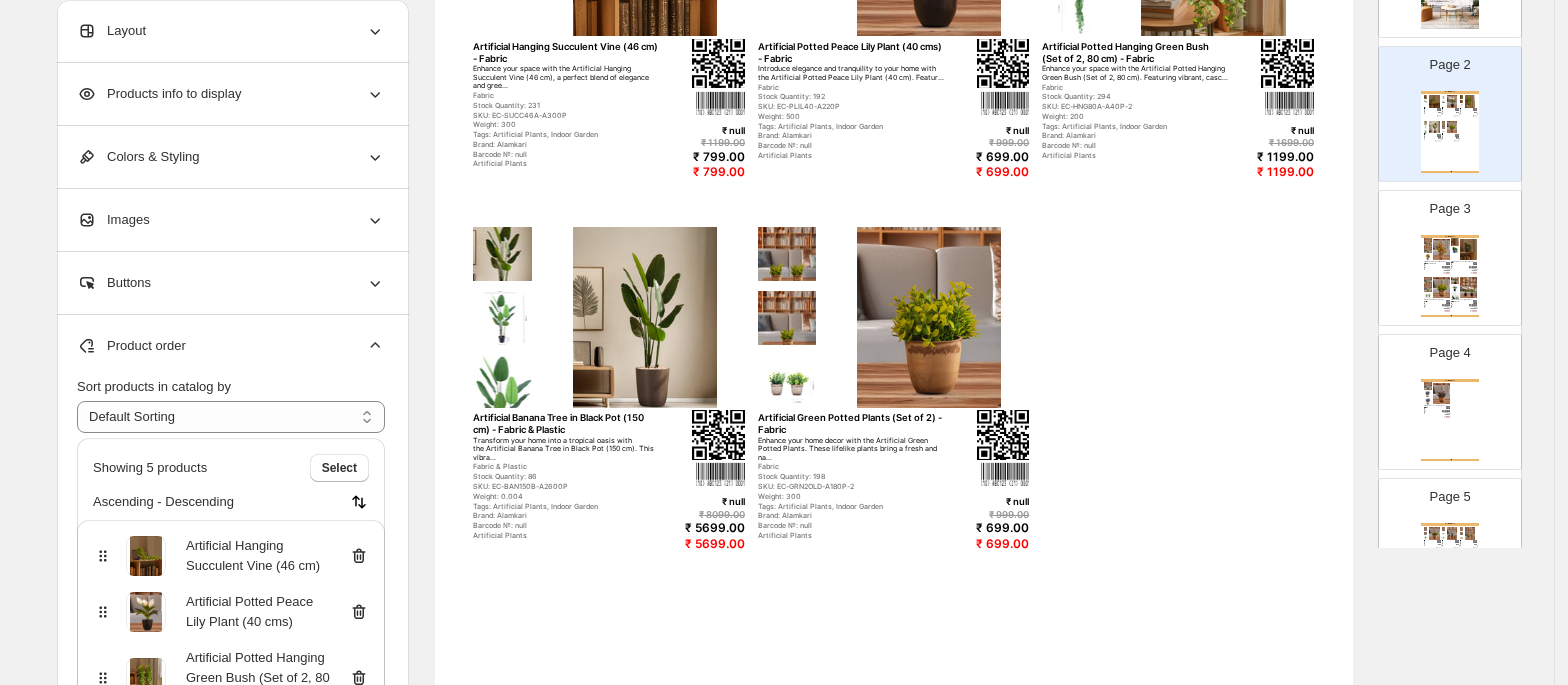scroll, scrollTop: 141, scrollLeft: 0, axis: vertical 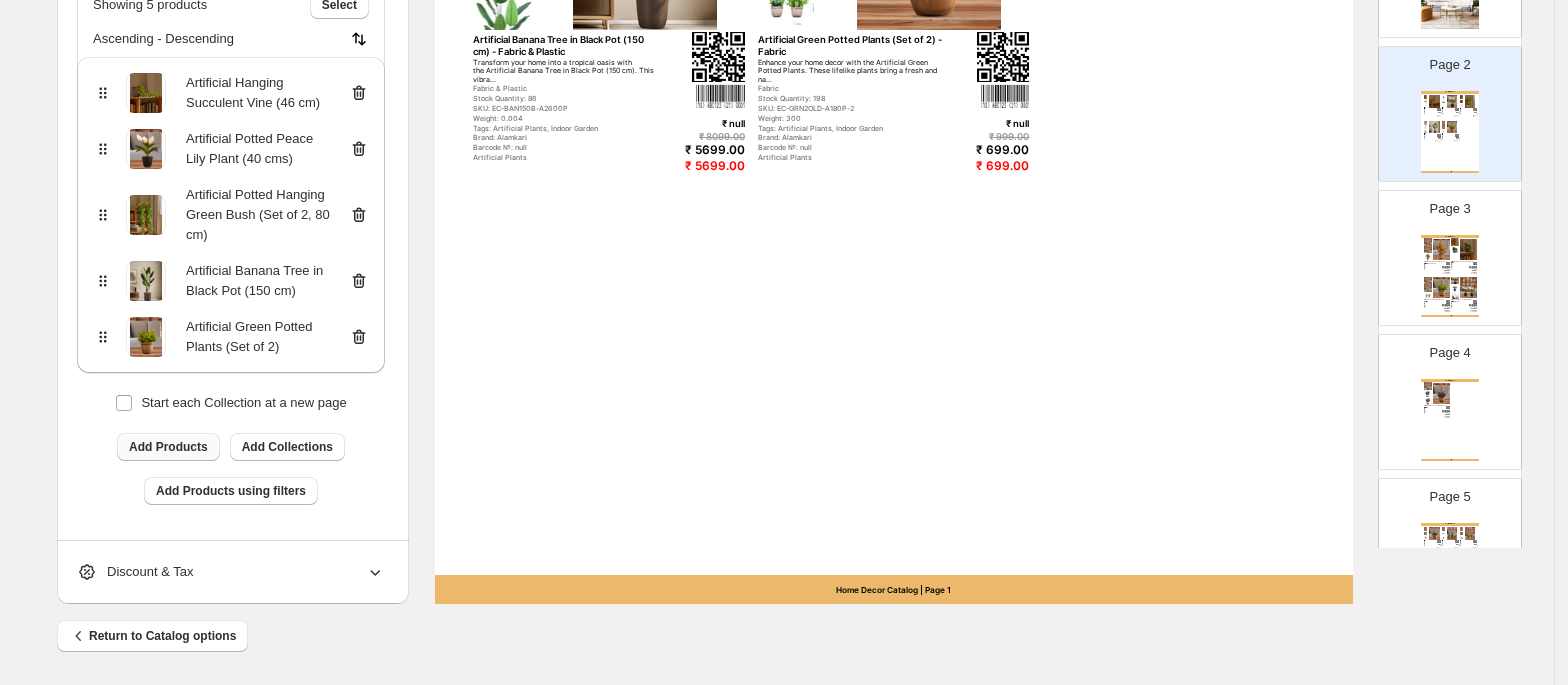 drag, startPoint x: 176, startPoint y: 430, endPoint x: 180, endPoint y: 441, distance: 11.7046995 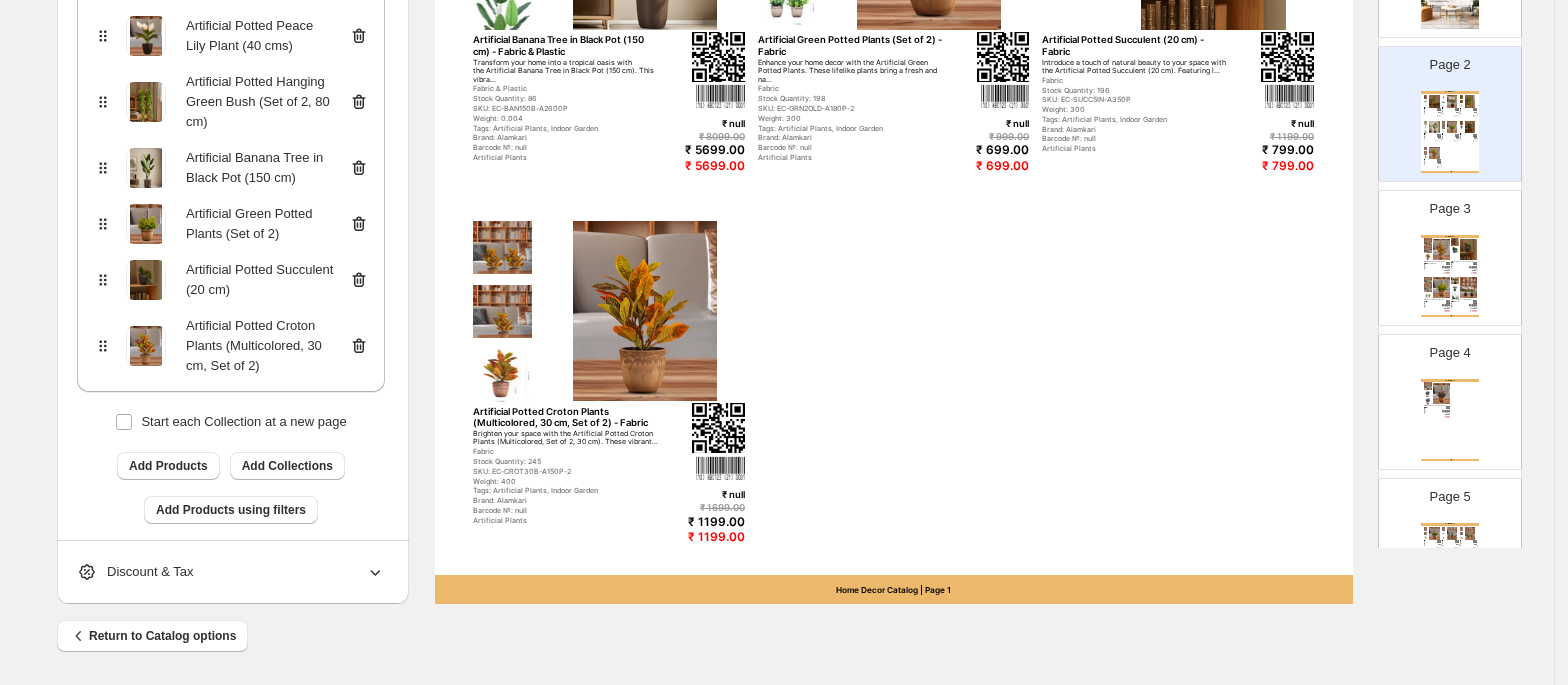 scroll, scrollTop: 273, scrollLeft: 0, axis: vertical 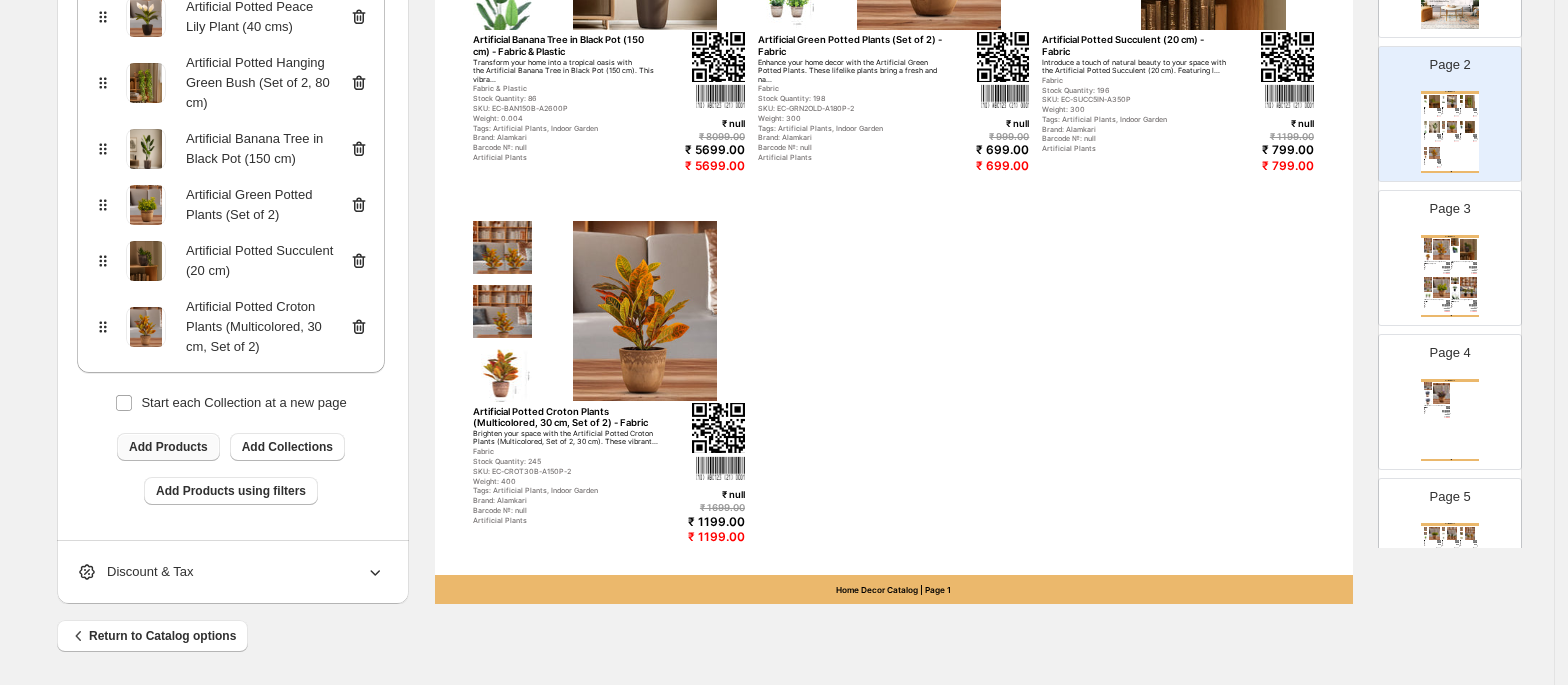 click on "Add Products" at bounding box center [168, 447] 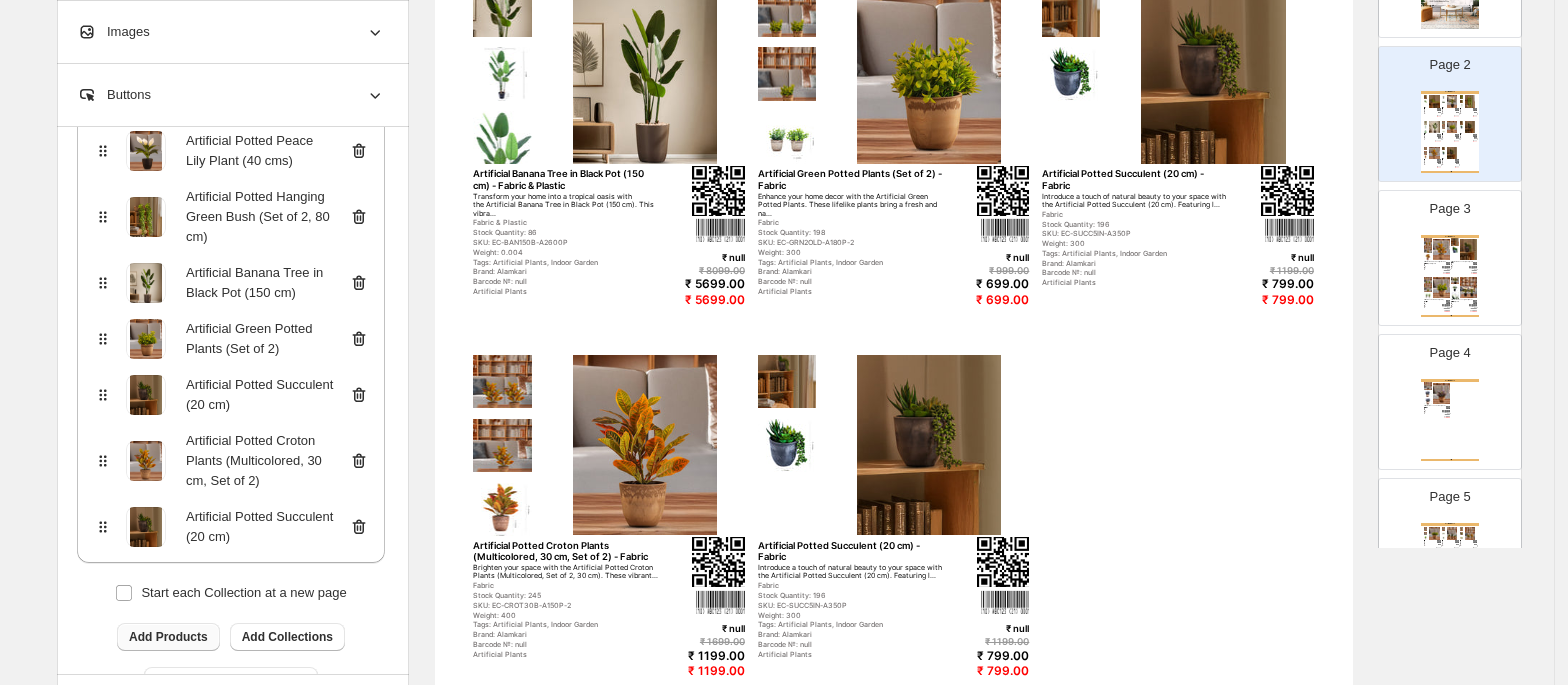 scroll, scrollTop: 608, scrollLeft: 0, axis: vertical 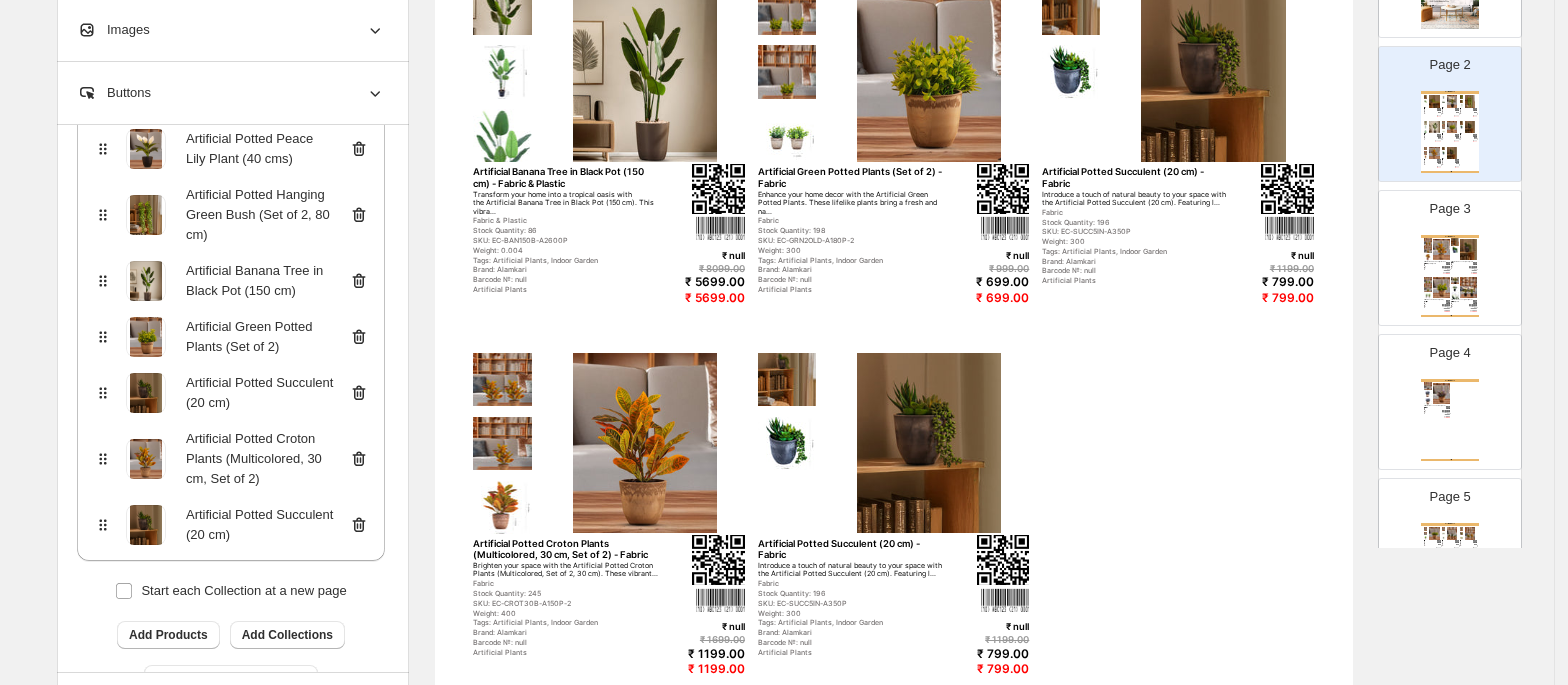 click 